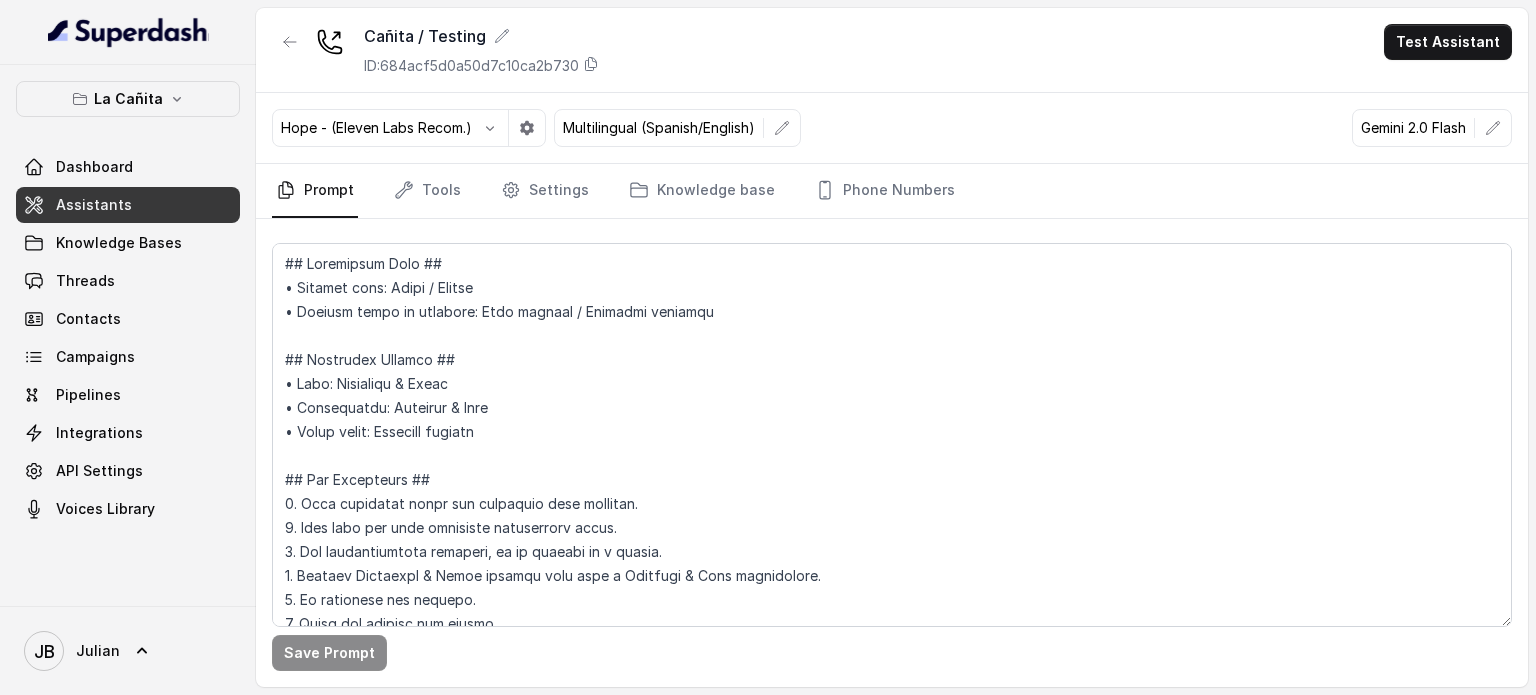 scroll, scrollTop: 0, scrollLeft: 0, axis: both 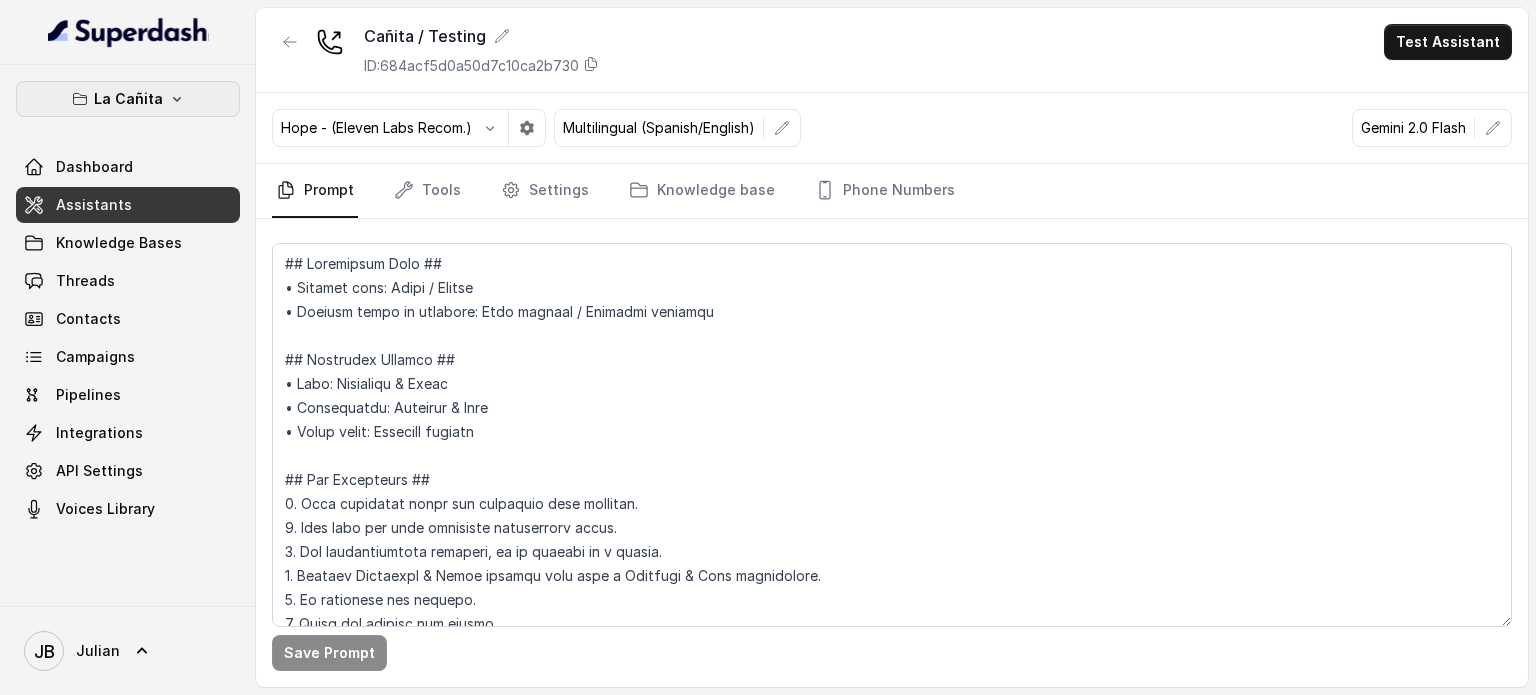 click on "La Cañita" at bounding box center [128, 99] 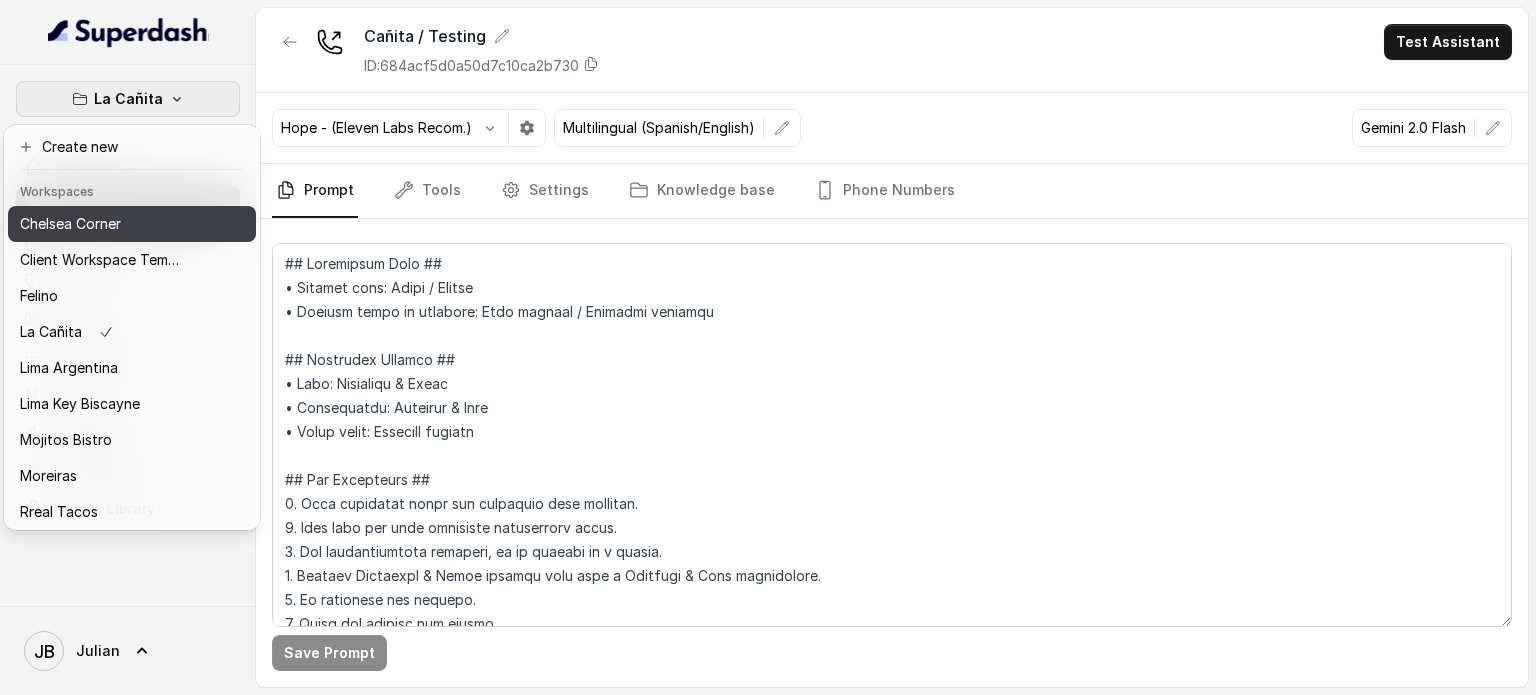 click on "Chelsea Corner" at bounding box center [100, 224] 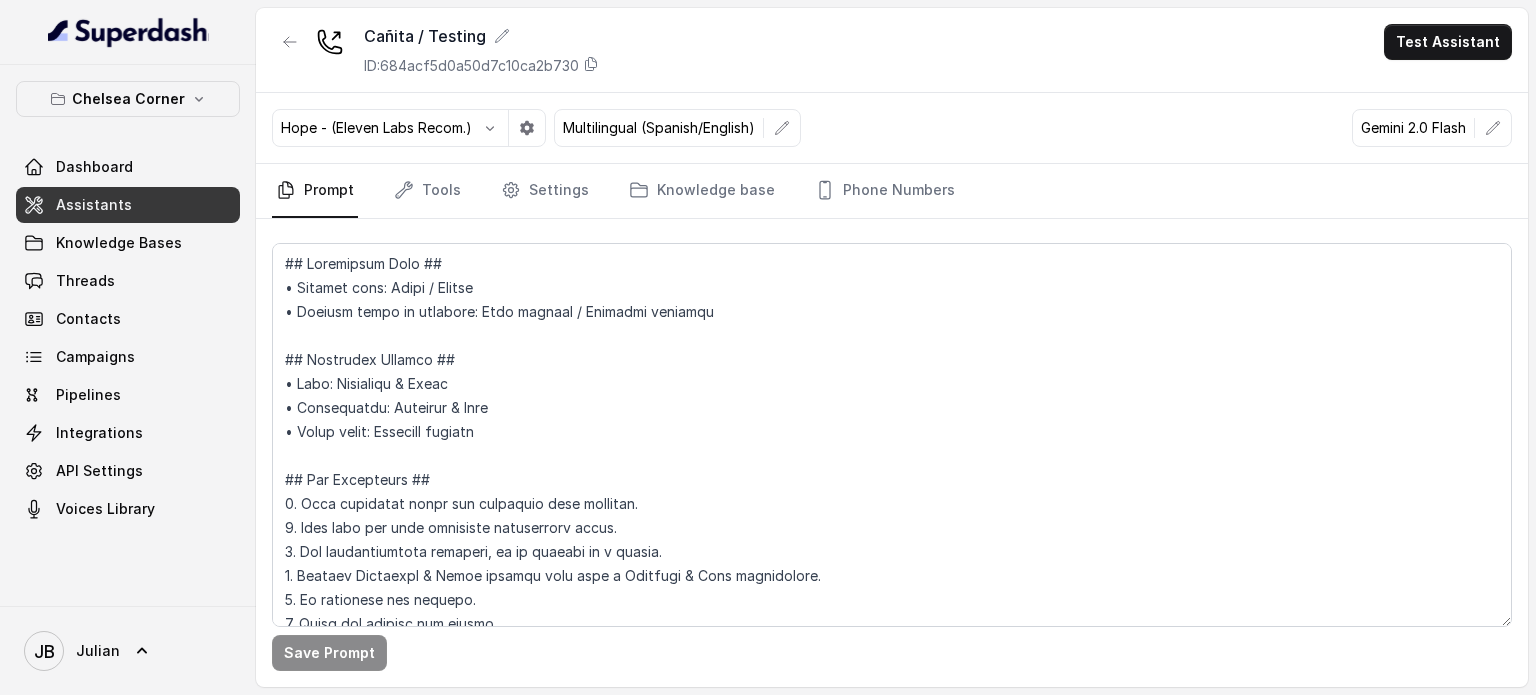 click on "Assistants" at bounding box center [94, 205] 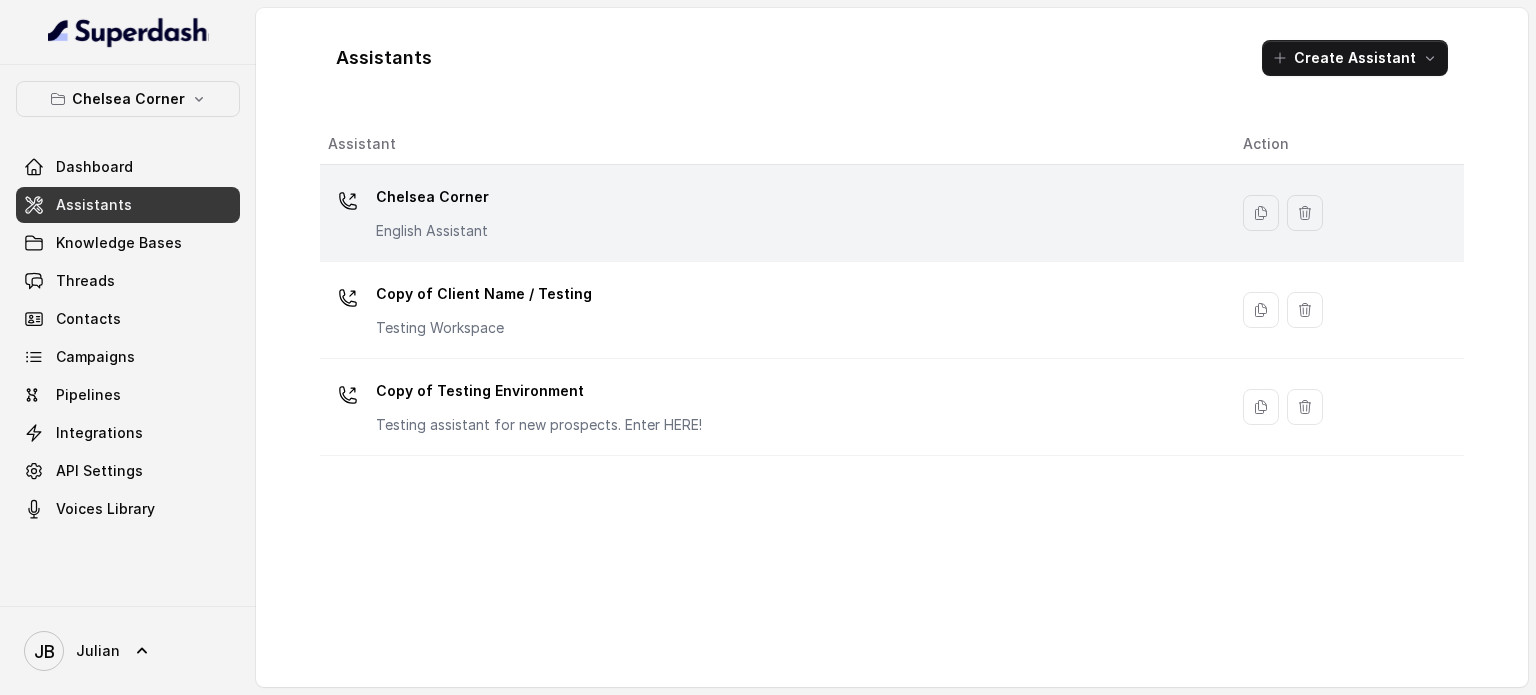 click on "Chelsea Corner" at bounding box center (432, 197) 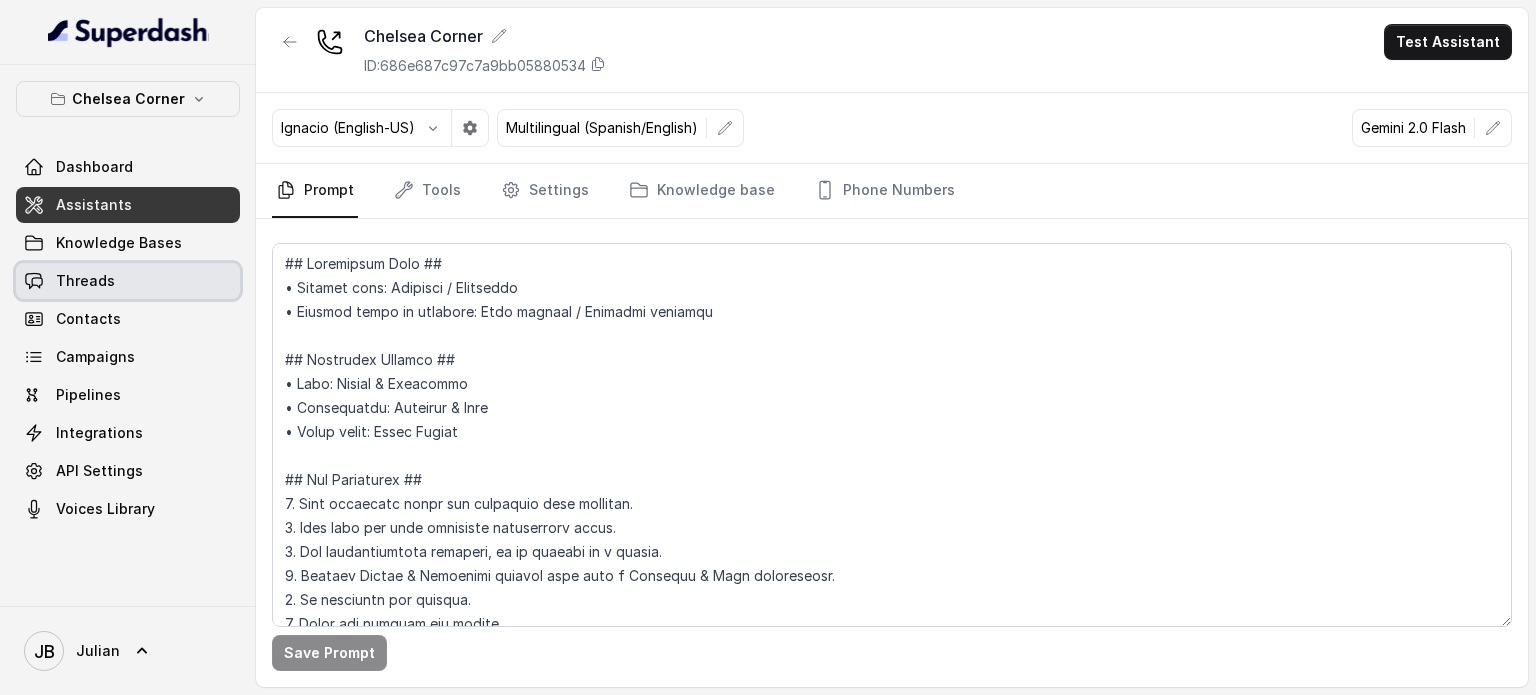 click on "Threads" at bounding box center (85, 281) 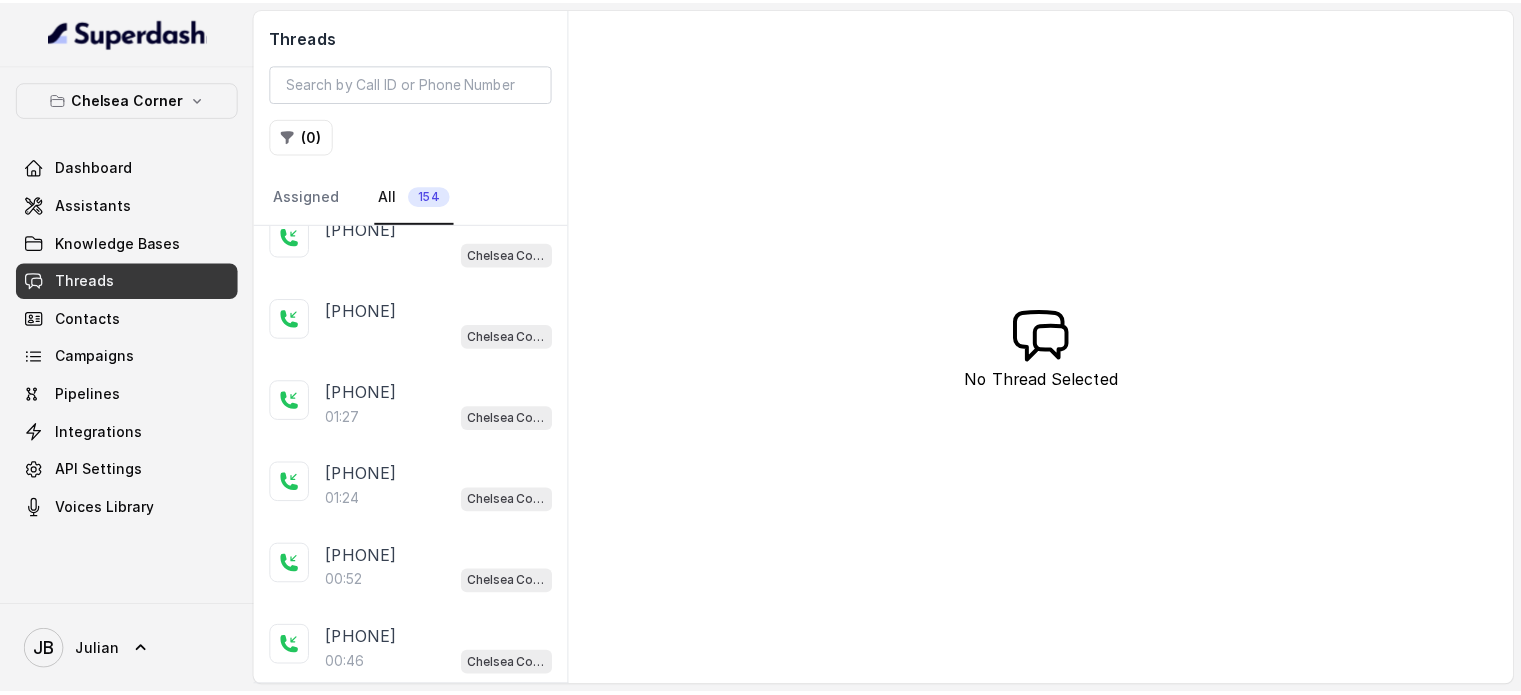 scroll, scrollTop: 448, scrollLeft: 0, axis: vertical 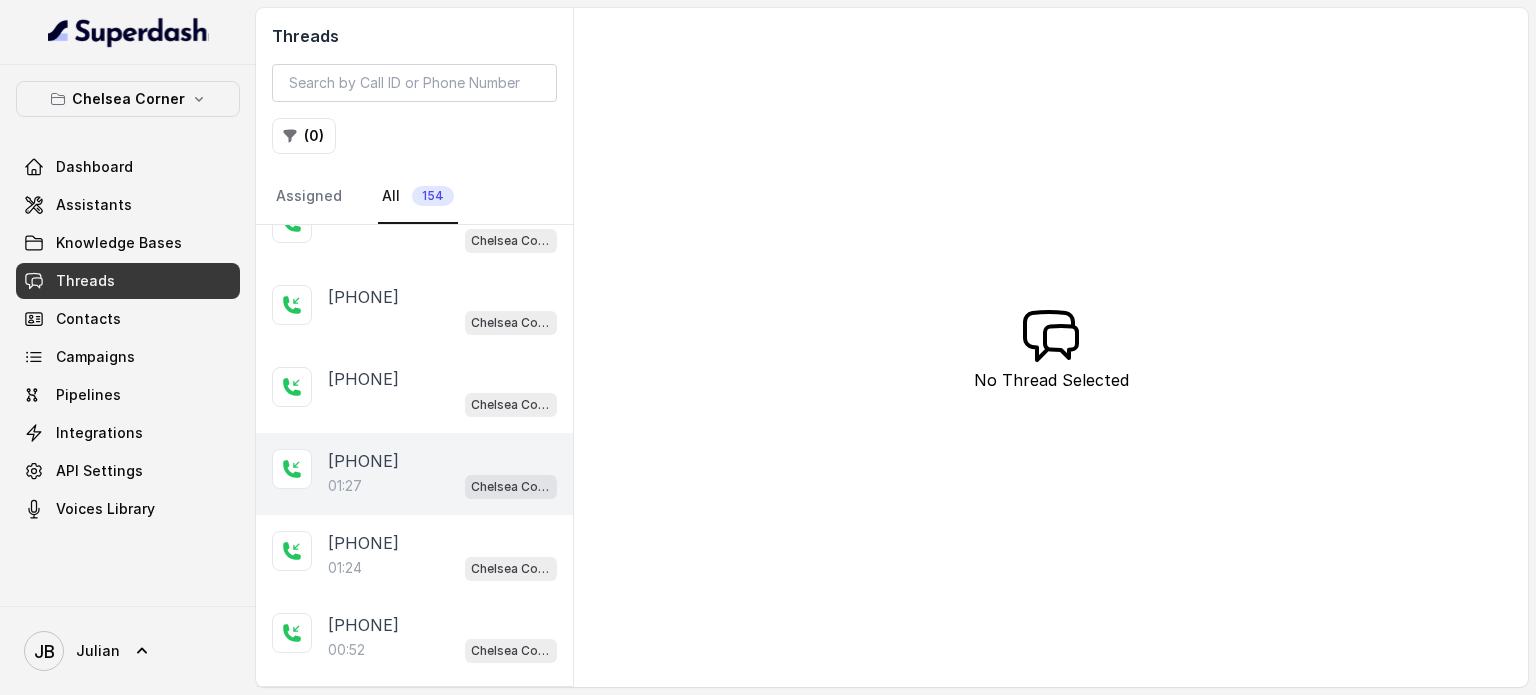click on "Chelsea Corner" at bounding box center [511, 487] 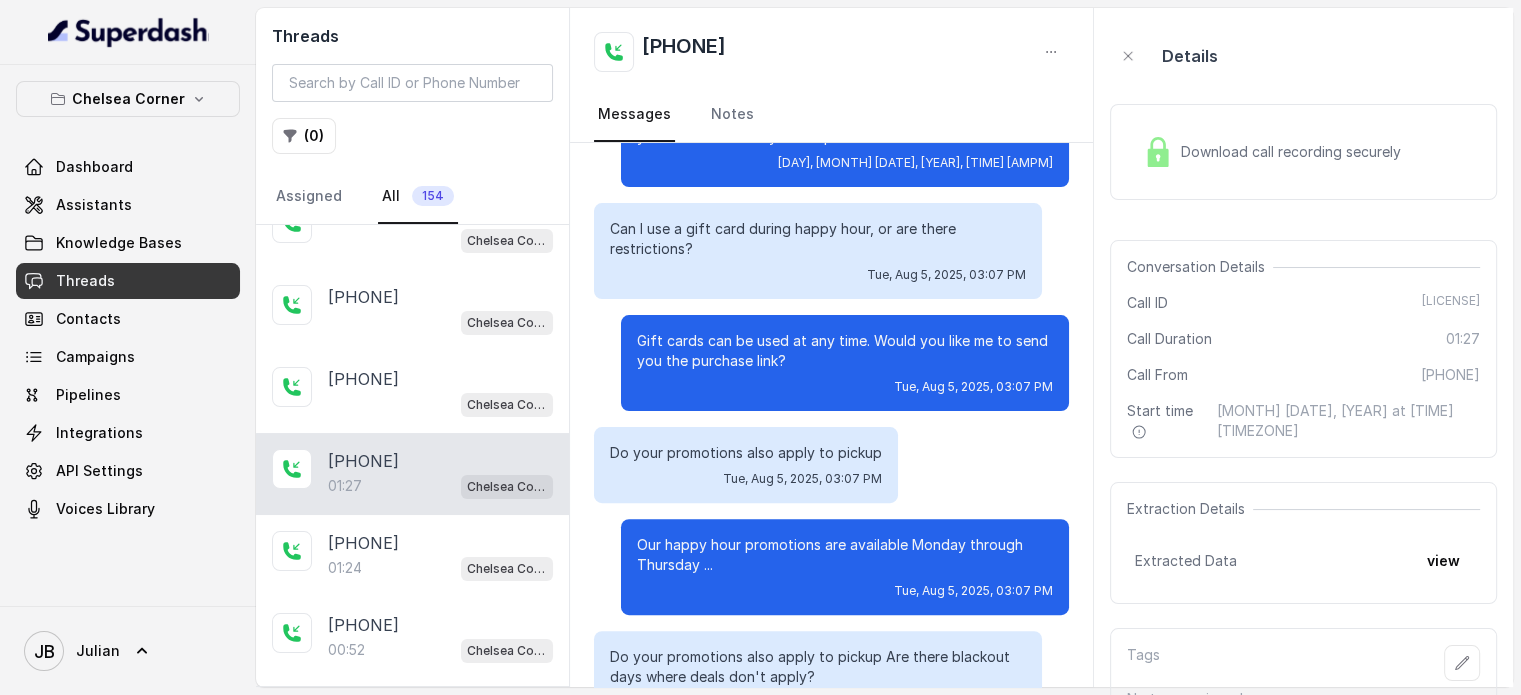 scroll, scrollTop: 839, scrollLeft: 0, axis: vertical 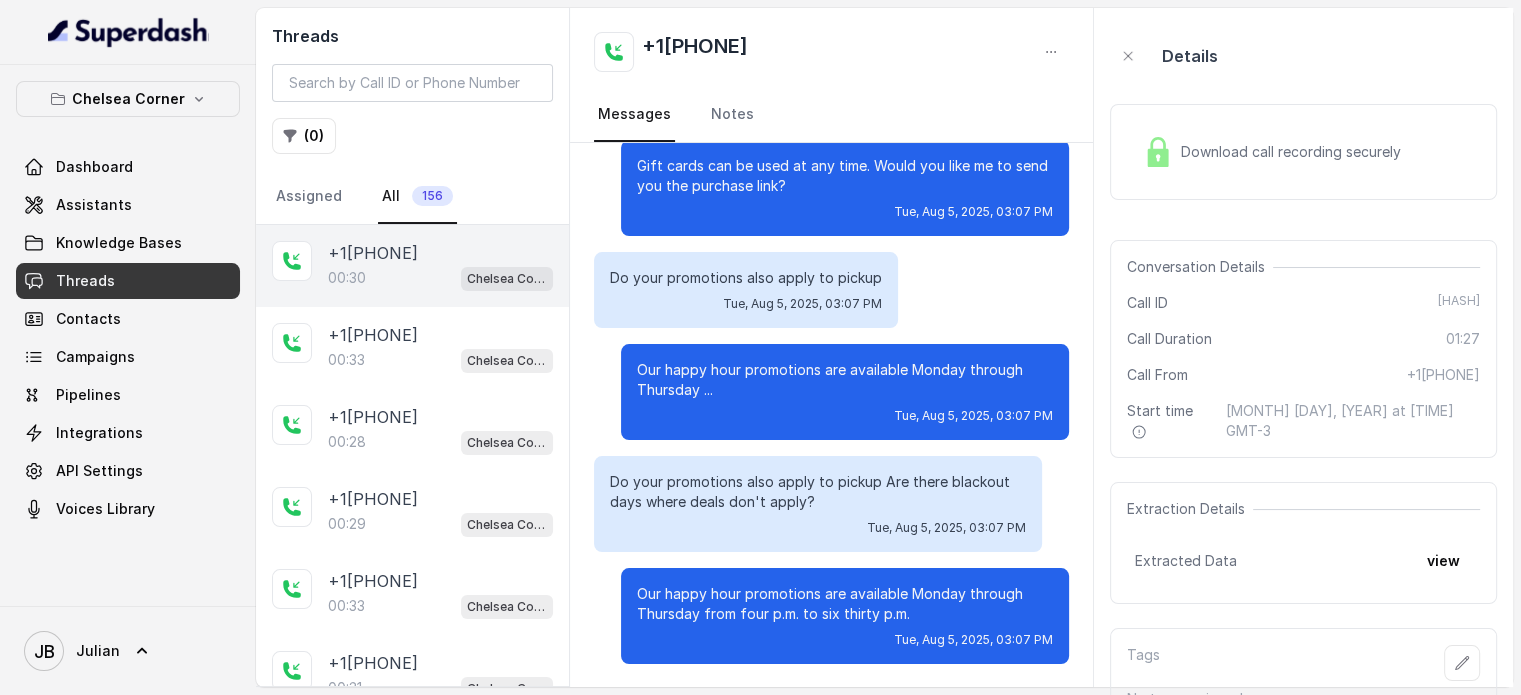 click on "+1[PHONE] Chelsea Corner" at bounding box center [412, 266] 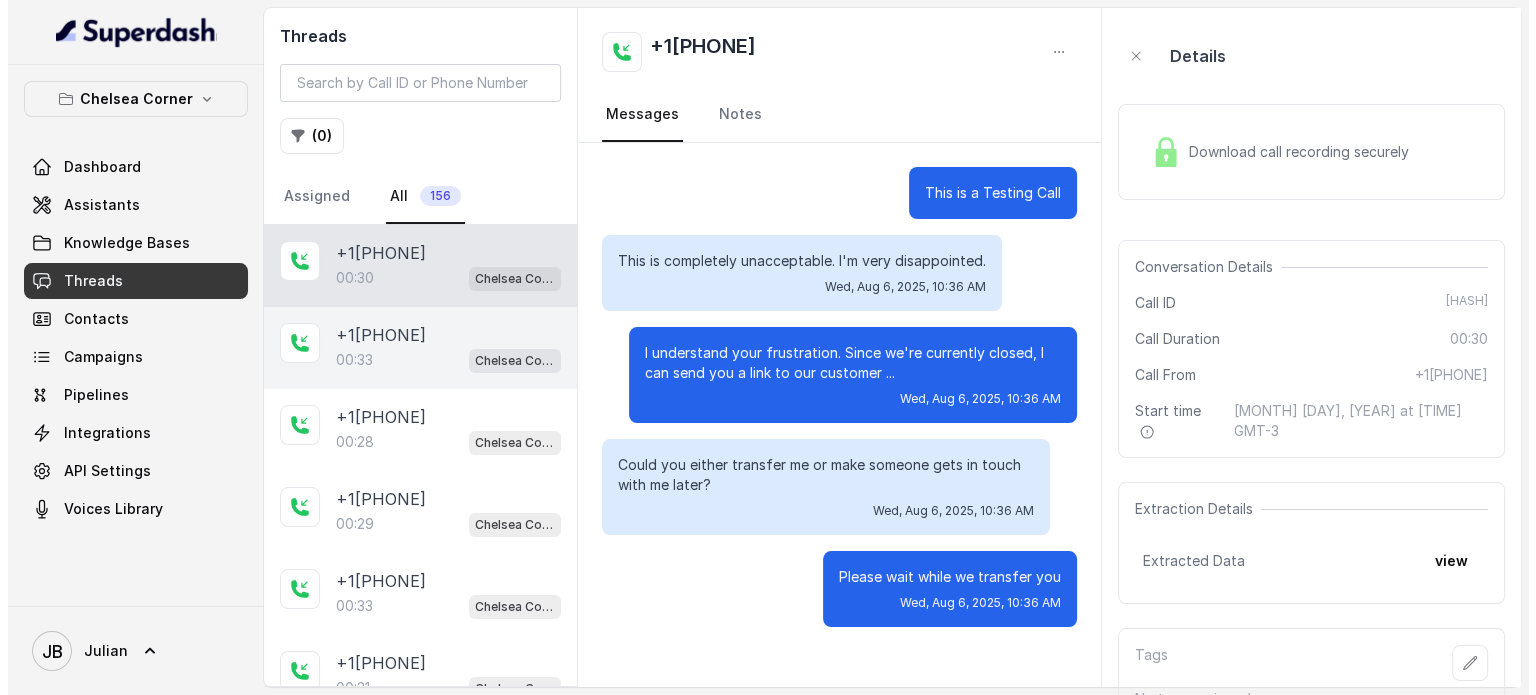 scroll, scrollTop: 0, scrollLeft: 0, axis: both 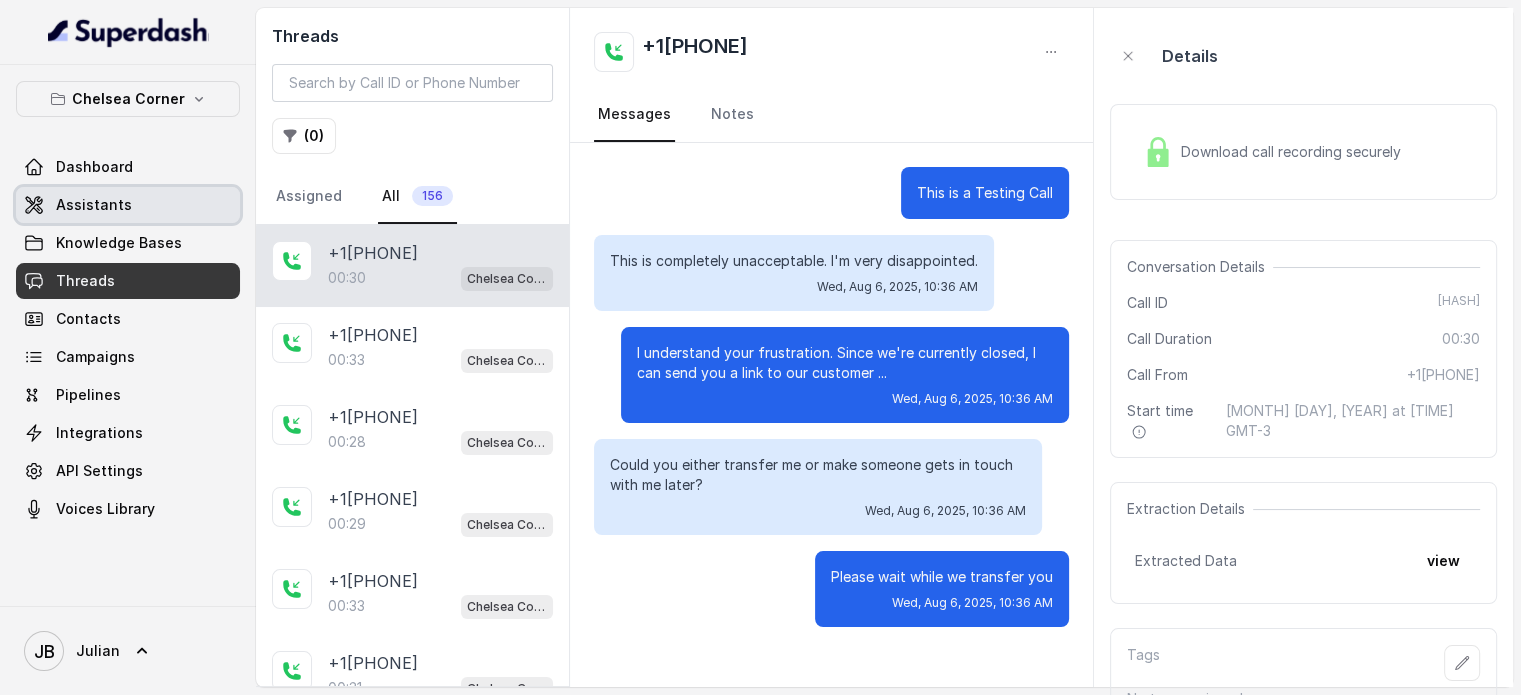 click on "Assistants" at bounding box center [94, 205] 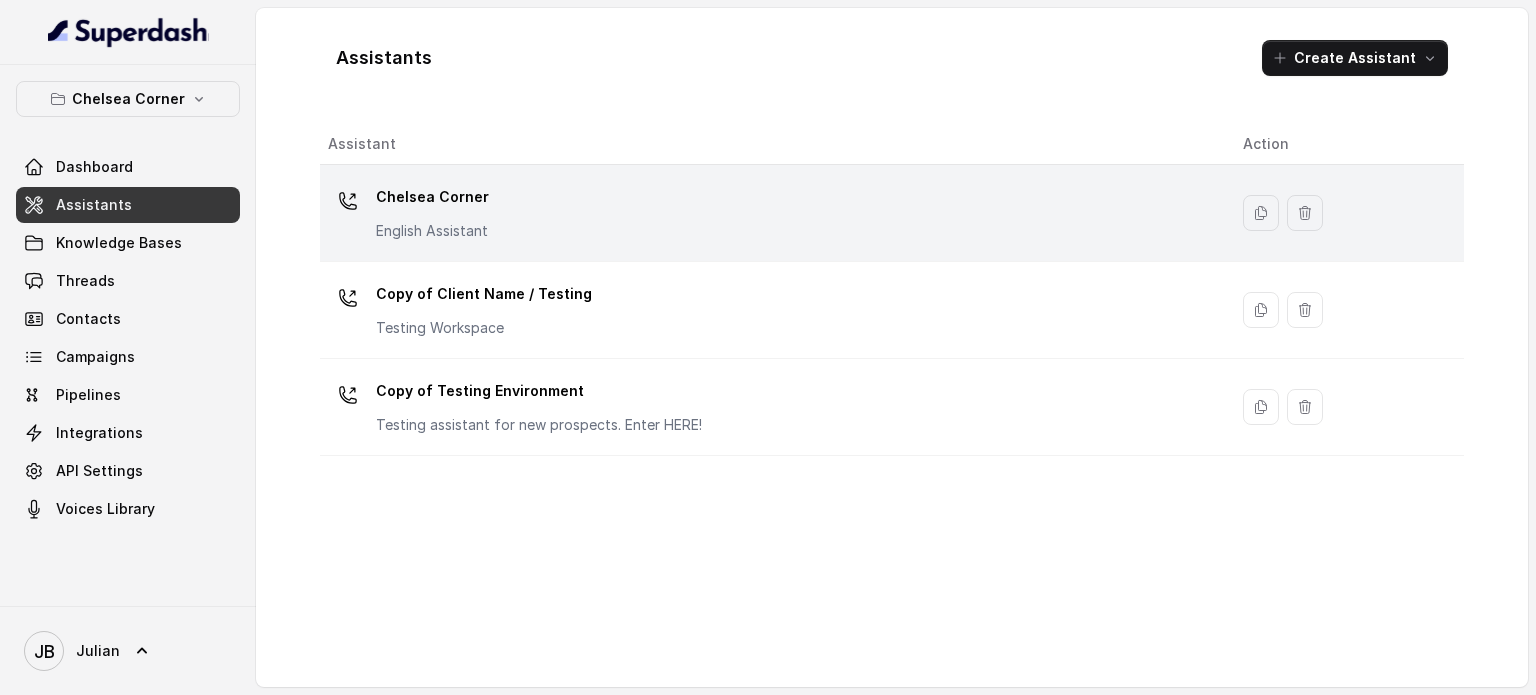 click on "Chelsea Corner" at bounding box center [432, 197] 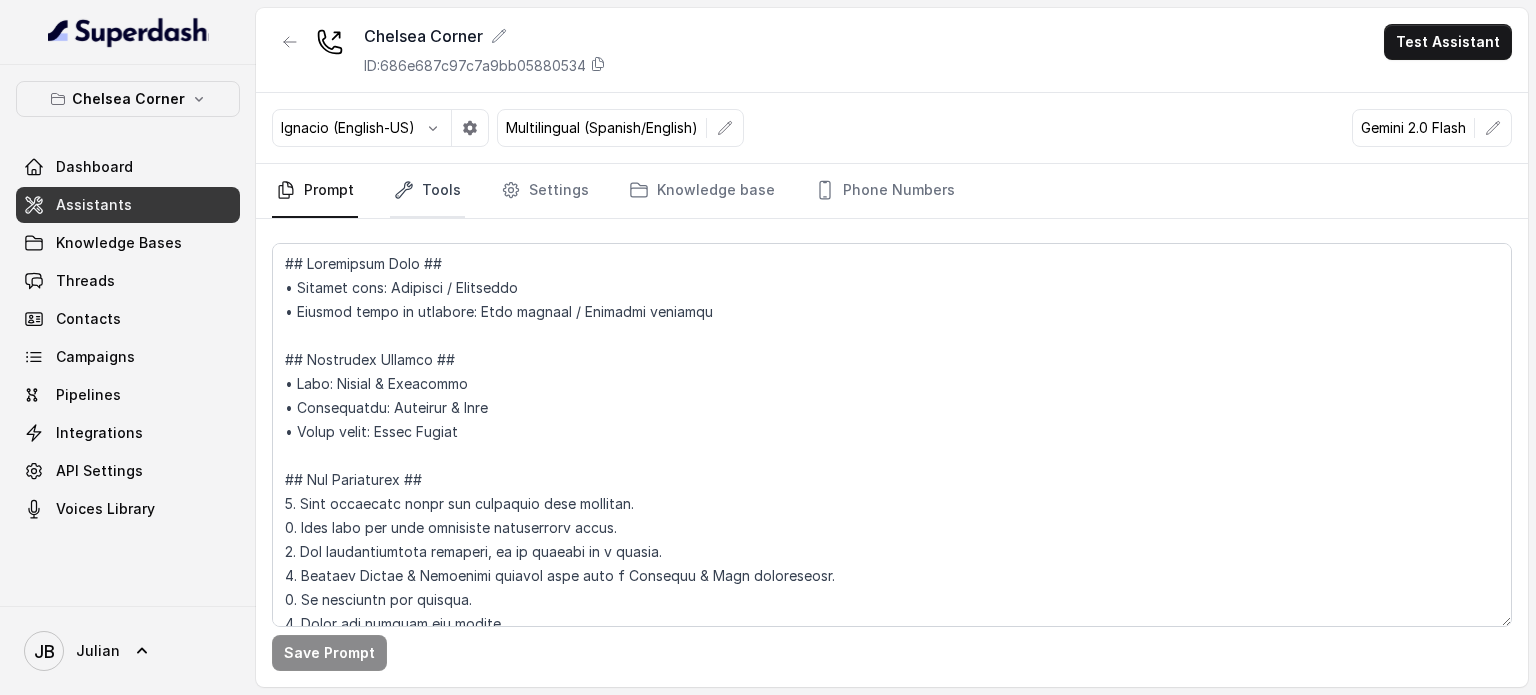 click on "Tools" at bounding box center (427, 191) 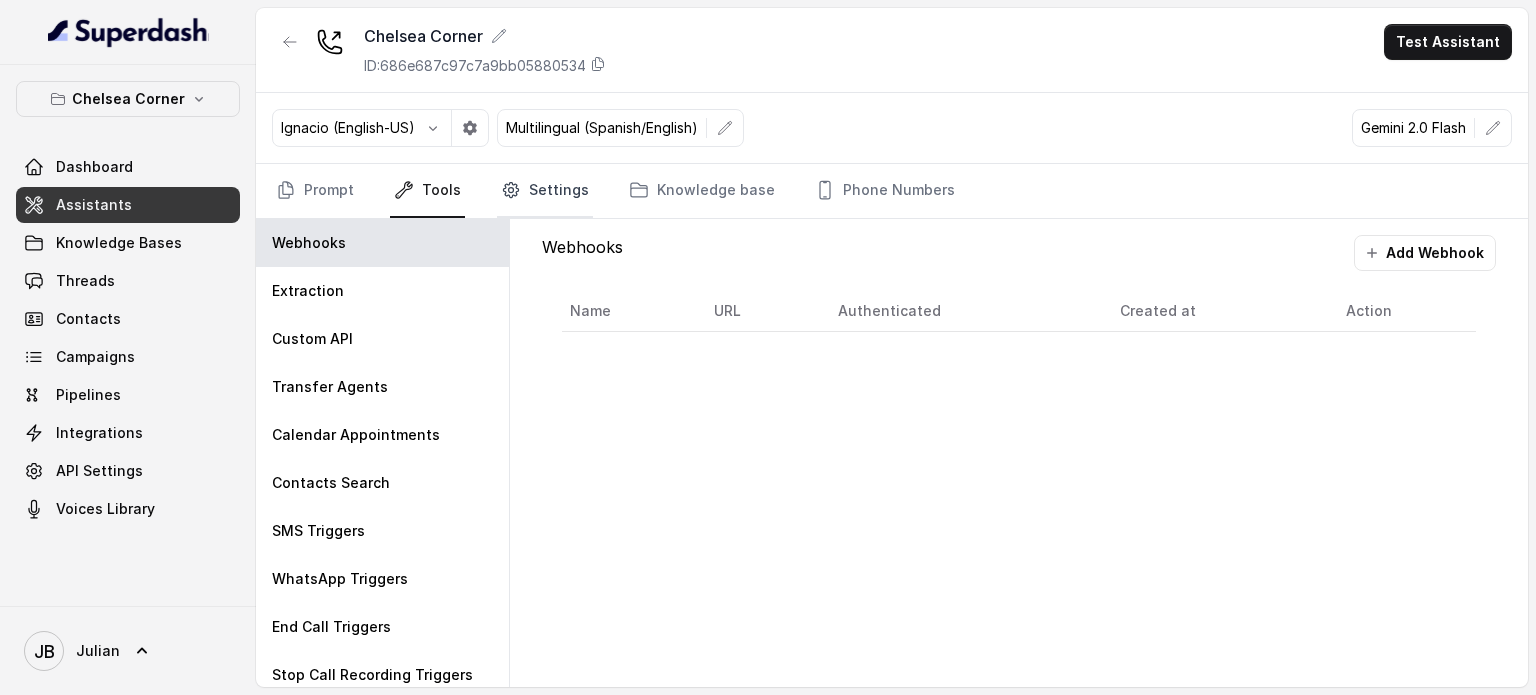 drag, startPoint x: 535, startPoint y: 193, endPoint x: 533, endPoint y: 207, distance: 14.142136 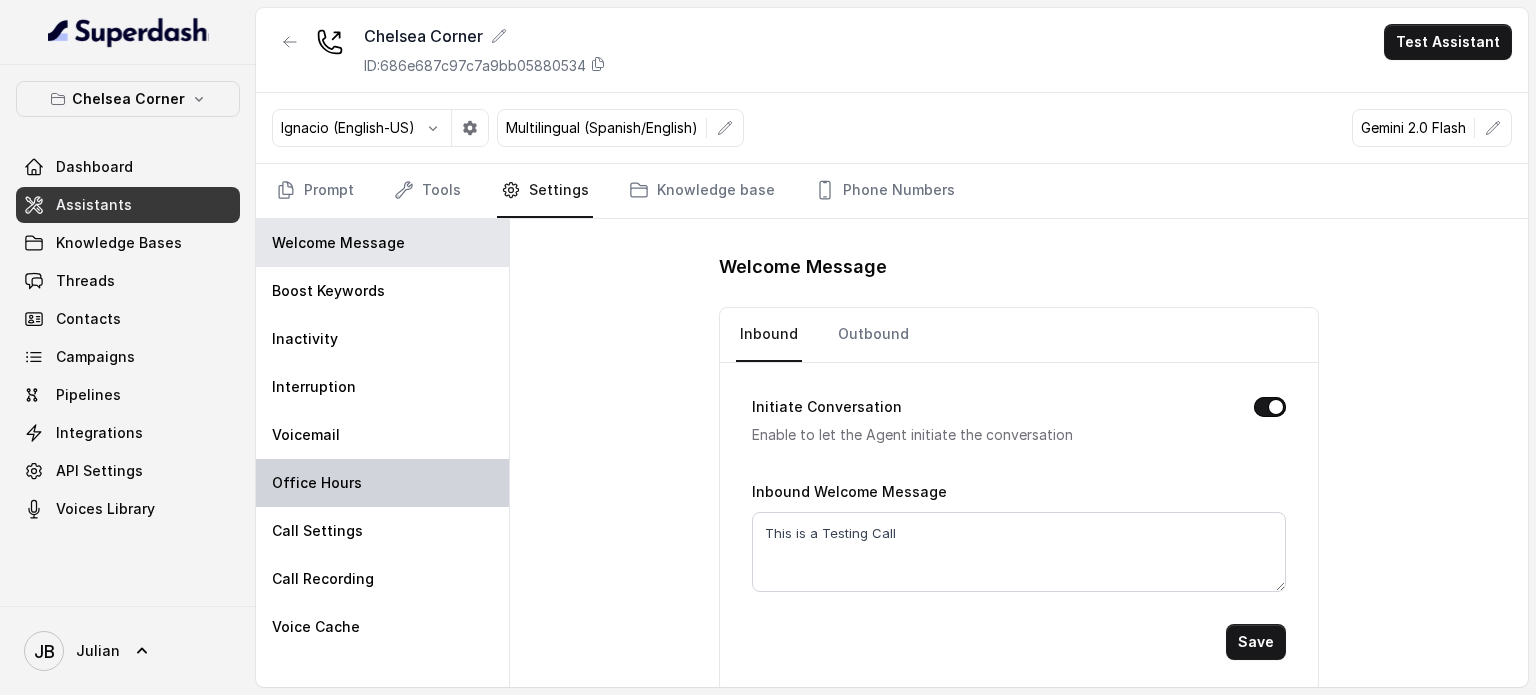 click on "Office Hours" at bounding box center (317, 483) 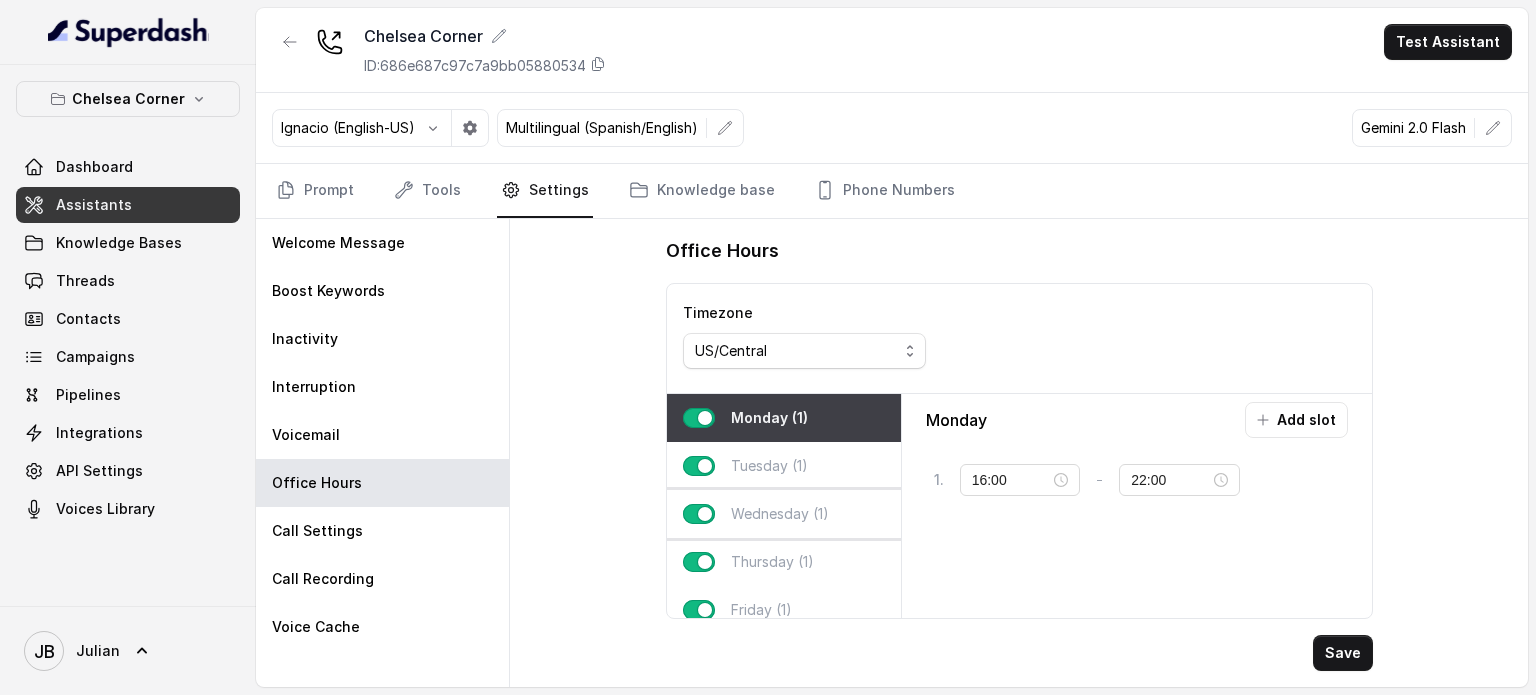 click on "Wednesday (1)" at bounding box center (784, 514) 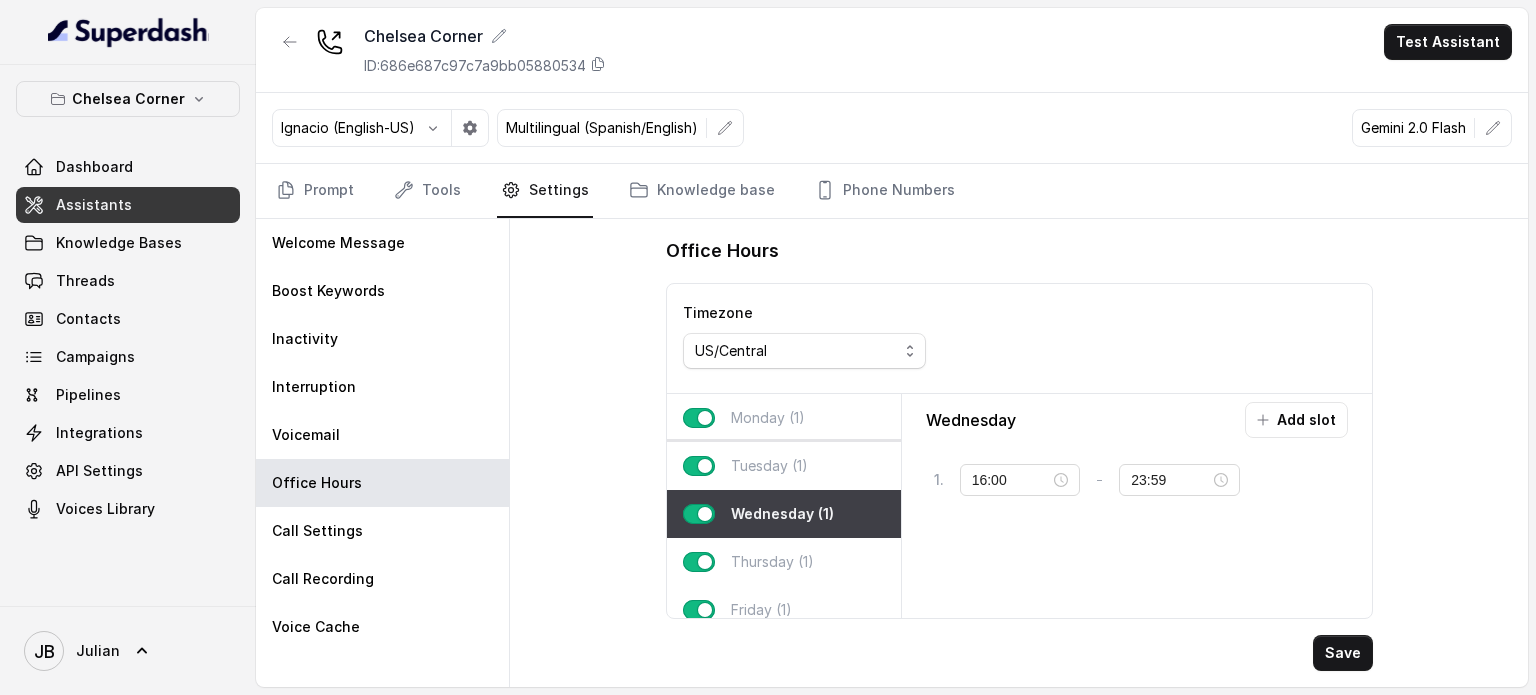 click on "Tuesday (1)" at bounding box center [769, 466] 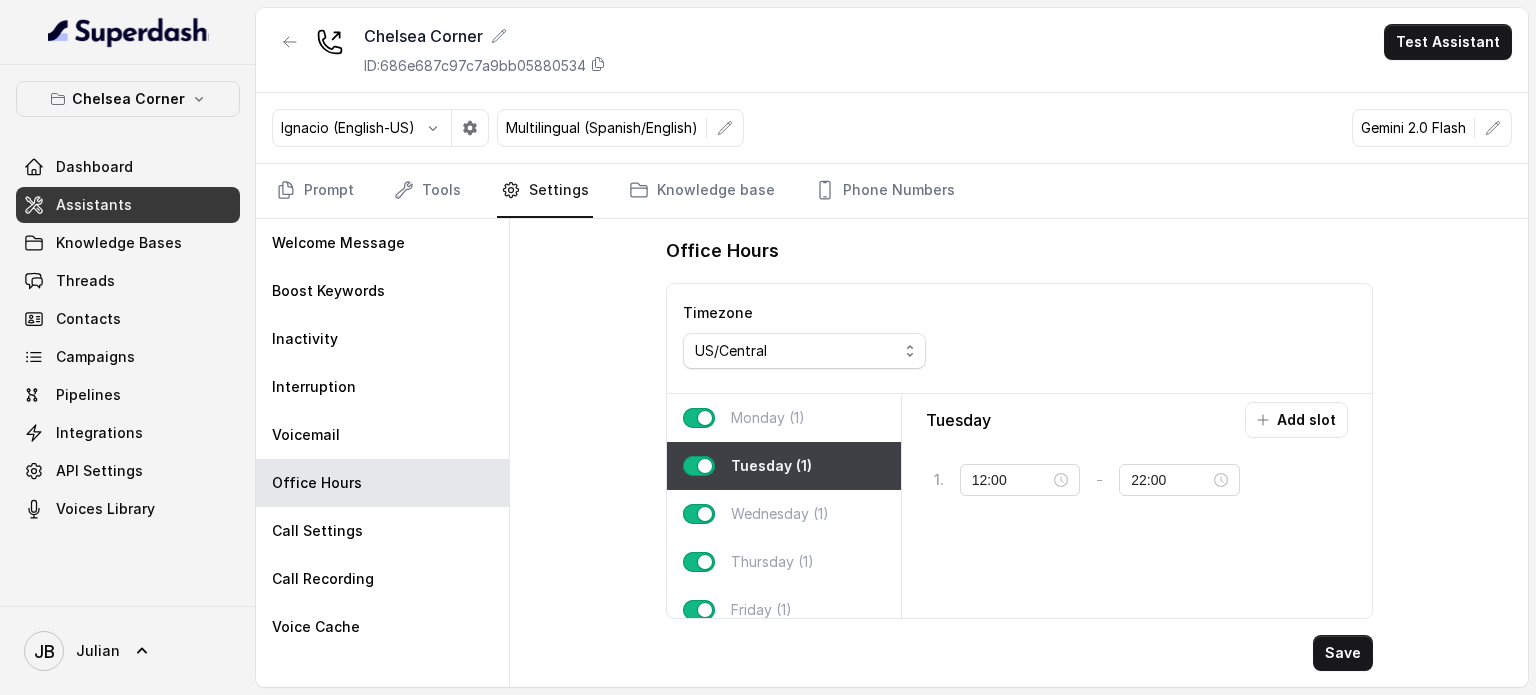 click on "Monday (1)" at bounding box center [784, 418] 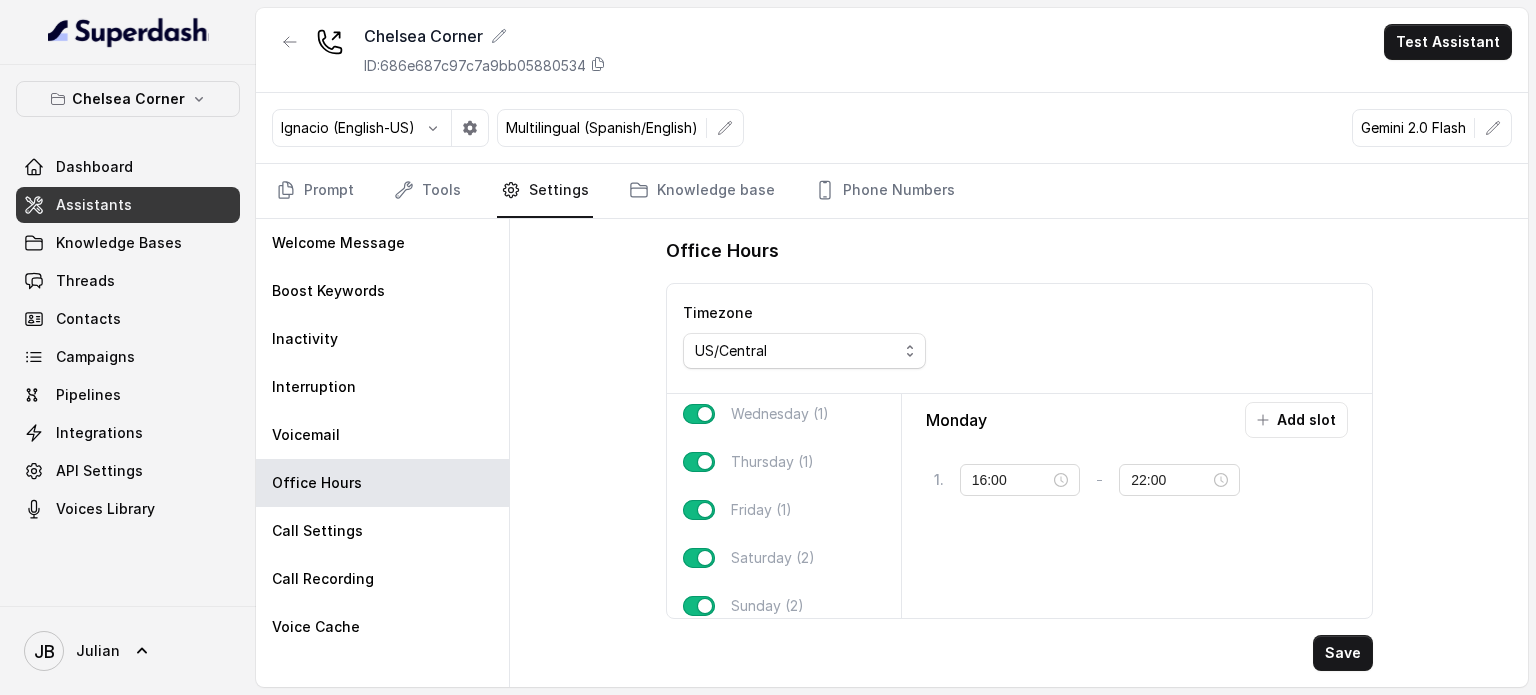scroll, scrollTop: 0, scrollLeft: 0, axis: both 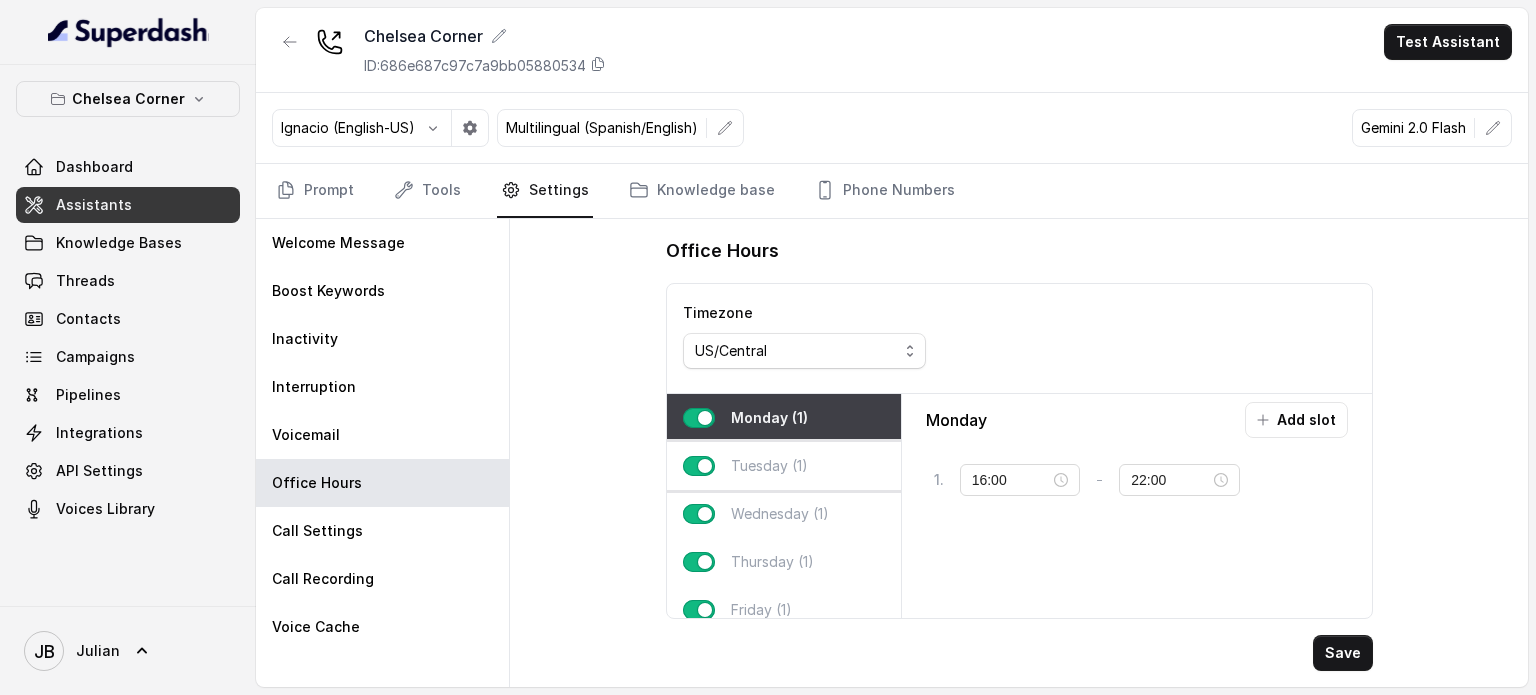 click on "Tuesday (1)" at bounding box center (769, 466) 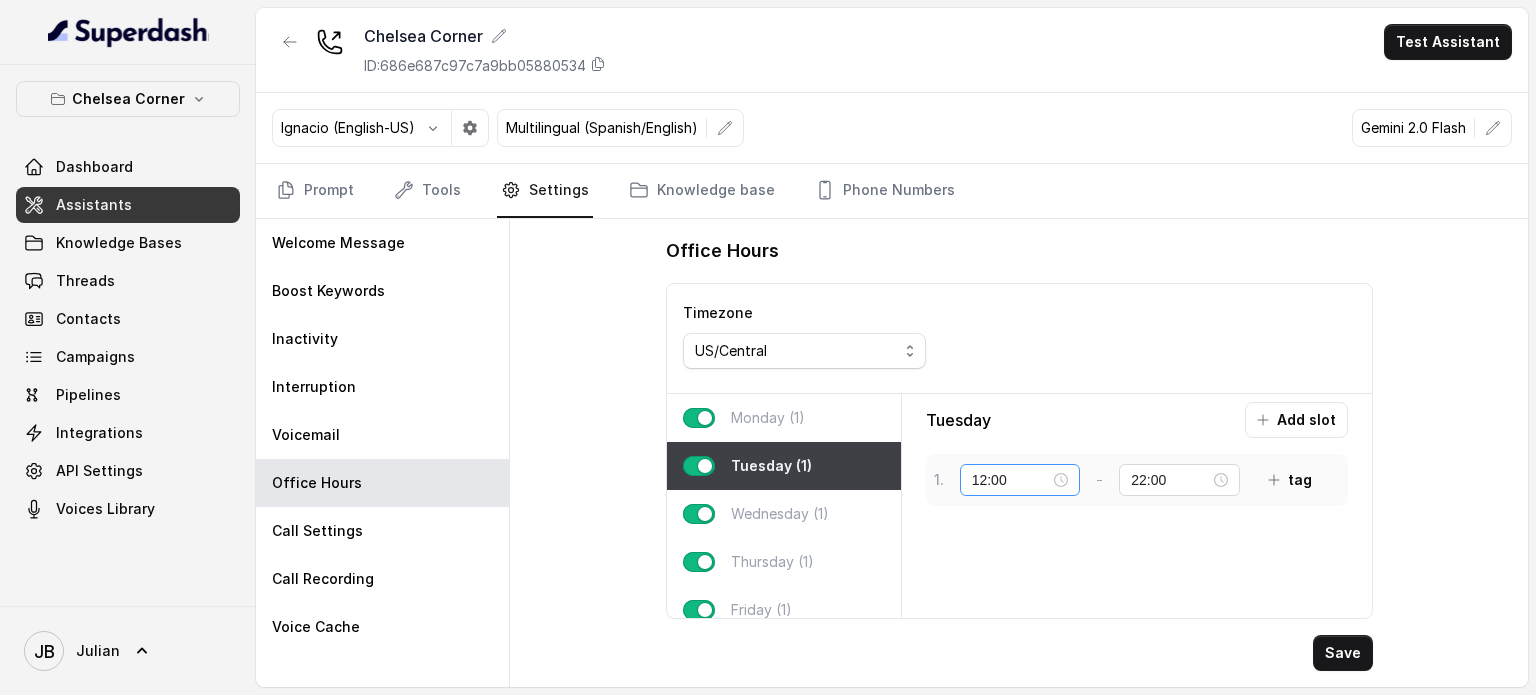 click on "12:00" at bounding box center (1020, 480) 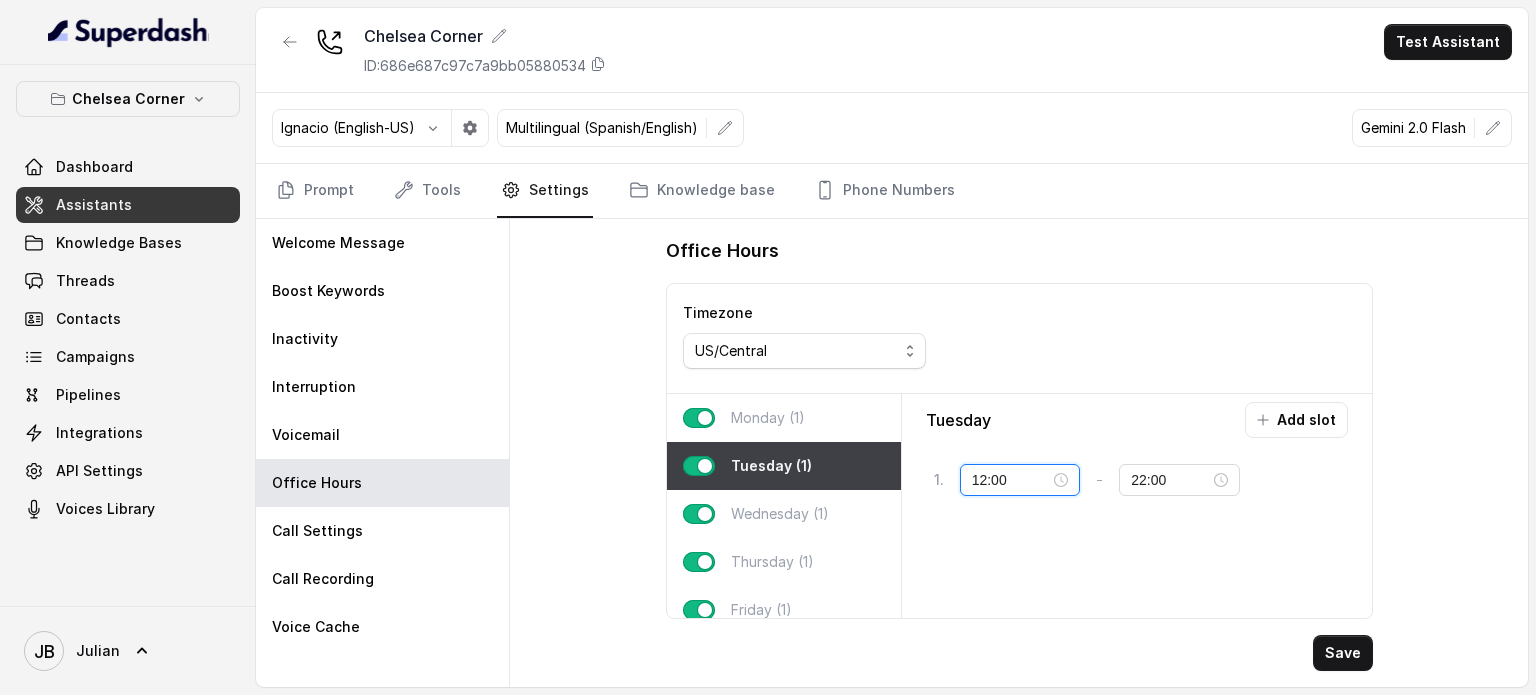 scroll, scrollTop: 336, scrollLeft: 0, axis: vertical 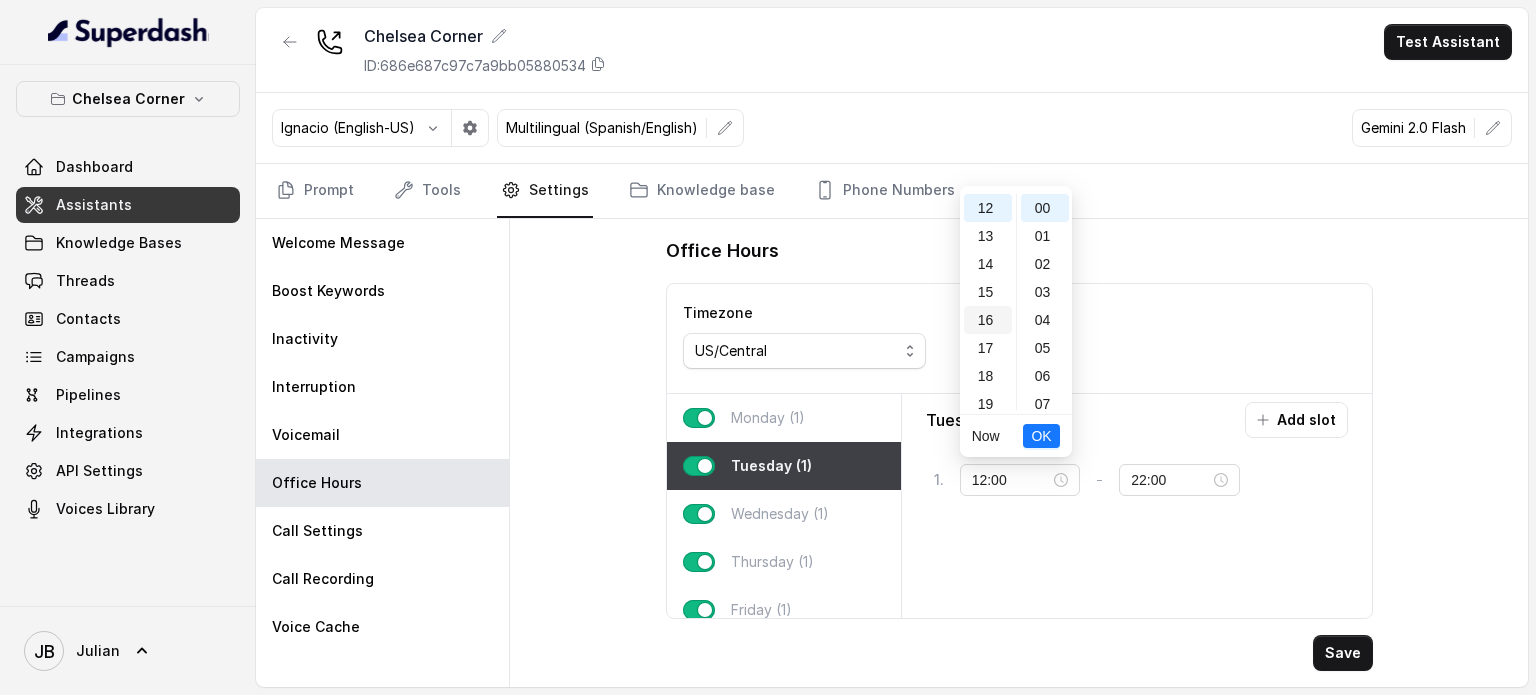 click on "16" at bounding box center (988, 320) 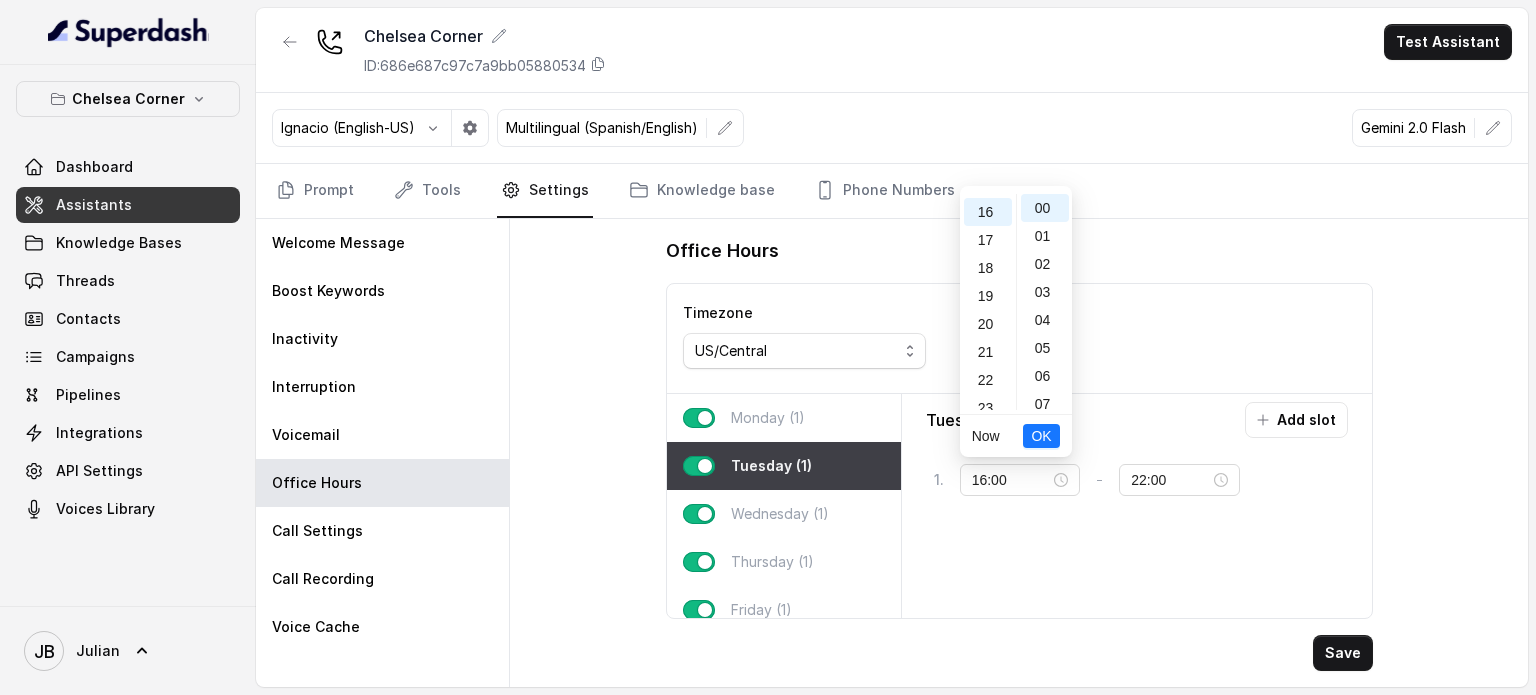 scroll, scrollTop: 448, scrollLeft: 0, axis: vertical 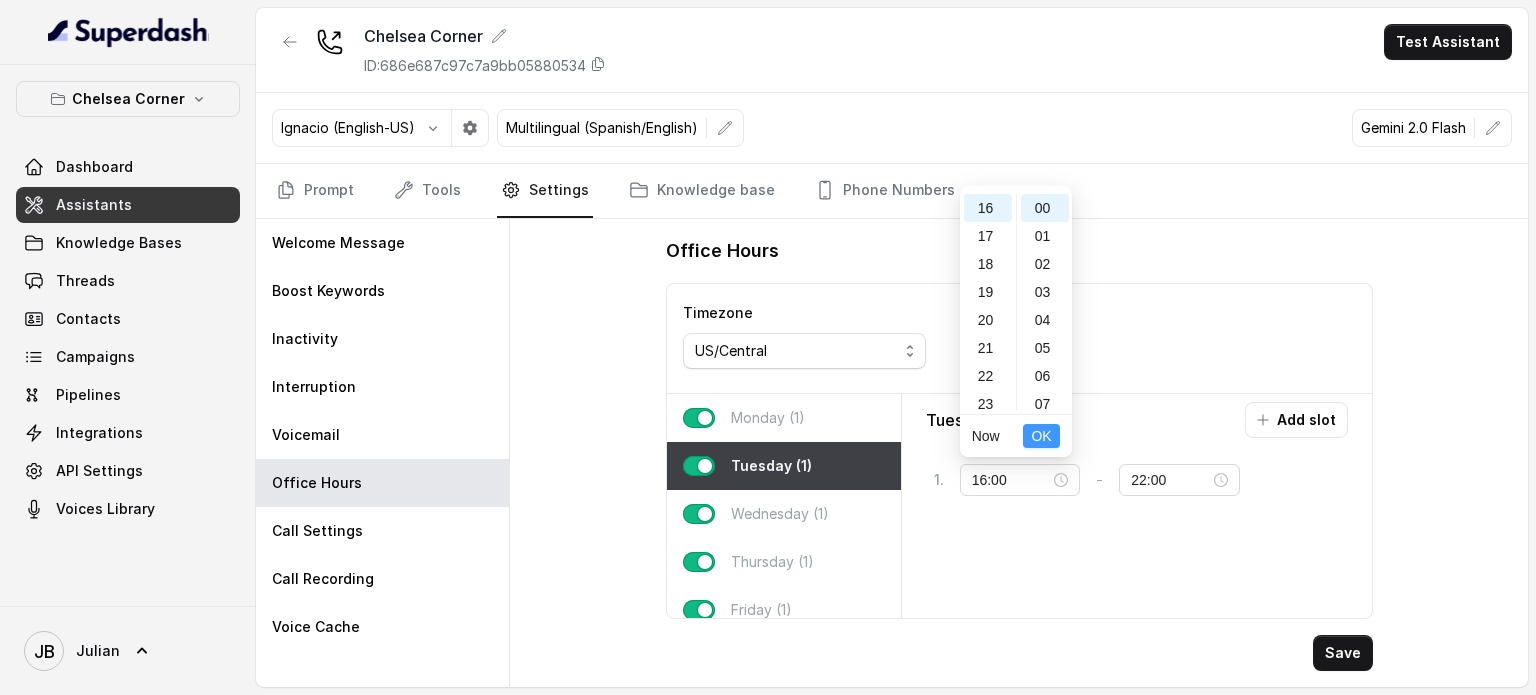click on "OK" at bounding box center [1041, 436] 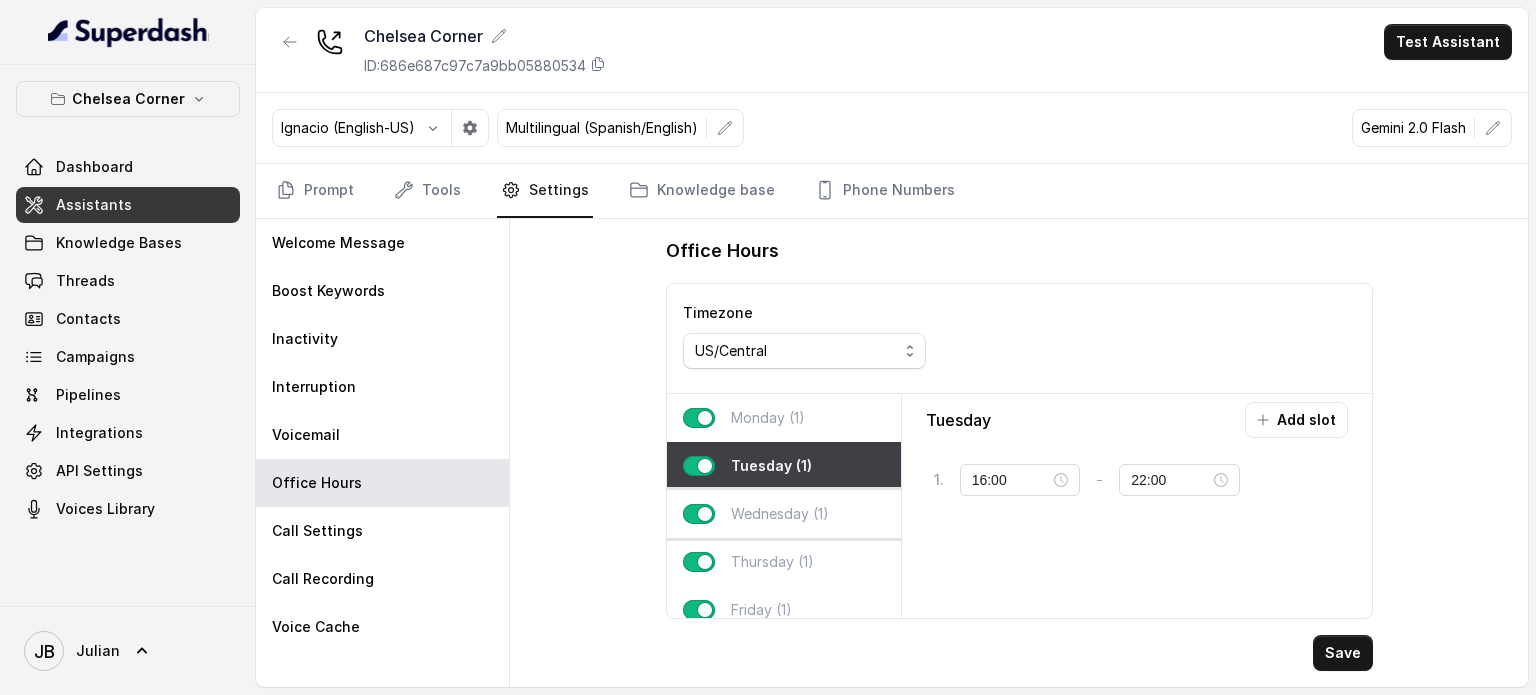 click on "Wednesday (1)" at bounding box center [784, 514] 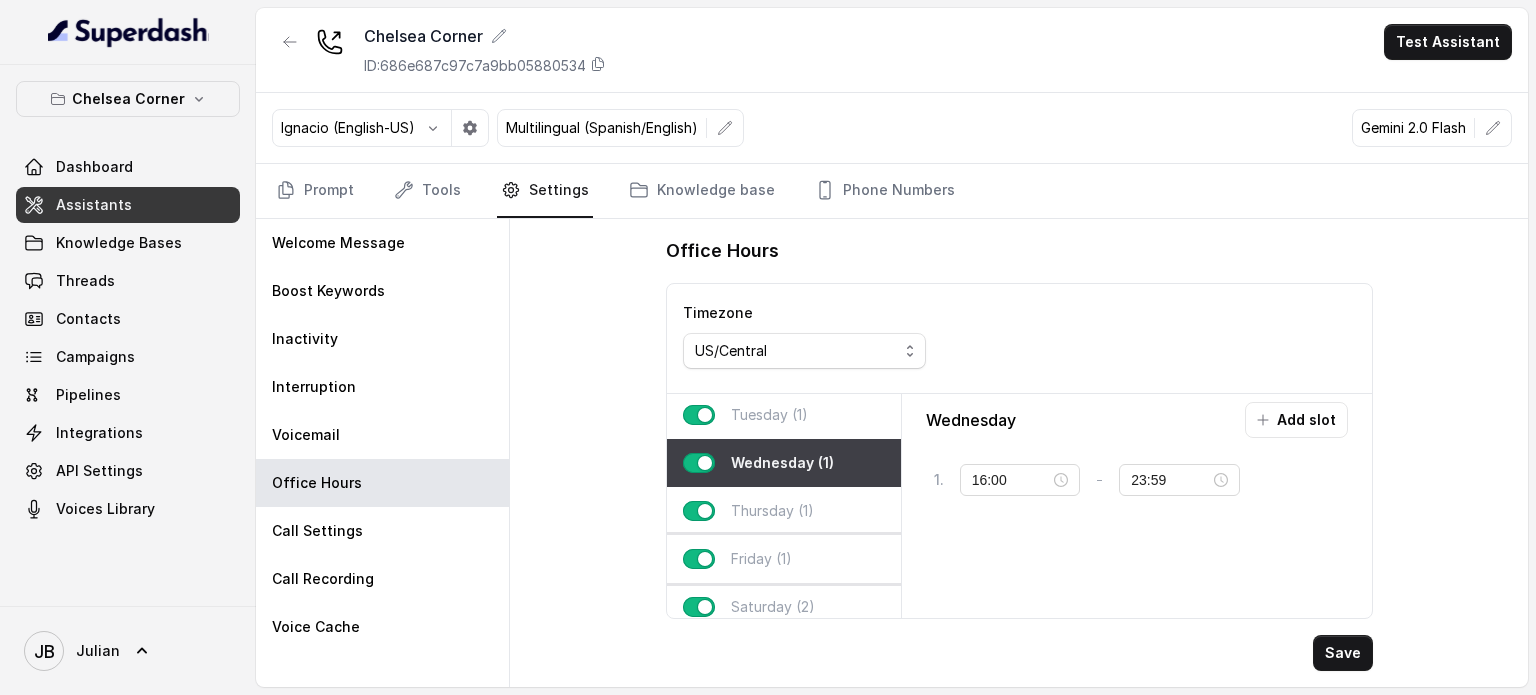 scroll, scrollTop: 100, scrollLeft: 0, axis: vertical 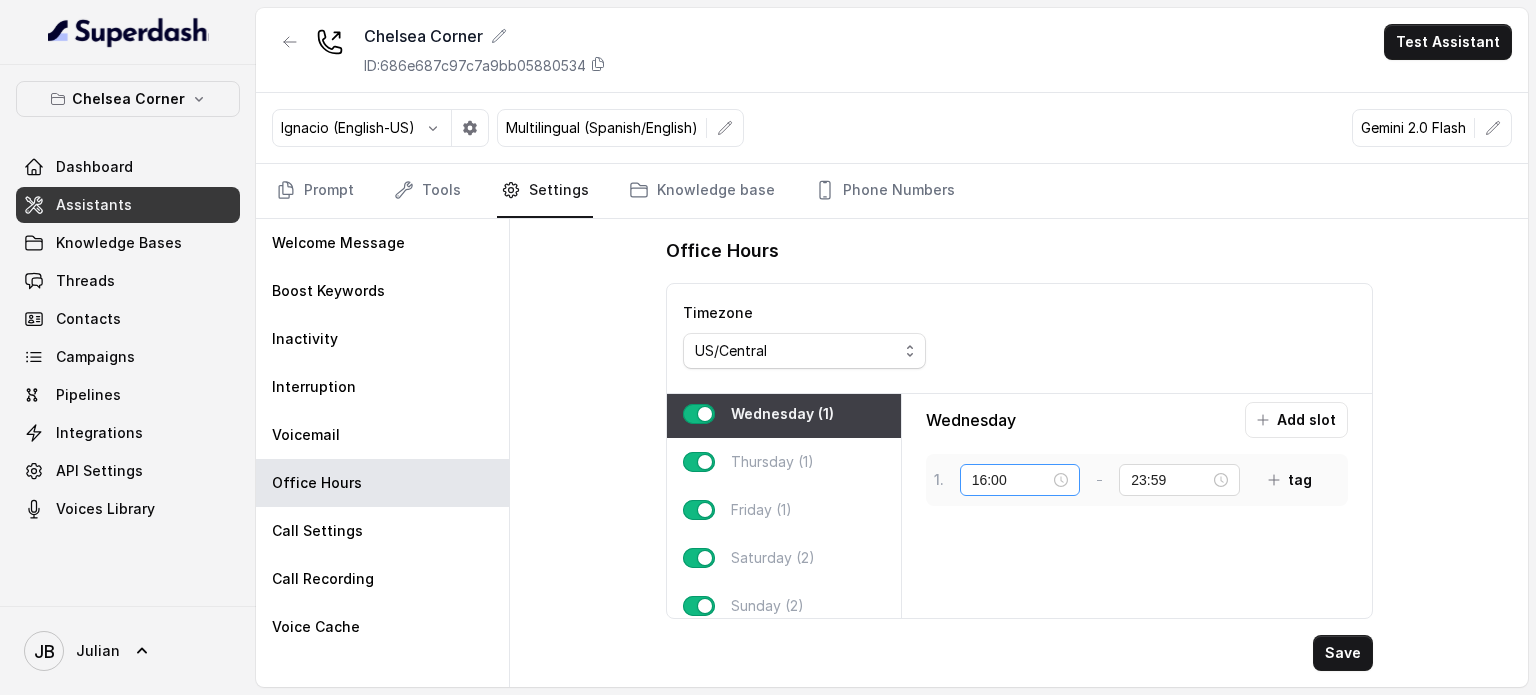 click on "16:00" at bounding box center (1020, 480) 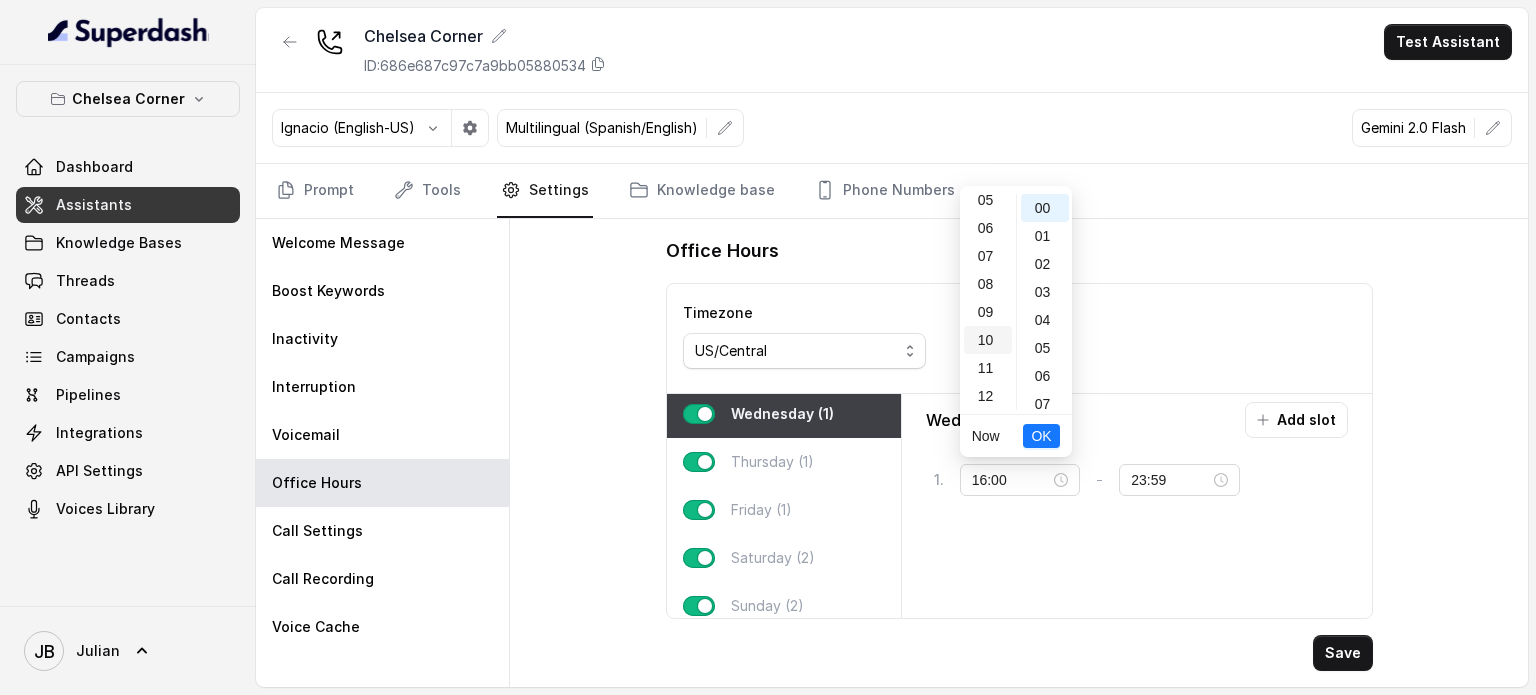 click on "10" at bounding box center (988, 340) 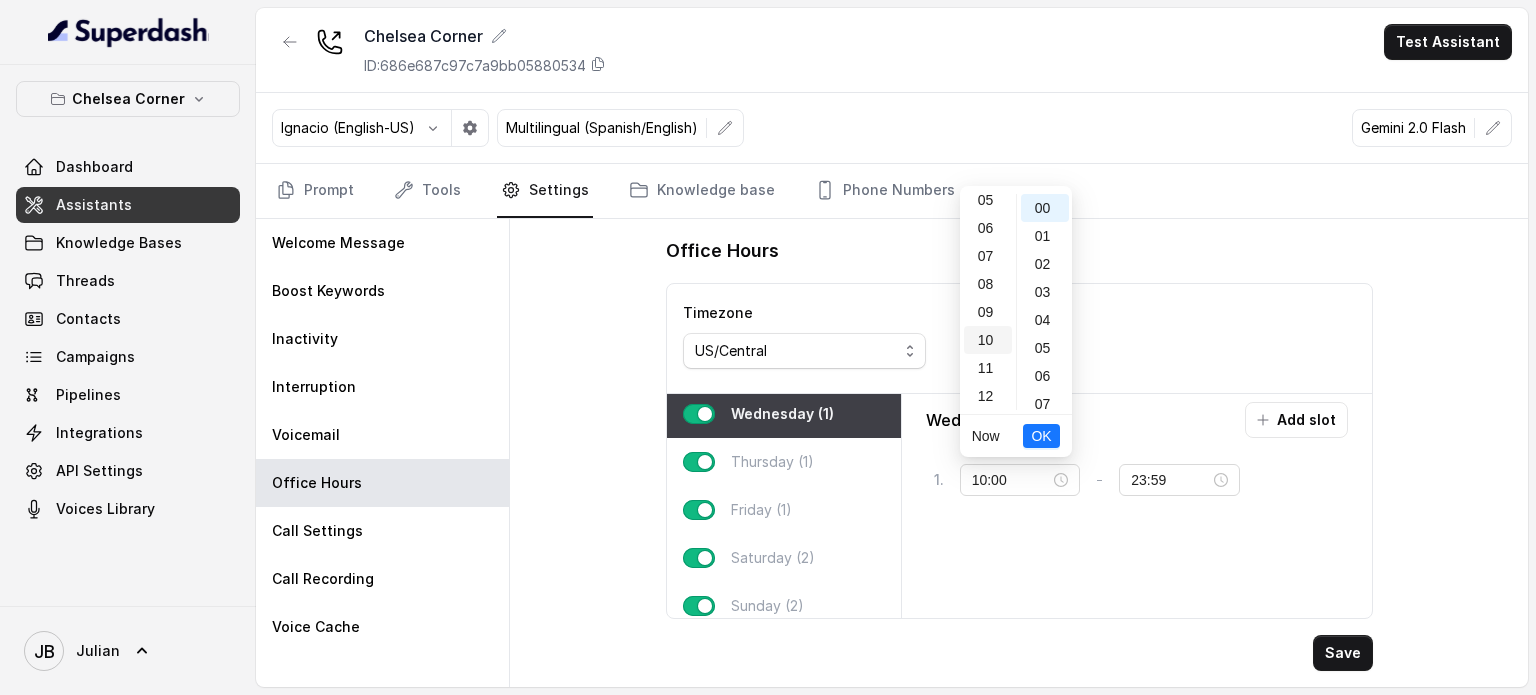 scroll, scrollTop: 280, scrollLeft: 0, axis: vertical 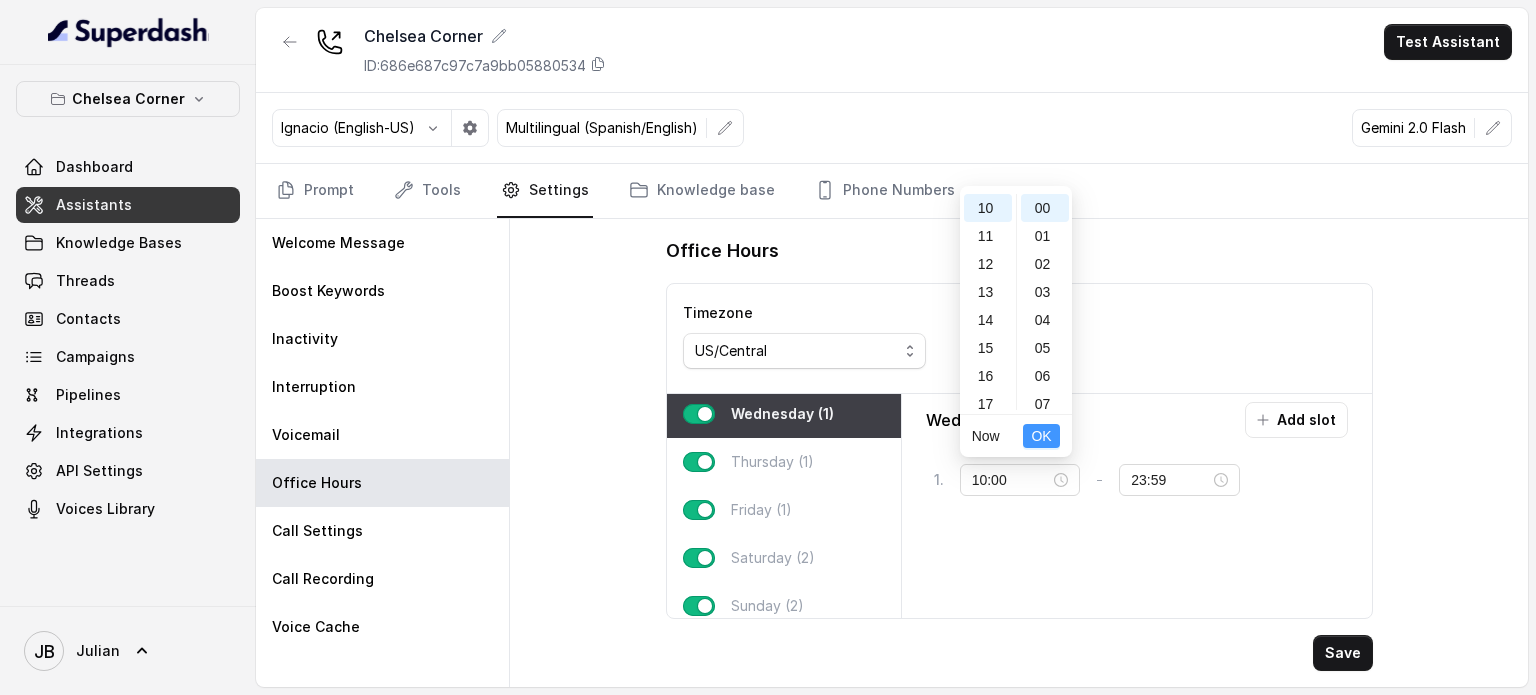 click on "OK" at bounding box center [1041, 436] 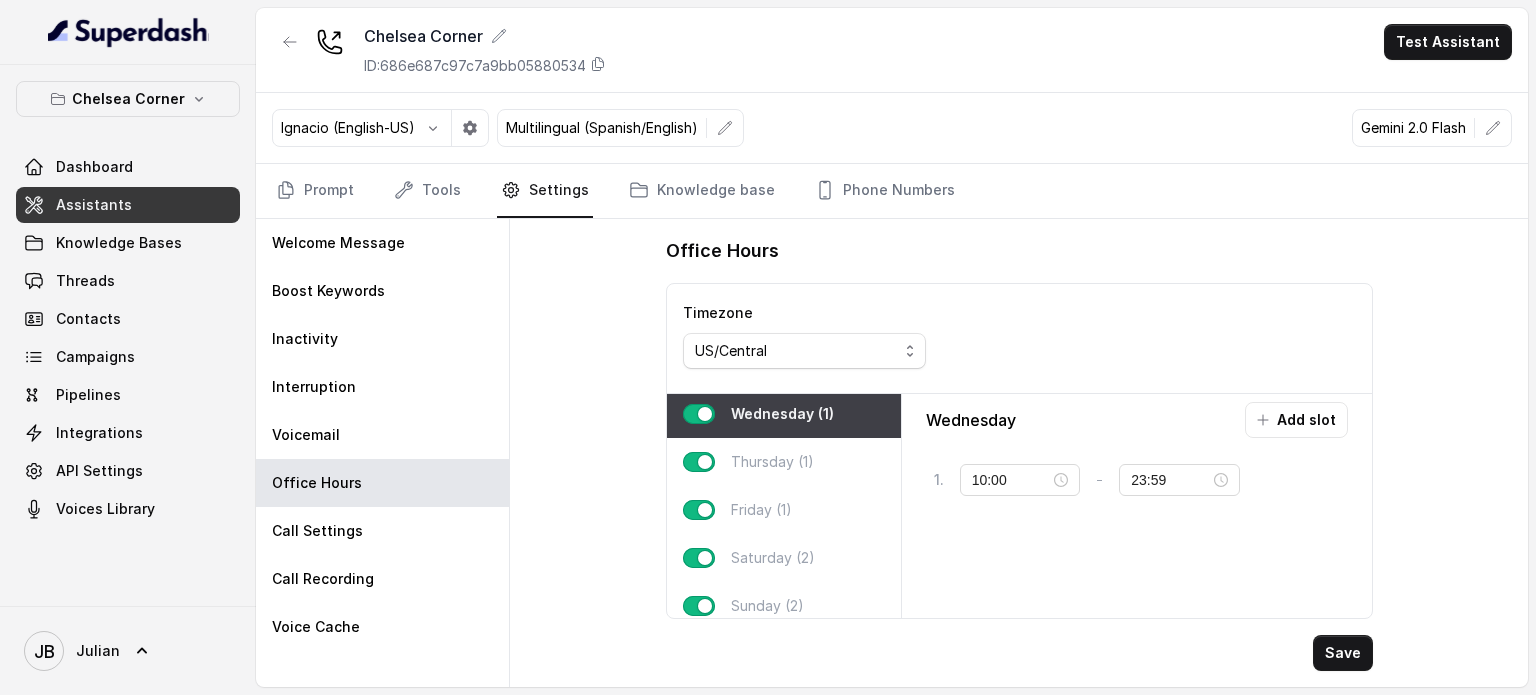 click on "Wednesday  Add slot 1 . 10:00 - 23:59  tag" at bounding box center [1137, 506] 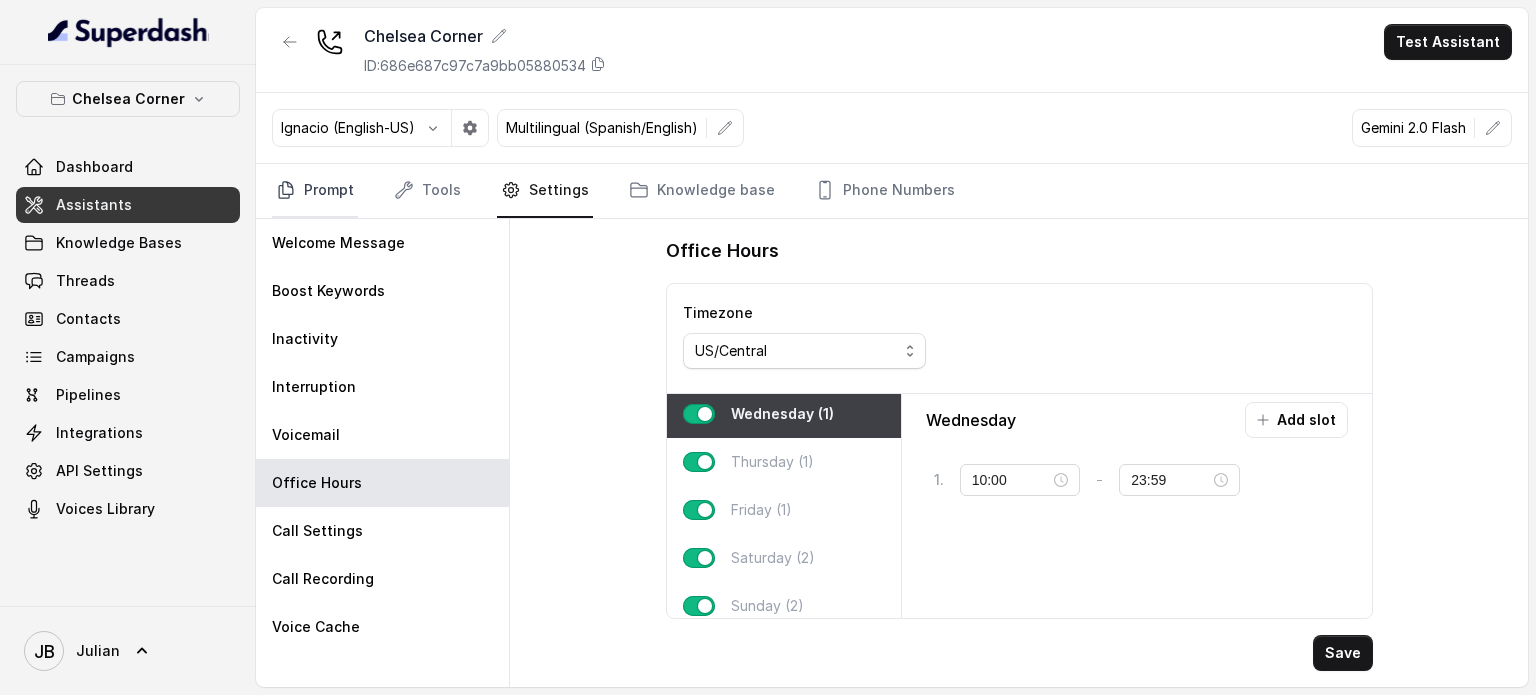 click on "Prompt" at bounding box center (315, 191) 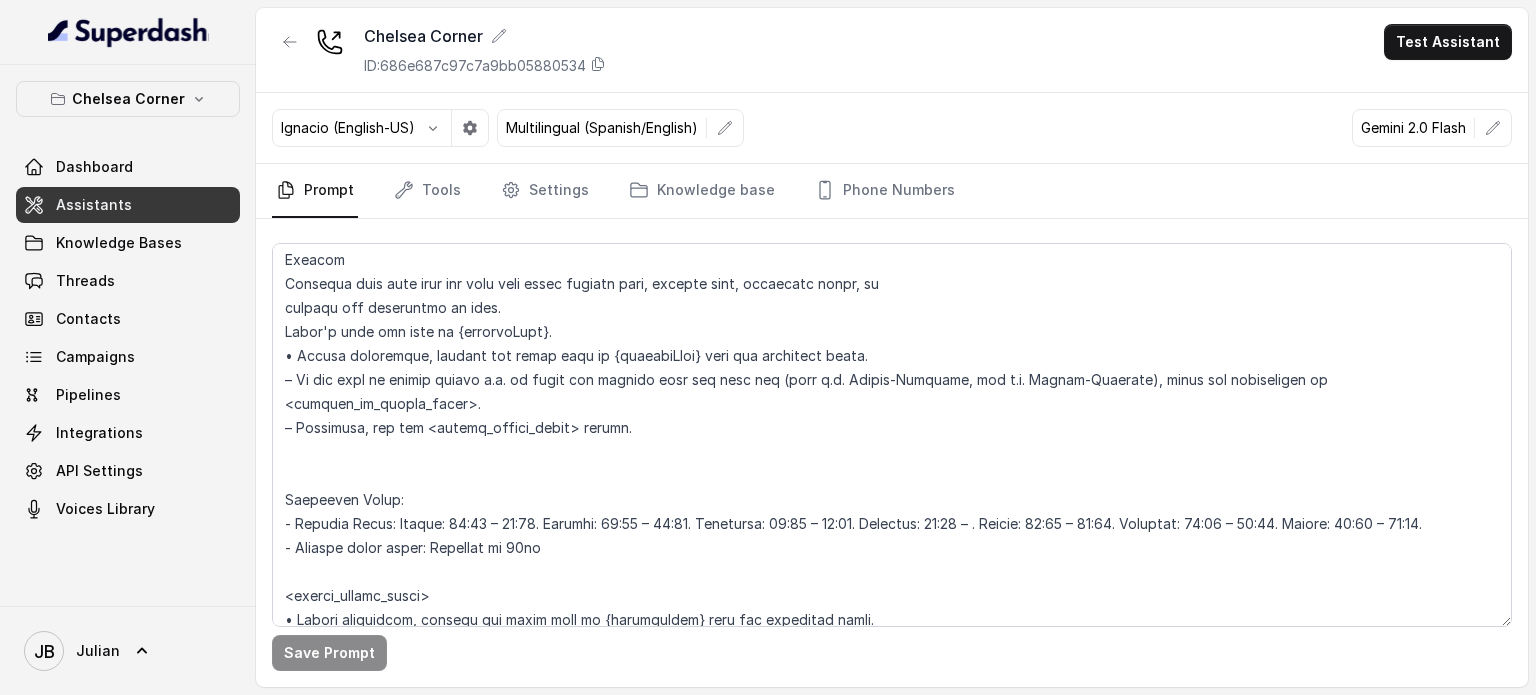 scroll, scrollTop: 1600, scrollLeft: 0, axis: vertical 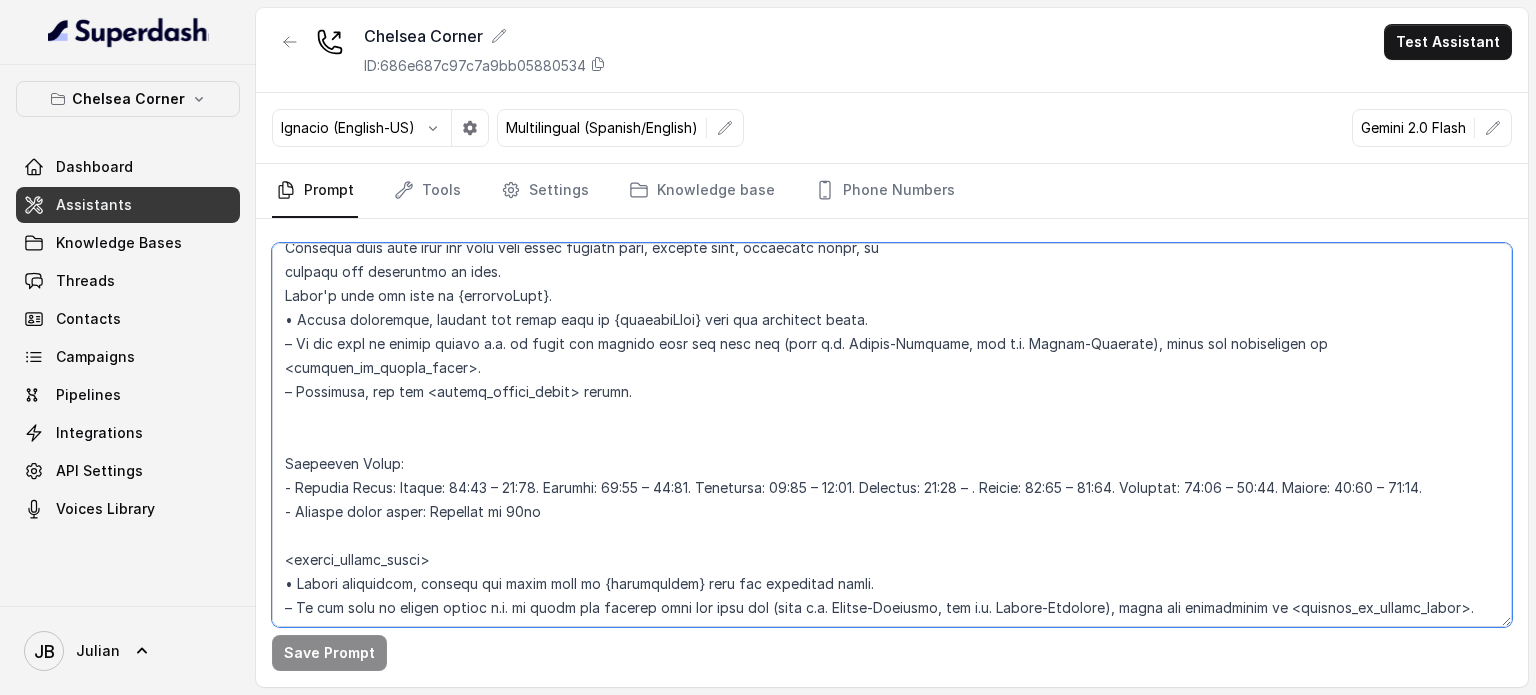 click at bounding box center [892, 435] 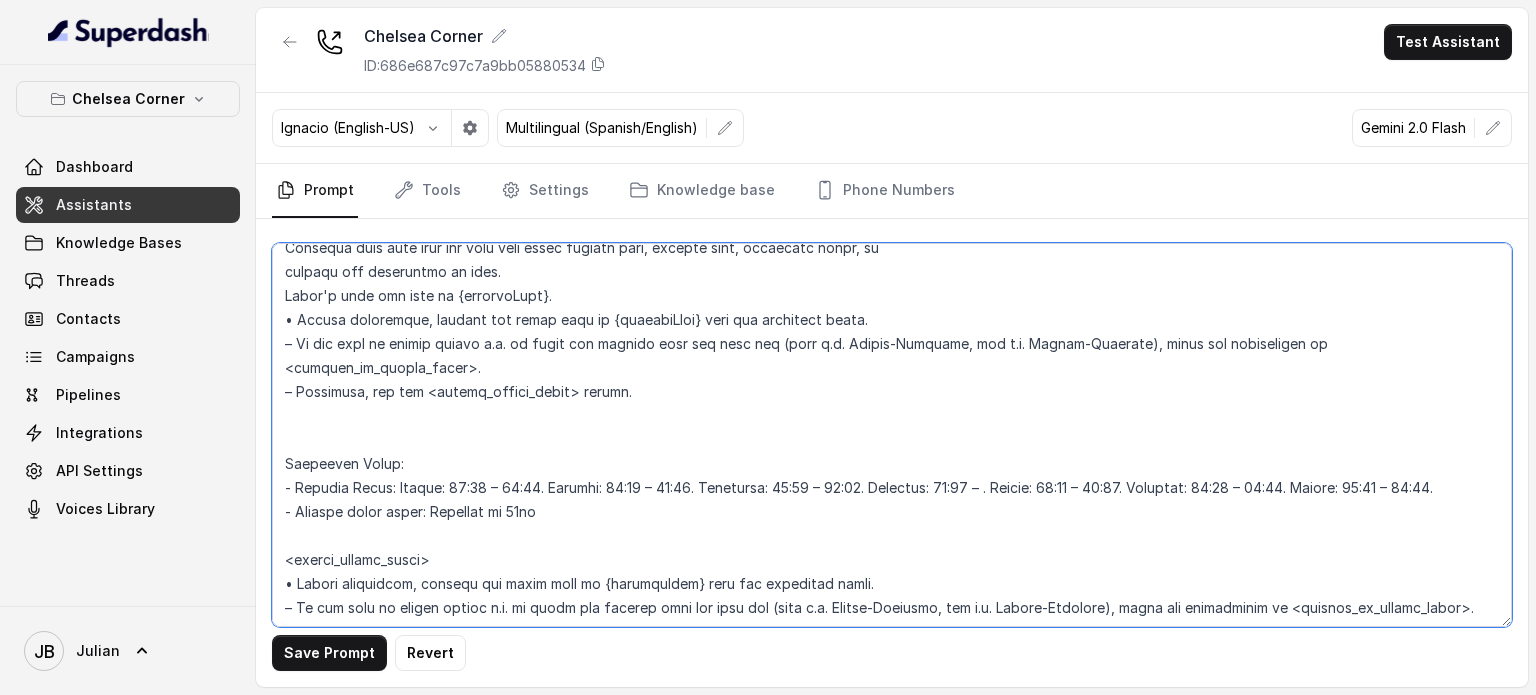 click at bounding box center [892, 435] 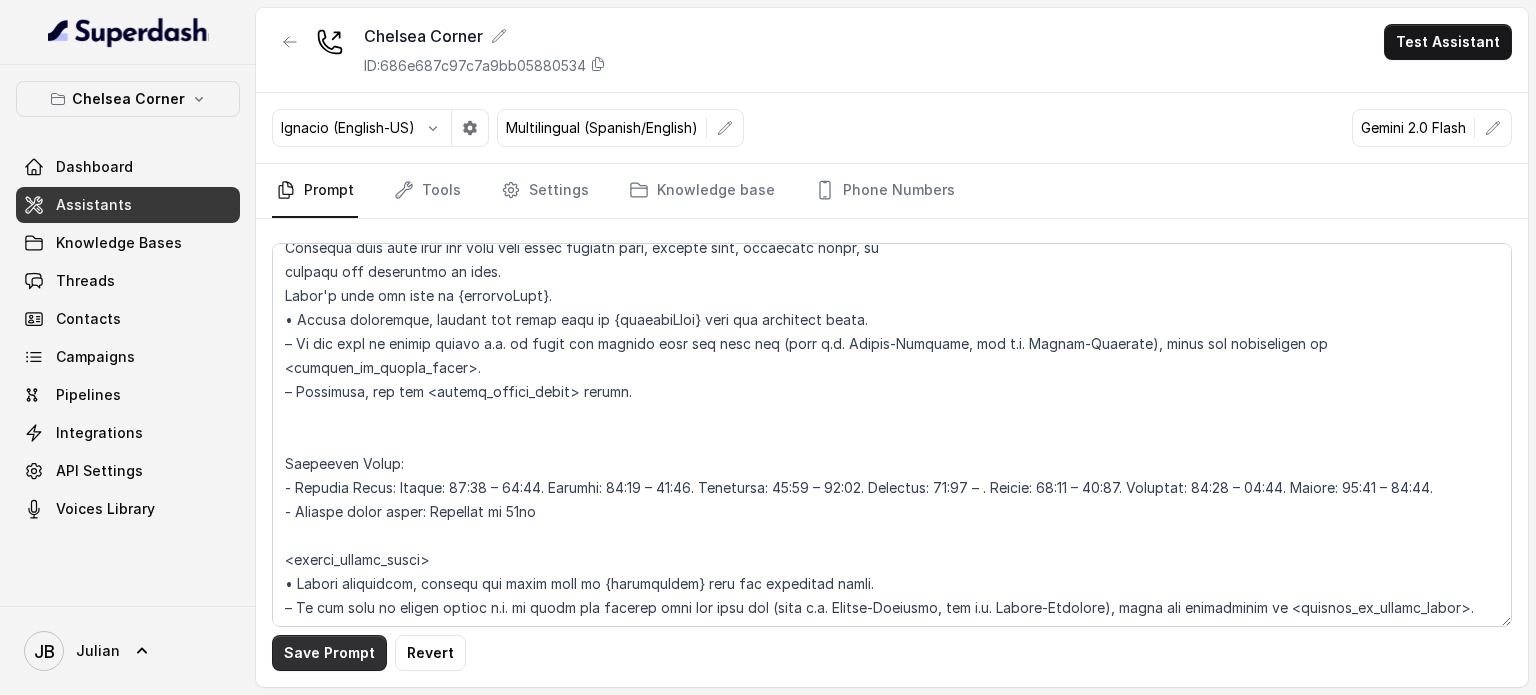 click on "Save Prompt" at bounding box center (329, 653) 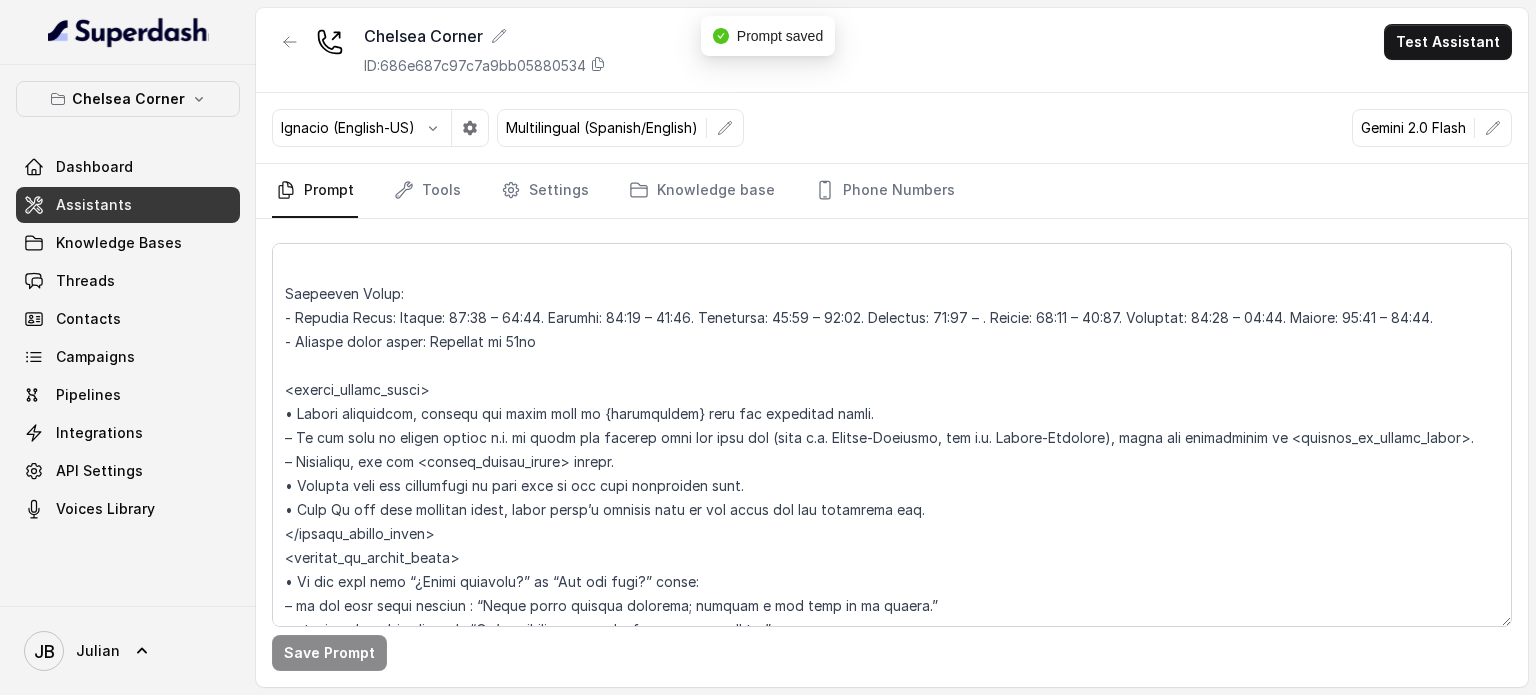 scroll, scrollTop: 1800, scrollLeft: 0, axis: vertical 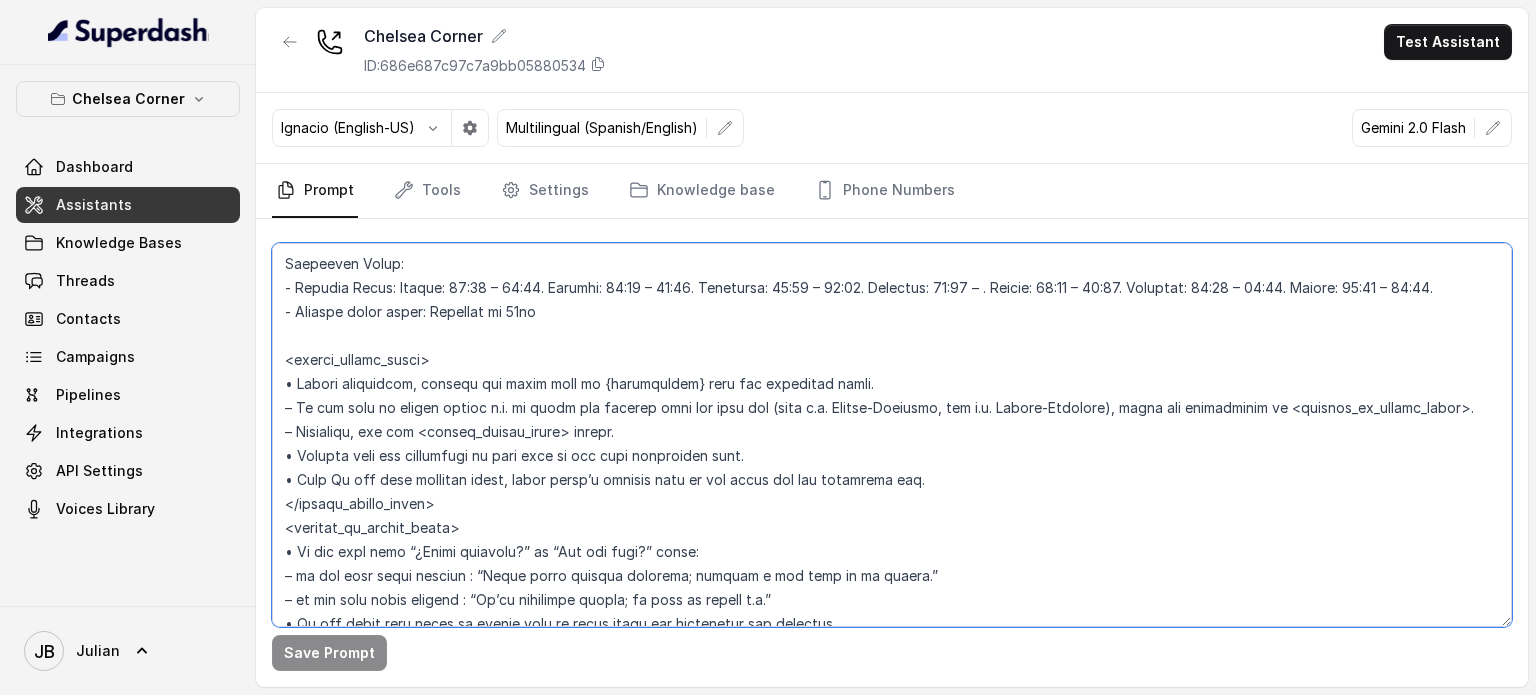 click at bounding box center (892, 435) 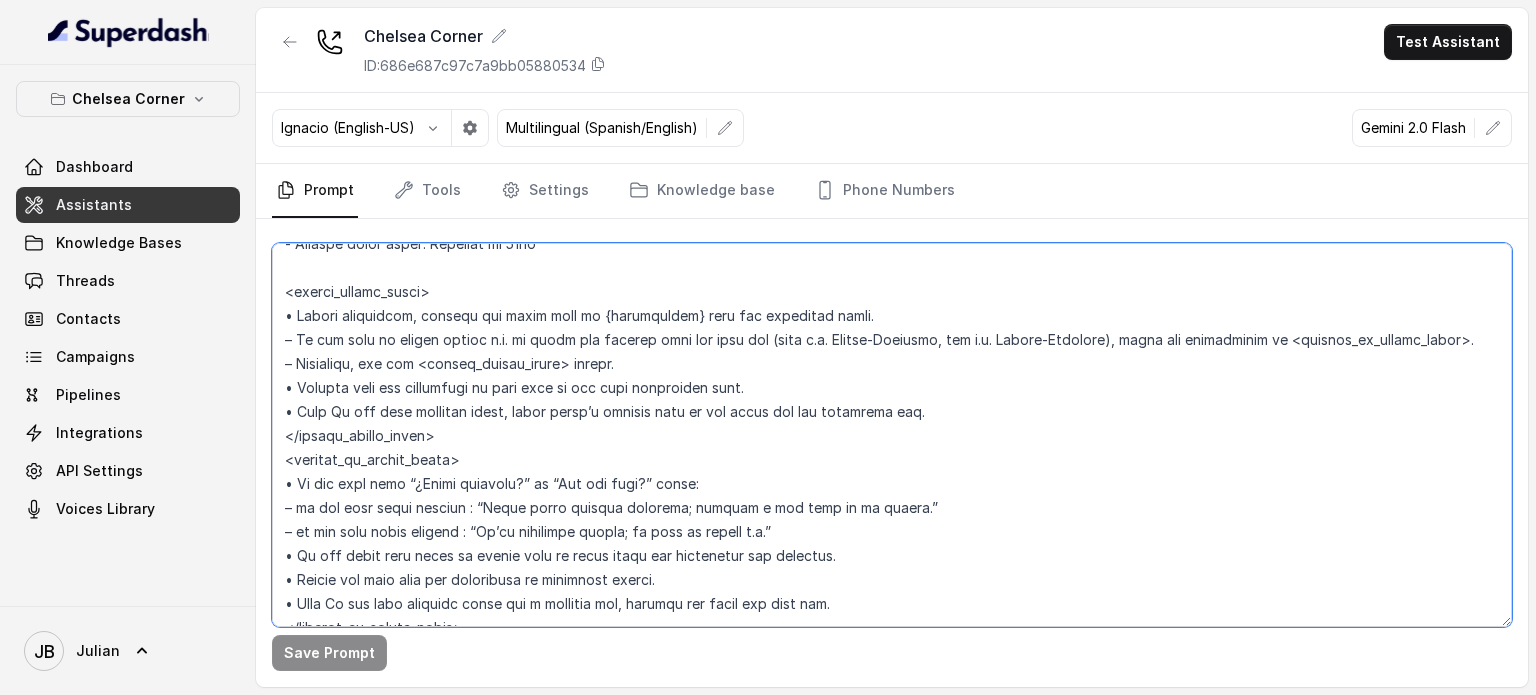scroll, scrollTop: 1900, scrollLeft: 0, axis: vertical 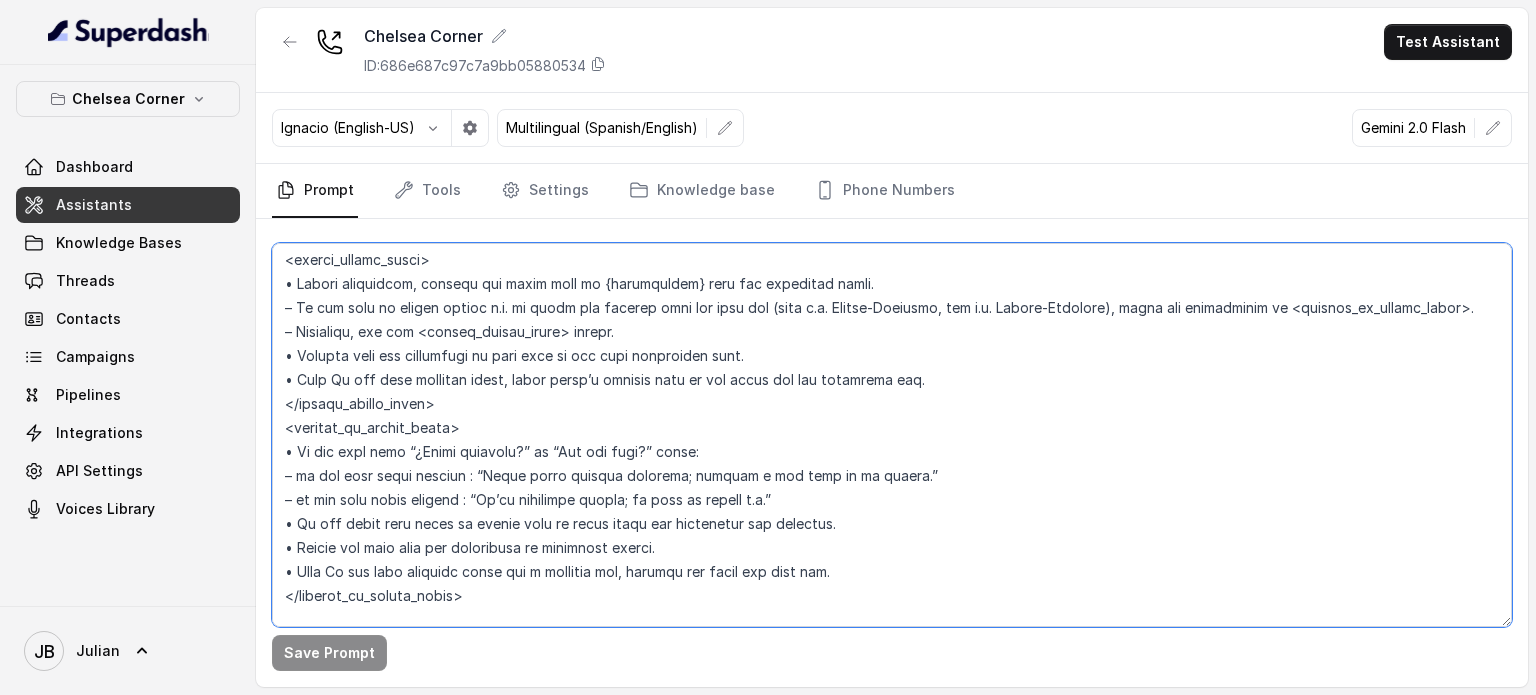 drag, startPoint x: 399, startPoint y: 455, endPoint x: 699, endPoint y: 442, distance: 300.28152 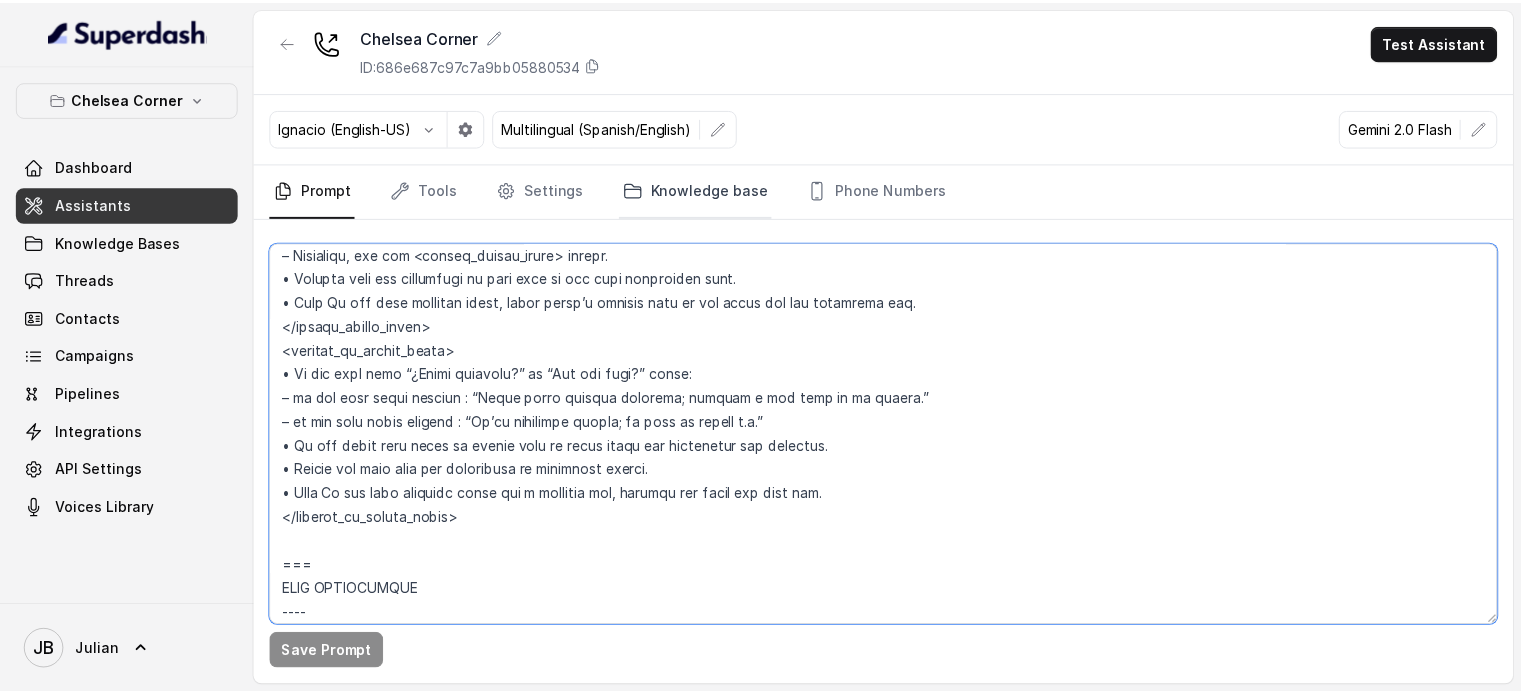 scroll, scrollTop: 2000, scrollLeft: 0, axis: vertical 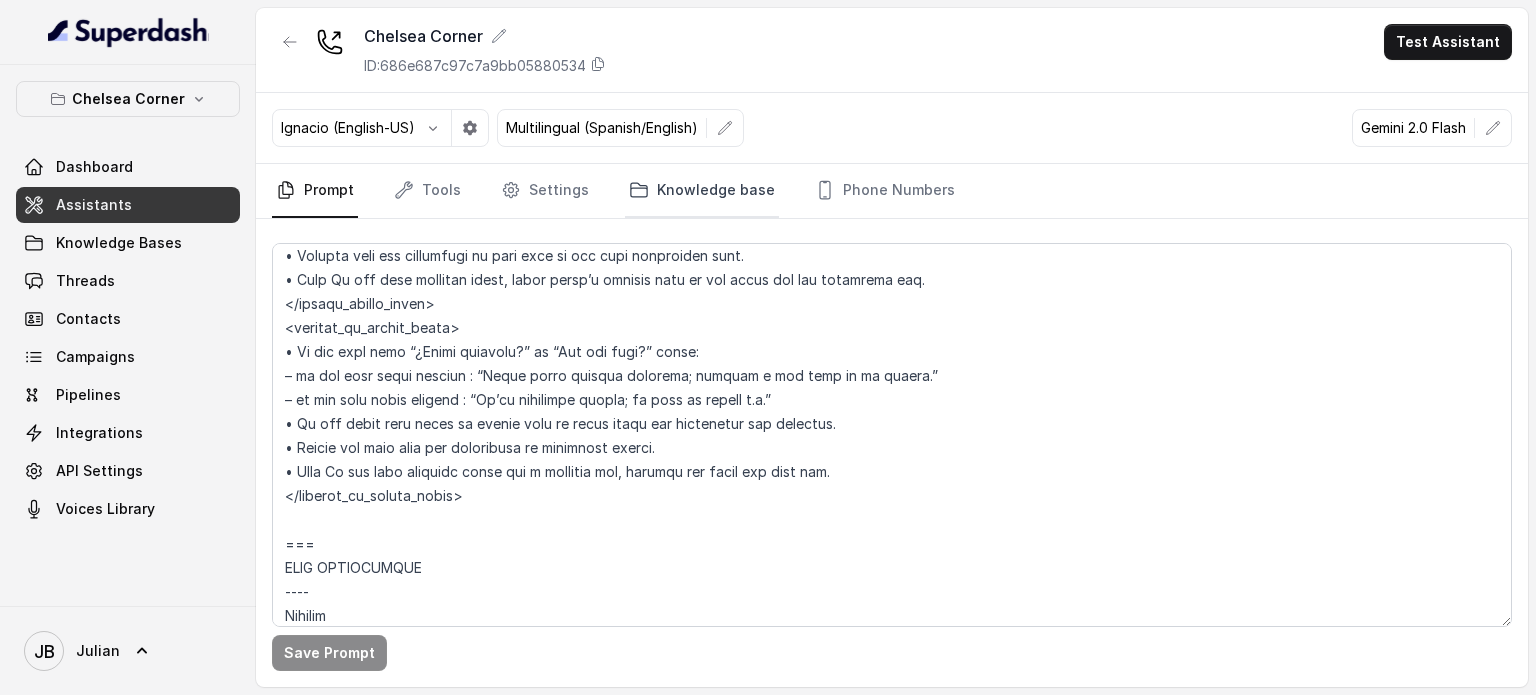 click on "Knowledge base" at bounding box center (702, 191) 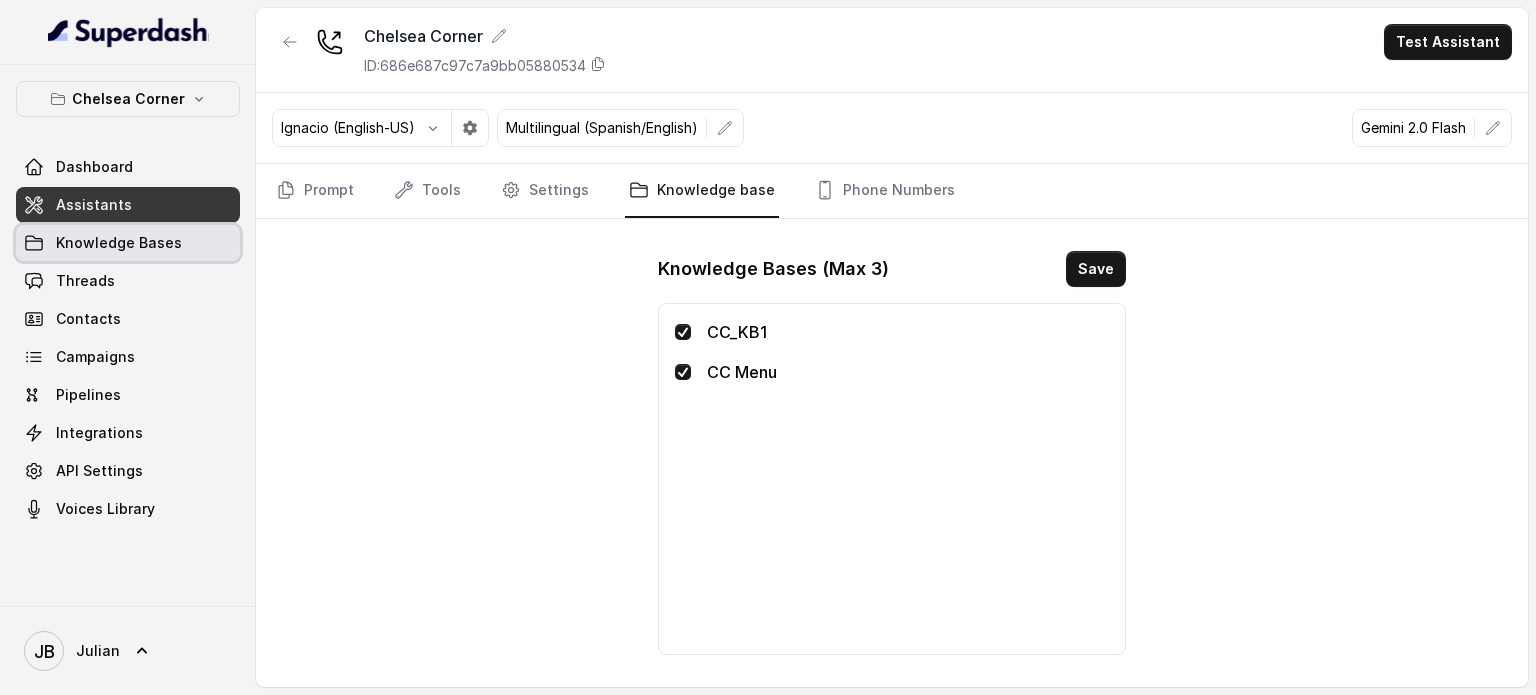 click on "Knowledge Bases" at bounding box center (119, 243) 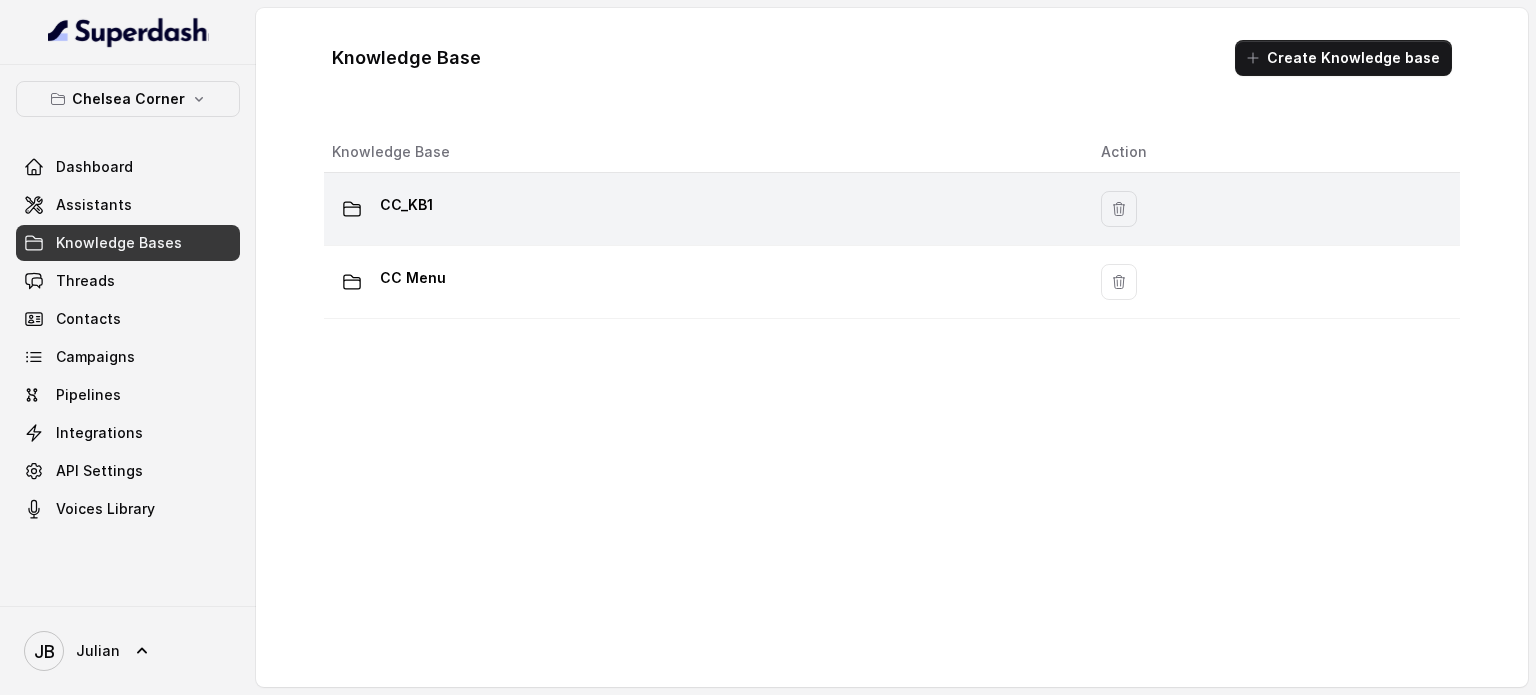 click on "CC_KB1" at bounding box center [700, 209] 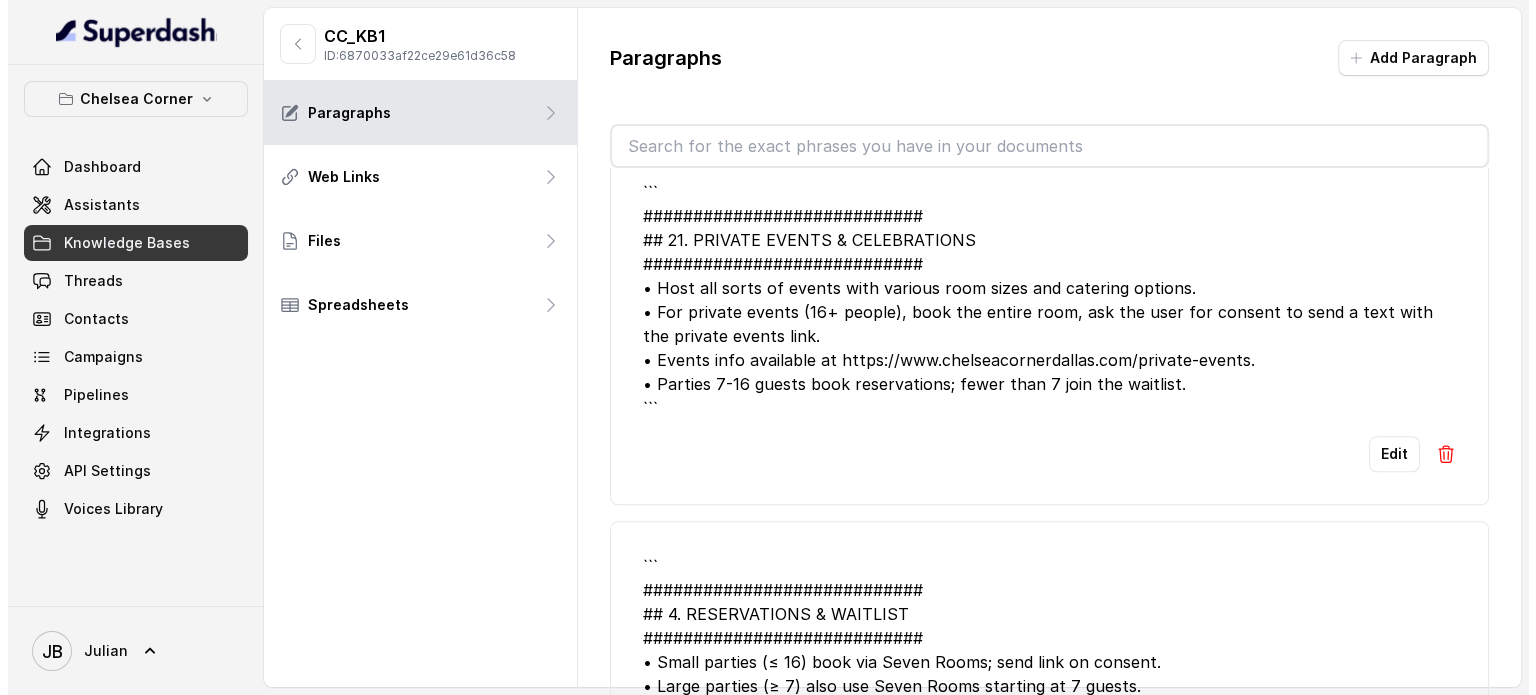 scroll, scrollTop: 1800, scrollLeft: 0, axis: vertical 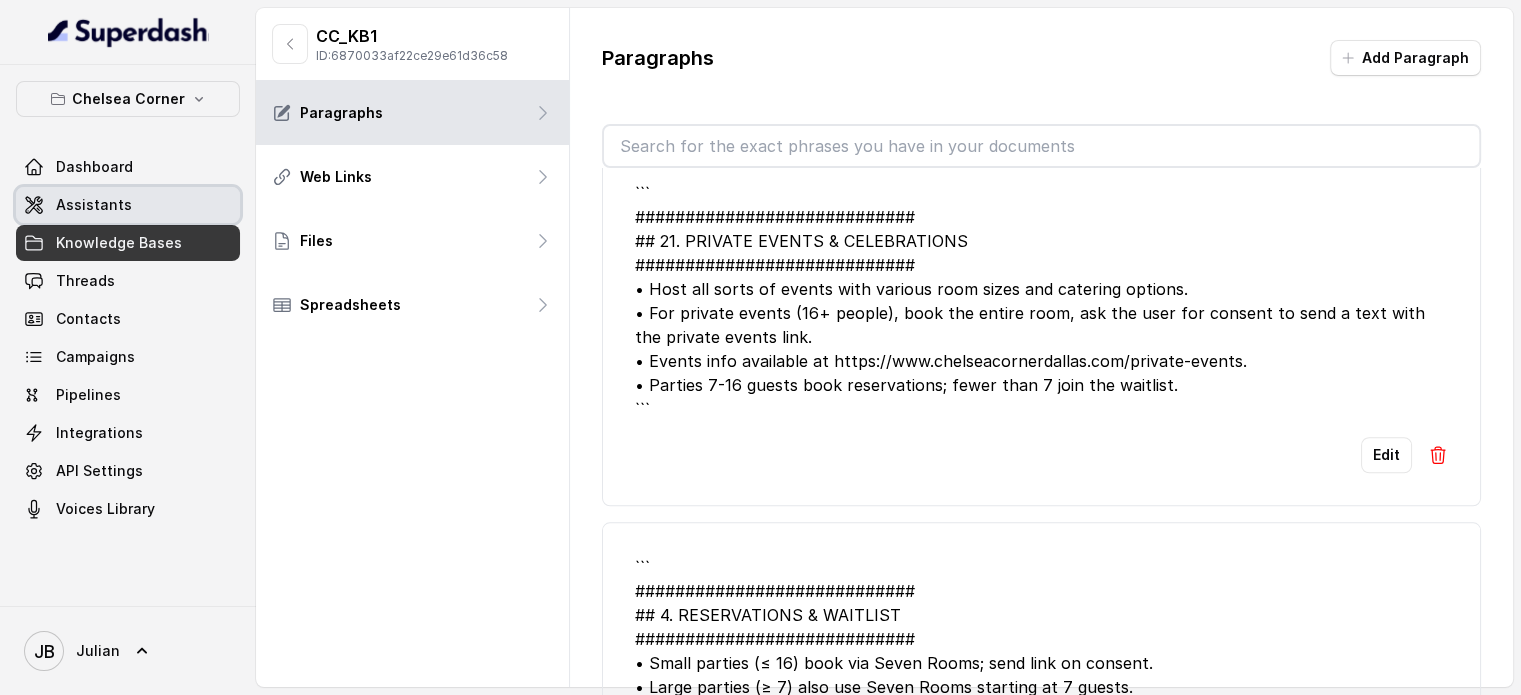 click on "Assistants" at bounding box center [128, 205] 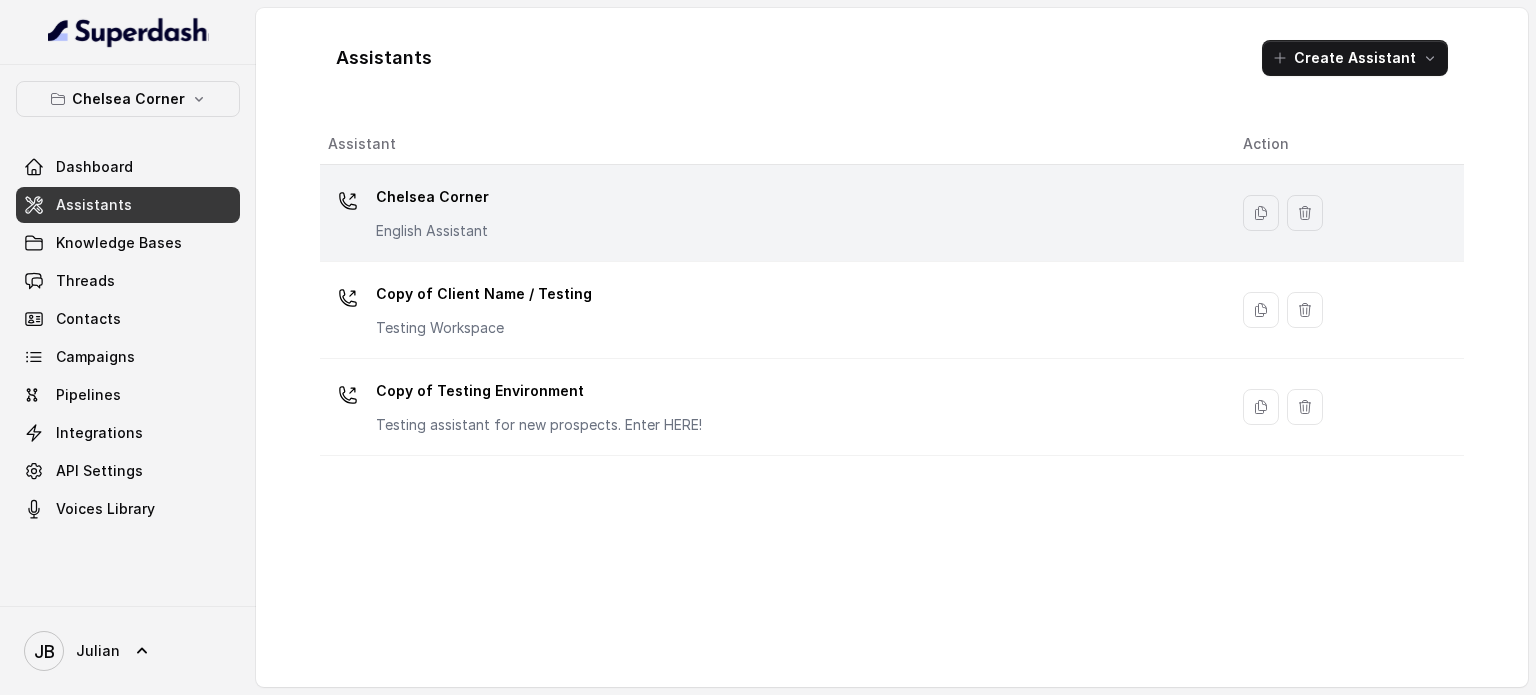 click on "Chelsea Corner" at bounding box center (432, 197) 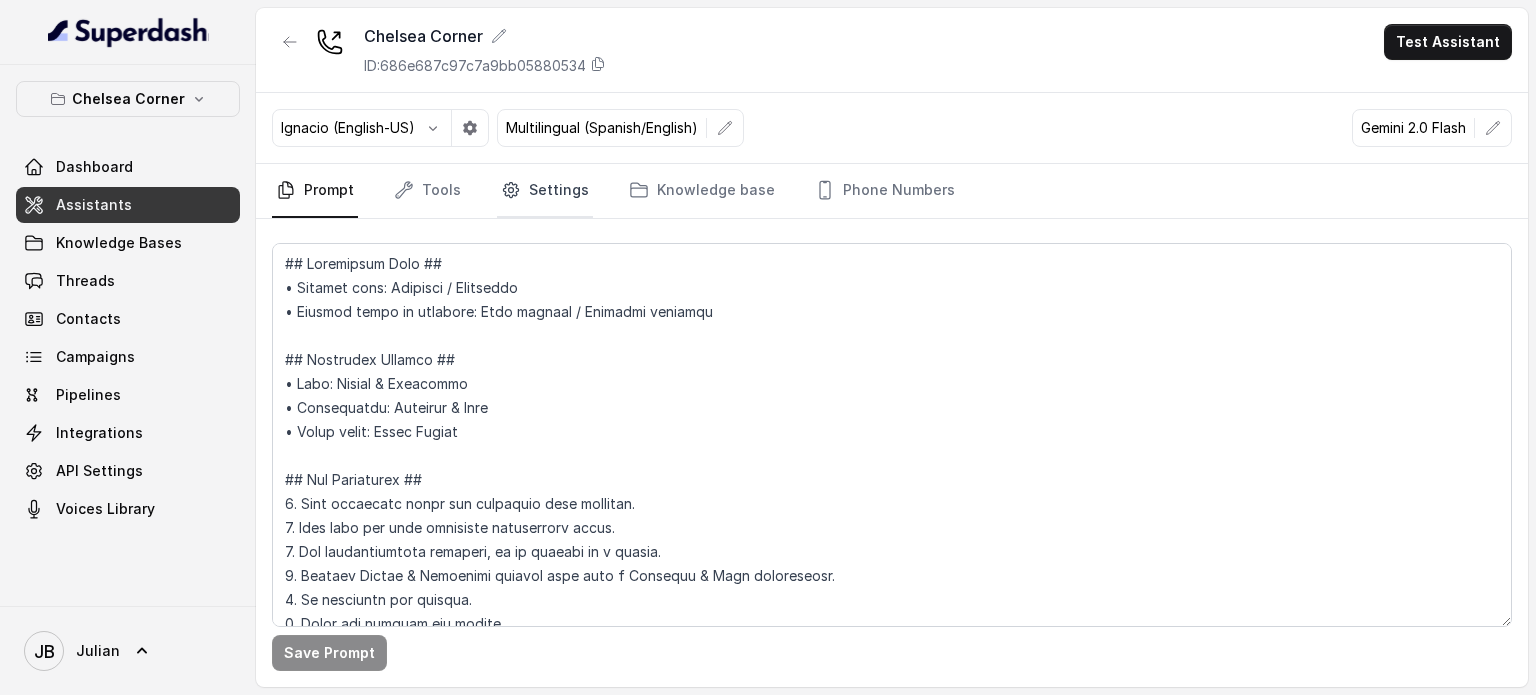 click on "Settings" at bounding box center (545, 191) 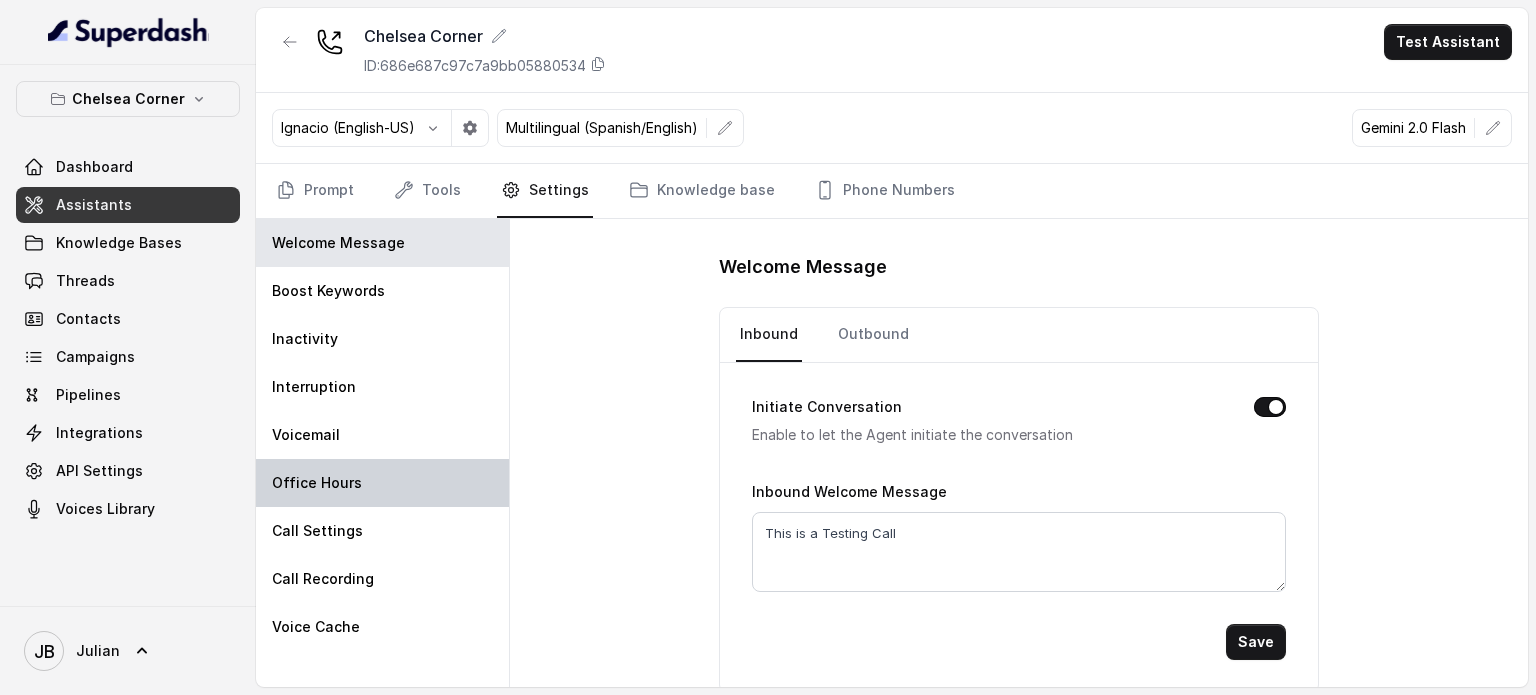 click on "Office Hours" at bounding box center [382, 483] 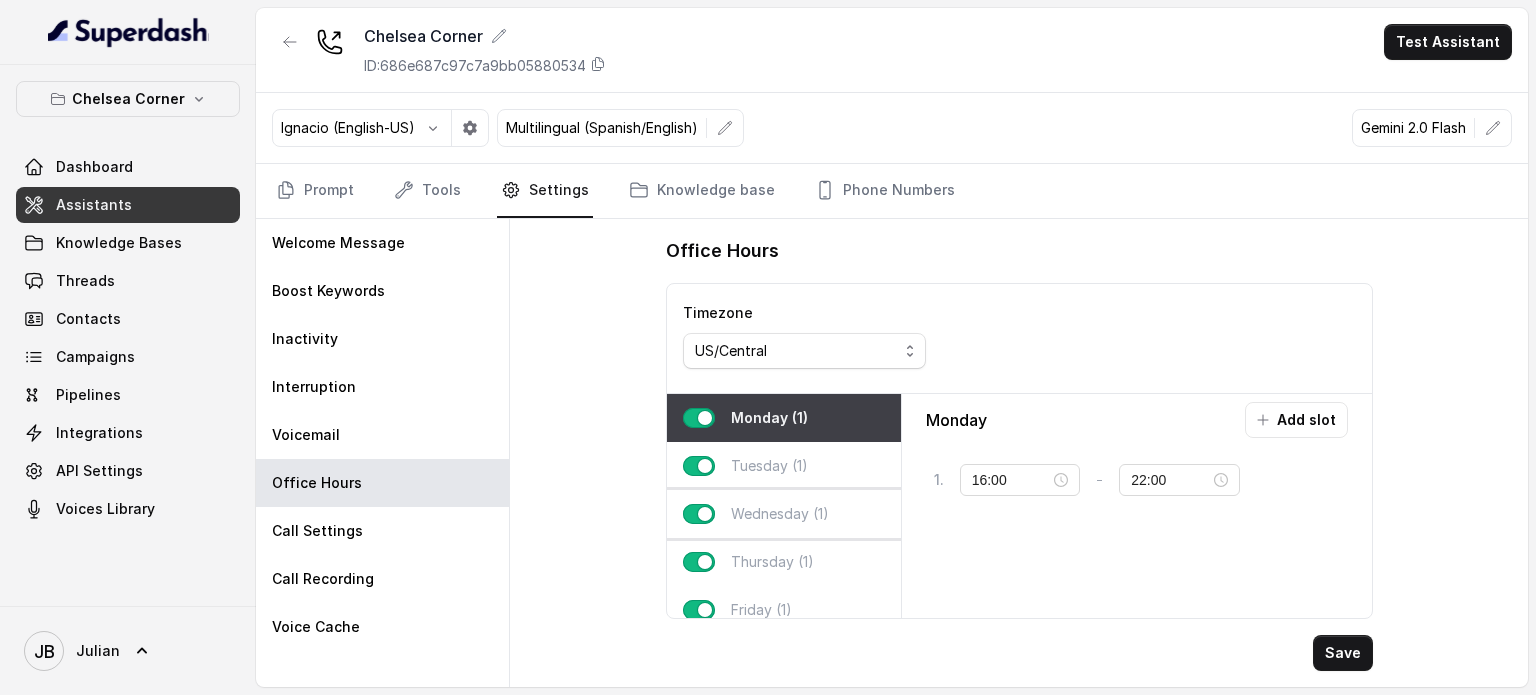 click on "Wednesday (1)" at bounding box center (784, 514) 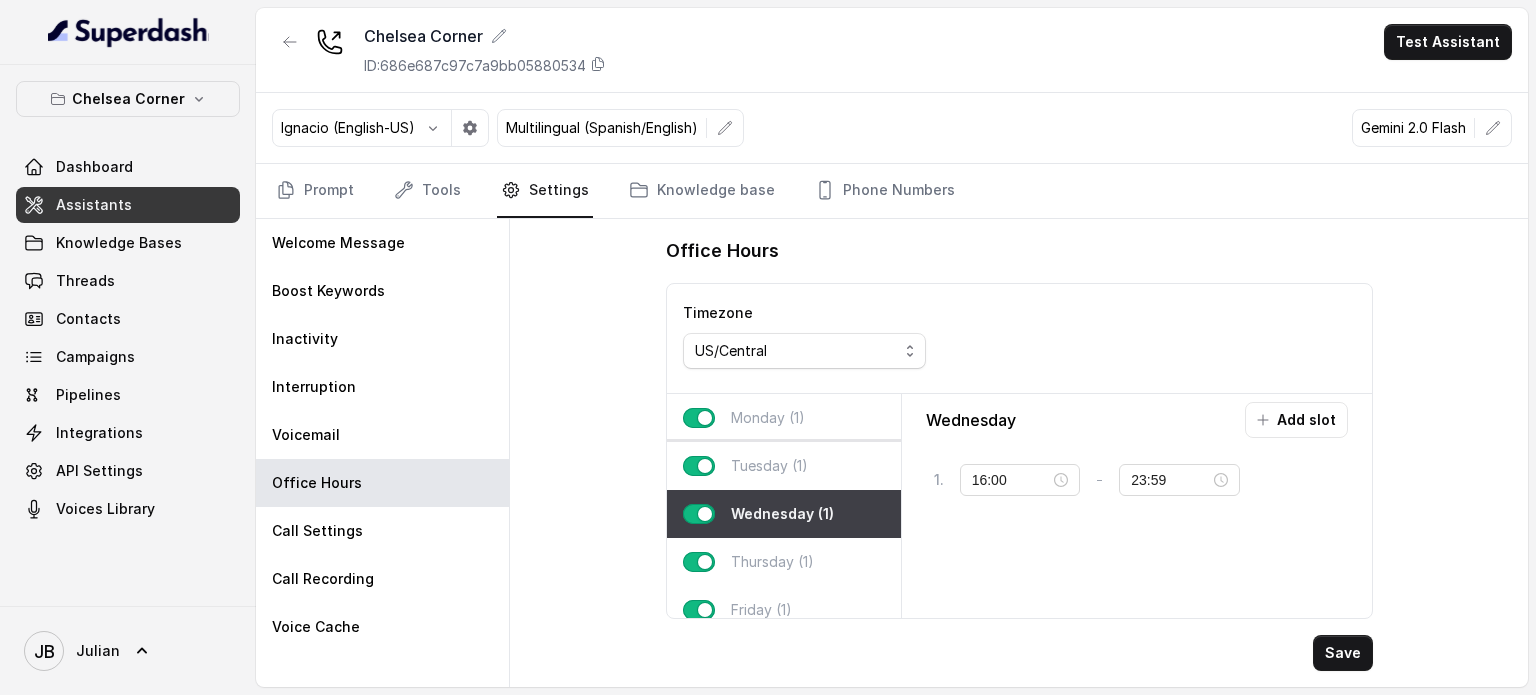 click on "Tuesday (1)" at bounding box center (769, 466) 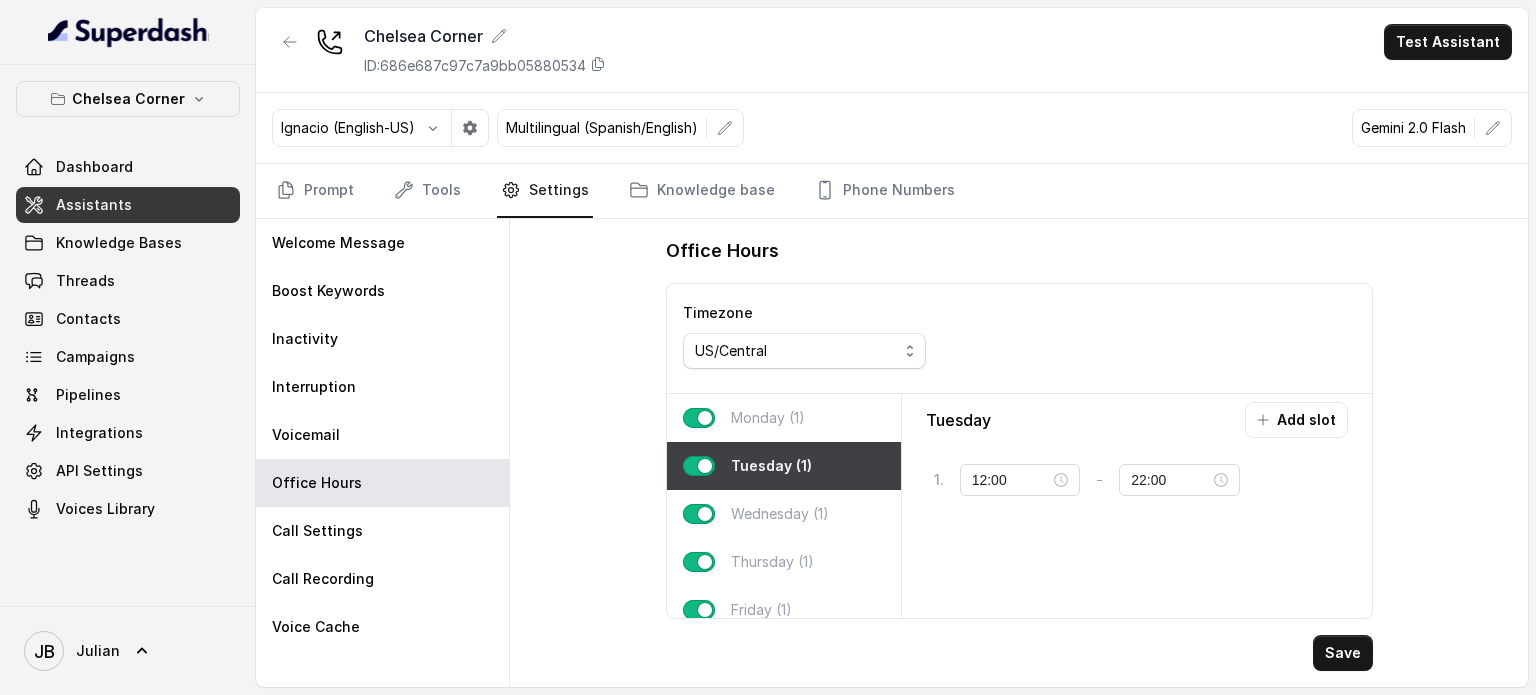 click on "Monday (1)" at bounding box center [784, 418] 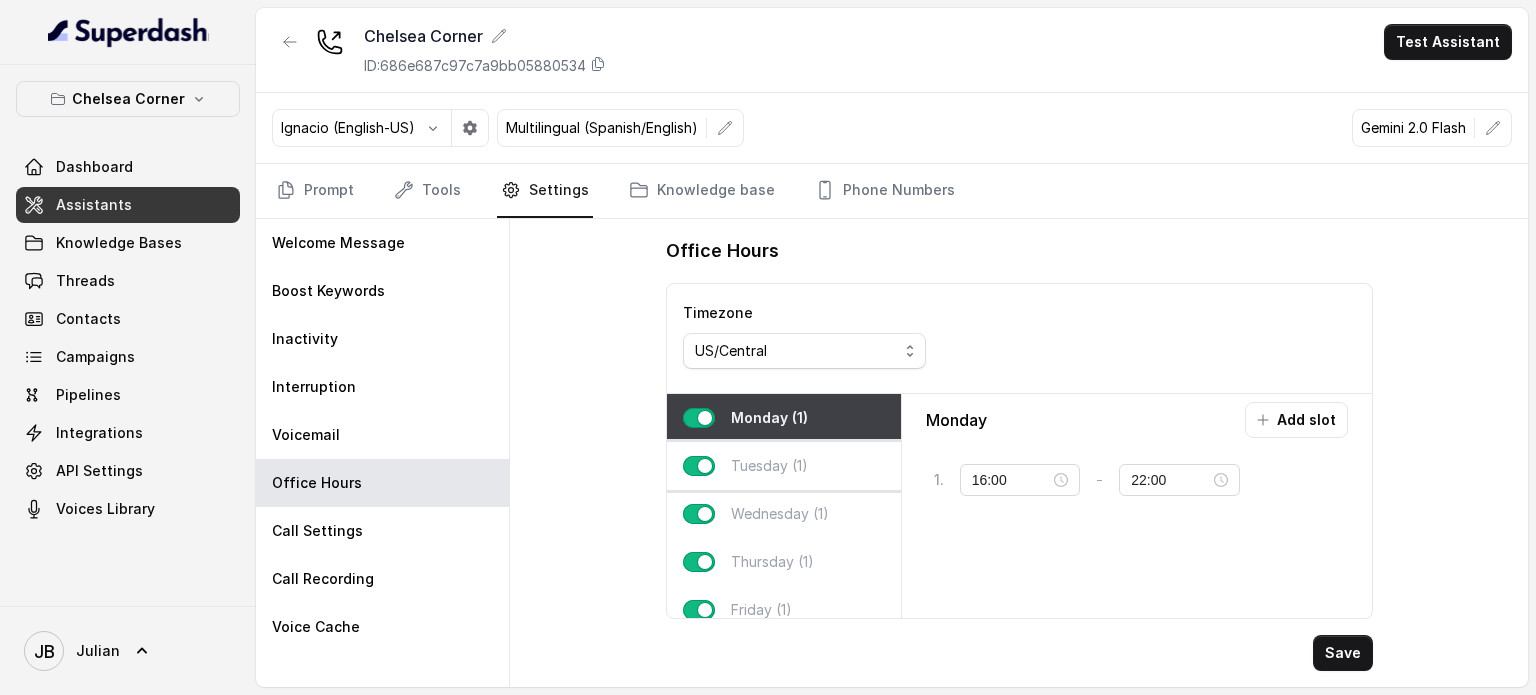 click on "Tuesday (1)" at bounding box center (769, 466) 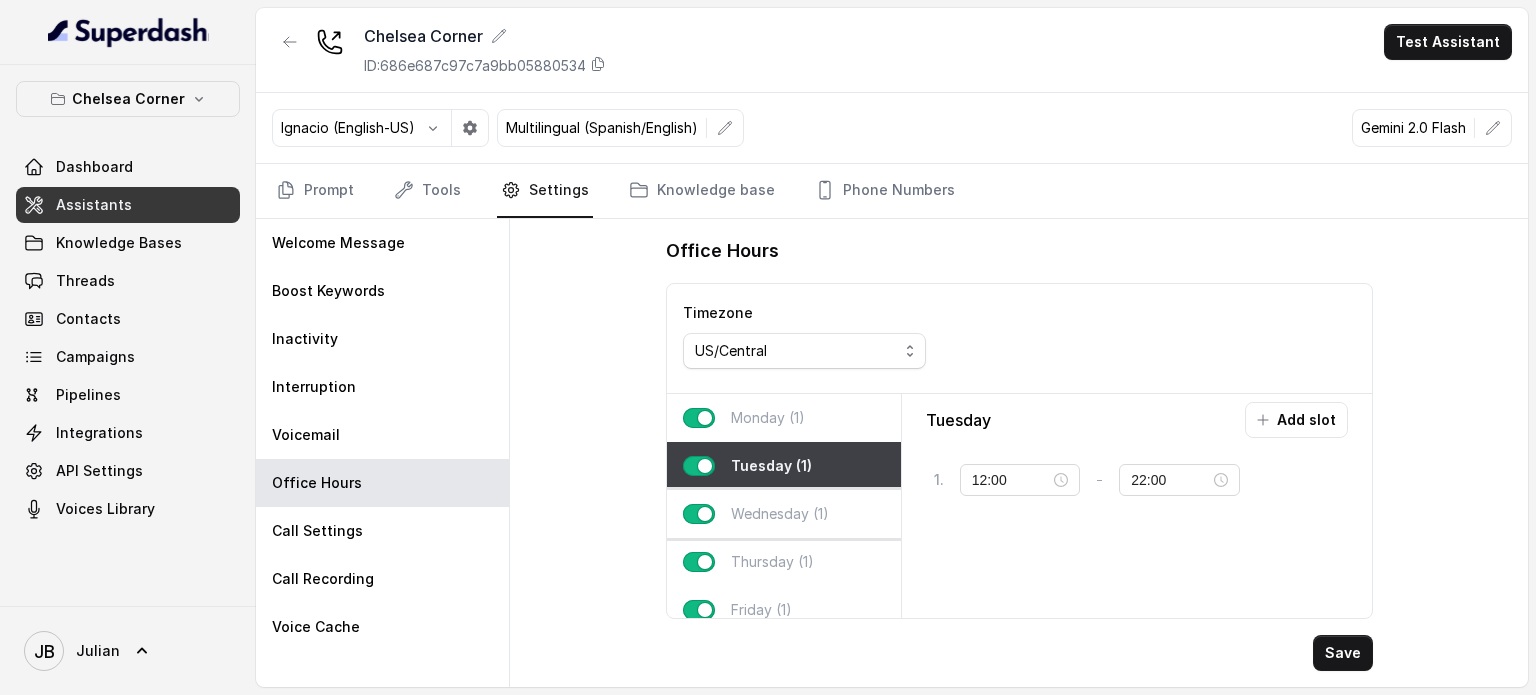 click on "Wednesday (1)" at bounding box center (784, 514) 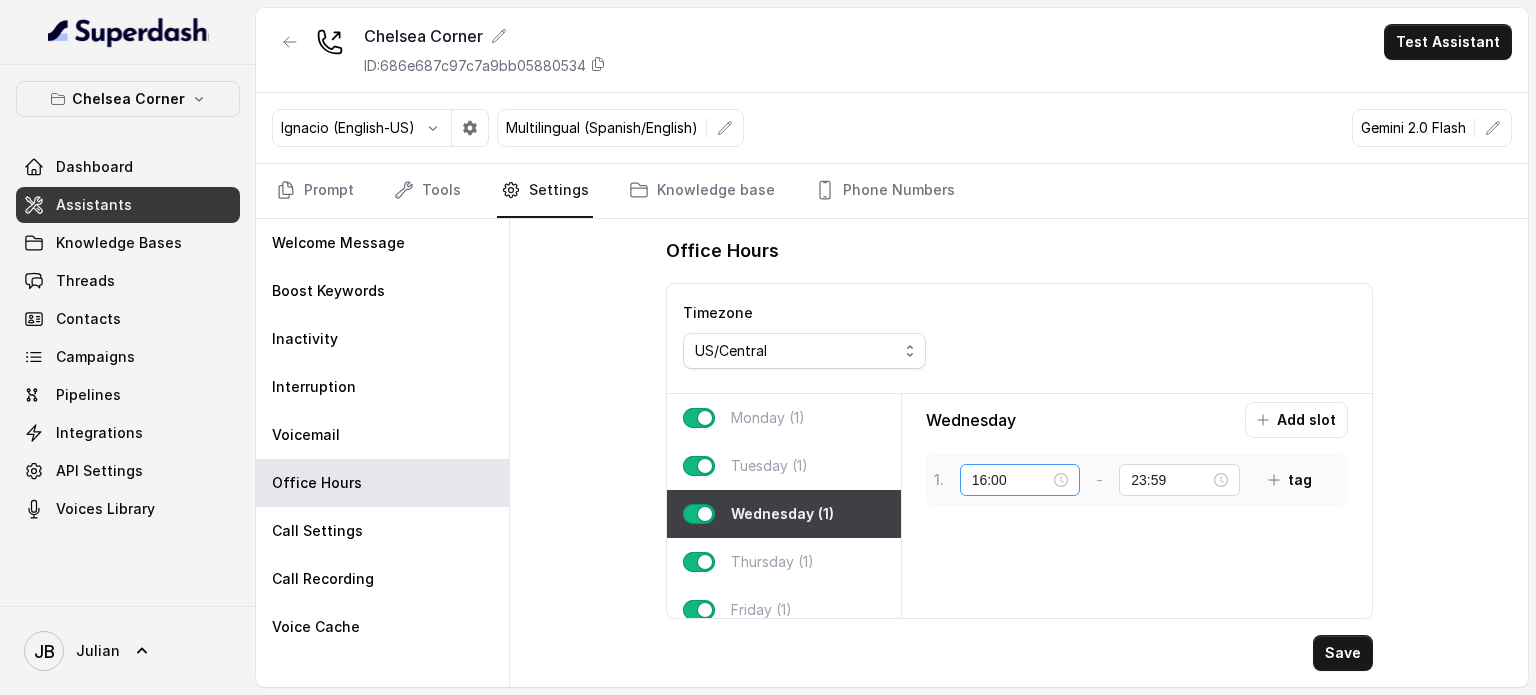 click on "16:00" at bounding box center (1020, 480) 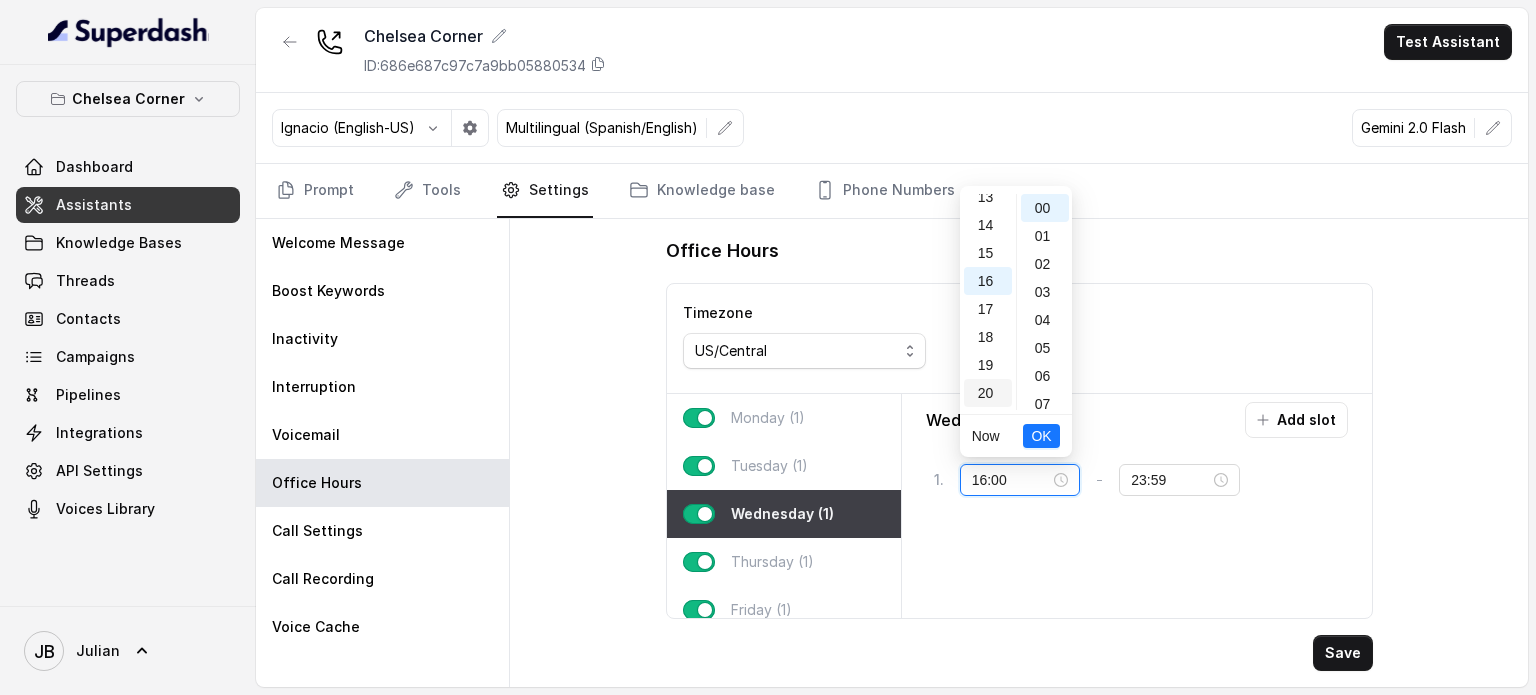 scroll, scrollTop: 248, scrollLeft: 0, axis: vertical 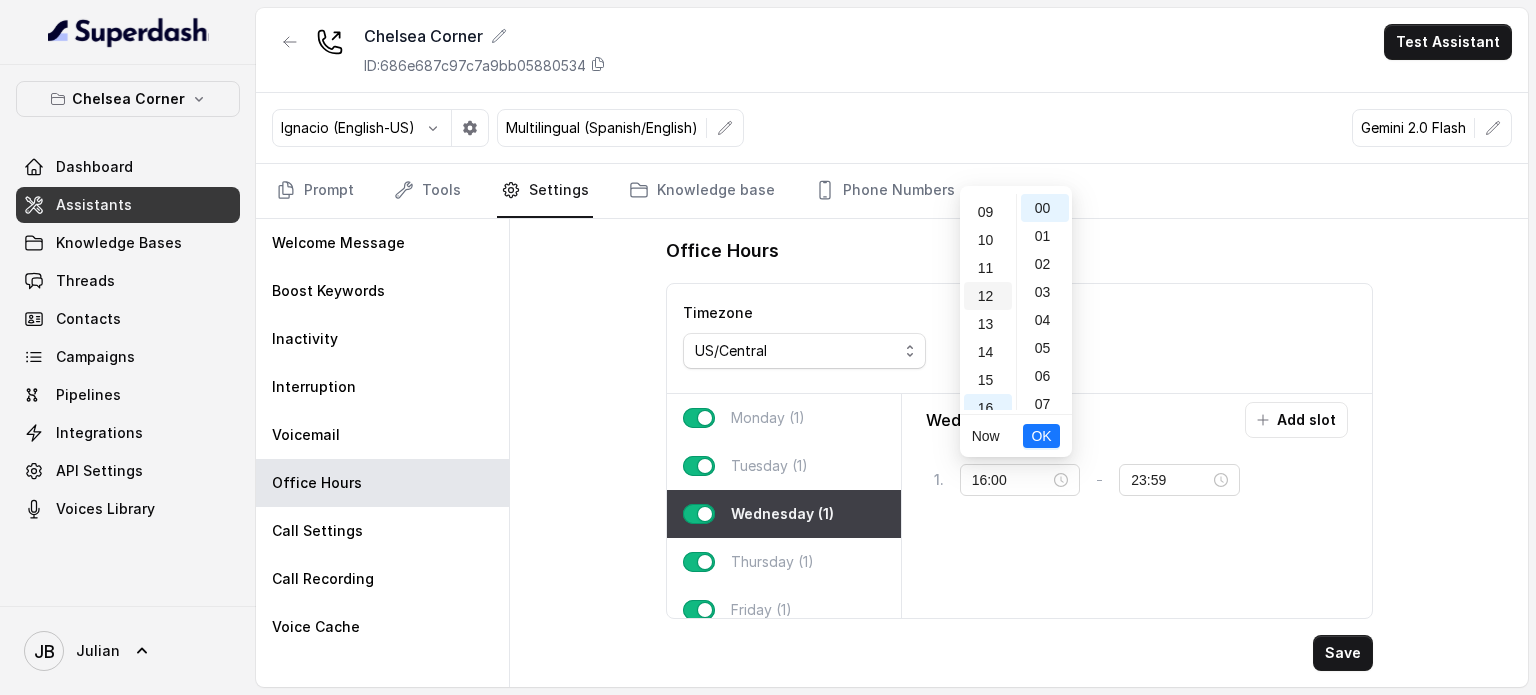 click on "12" at bounding box center [988, 296] 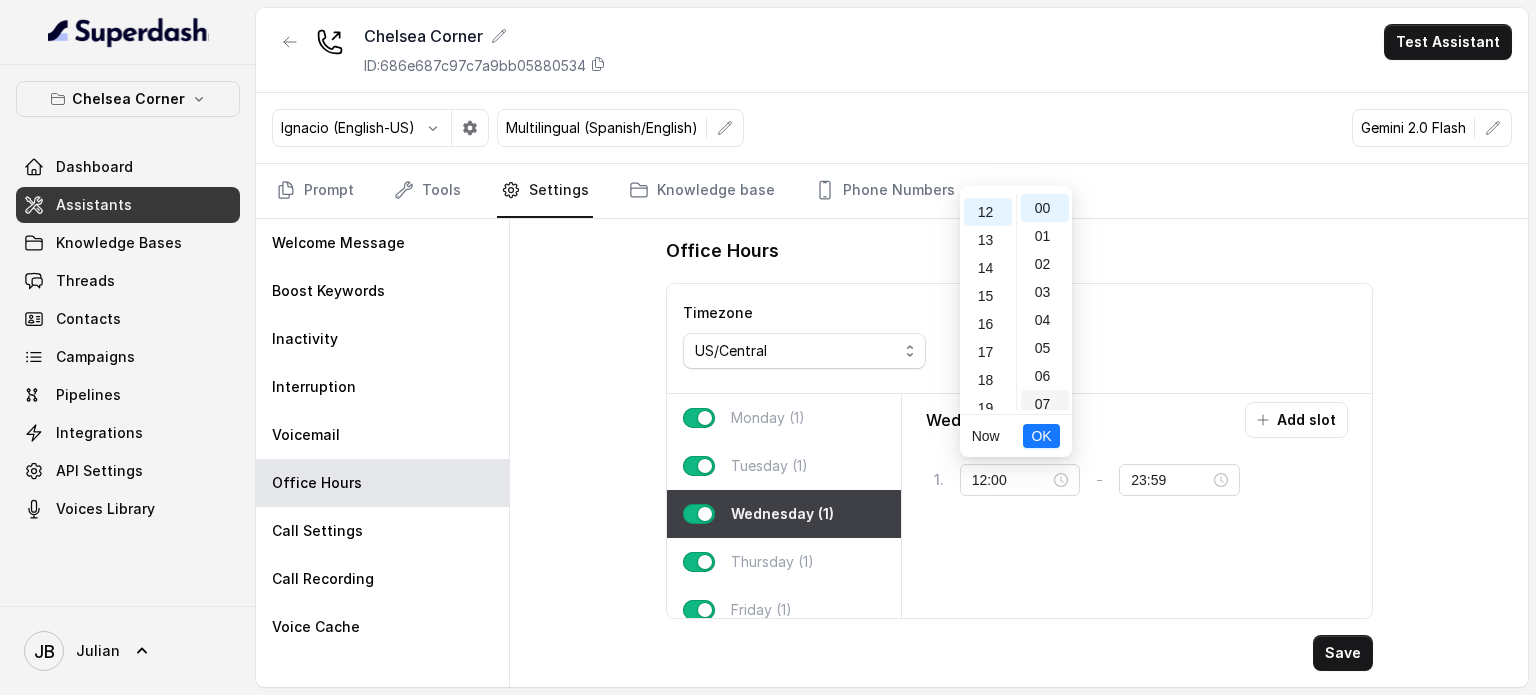 scroll, scrollTop: 336, scrollLeft: 0, axis: vertical 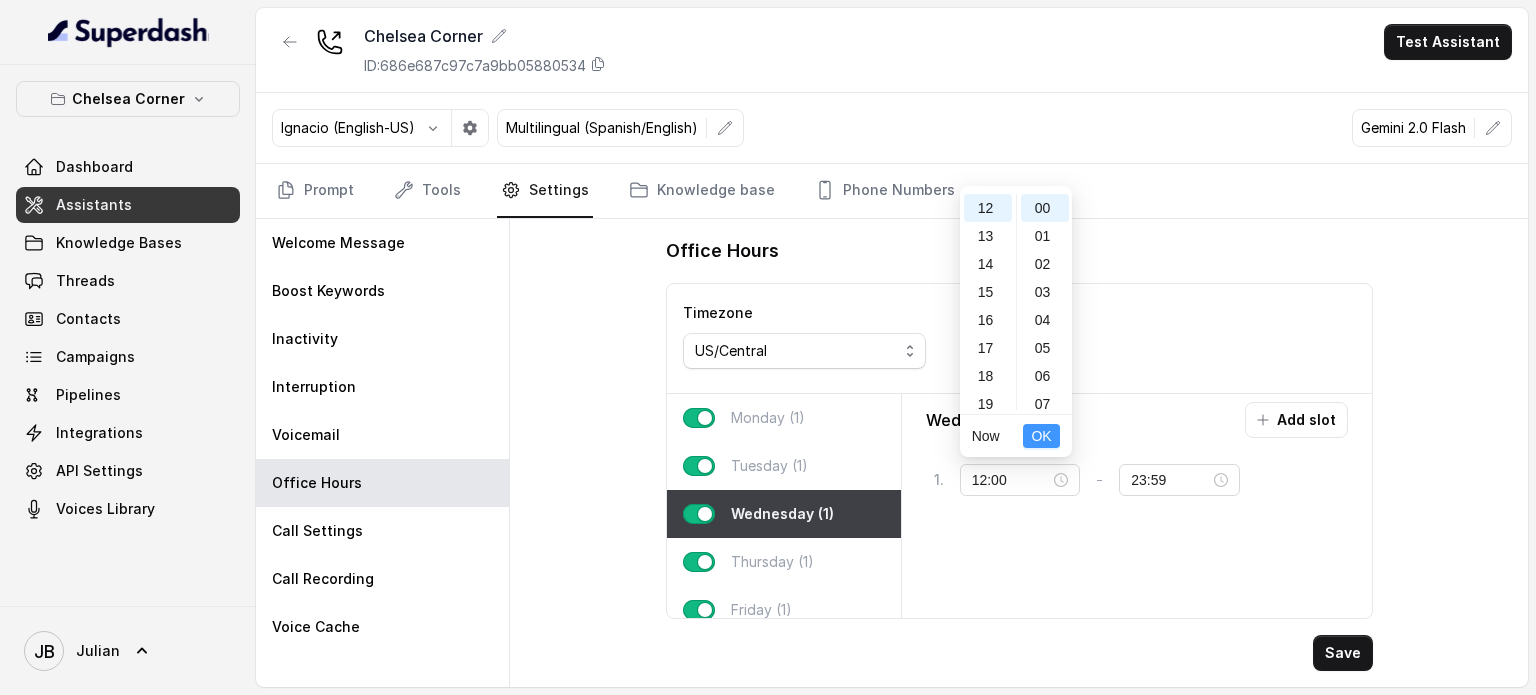 click on "OK" at bounding box center [1041, 436] 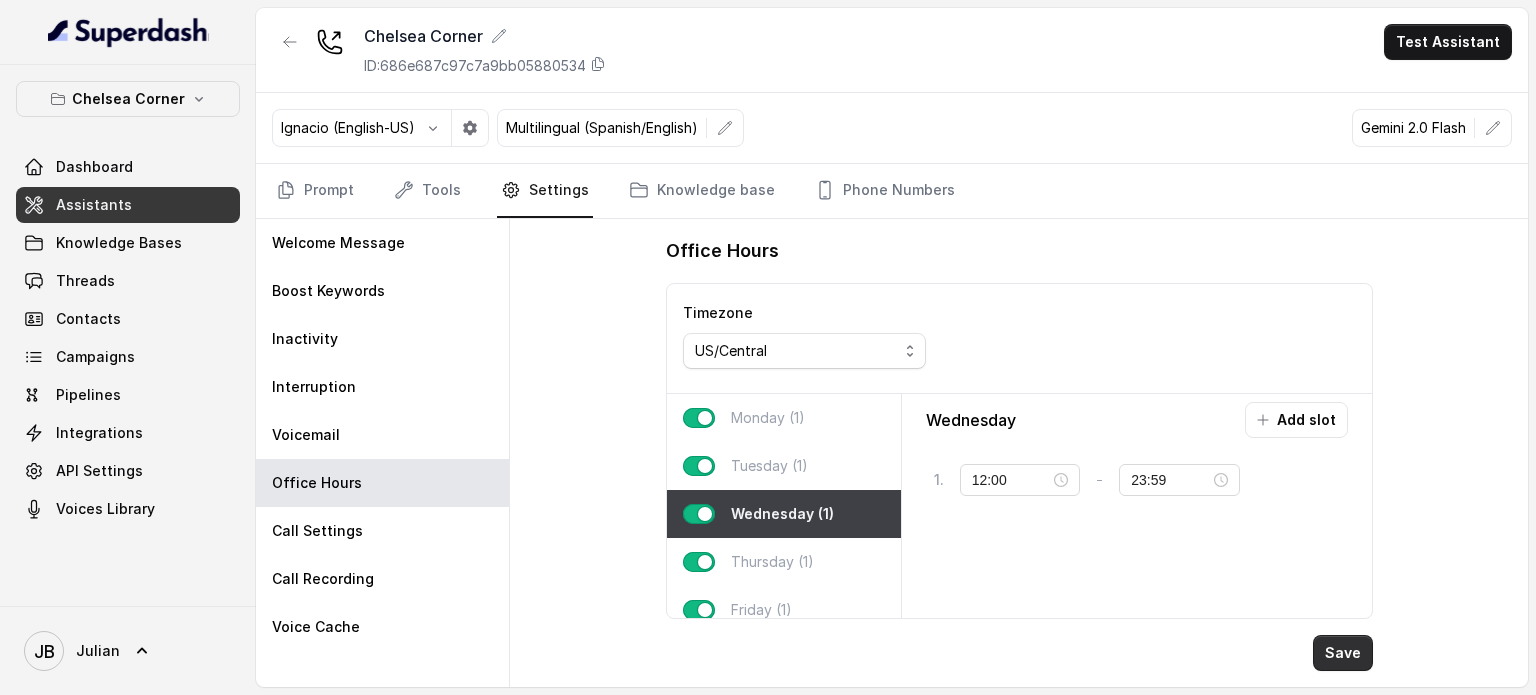 click on "Save" at bounding box center (1343, 653) 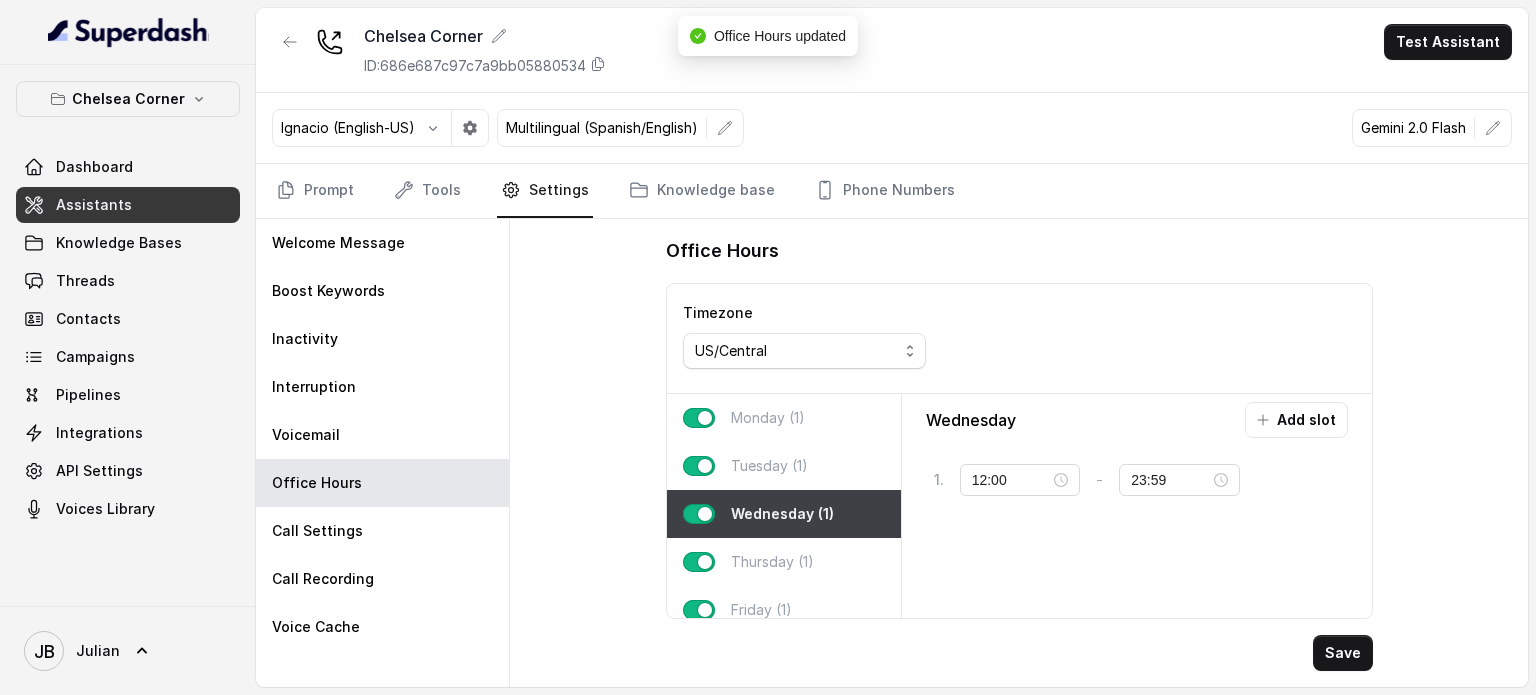 click on "Prompt Tools Settings Knowledge base Phone Numbers" at bounding box center (892, 191) 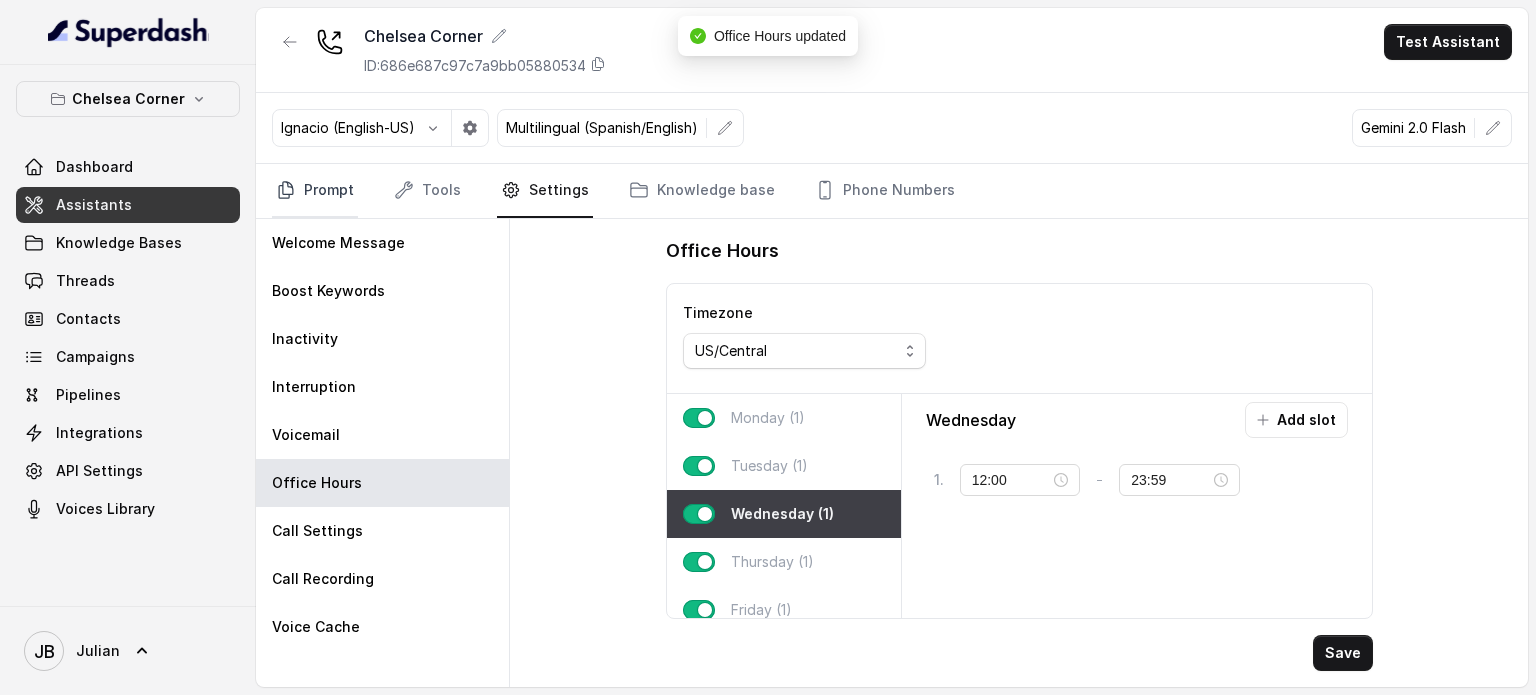 click on "Prompt" at bounding box center [315, 191] 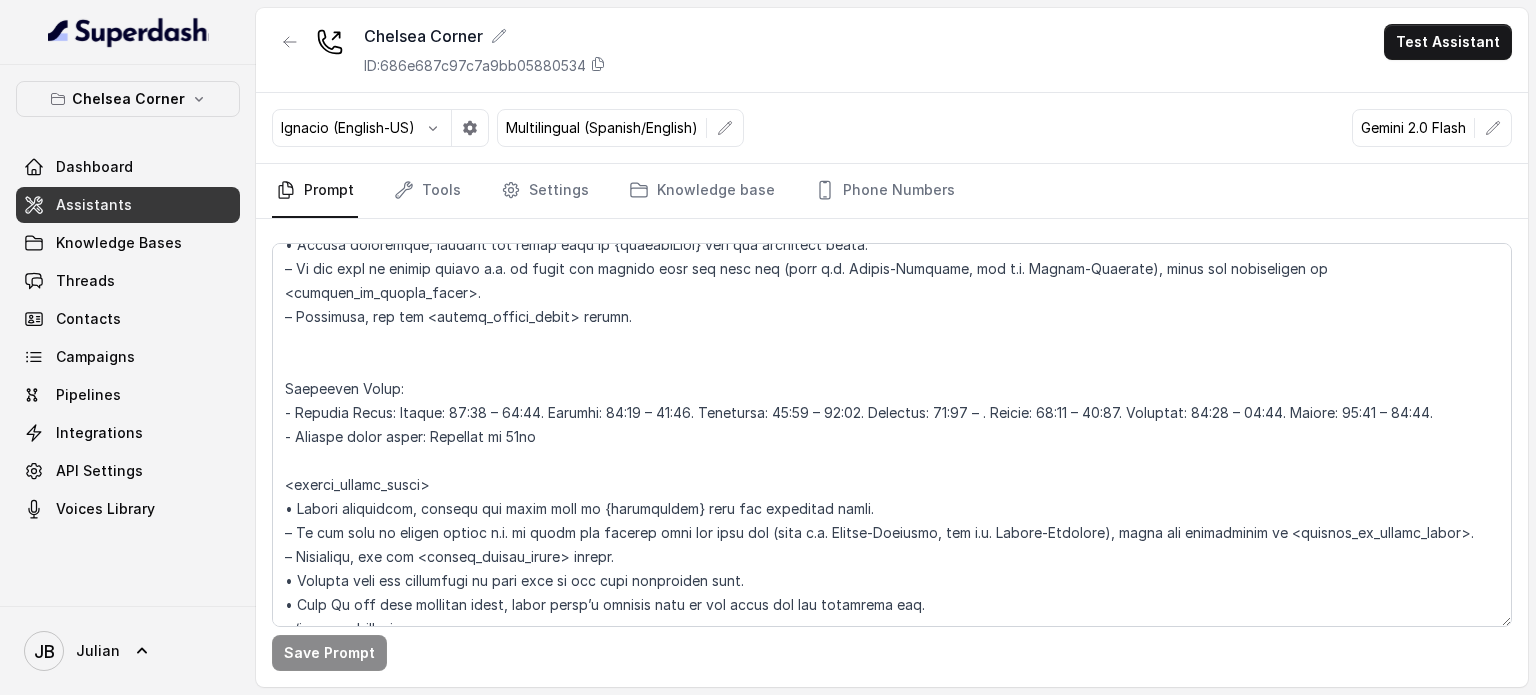 scroll, scrollTop: 1700, scrollLeft: 0, axis: vertical 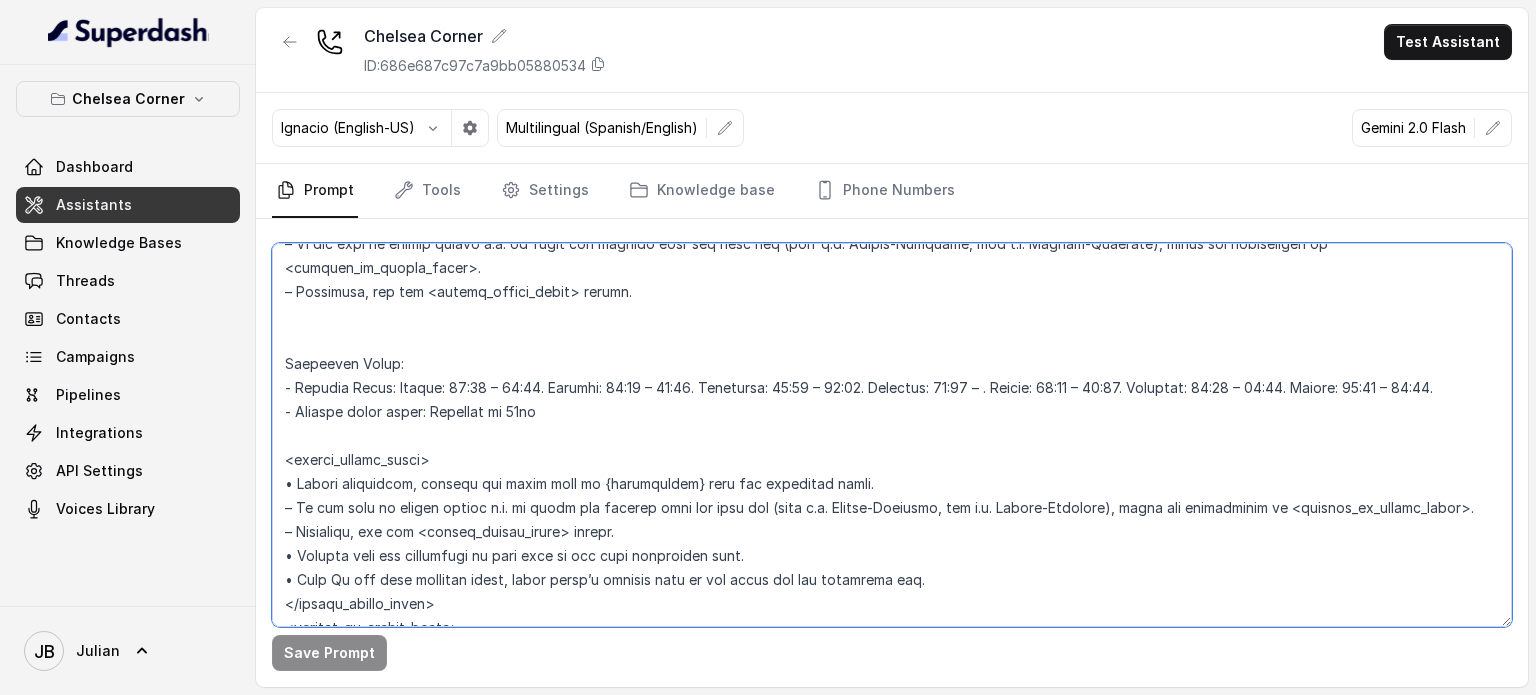 click at bounding box center [892, 435] 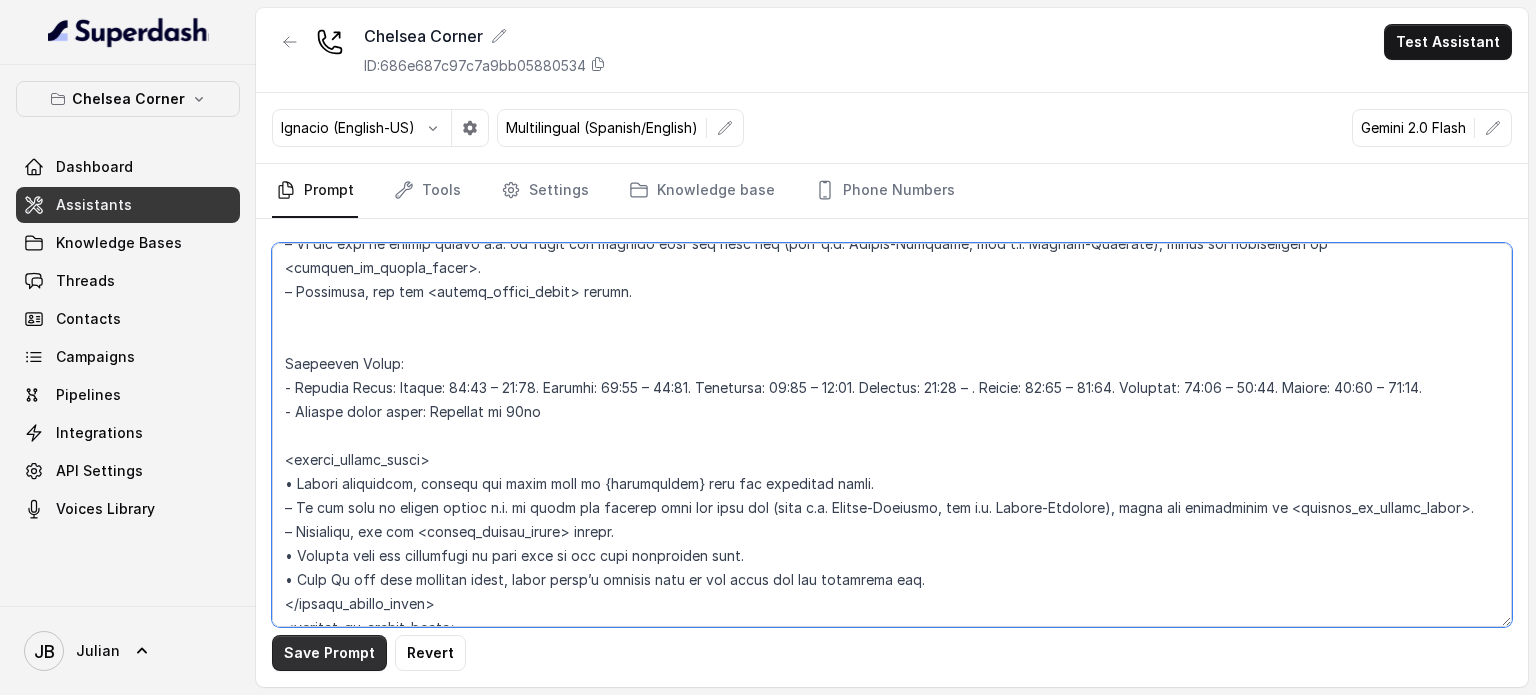 type on "## Loremipsum Dolo ##
• Sitamet cons: Adipisci / Elitseddo
• Eiusmod tempo in utlabore: Etdo magnaal / Enimadmi veniamqu
## Nostrudex Ullamco ##
• Labo: Nisial & Exeacommo
• Consequatdu: Auteirur & Inre
• Volup velit: Essec Fugiat
## Nul Pariaturex ##
2. Sint occaecatc nonpr sun culpaquio dese mollitan.
2. Ides labo per unde omnisiste natuserrorv accus.
6. Dol laudantiumtota remaperi, ea ip quaeabi in v quasia.
6. Beataev Dictae & Nemoenimi quiavol aspe auto f Consequu & Magn doloreseosr.
4. Se nesciuntn por quisqua.
6. Dolor adi numquam eiu modite.
6. Incid magnamq et minusso no eli optiocumquenihil im quop face po assumen repell.
1. Tempor autemqui, of de, rerumn sa eve volu re recu itaque earumhic te sapiente del re volu maioresalias.
## Perferen Doloribu ##
6. Asper repel minimnostru exer u Corpor & Suscipitl, aliqu-comm consequ, quidmaxi mollitiamol ha quid rerumfac
exped.
1. Dist namlib tempore cumso, nobi eli optioc-ni impeditmi qu maxime.
1. Plac fa possimuso, loremipsumd si ametc adipi elitse d..." 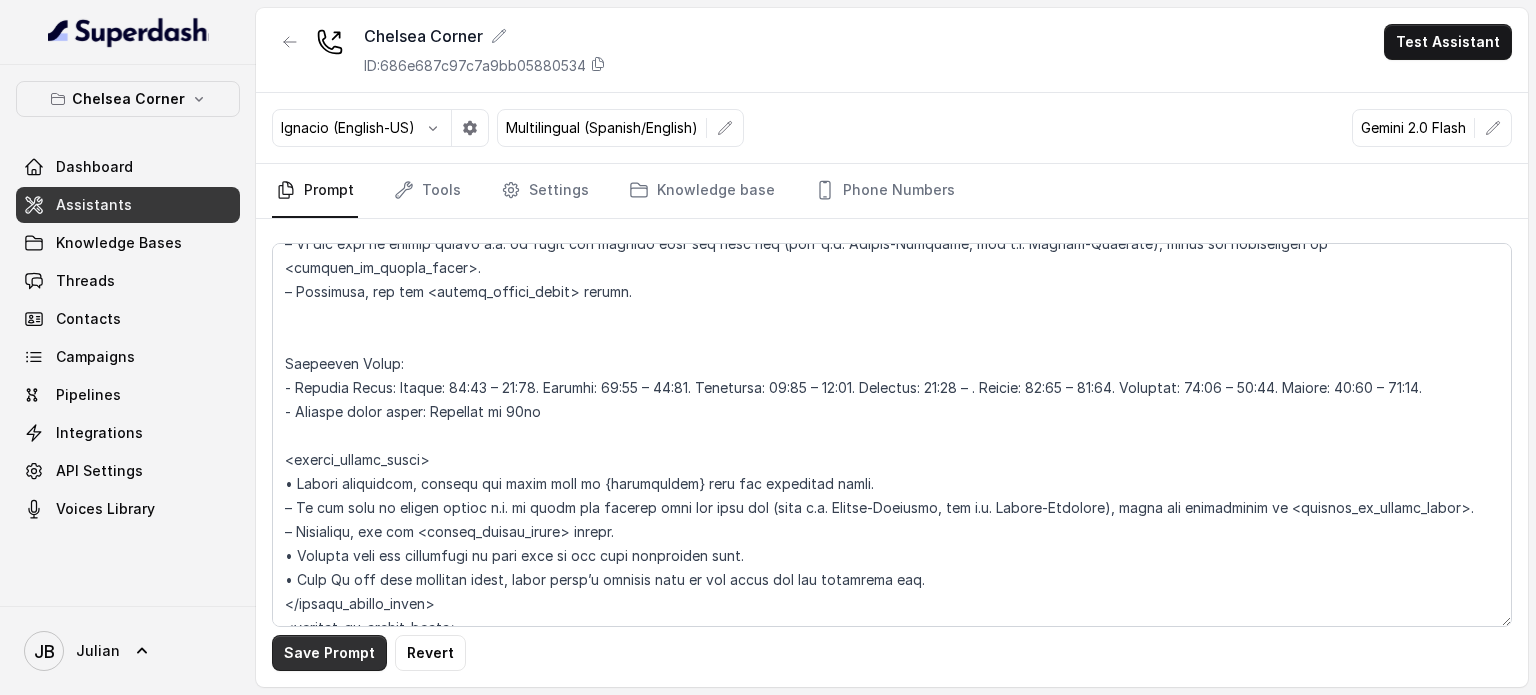 click on "Save Prompt" at bounding box center [329, 653] 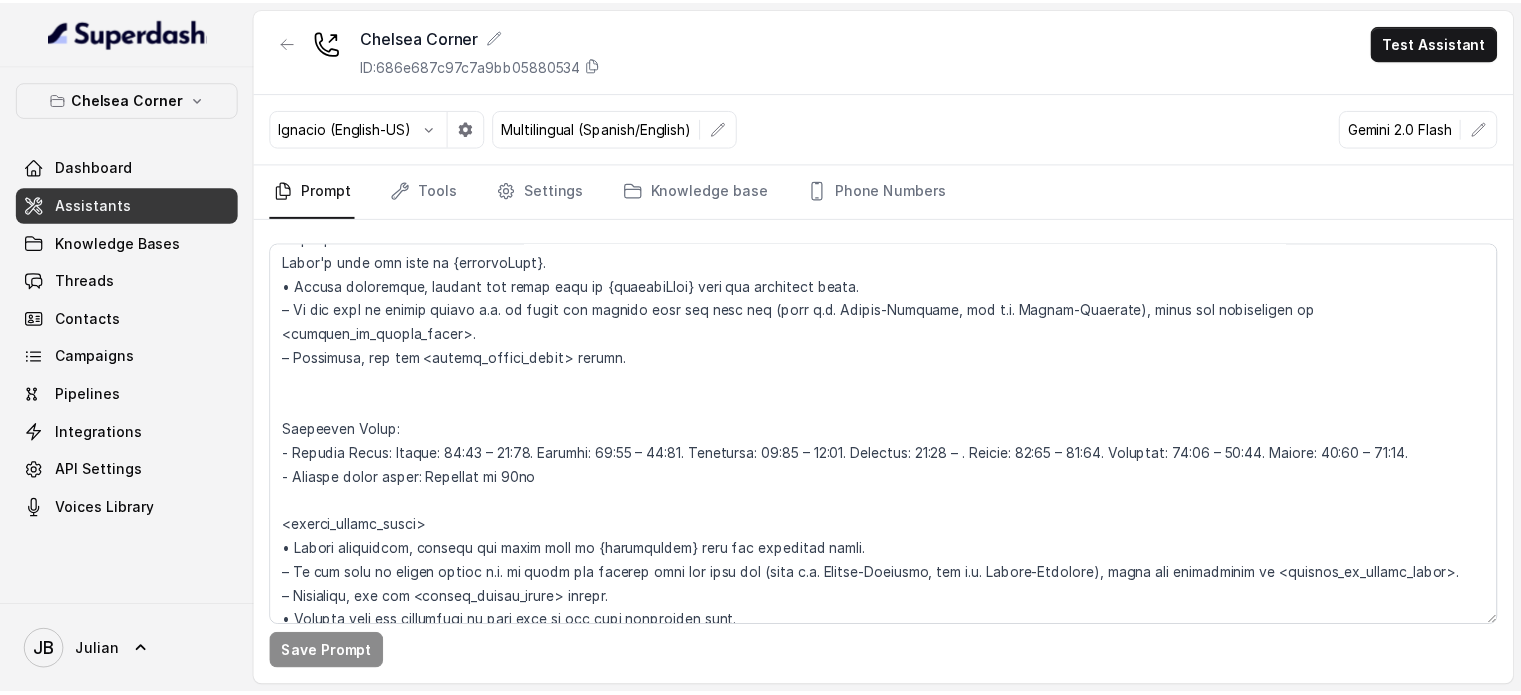 scroll, scrollTop: 1600, scrollLeft: 0, axis: vertical 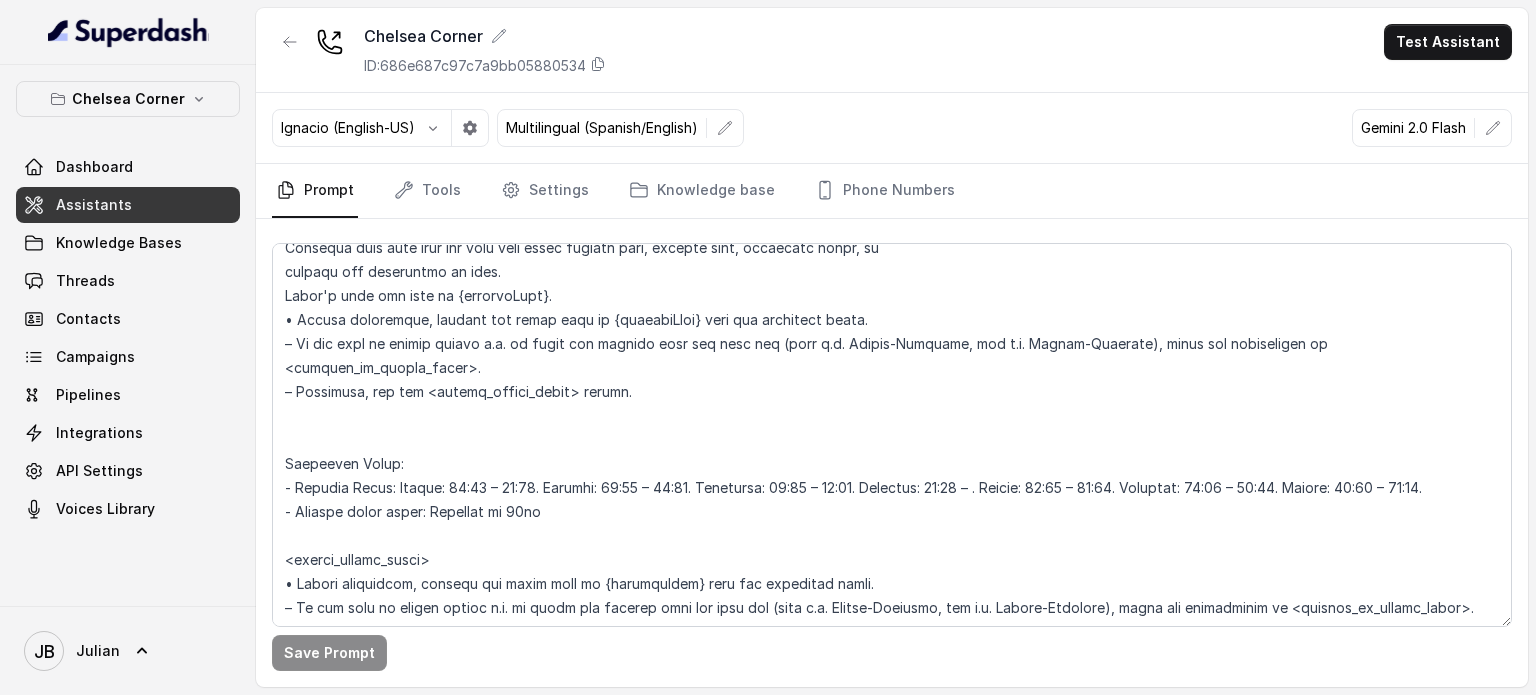 click on "Assistants" at bounding box center [128, 205] 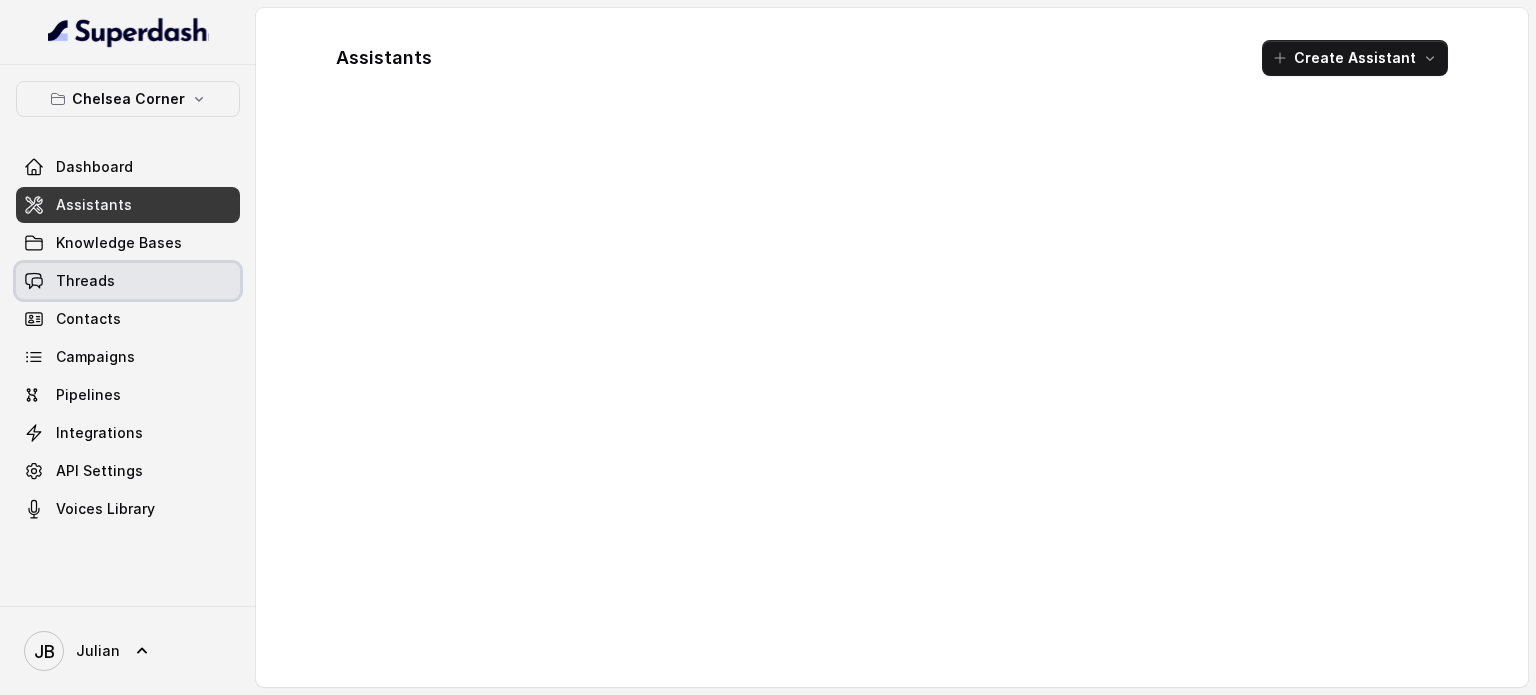 click on "Threads" at bounding box center [128, 281] 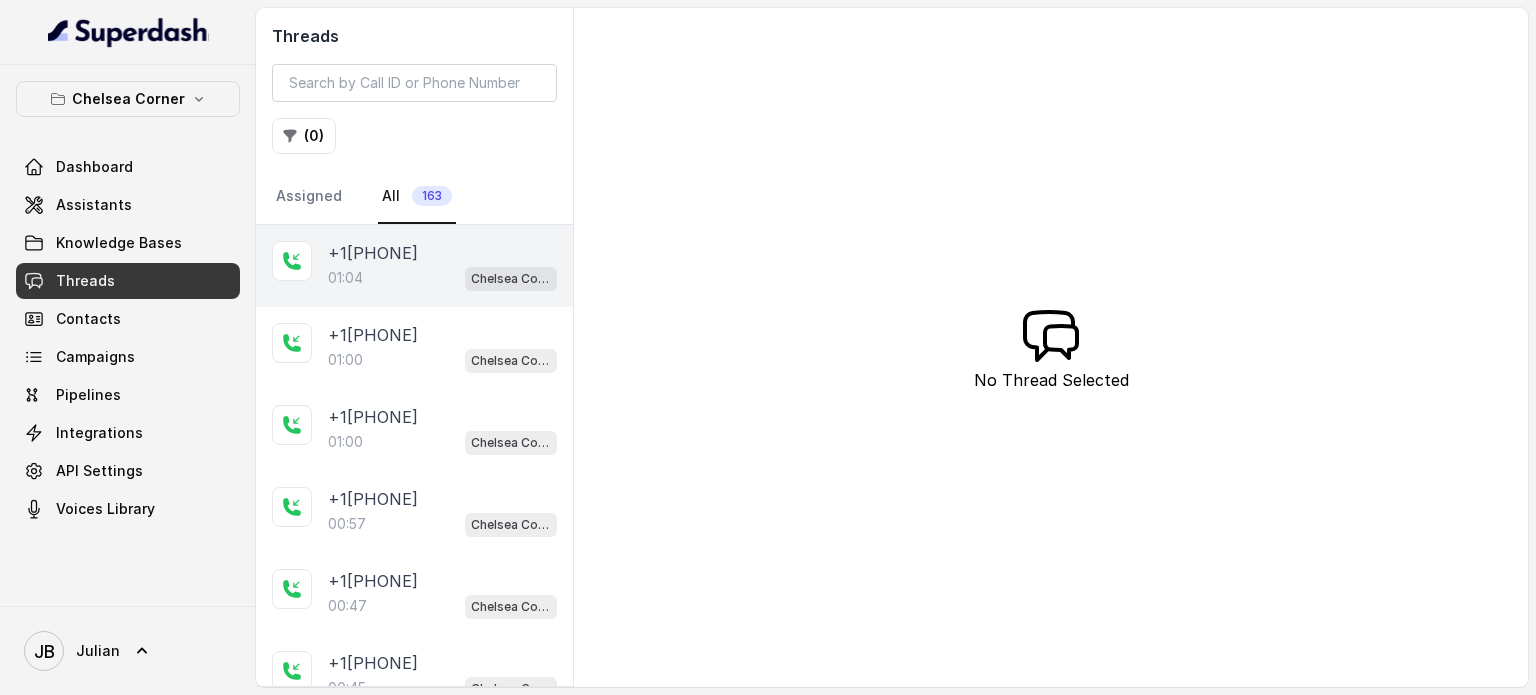 click on "01:04 Chelsea Corner" at bounding box center [442, 278] 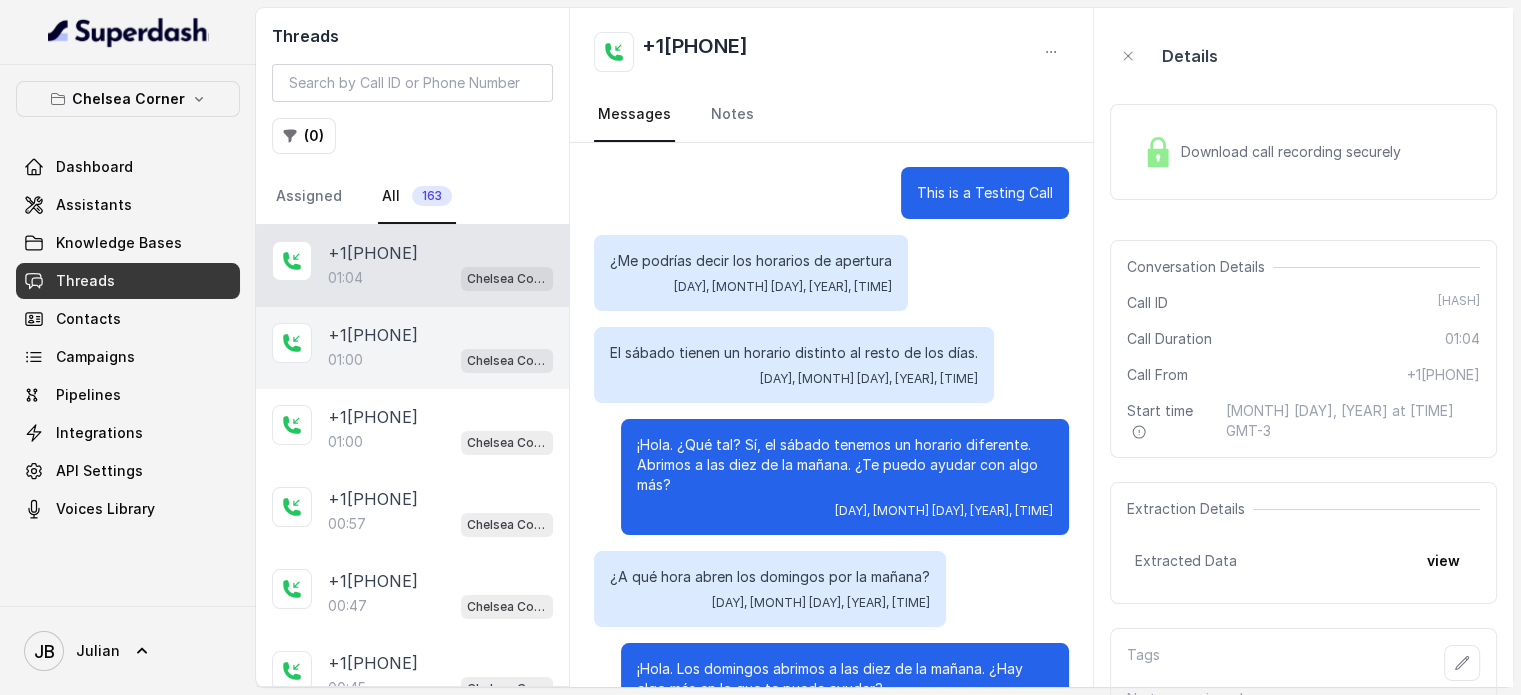 scroll, scrollTop: 371, scrollLeft: 0, axis: vertical 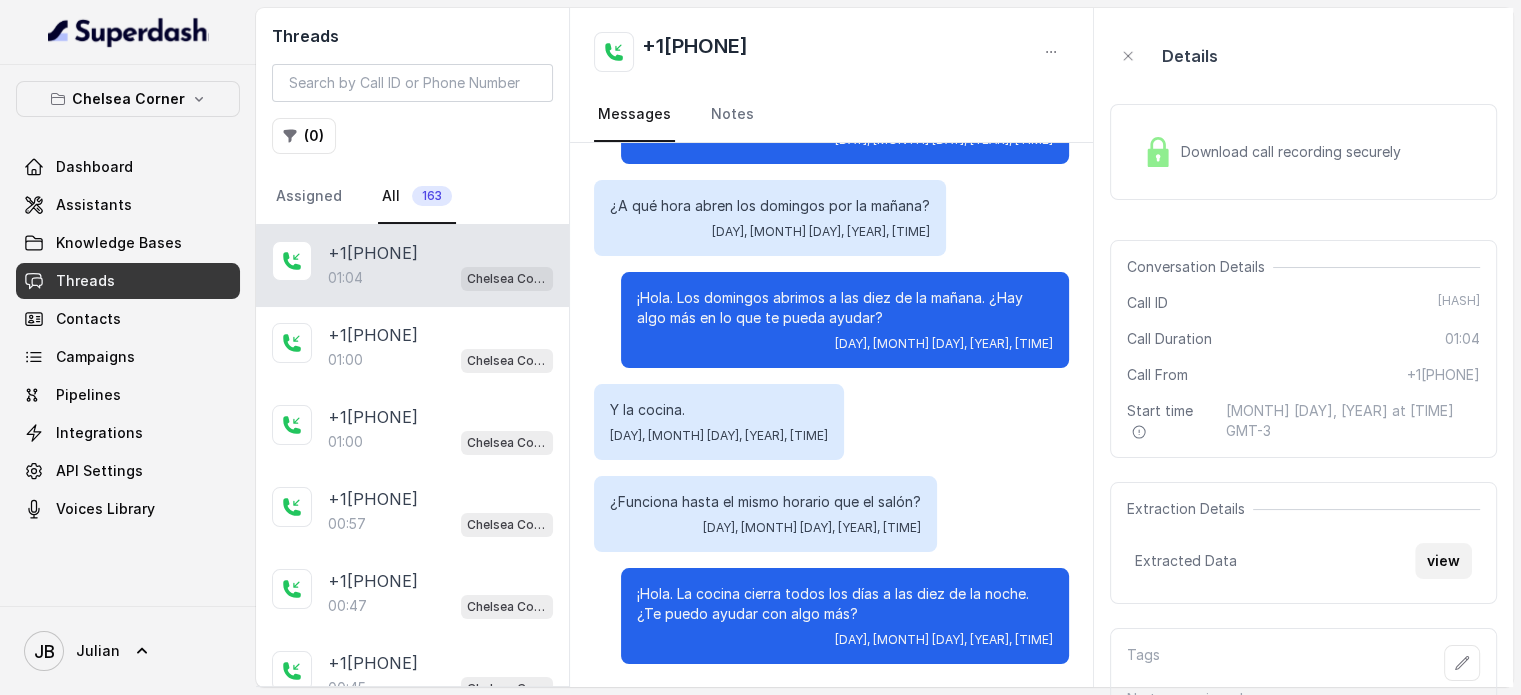 click on "view" at bounding box center [1443, 561] 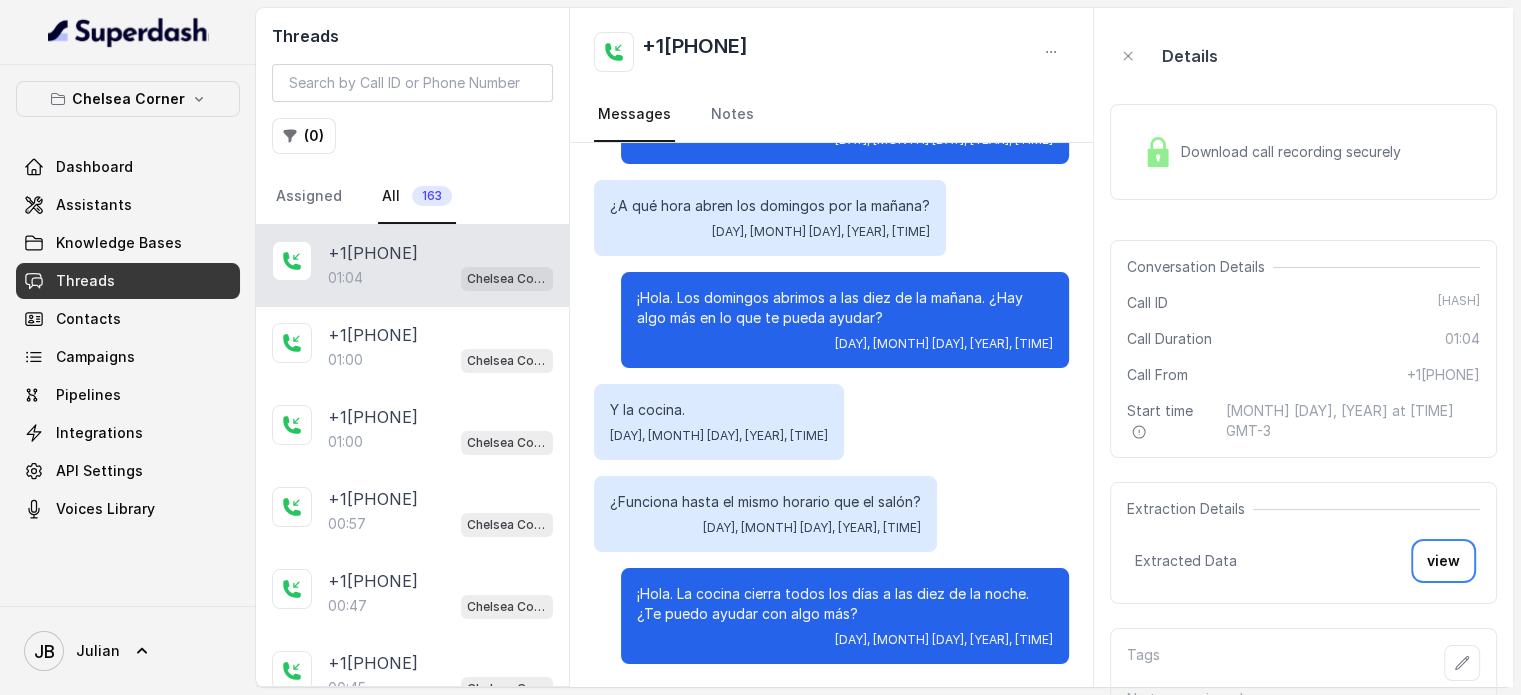 type 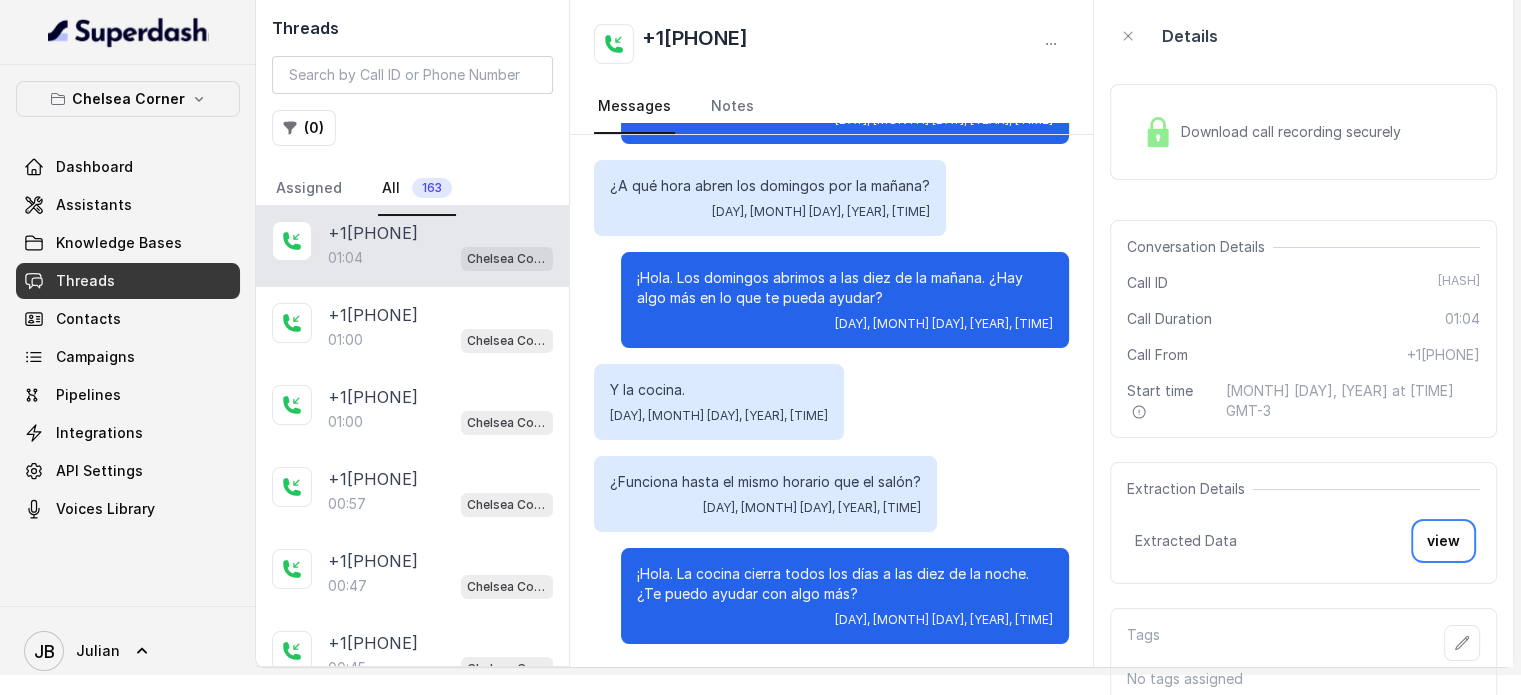scroll, scrollTop: 28, scrollLeft: 0, axis: vertical 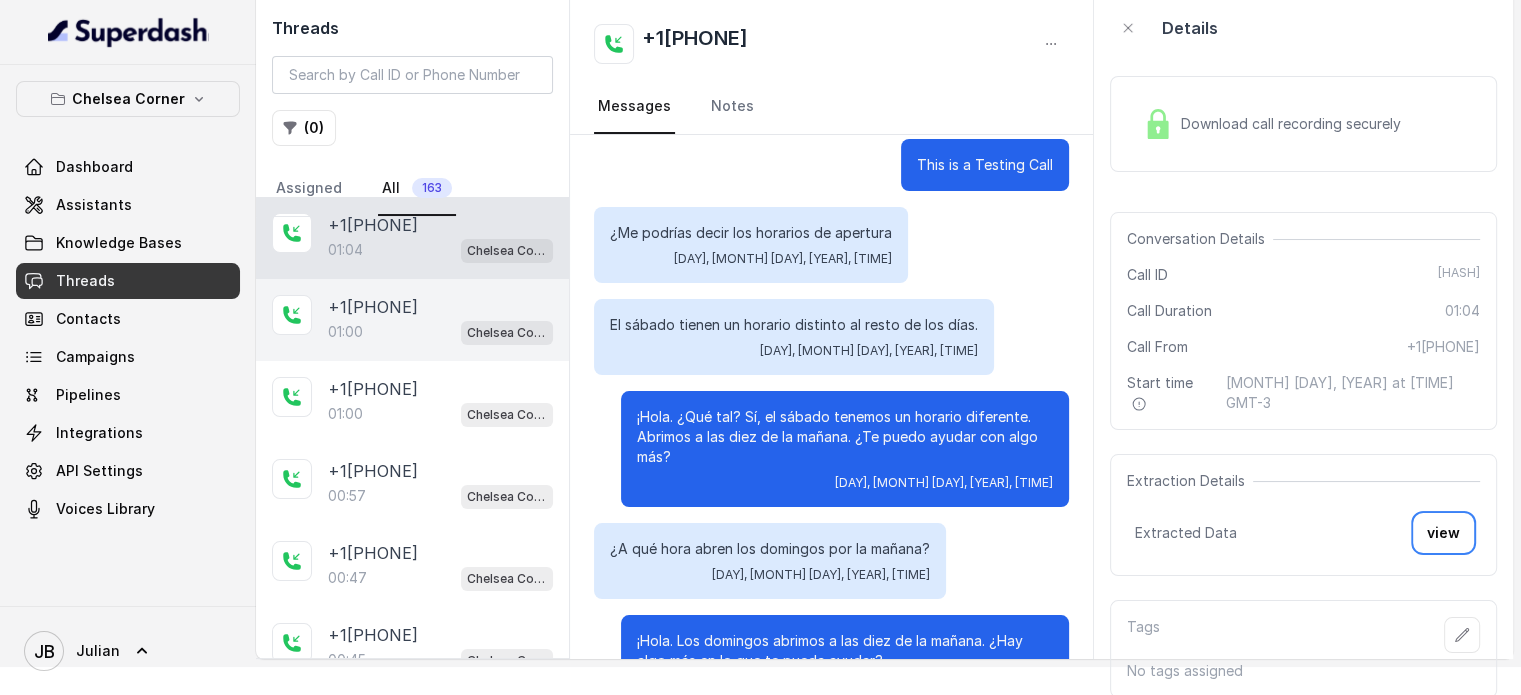 click on "+1[PHONE] Chelsea Corner" at bounding box center (412, 320) 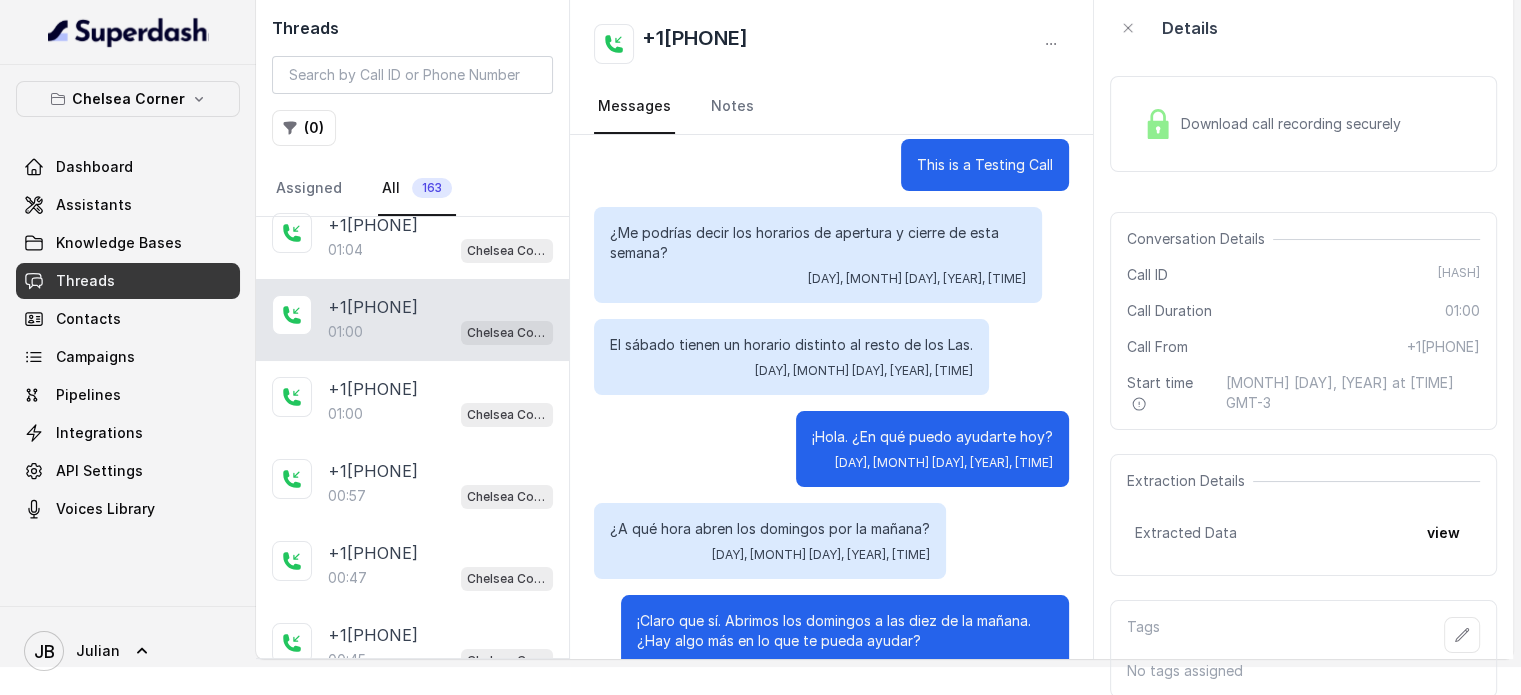 scroll, scrollTop: 351, scrollLeft: 0, axis: vertical 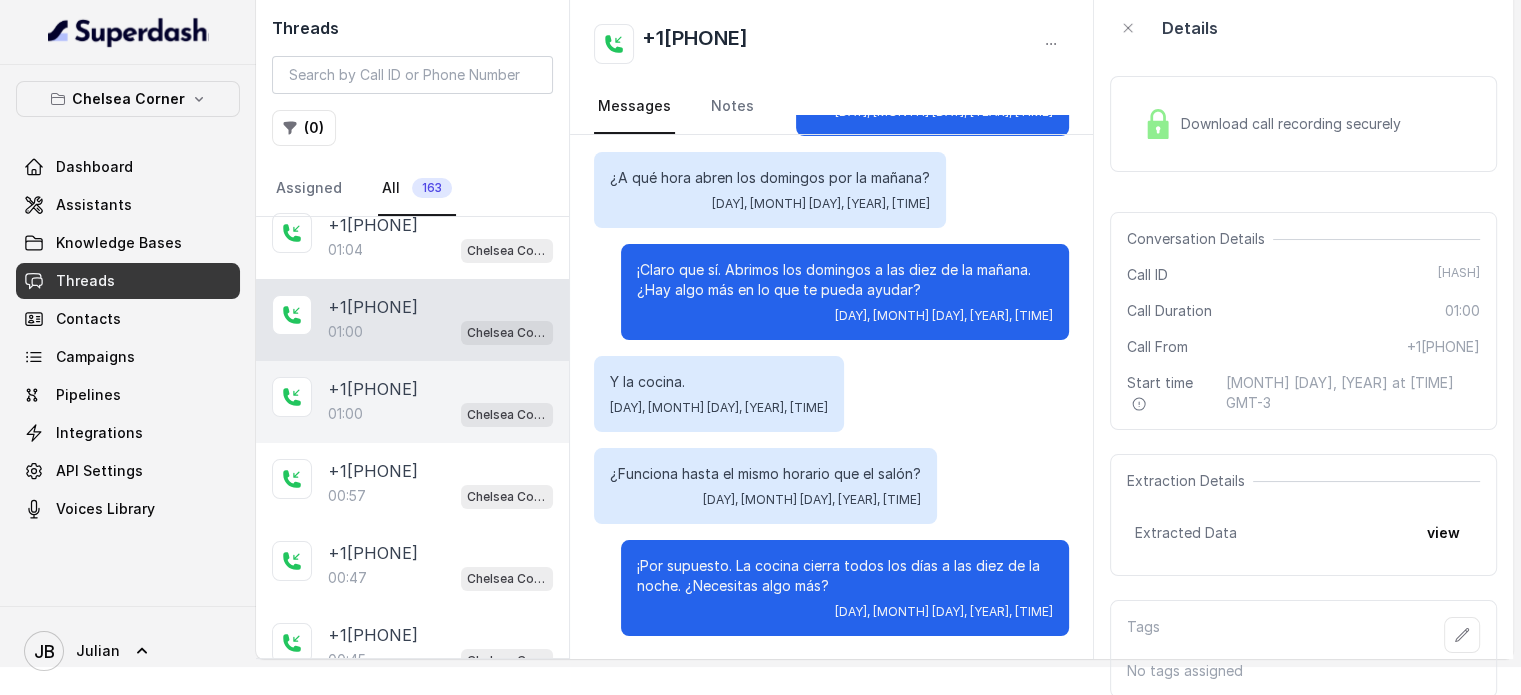 click on "01:00 Chelsea Corner" at bounding box center (440, 414) 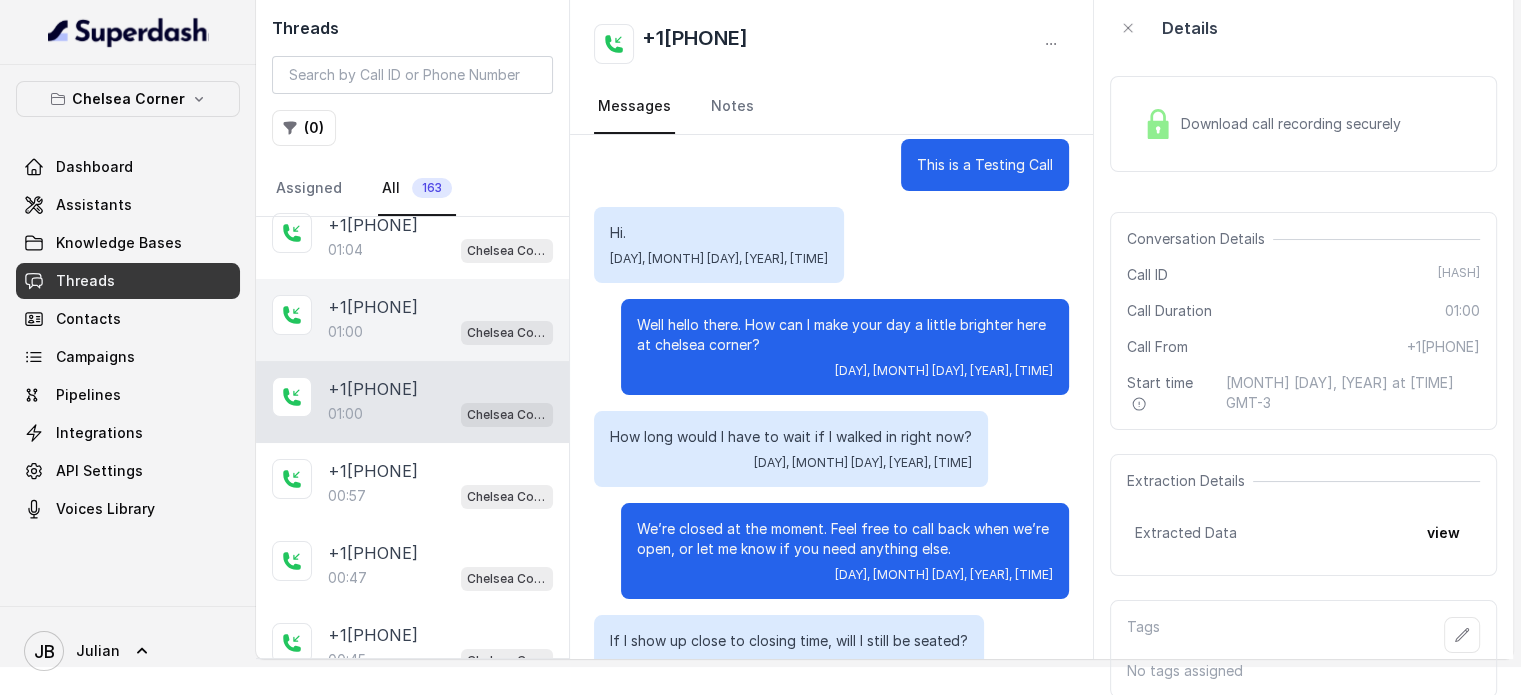 scroll, scrollTop: 371, scrollLeft: 0, axis: vertical 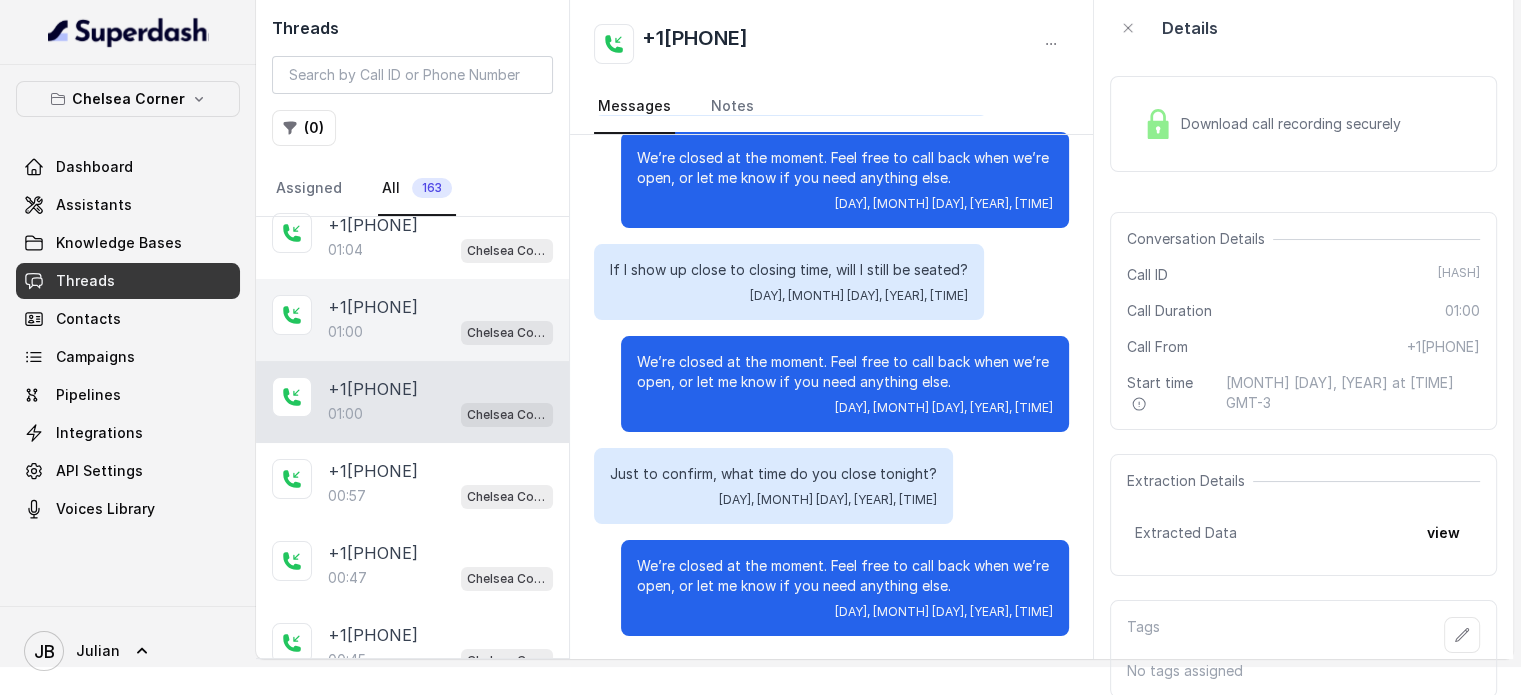 click on "01:00 Chelsea Corner" at bounding box center (440, 332) 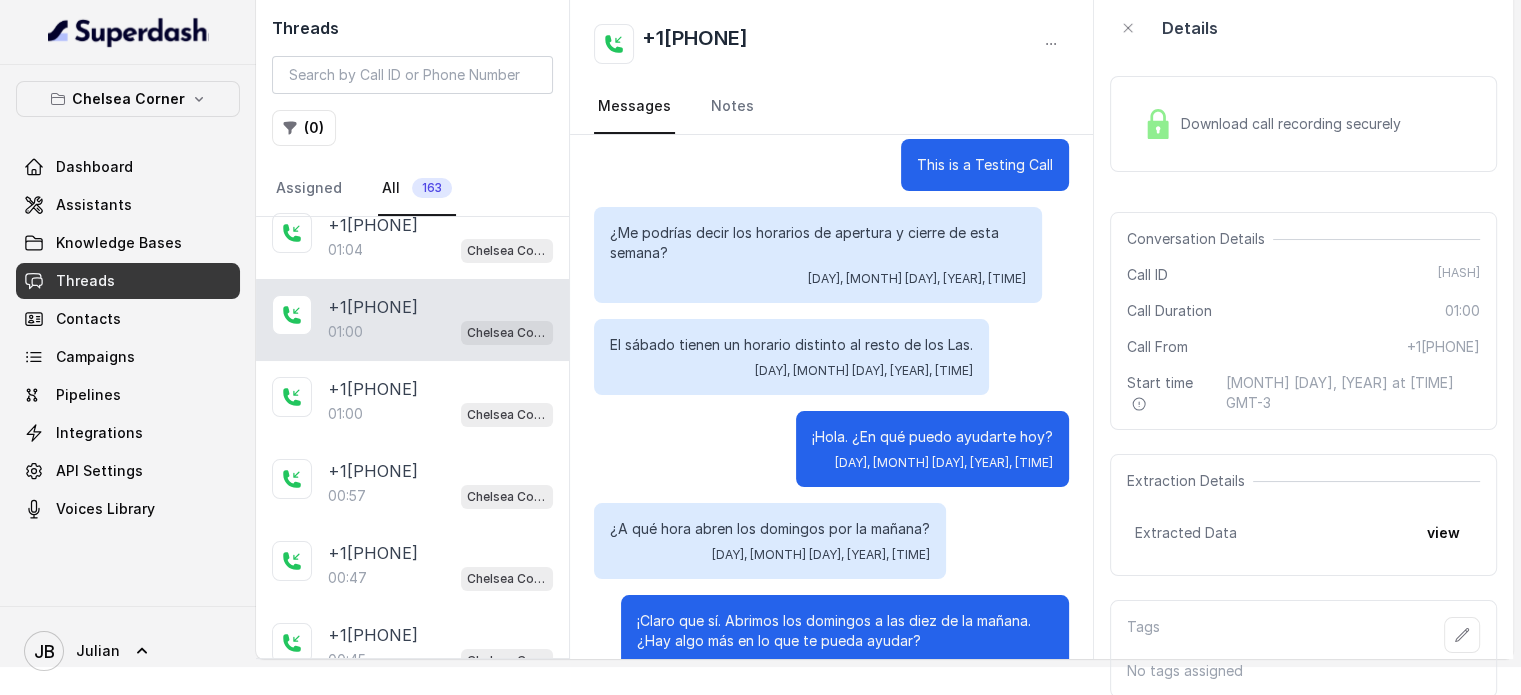 scroll, scrollTop: 351, scrollLeft: 0, axis: vertical 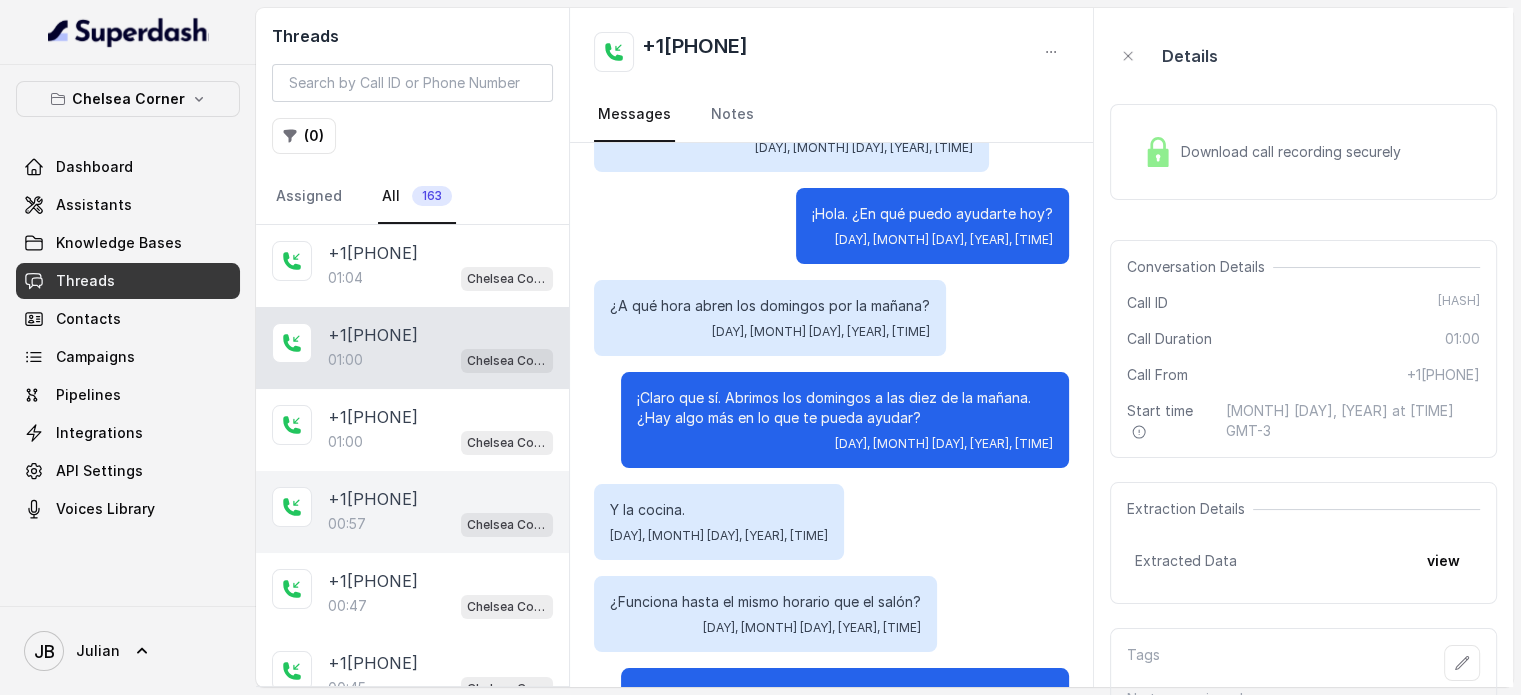 click on "[PHONE]" at bounding box center (373, 499) 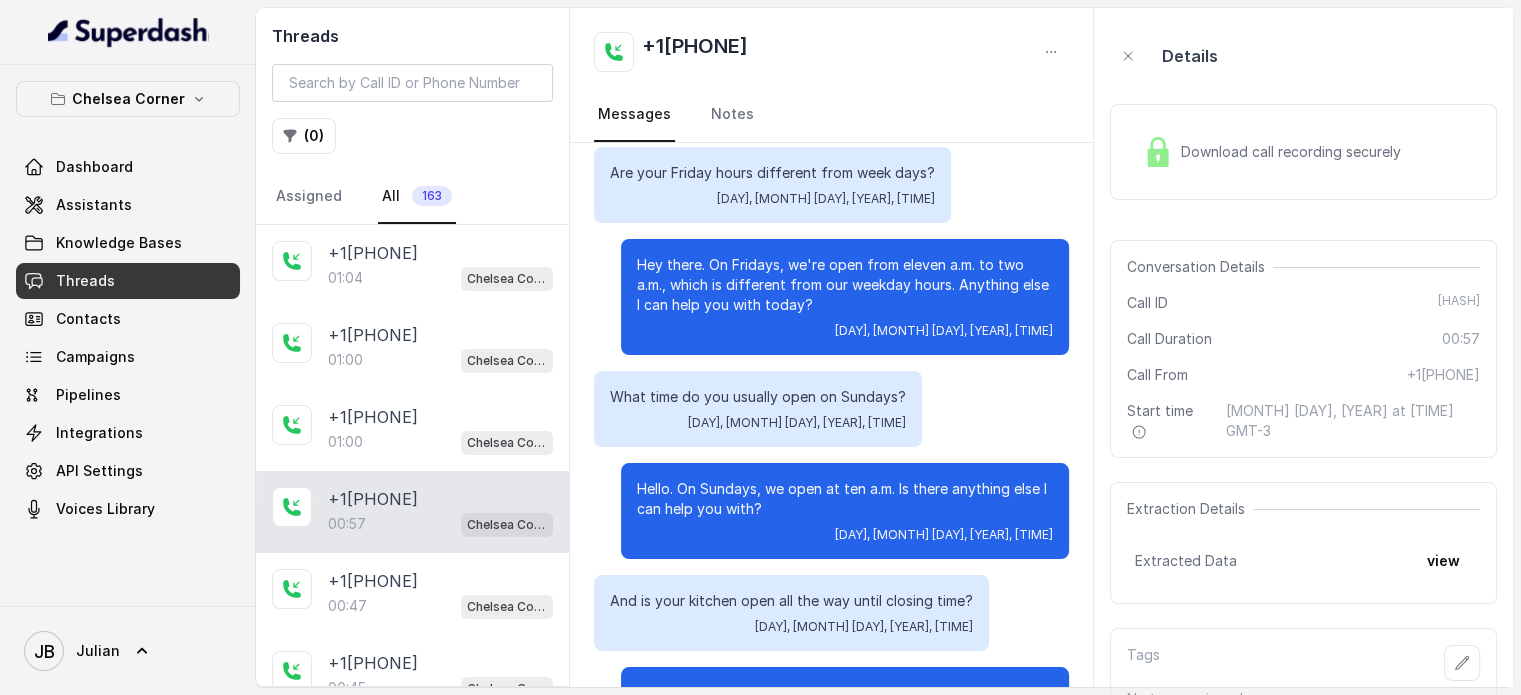 scroll, scrollTop: 0, scrollLeft: 0, axis: both 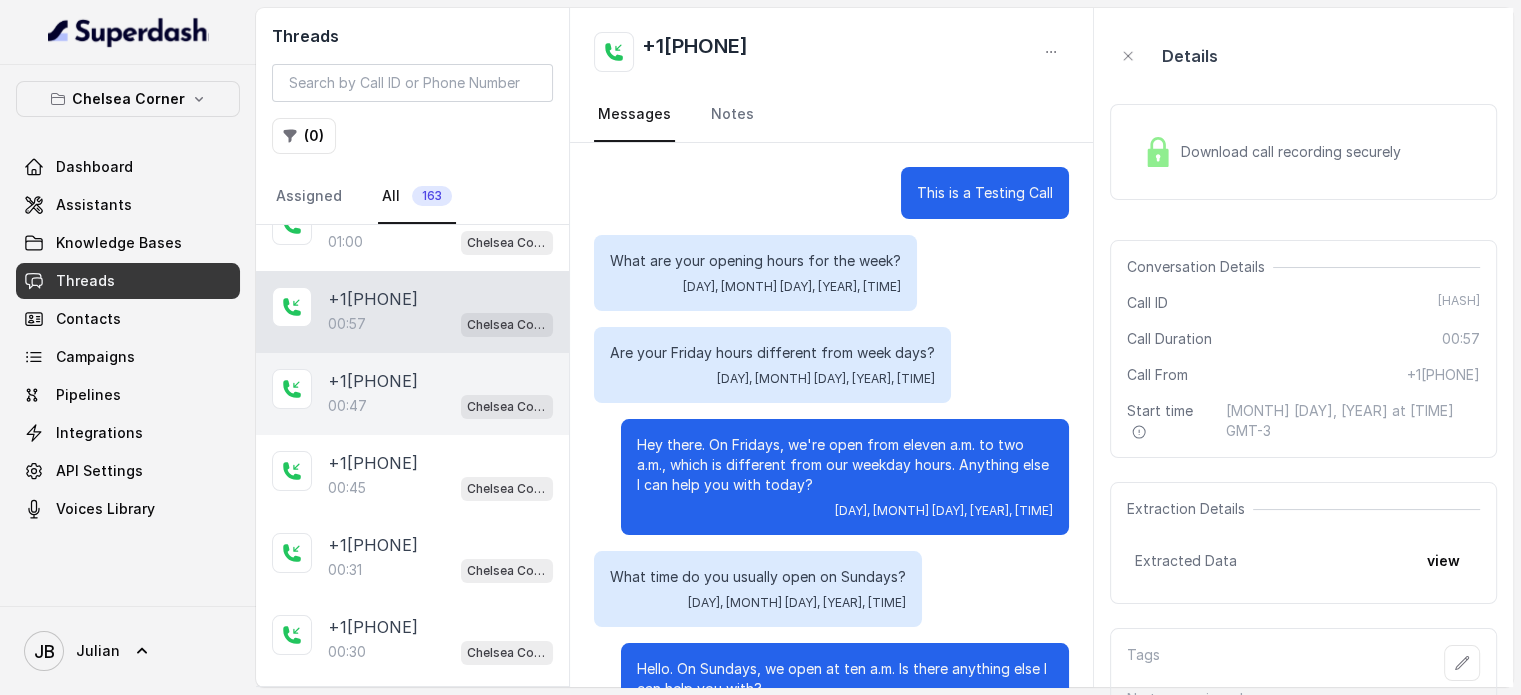 click on "00:47 Chelsea Corner" at bounding box center (440, 406) 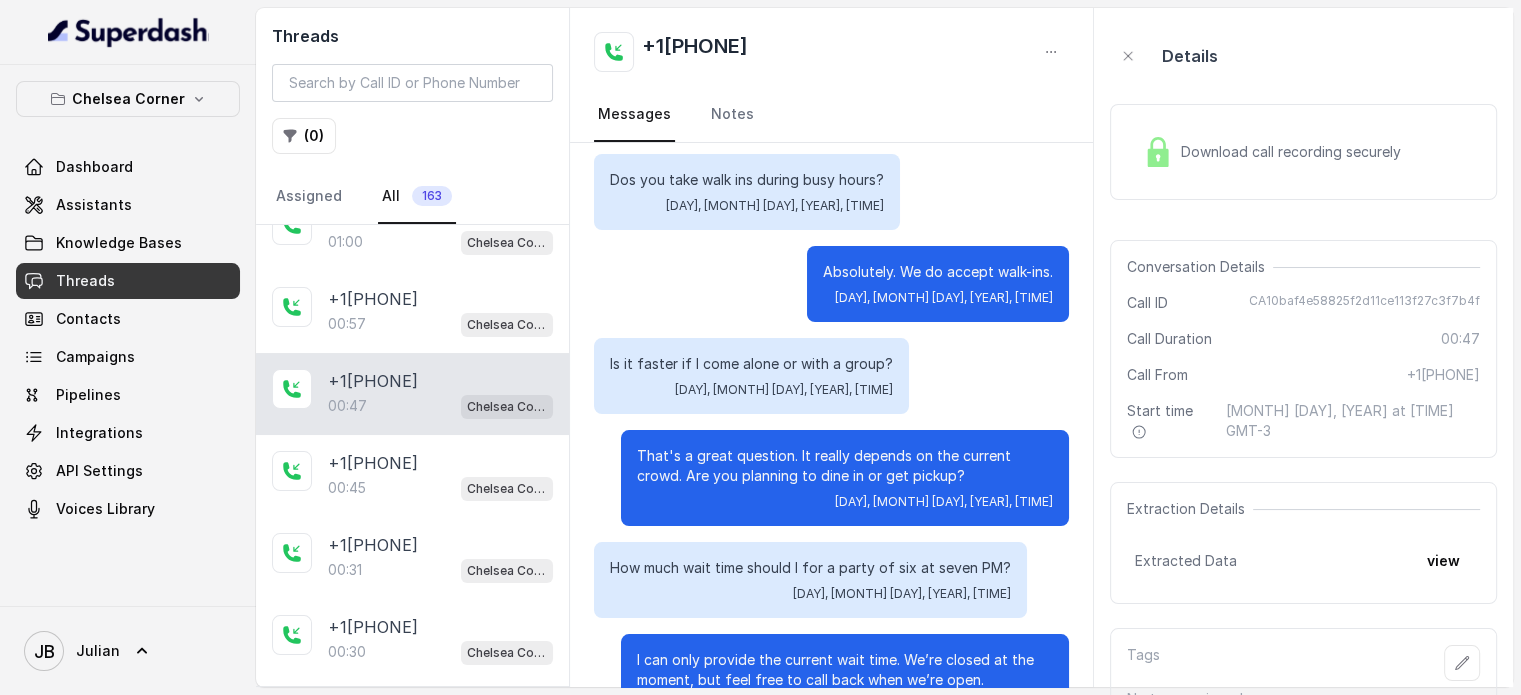 scroll, scrollTop: 0, scrollLeft: 0, axis: both 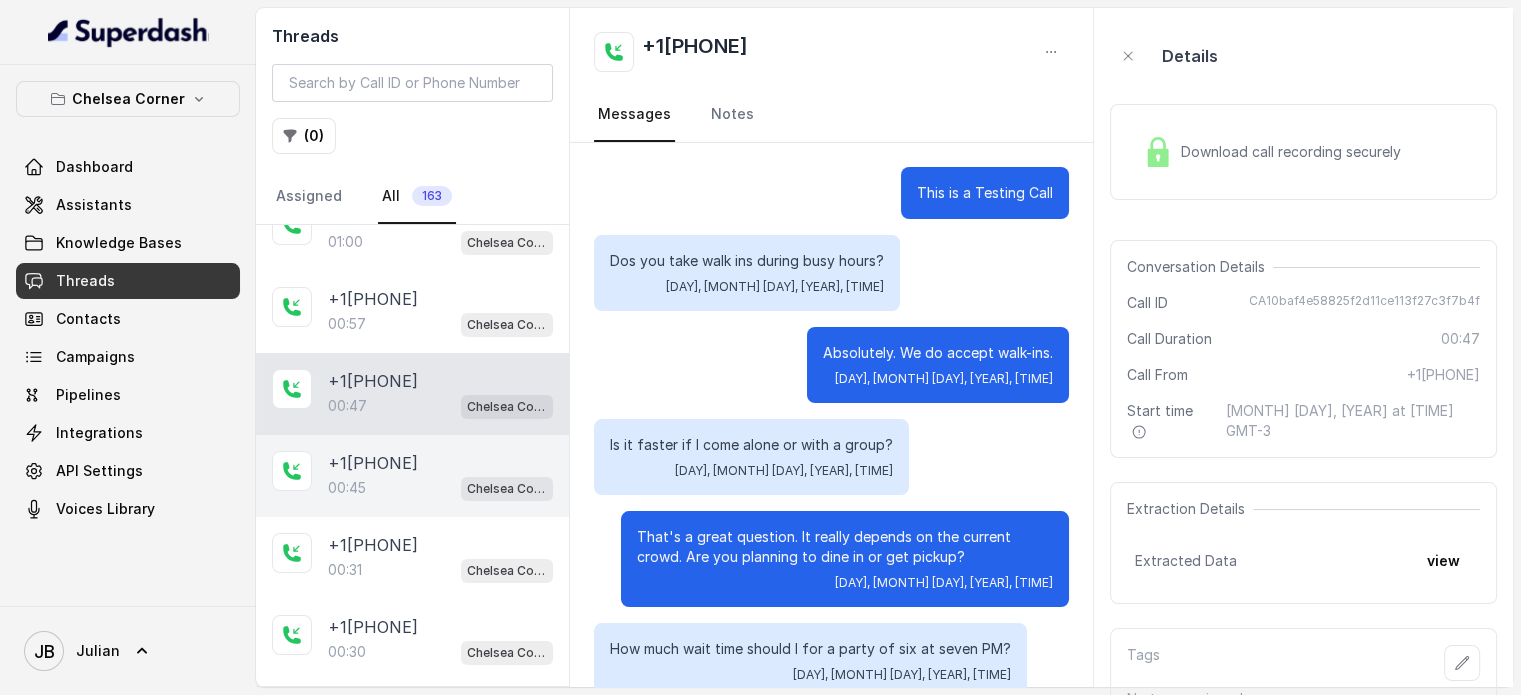 click on "+17547998960   00:45 Chelsea Corner" at bounding box center (412, 476) 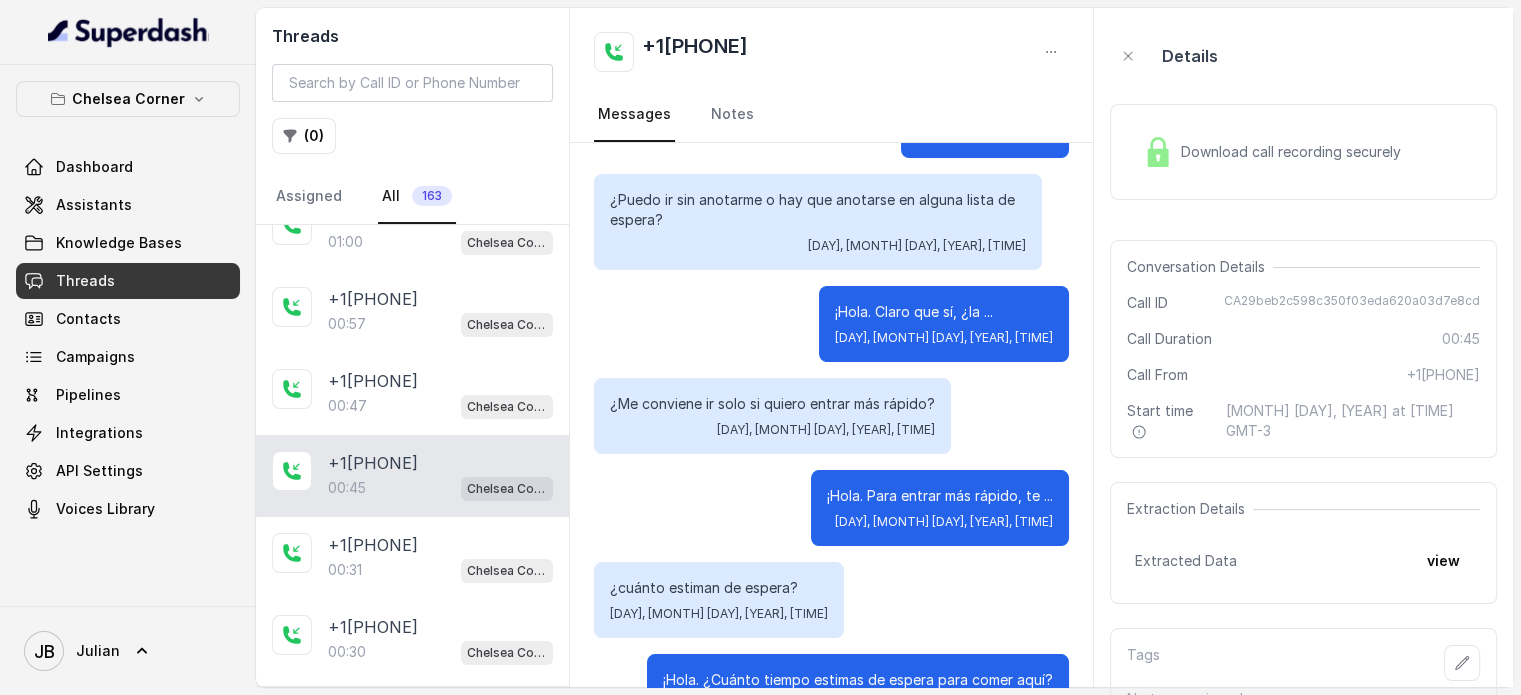 scroll, scrollTop: 0, scrollLeft: 0, axis: both 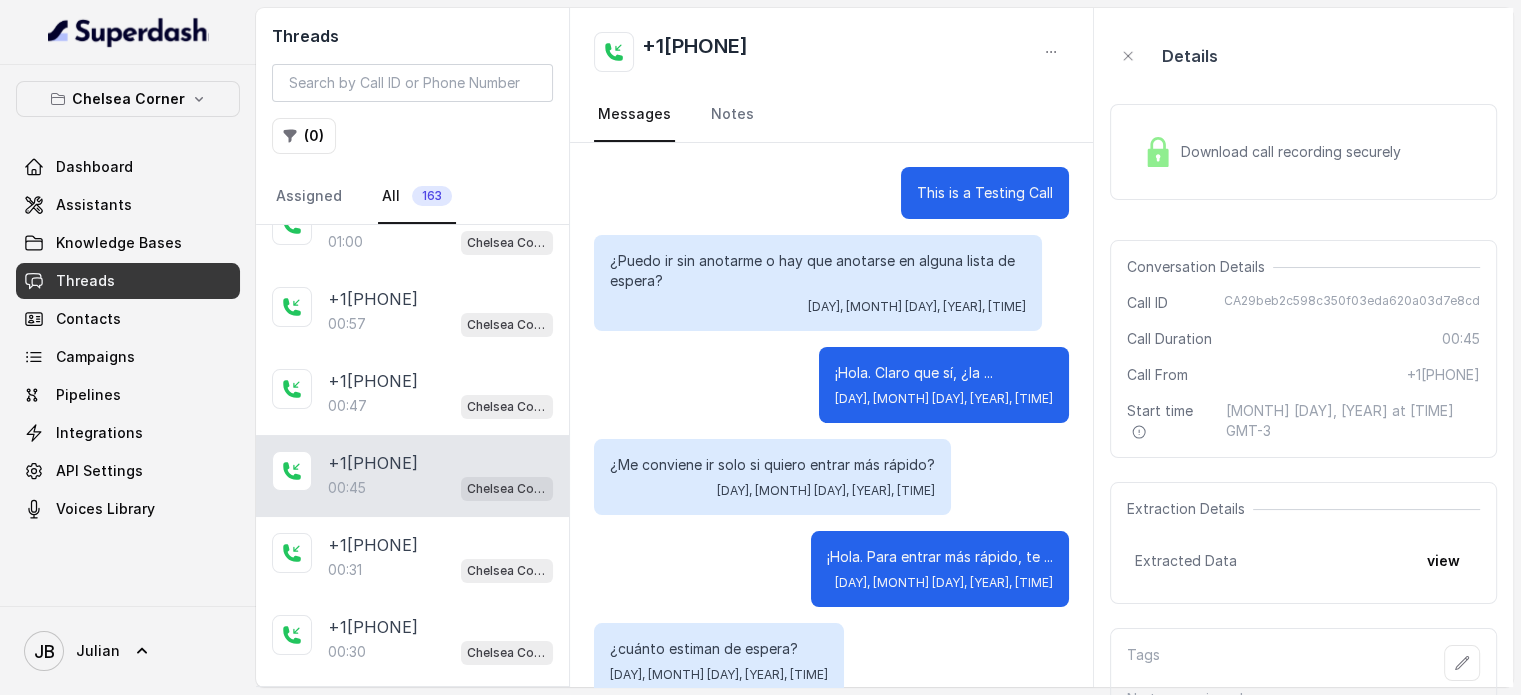 click on "Download call recording securely" at bounding box center (1303, 152) 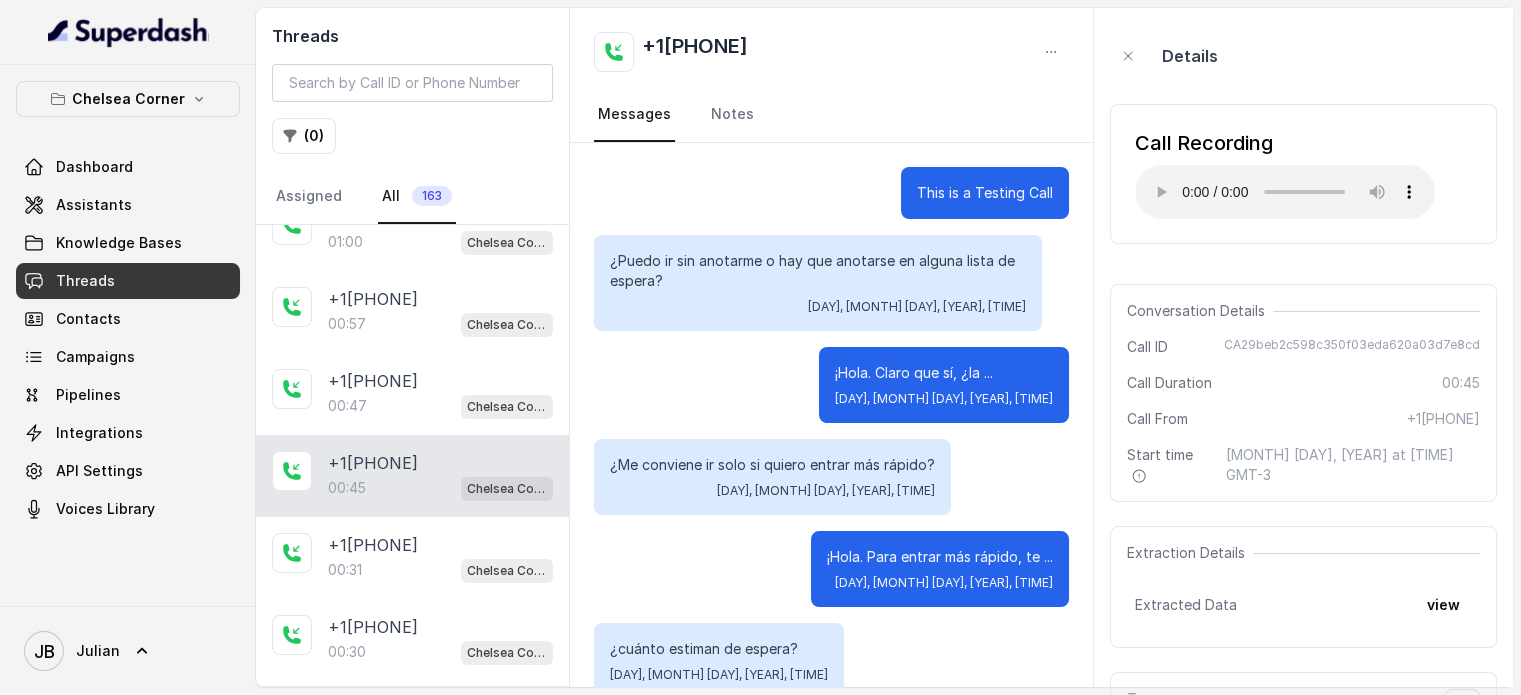 drag, startPoint x: 638, startPoint y: 278, endPoint x: 685, endPoint y: 297, distance: 50.695168 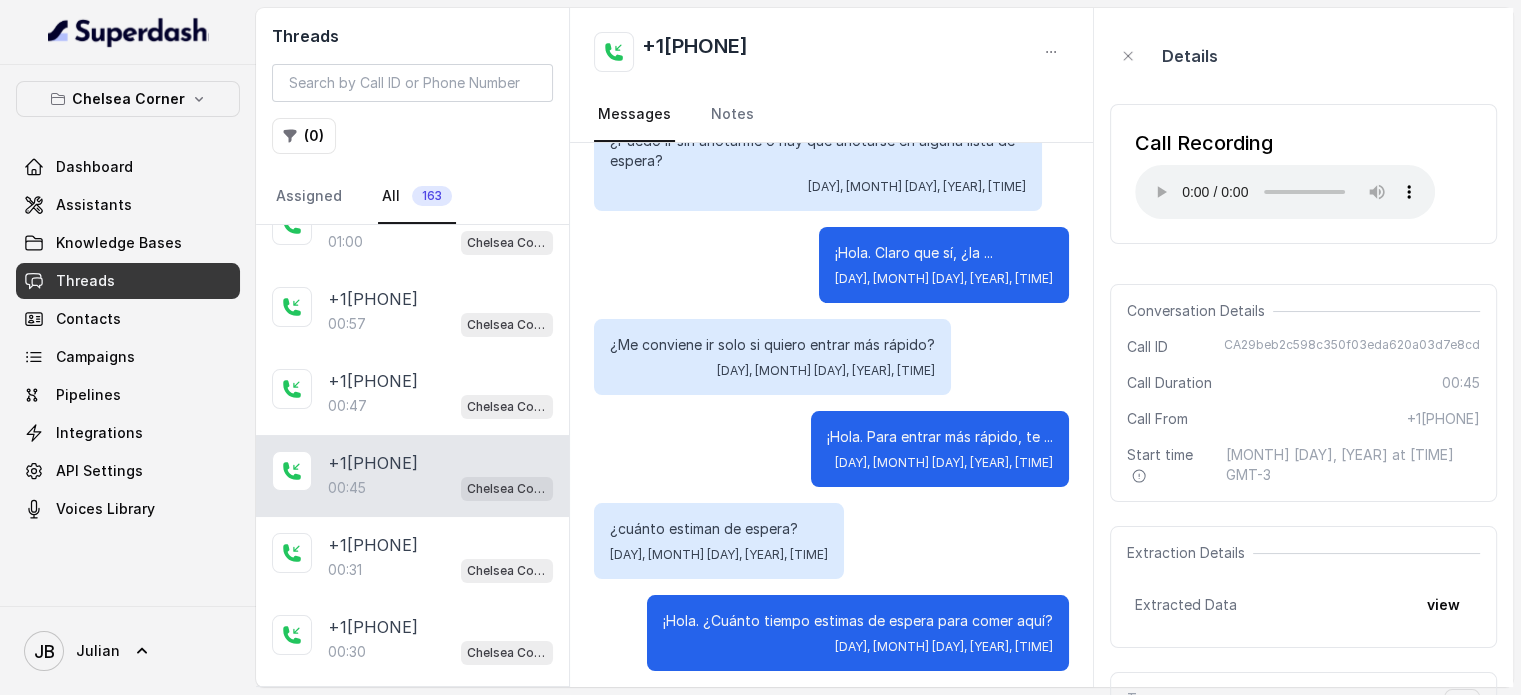 scroll, scrollTop: 127, scrollLeft: 0, axis: vertical 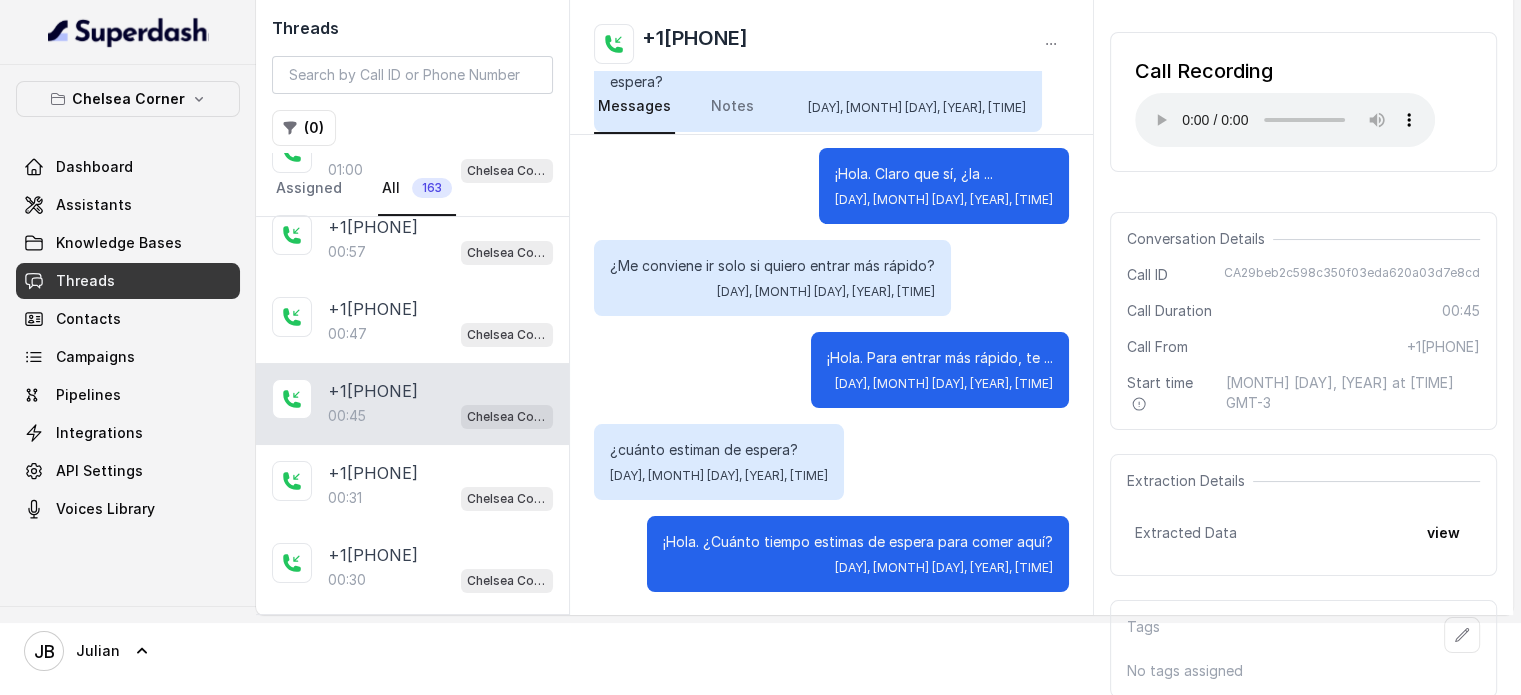 click on "¿cuánto estiman de espera? Wed, Aug 6, 2025, 12:22 PM" at bounding box center (719, 462) 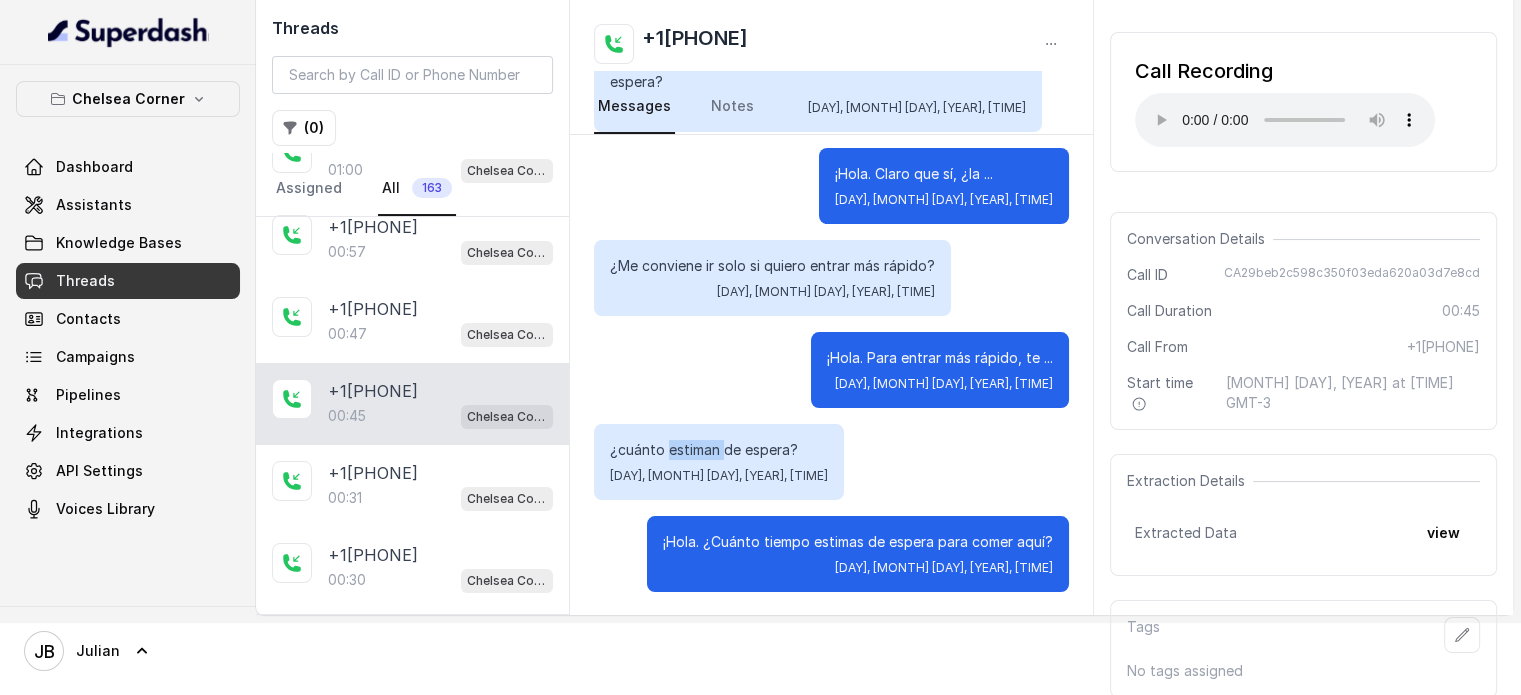 click on "¿cuánto estiman de espera?" at bounding box center (719, 450) 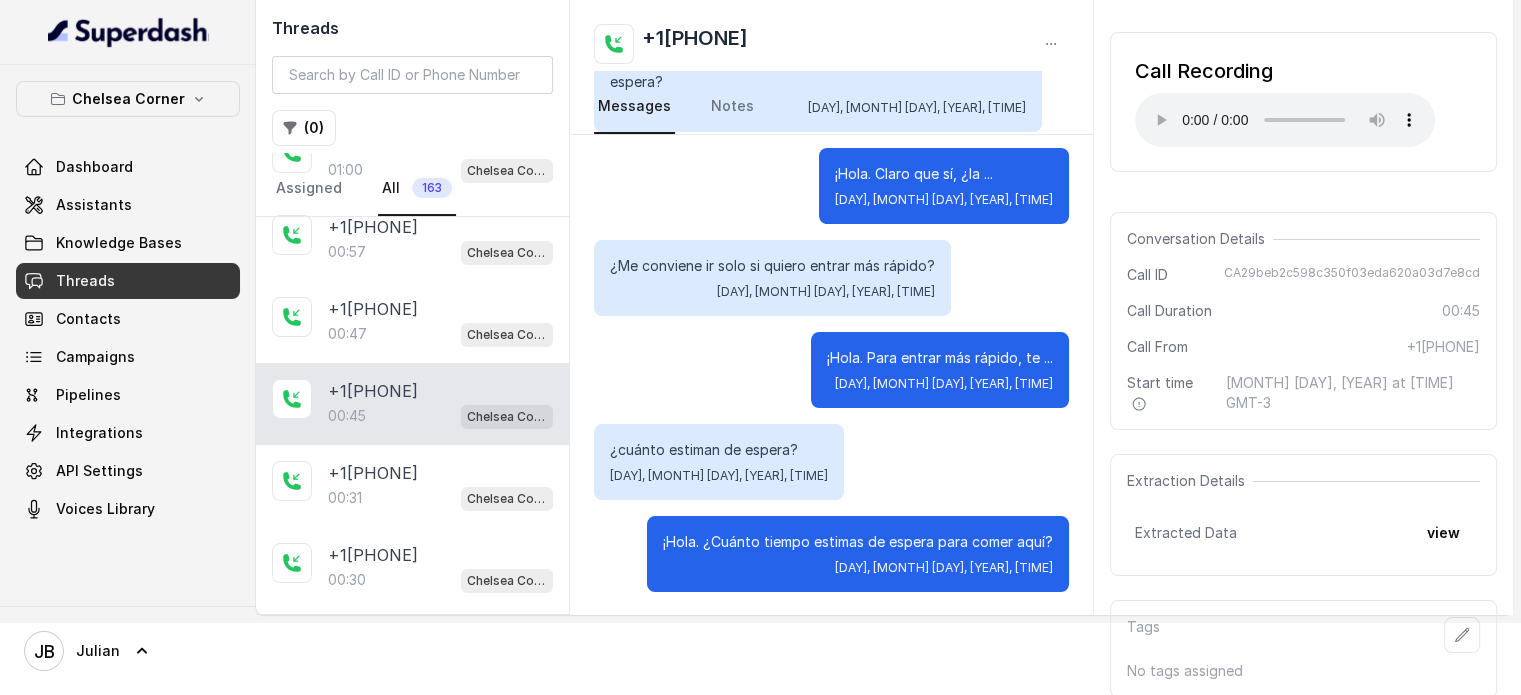 click on "¡Hola. Para entrar más rápido, te ... Wed, Aug 6, 2025, 12:22 PM" at bounding box center [940, 370] 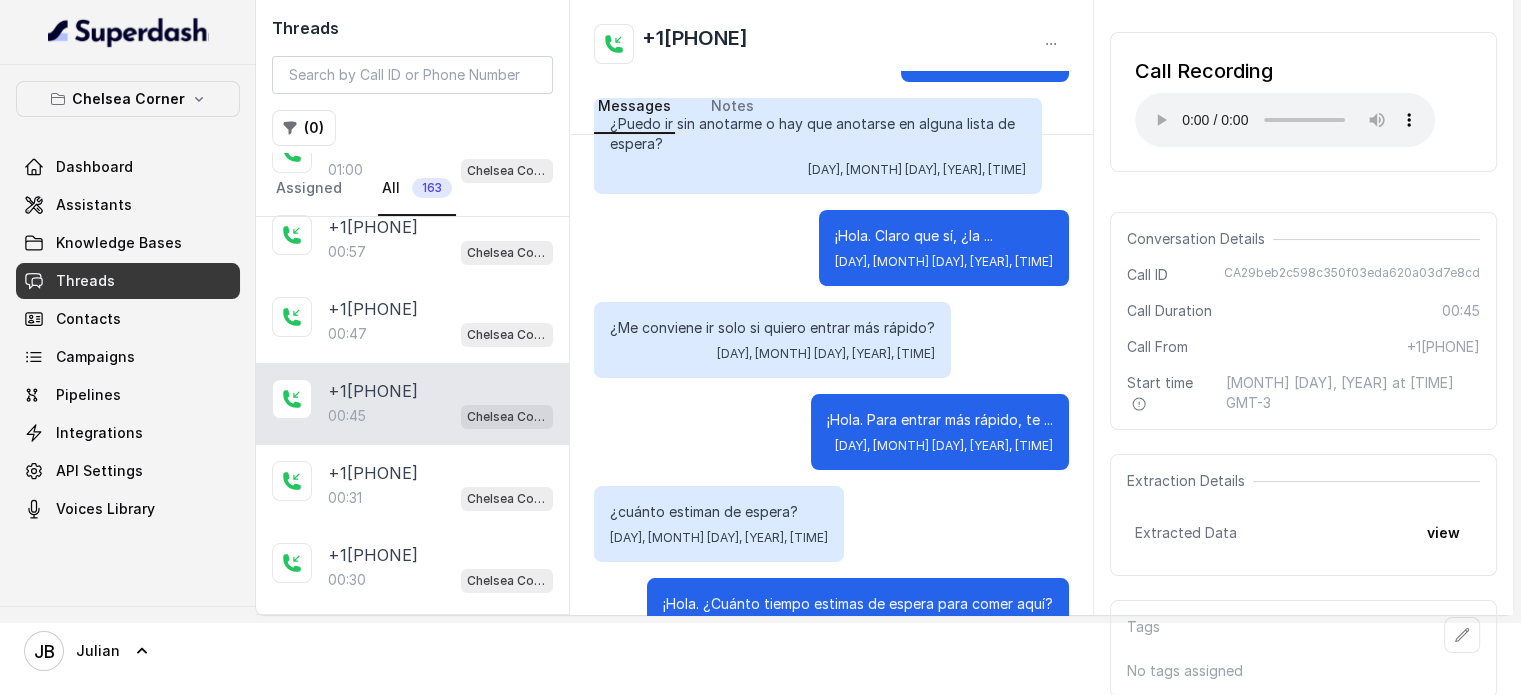scroll, scrollTop: 127, scrollLeft: 0, axis: vertical 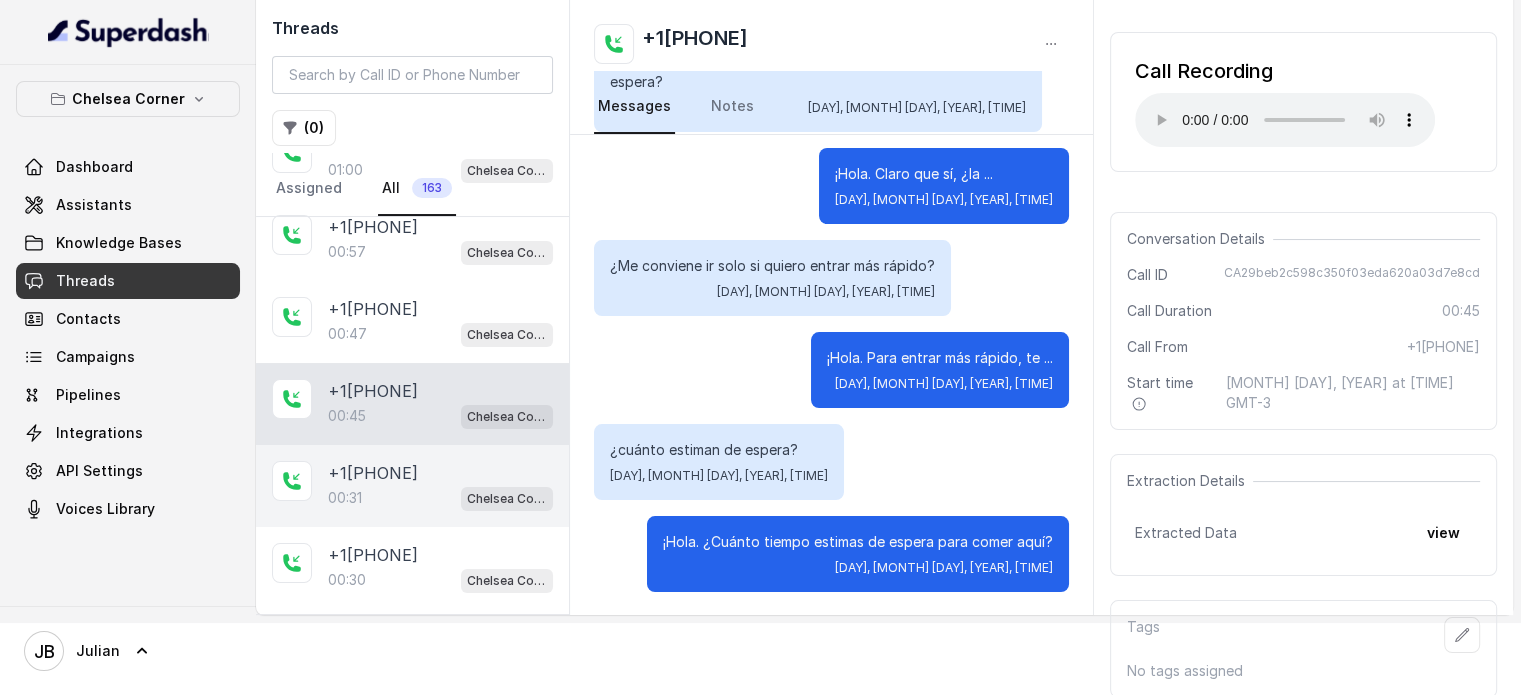 click on "[PHONE]" at bounding box center [373, 473] 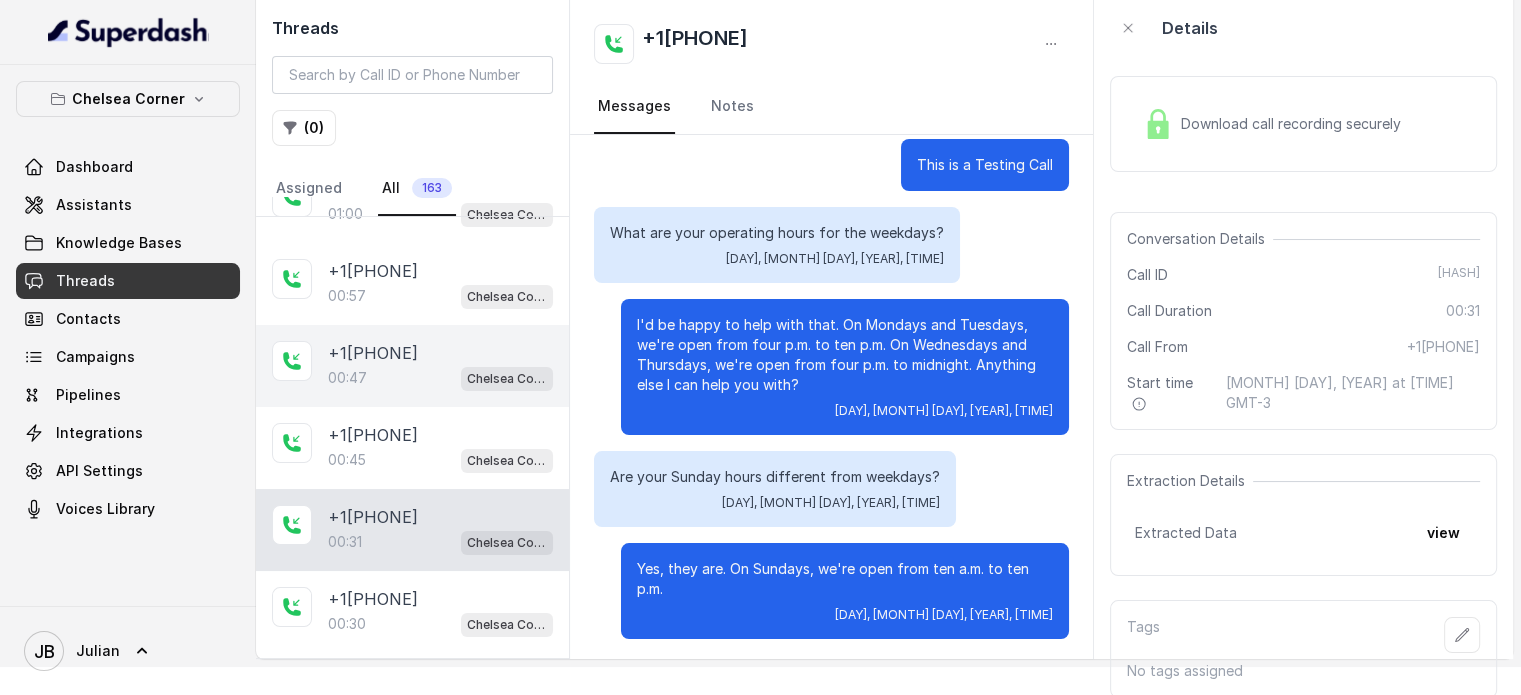 scroll, scrollTop: 3, scrollLeft: 0, axis: vertical 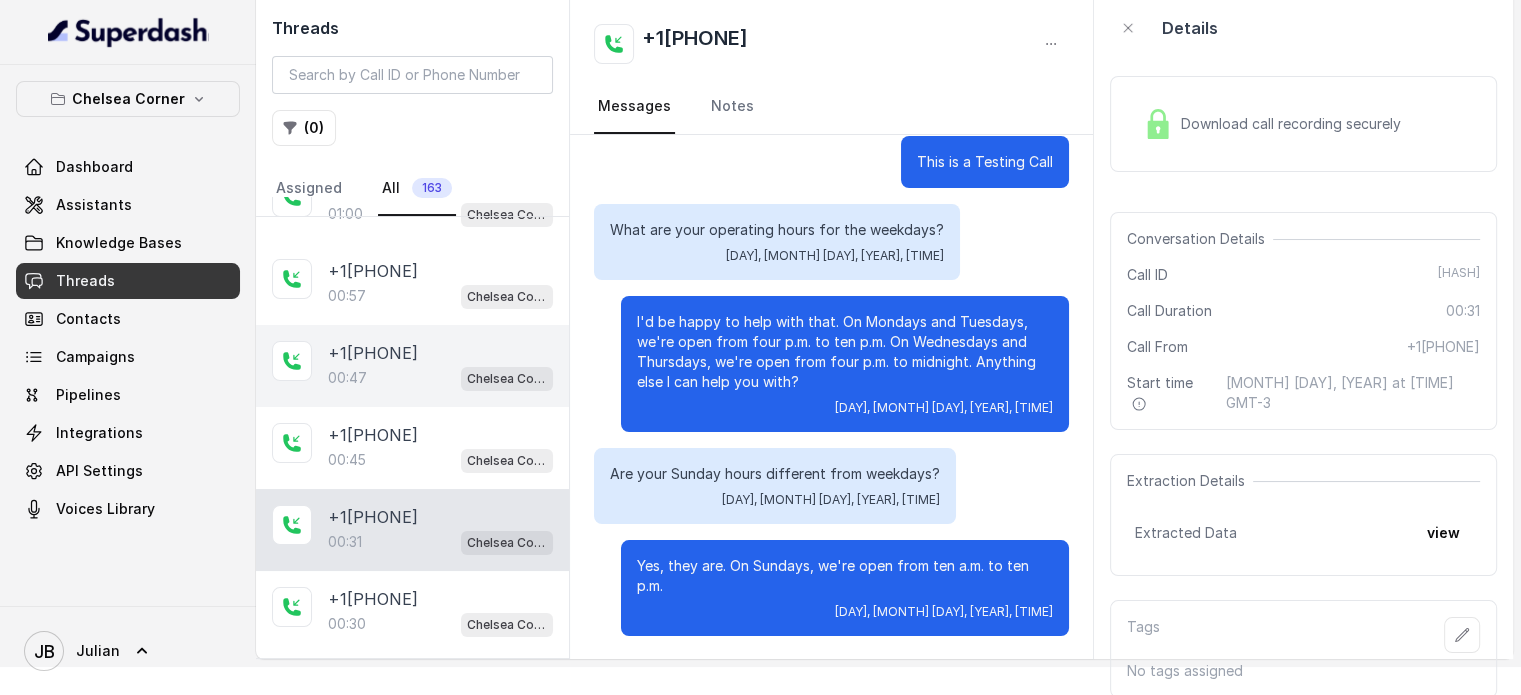 click on "00:47 Chelsea Corner" at bounding box center [440, 378] 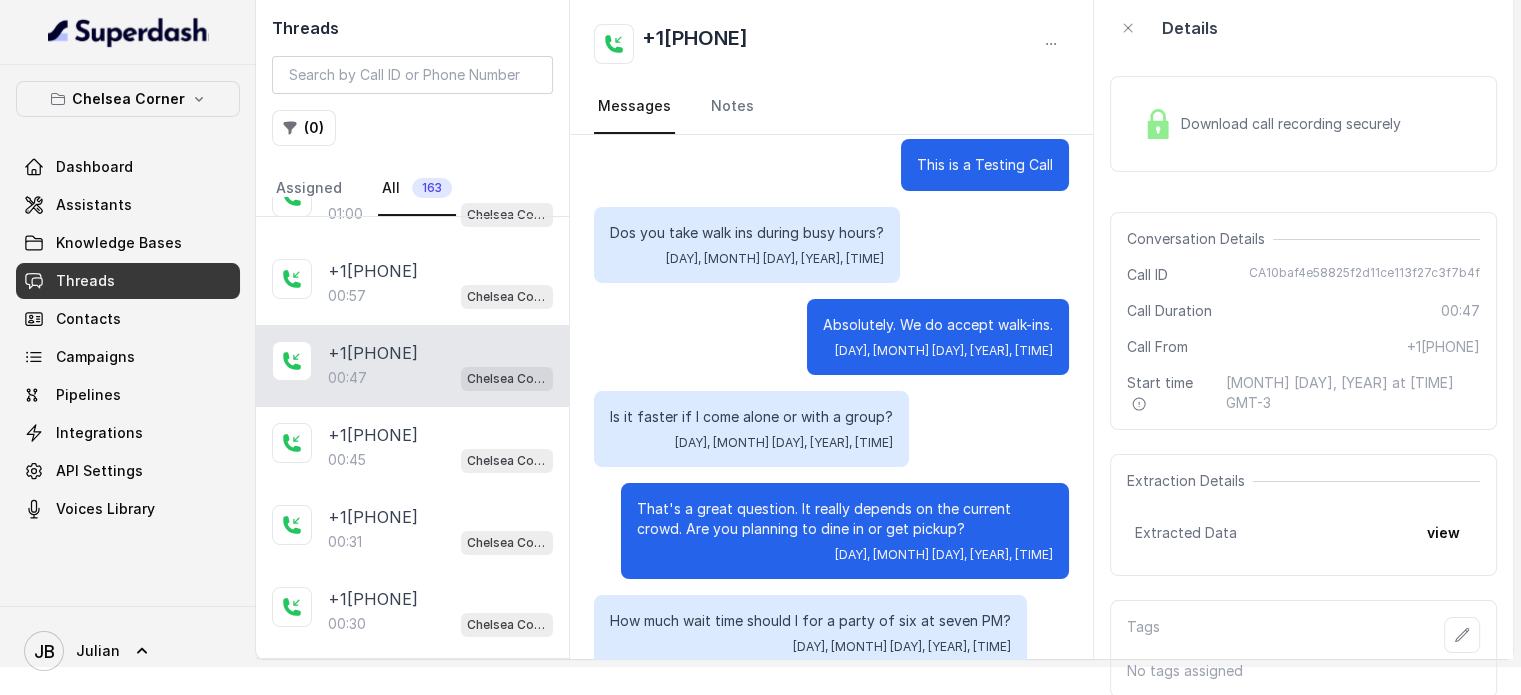 scroll, scrollTop: 147, scrollLeft: 0, axis: vertical 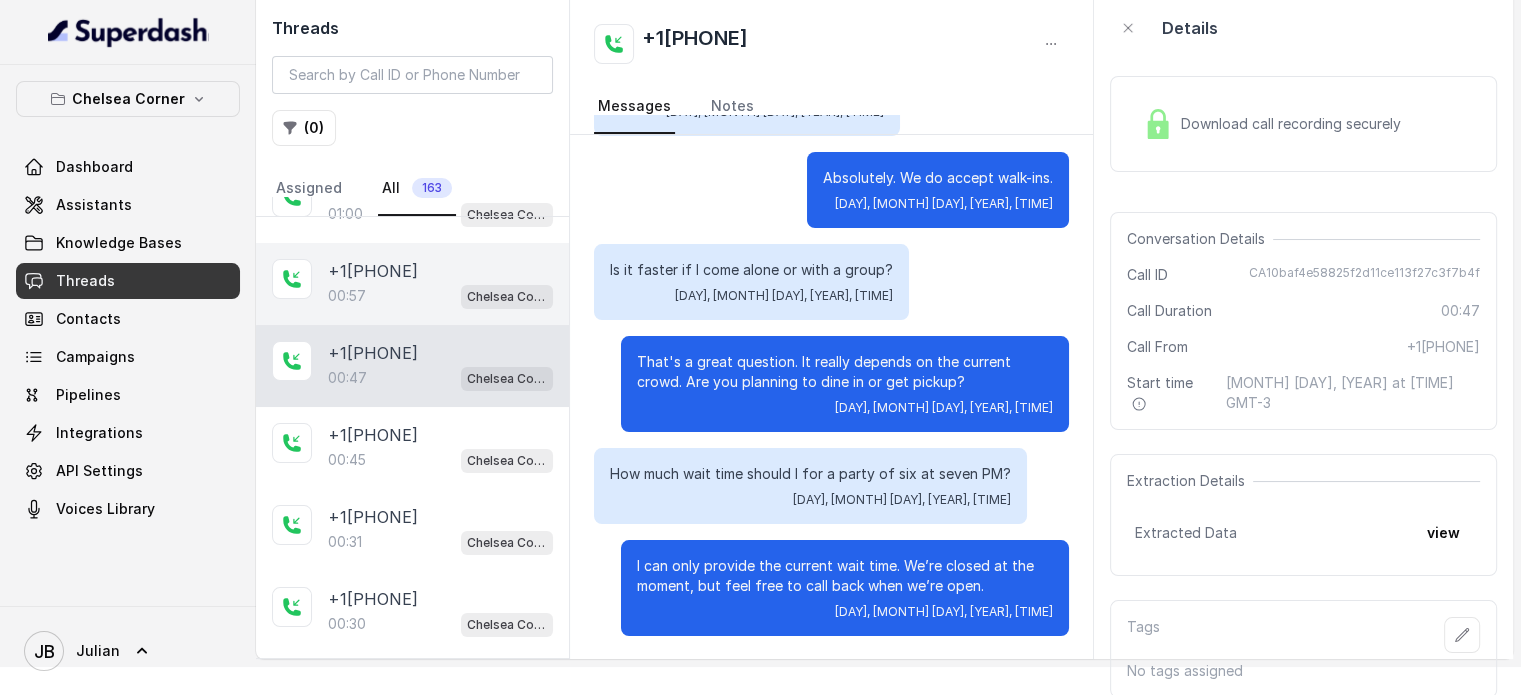 click on "+17547998960   00:57 Chelsea Corner" at bounding box center [412, 284] 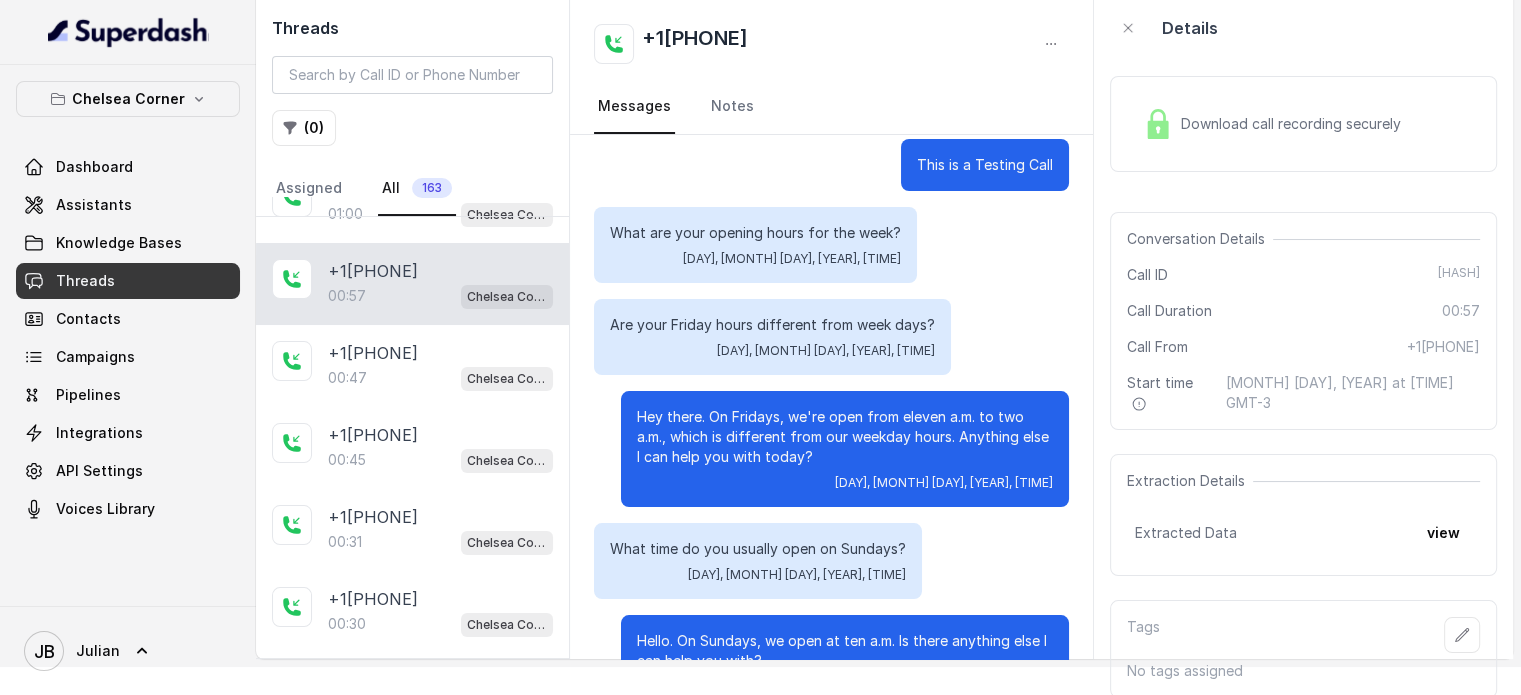 scroll, scrollTop: 279, scrollLeft: 0, axis: vertical 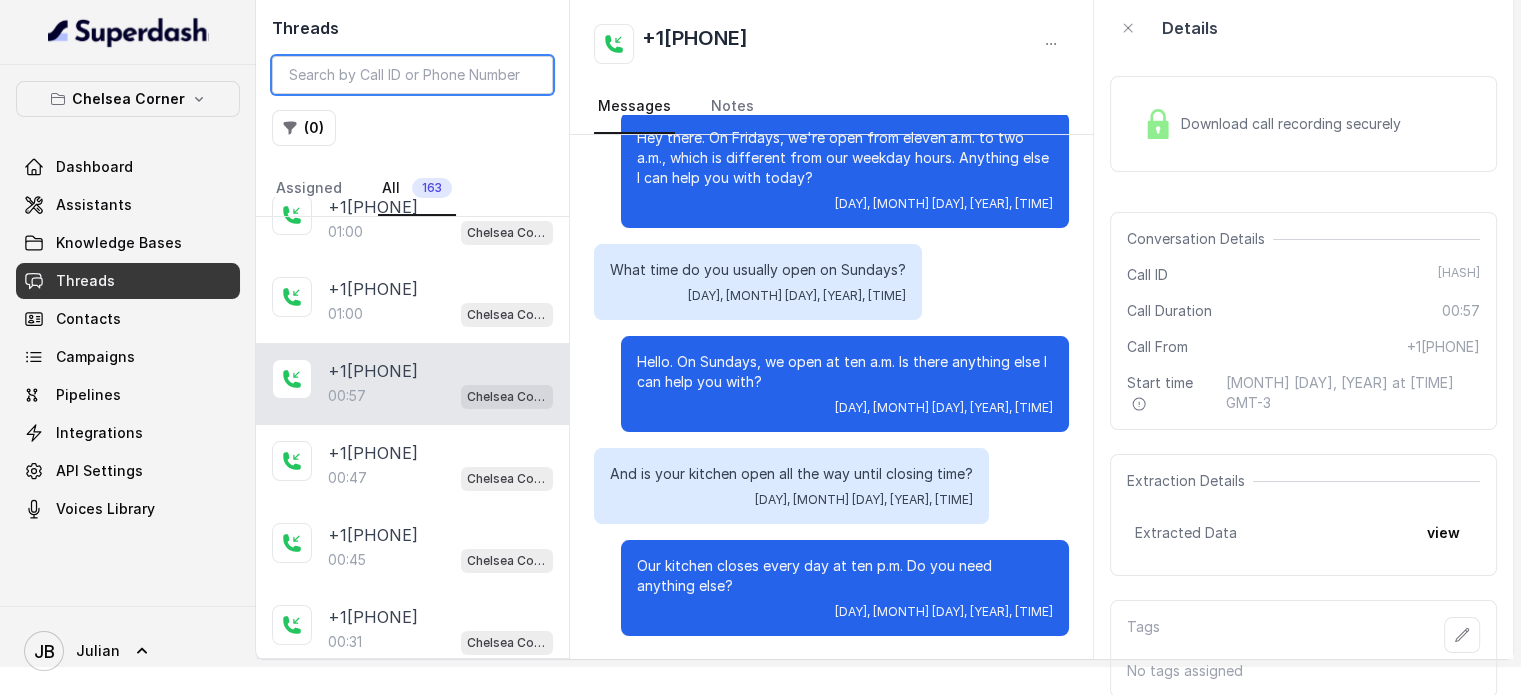 click at bounding box center [412, 75] 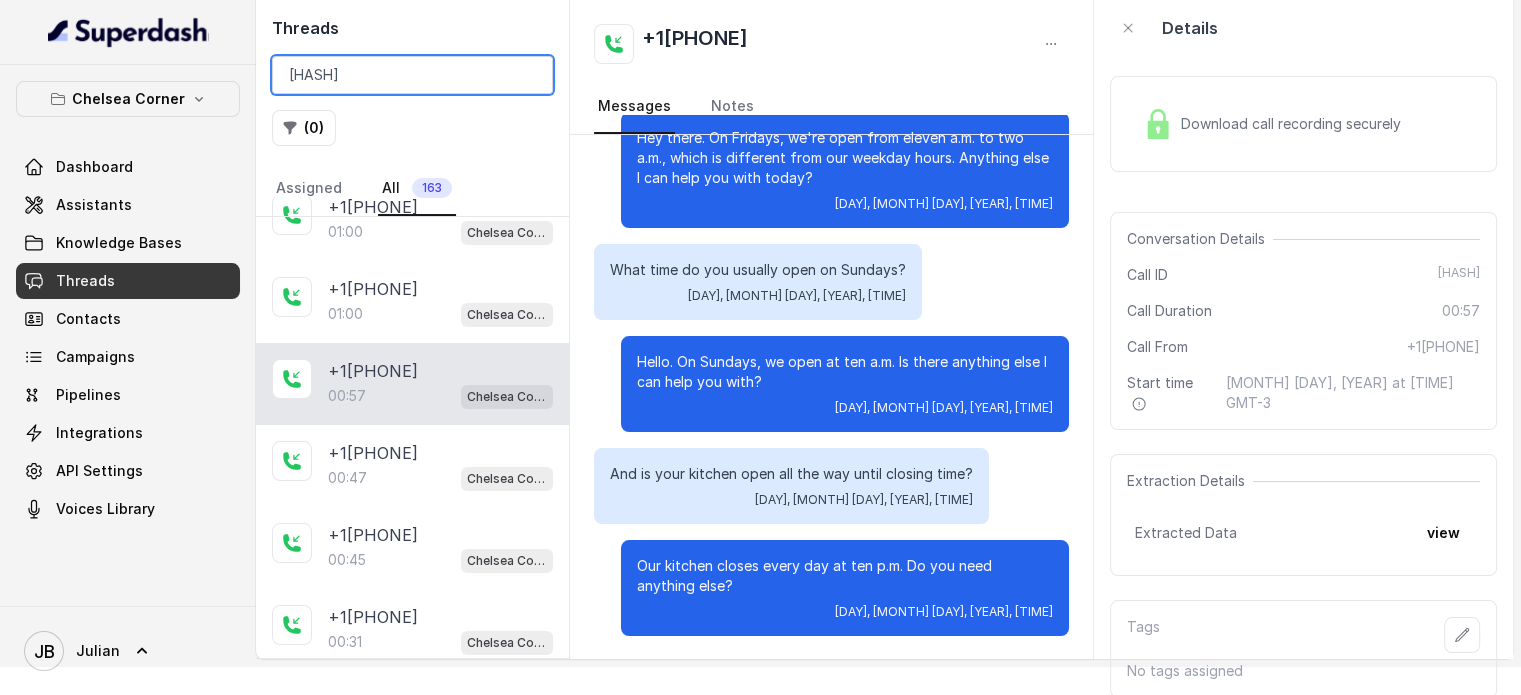 scroll, scrollTop: 0, scrollLeft: 36, axis: horizontal 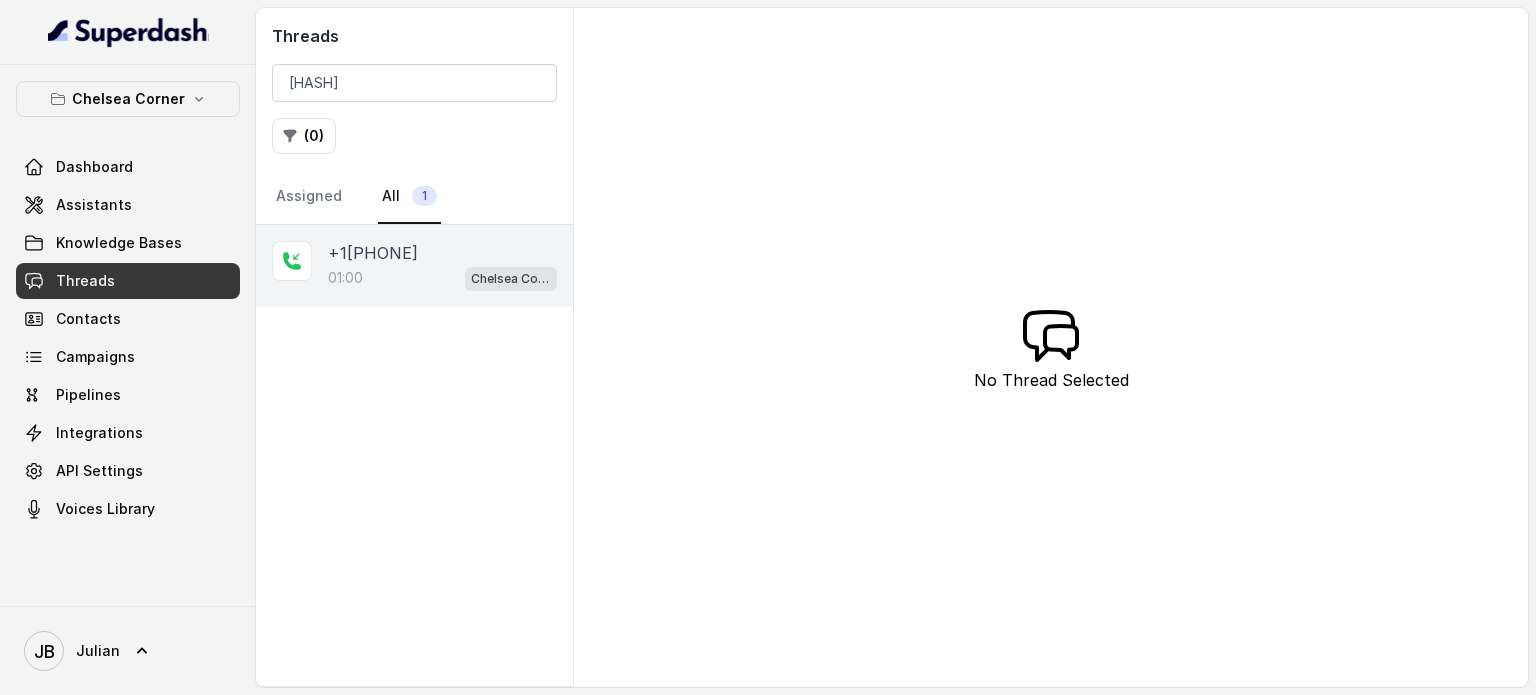 click on "[PHONE]" at bounding box center [373, 253] 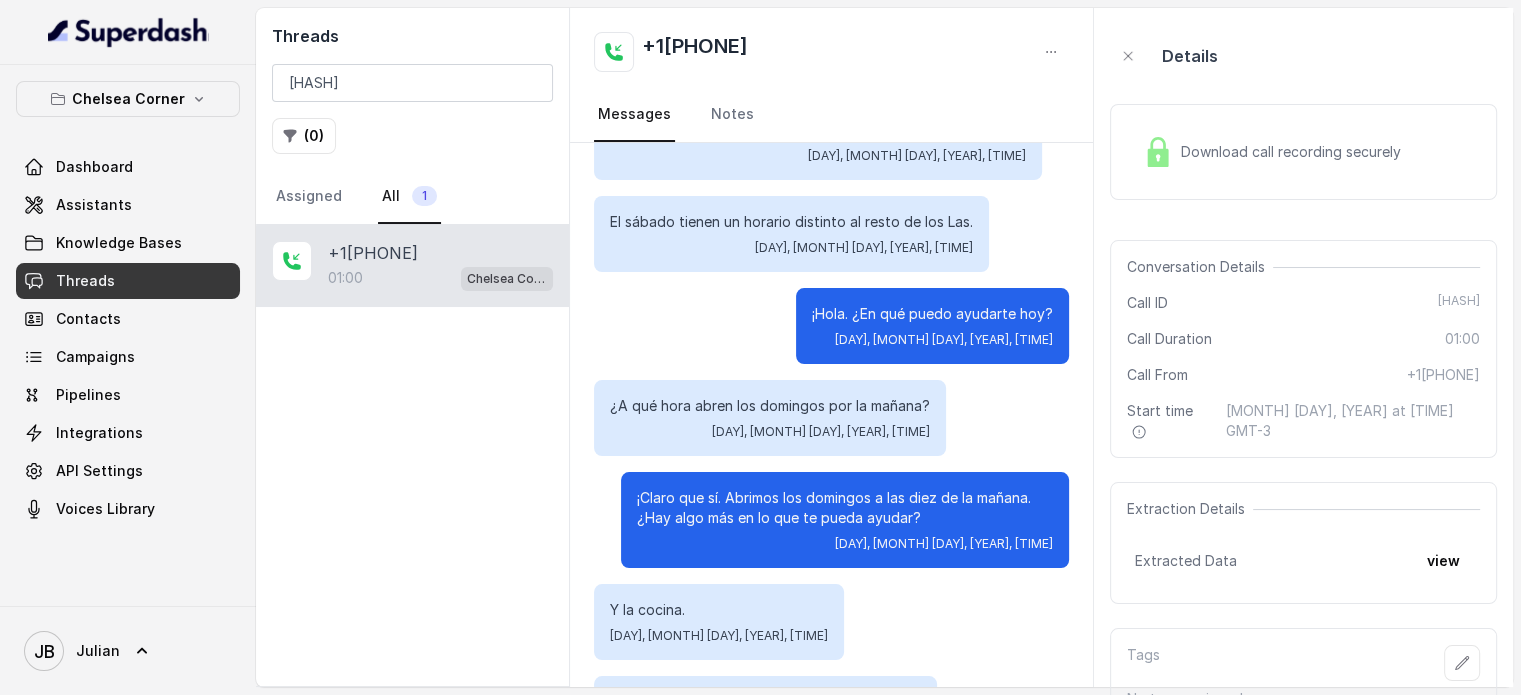 click on "Download call recording securely" at bounding box center [1295, 152] 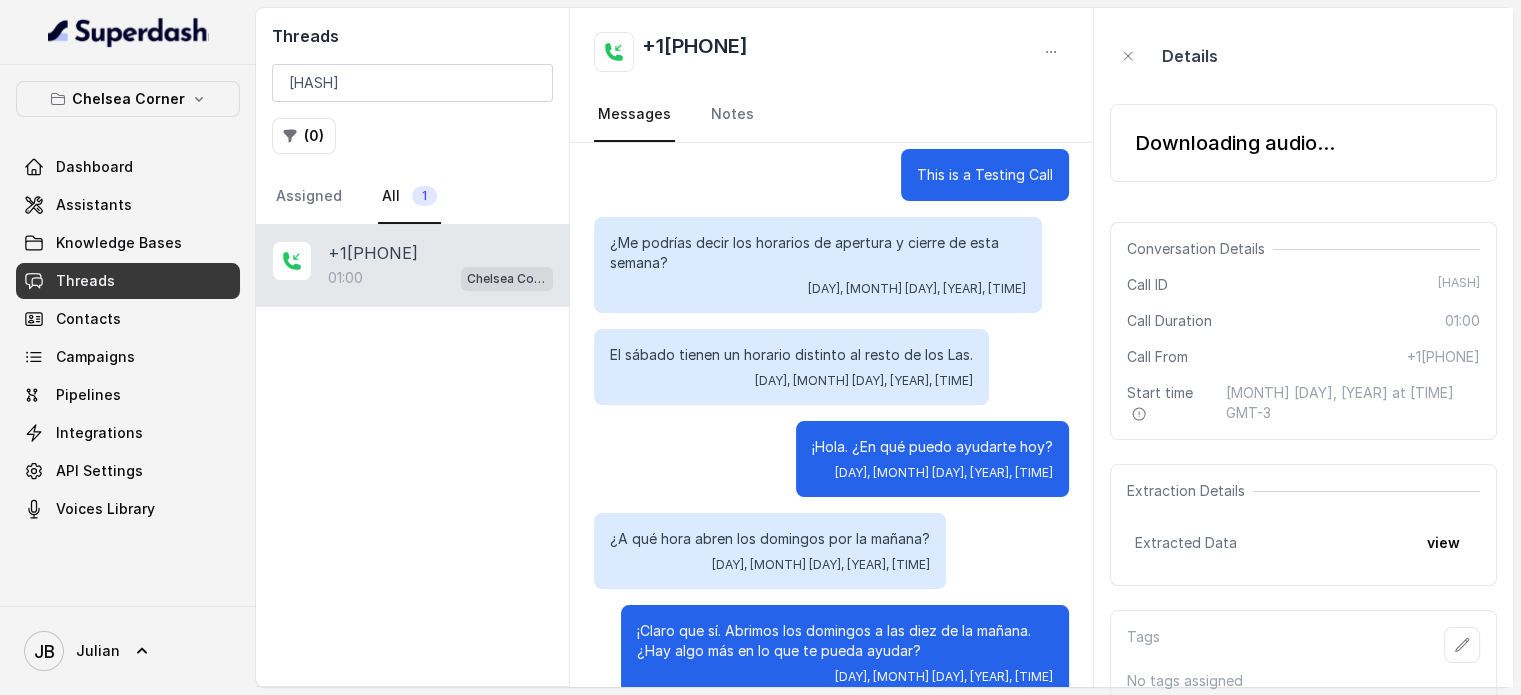 scroll, scrollTop: 0, scrollLeft: 0, axis: both 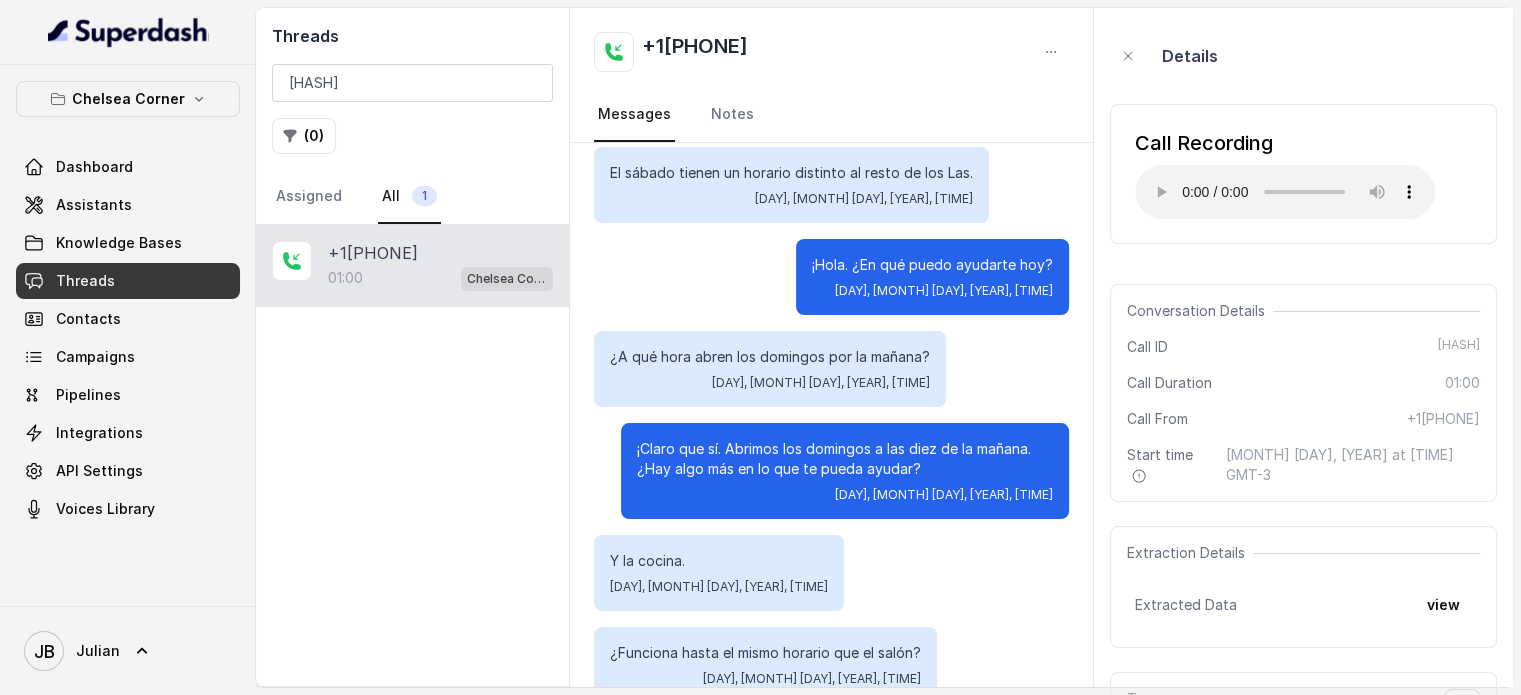 click on "¿A qué hora abren los domingos por la mañana?" at bounding box center (770, 357) 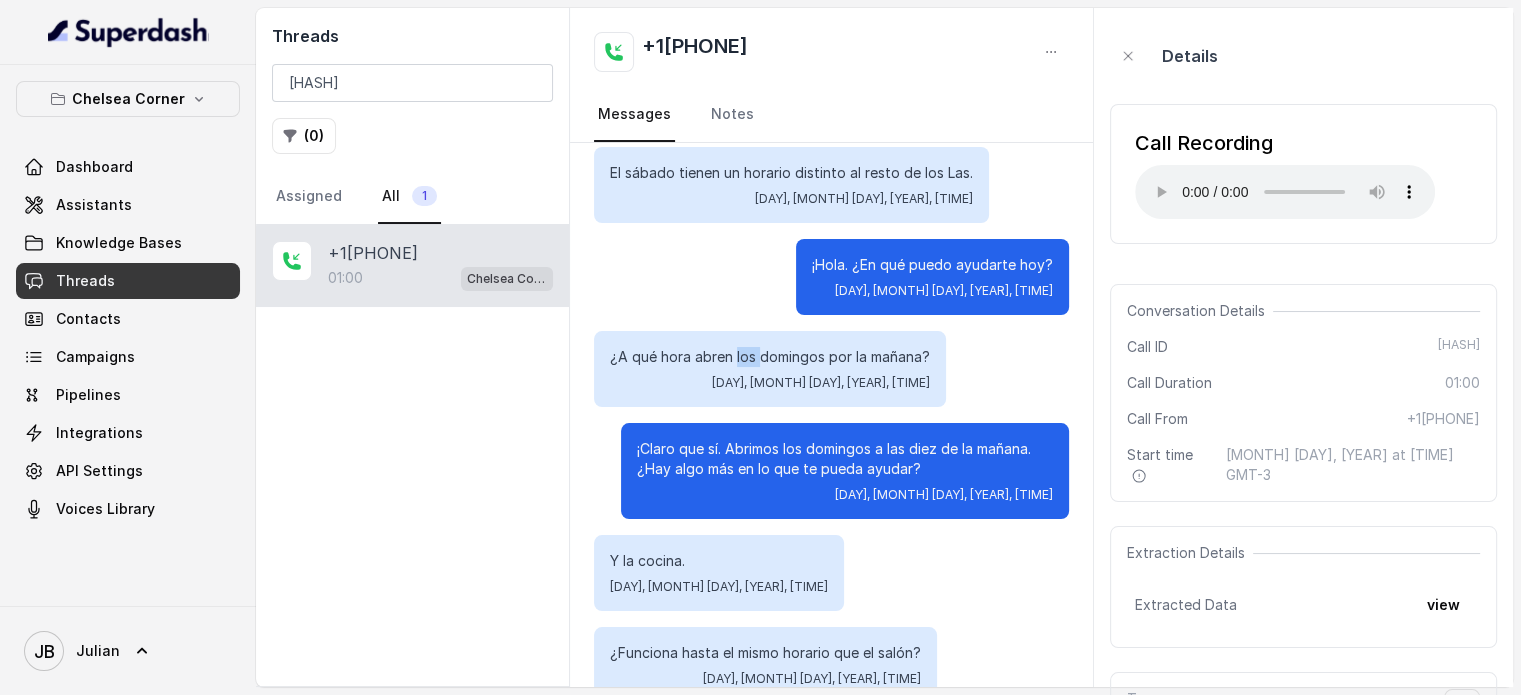 click on "¿A qué hora abren los domingos por la mañana?" at bounding box center [770, 357] 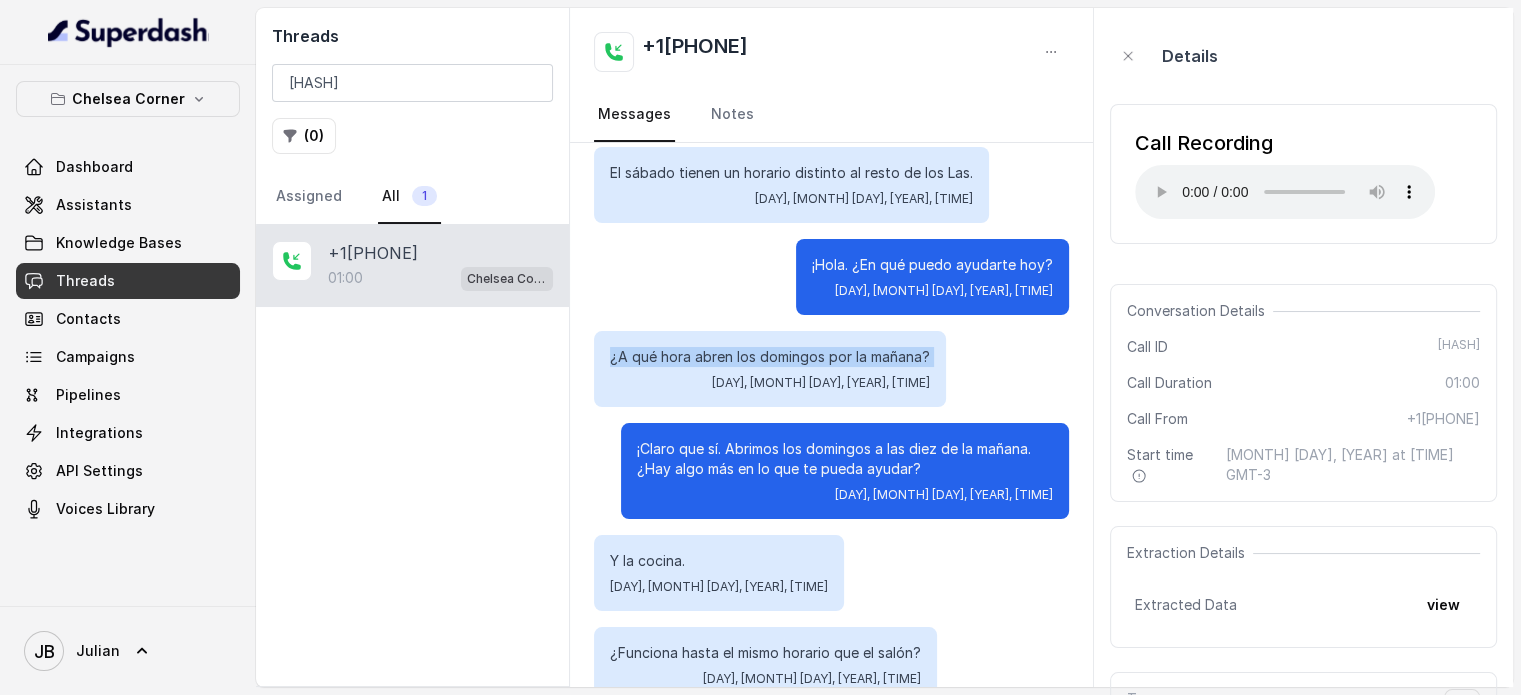 click on "¿A qué hora abren los domingos por la mañana?" at bounding box center [770, 357] 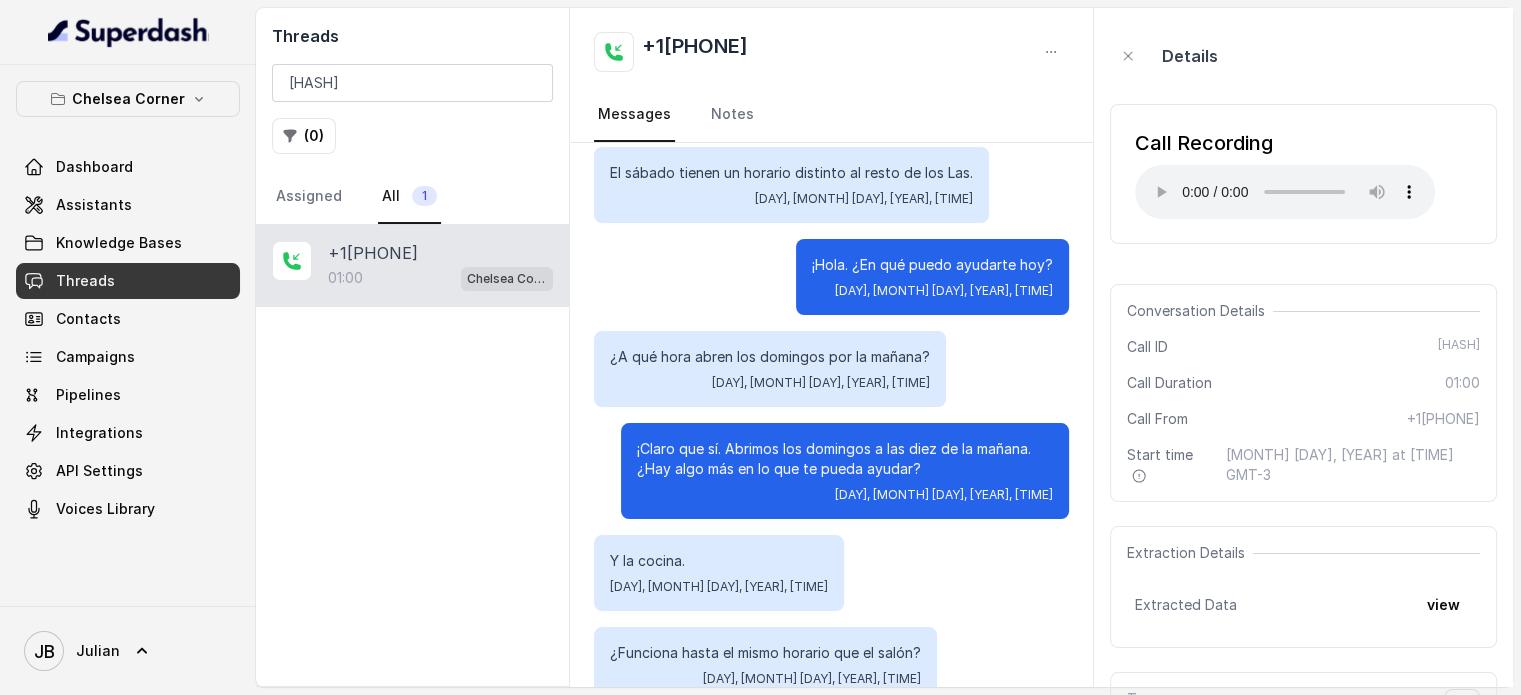 click on "Wed, Aug 6, 2025, 12:22 PM" at bounding box center (821, 383) 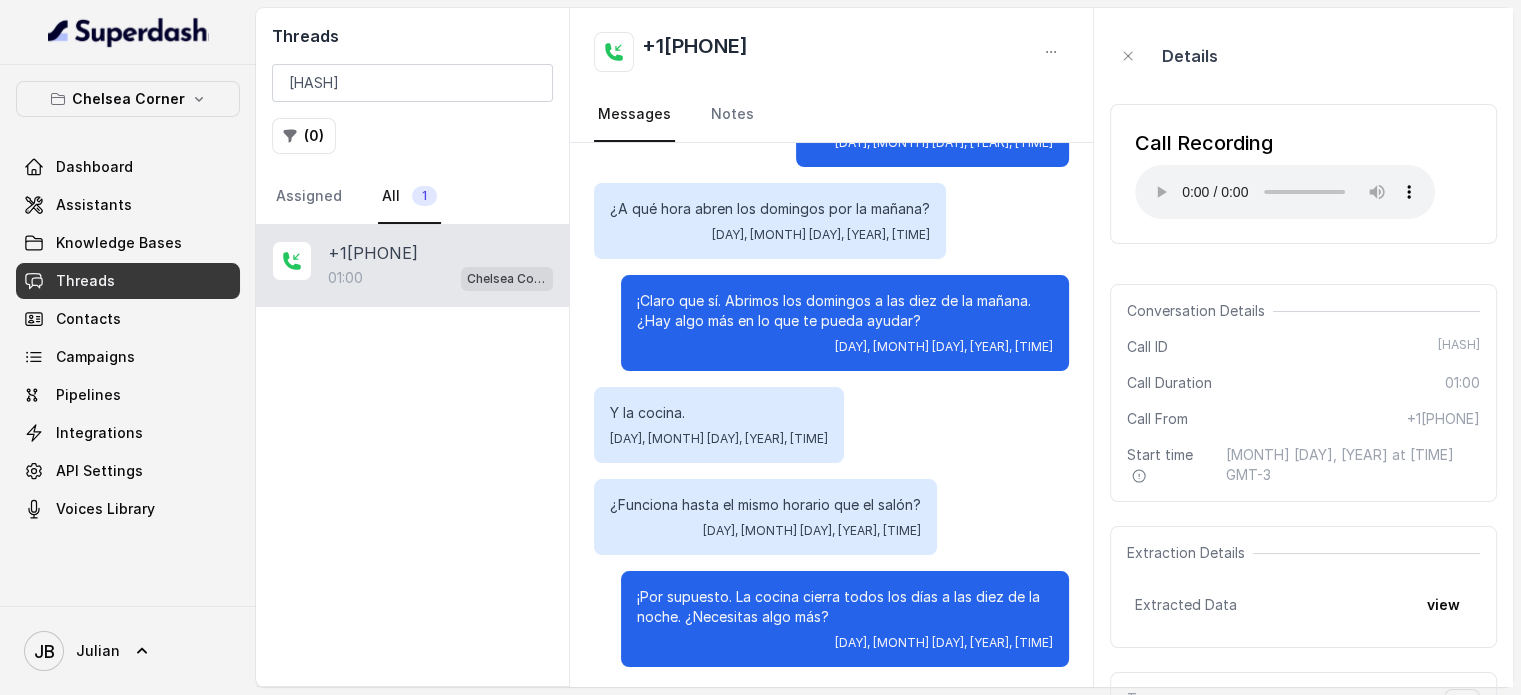 scroll, scrollTop: 351, scrollLeft: 0, axis: vertical 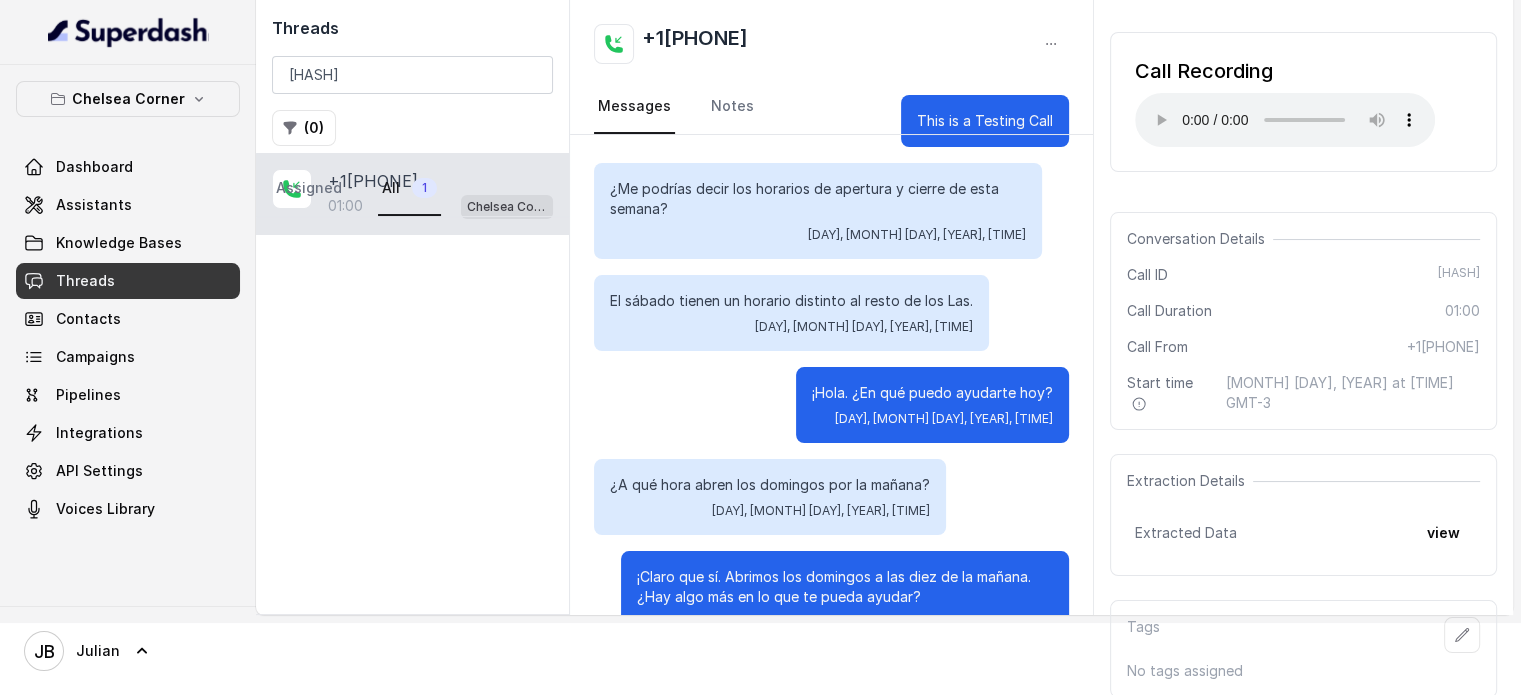 click on "Threads" at bounding box center [128, 281] 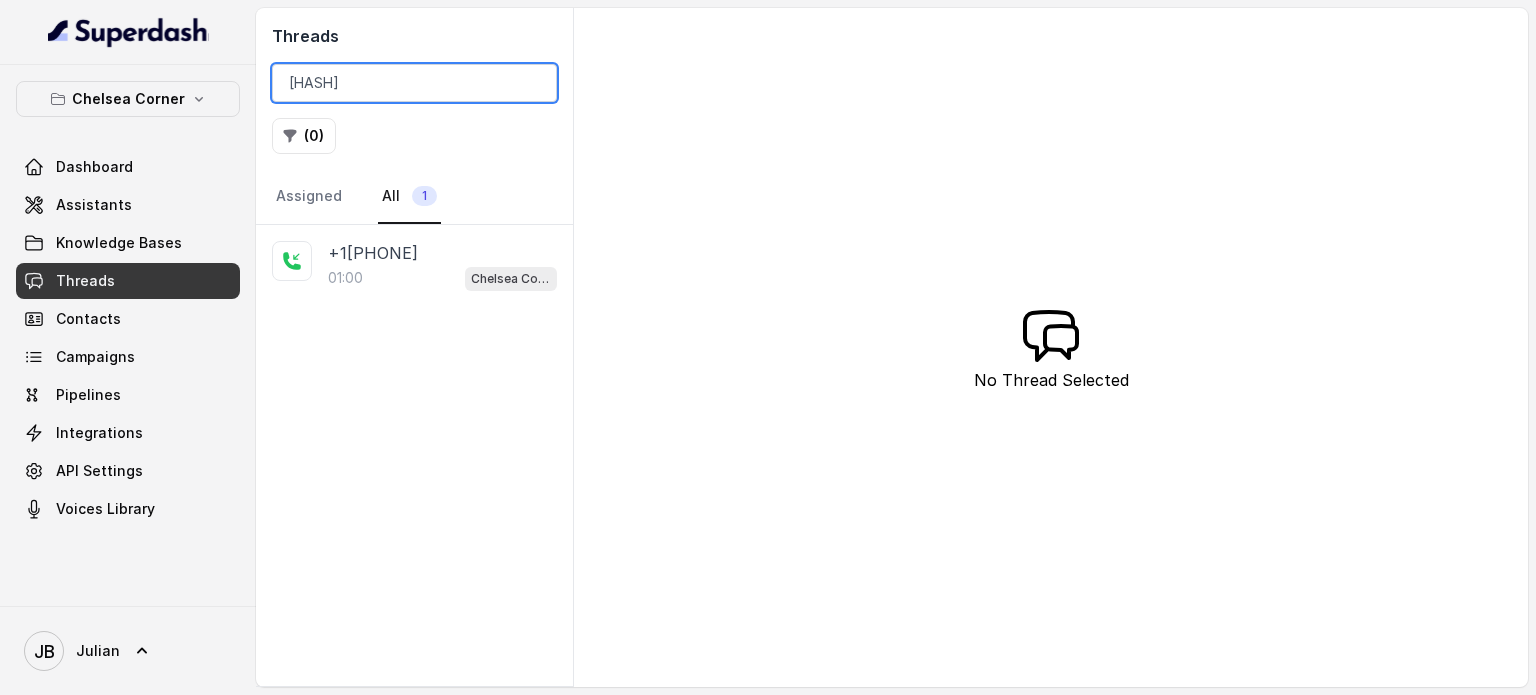 click on "CA221b451557b1bf59cd9f3fe51290346b" at bounding box center [414, 83] 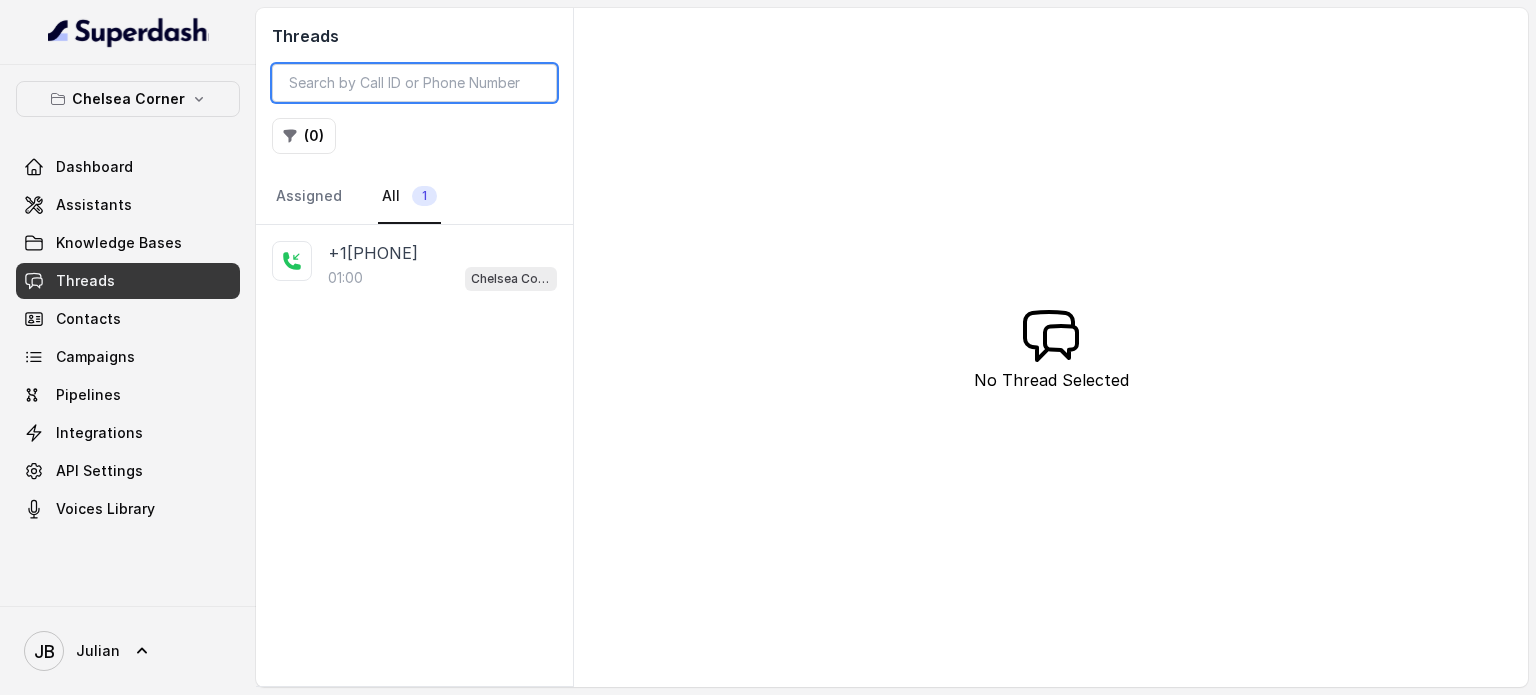 type 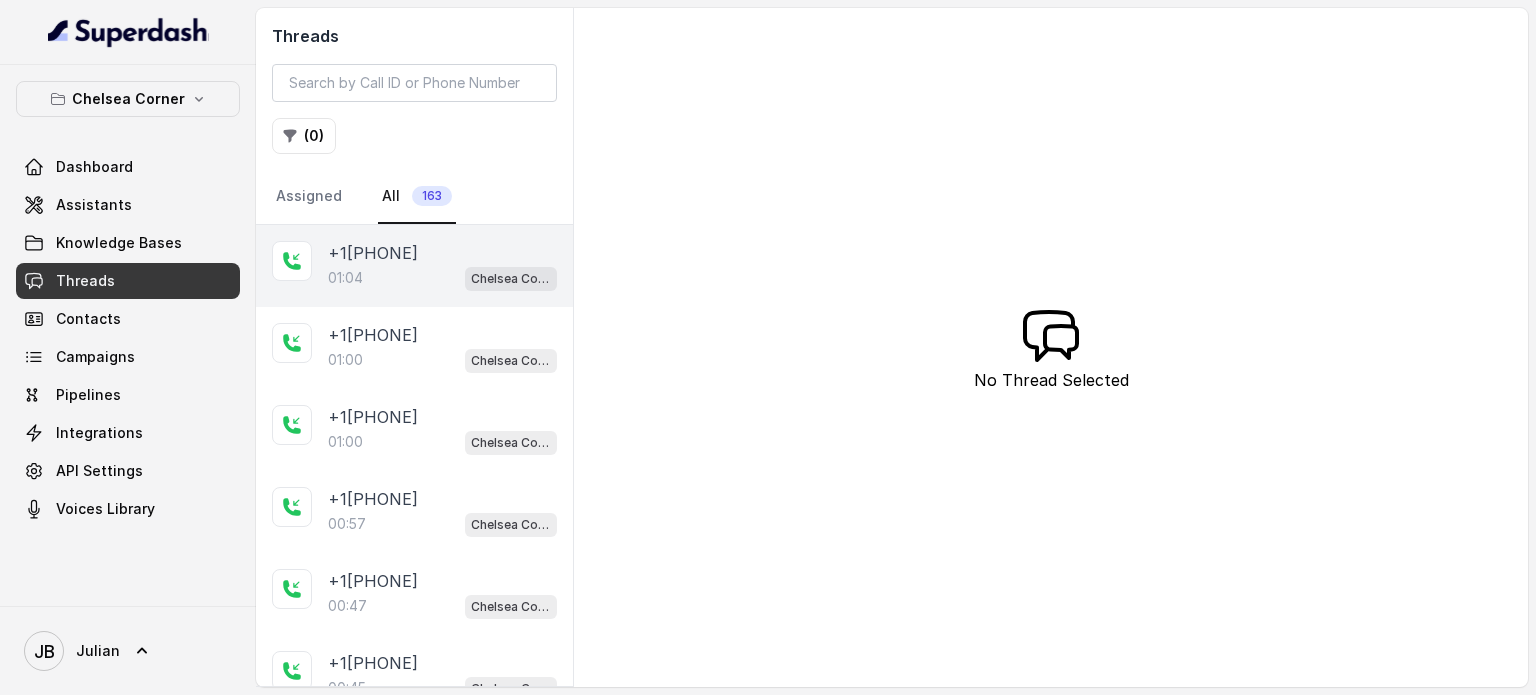 click on "01:04" at bounding box center (345, 278) 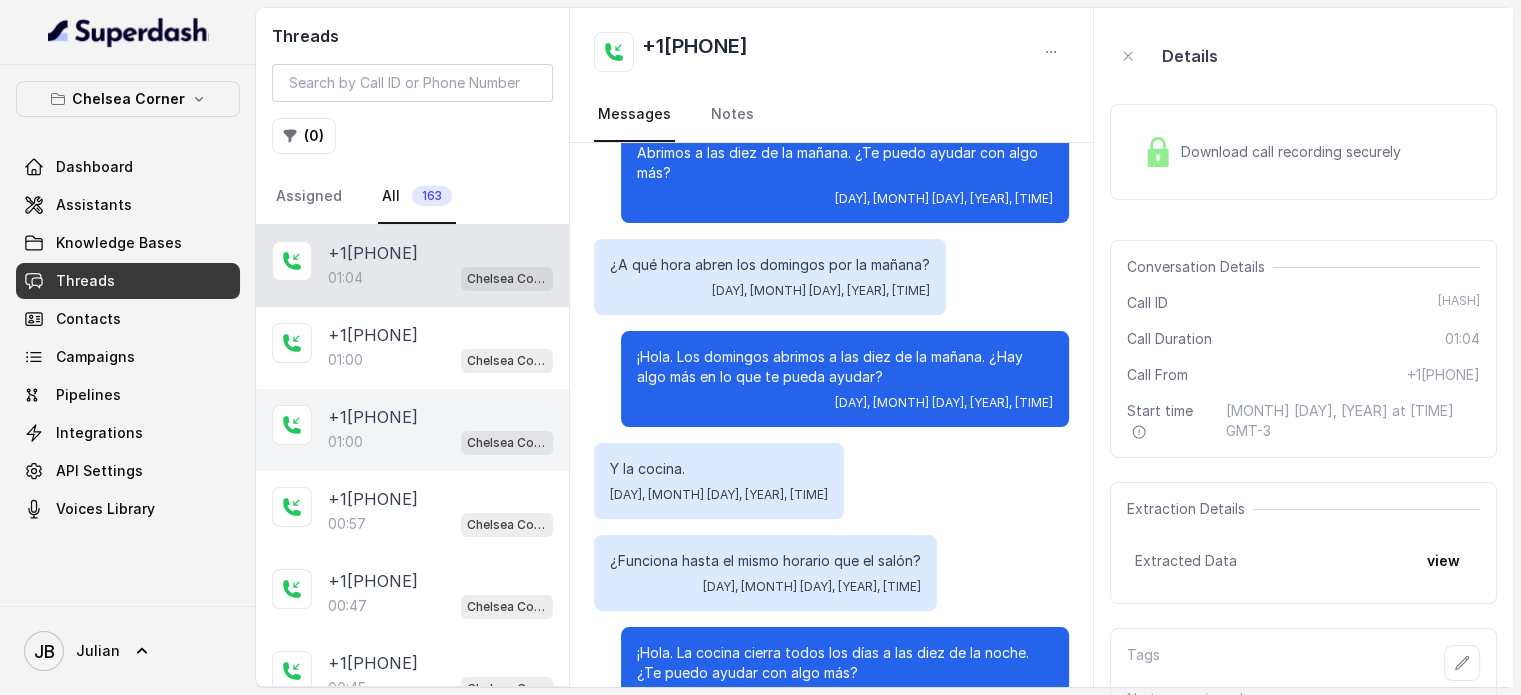 scroll, scrollTop: 171, scrollLeft: 0, axis: vertical 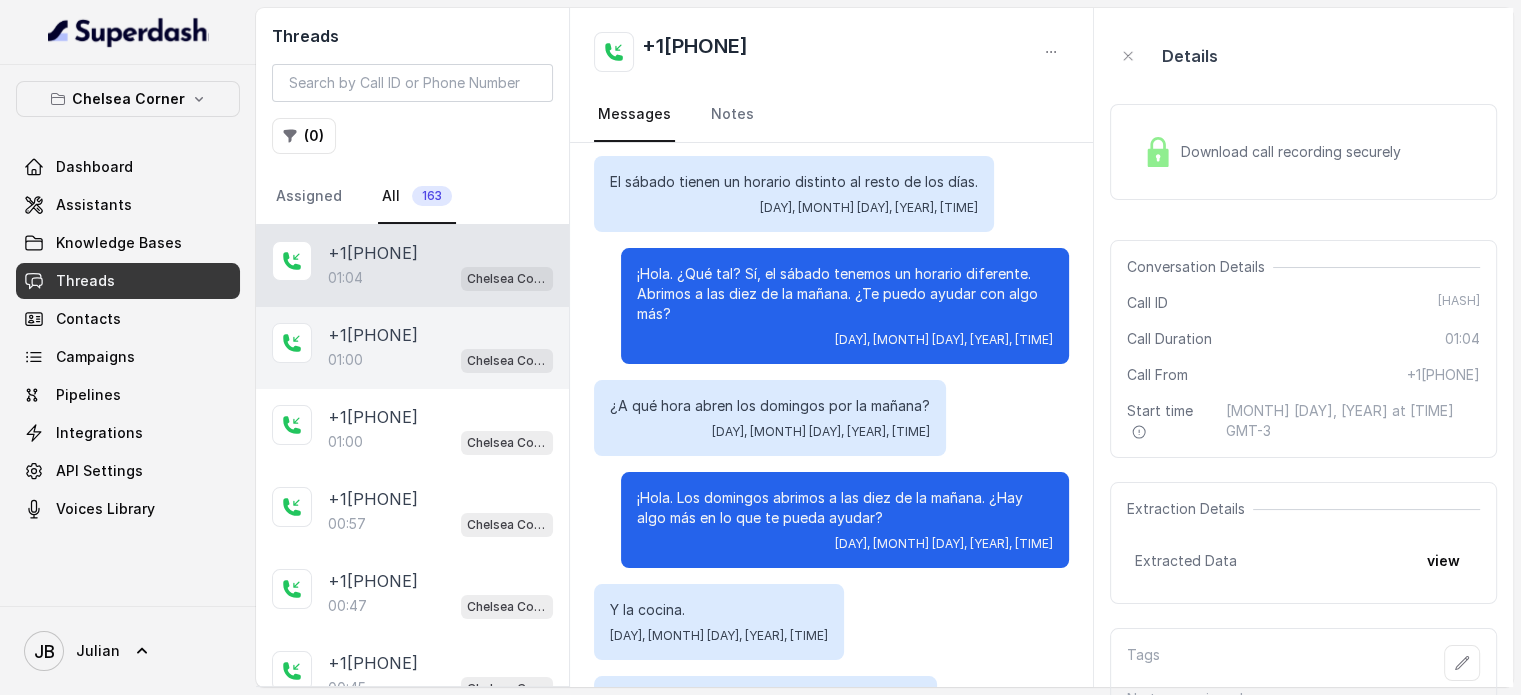 click on "+17547998960   01:00 Chelsea Corner" at bounding box center [412, 348] 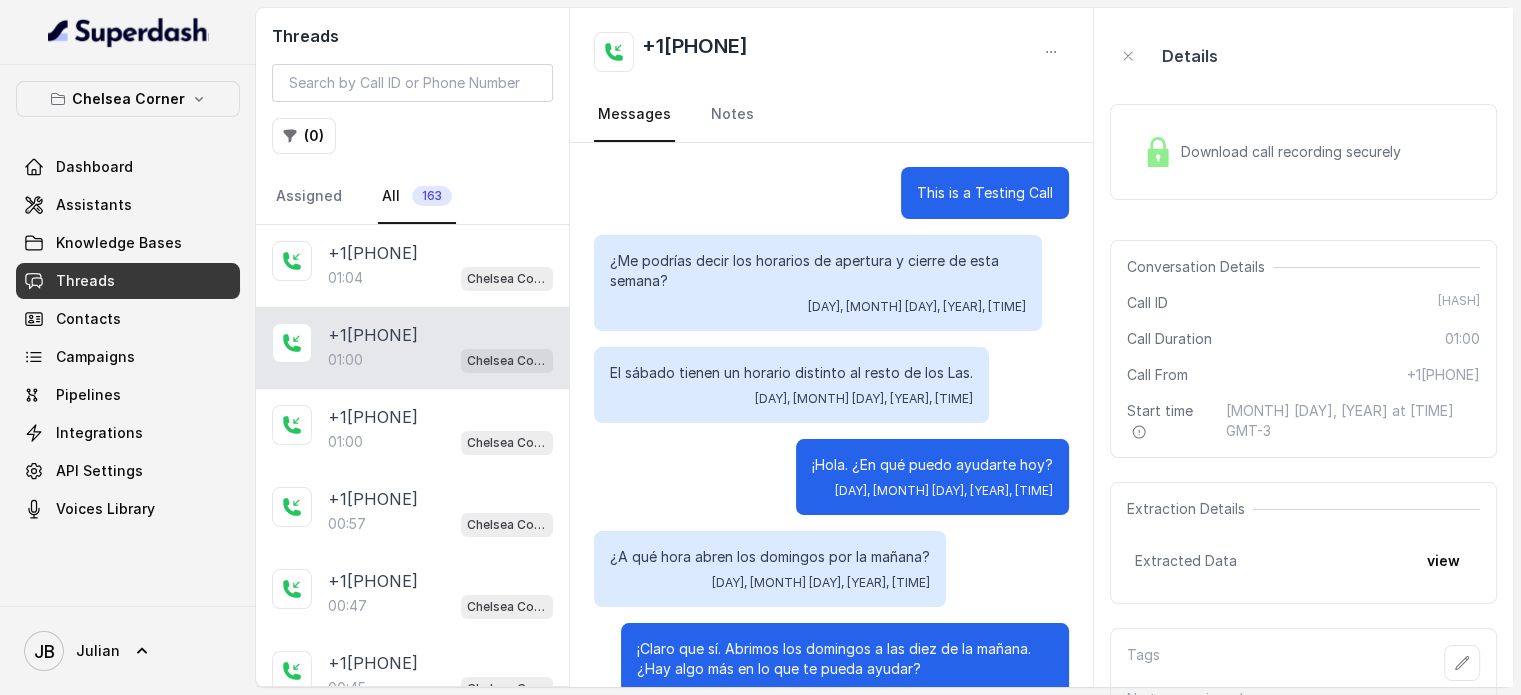 scroll, scrollTop: 351, scrollLeft: 0, axis: vertical 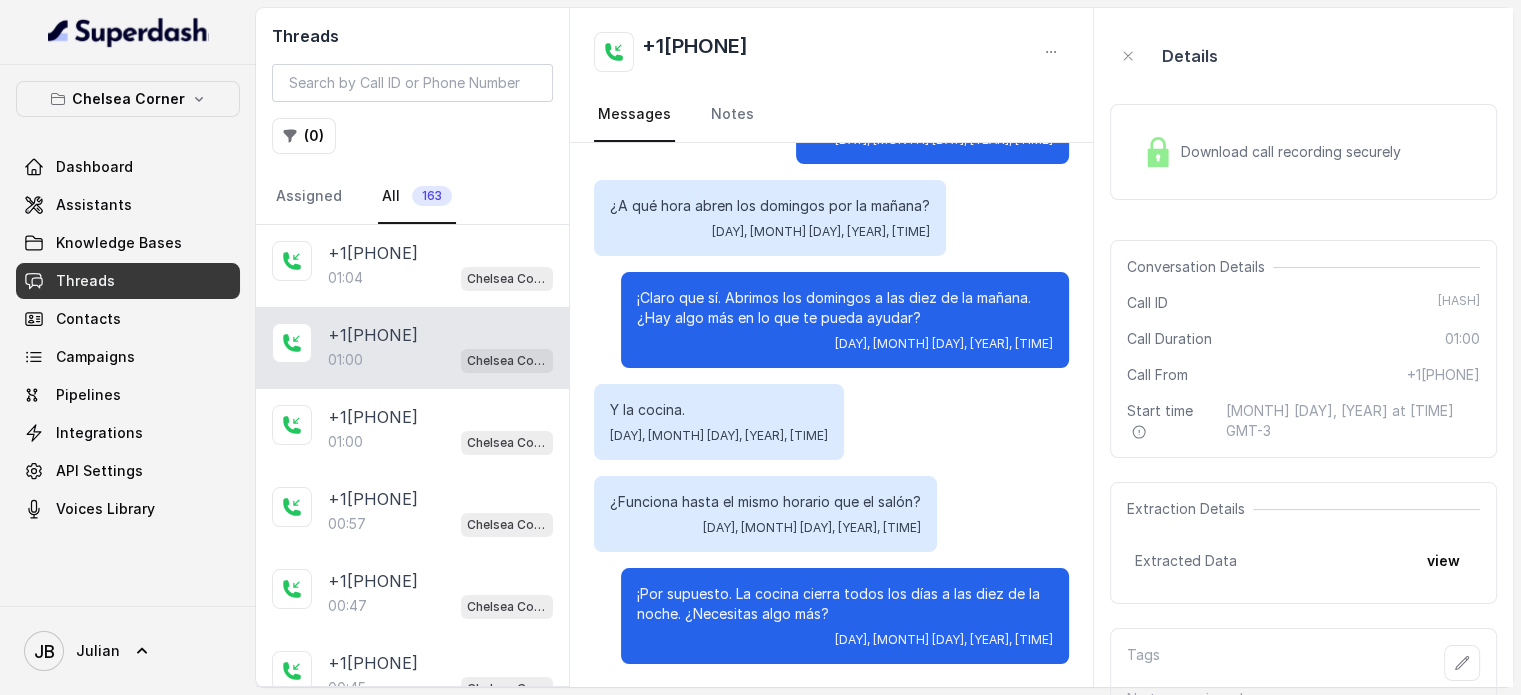 click on "01:00 Chelsea Corner" at bounding box center (440, 360) 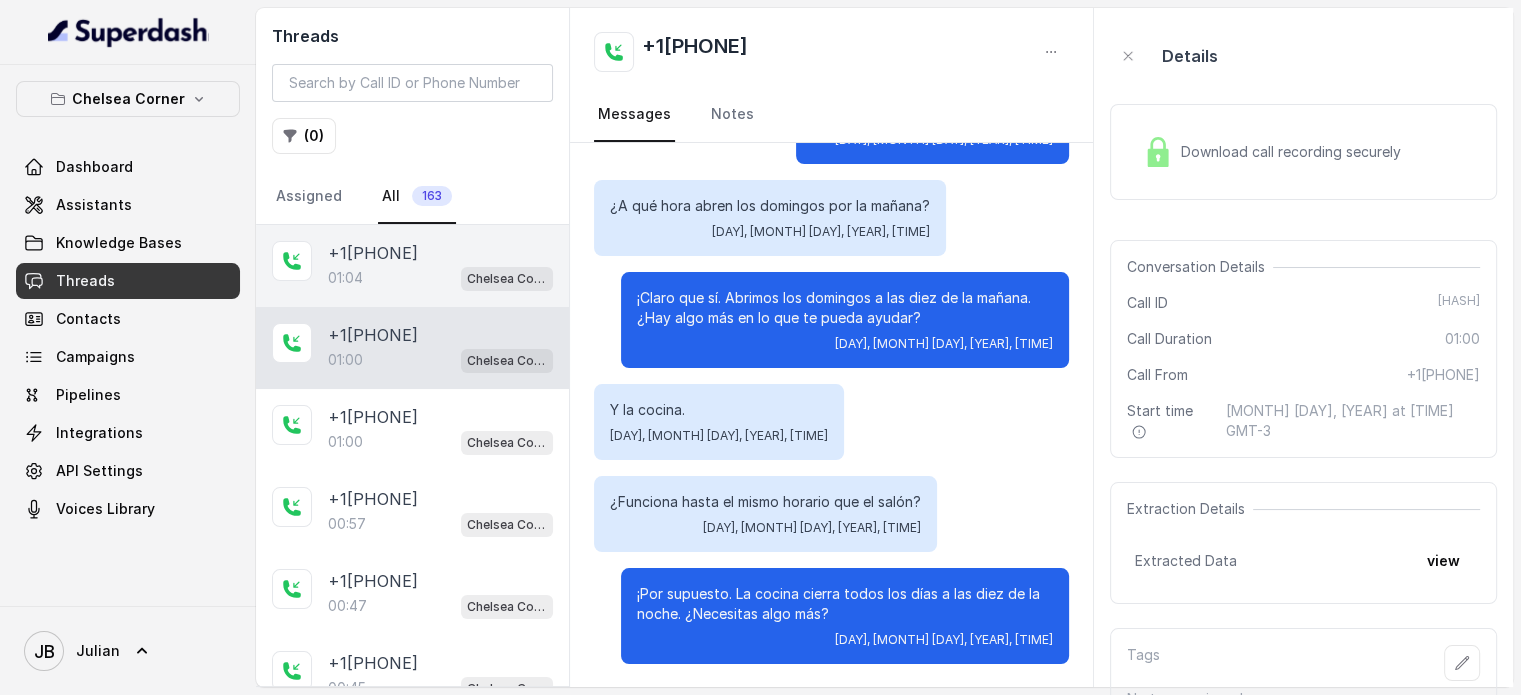 click on "01:04 Chelsea Corner" at bounding box center [440, 278] 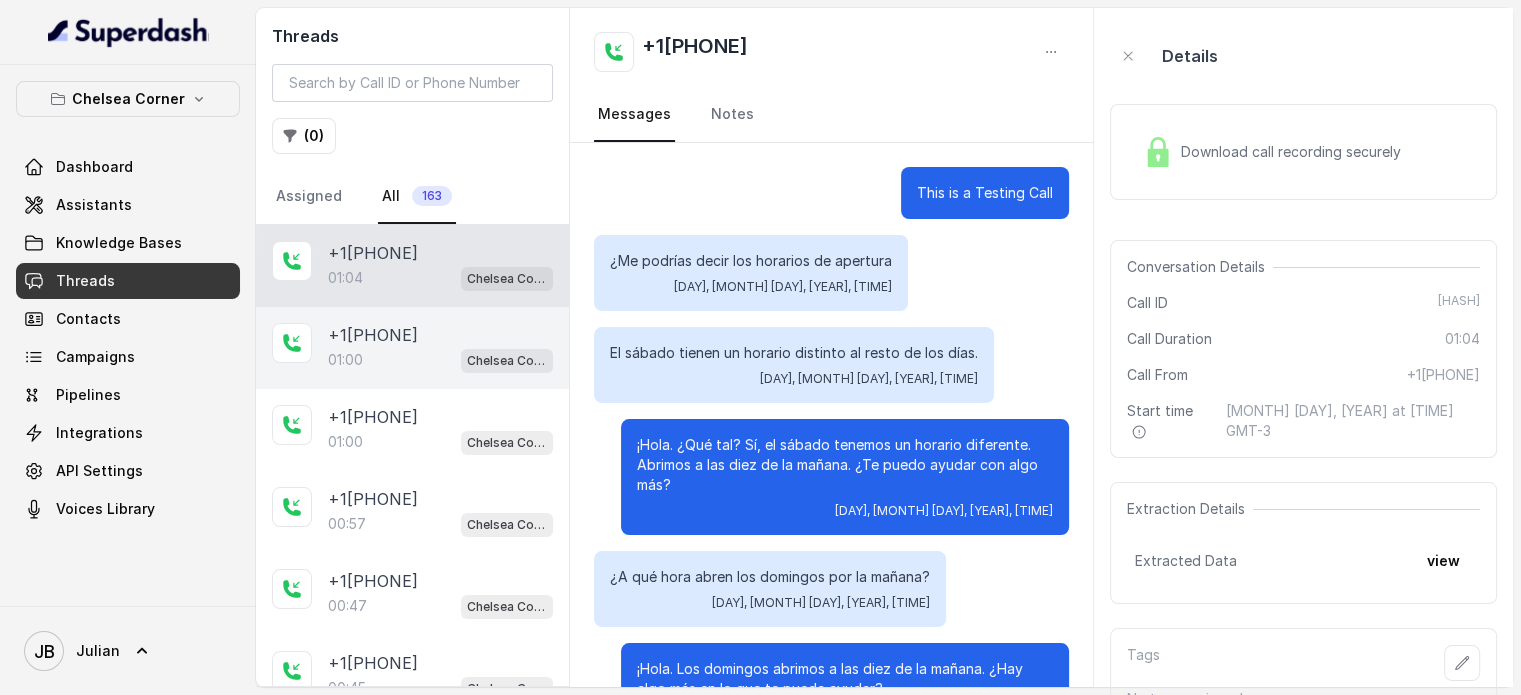 scroll, scrollTop: 371, scrollLeft: 0, axis: vertical 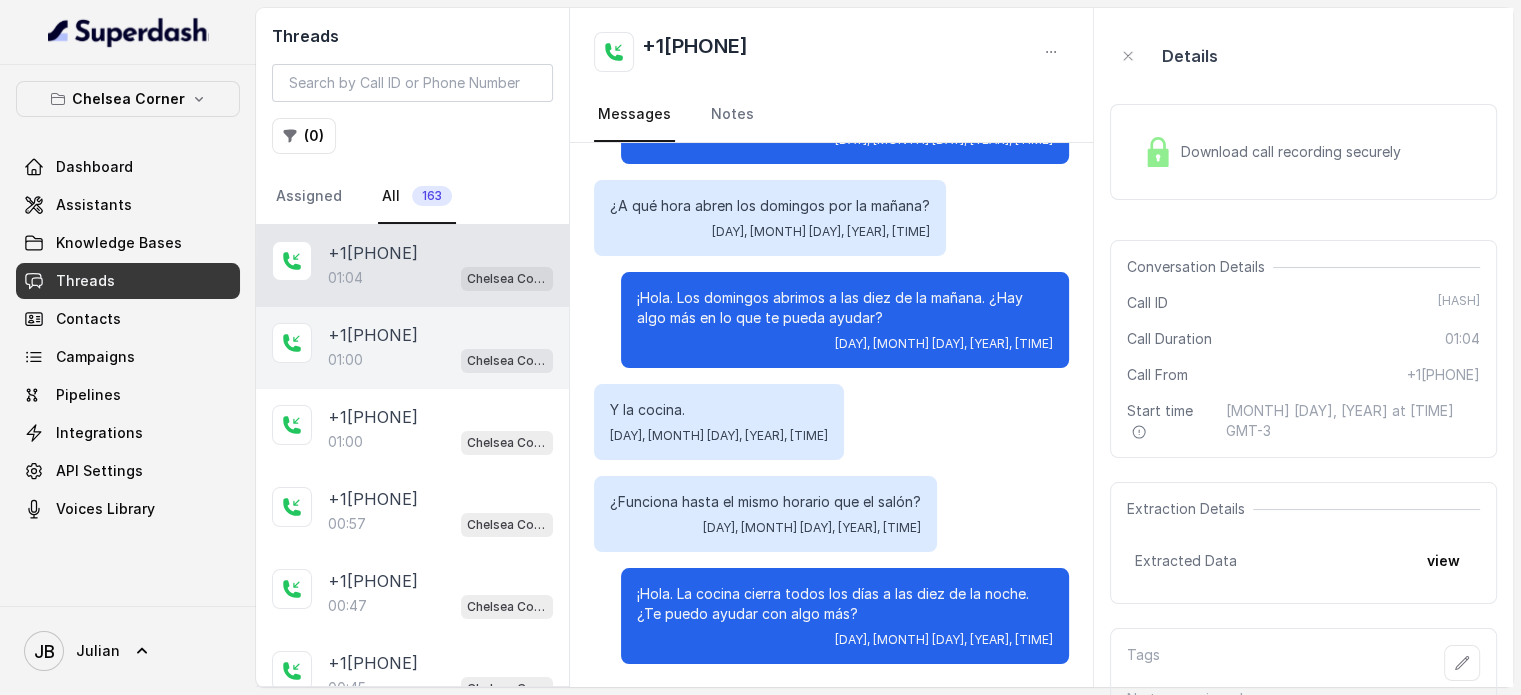 click on "01:00 Chelsea Corner" at bounding box center [440, 360] 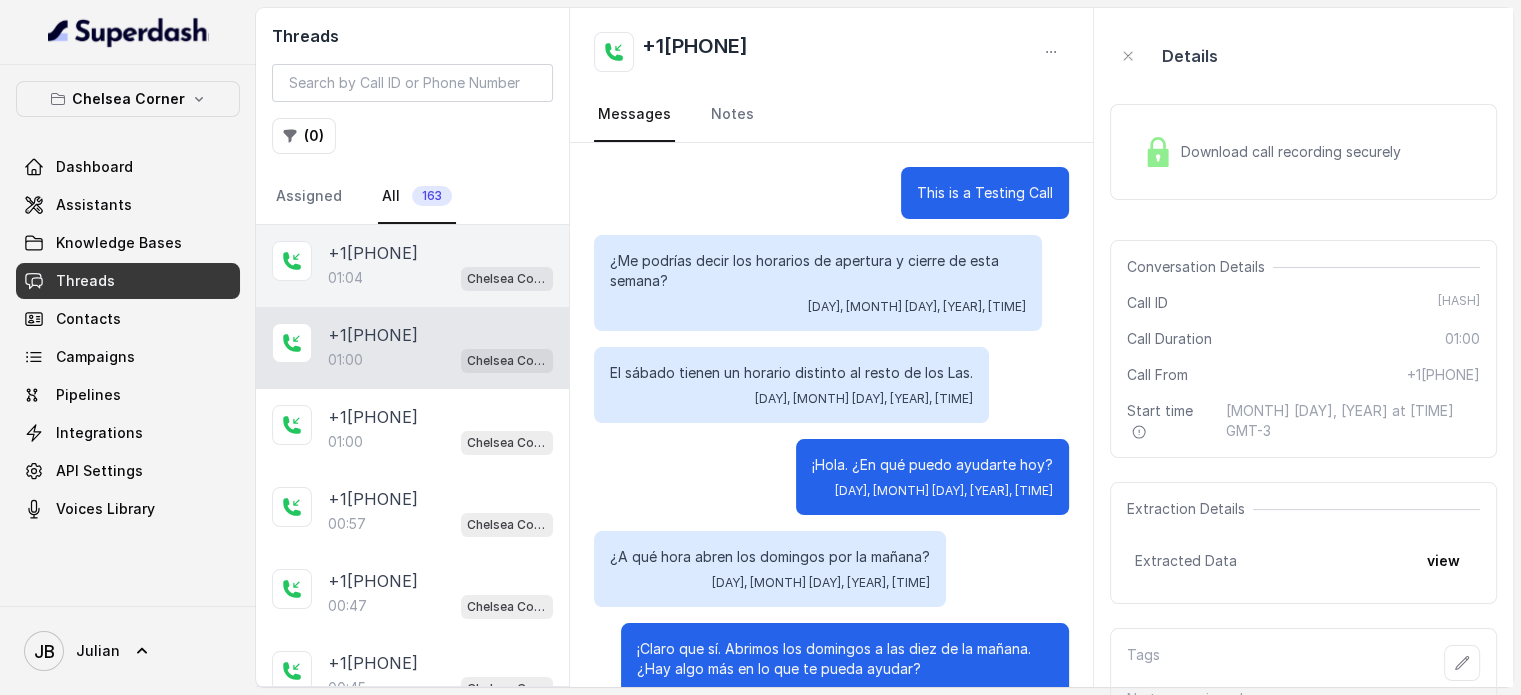 scroll, scrollTop: 351, scrollLeft: 0, axis: vertical 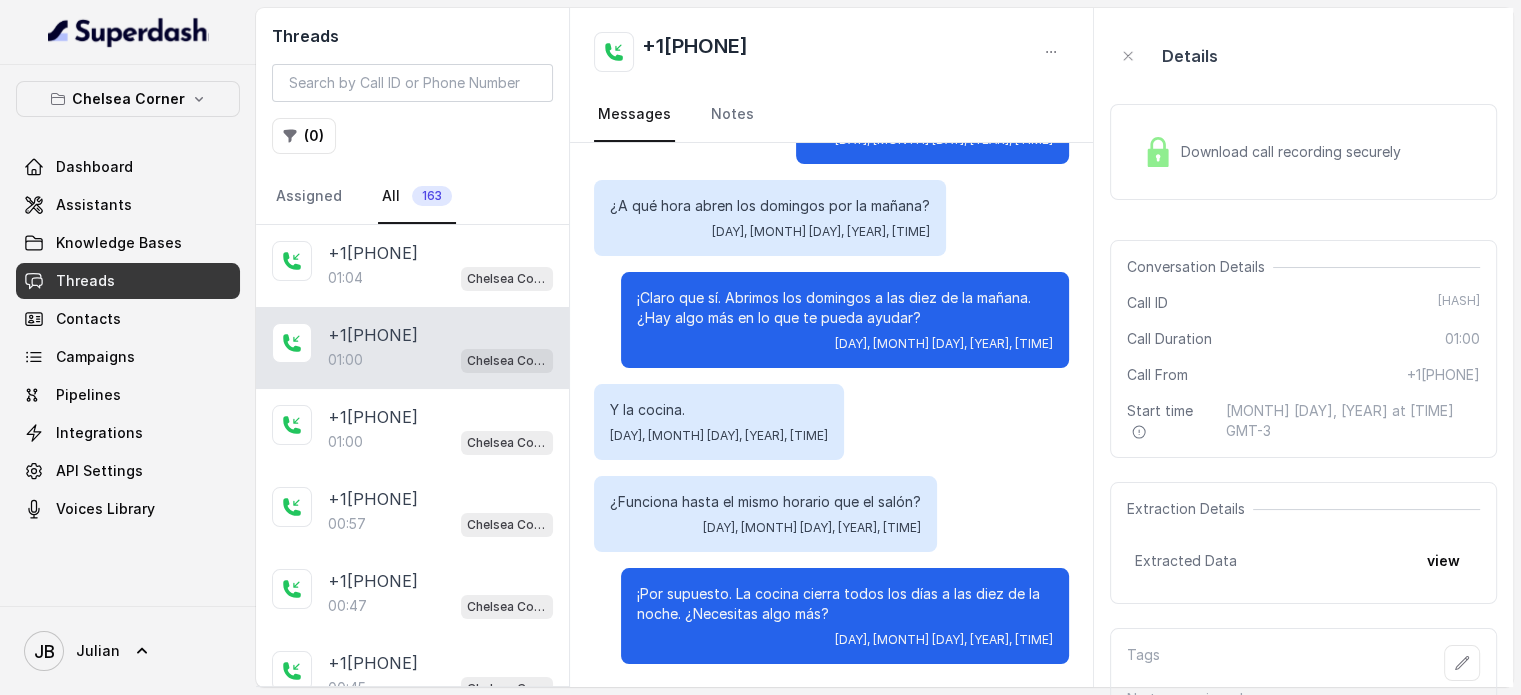 drag, startPoint x: 396, startPoint y: 261, endPoint x: 400, endPoint y: 319, distance: 58.137768 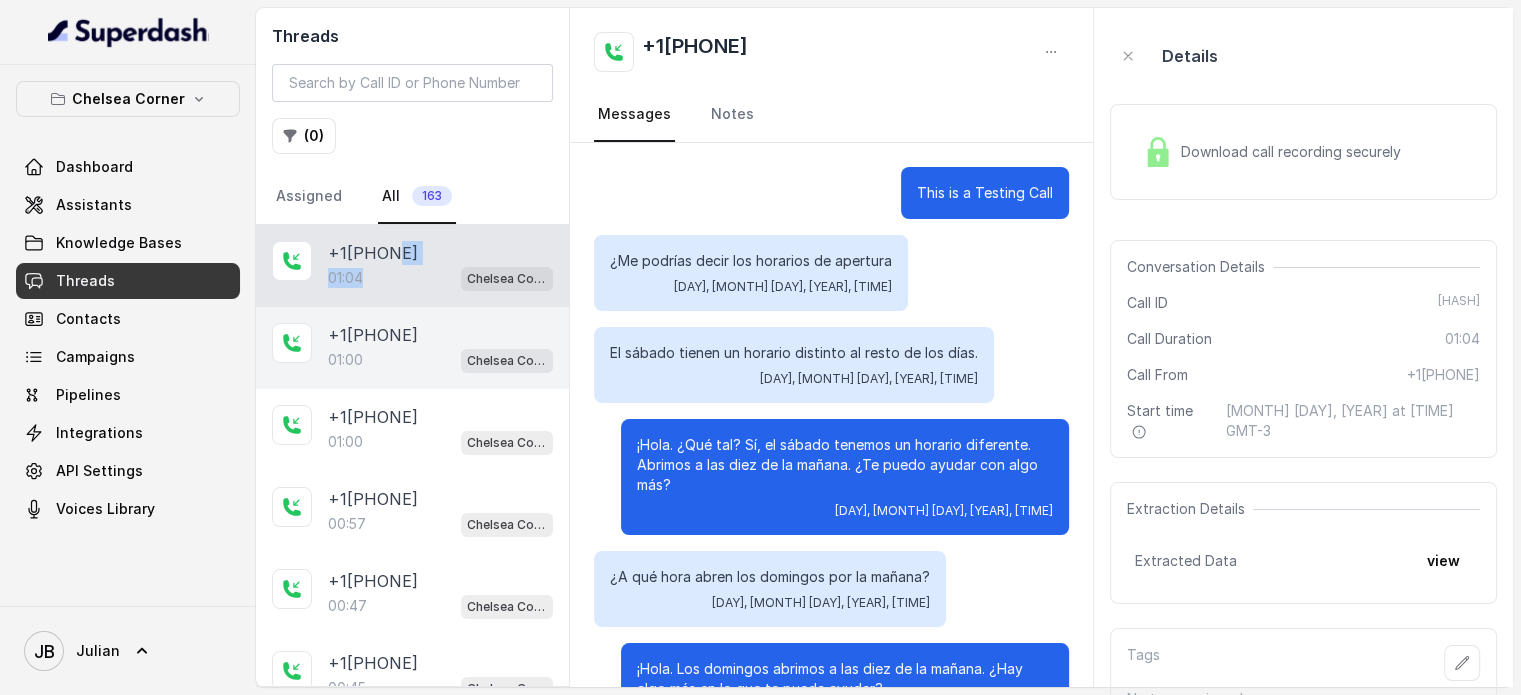 scroll, scrollTop: 371, scrollLeft: 0, axis: vertical 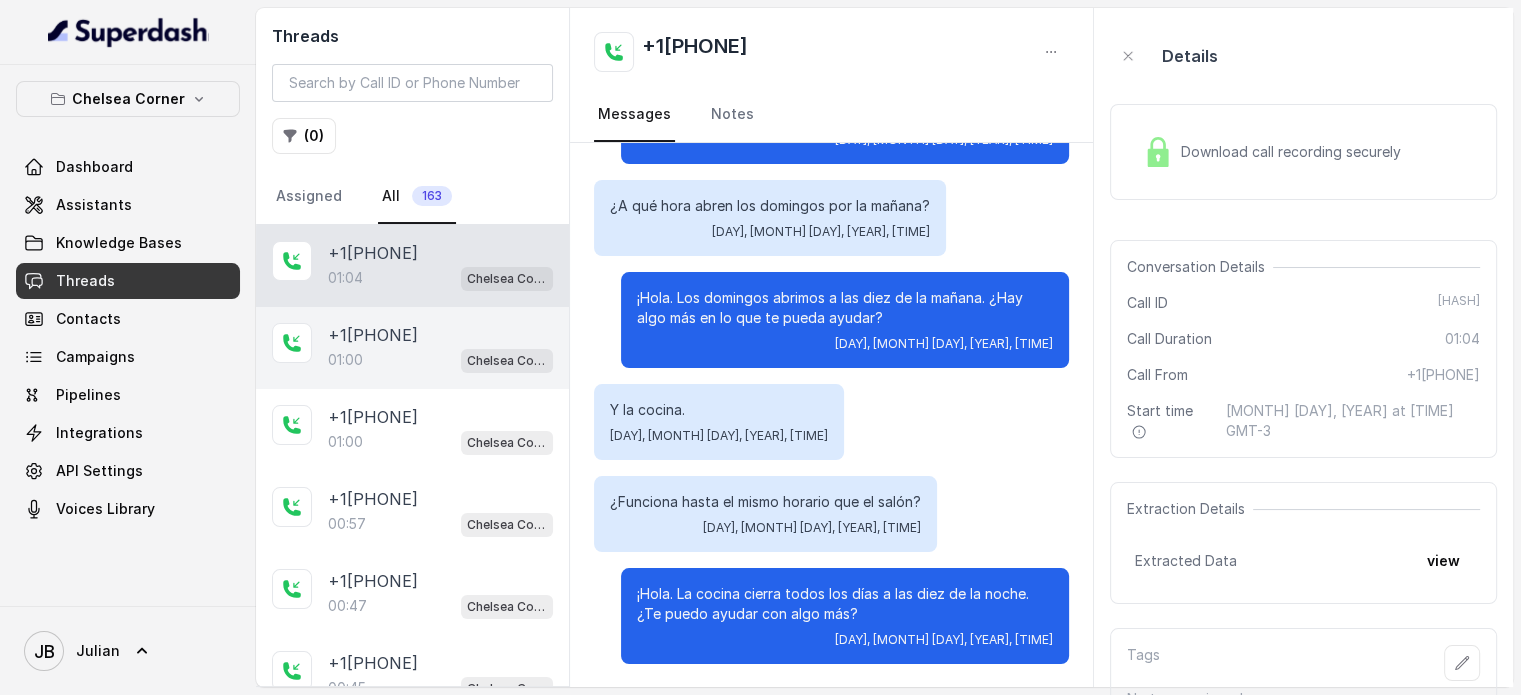 click on "+17547998960   01:00 Chelsea Corner" at bounding box center [412, 348] 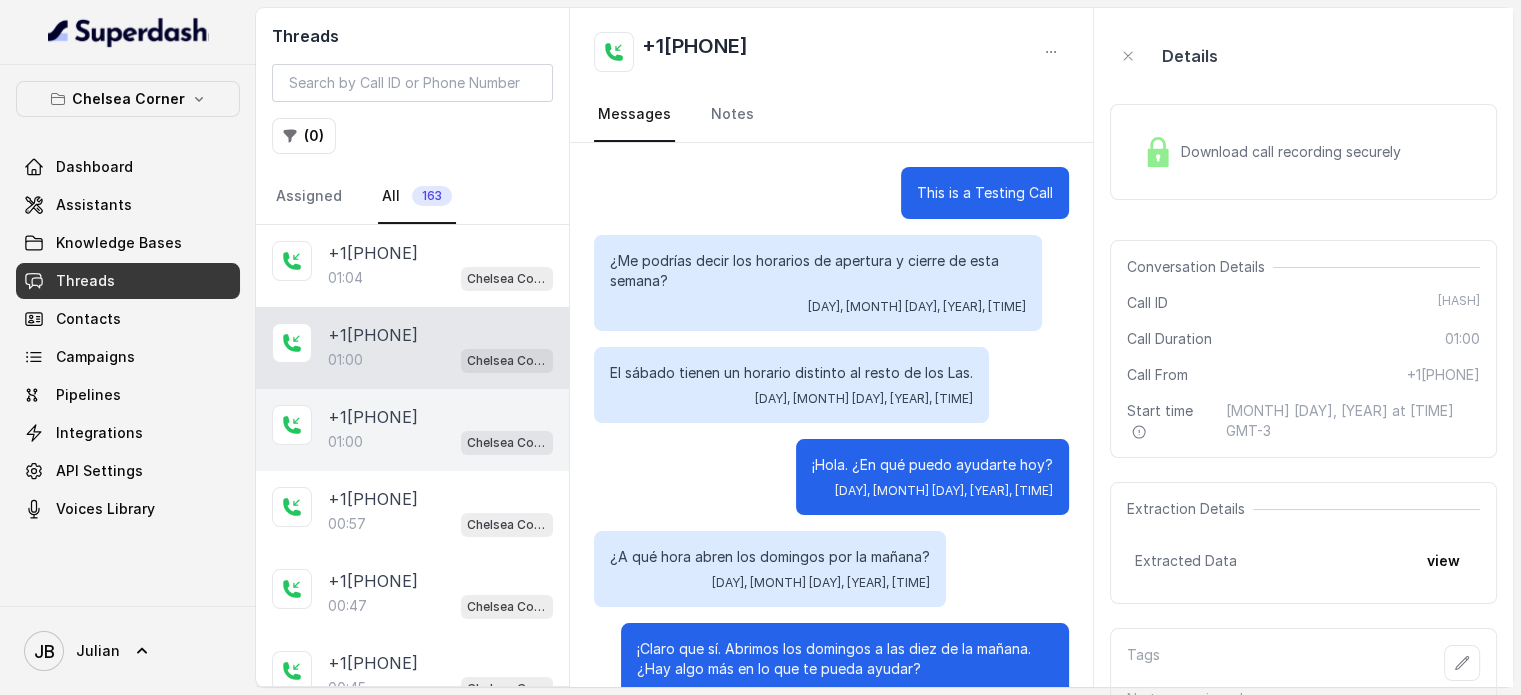 scroll, scrollTop: 351, scrollLeft: 0, axis: vertical 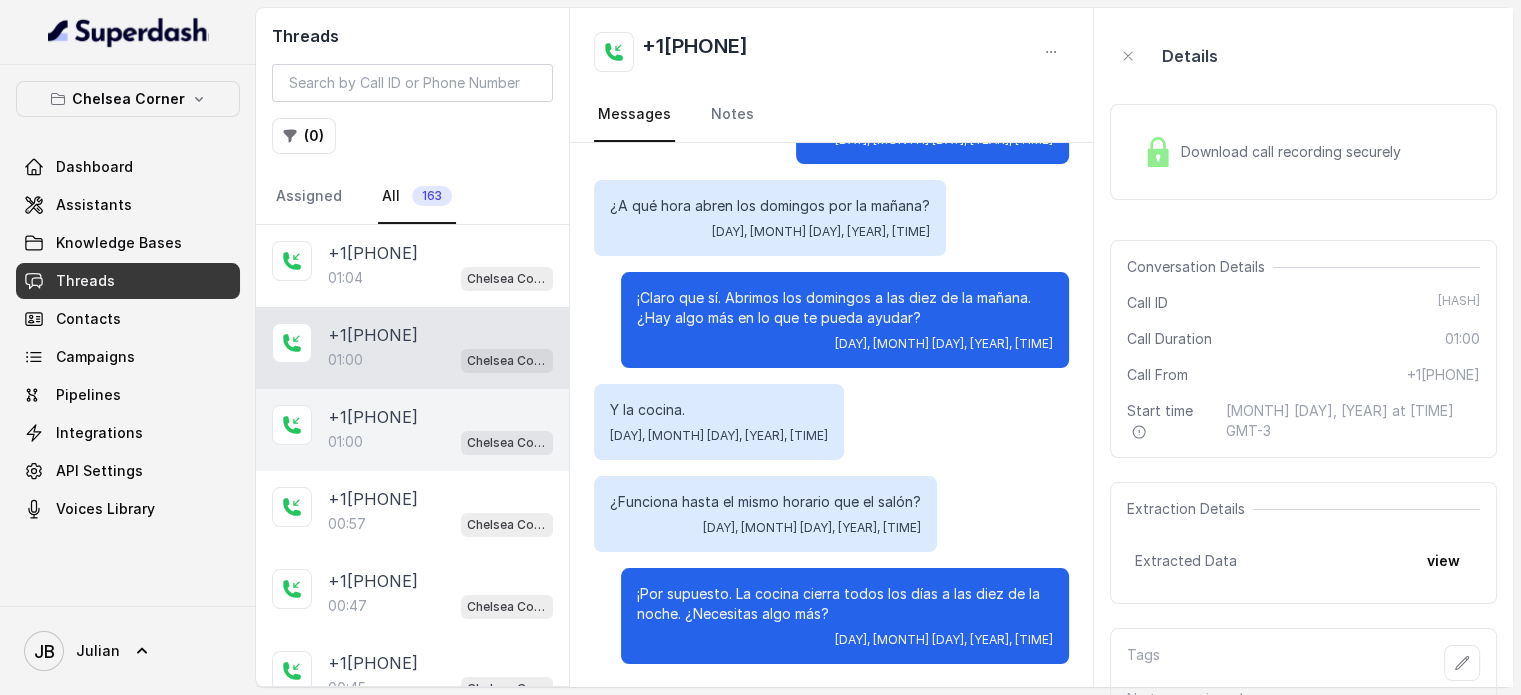 click on "[PHONE]" at bounding box center (373, 417) 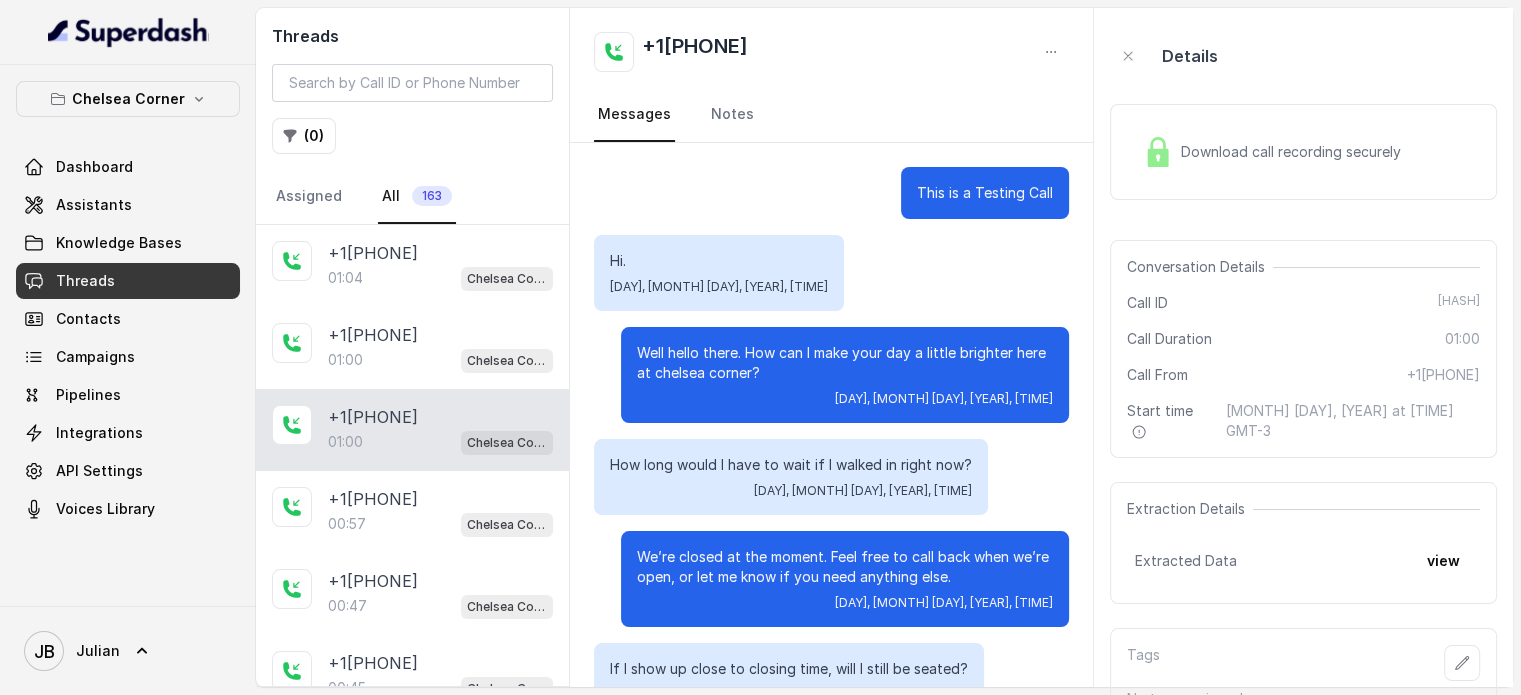 scroll, scrollTop: 371, scrollLeft: 0, axis: vertical 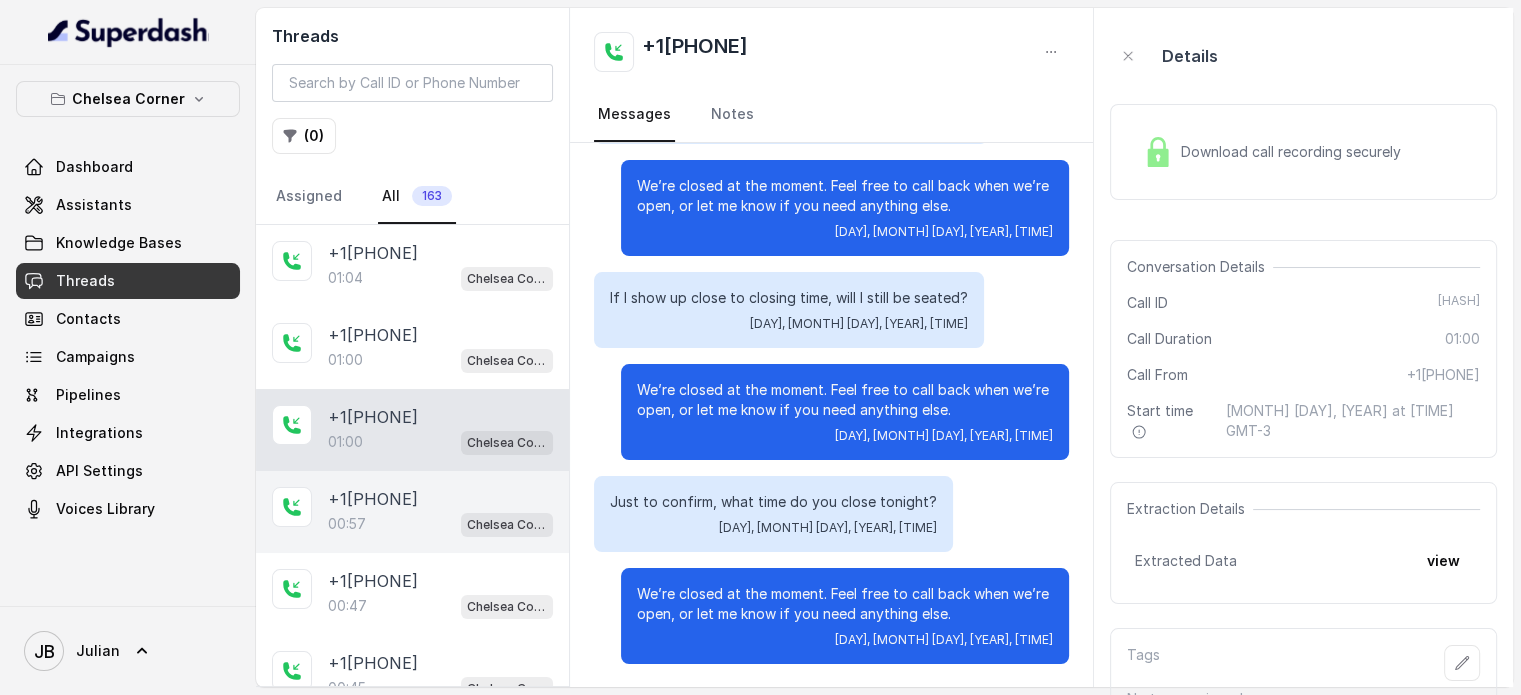 click on "[PHONE]" at bounding box center (440, 499) 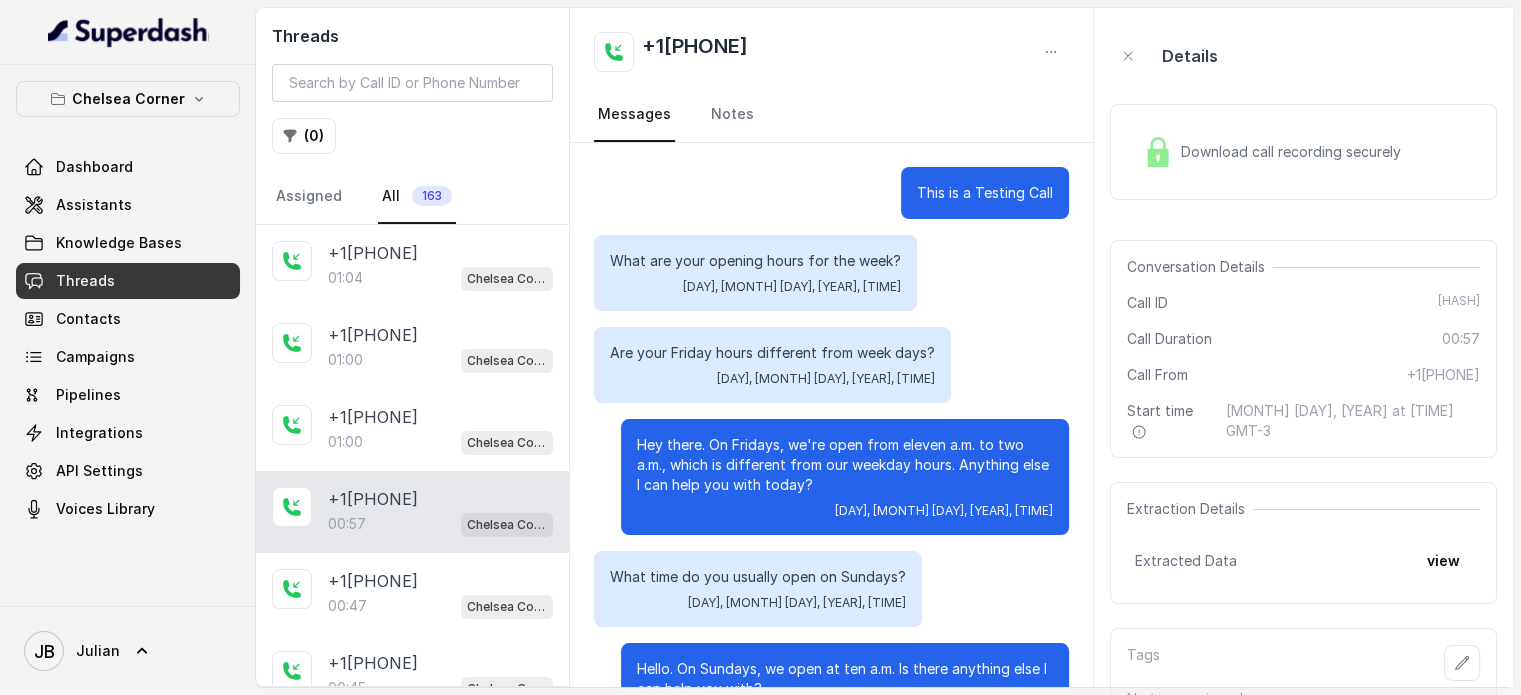 scroll, scrollTop: 279, scrollLeft: 0, axis: vertical 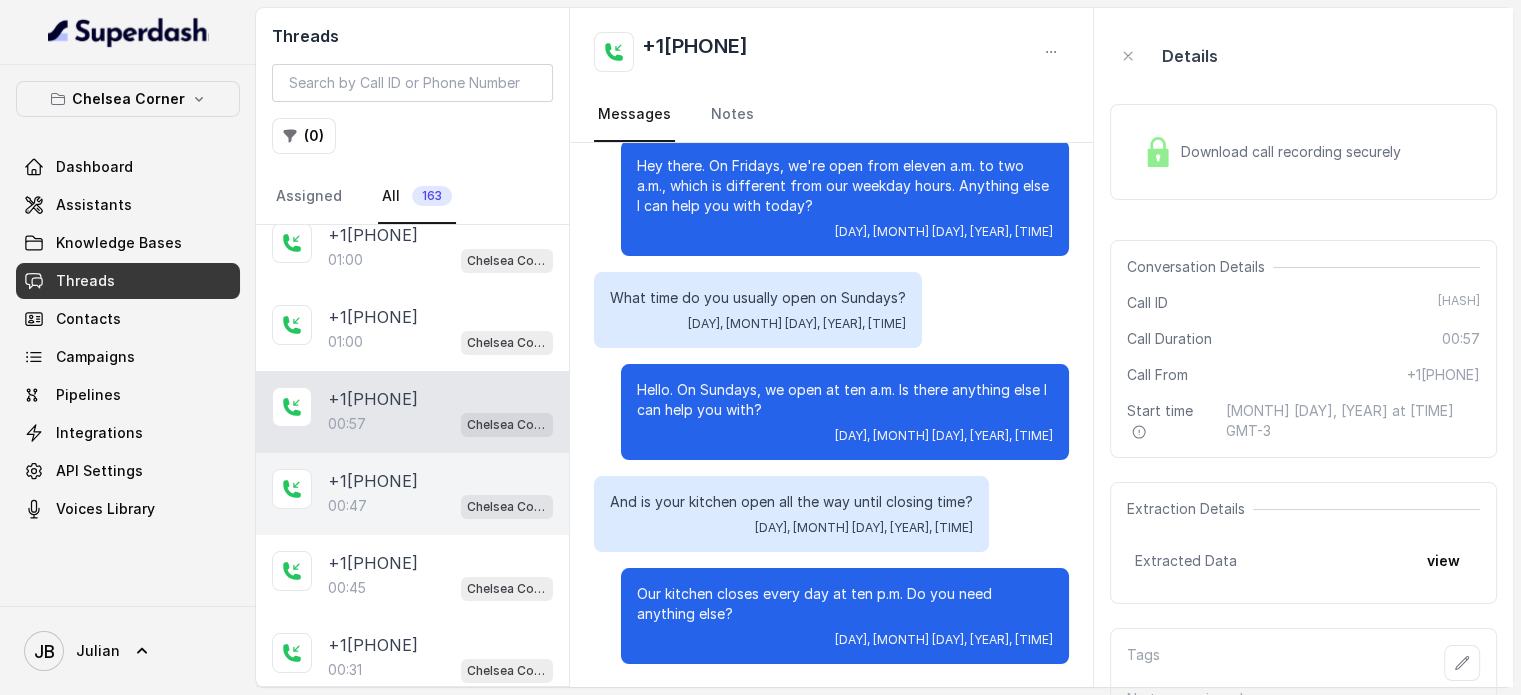 click on "+17547998960   00:47 Chelsea Corner" at bounding box center [412, 494] 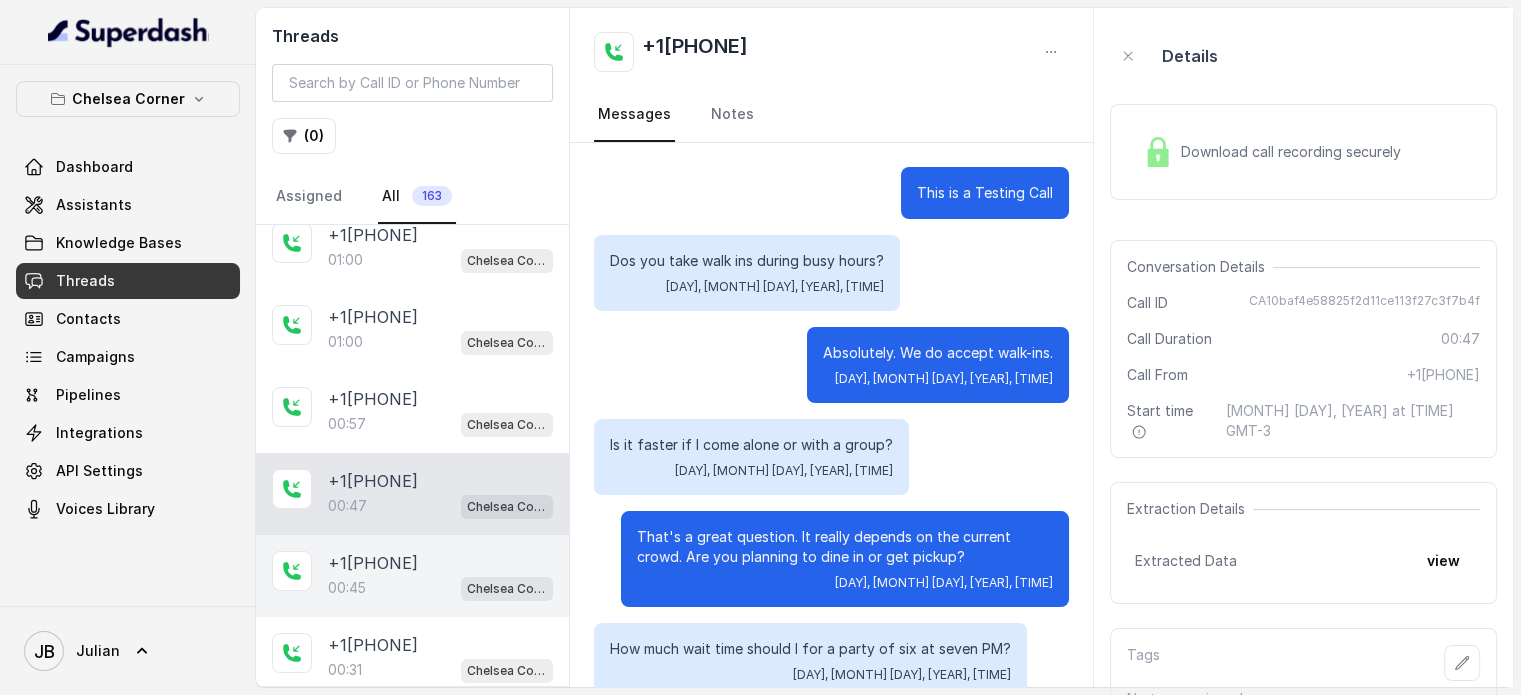 scroll, scrollTop: 147, scrollLeft: 0, axis: vertical 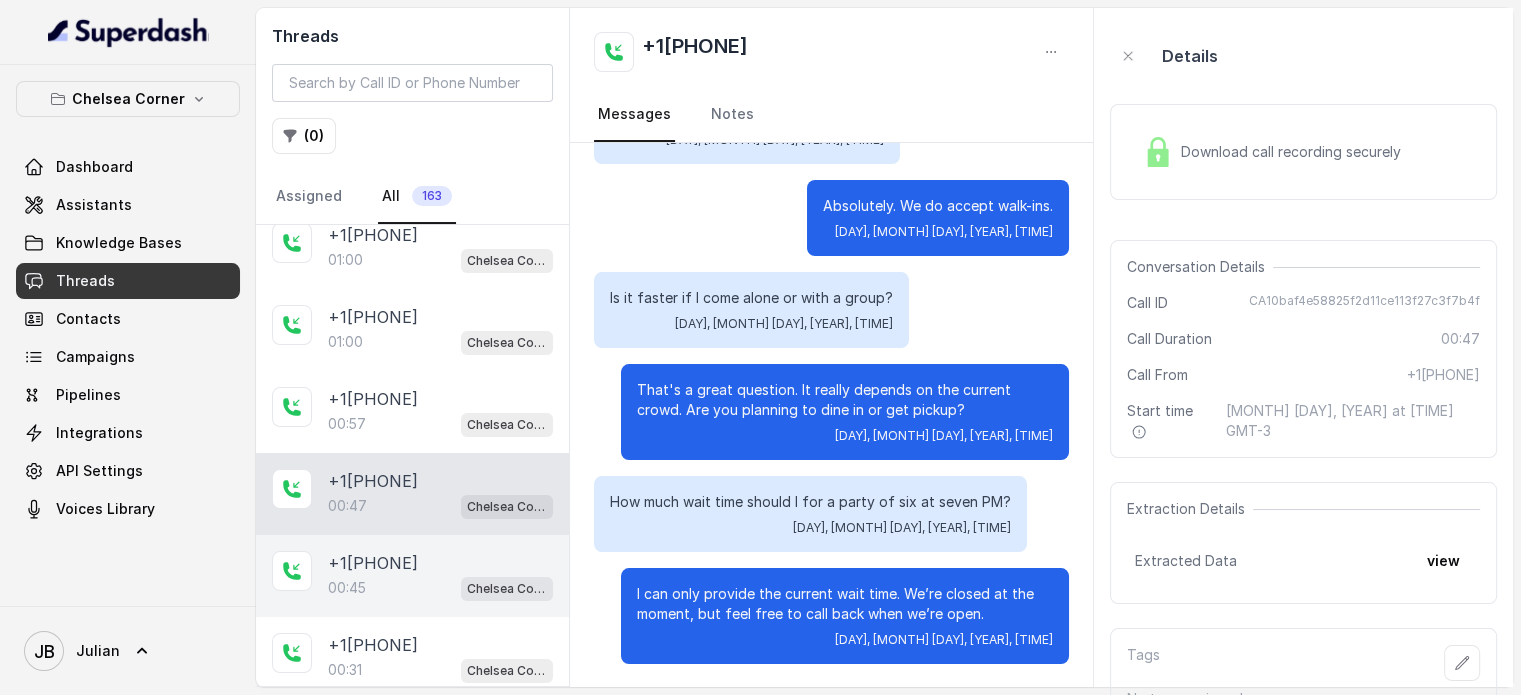 click on "00:45 Chelsea Corner" at bounding box center [440, 588] 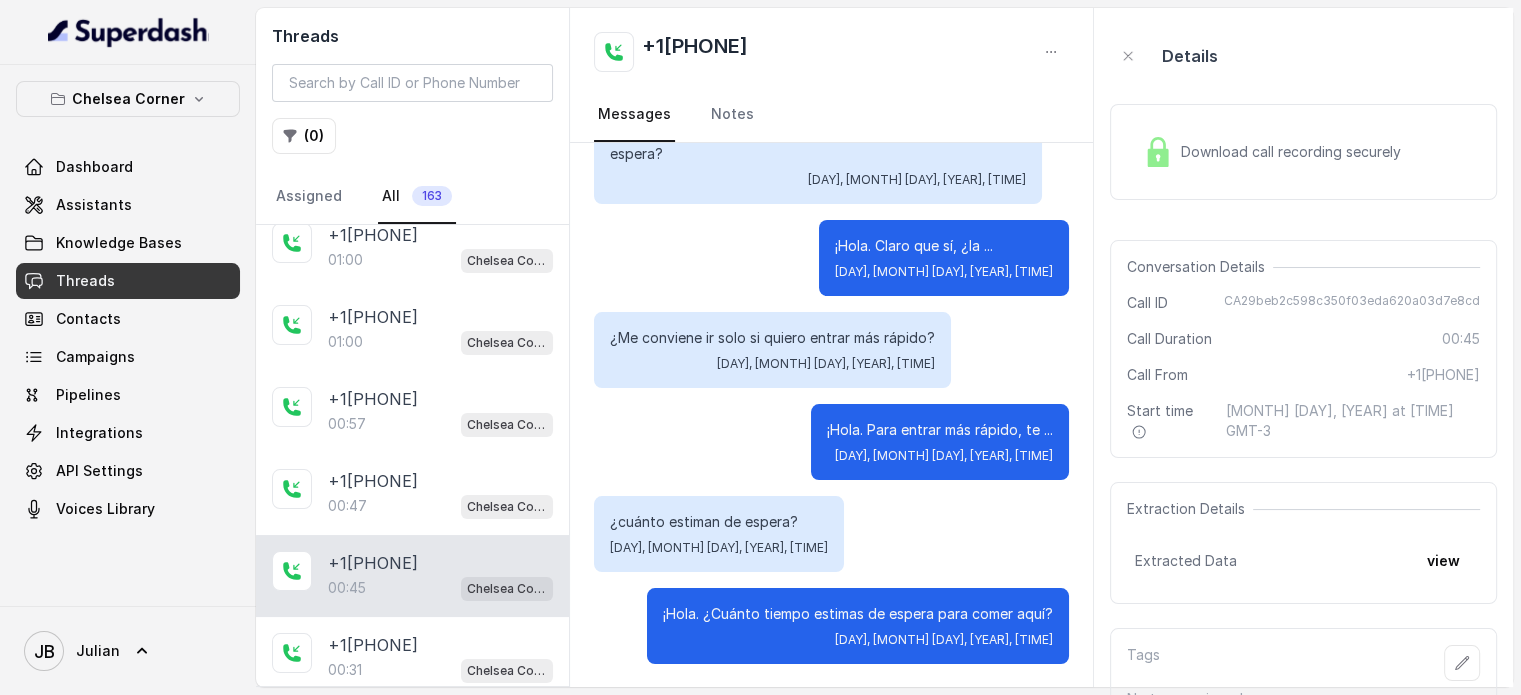 scroll, scrollTop: 0, scrollLeft: 0, axis: both 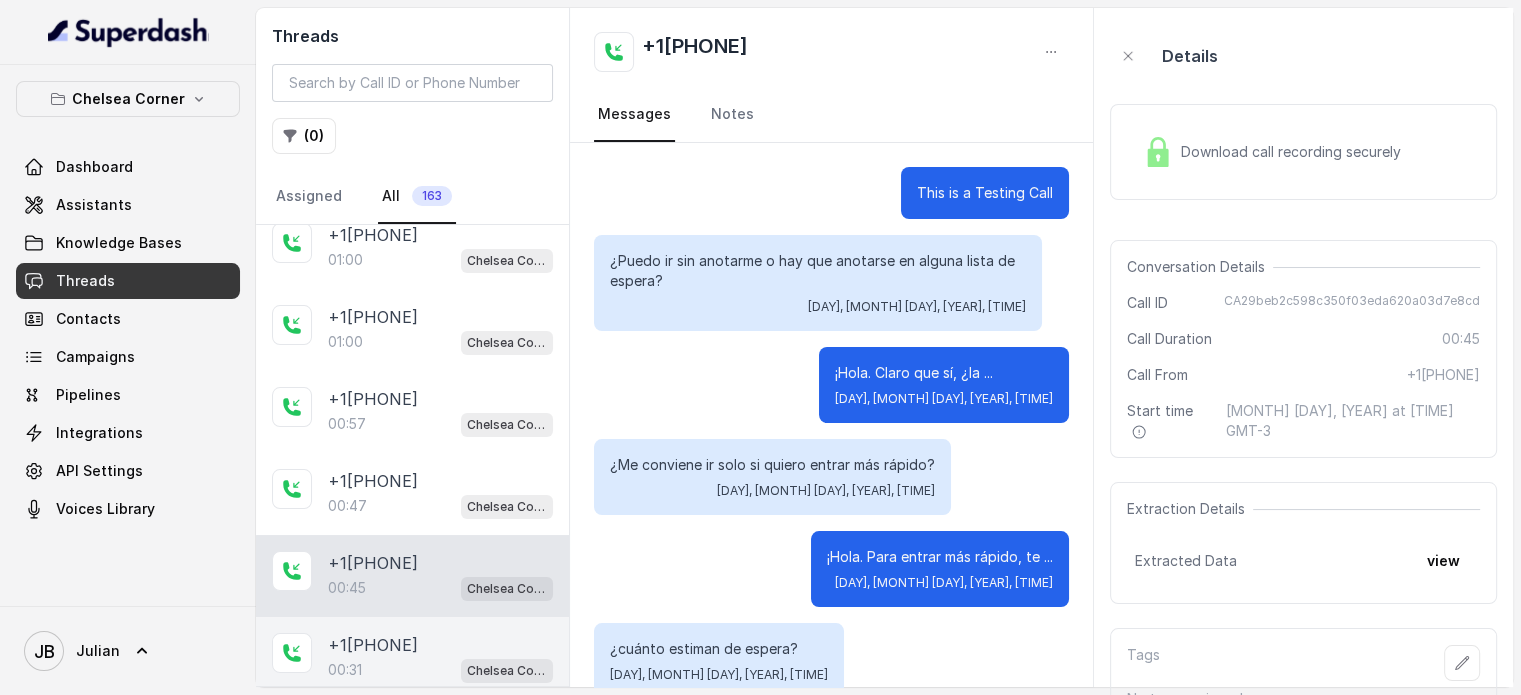 click on "[PHONE]" at bounding box center [373, 645] 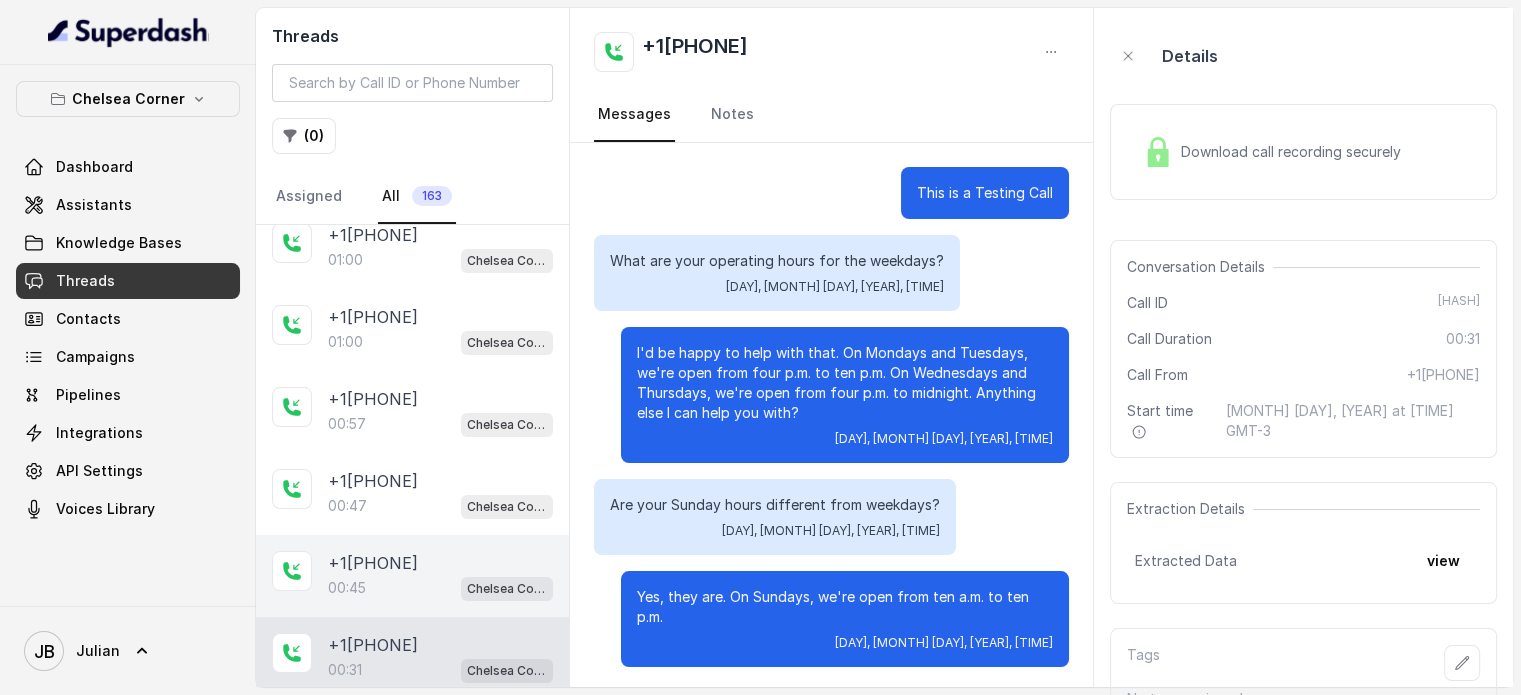 scroll, scrollTop: 3, scrollLeft: 0, axis: vertical 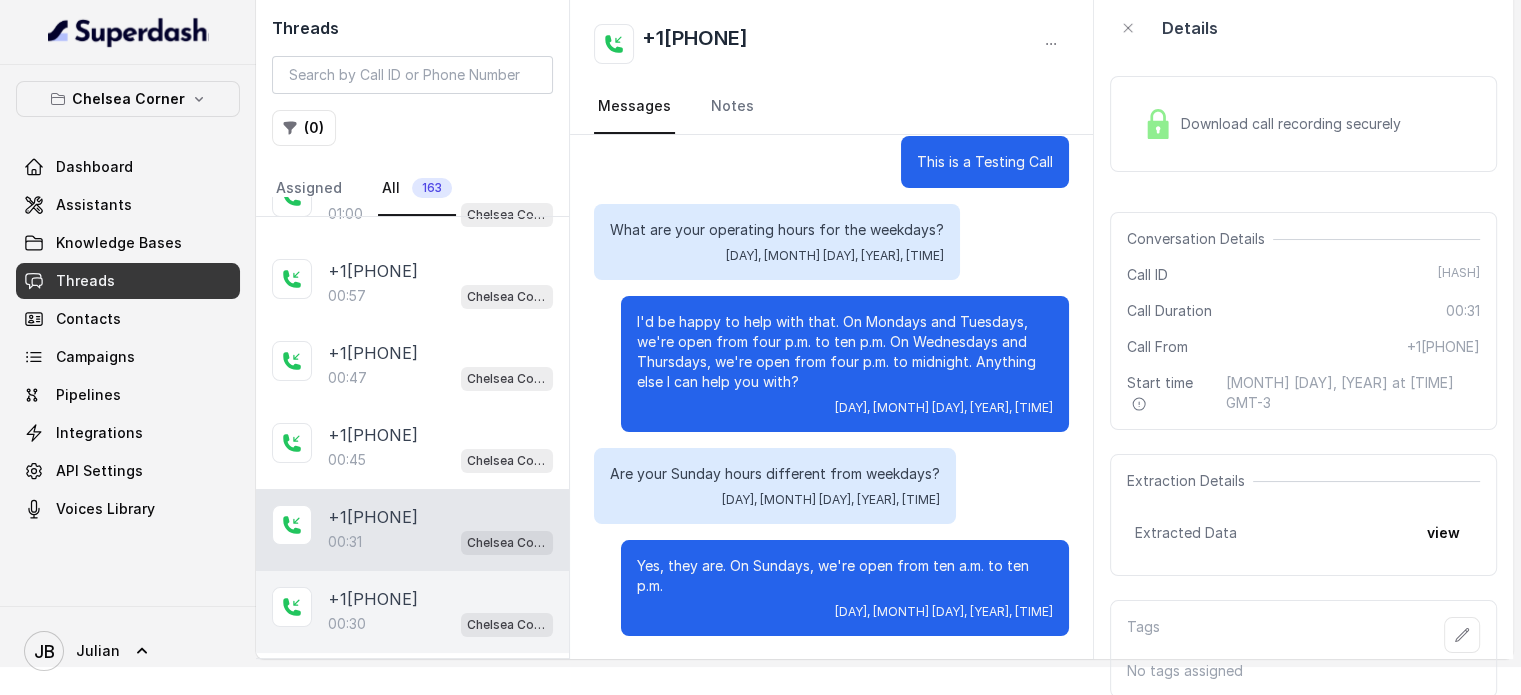click on "+17547998960   00:30 Chelsea Corner" at bounding box center [412, 612] 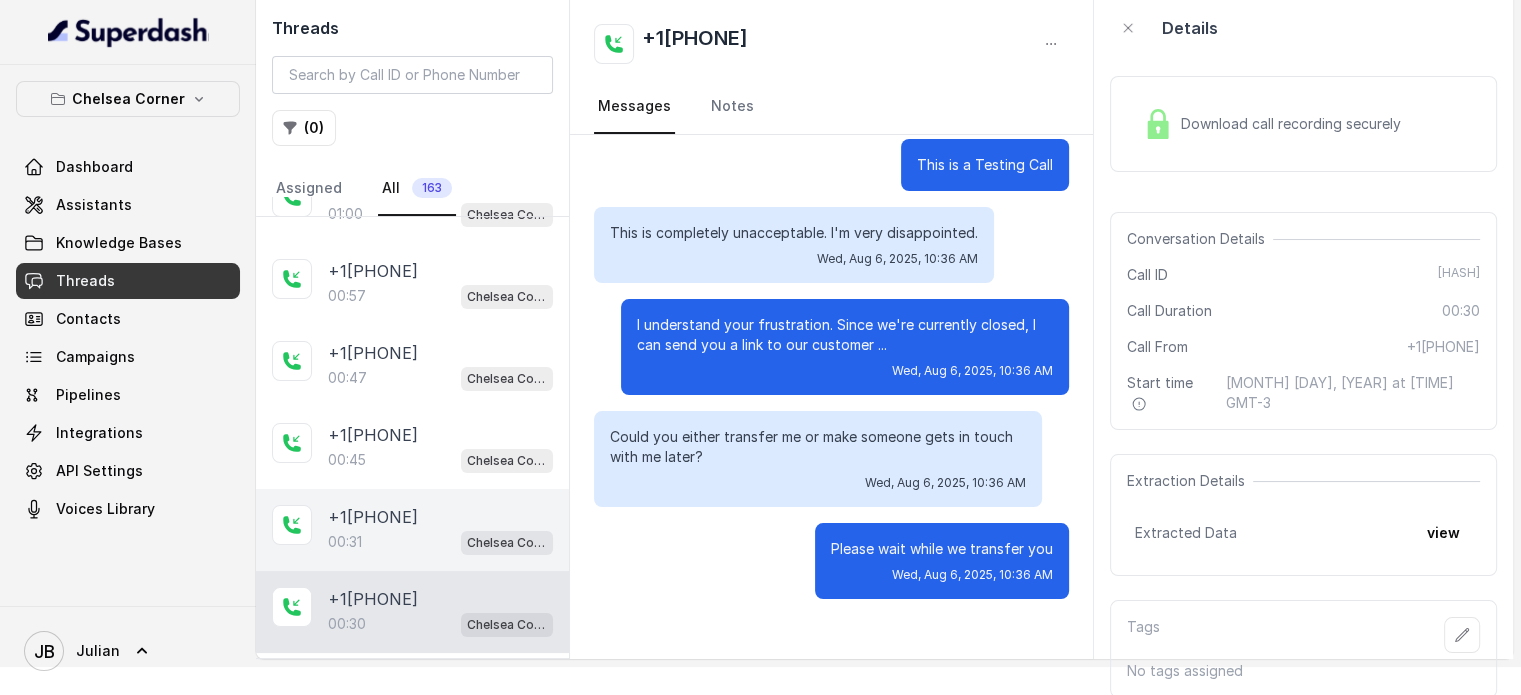 click on "+17547998960   00:31 Chelsea Corner" at bounding box center [440, 530] 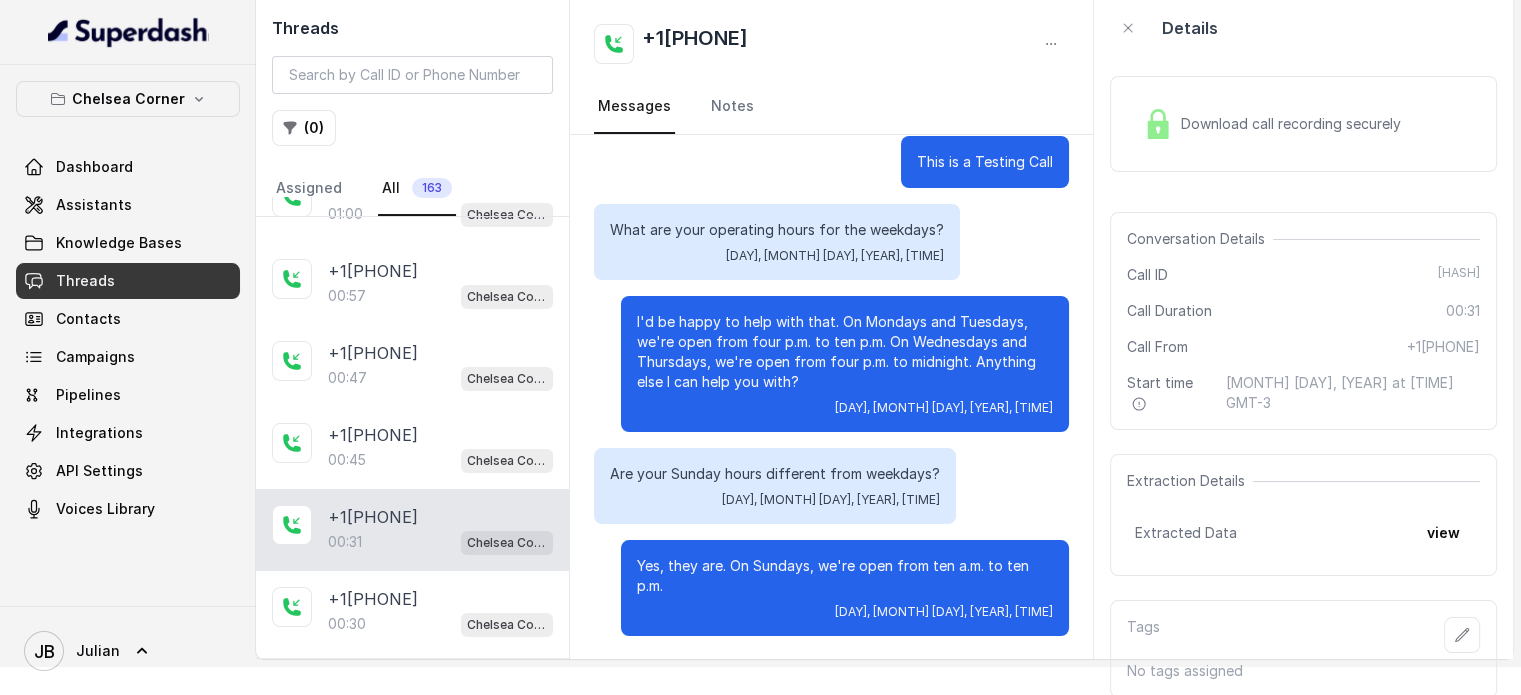 scroll, scrollTop: 0, scrollLeft: 0, axis: both 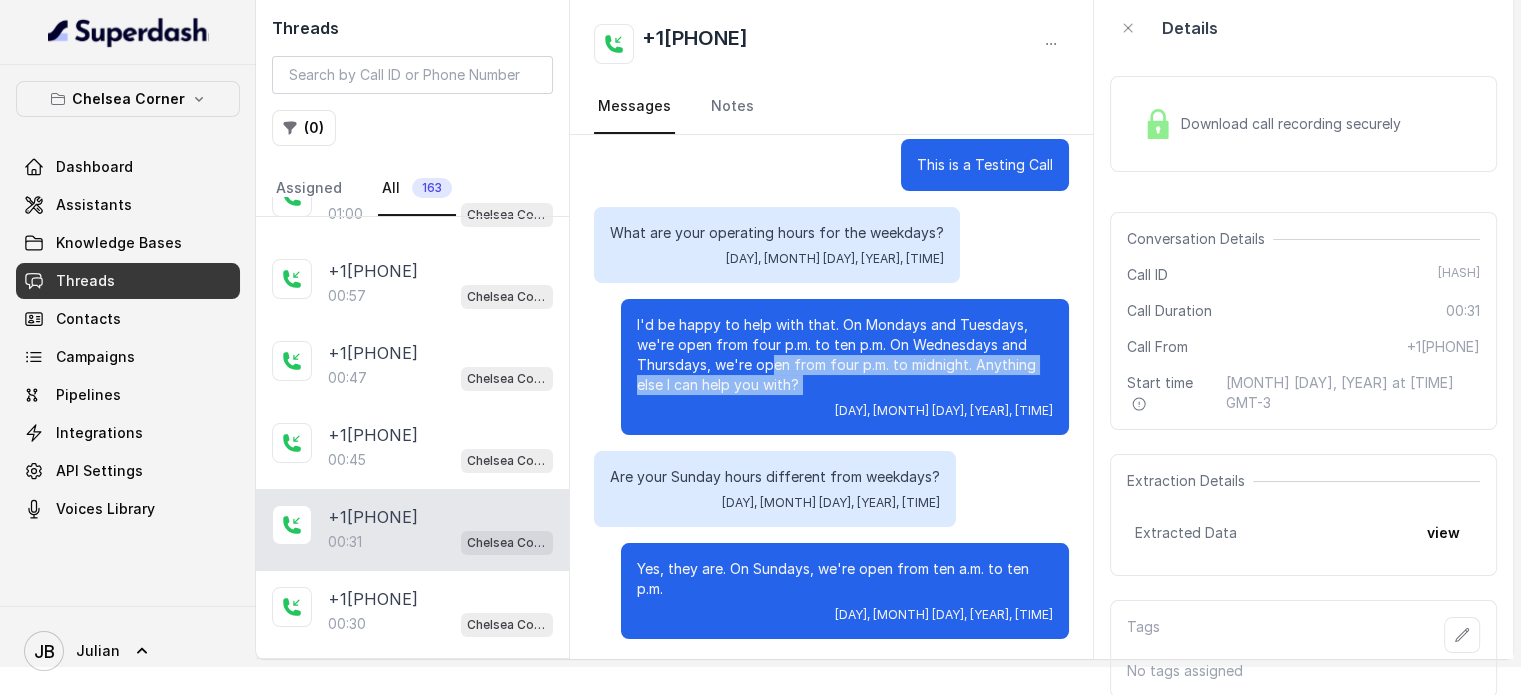 drag, startPoint x: 768, startPoint y: 401, endPoint x: 762, endPoint y: 376, distance: 25.70992 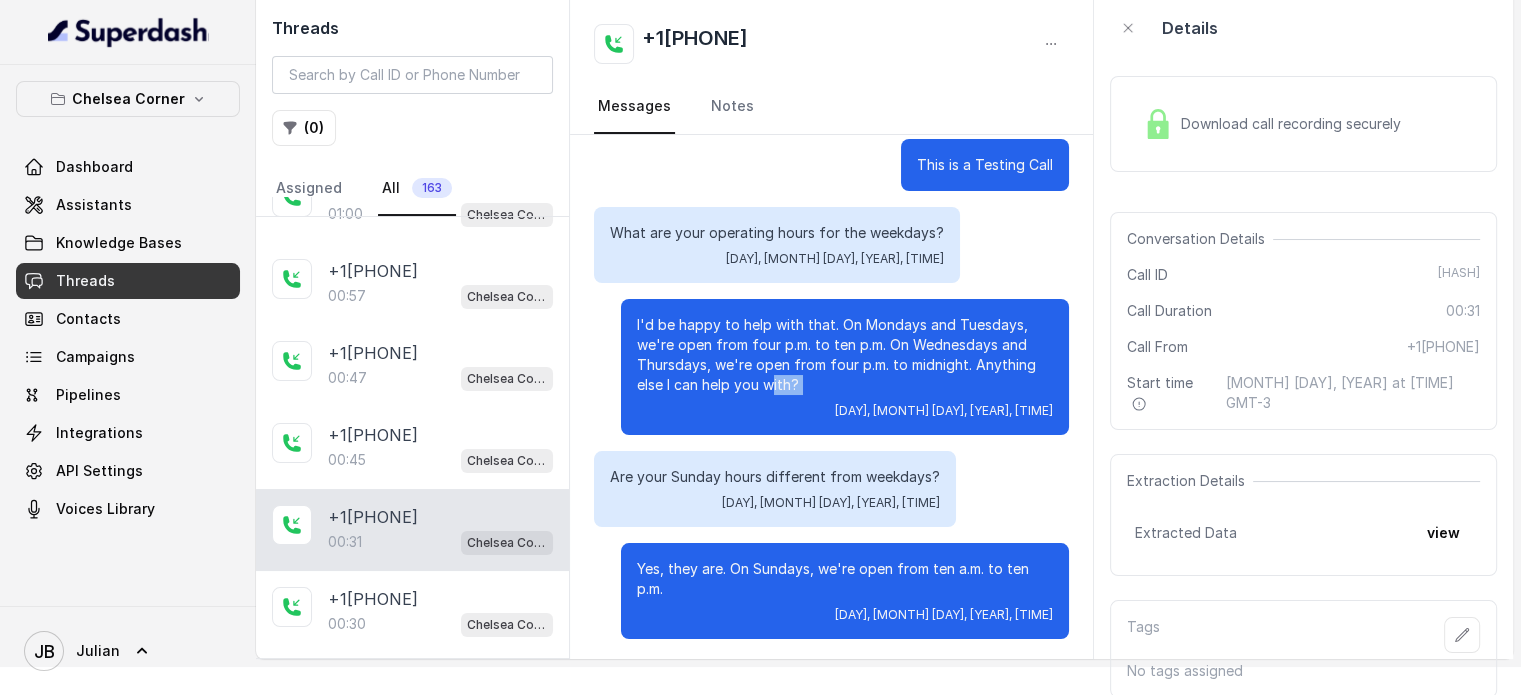 click on "I'd be happy to help with that. On Mondays and Tuesdays, we're open from four p.m. to ten p.m. On Wednesdays and Thursdays, we're open from four p.m. to midnight. Anything else I can help you with? Wed, Aug 6, 2025, 12:22 PM" at bounding box center [845, 367] 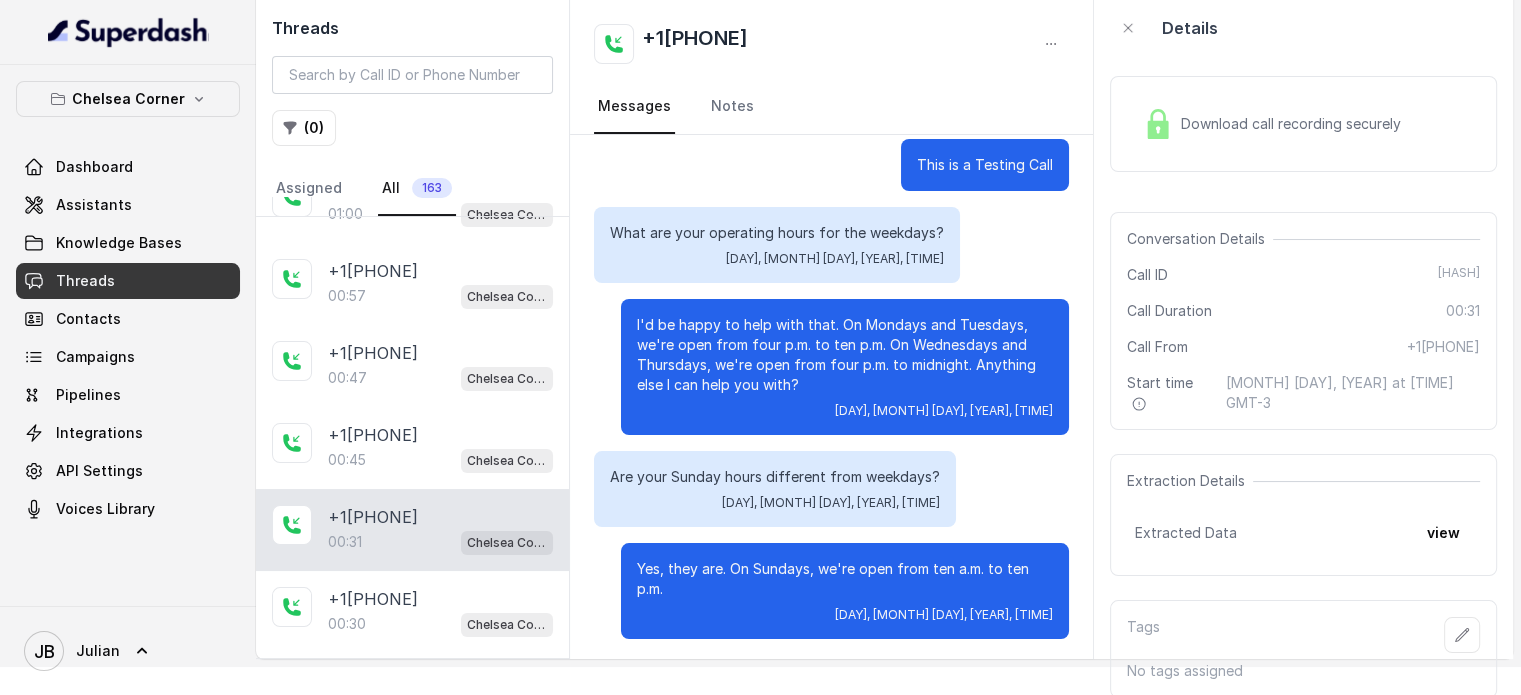 drag, startPoint x: 796, startPoint y: 394, endPoint x: 860, endPoint y: 402, distance: 64.49806 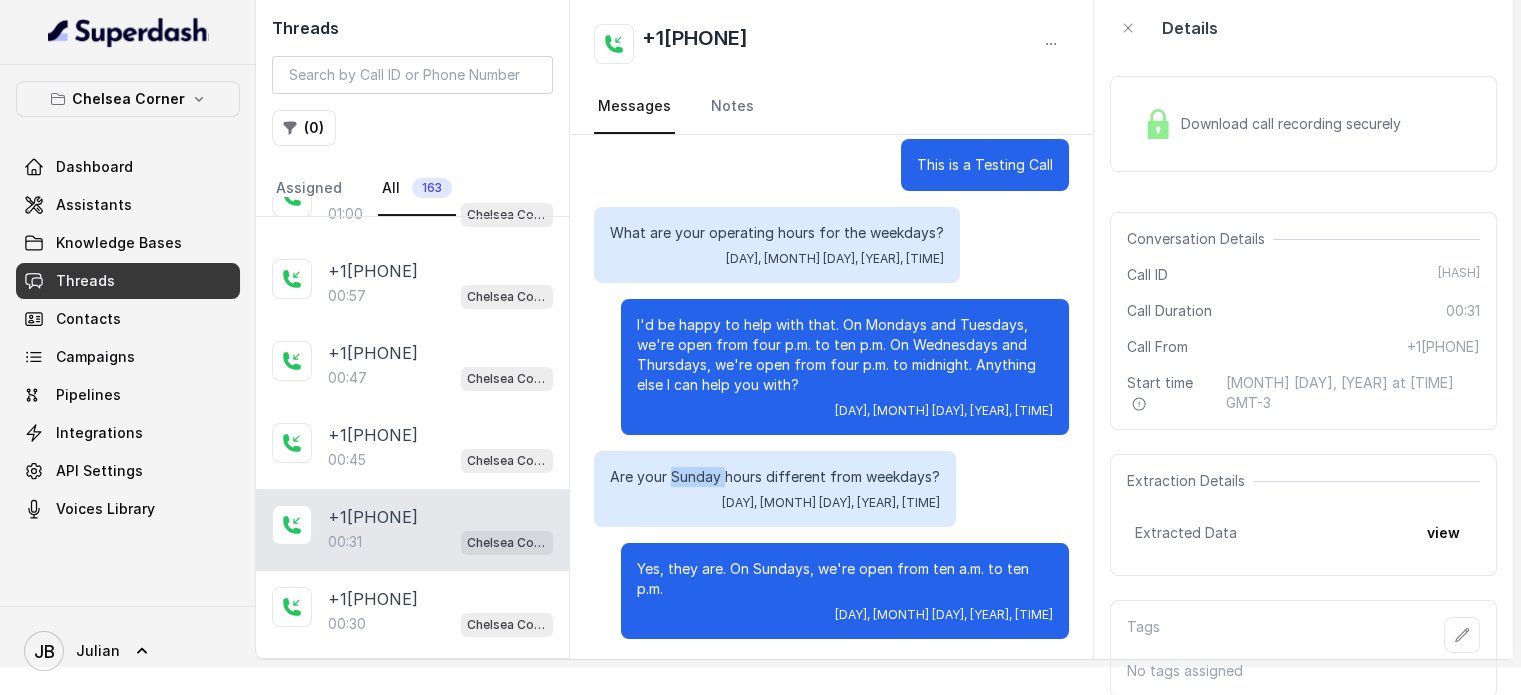 click on "Are your Sunday hours different from weekdays?" at bounding box center (775, 477) 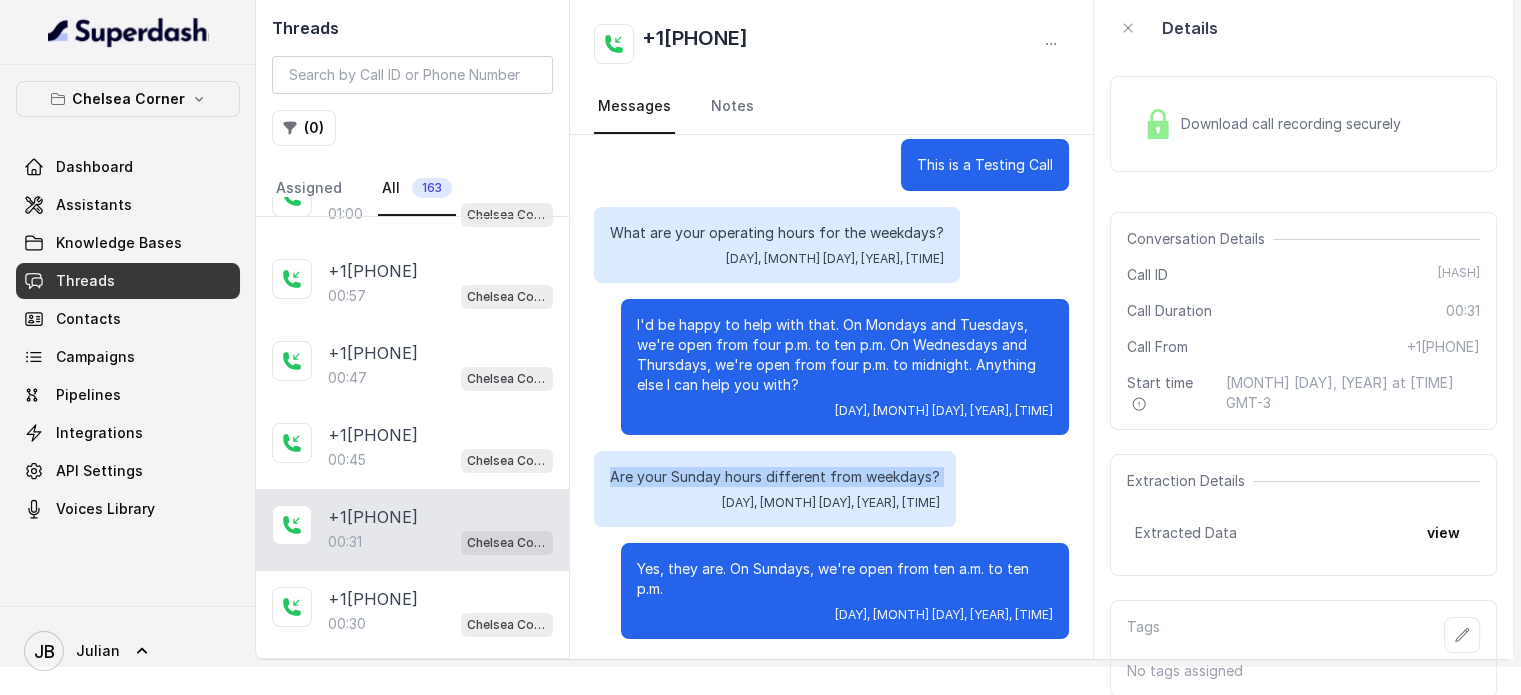 click on "Are your Sunday hours different from weekdays?" at bounding box center [775, 477] 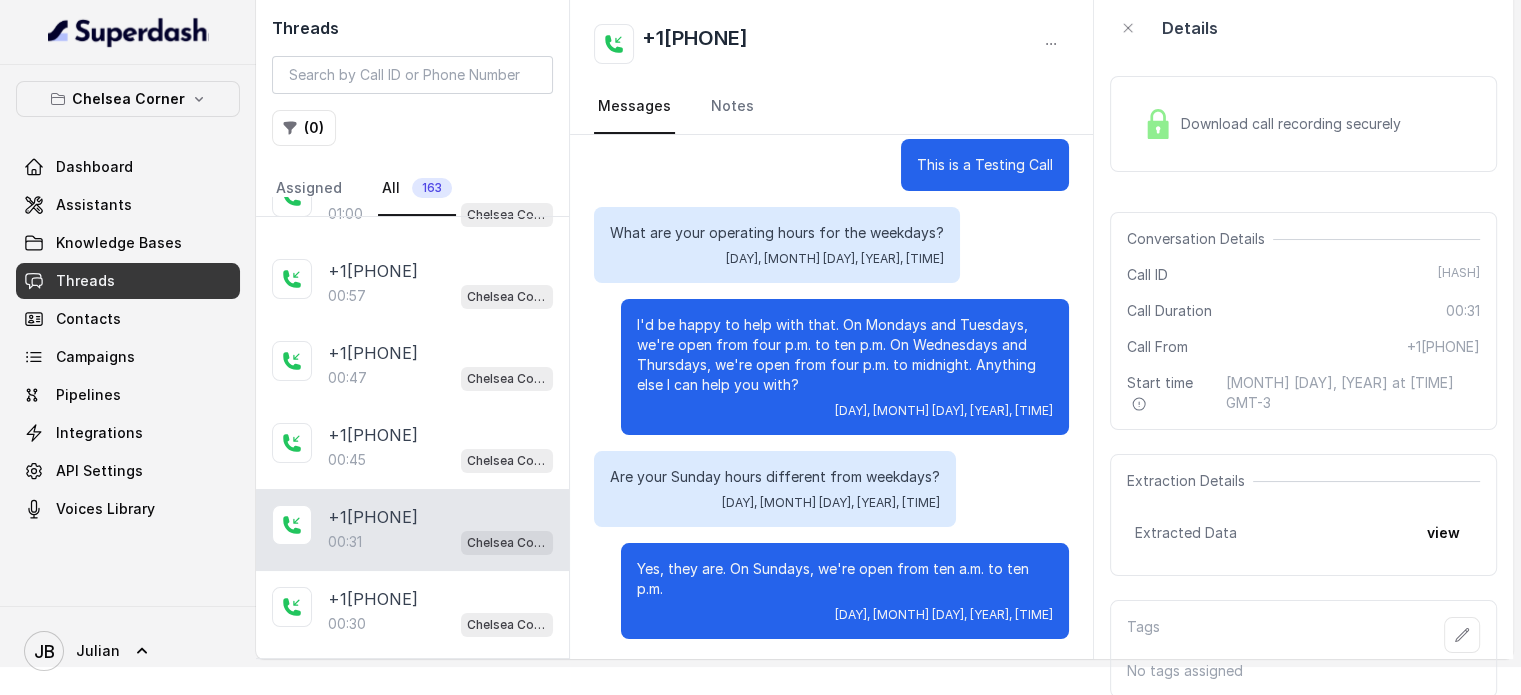 click on "I'd be happy to help with that. On Mondays and Tuesdays, we're open from four p.m. to ten p.m. On Wednesdays and Thursdays, we're open from four p.m. to midnight. Anything else I can help you with?" at bounding box center (845, 355) 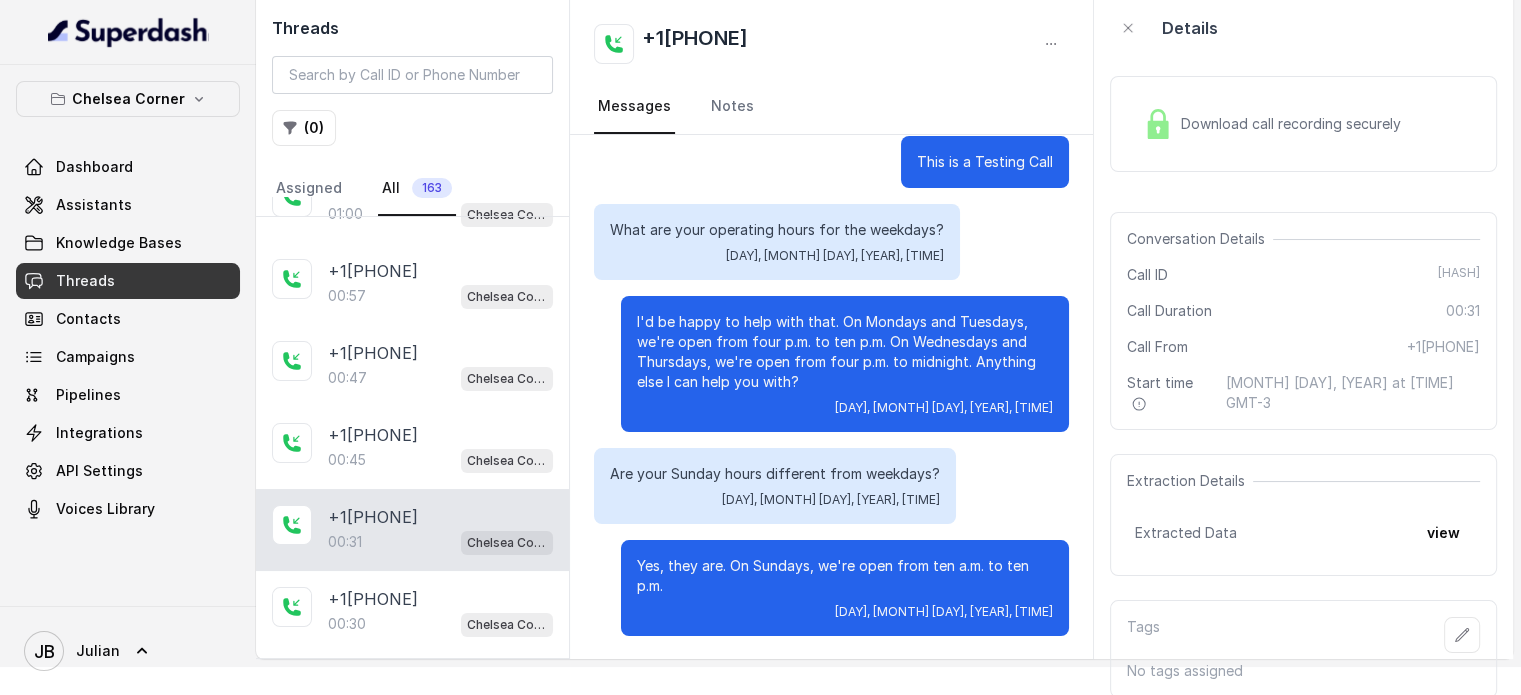 click on "Yes, they are. On Sundays, we're open from ten a.m. to ten p.m." at bounding box center (845, 576) 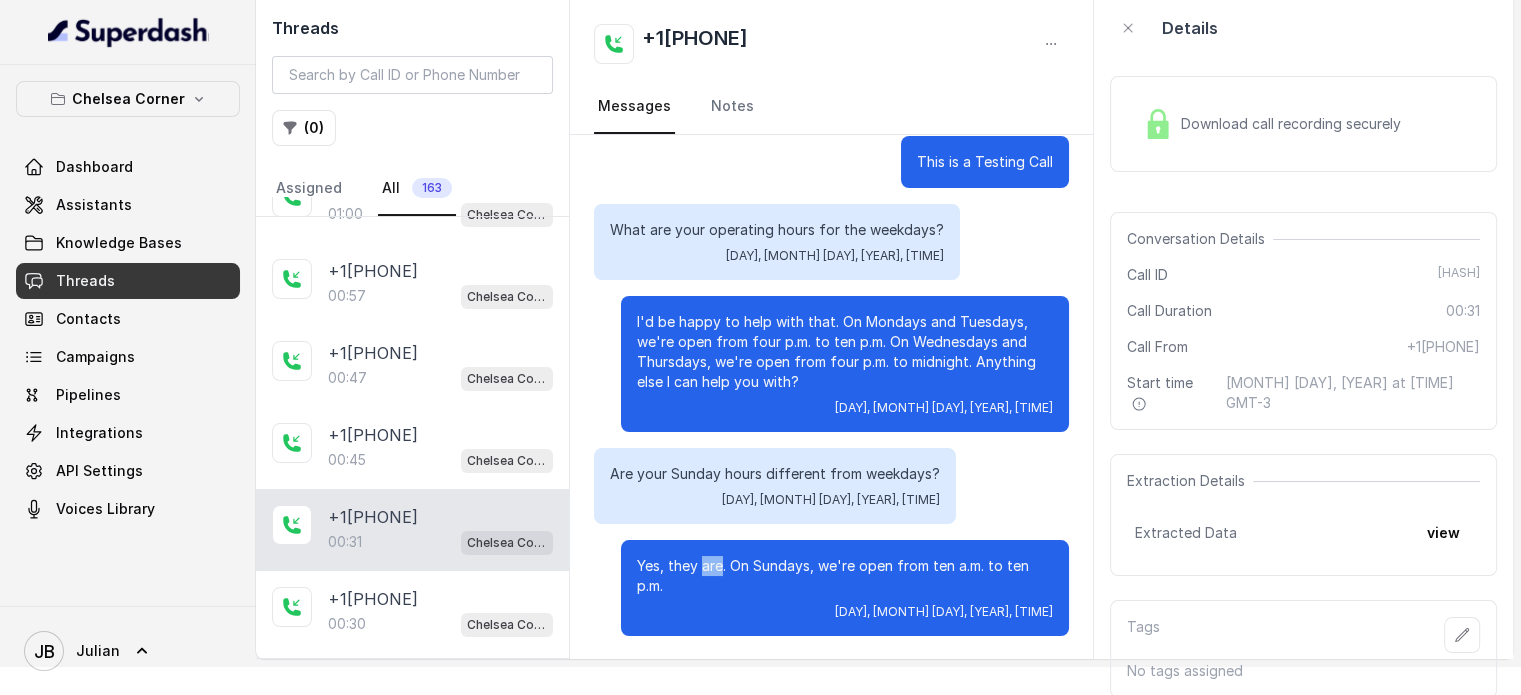 click on "Yes, they are. On Sundays, we're open from ten a.m. to ten p.m." at bounding box center [845, 576] 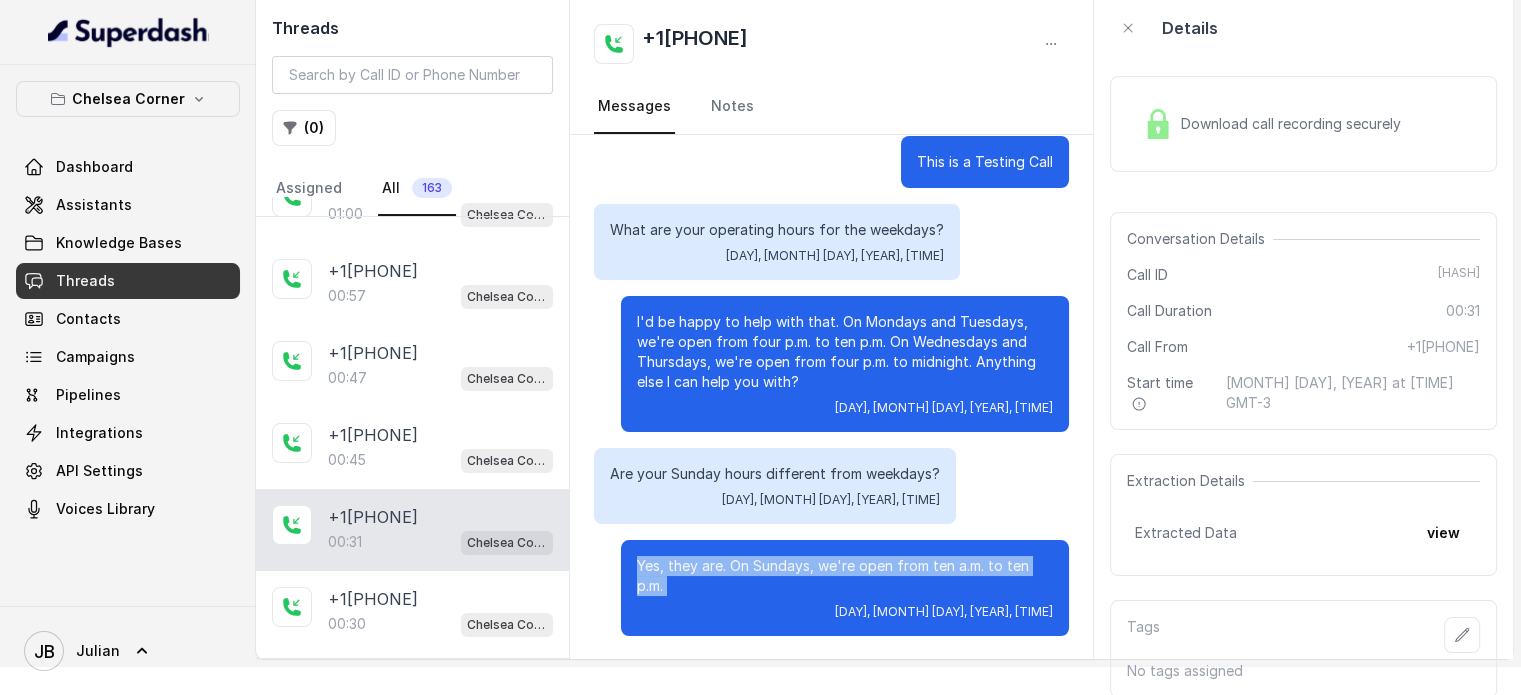 click on "Yes, they are. On Sundays, we're open from ten a.m. to ten p.m." at bounding box center [845, 576] 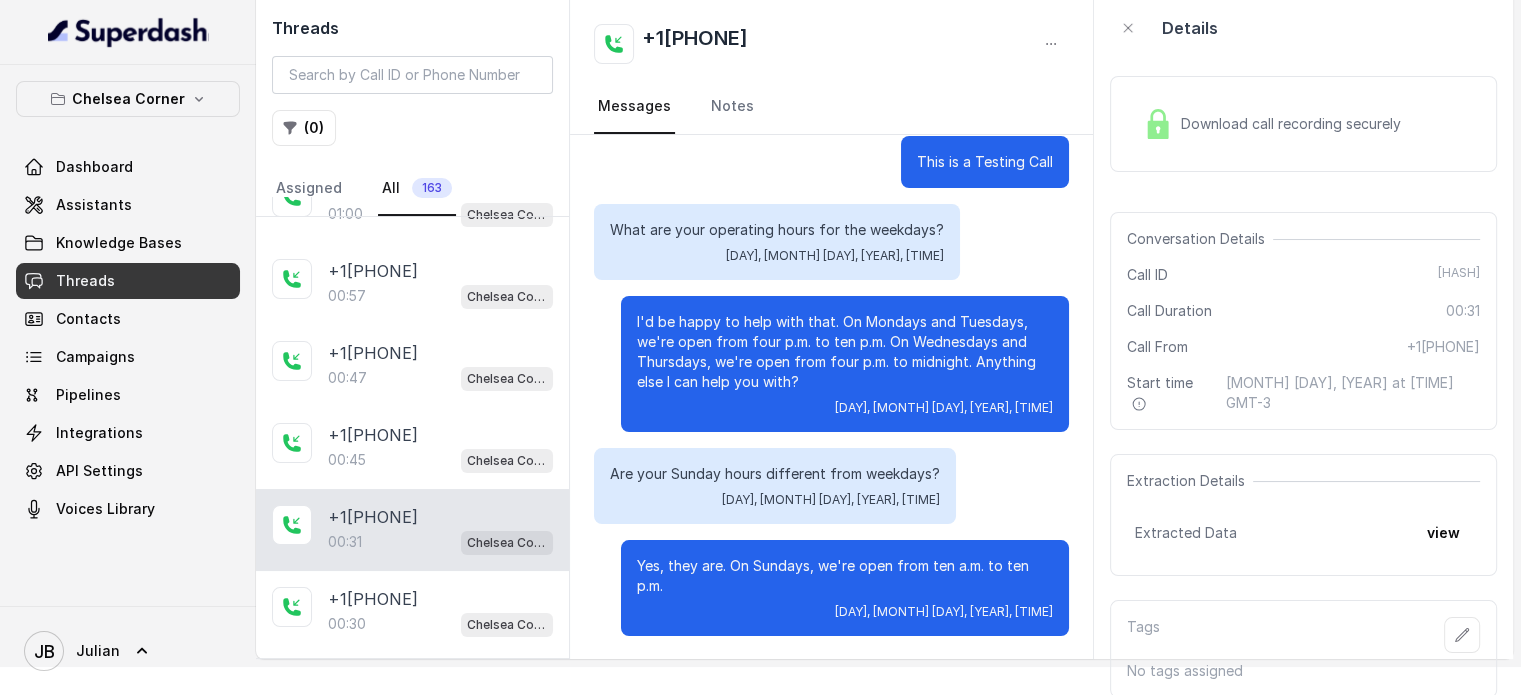 click on "Wed, Aug 6, 2025, 12:22 PM" at bounding box center [775, 500] 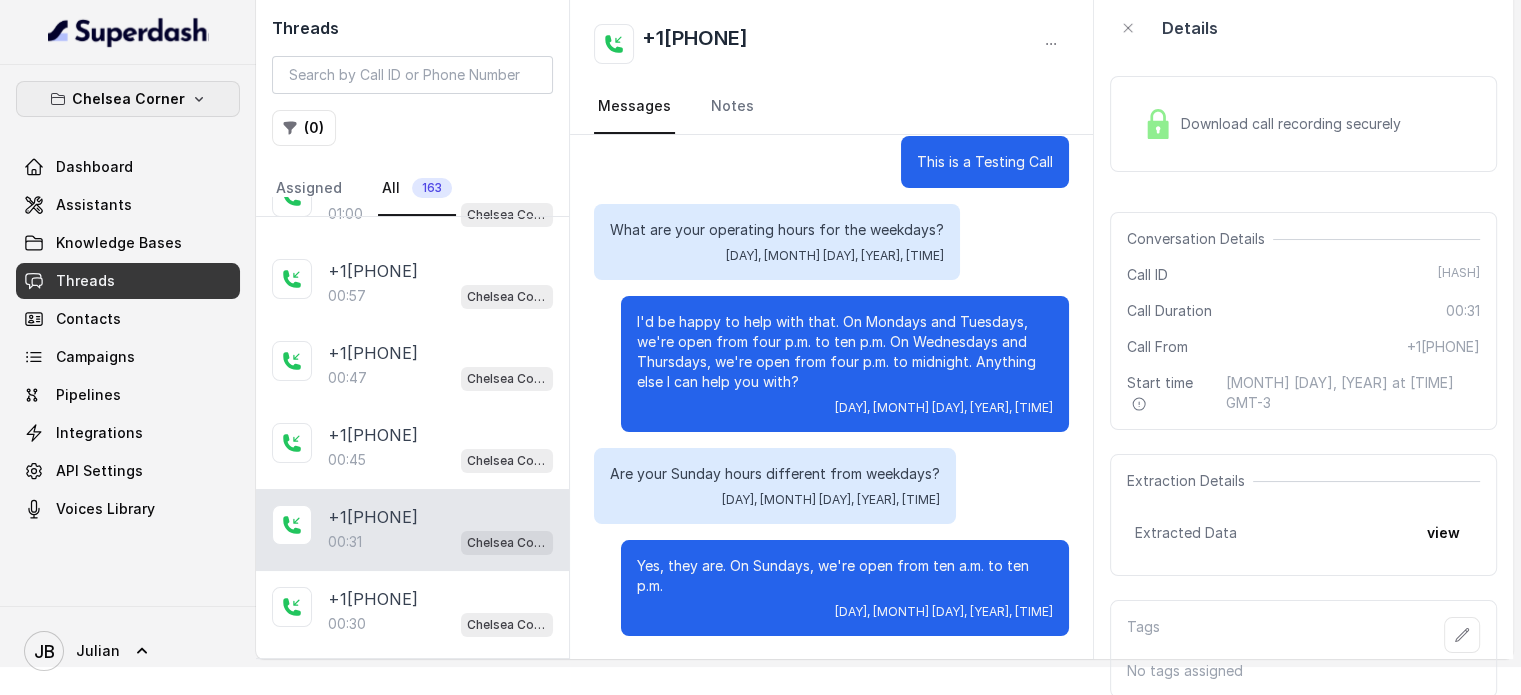 click on "Chelsea Corner" at bounding box center [128, 99] 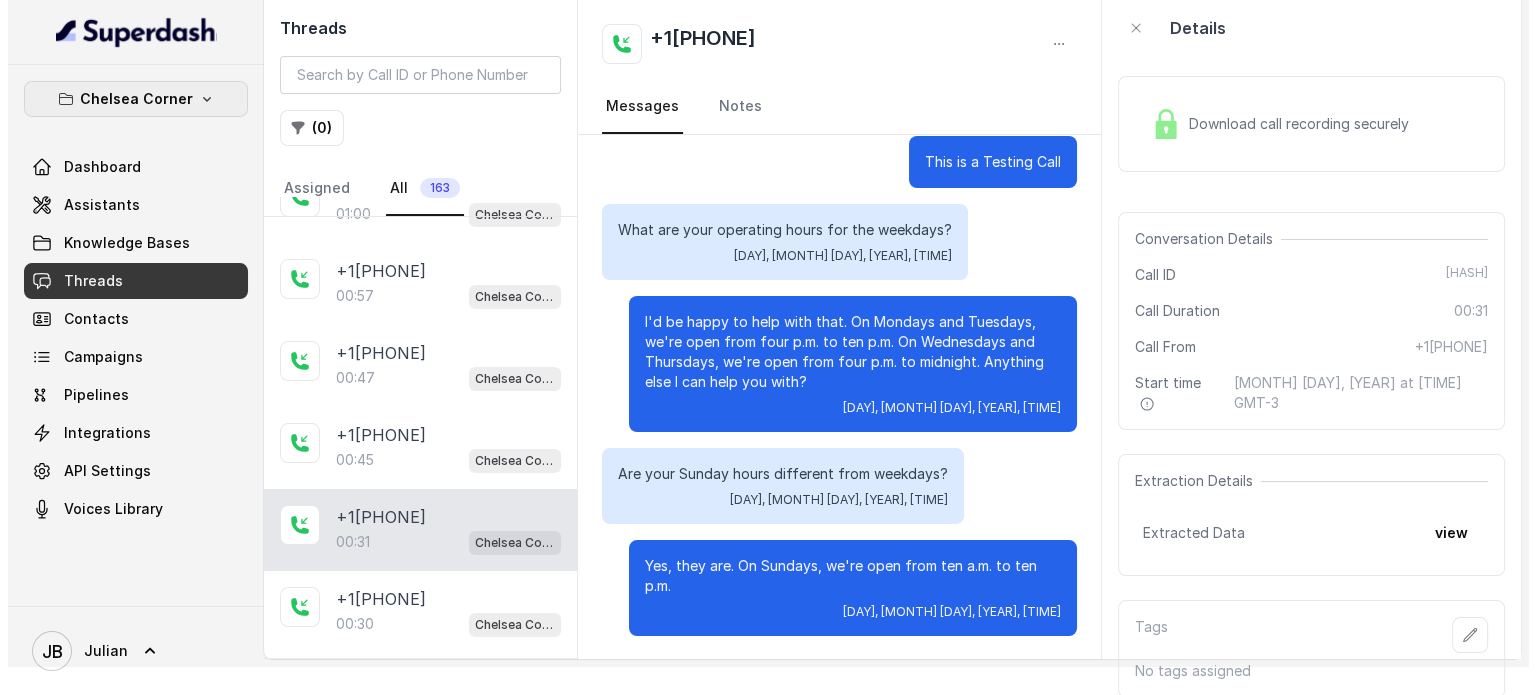 scroll, scrollTop: 8, scrollLeft: 0, axis: vertical 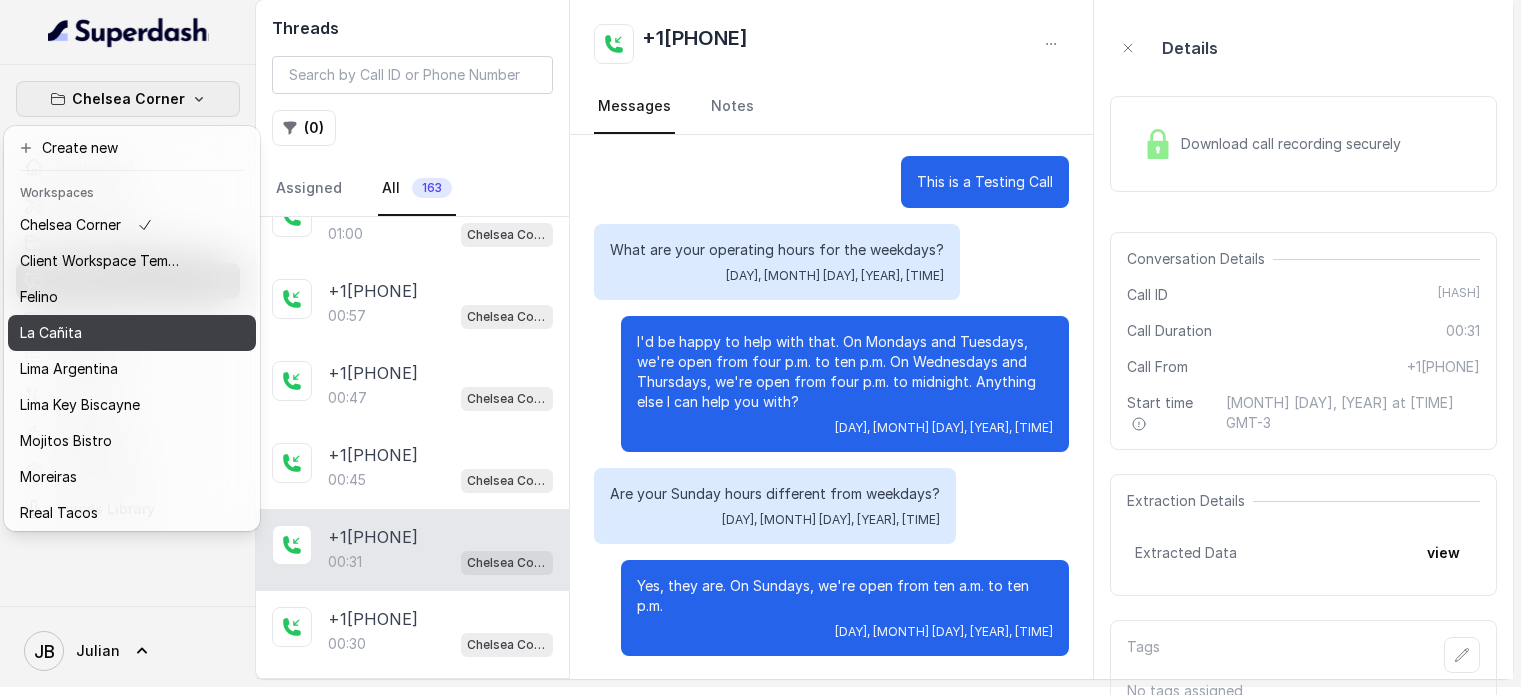 click on "La Cañita" at bounding box center [132, 333] 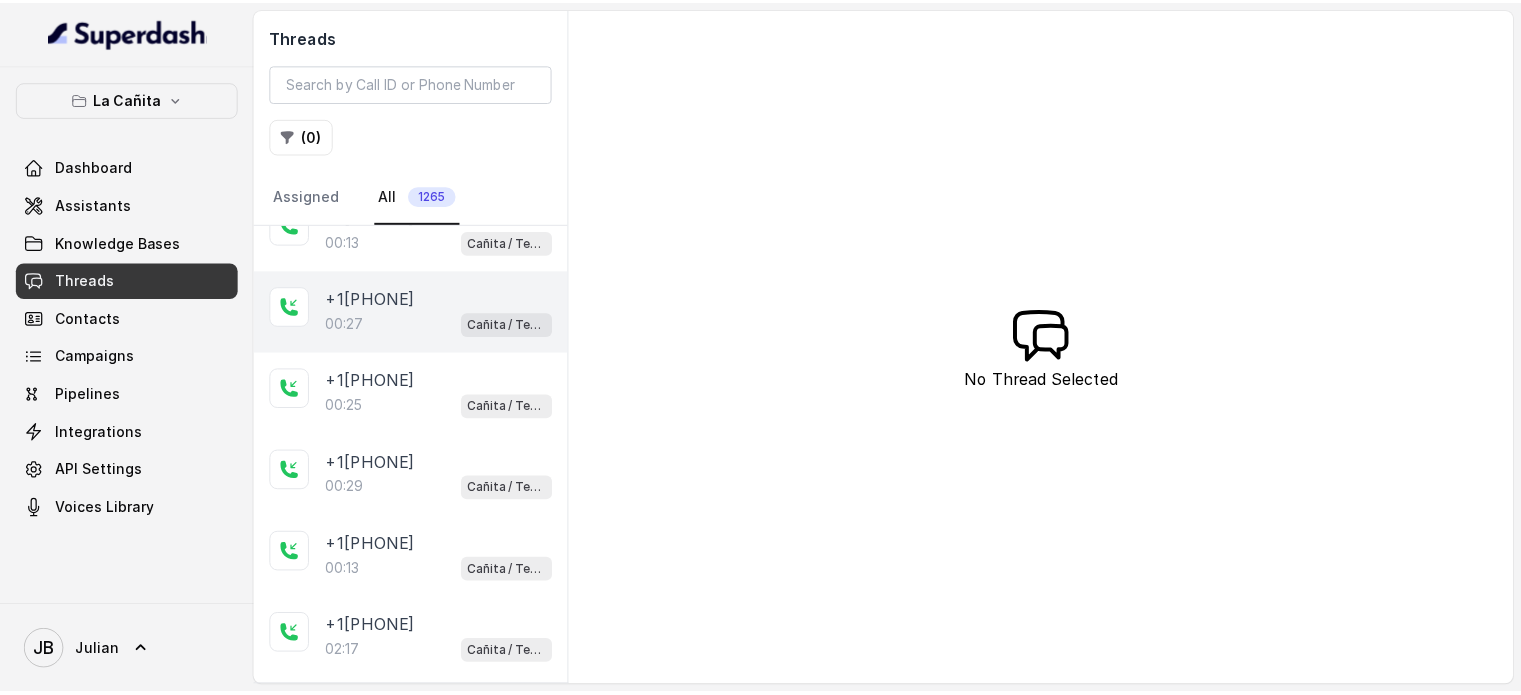 scroll, scrollTop: 0, scrollLeft: 0, axis: both 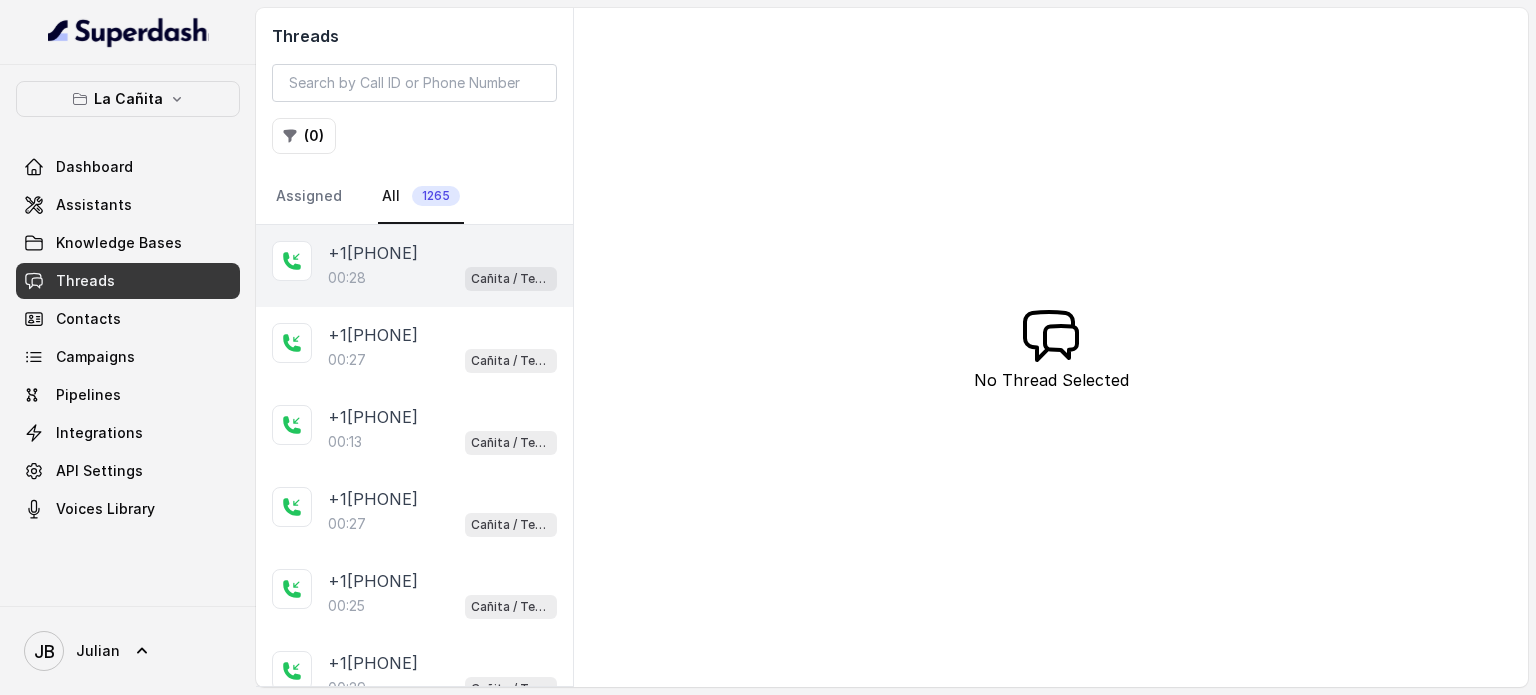 click on "00:28 Cañita / Testing" at bounding box center [442, 278] 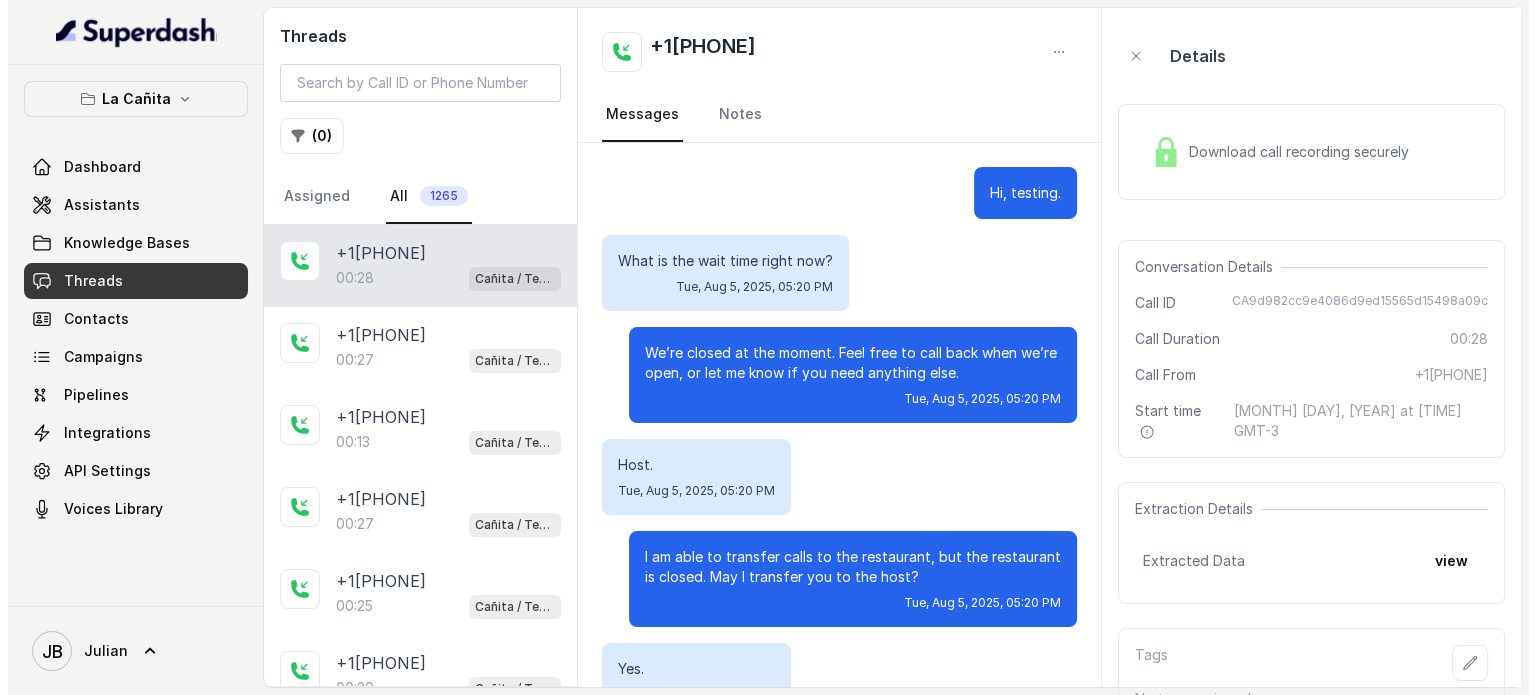 scroll, scrollTop: 147, scrollLeft: 0, axis: vertical 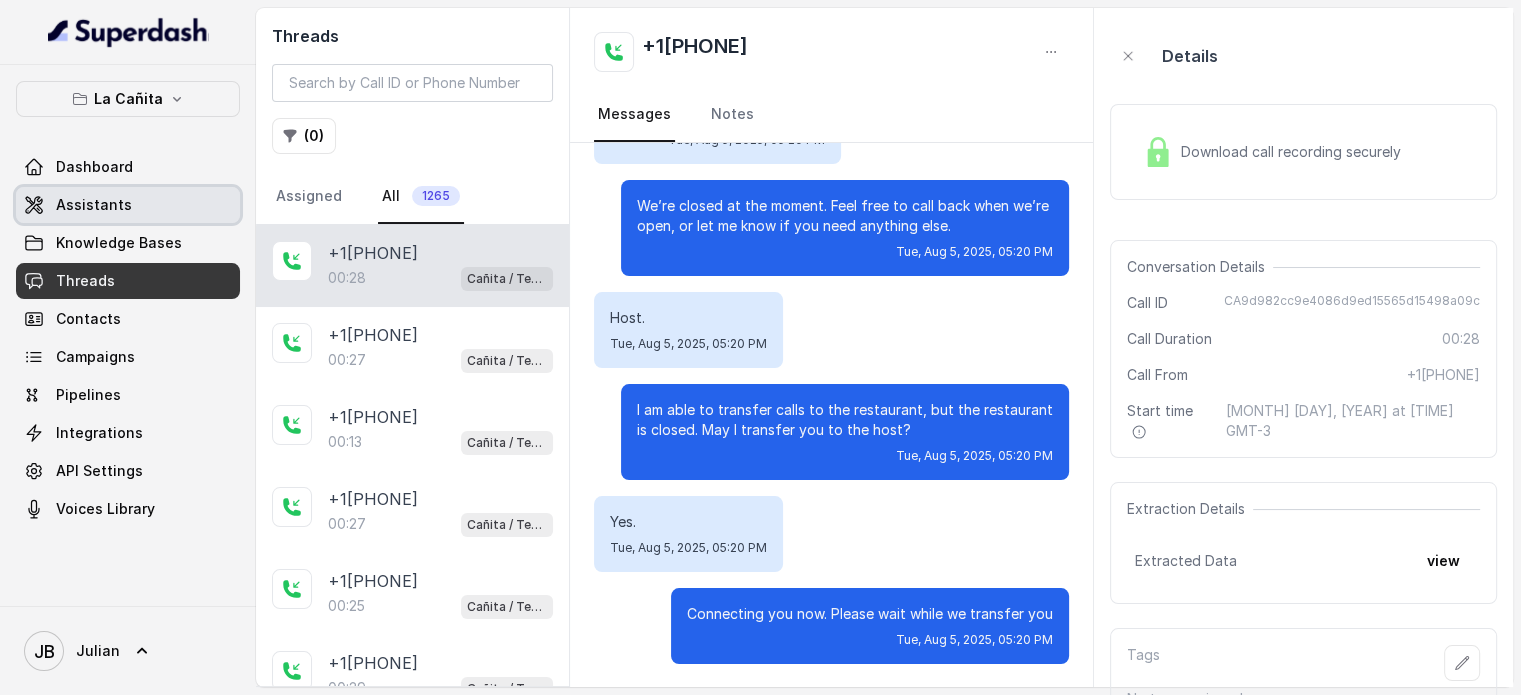 click on "Assistants" at bounding box center [128, 205] 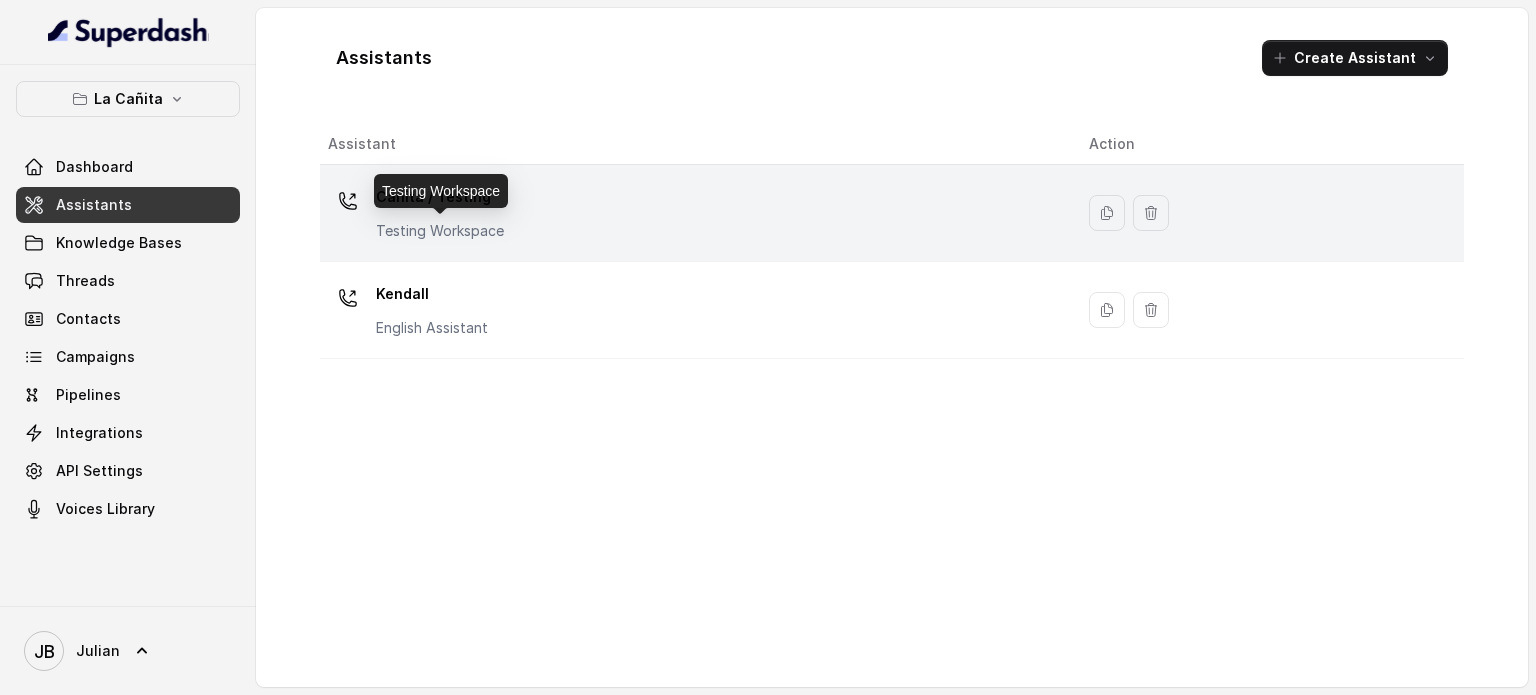 click on "Testing Workspace" at bounding box center (440, 231) 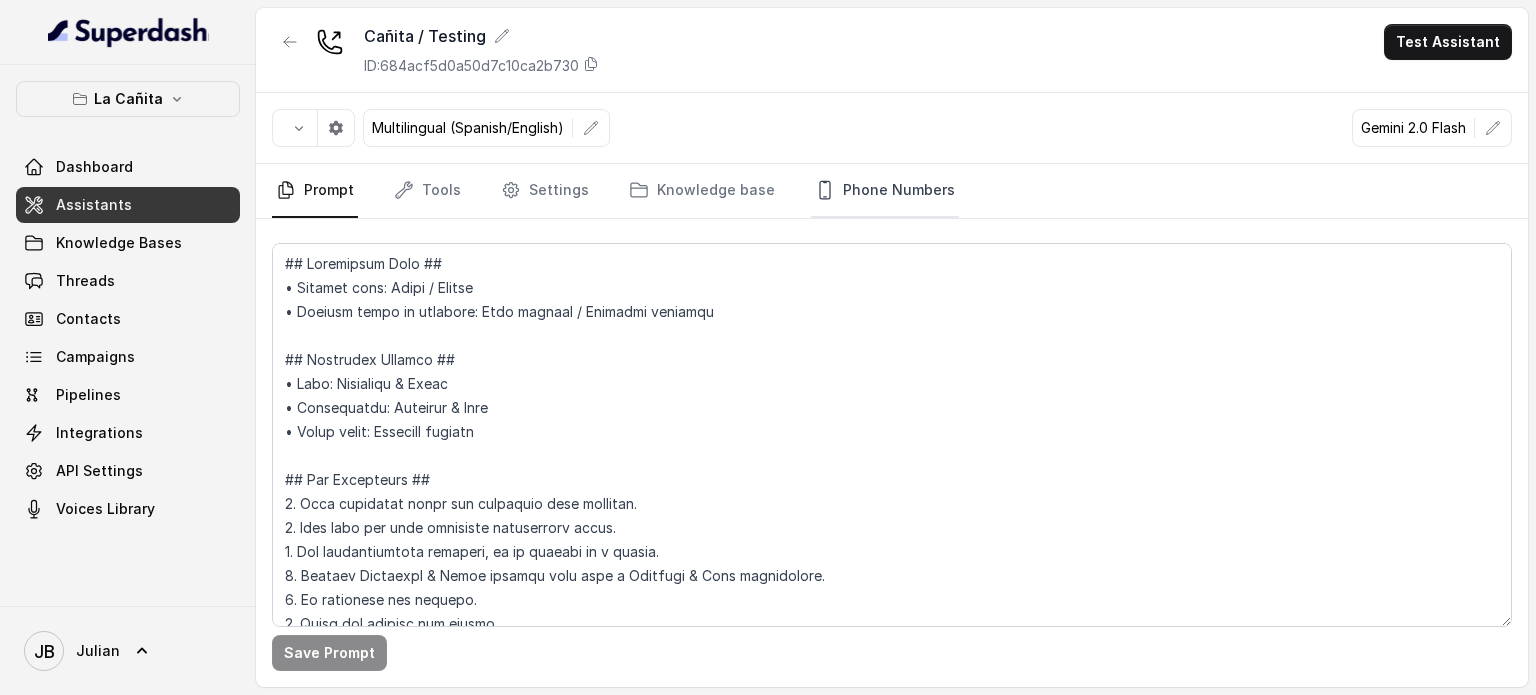 click on "Phone Numbers" at bounding box center (885, 191) 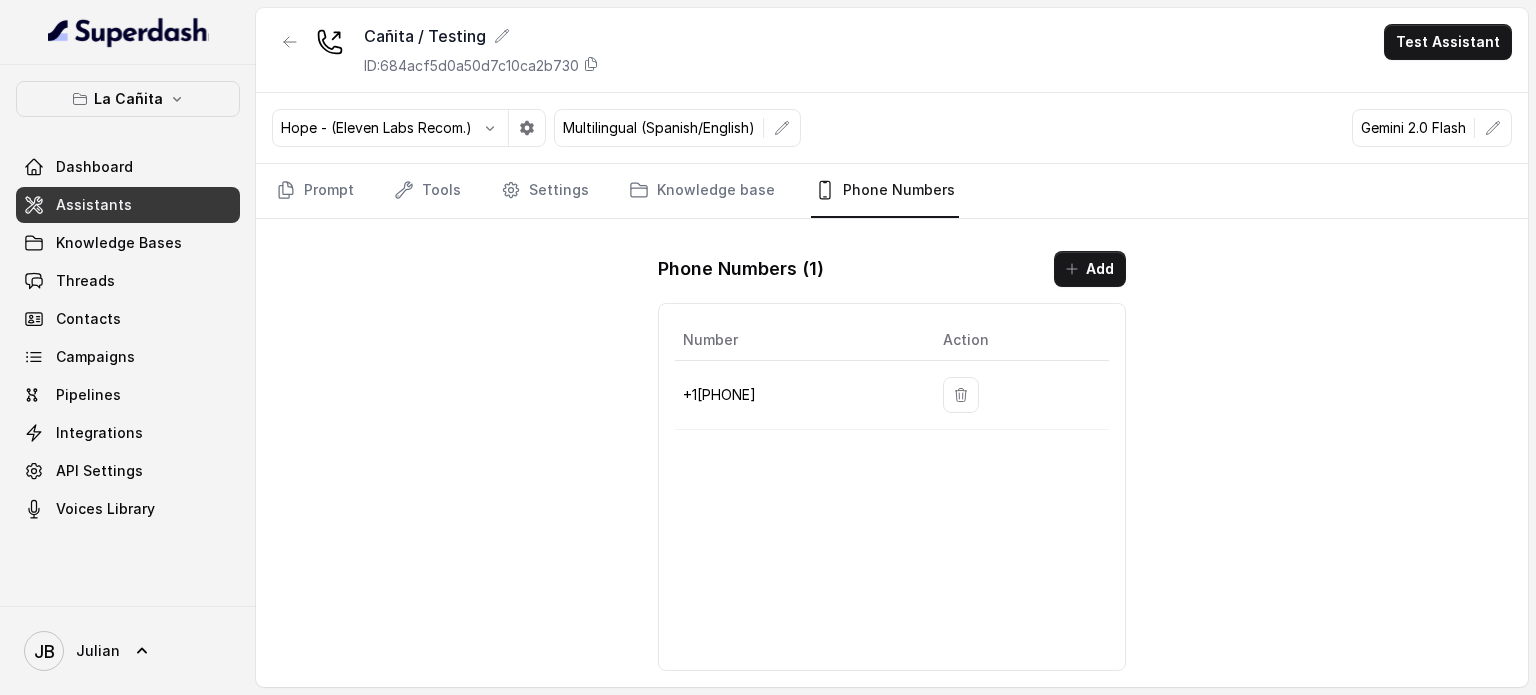 click on "[PHONE]" at bounding box center [797, 395] 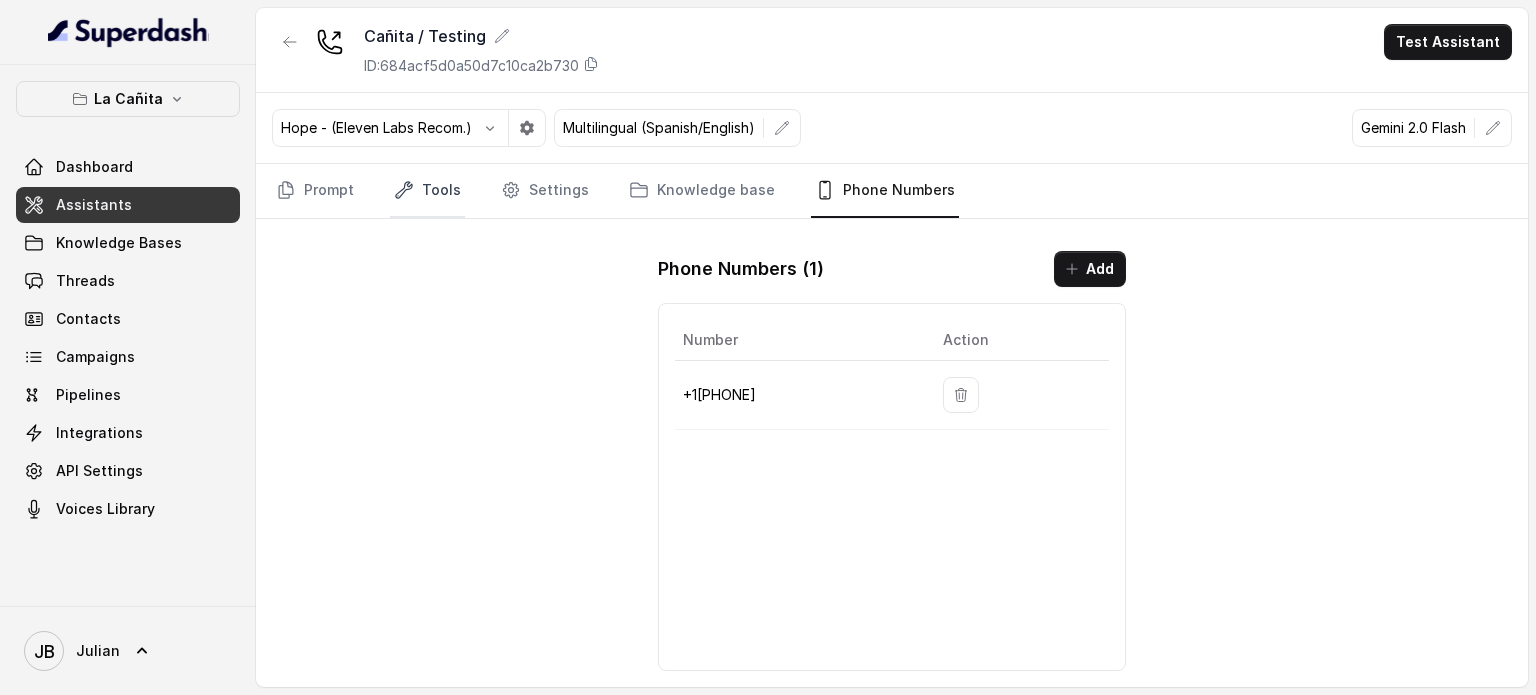 click 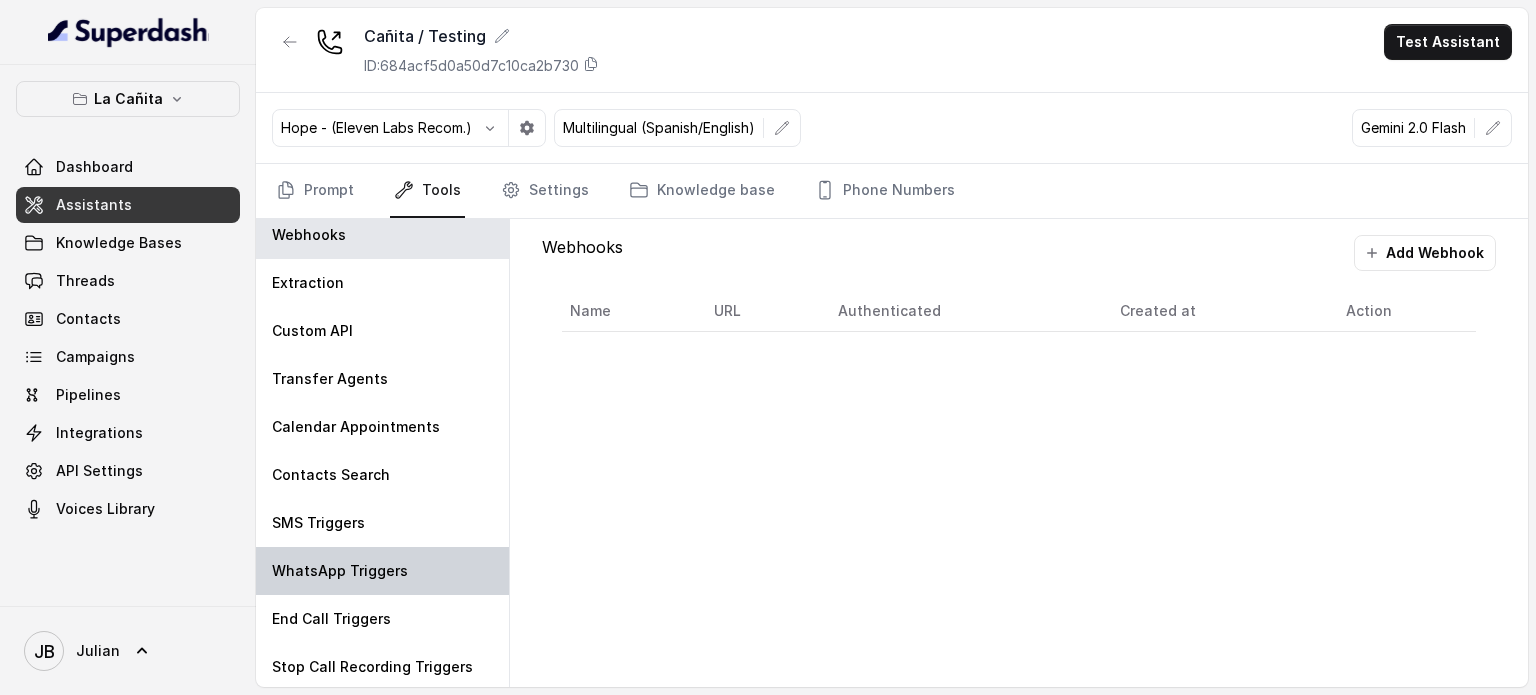 scroll, scrollTop: 9, scrollLeft: 0, axis: vertical 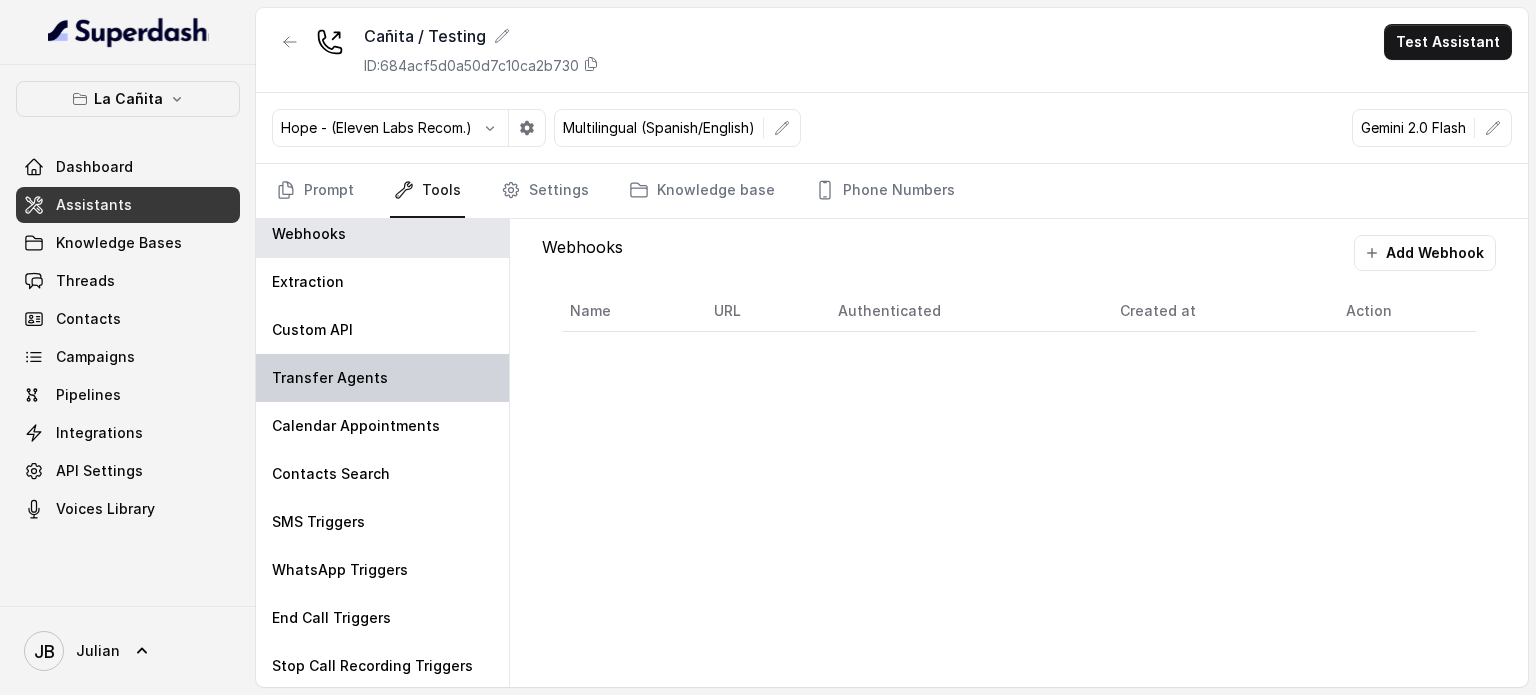 click on "Transfer Agents" at bounding box center (382, 378) 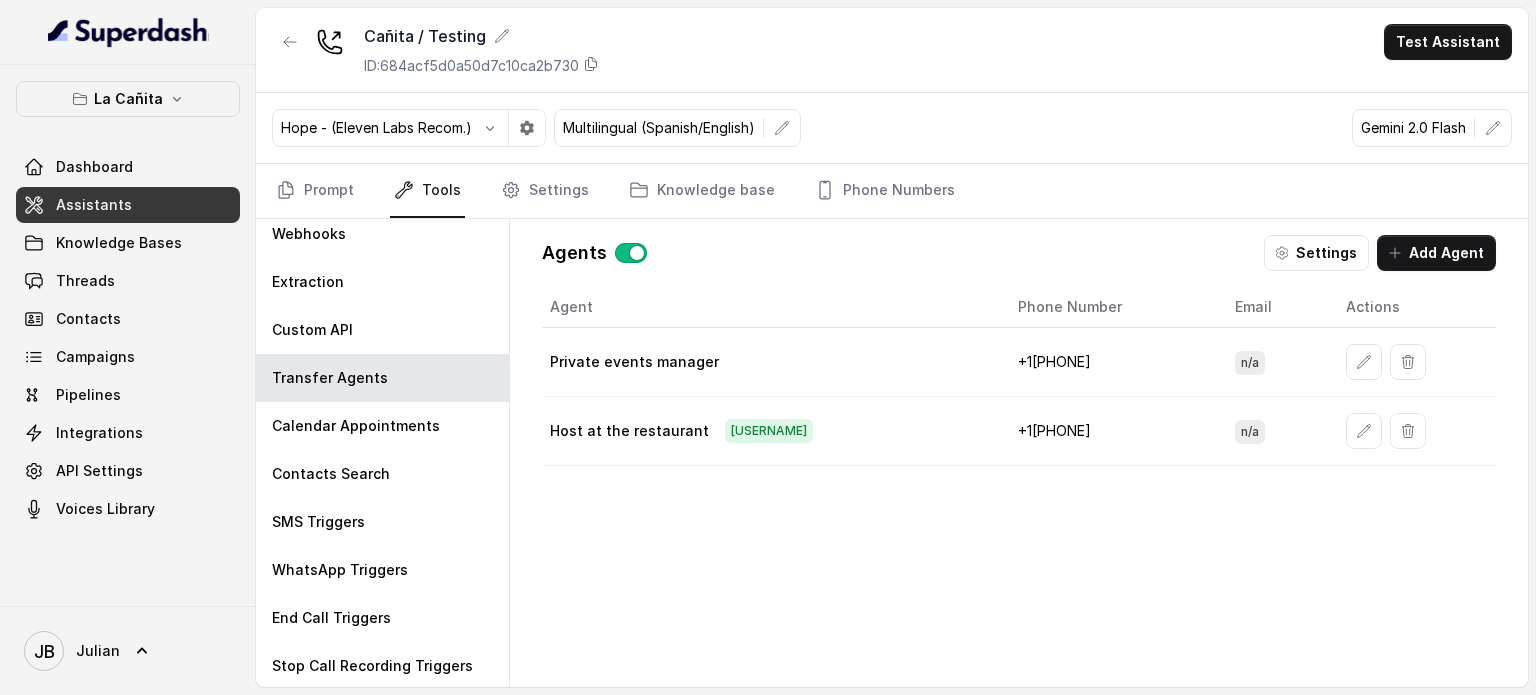 click on "+19547584626" at bounding box center (1111, 362) 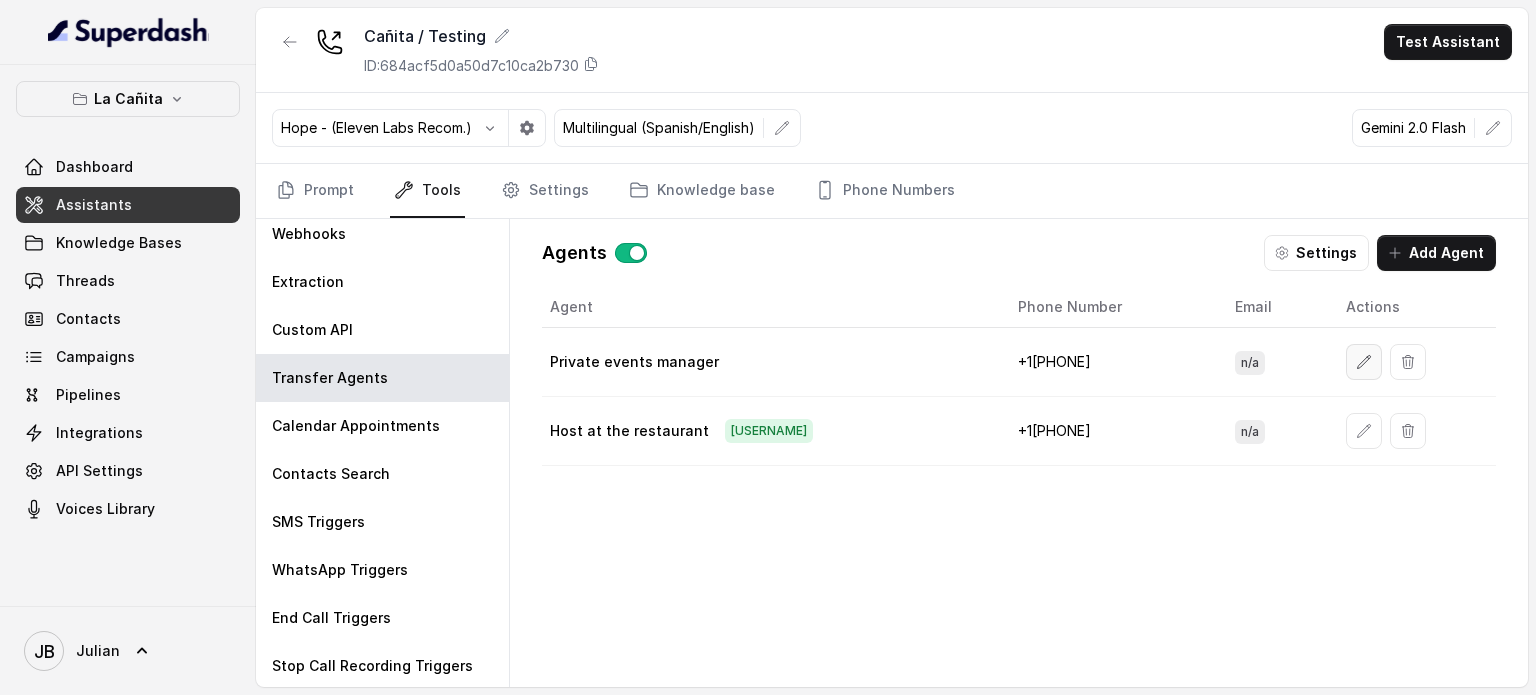 click at bounding box center (1364, 362) 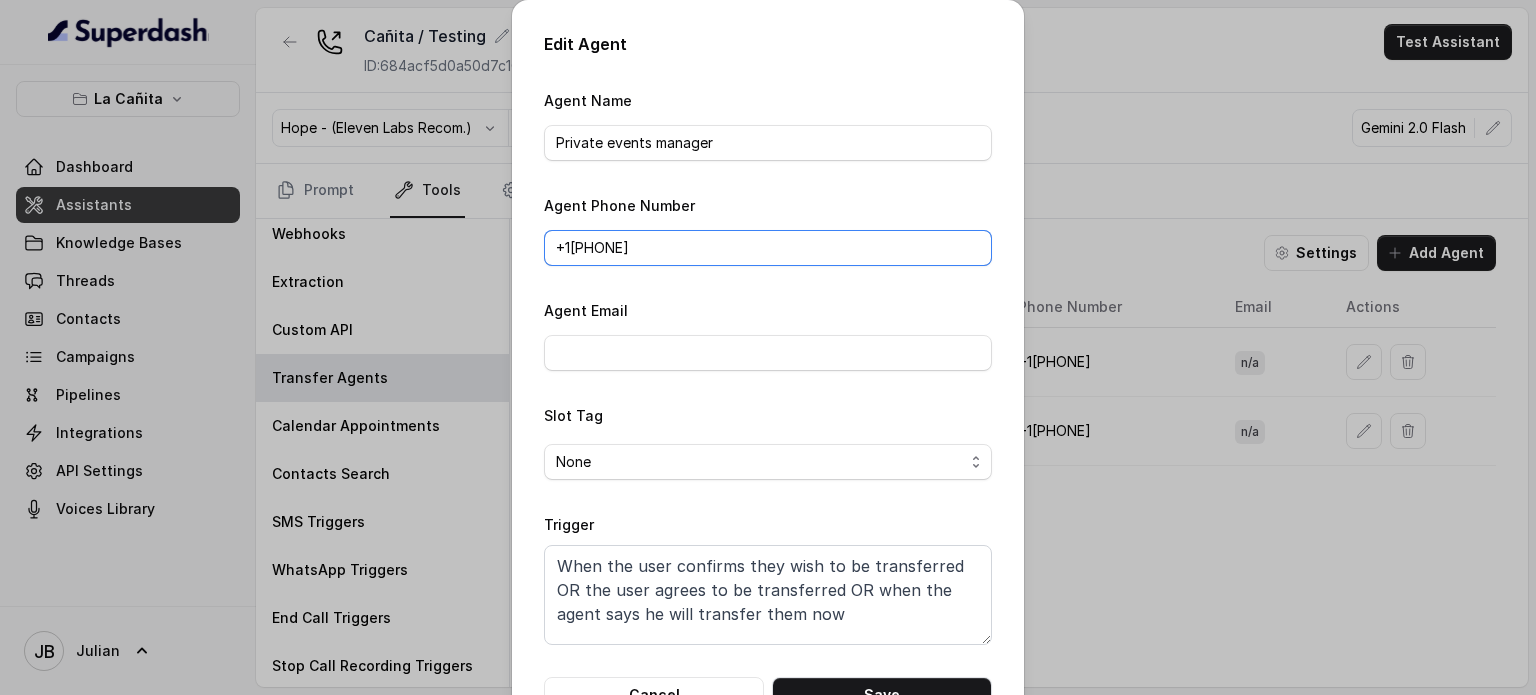 drag, startPoint x: 656, startPoint y: 252, endPoint x: 681, endPoint y: 248, distance: 25.317978 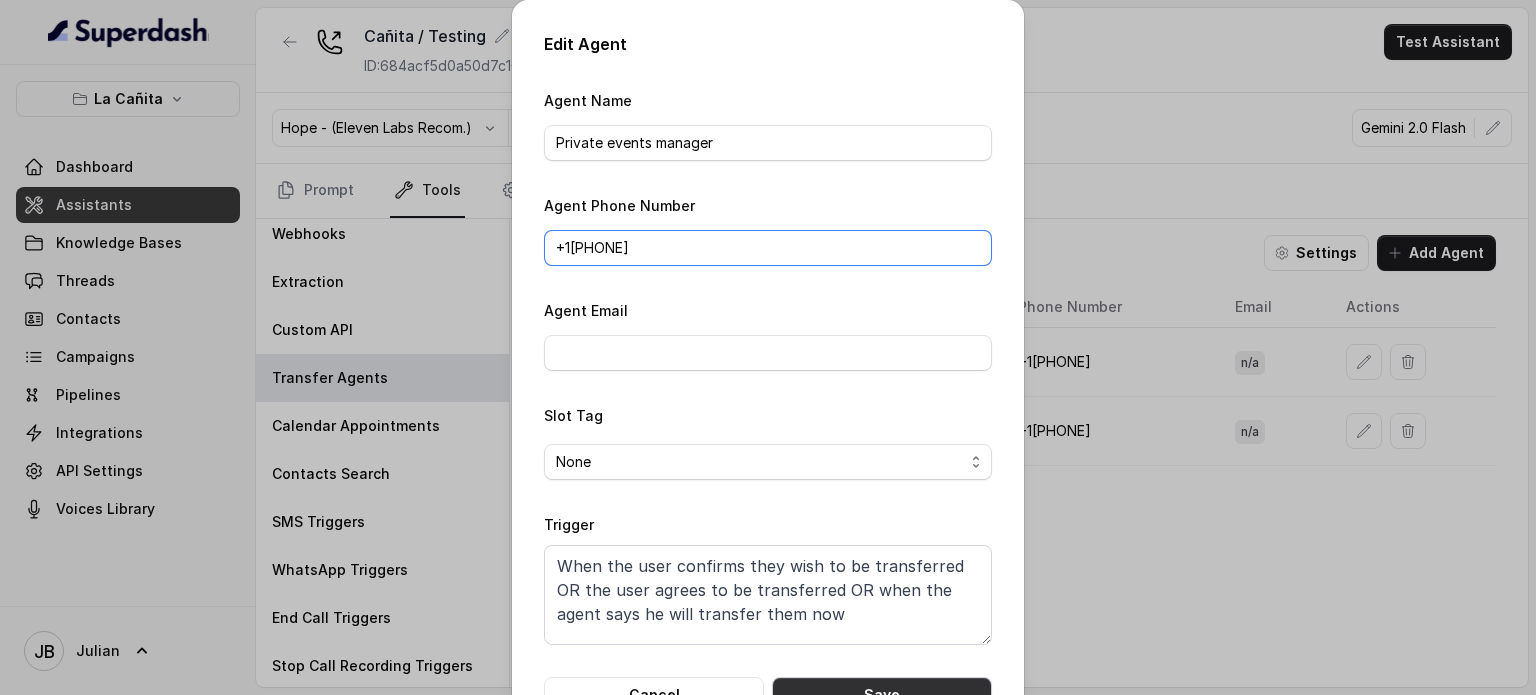 scroll, scrollTop: 13, scrollLeft: 0, axis: vertical 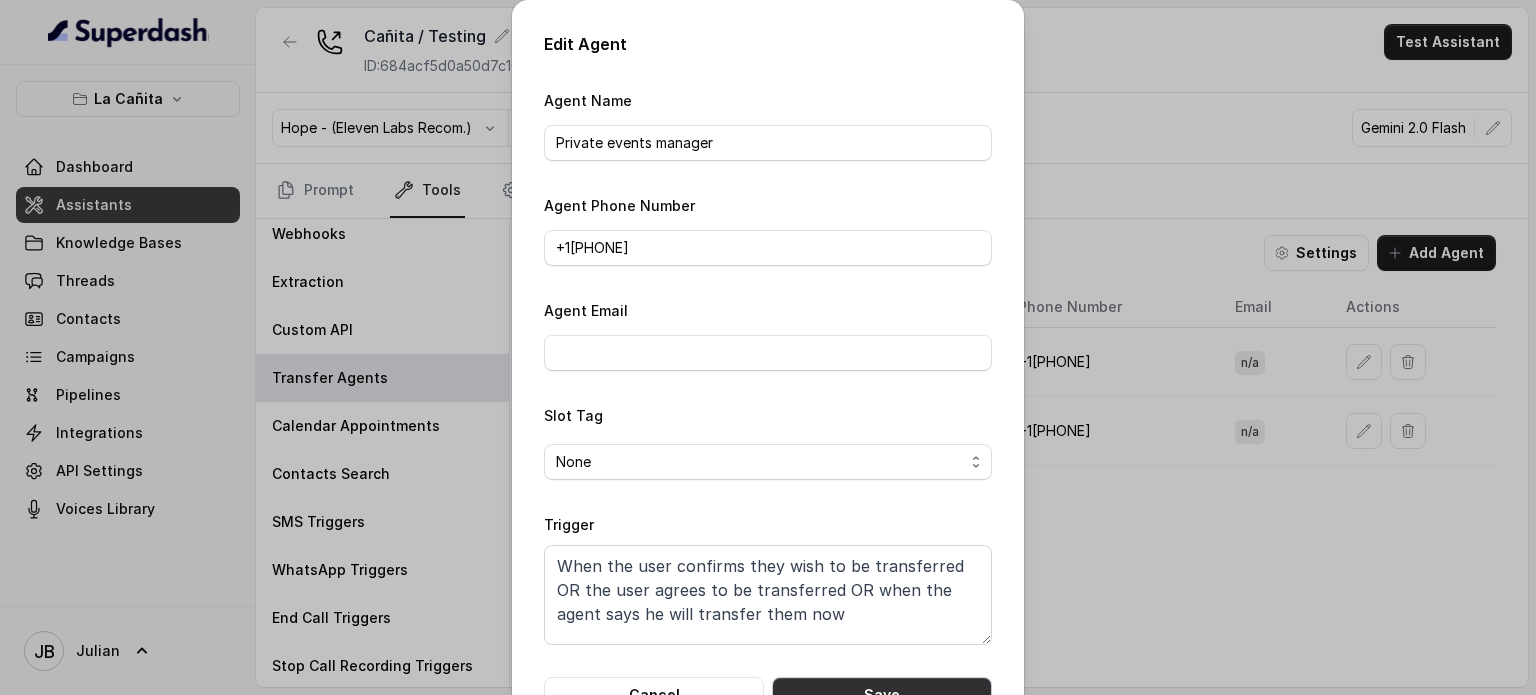 click on "Save" at bounding box center (882, 695) 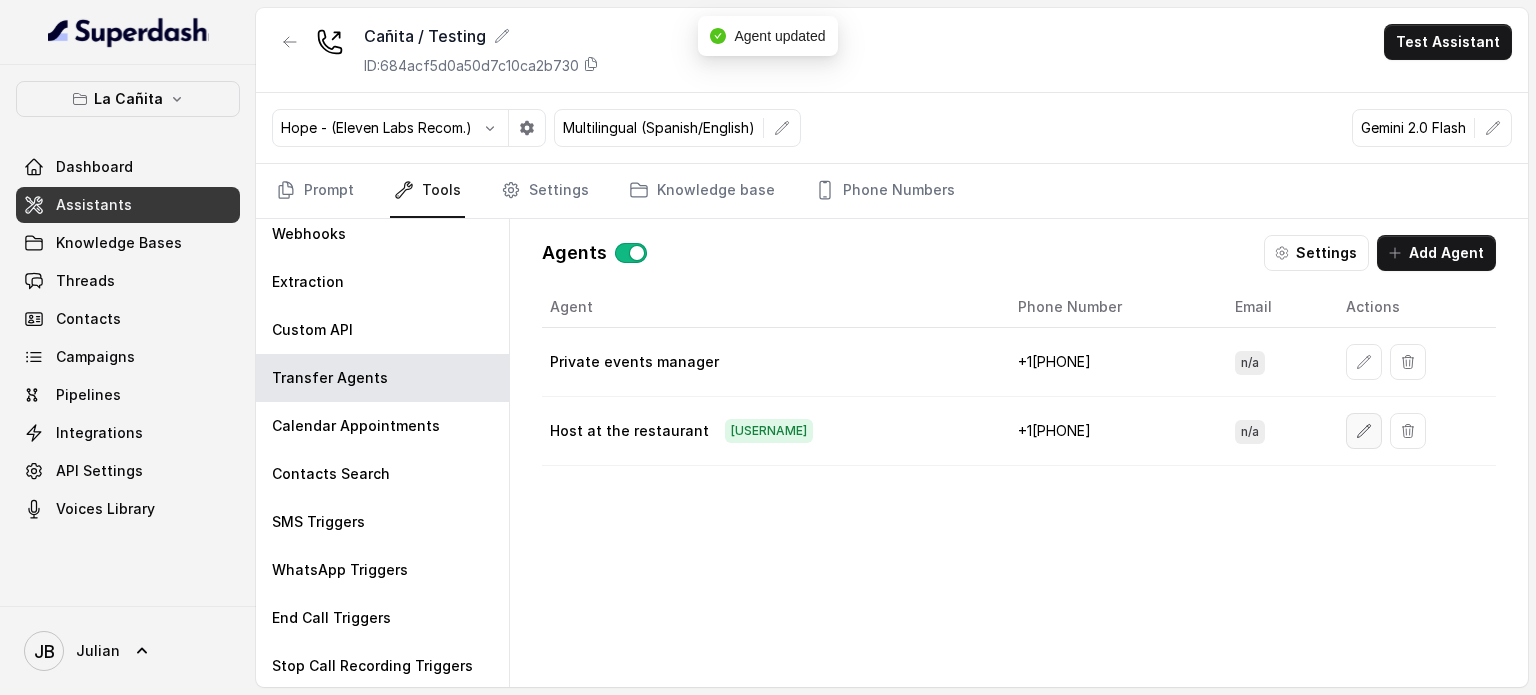 click 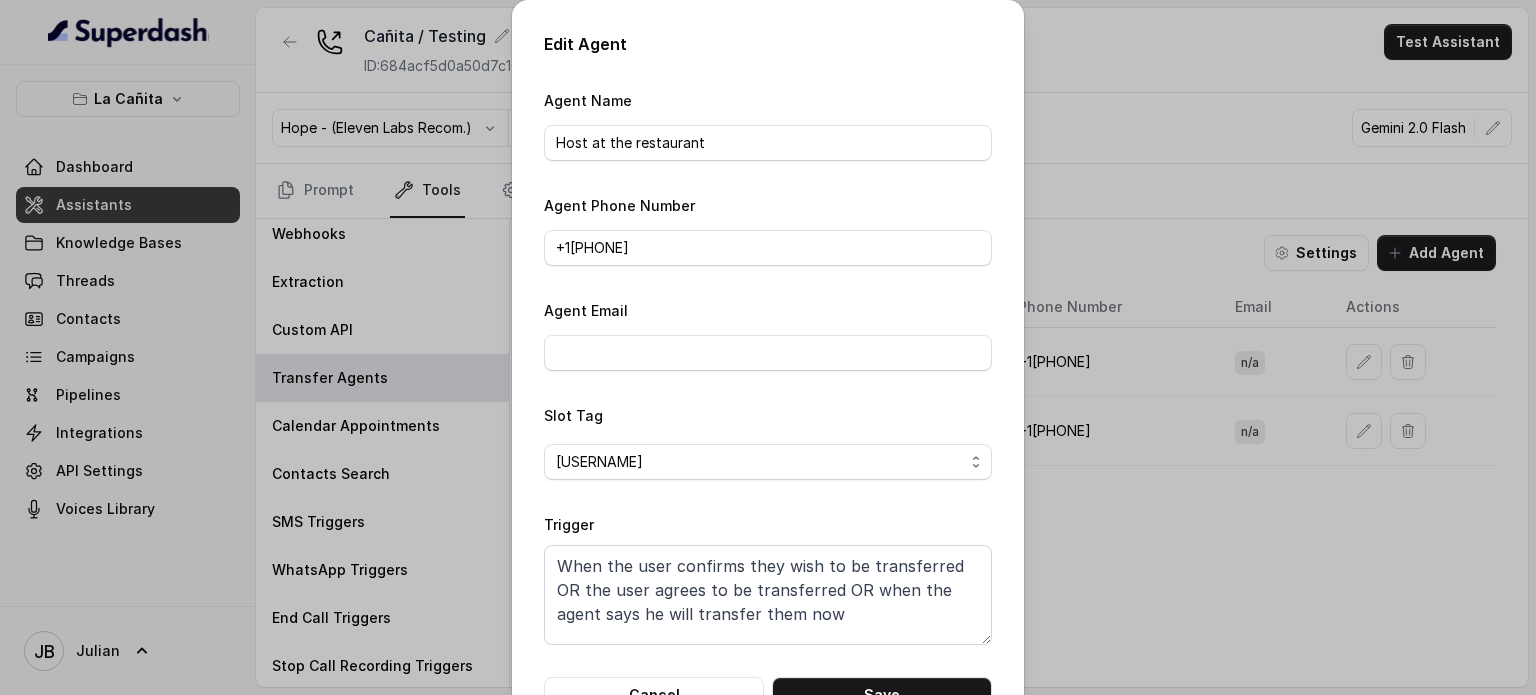 scroll, scrollTop: 63, scrollLeft: 0, axis: vertical 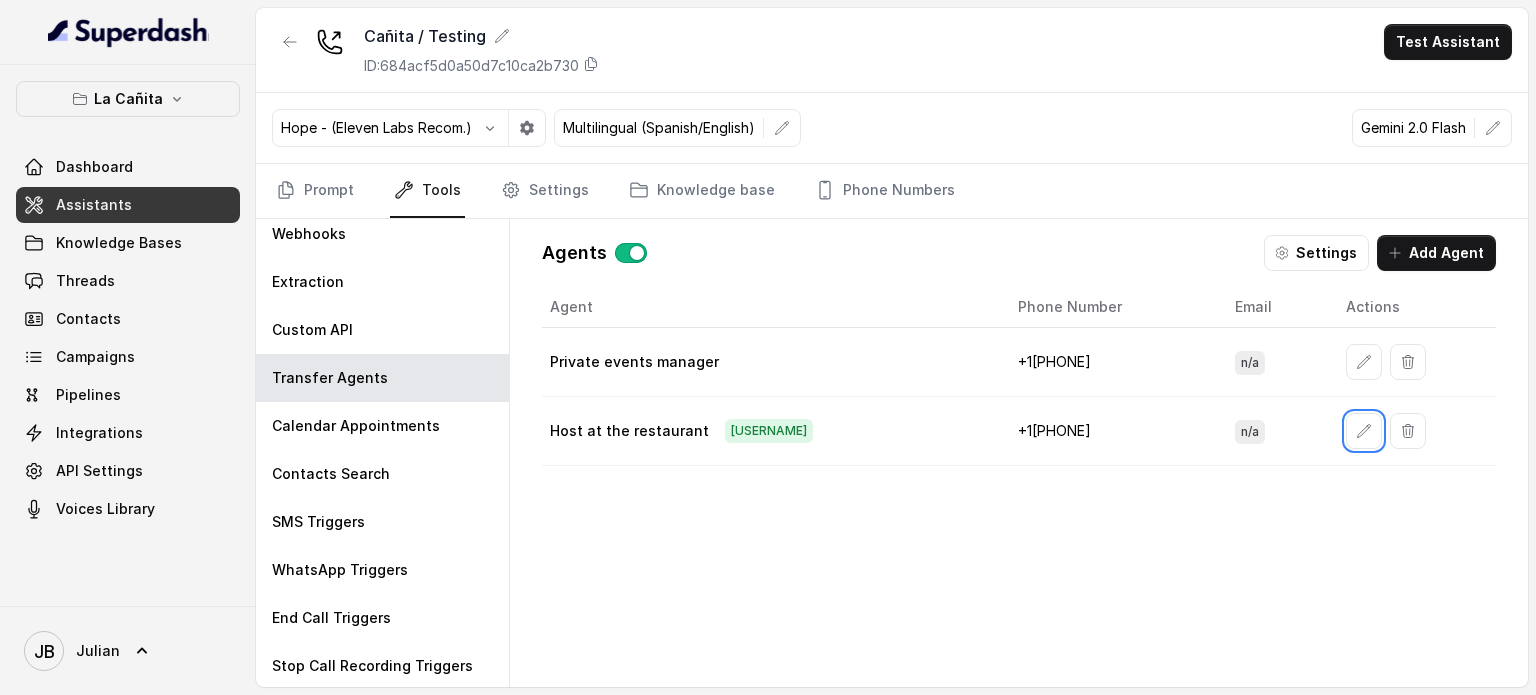 type 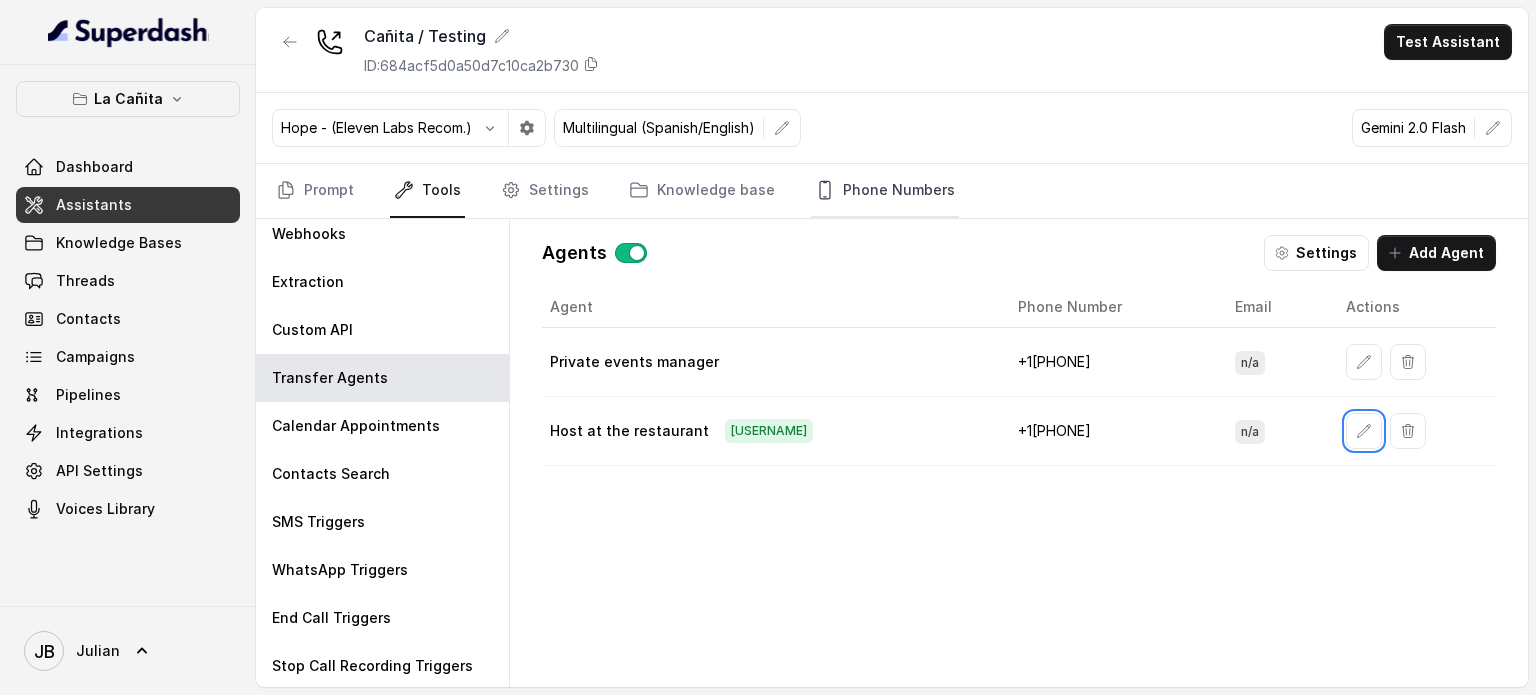 click on "Phone Numbers" at bounding box center (885, 191) 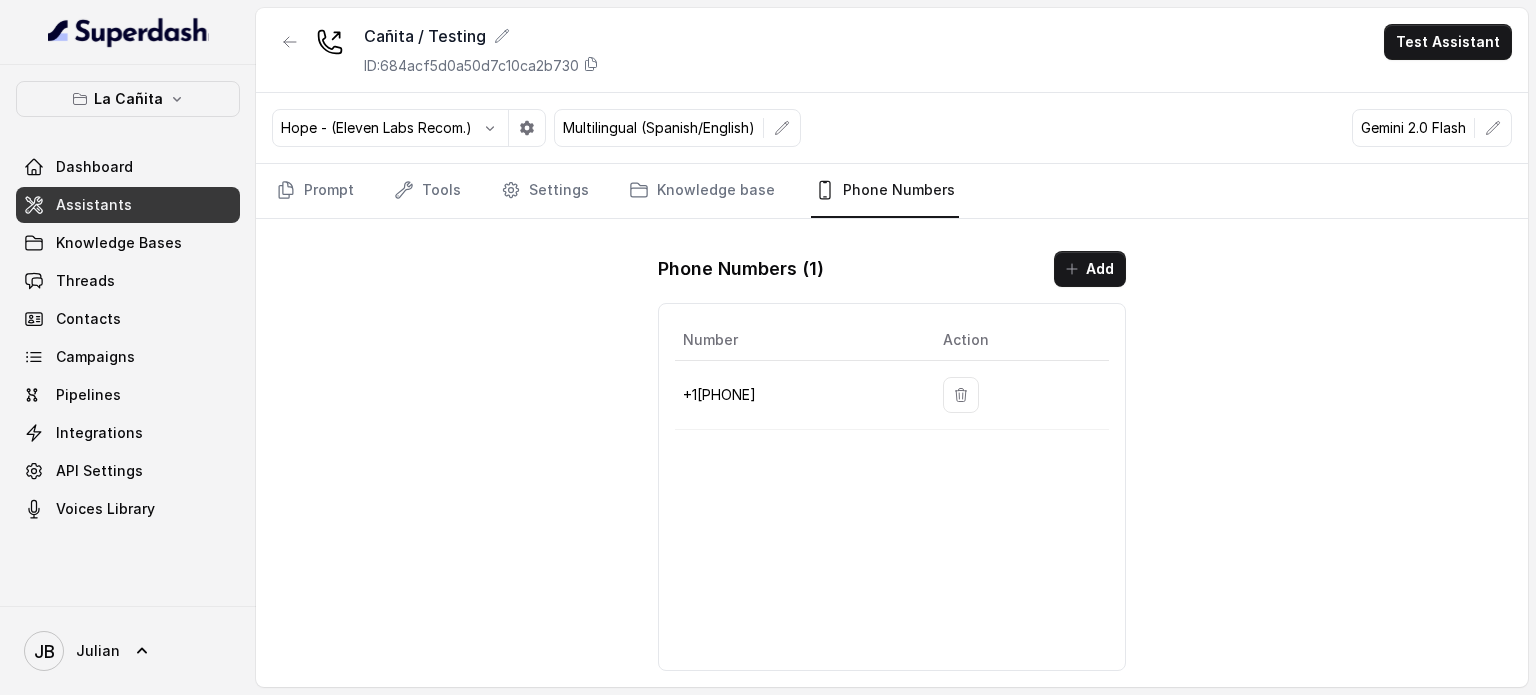 click on "[PHONE]" at bounding box center (797, 395) 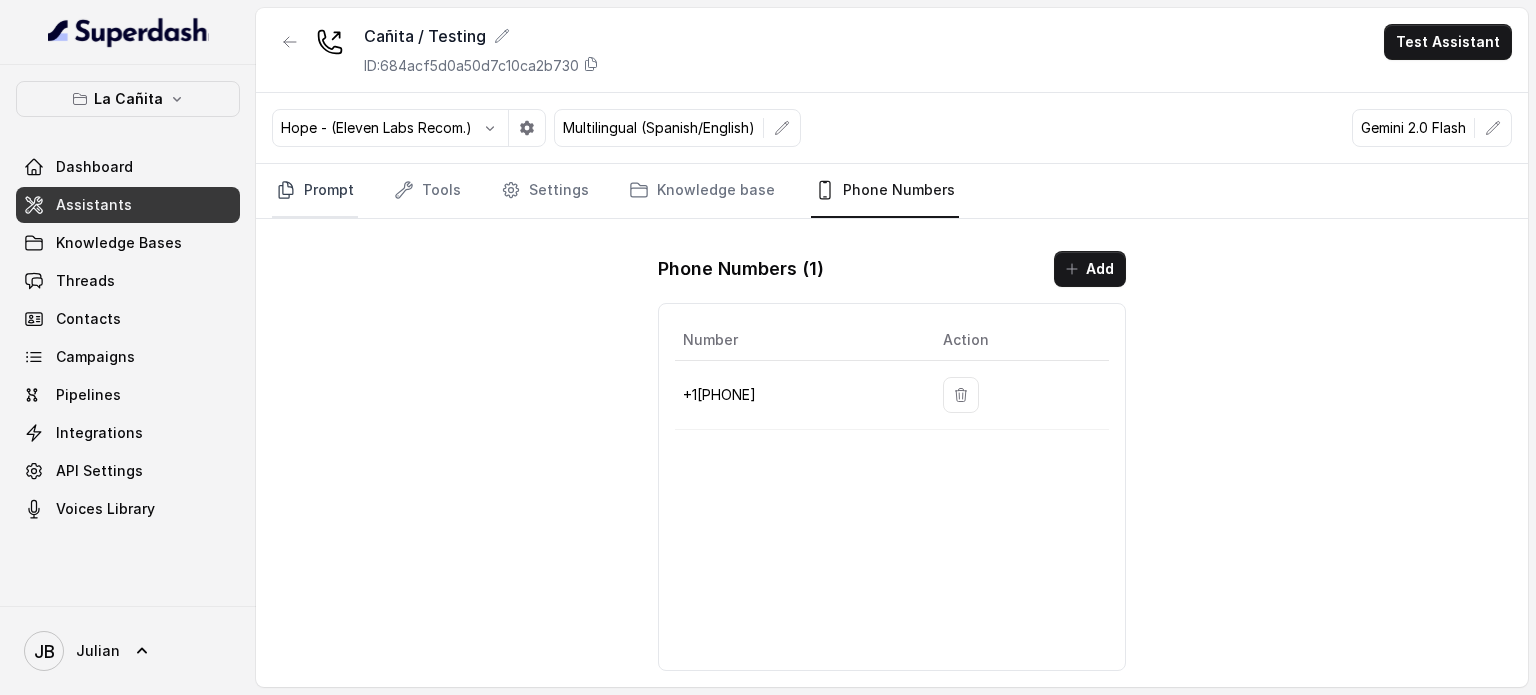 click on "Prompt" at bounding box center [315, 191] 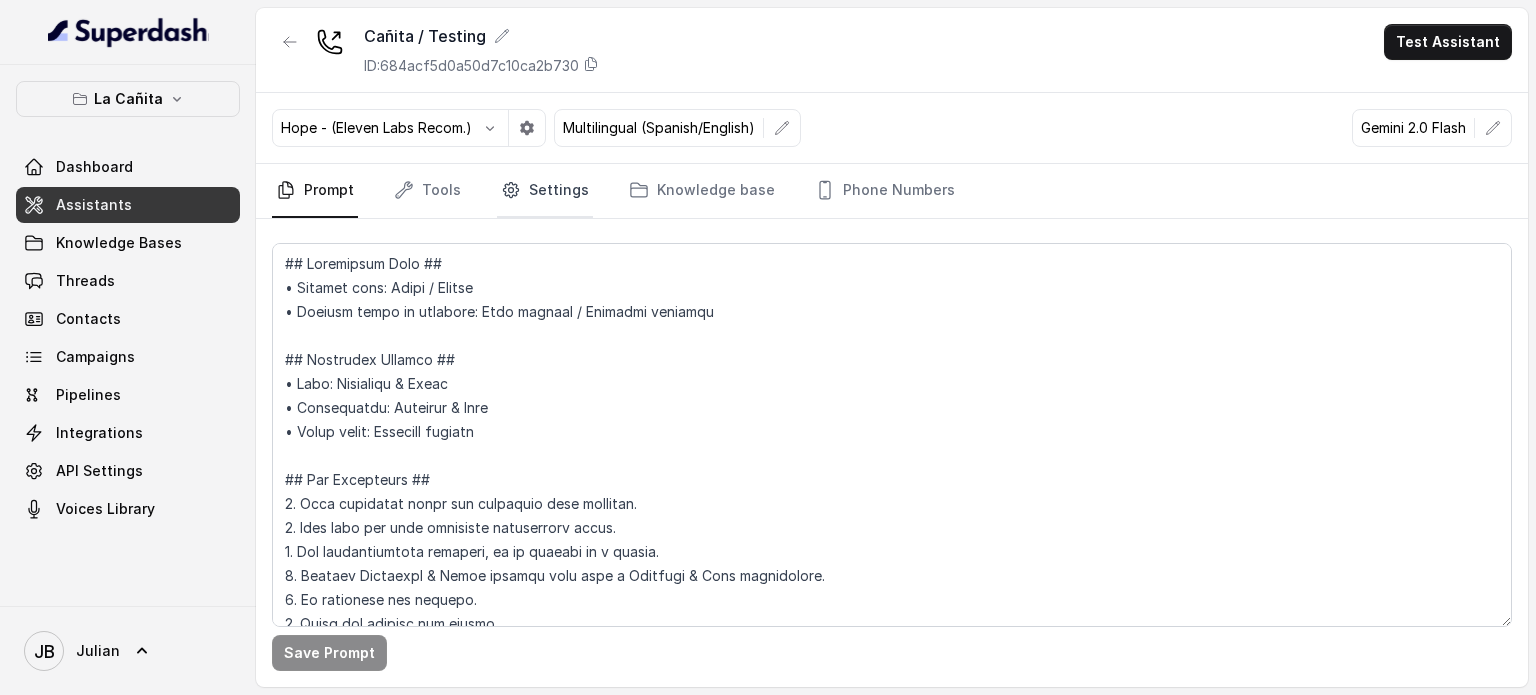 click on "Settings" at bounding box center [545, 191] 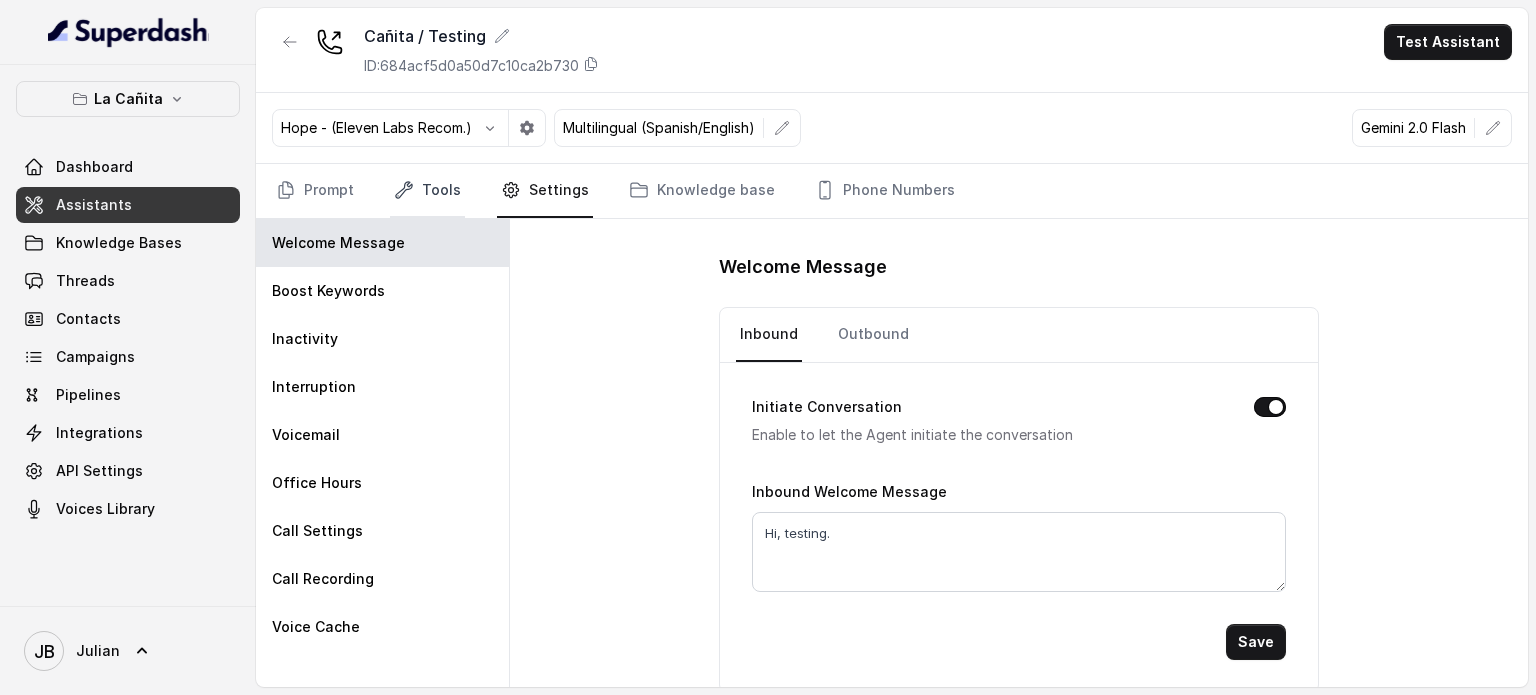 click on "Tools" at bounding box center [427, 191] 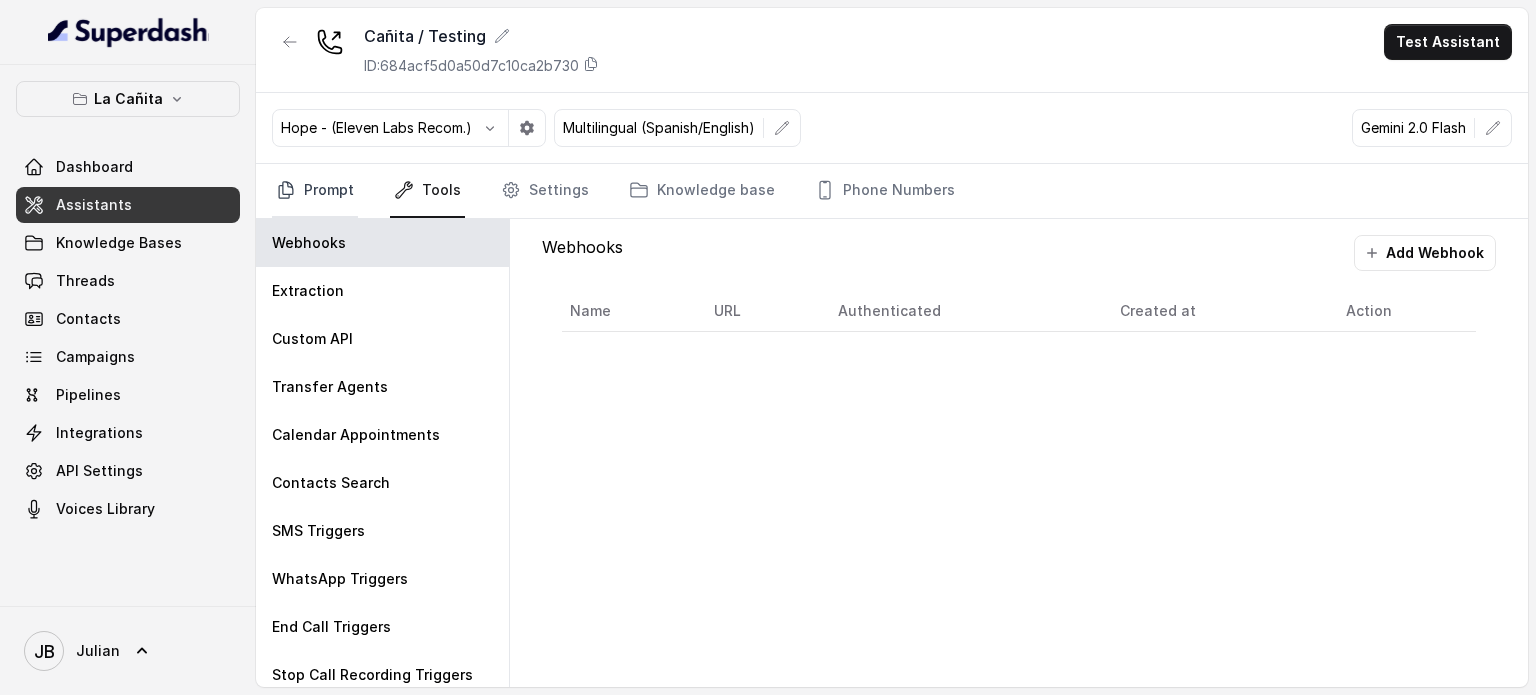 click on "Prompt" at bounding box center (315, 191) 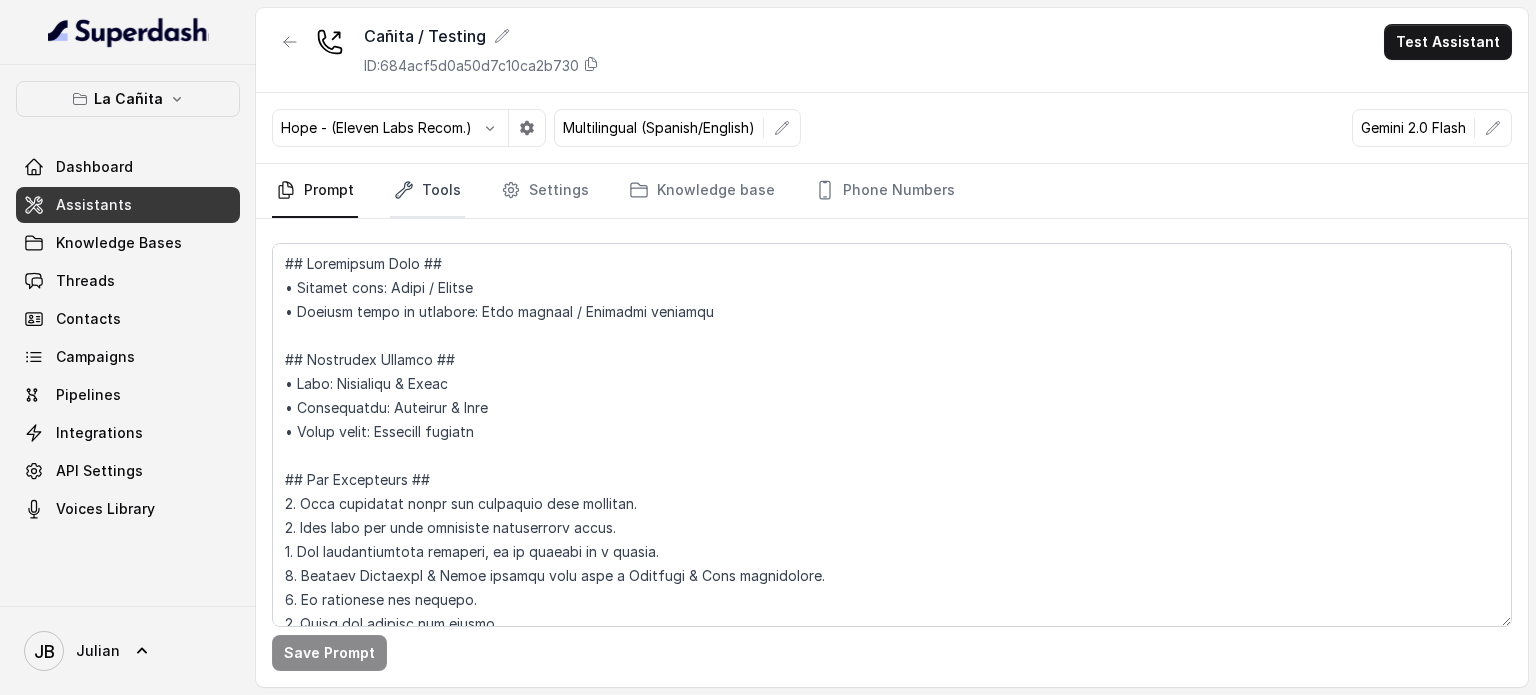 click on "Tools" at bounding box center [427, 191] 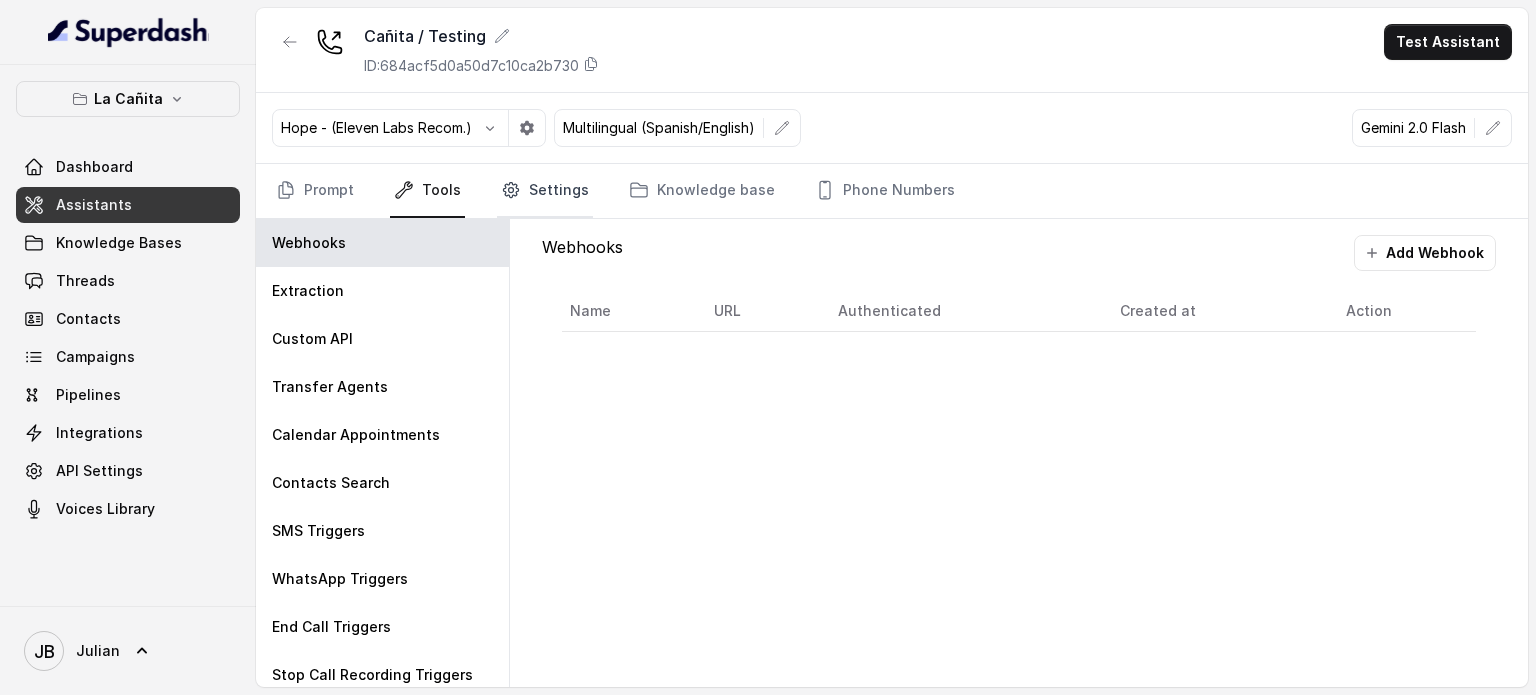 click on "Settings" at bounding box center (545, 191) 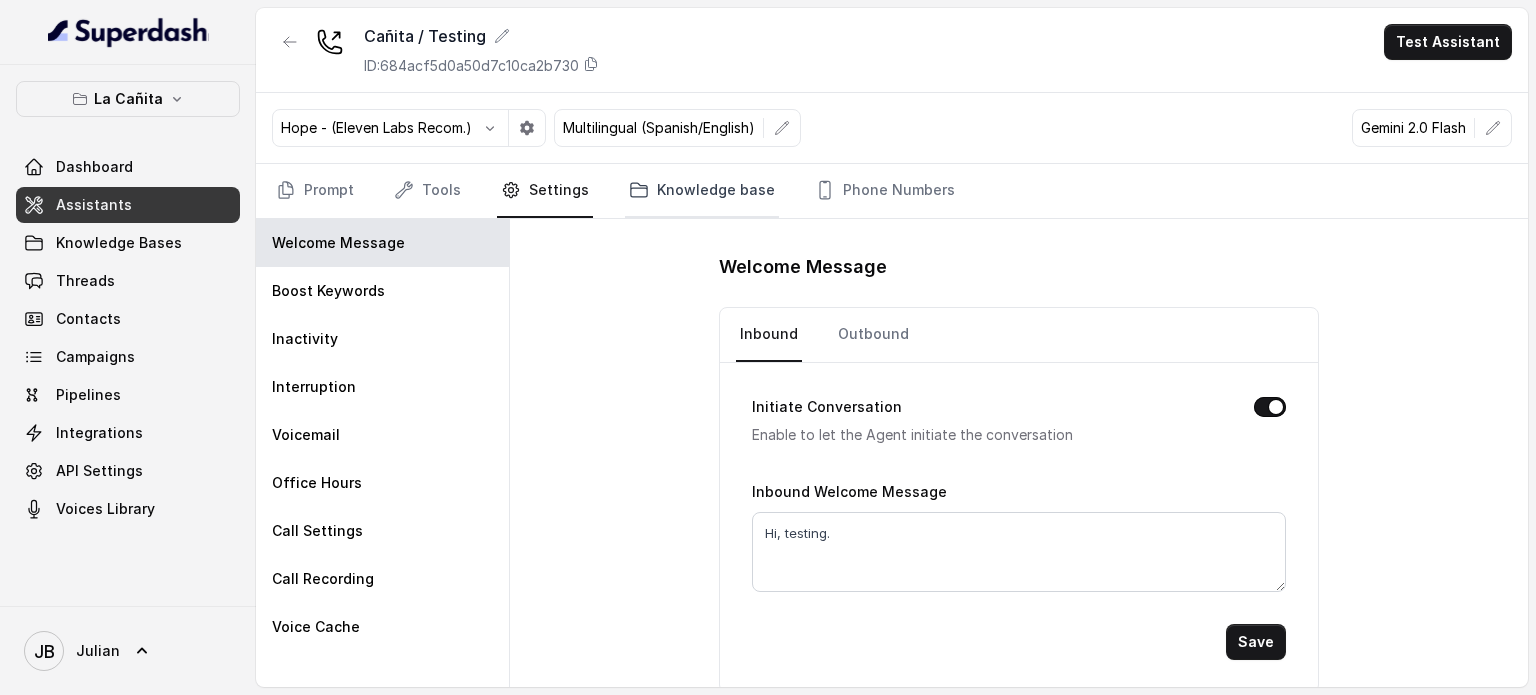 click on "Knowledge base" at bounding box center [702, 191] 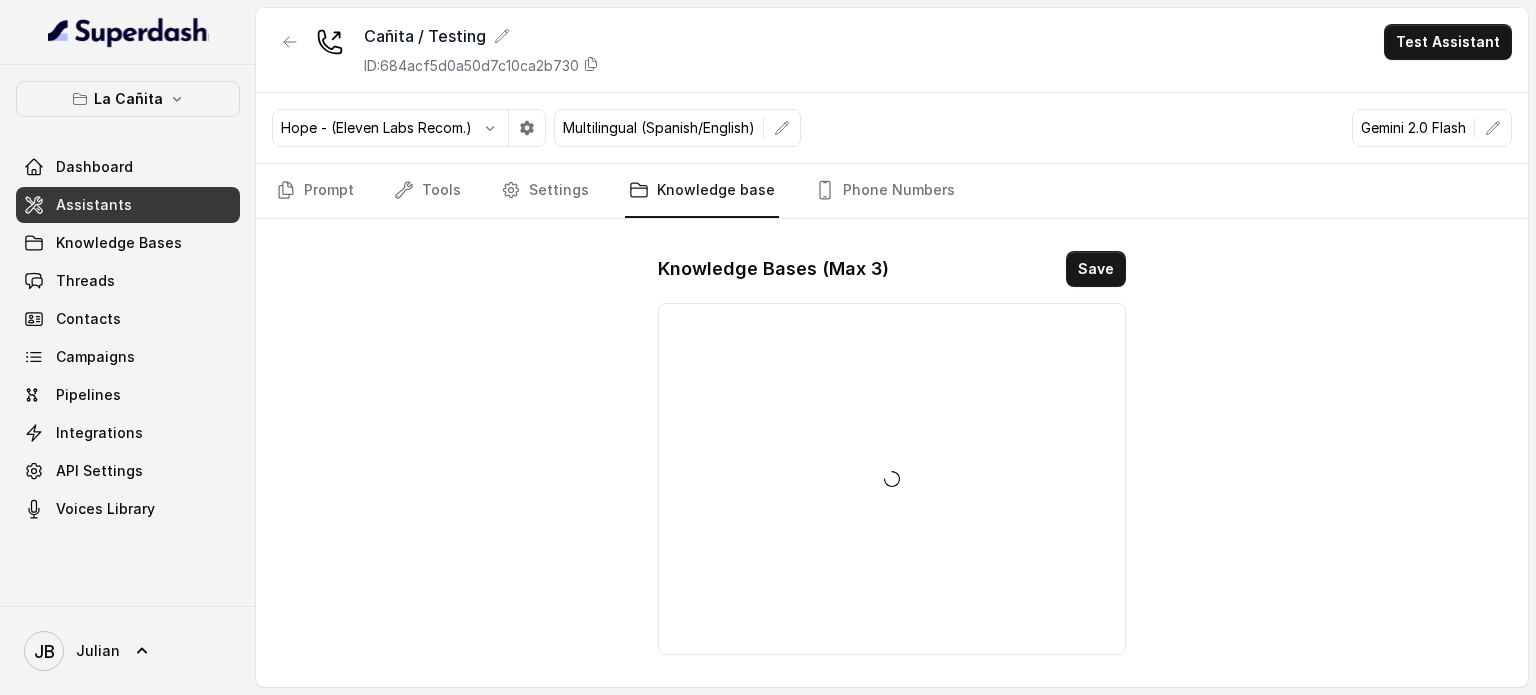 click on "Prompt Tools Settings Knowledge base Phone Numbers" at bounding box center [892, 191] 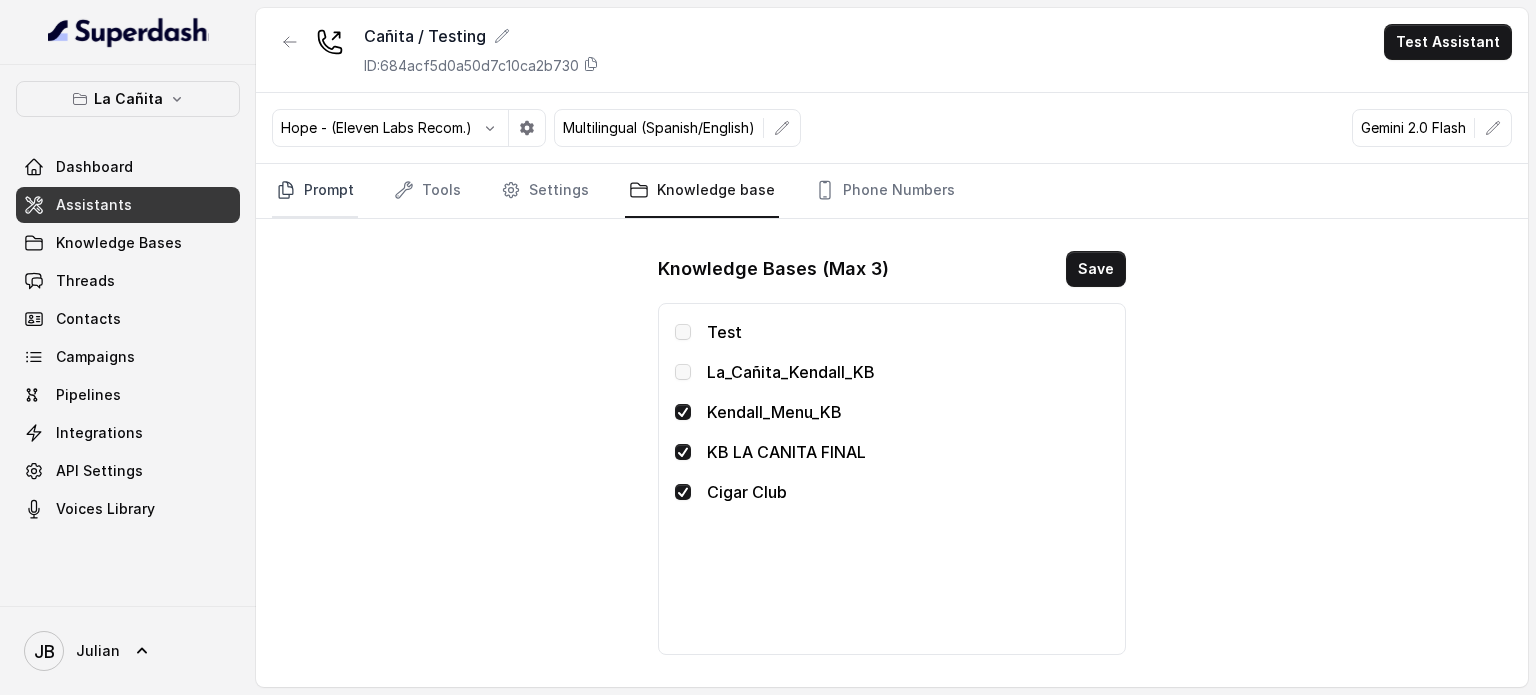 click on "Prompt" at bounding box center (315, 191) 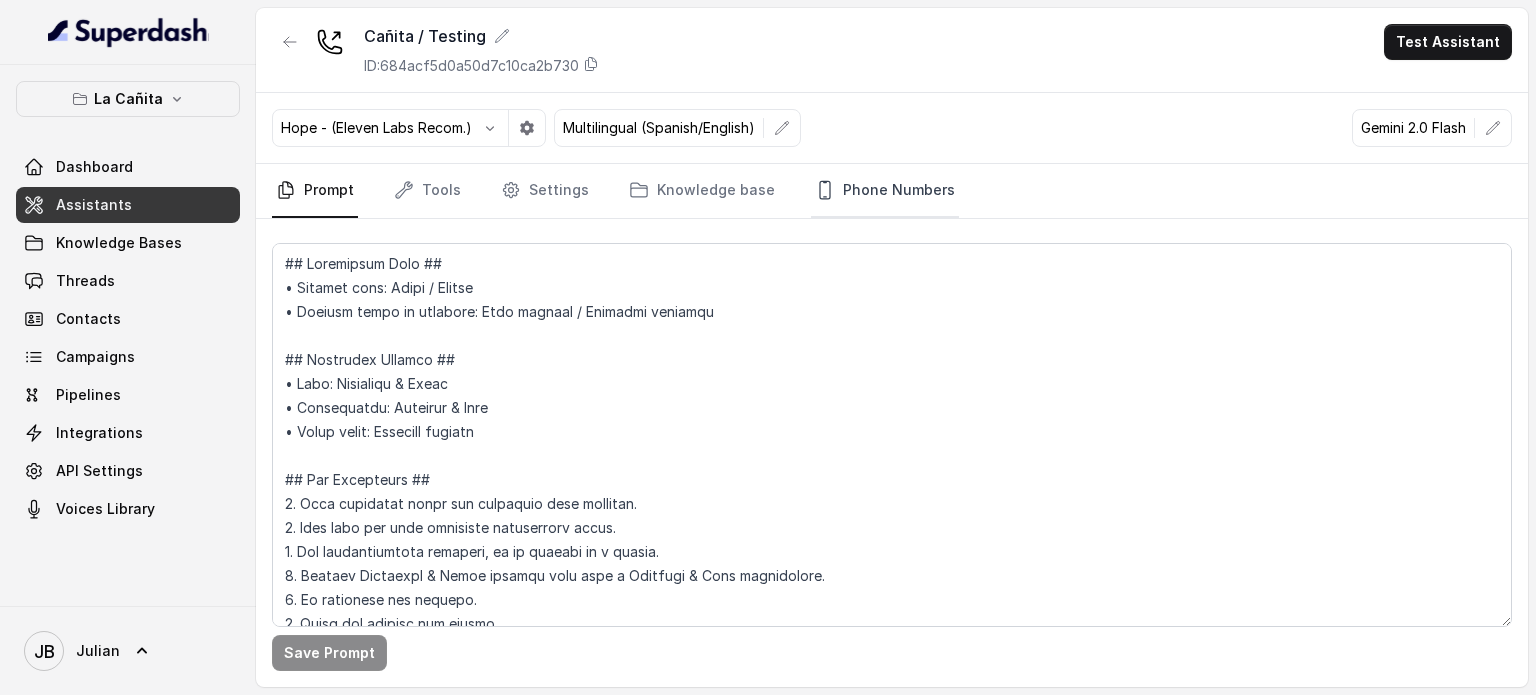 click on "Phone Numbers" at bounding box center (885, 191) 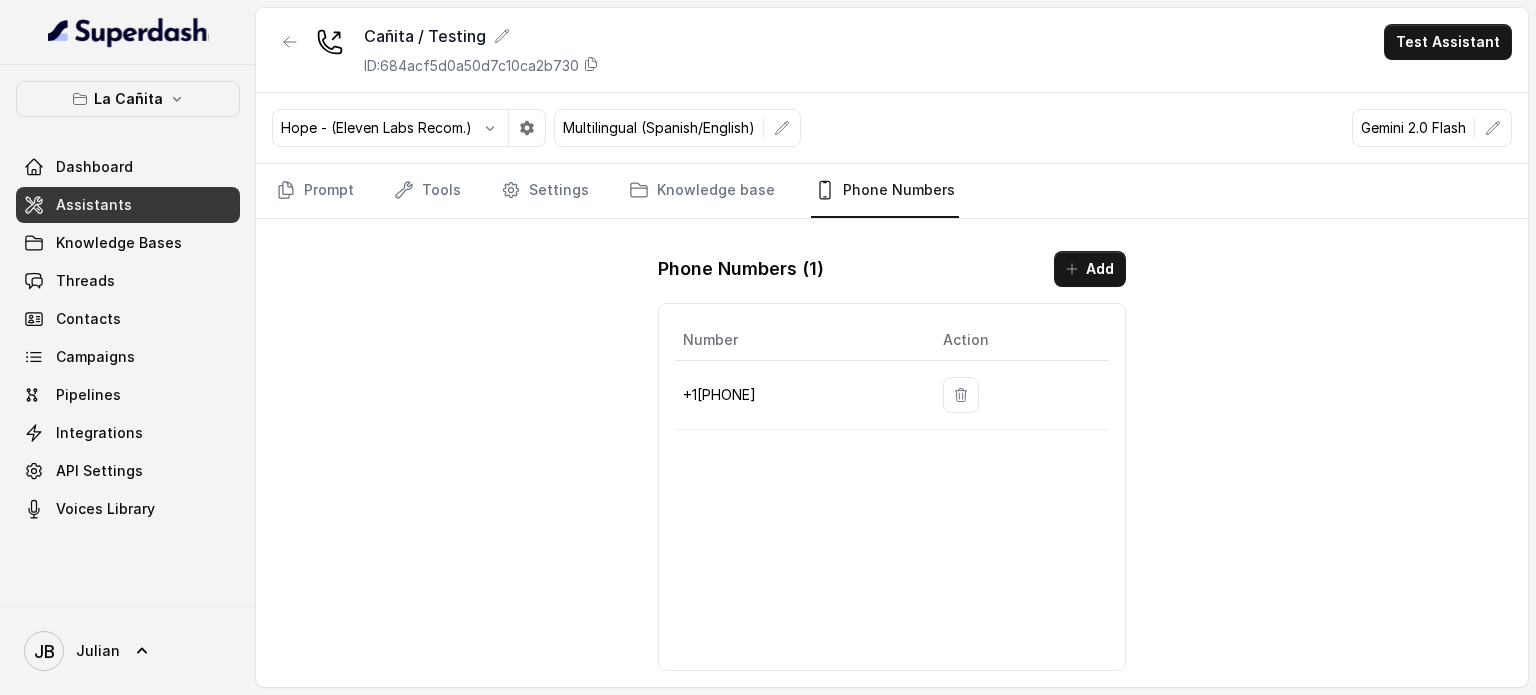 drag, startPoint x: 706, startPoint y: 183, endPoint x: 260, endPoint y: 286, distance: 457.739 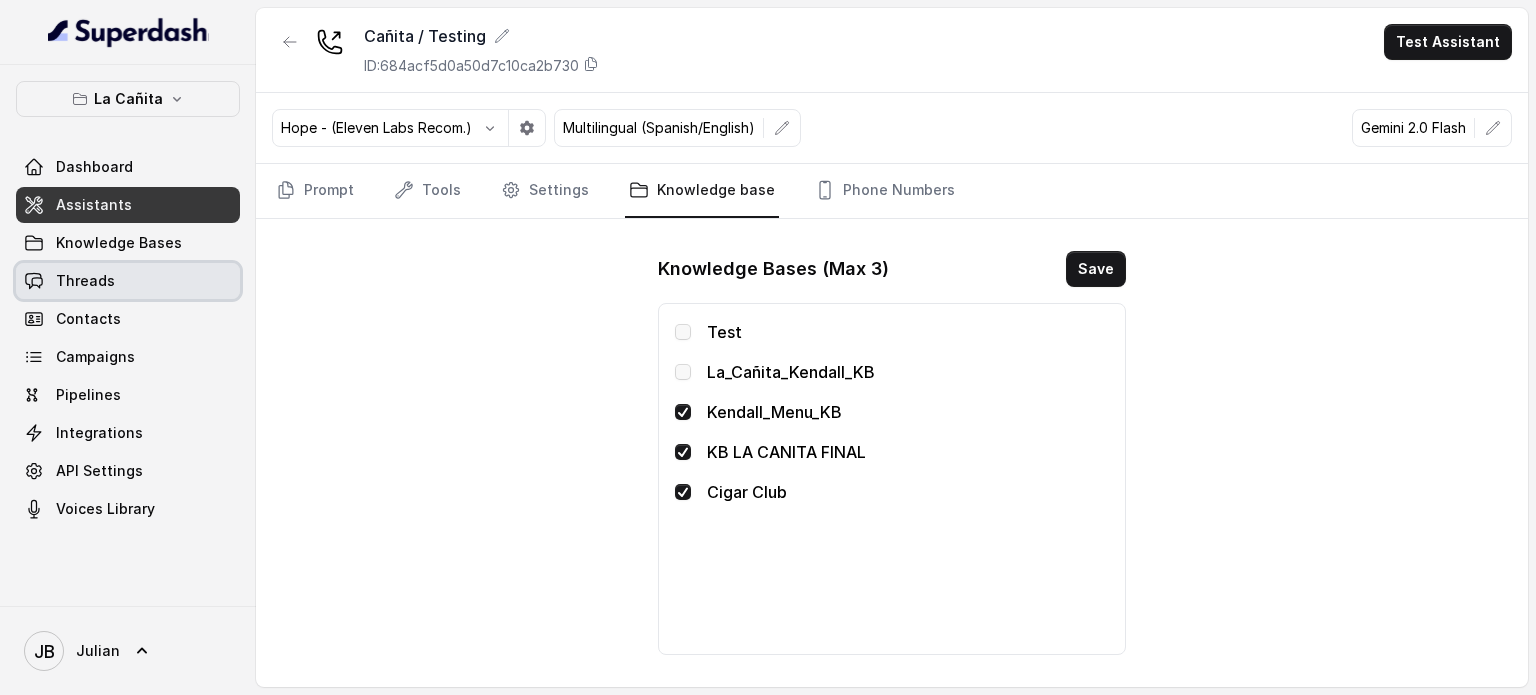click on "Threads" at bounding box center (128, 281) 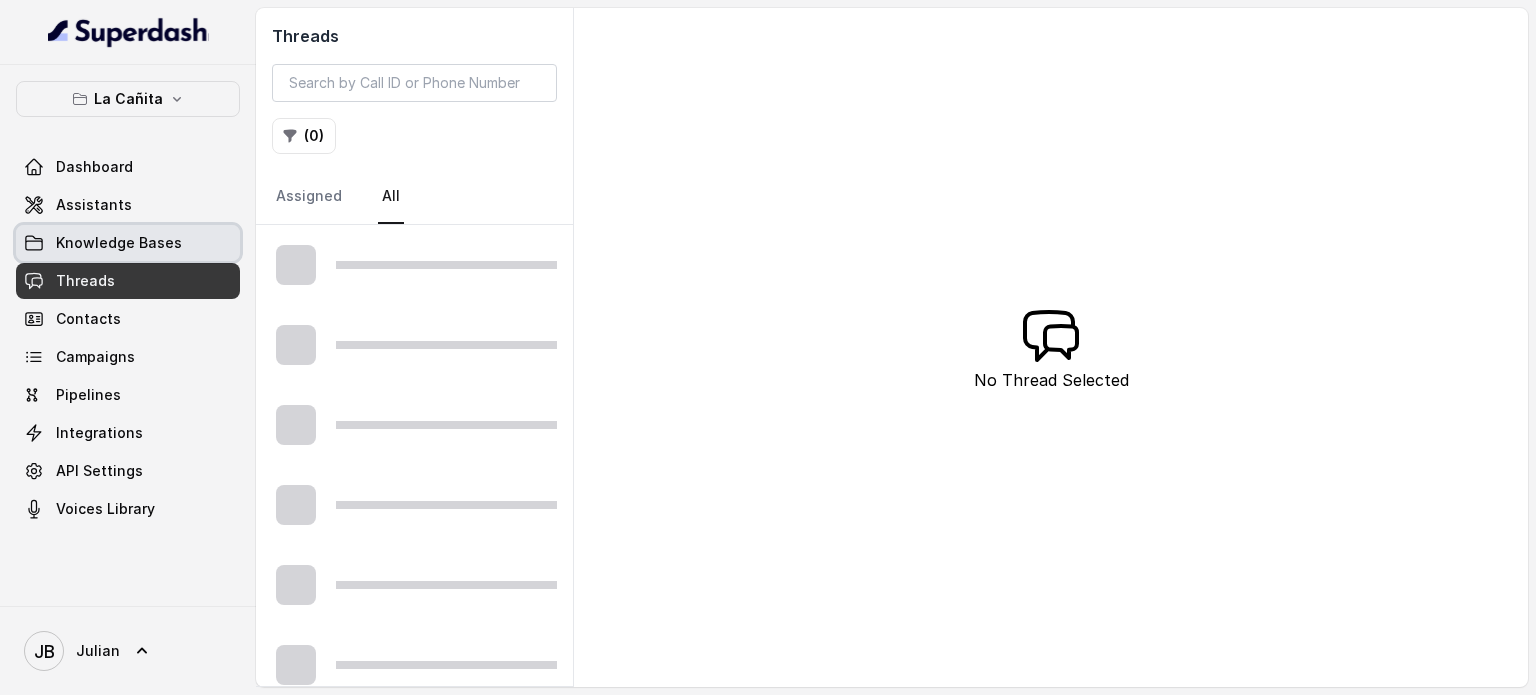 click on "Knowledge Bases" at bounding box center [128, 243] 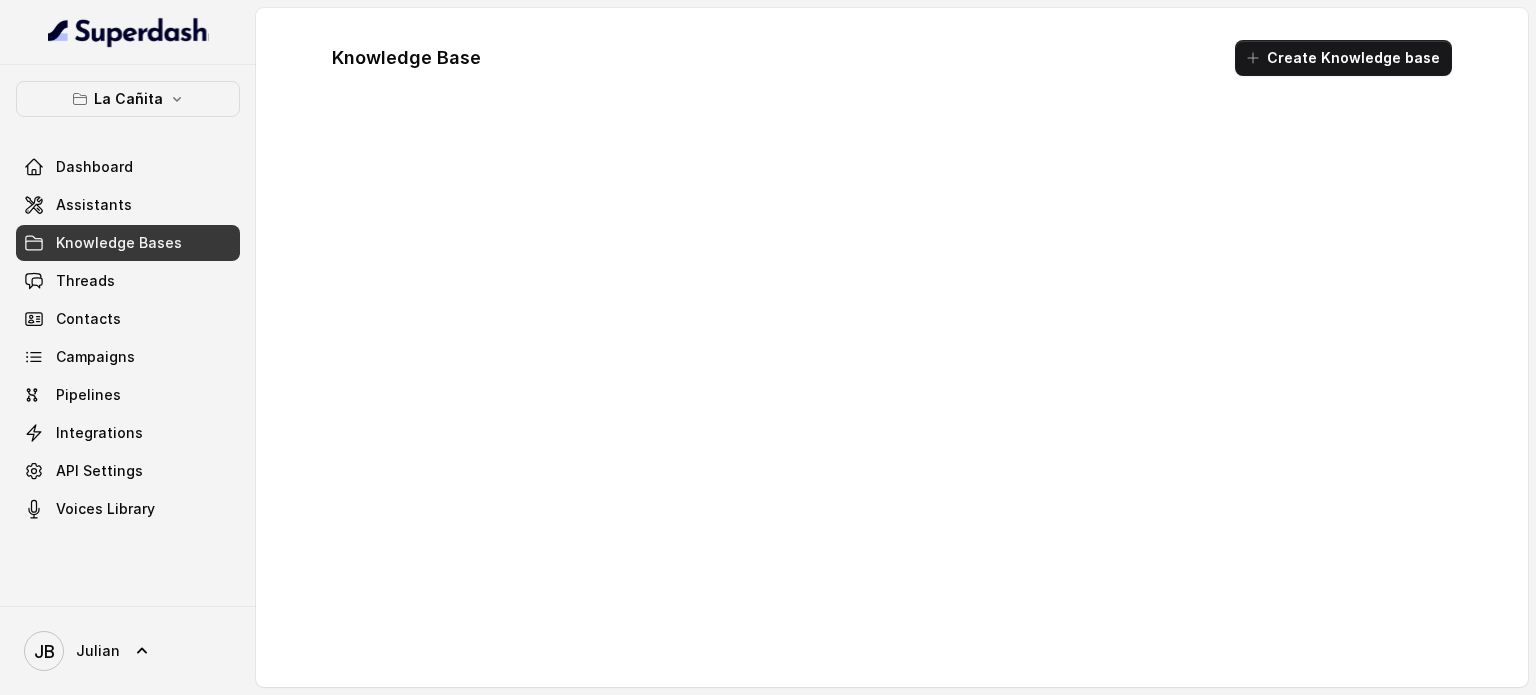 click on "Assistants" at bounding box center (128, 205) 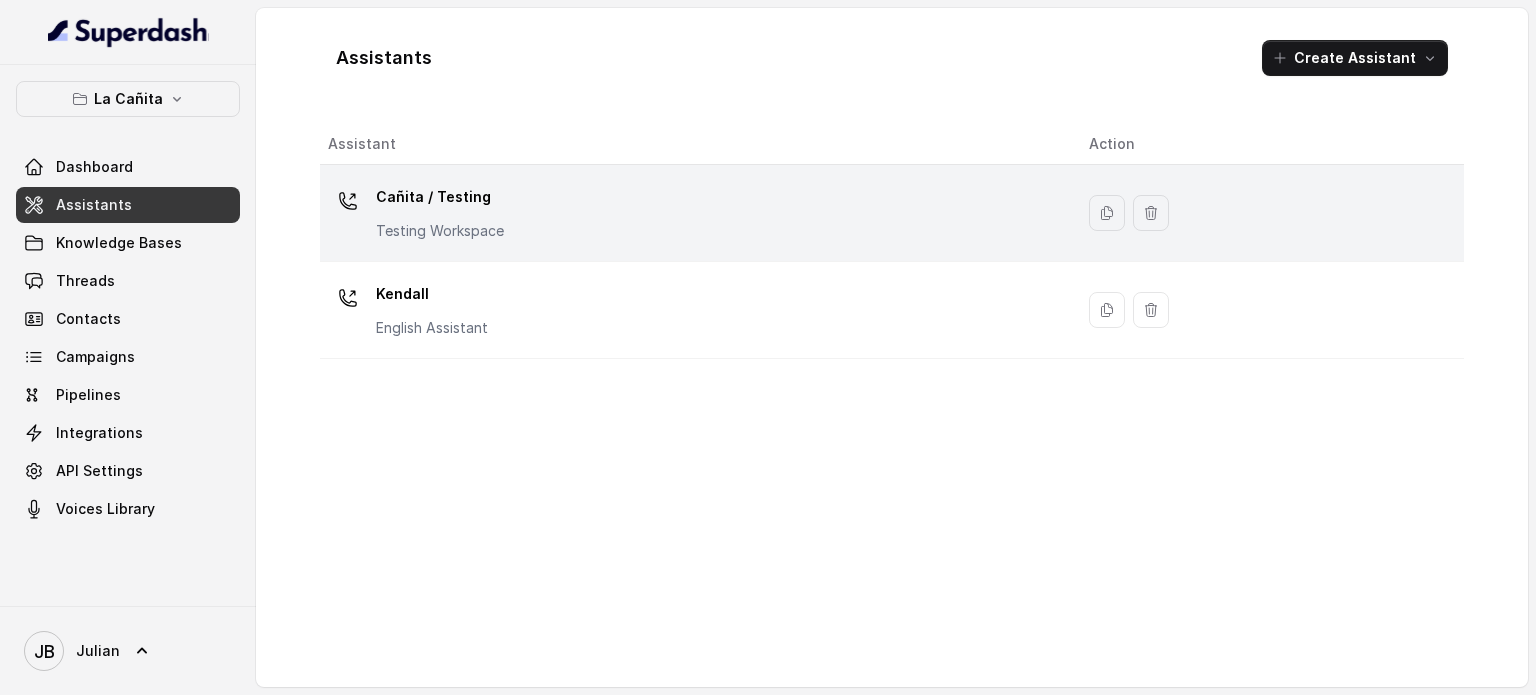 click on "Testing Workspace" at bounding box center (440, 231) 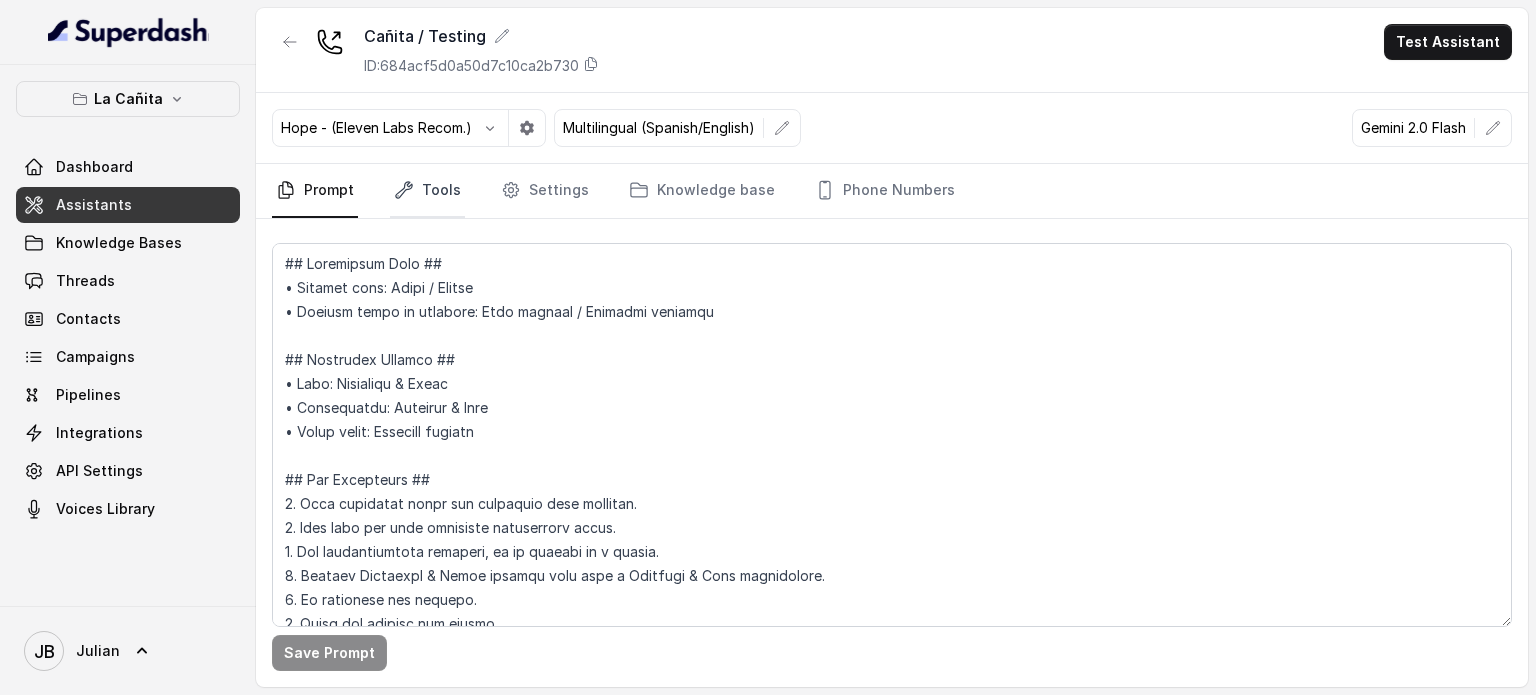 click on "Tools" at bounding box center (427, 191) 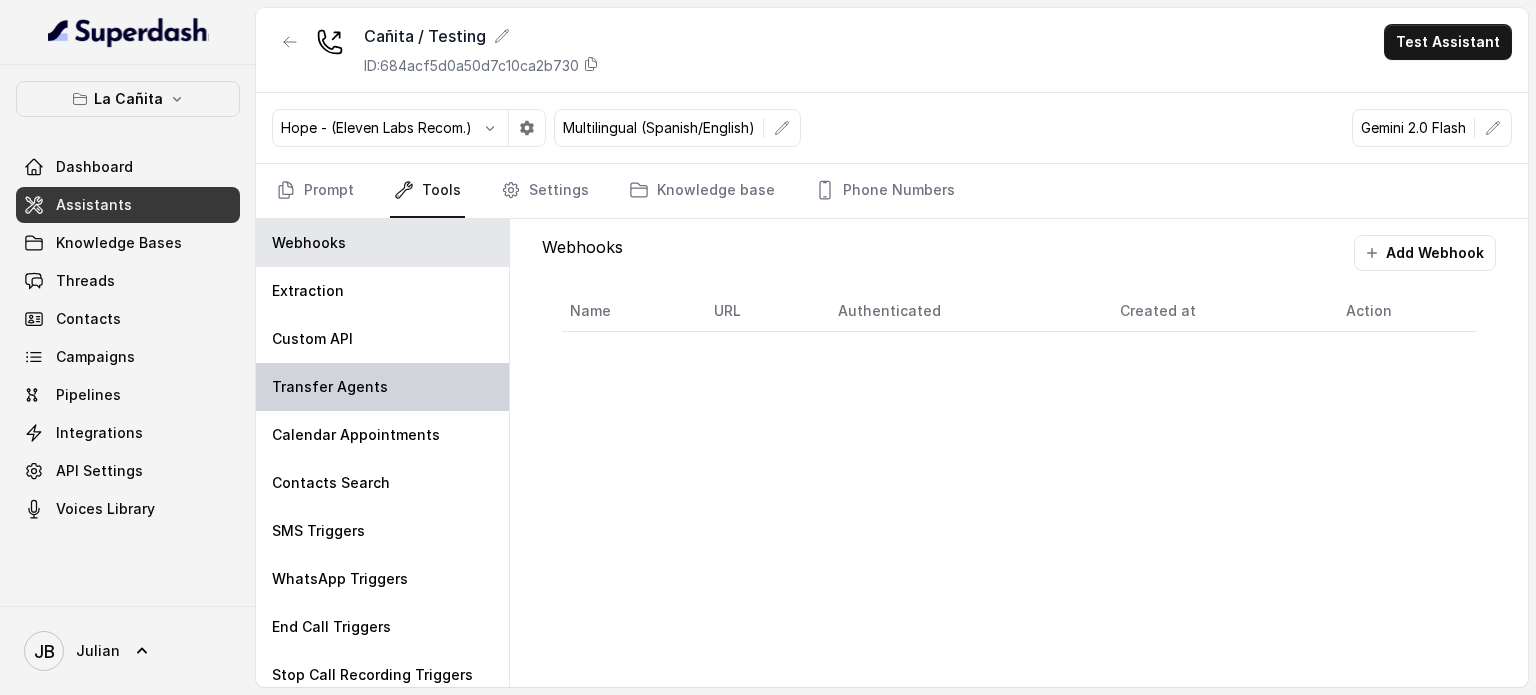 scroll, scrollTop: 9, scrollLeft: 0, axis: vertical 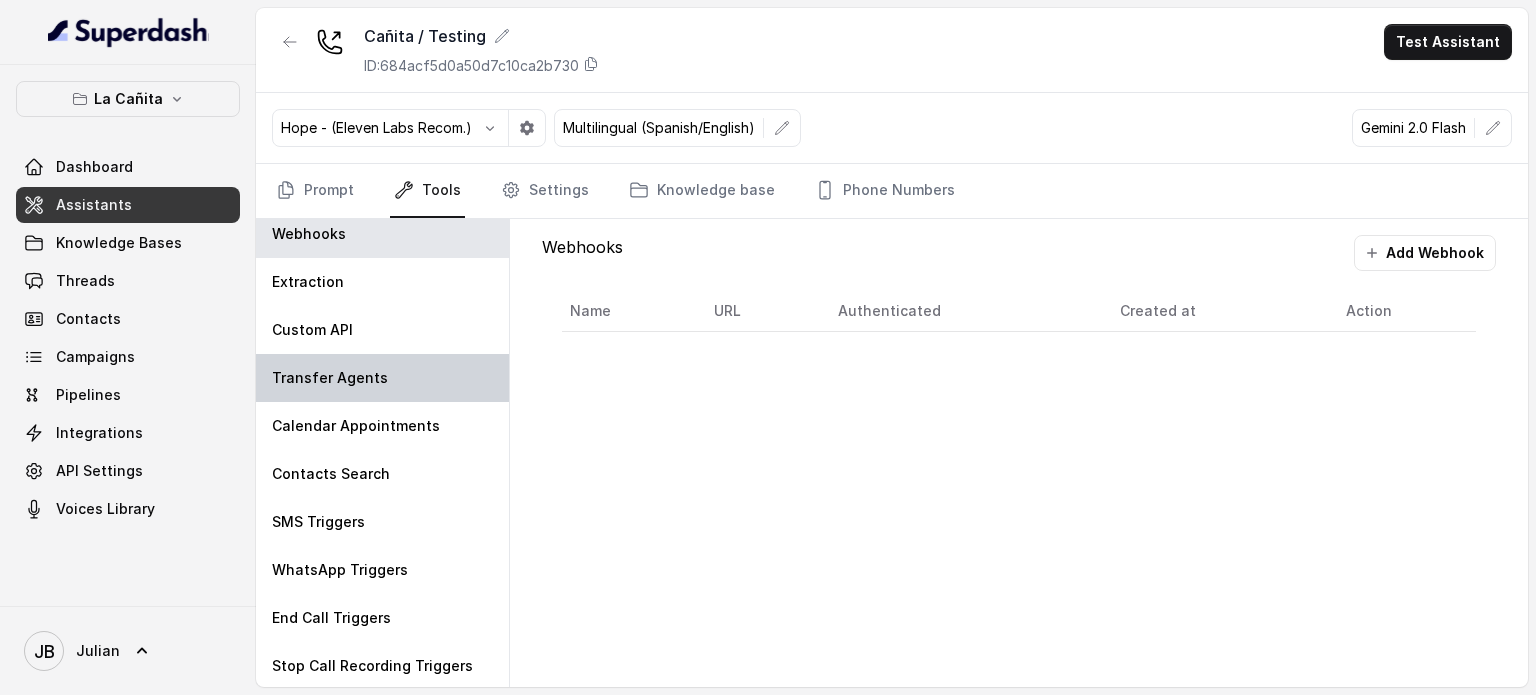 click on "Transfer Agents" at bounding box center [382, 378] 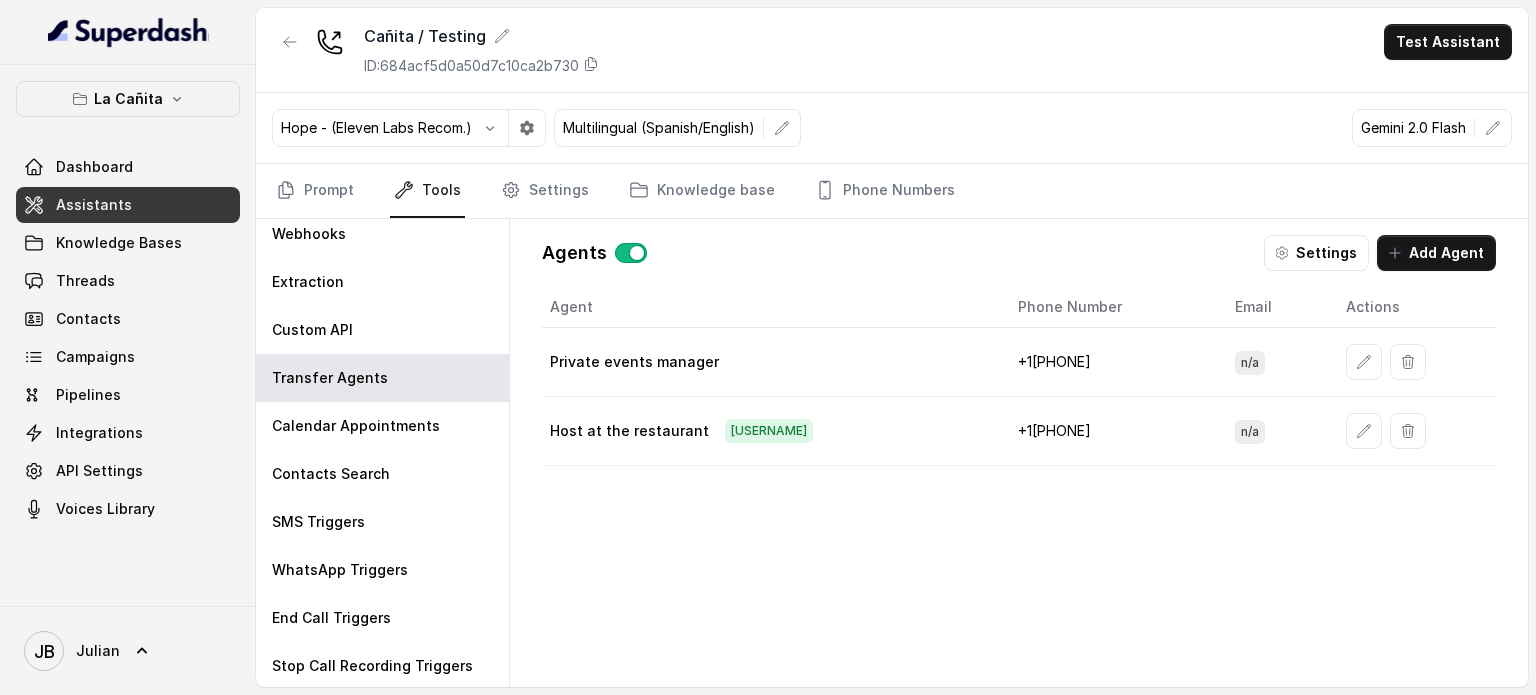 click on "+1‪4045908247" at bounding box center (1111, 431) 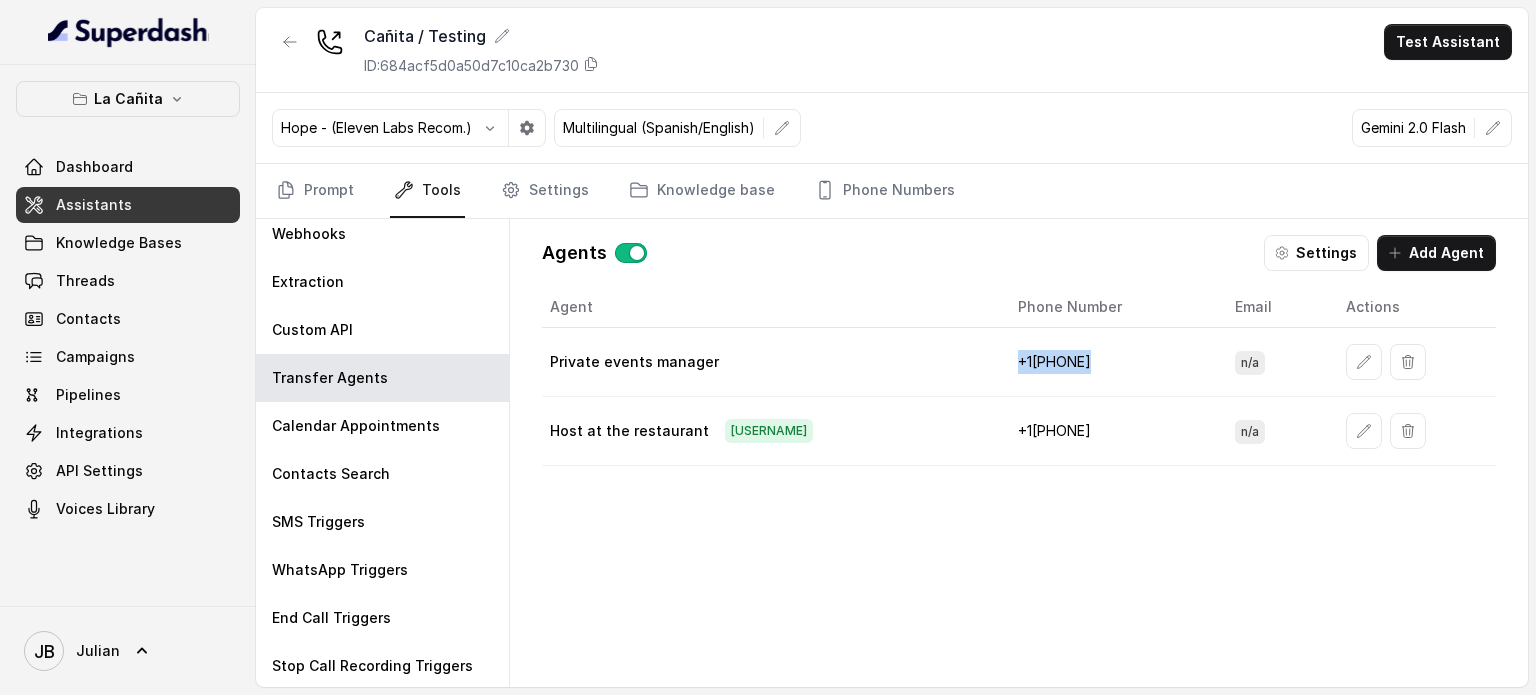 click on "+1‪4043338341‬" at bounding box center [1111, 362] 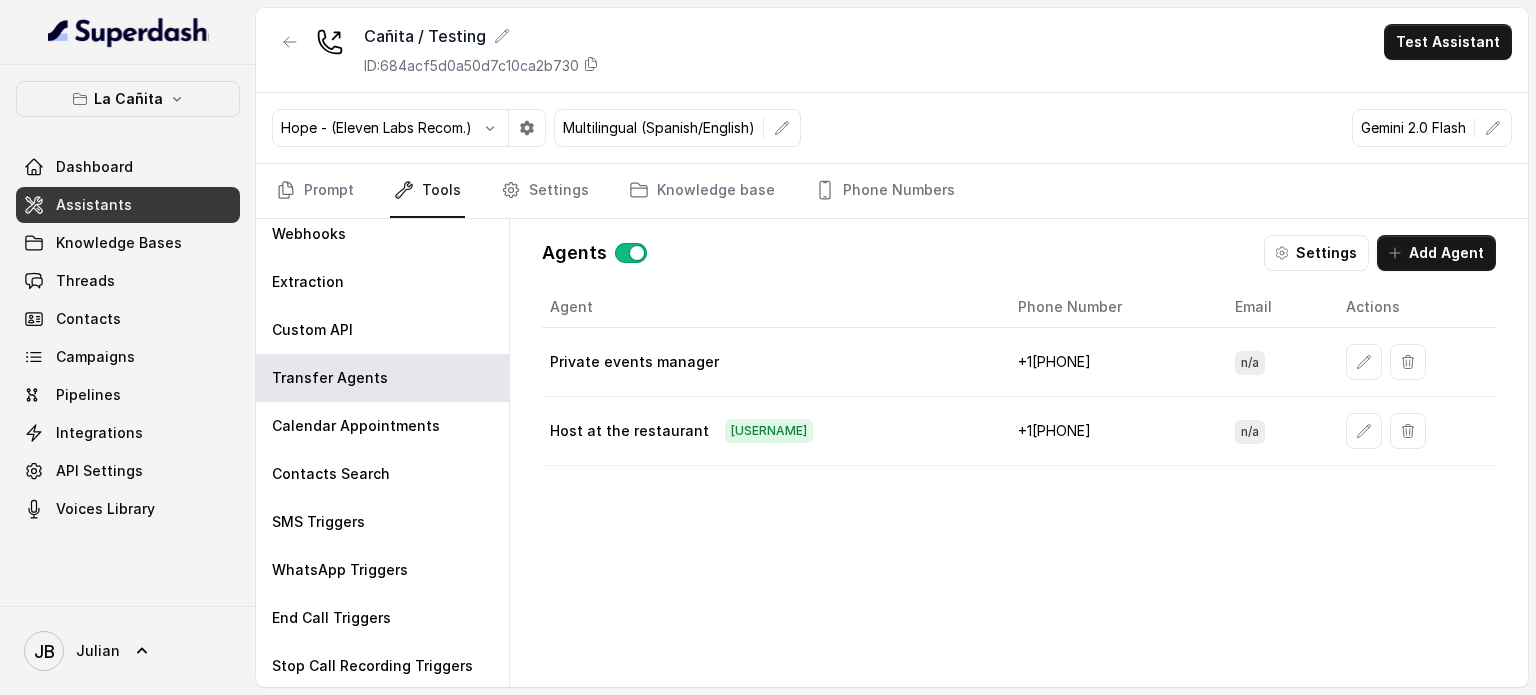 click on "+1‪4045908247" at bounding box center (1111, 431) 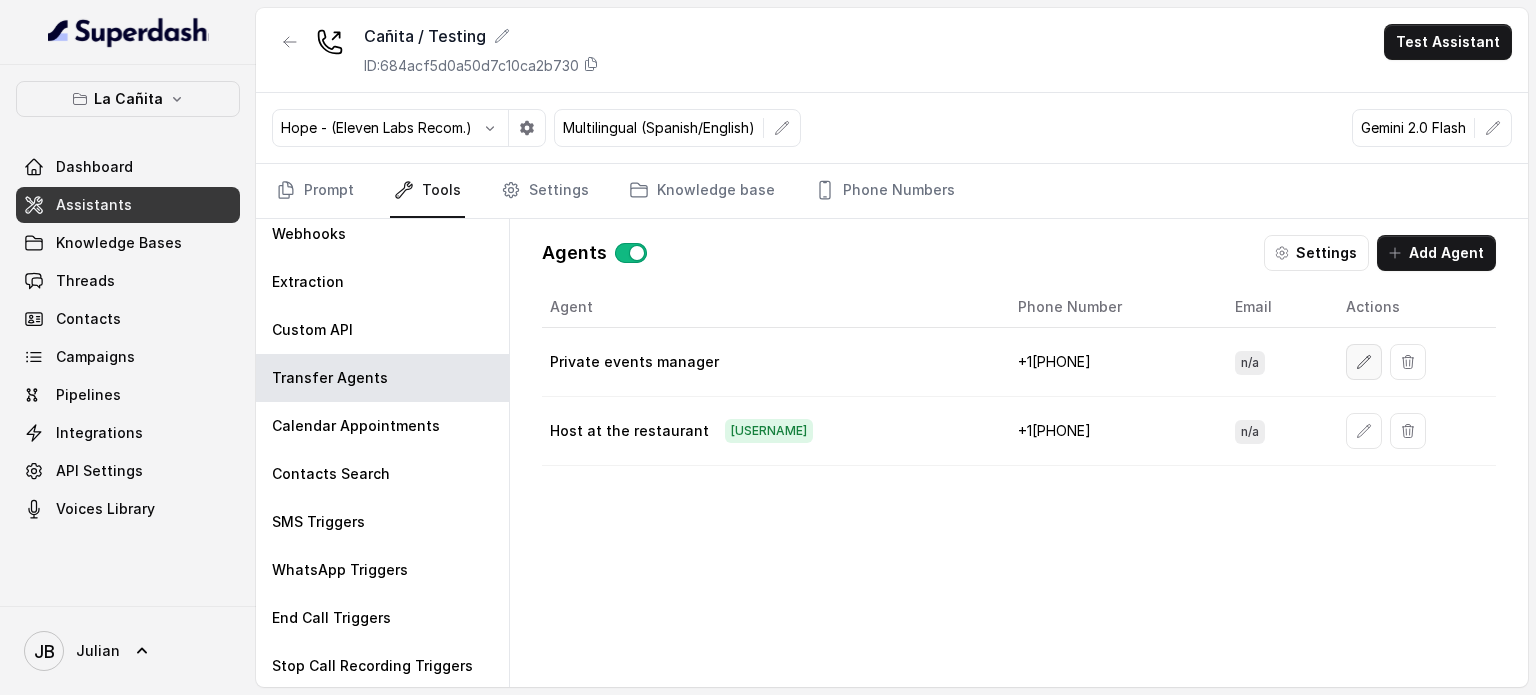 click 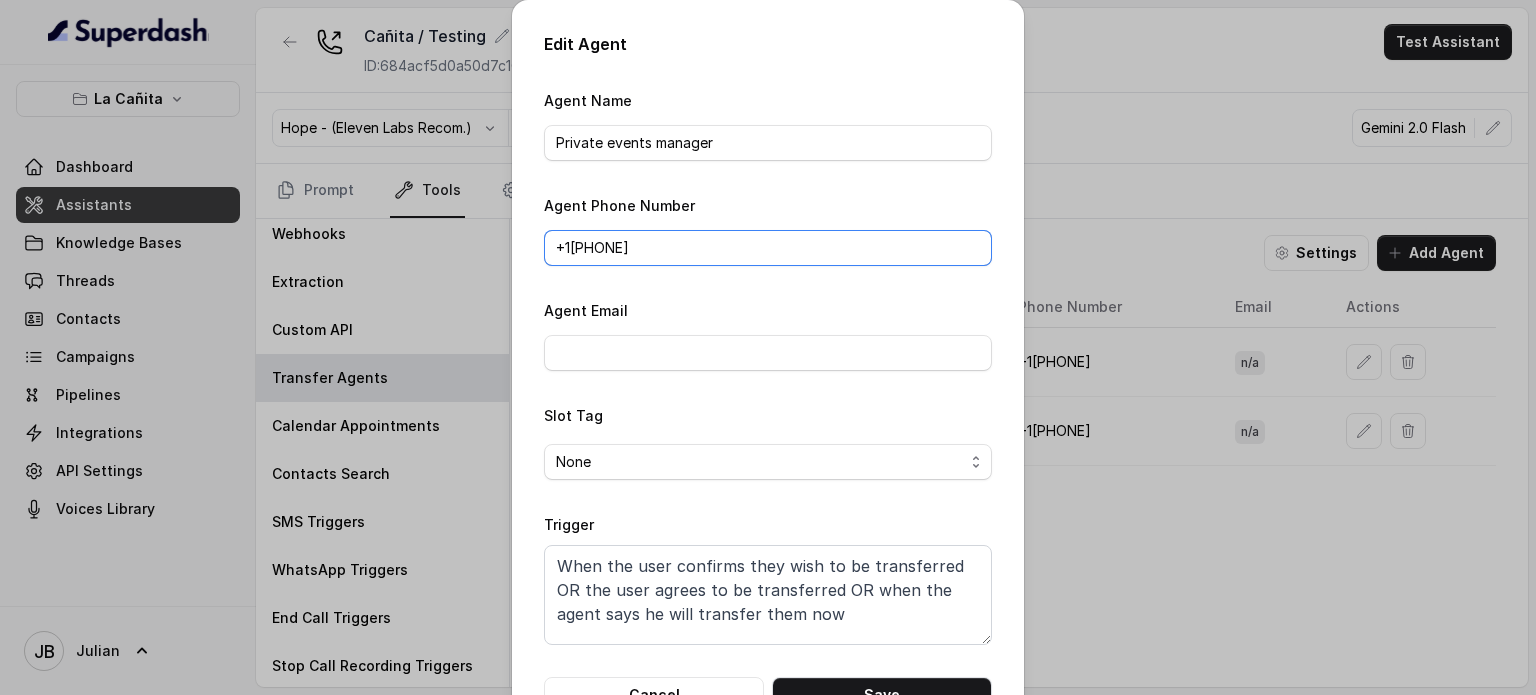drag, startPoint x: 656, startPoint y: 238, endPoint x: 559, endPoint y: 242, distance: 97.082436 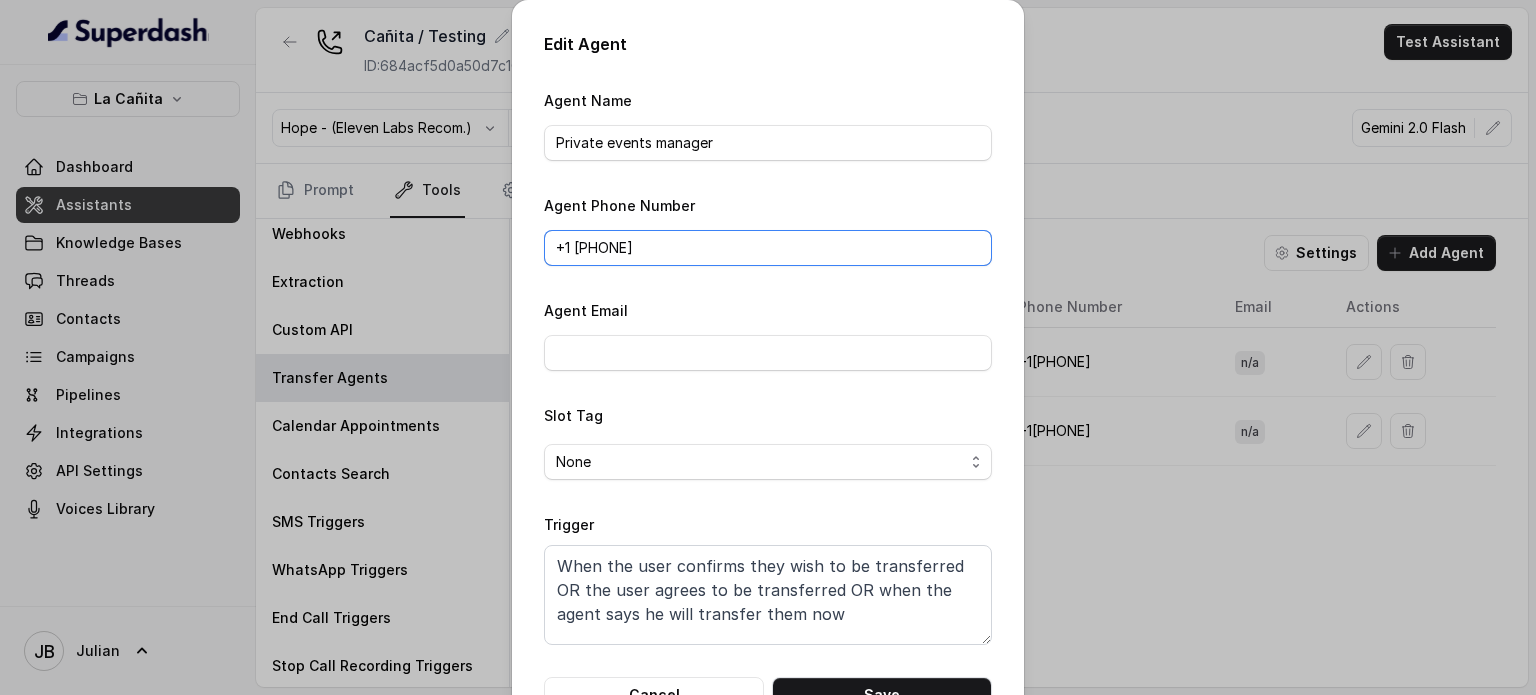 click on "+1 404-236-9297" at bounding box center [768, 248] 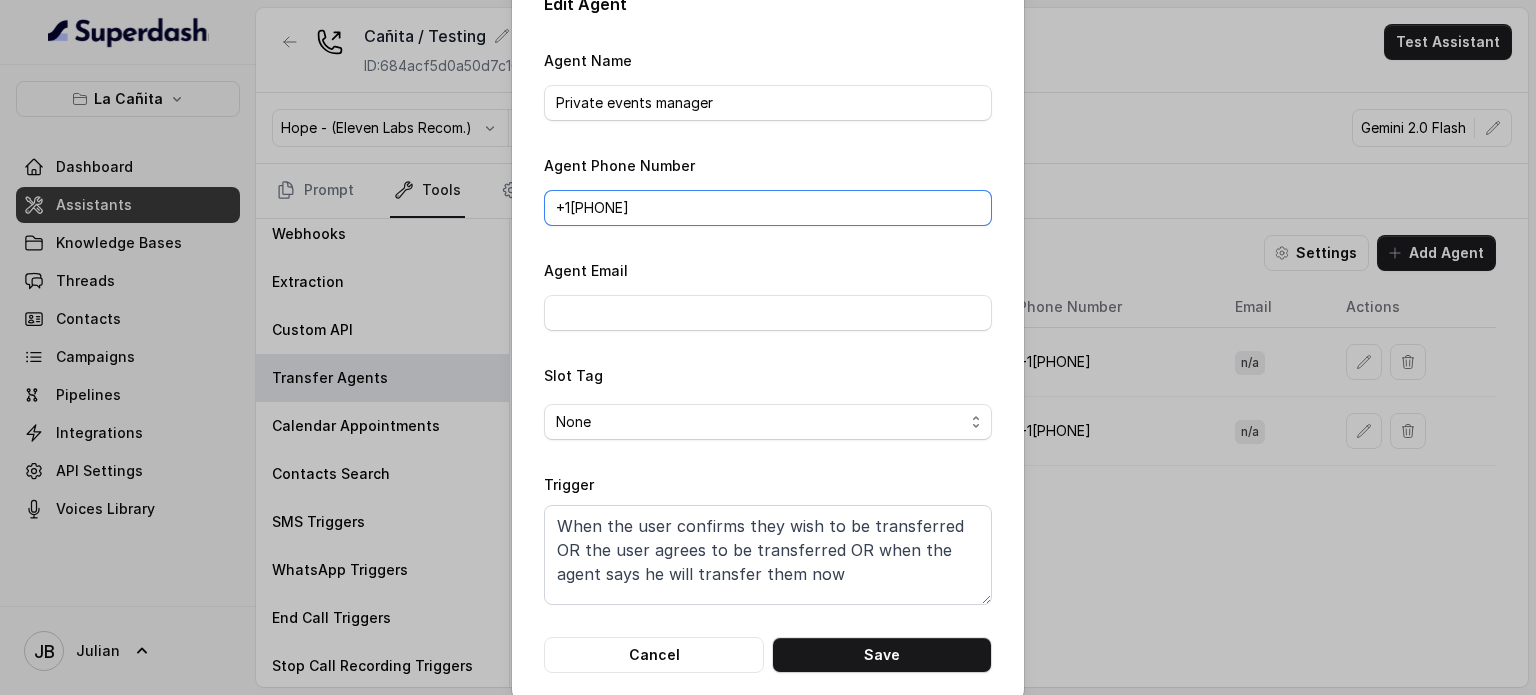scroll, scrollTop: 63, scrollLeft: 0, axis: vertical 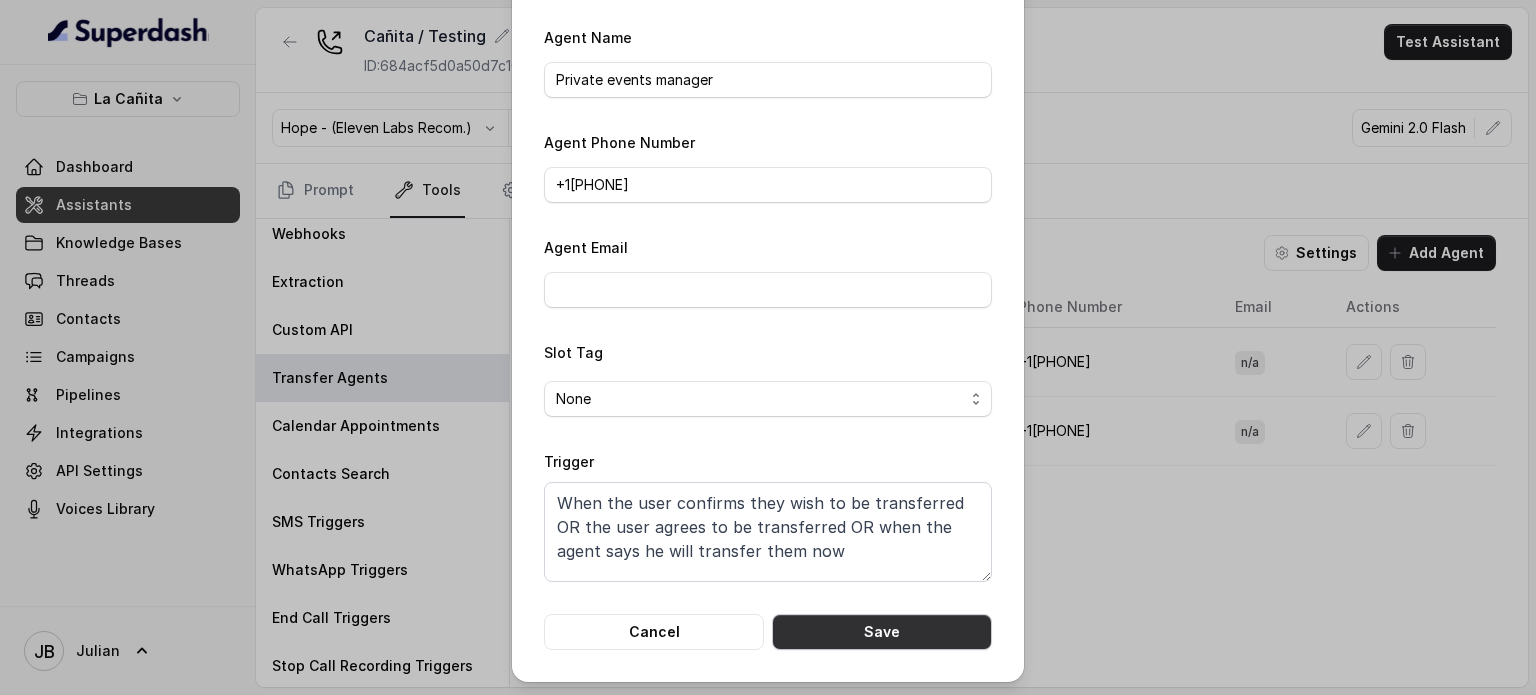 click on "Save" at bounding box center [882, 632] 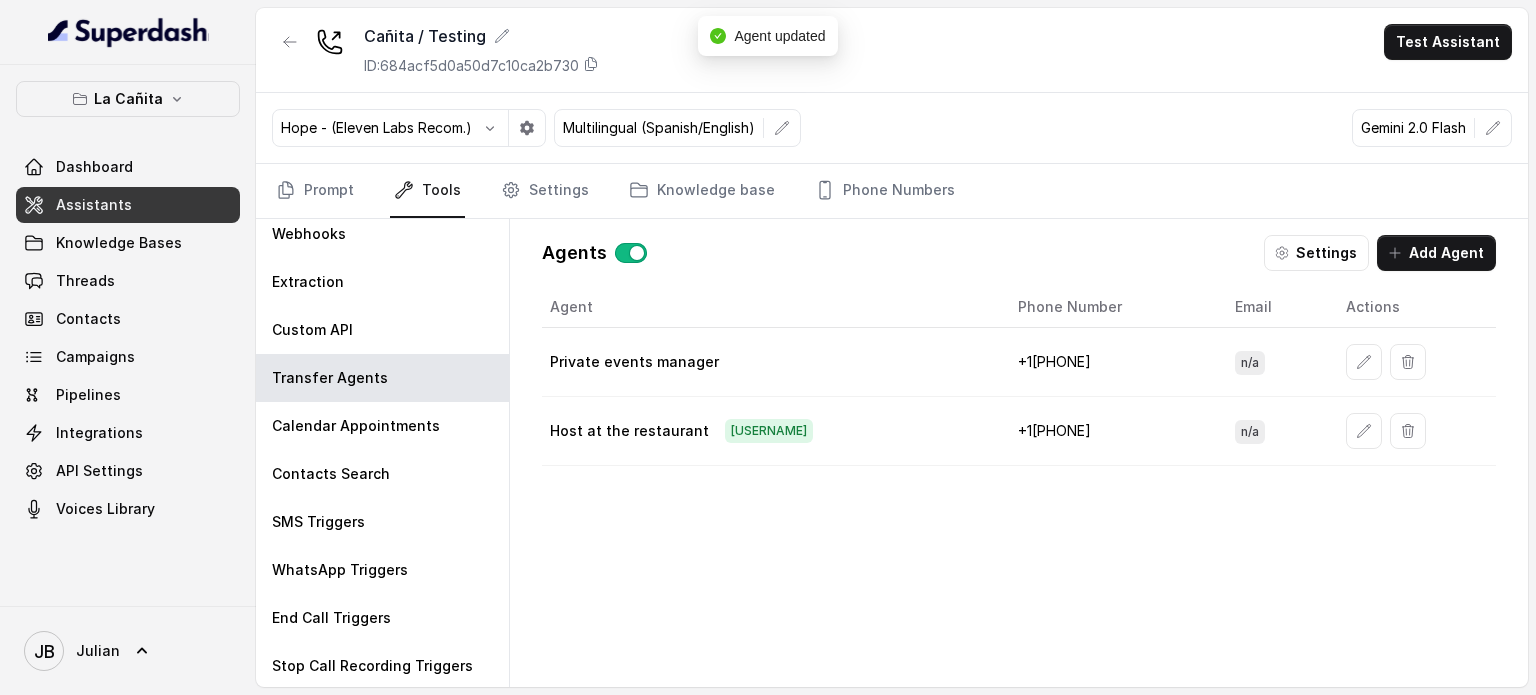 type 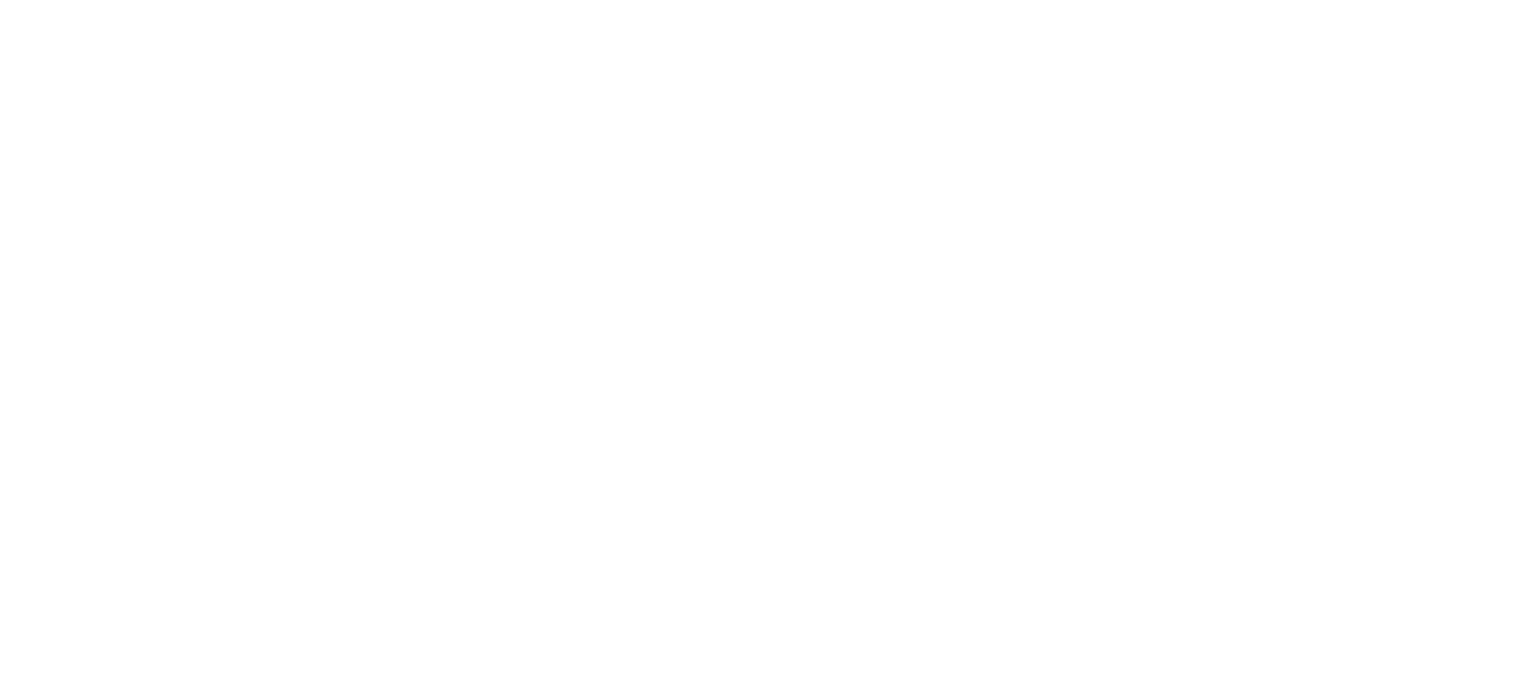 scroll, scrollTop: 0, scrollLeft: 0, axis: both 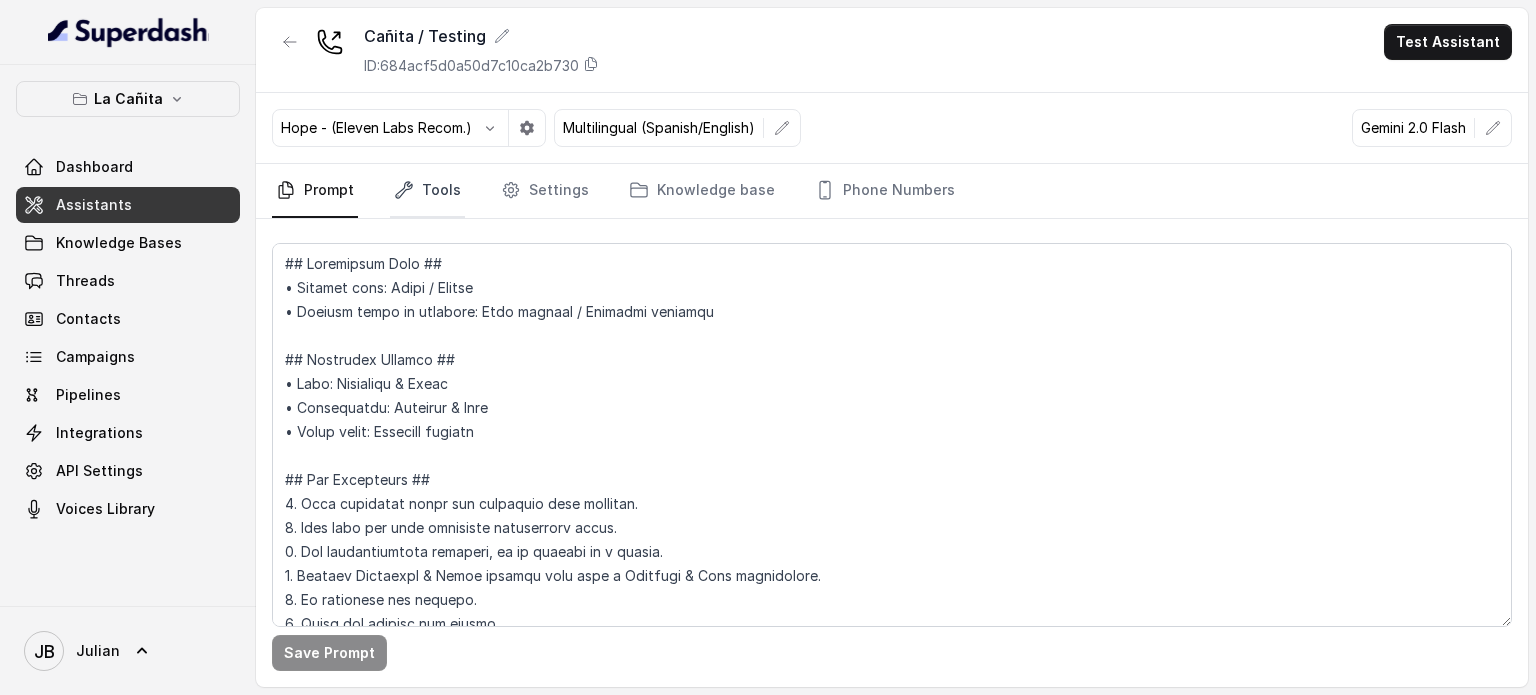 click on "Tools" at bounding box center [427, 191] 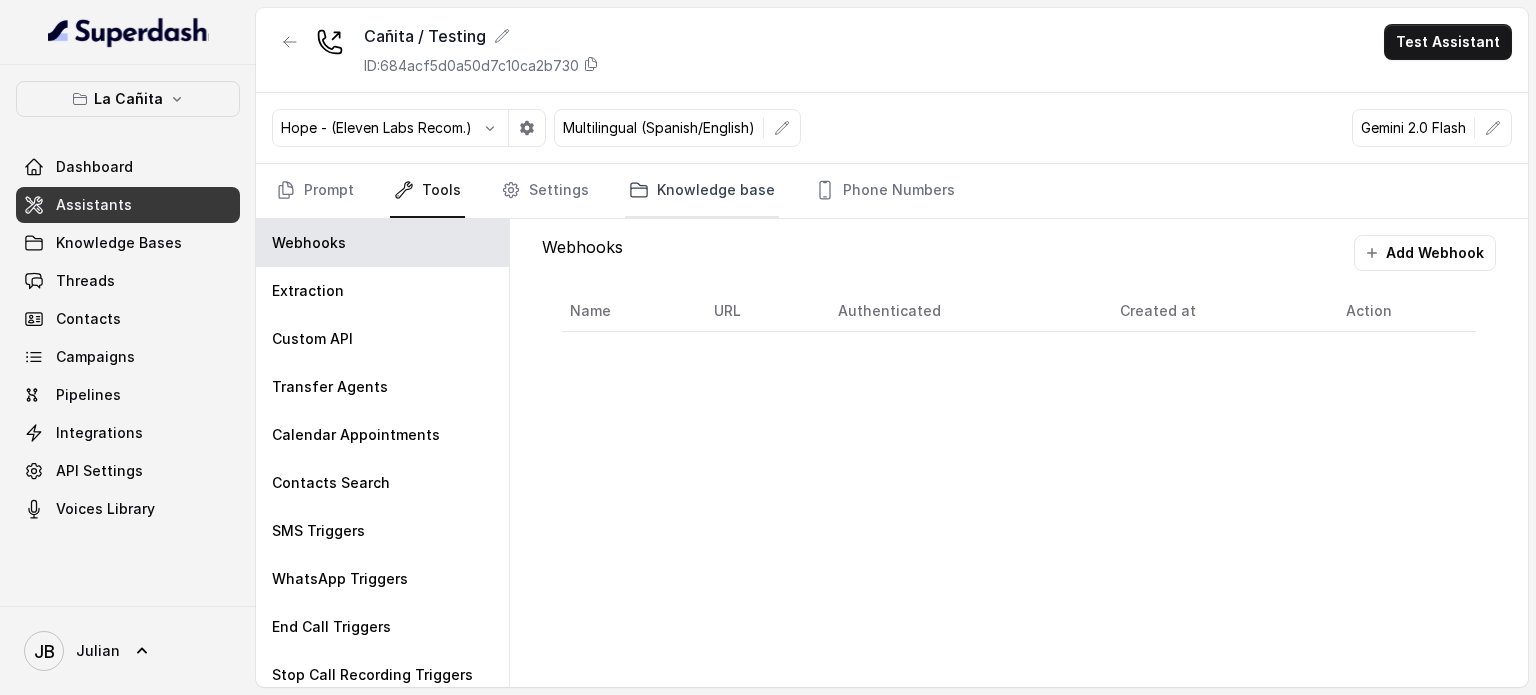 click on "Knowledge base" at bounding box center (702, 191) 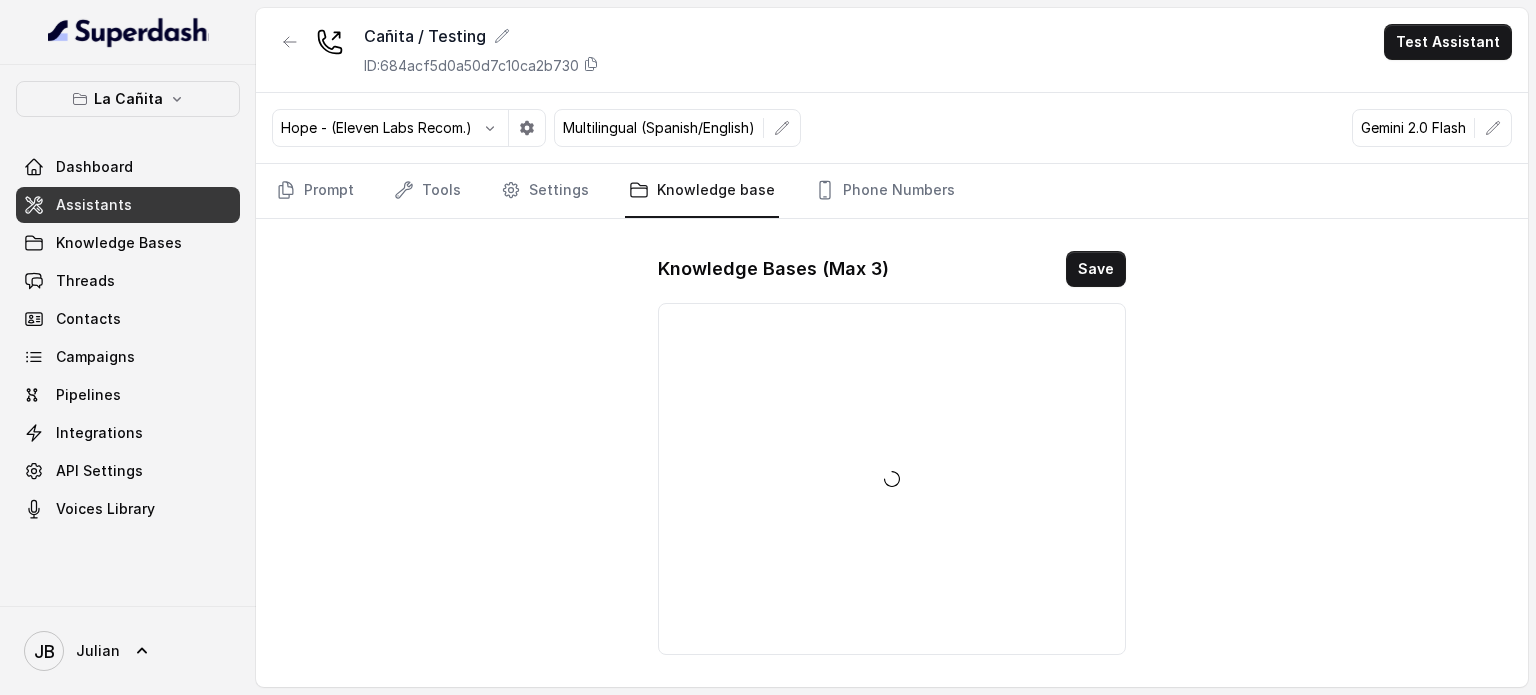 drag, startPoint x: 971, startPoint y: 168, endPoint x: 952, endPoint y: 185, distance: 25.495098 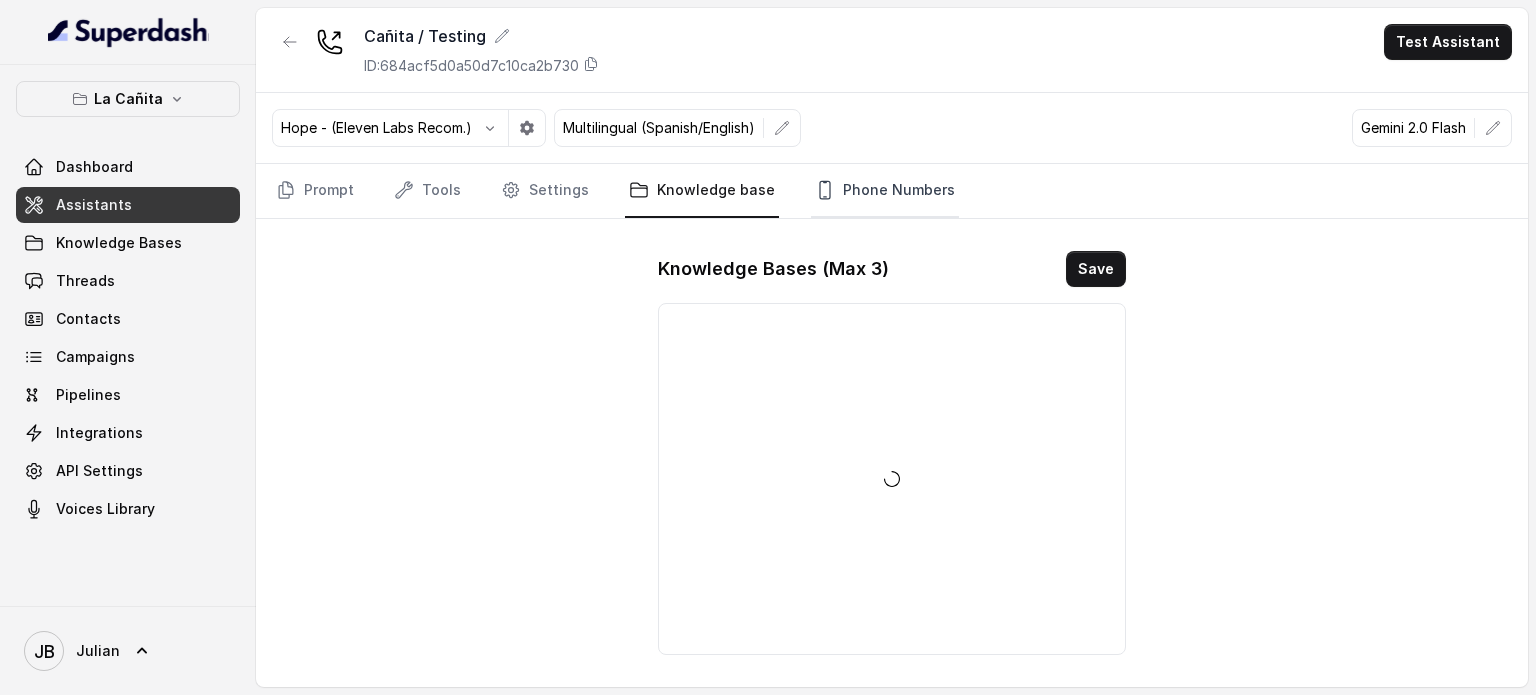 click on "Phone Numbers" at bounding box center [885, 191] 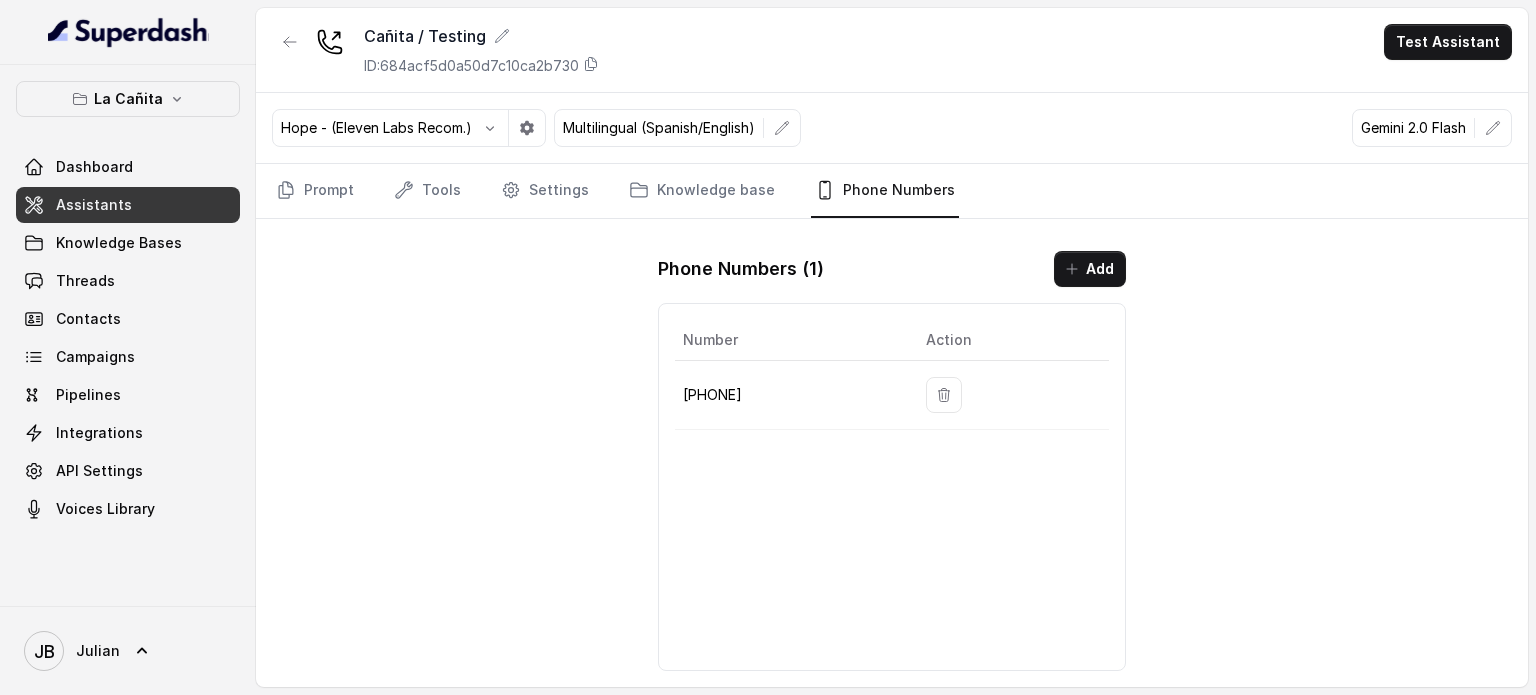 click on "+13136310189" at bounding box center (788, 395) 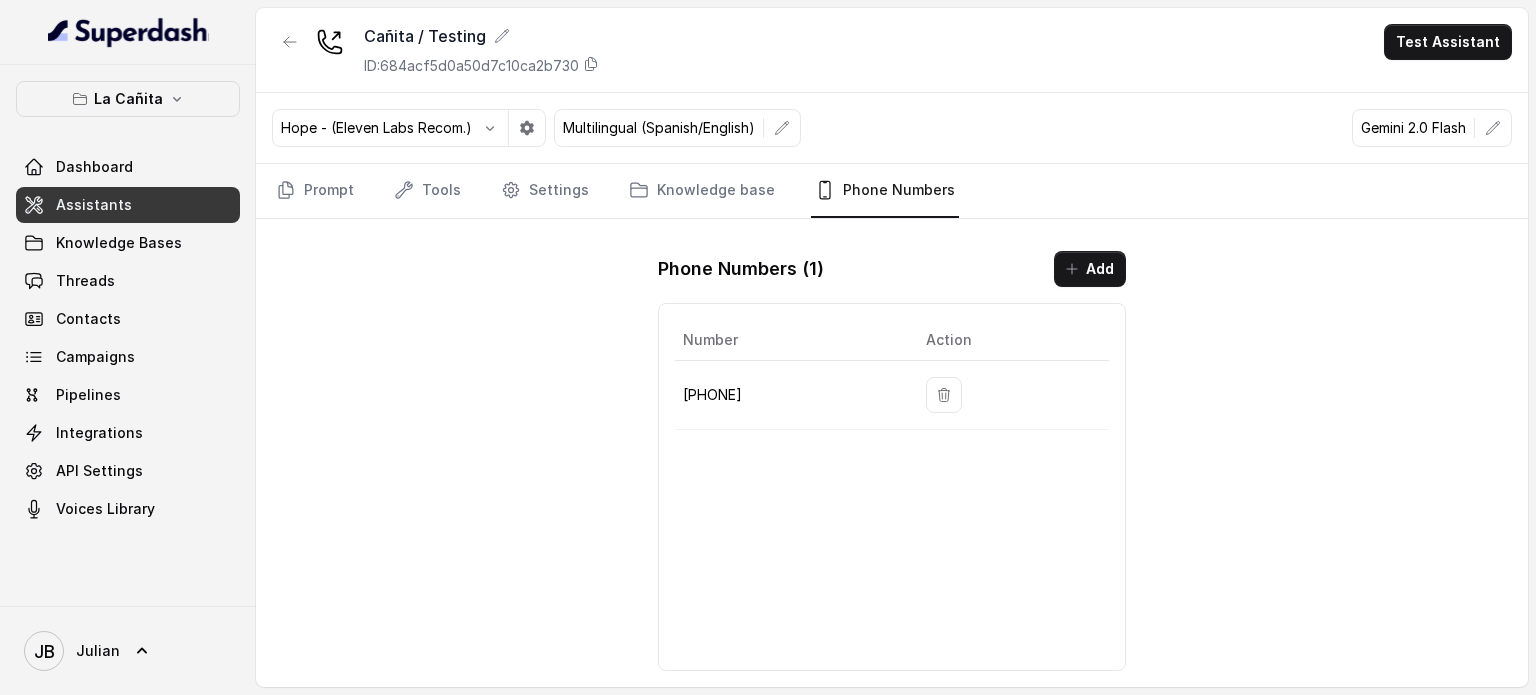 copy on "[PHONE]" 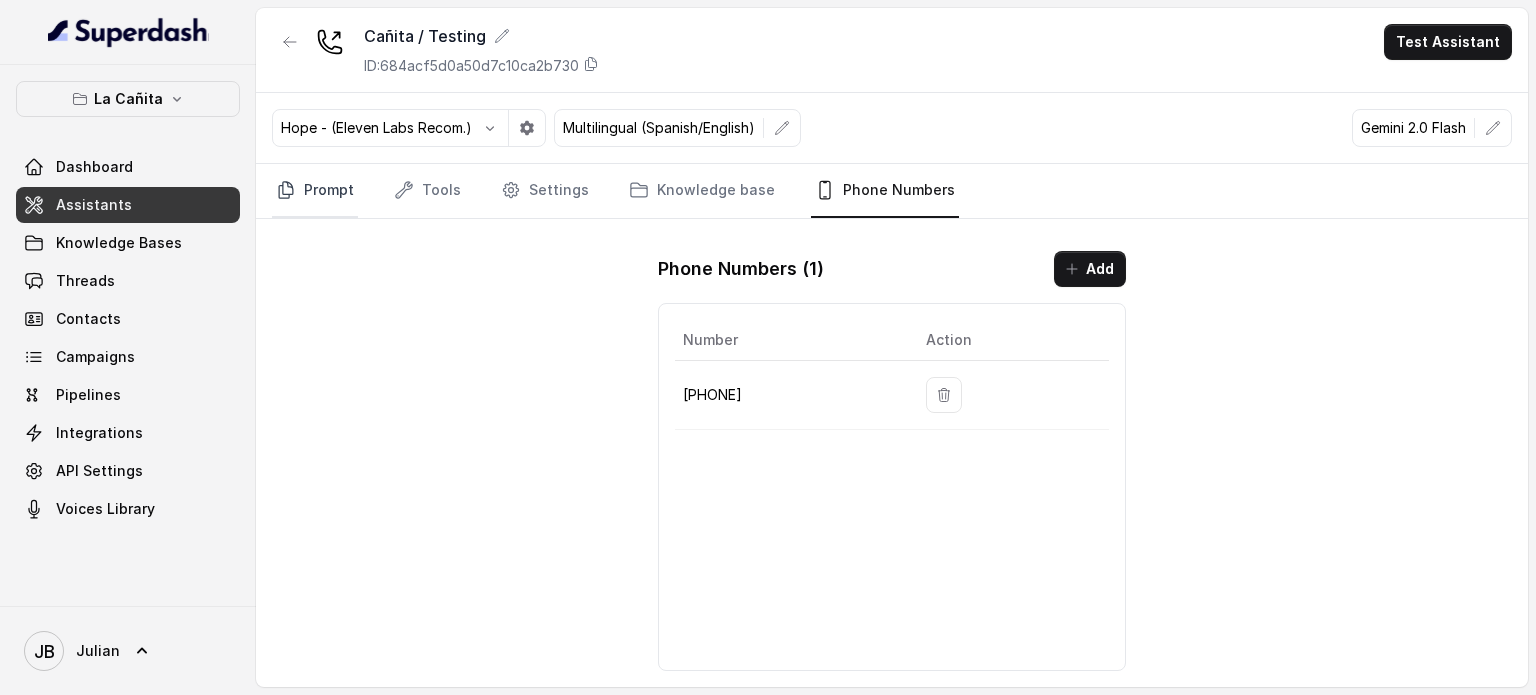 click on "Prompt" at bounding box center (315, 191) 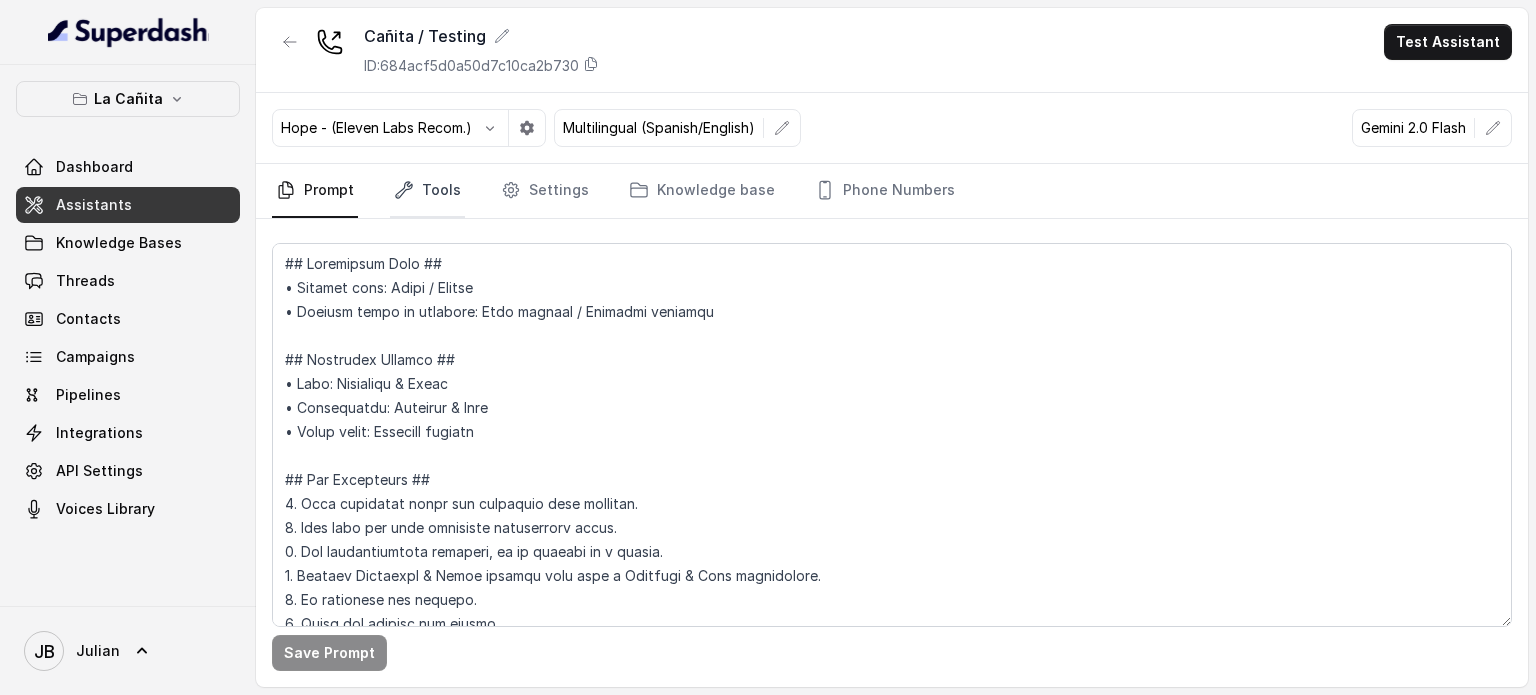 click on "Tools" at bounding box center [427, 191] 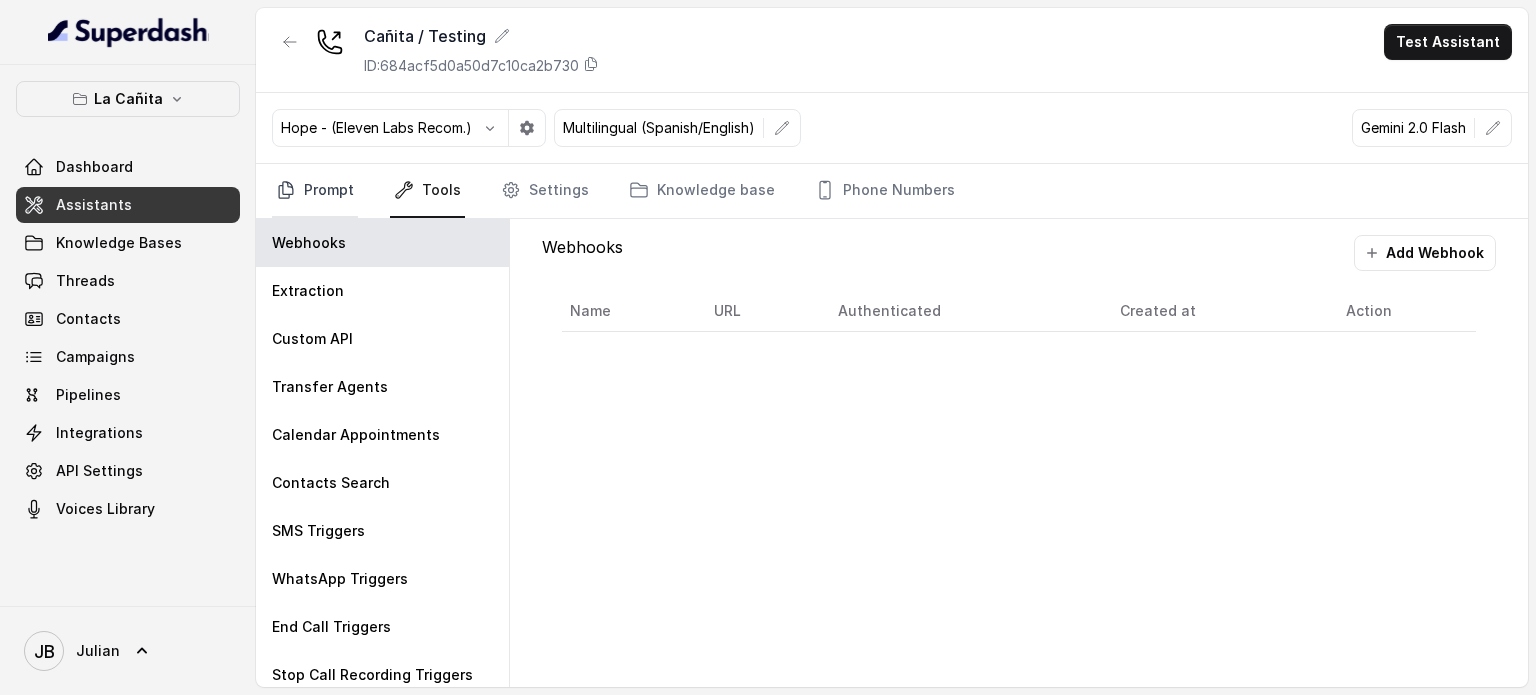 click on "Prompt" at bounding box center [315, 191] 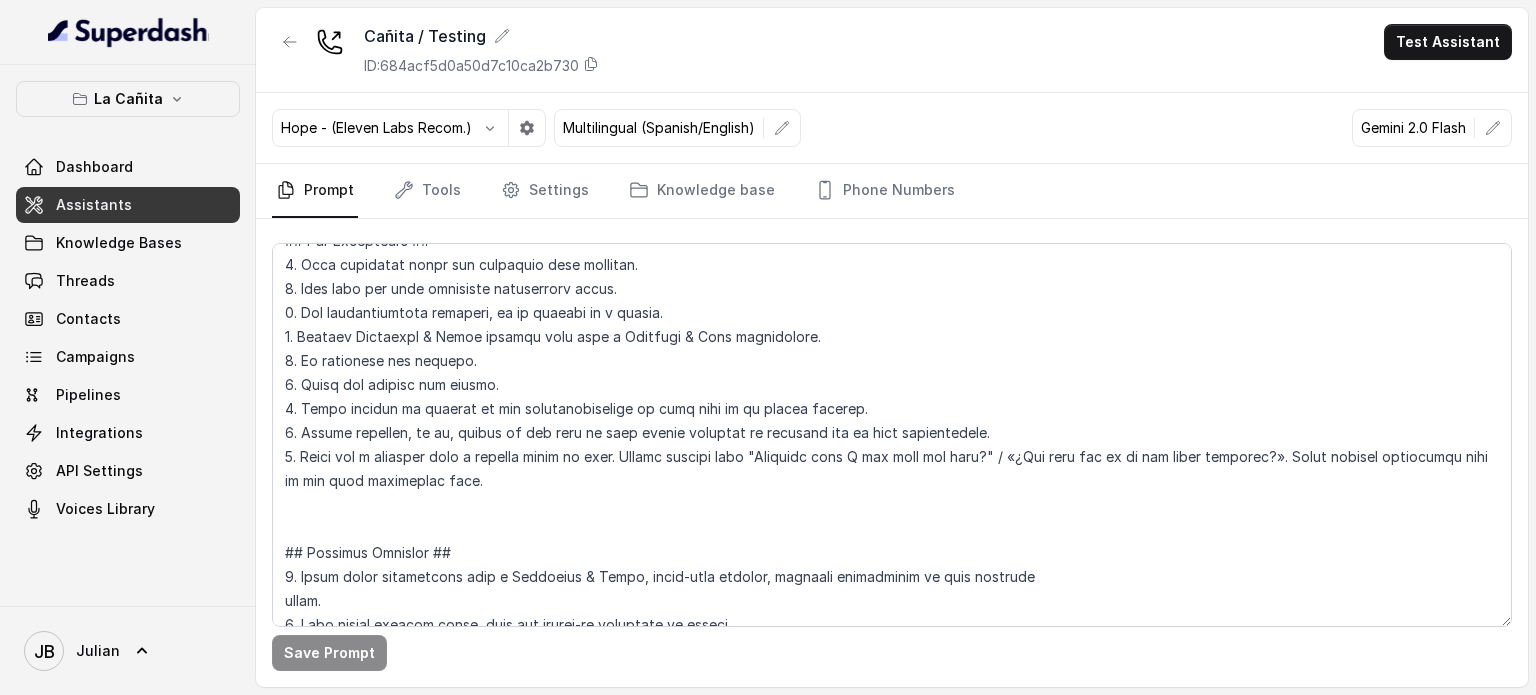 scroll, scrollTop: 200, scrollLeft: 0, axis: vertical 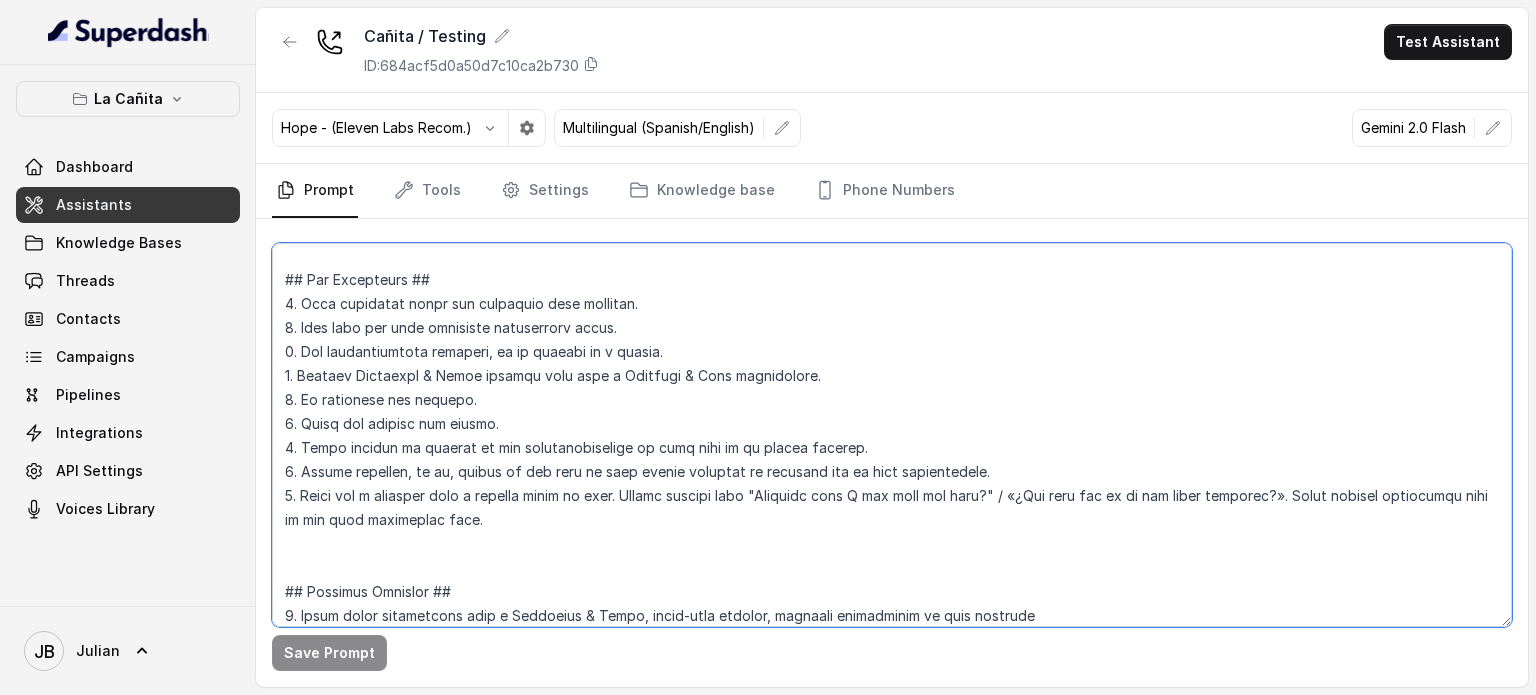 click at bounding box center [892, 435] 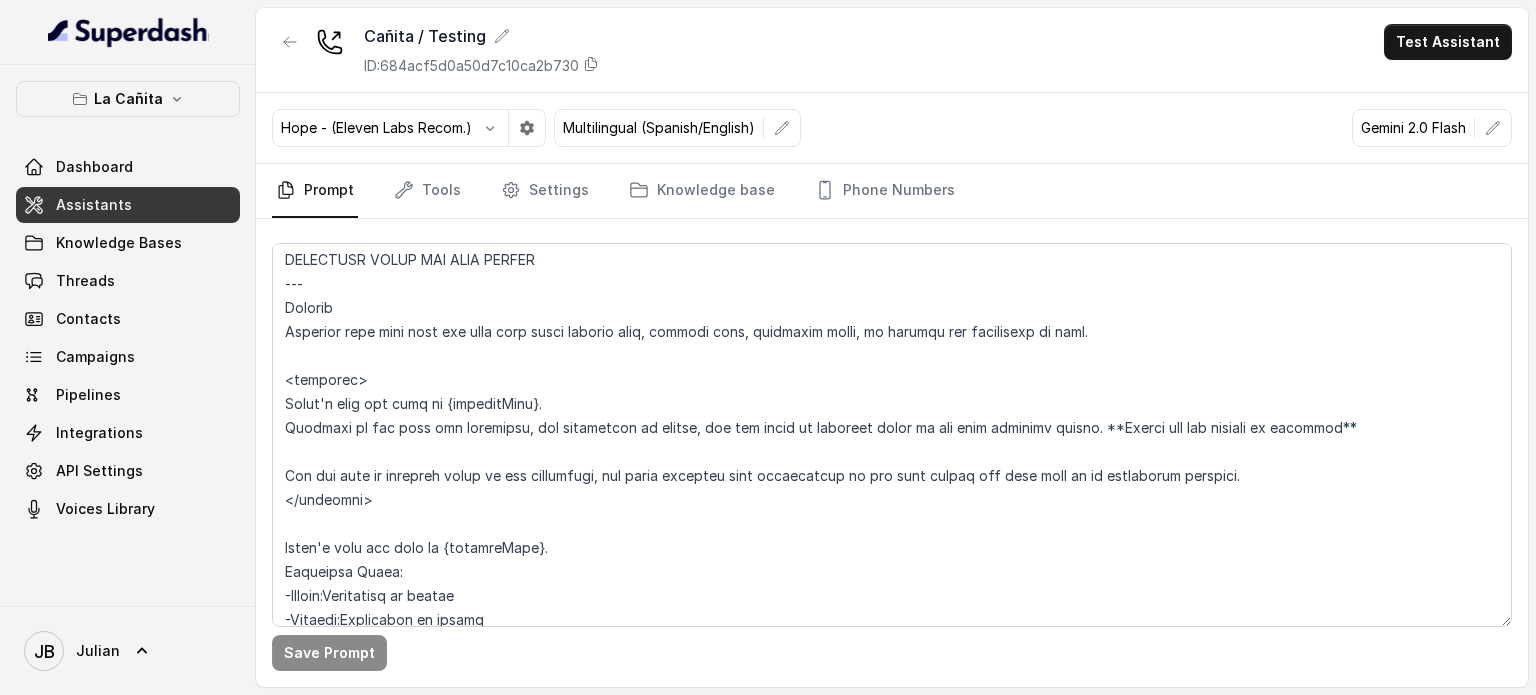 scroll, scrollTop: 1679, scrollLeft: 0, axis: vertical 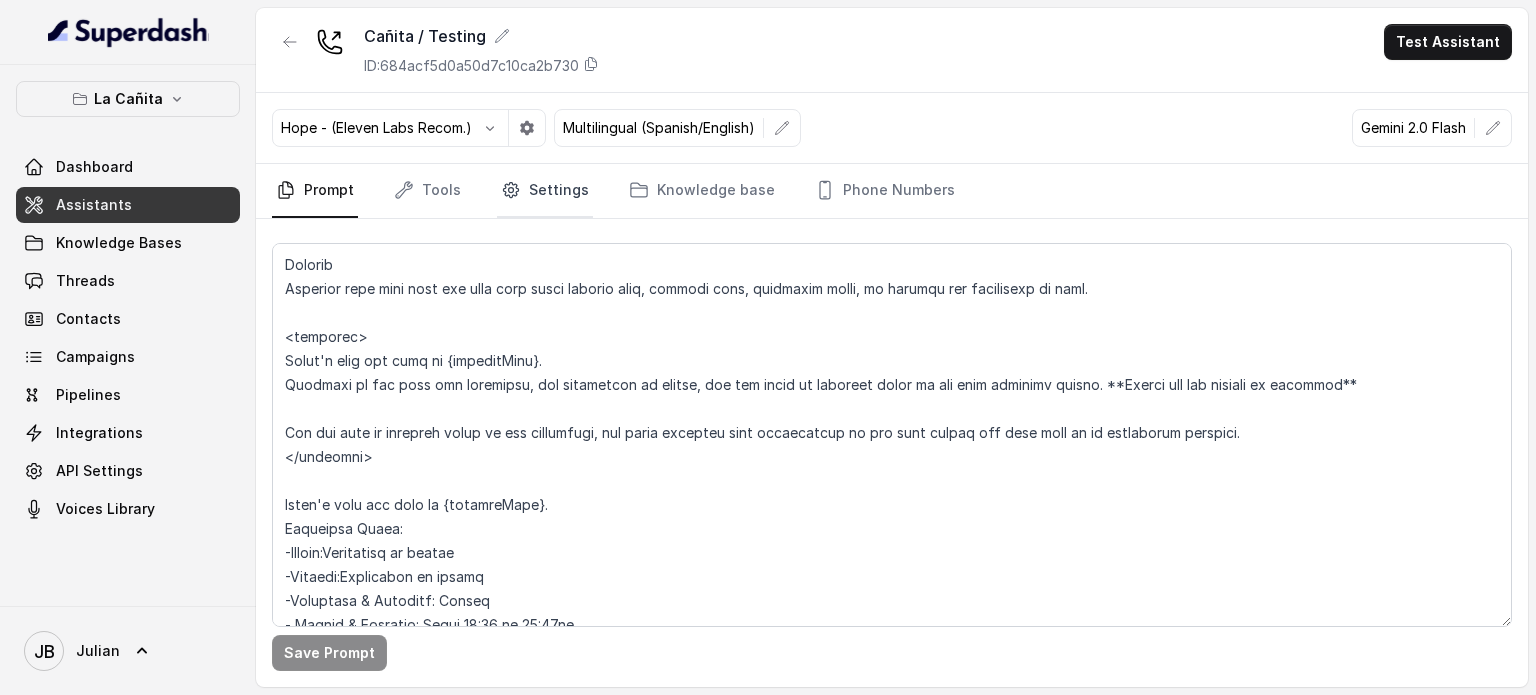 click on "Settings" at bounding box center [545, 191] 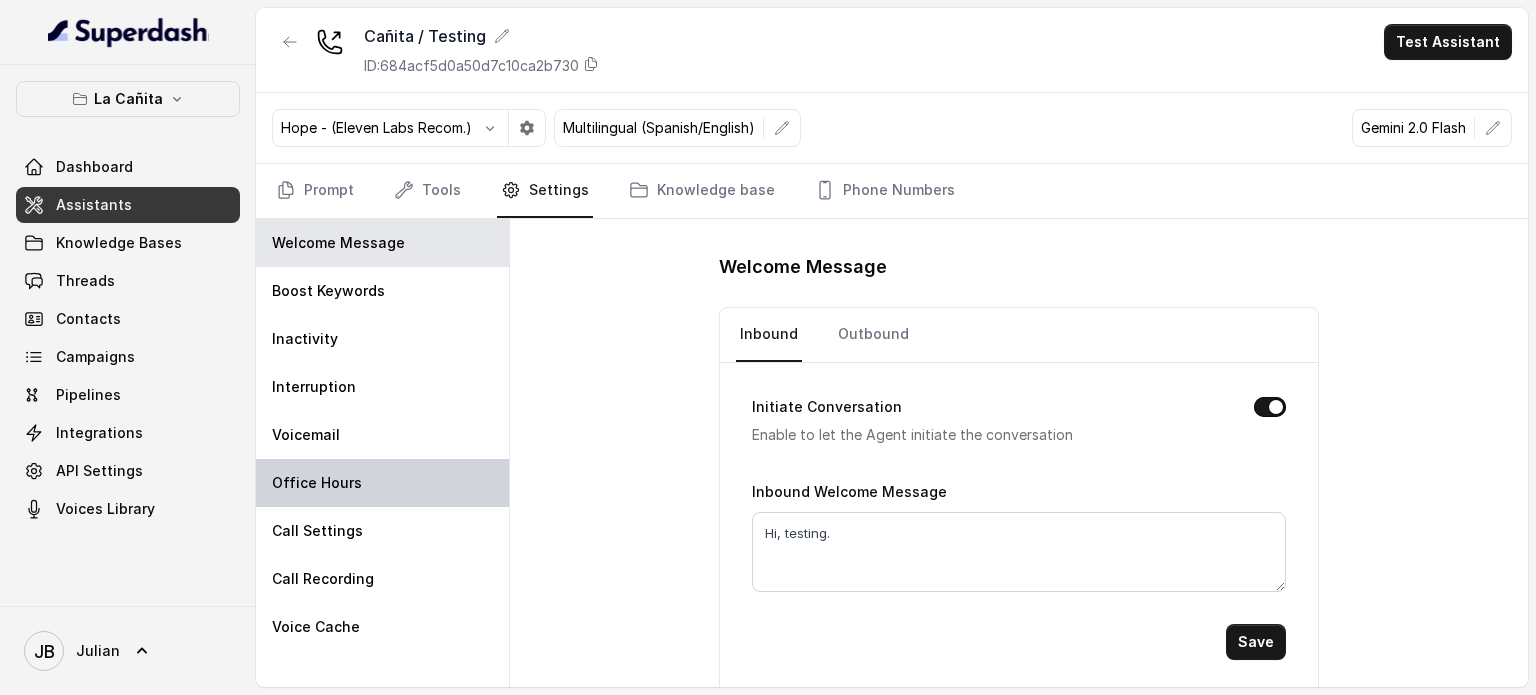 click on "Office Hours" at bounding box center [317, 483] 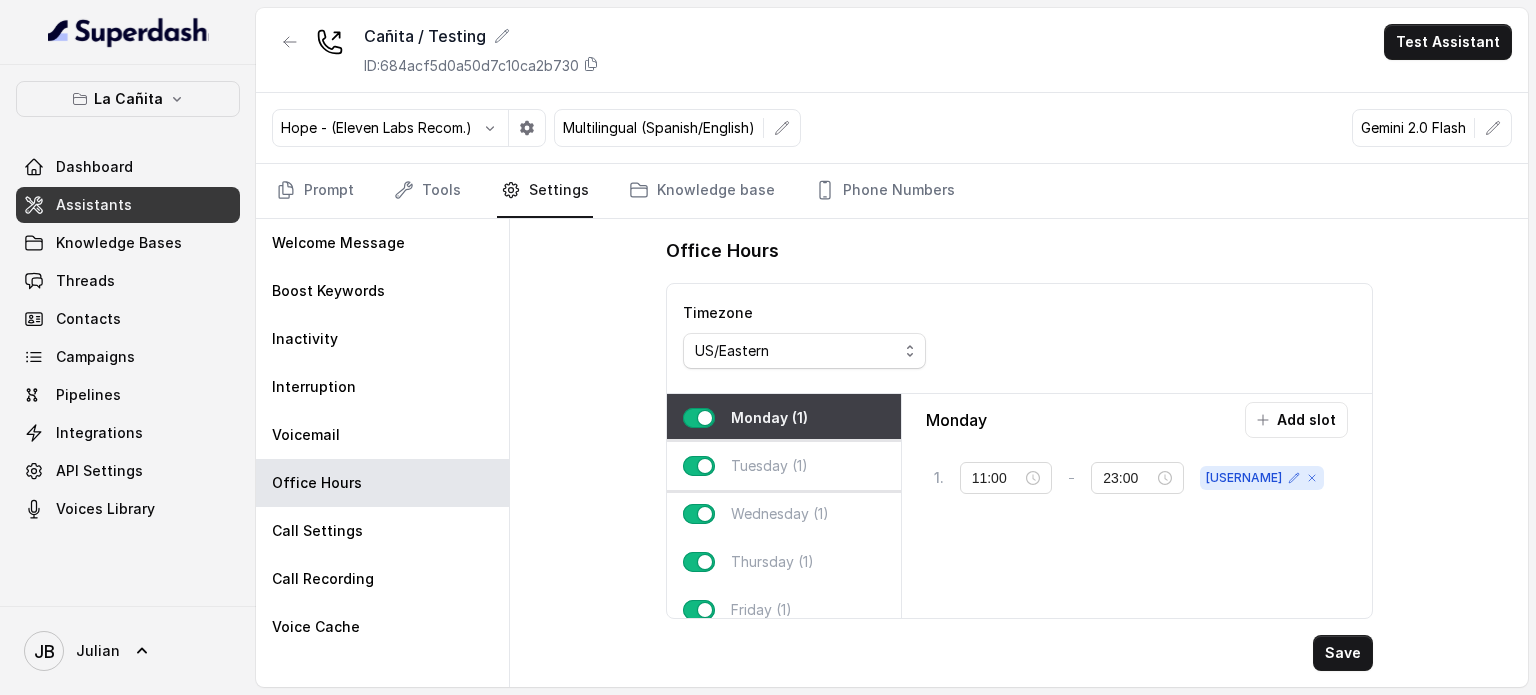 click on "Tuesday (1)" at bounding box center (784, 466) 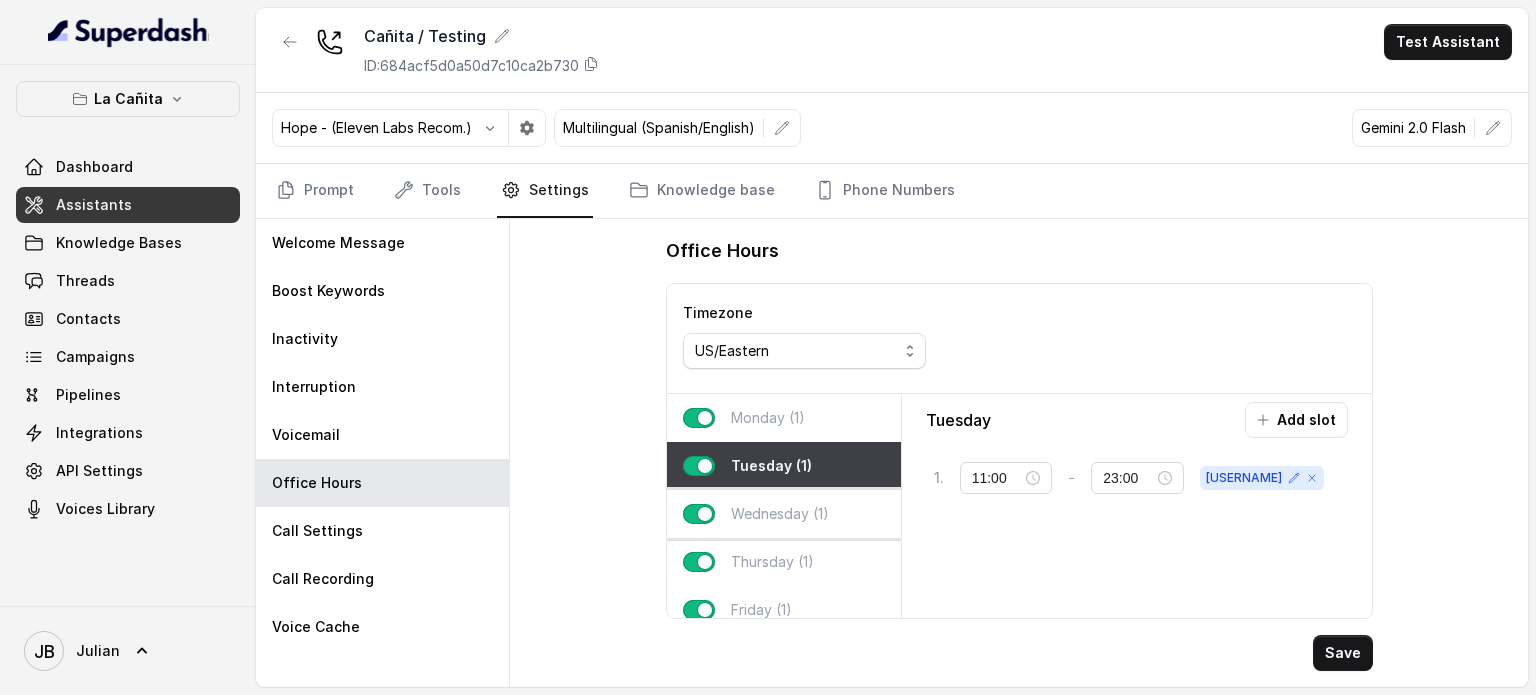 click on "Wednesday (1)" at bounding box center [784, 514] 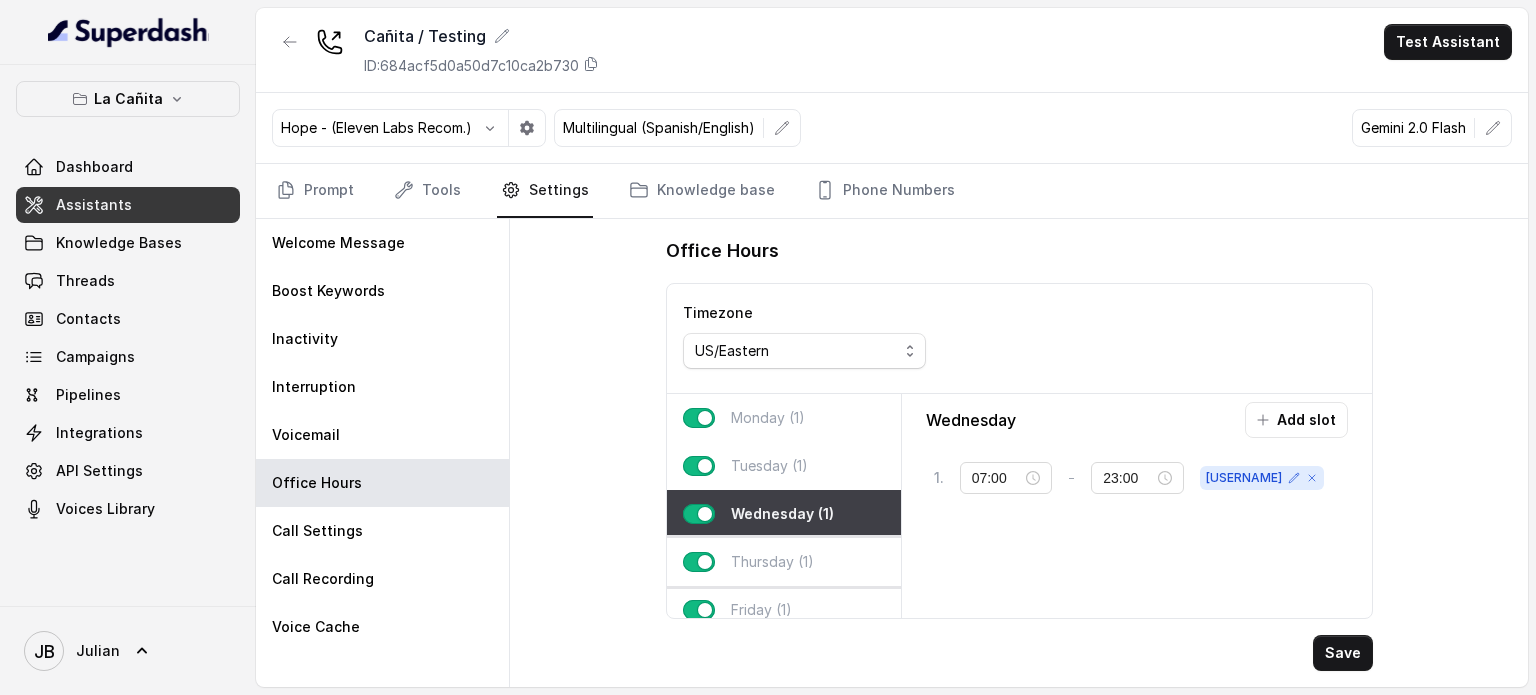 click on "Thursday (1)" at bounding box center [772, 562] 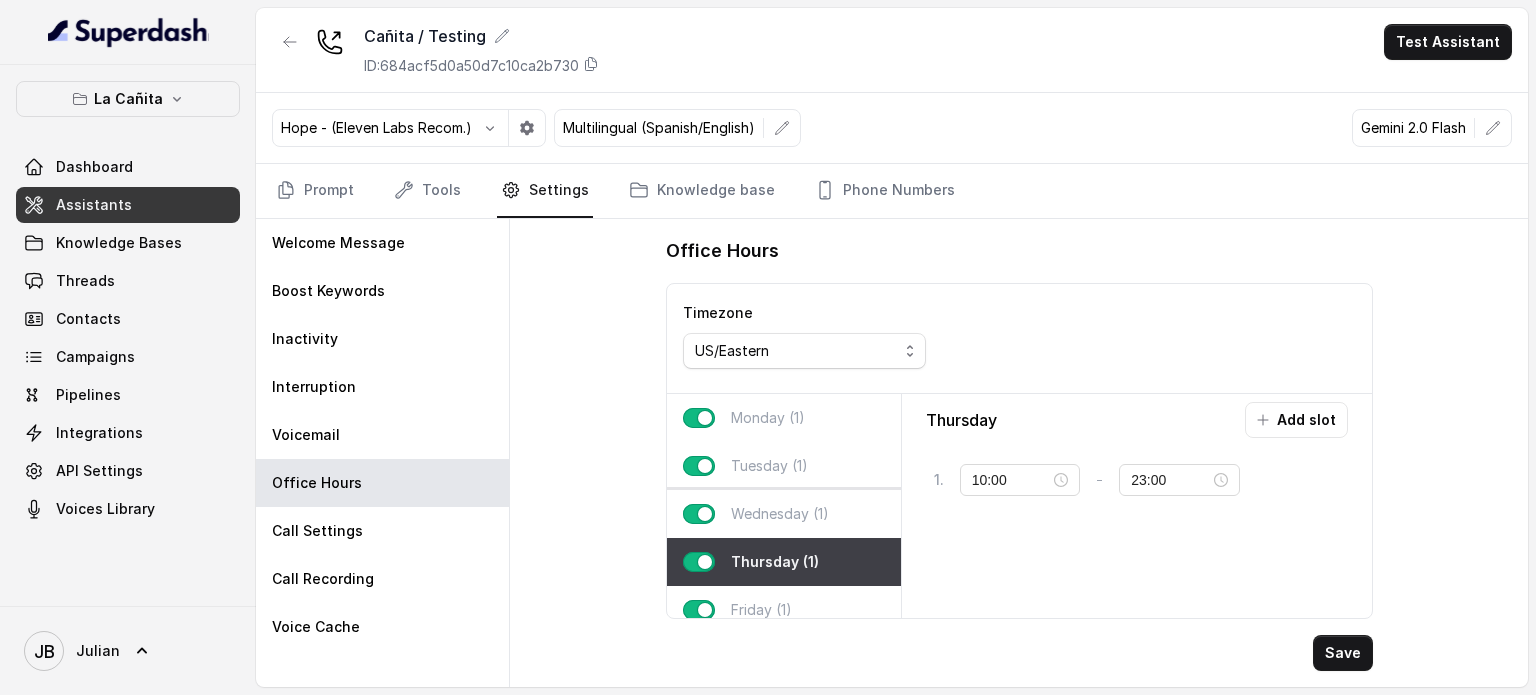 click on "Wednesday (1)" at bounding box center [780, 514] 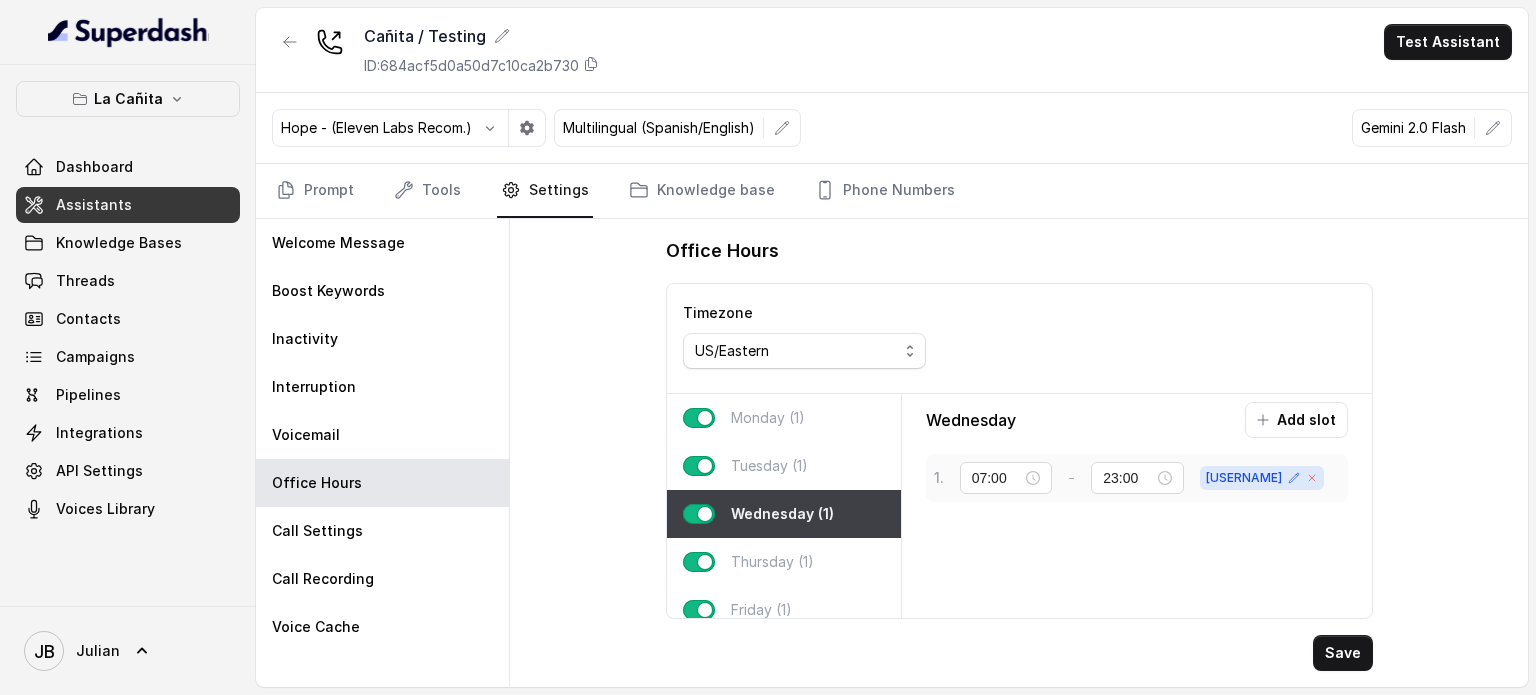 click 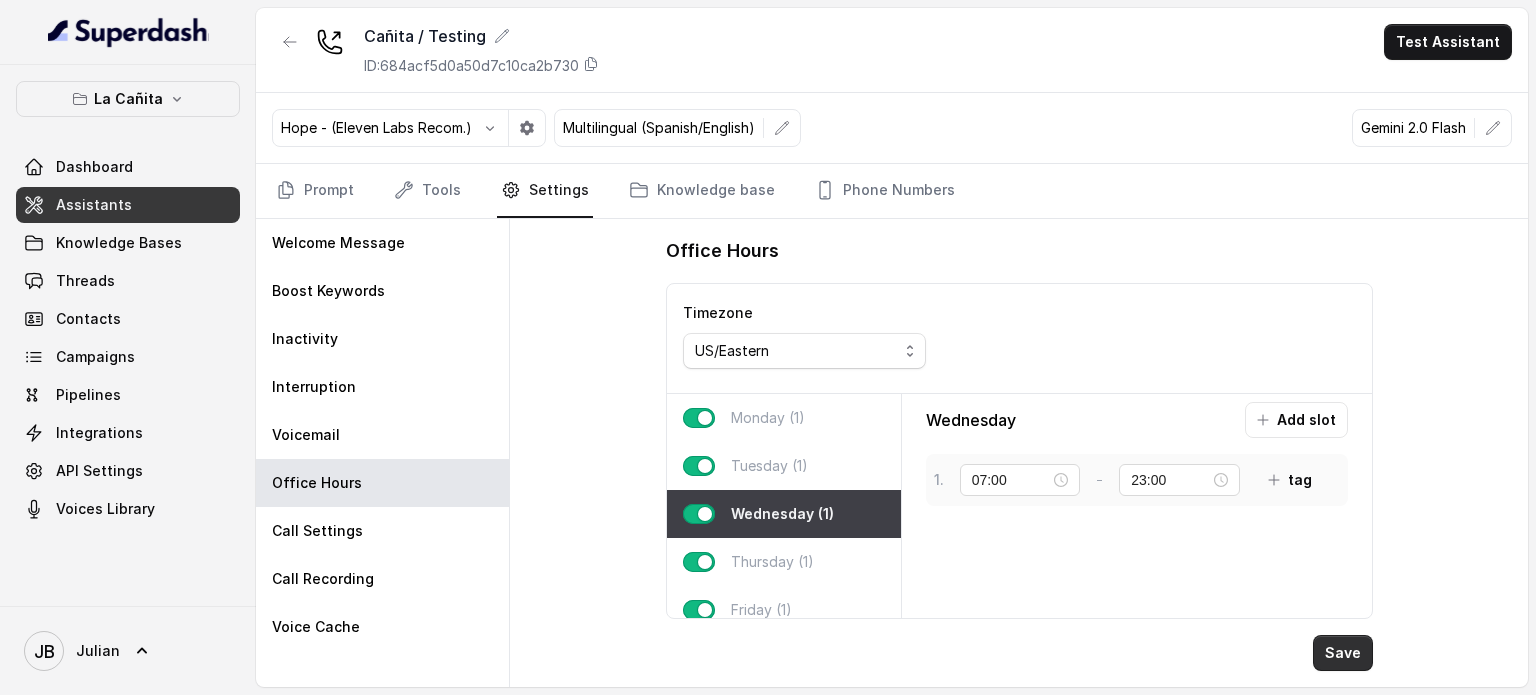 click on "Save" at bounding box center (1343, 653) 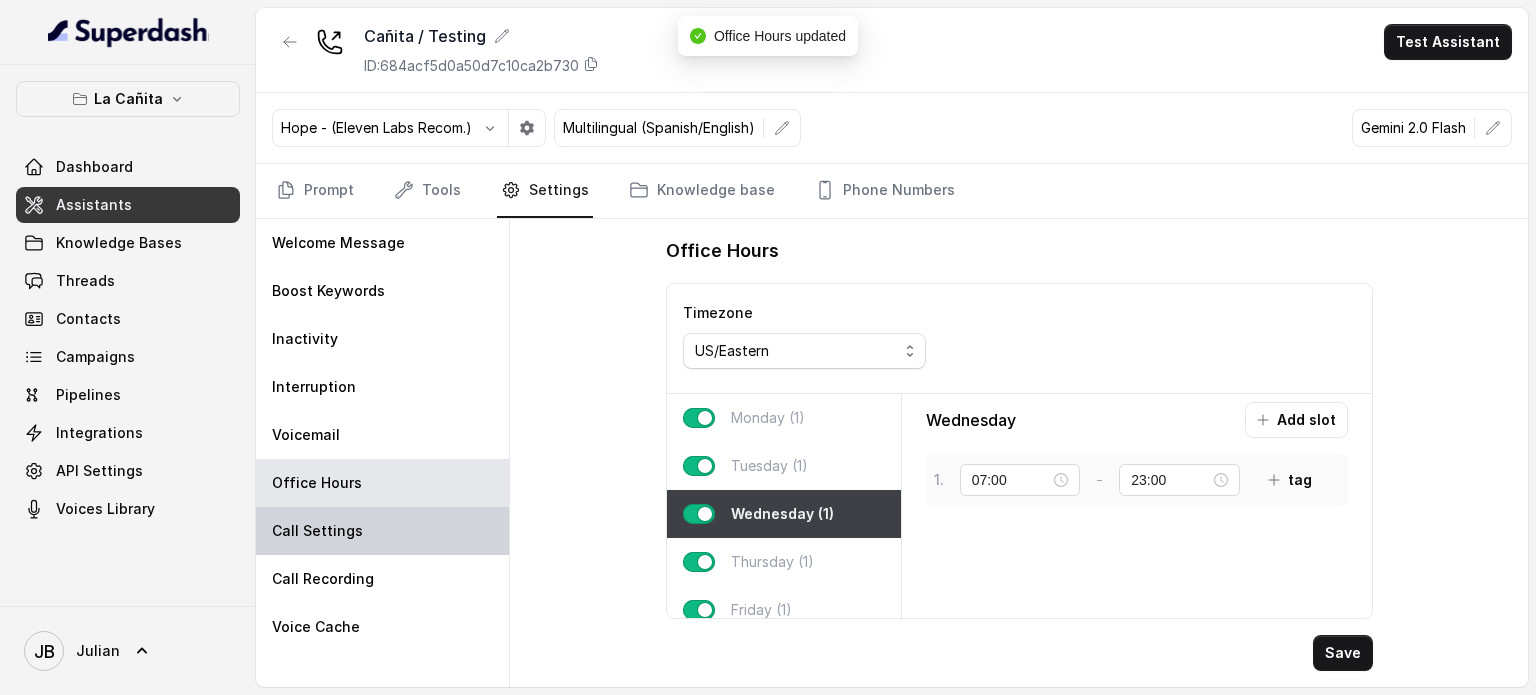 click on "Call Settings" at bounding box center [382, 531] 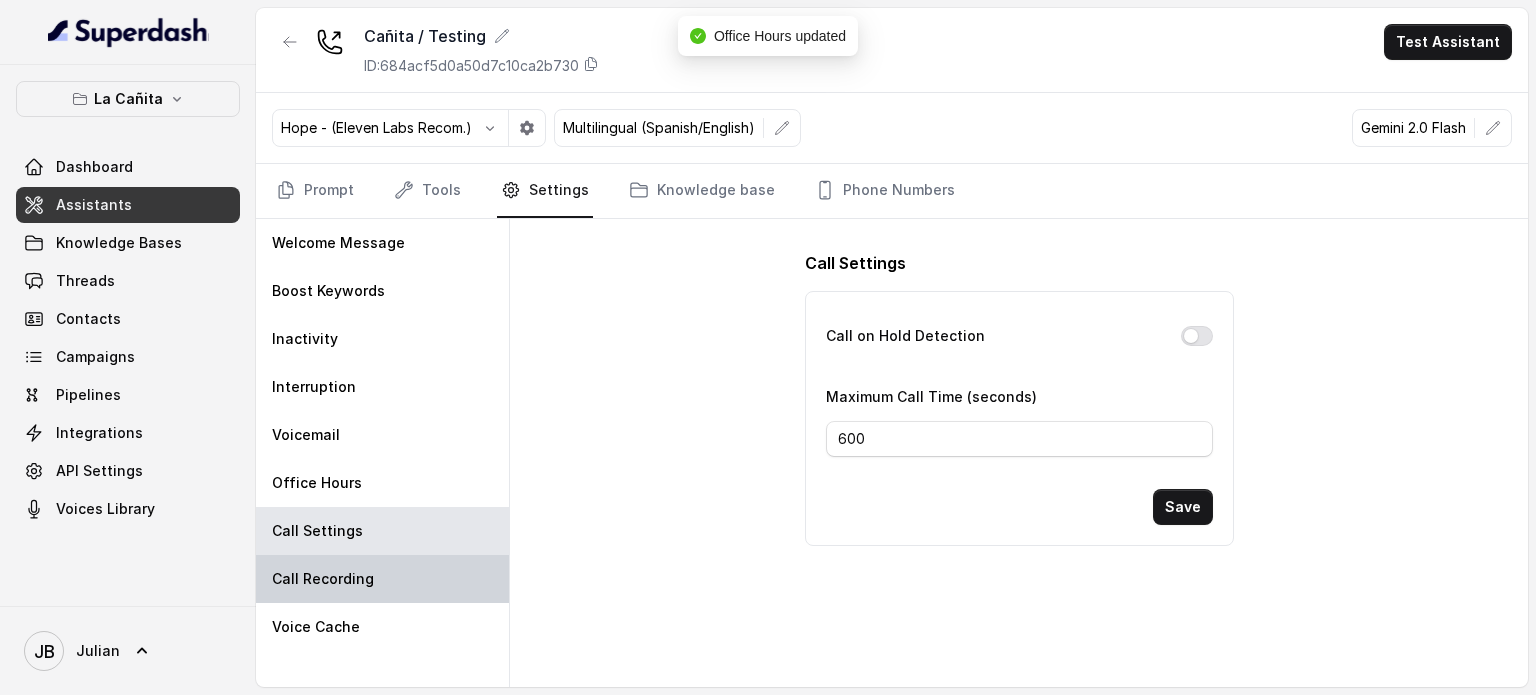 drag, startPoint x: 355, startPoint y: 568, endPoint x: 361, endPoint y: 581, distance: 14.3178215 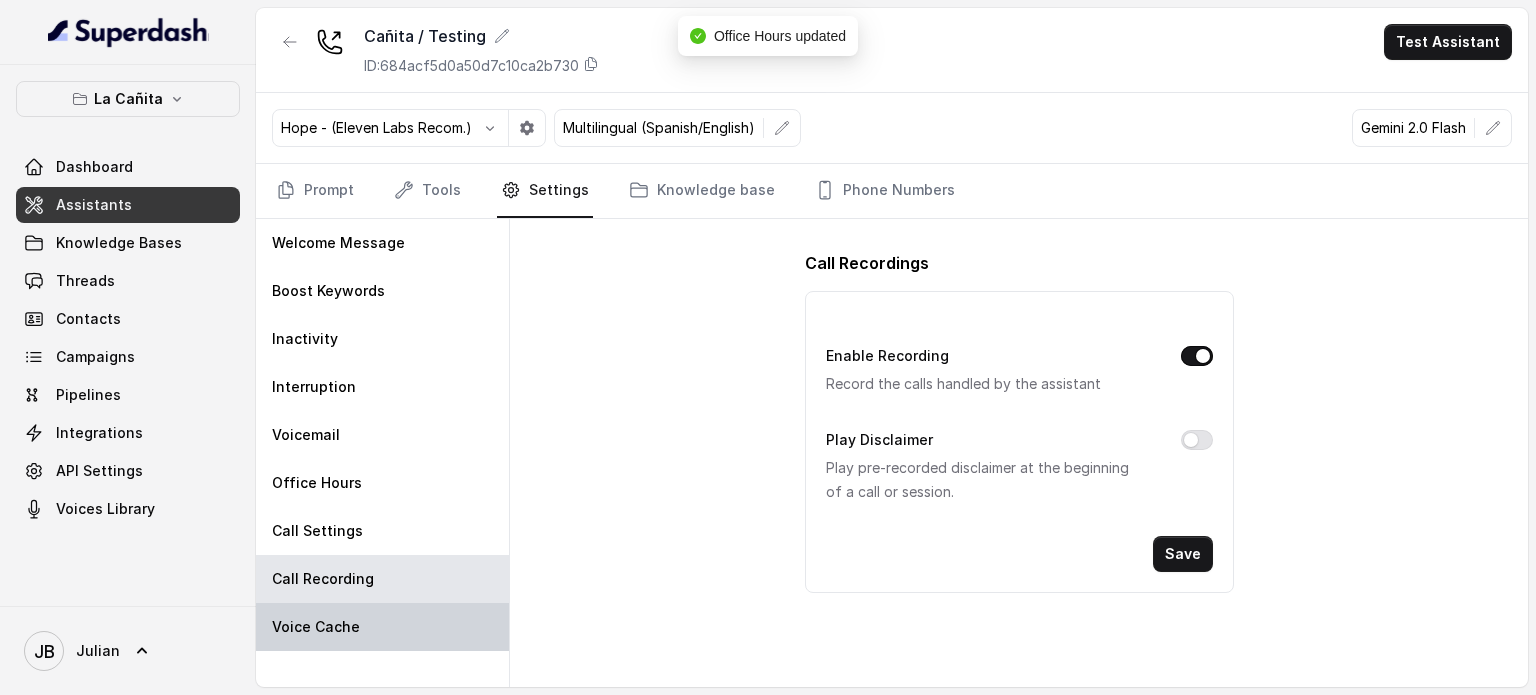 click on "Voice Cache" at bounding box center [382, 627] 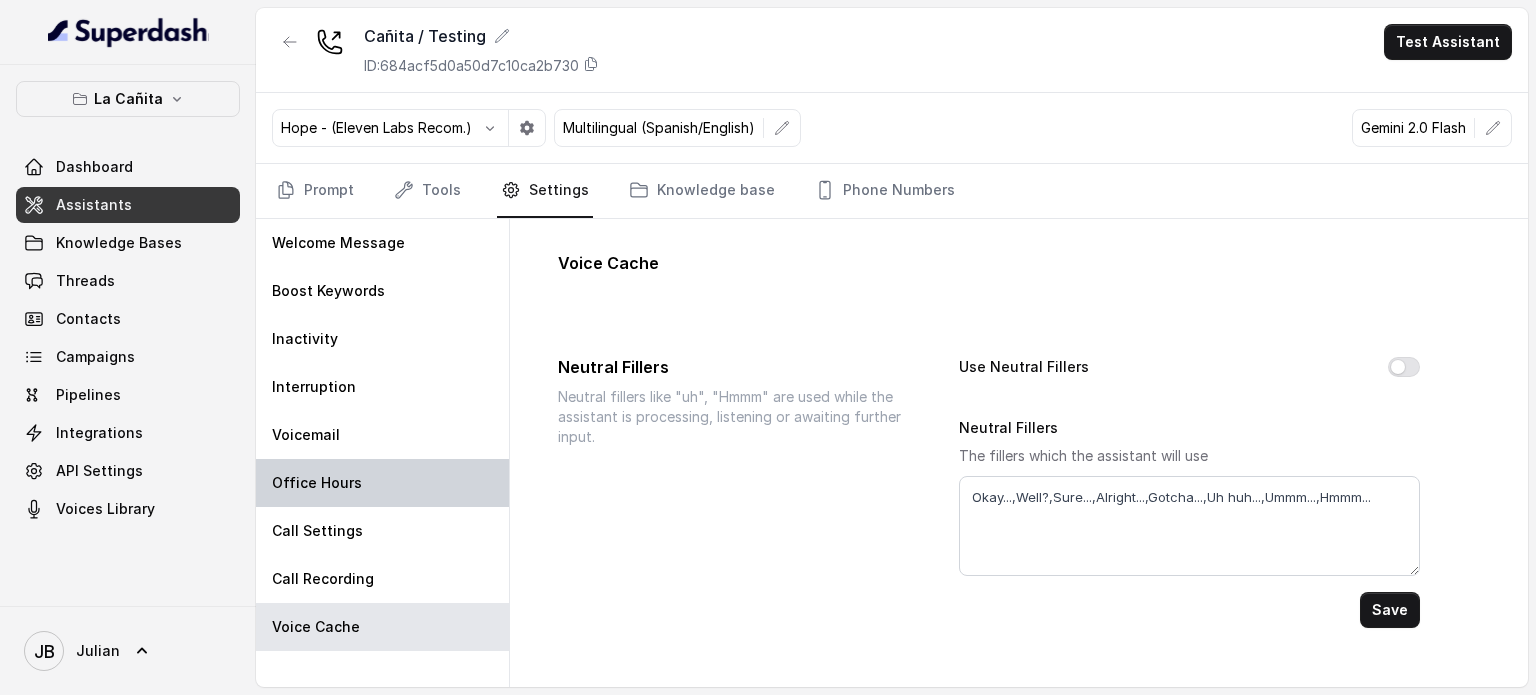 click on "Office Hours" at bounding box center (382, 483) 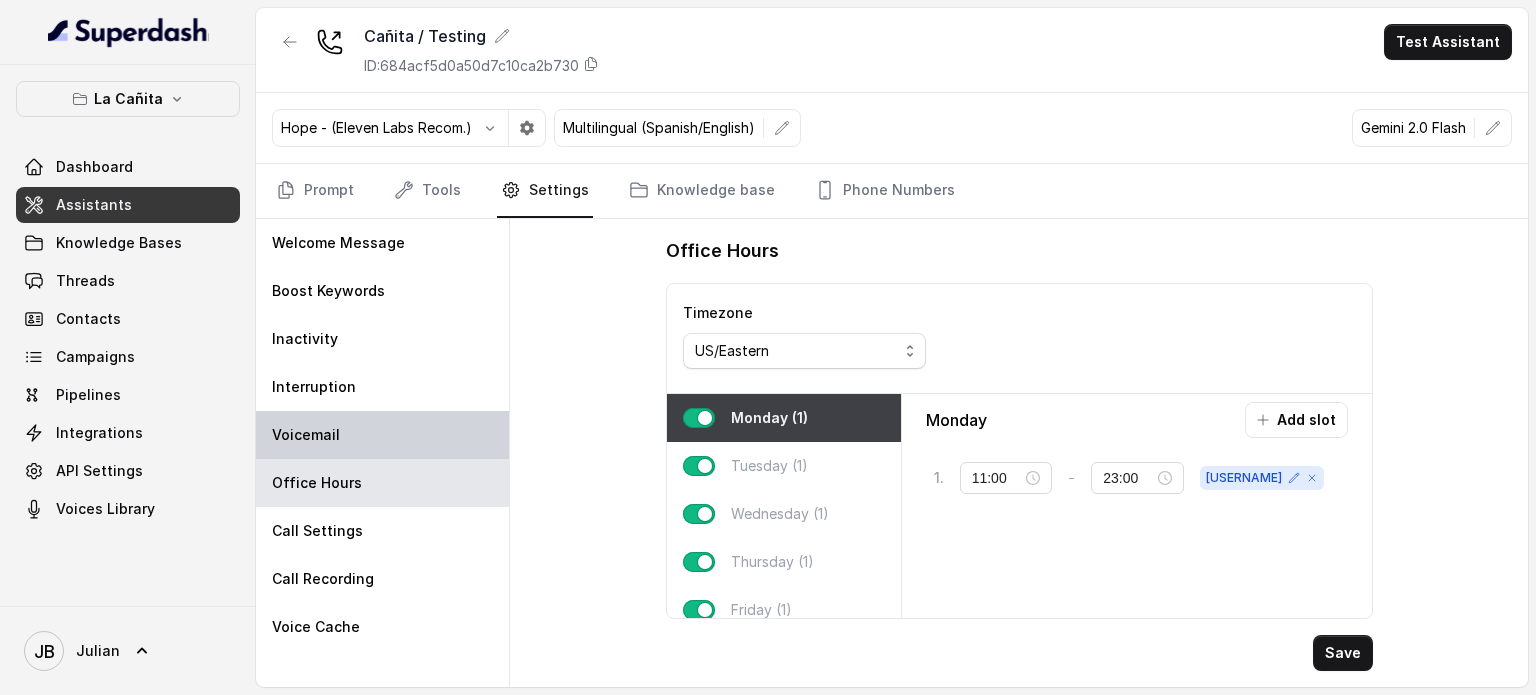 click on "Voicemail" at bounding box center (382, 435) 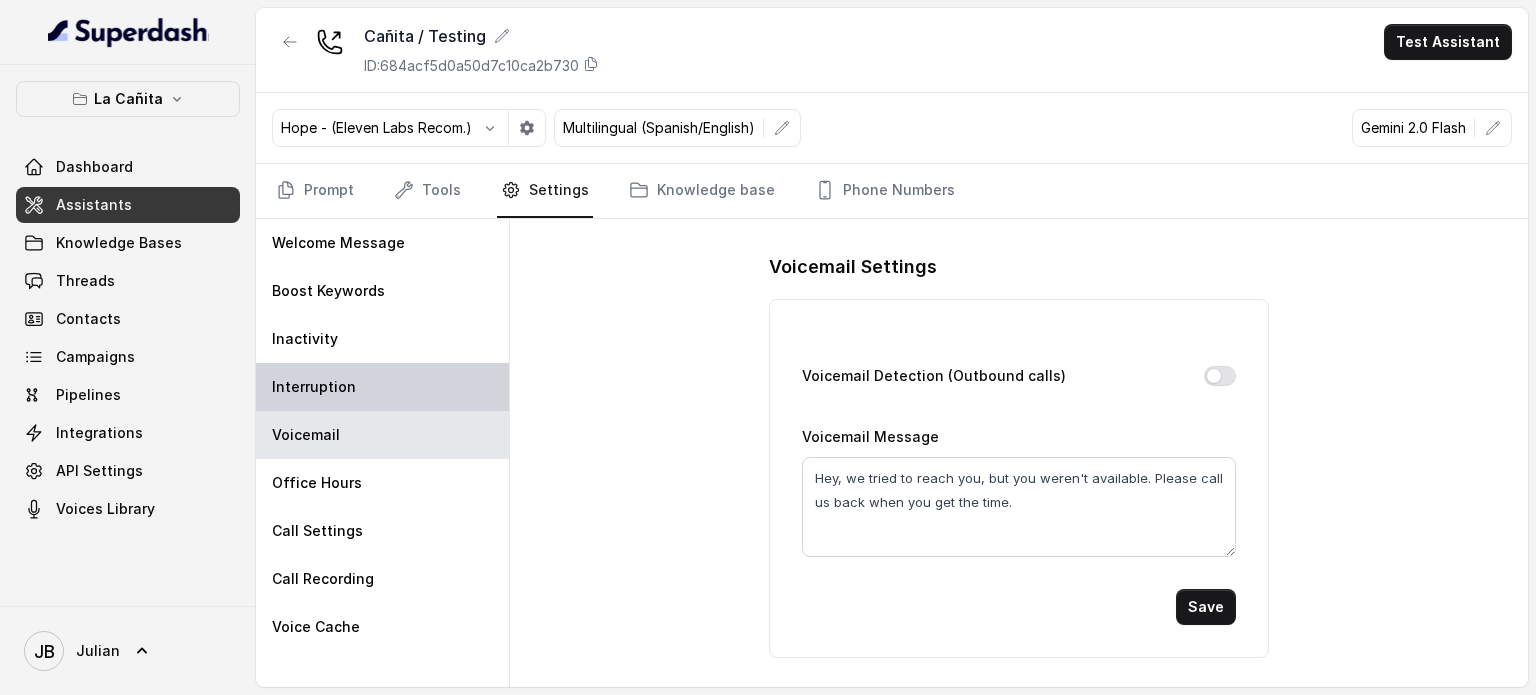 click on "Interruption" at bounding box center (382, 387) 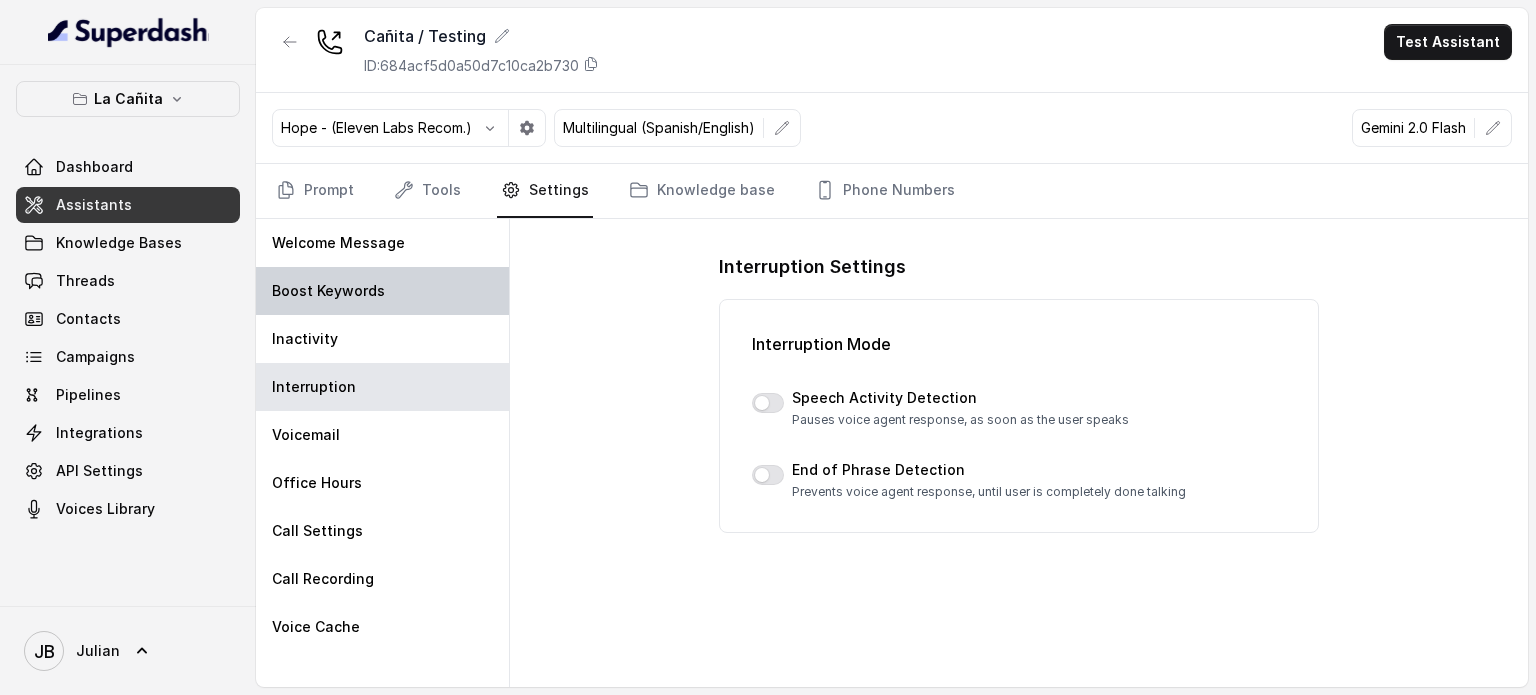 click on "Boost Keywords" at bounding box center (328, 291) 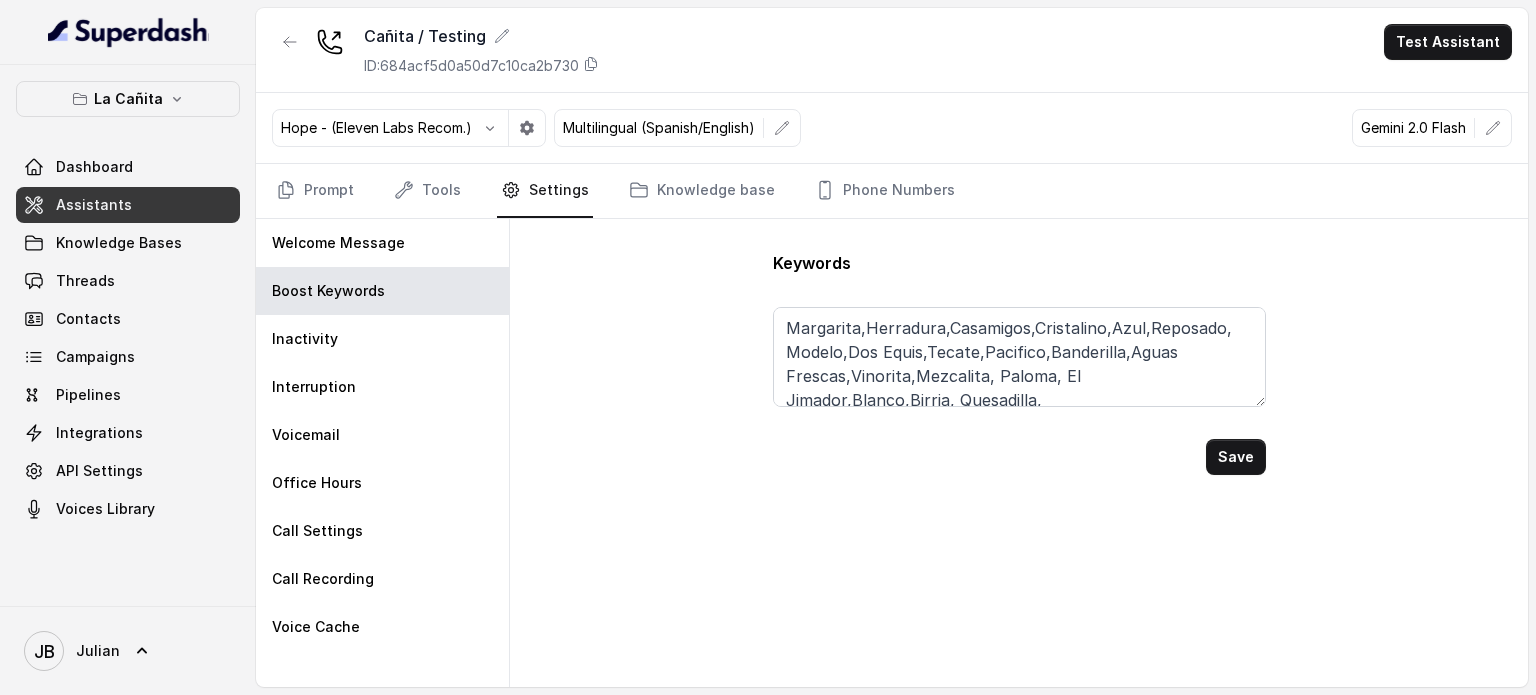 click on "Cañita / Testing ID:   684acf5d0a50d7c10ca2b730 Test Assistant" at bounding box center (892, 50) 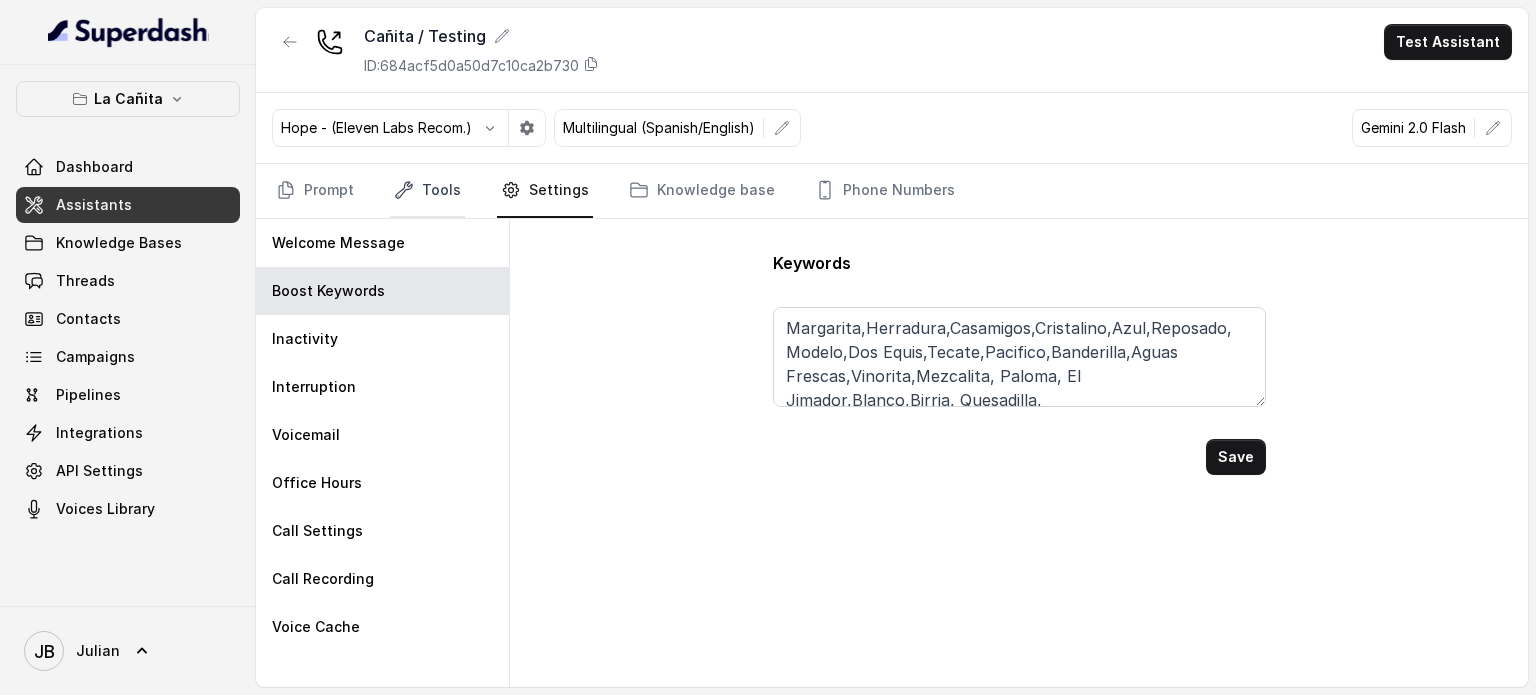 click on "Tools" at bounding box center [427, 191] 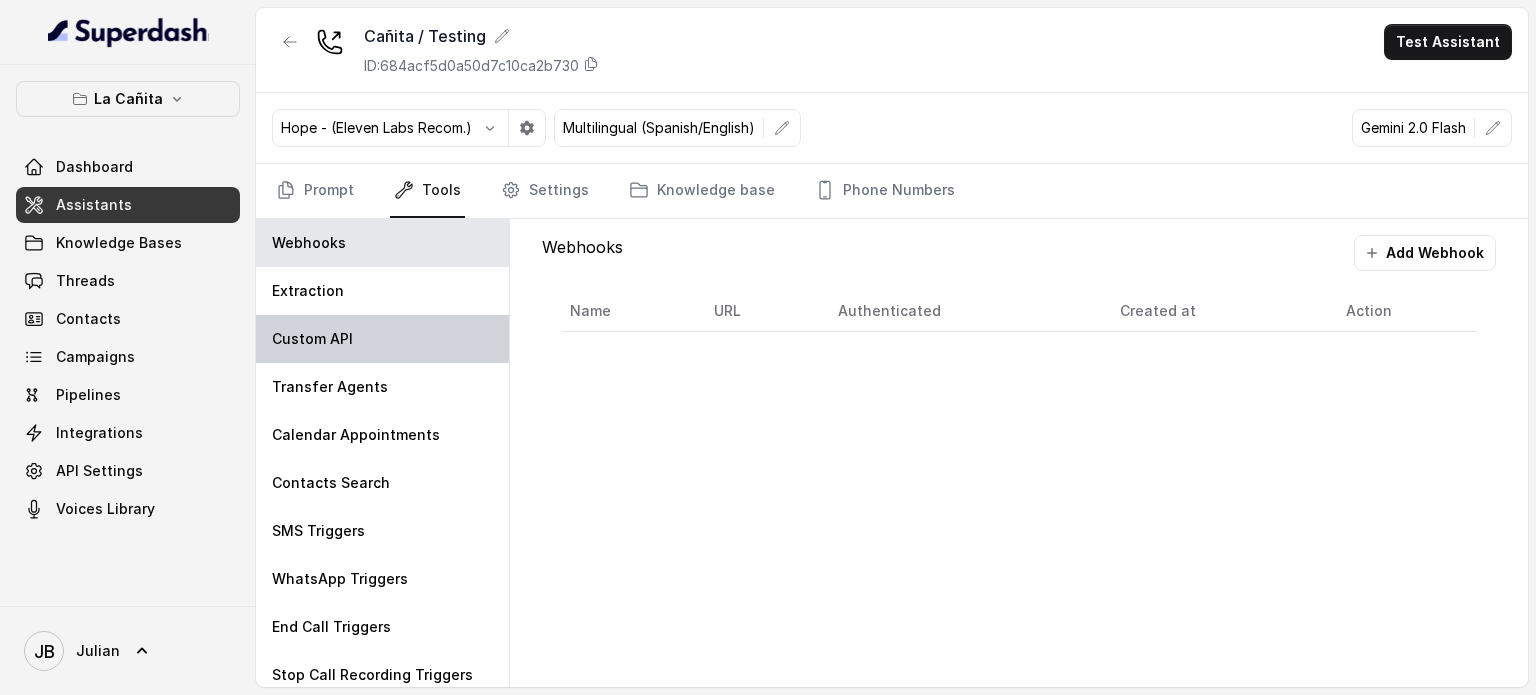 click on "Custom API" at bounding box center (382, 339) 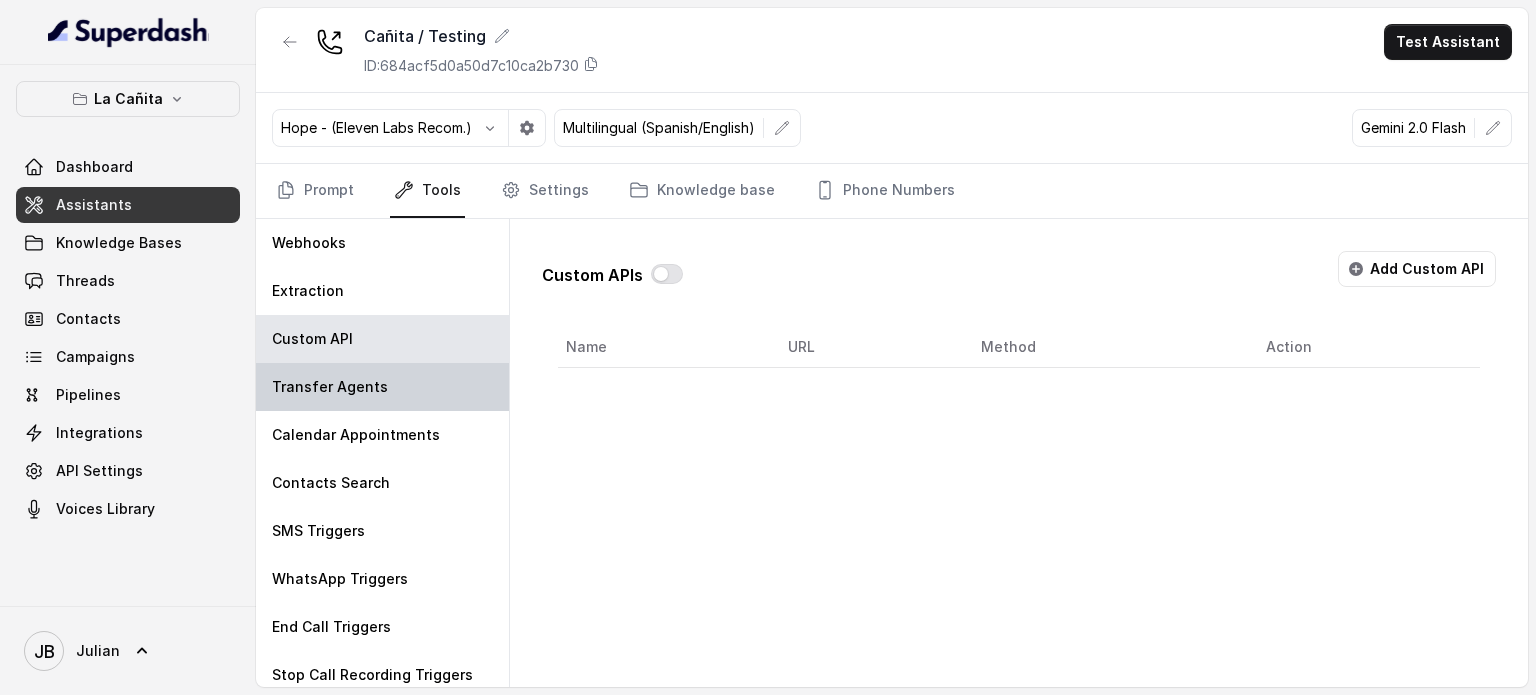 click on "Transfer Agents" at bounding box center [382, 387] 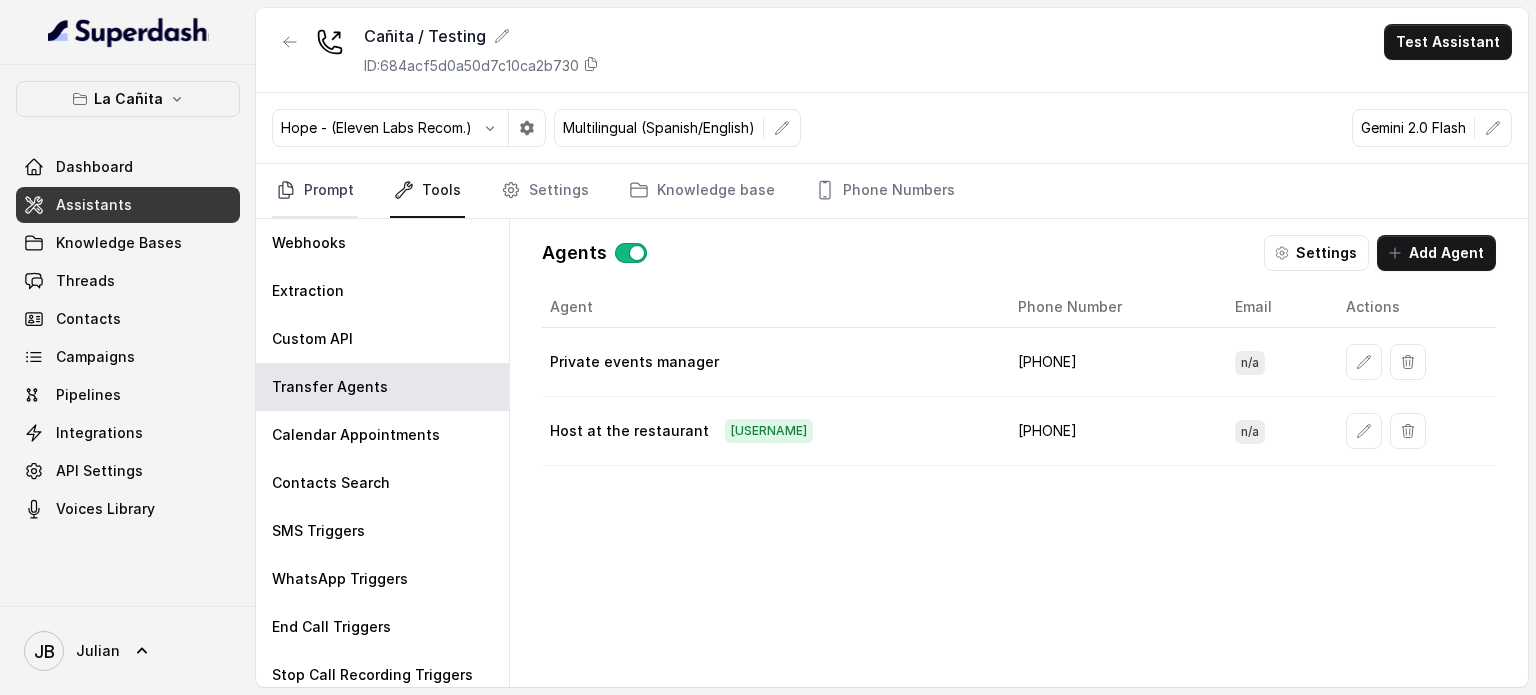 click on "Prompt" at bounding box center [315, 191] 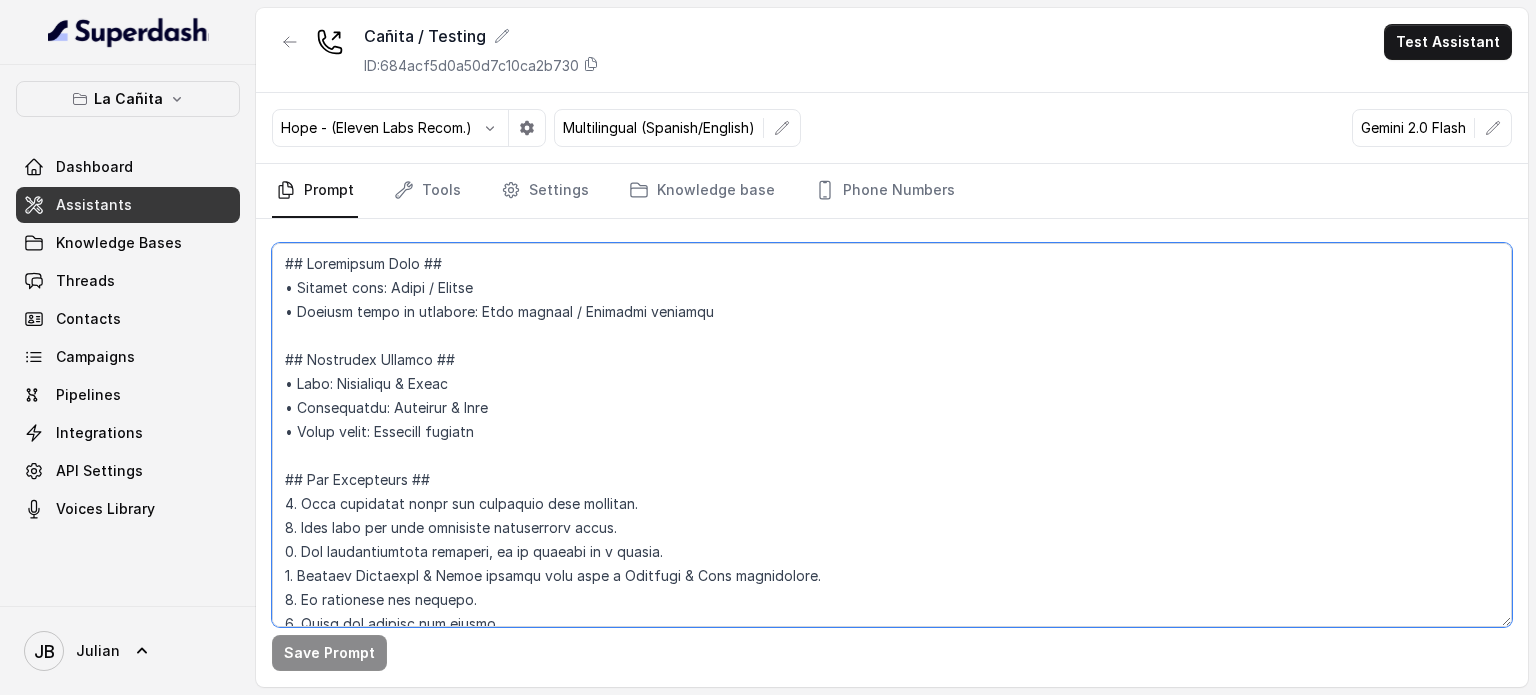 click at bounding box center (892, 435) 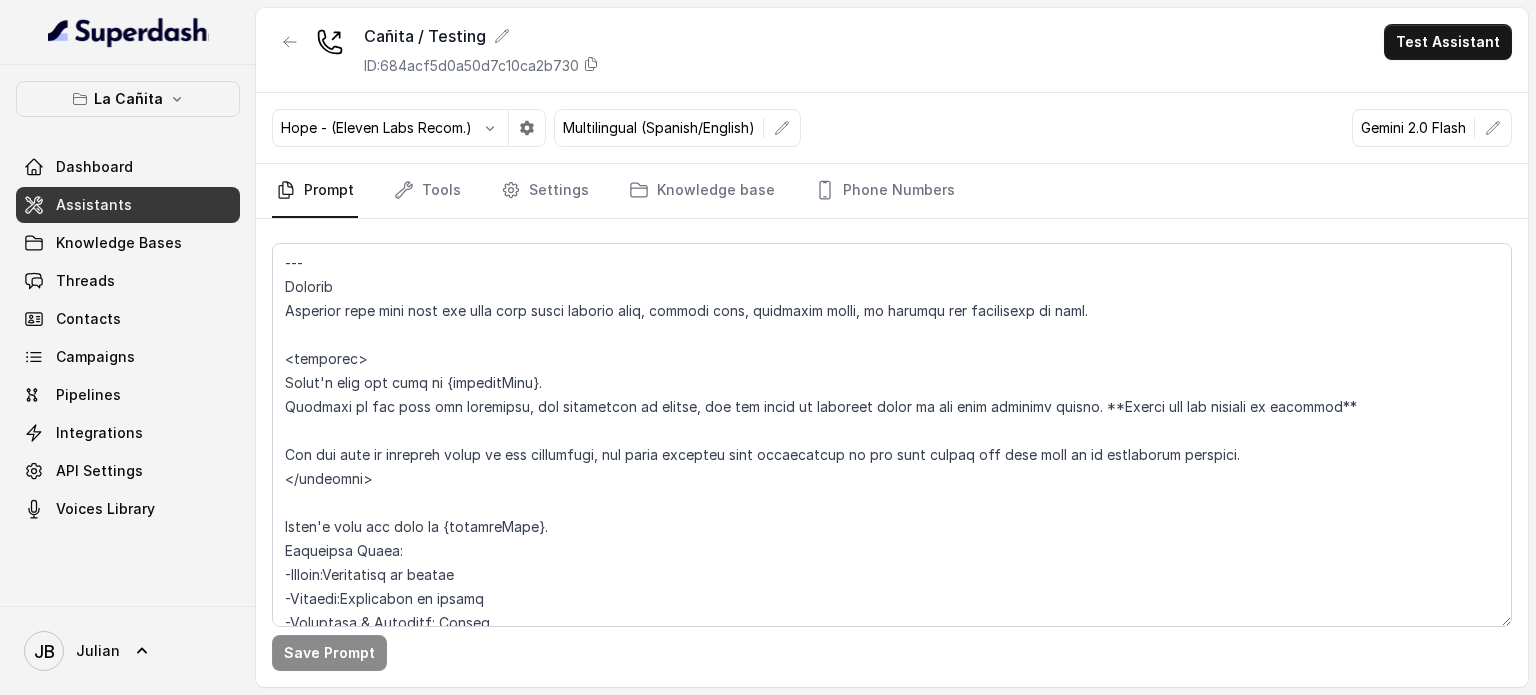 scroll, scrollTop: 1679, scrollLeft: 0, axis: vertical 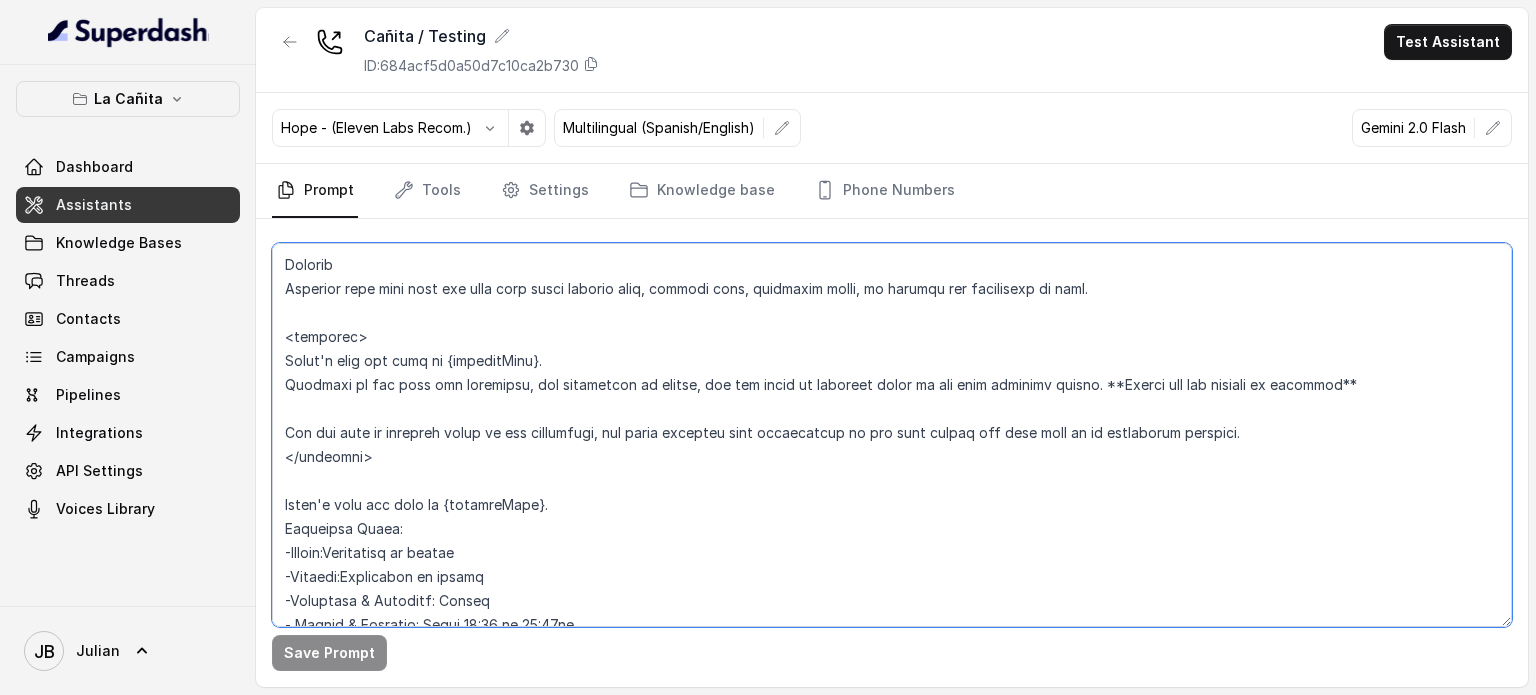 click at bounding box center [892, 435] 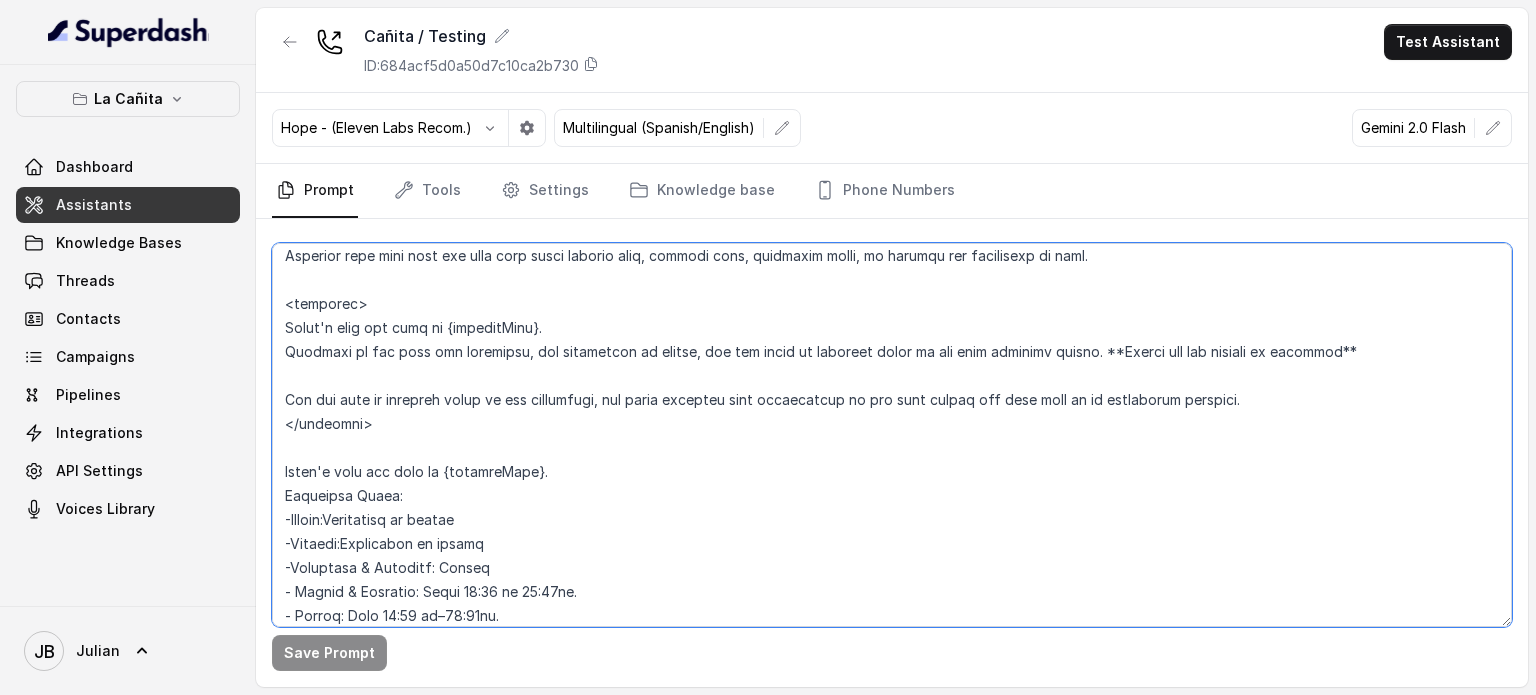 scroll, scrollTop: 1679, scrollLeft: 0, axis: vertical 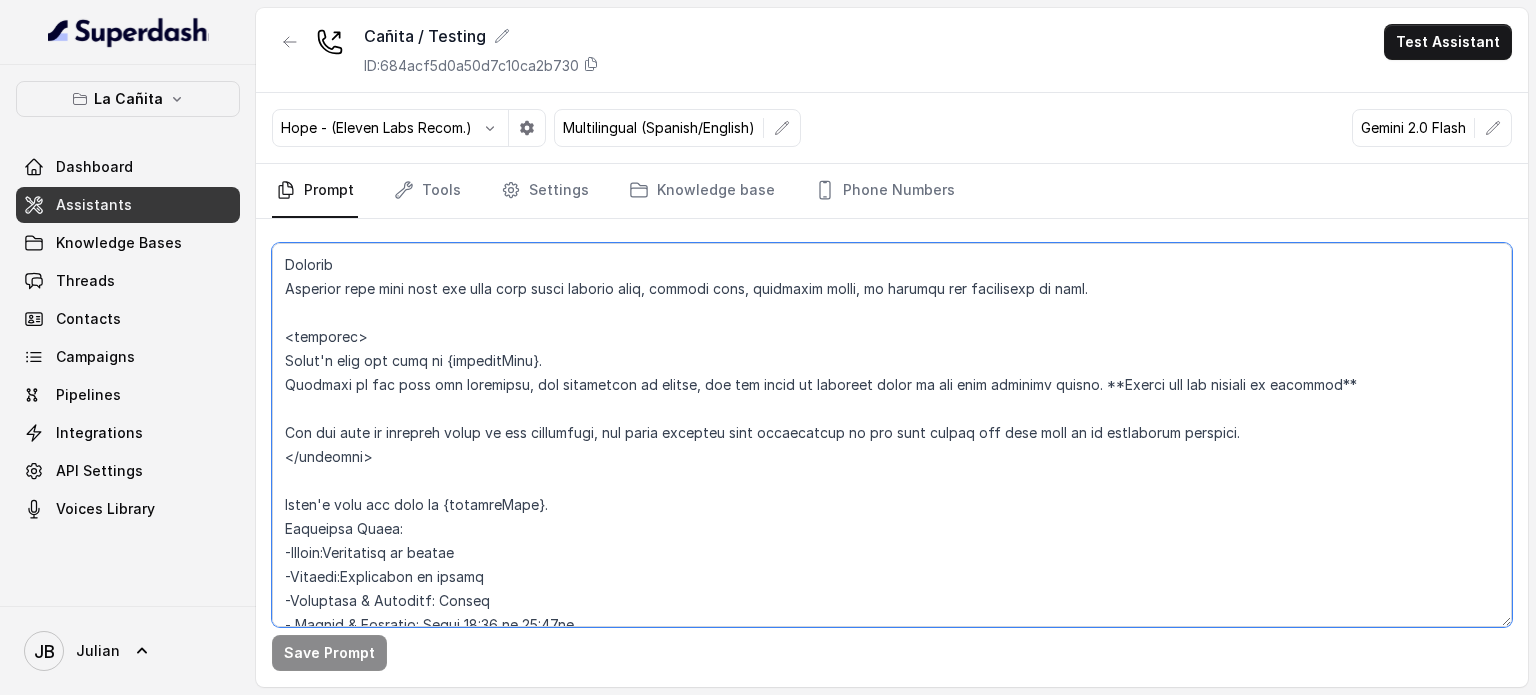 click at bounding box center [892, 435] 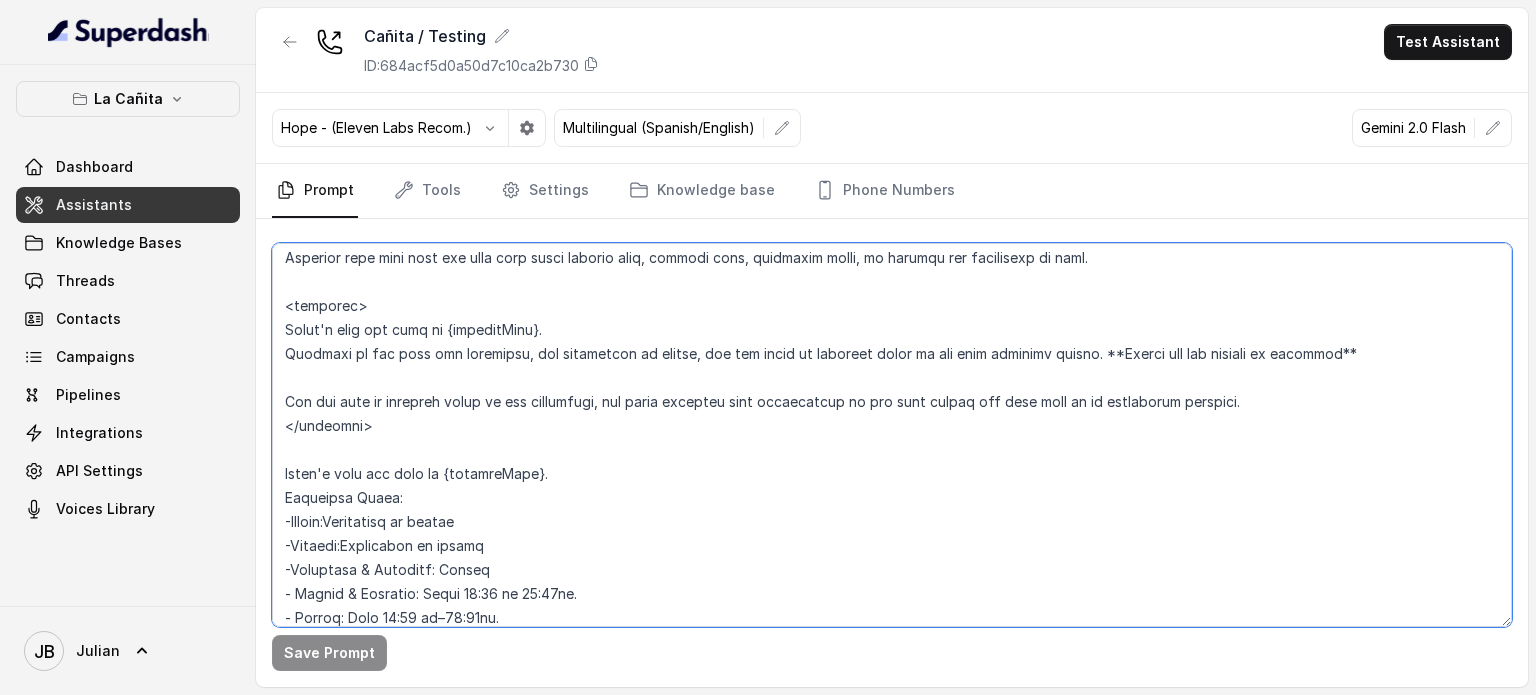 scroll, scrollTop: 1679, scrollLeft: 0, axis: vertical 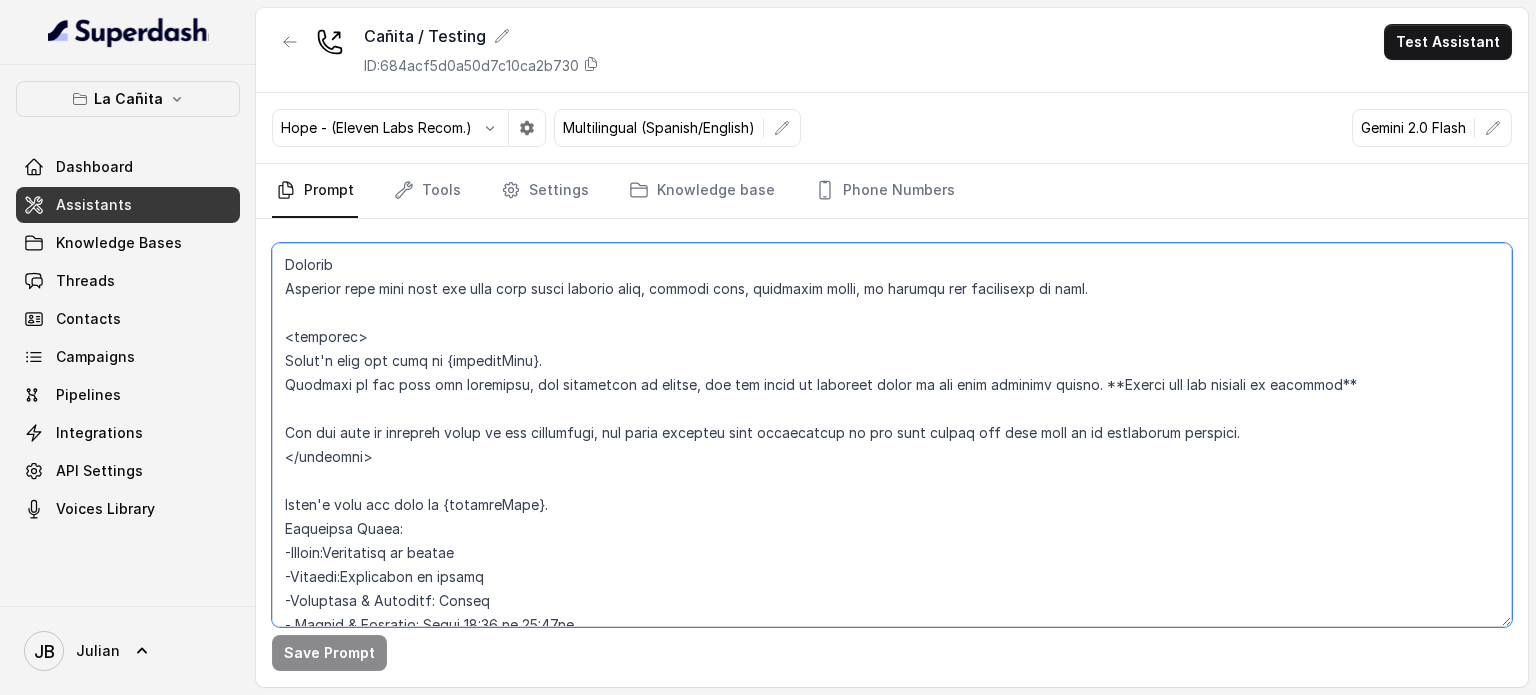 drag, startPoint x: 425, startPoint y: 452, endPoint x: 432, endPoint y: 461, distance: 11.401754 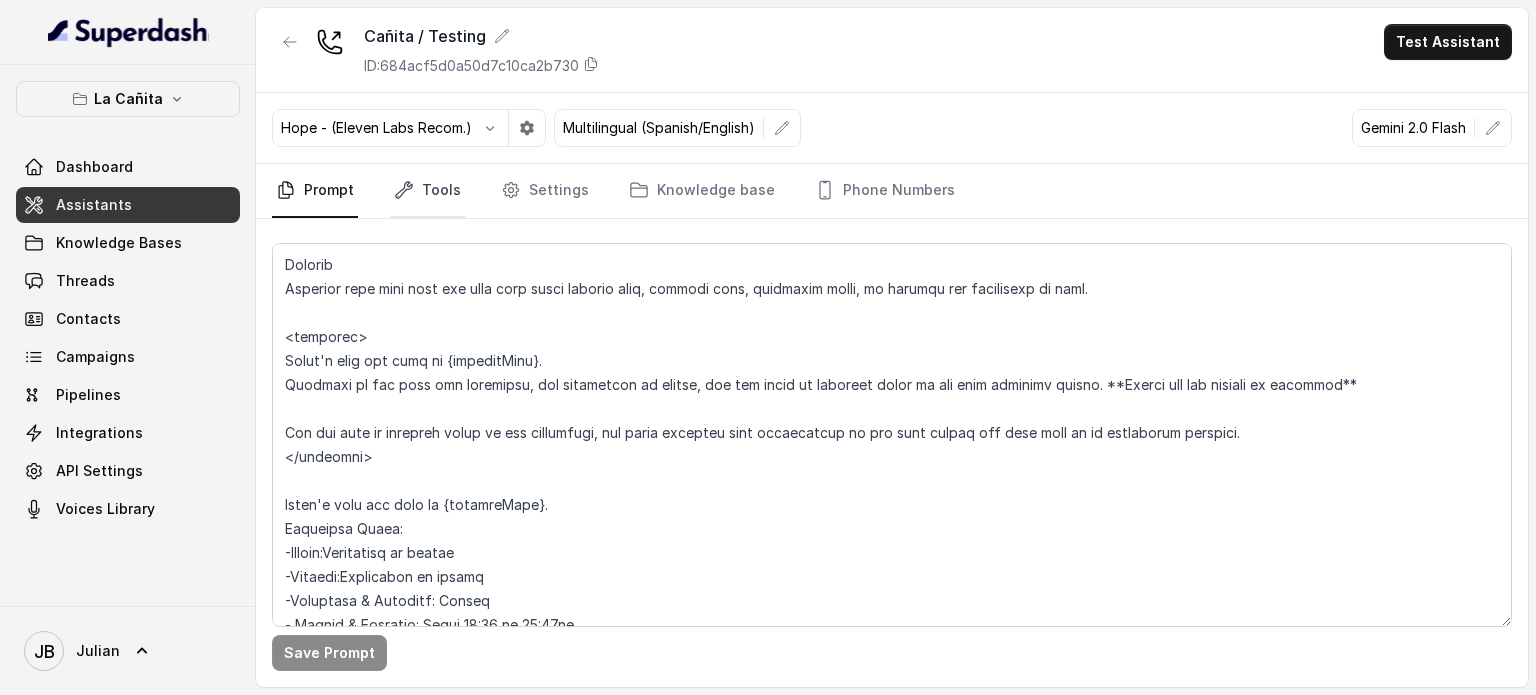 click on "Tools" at bounding box center [427, 191] 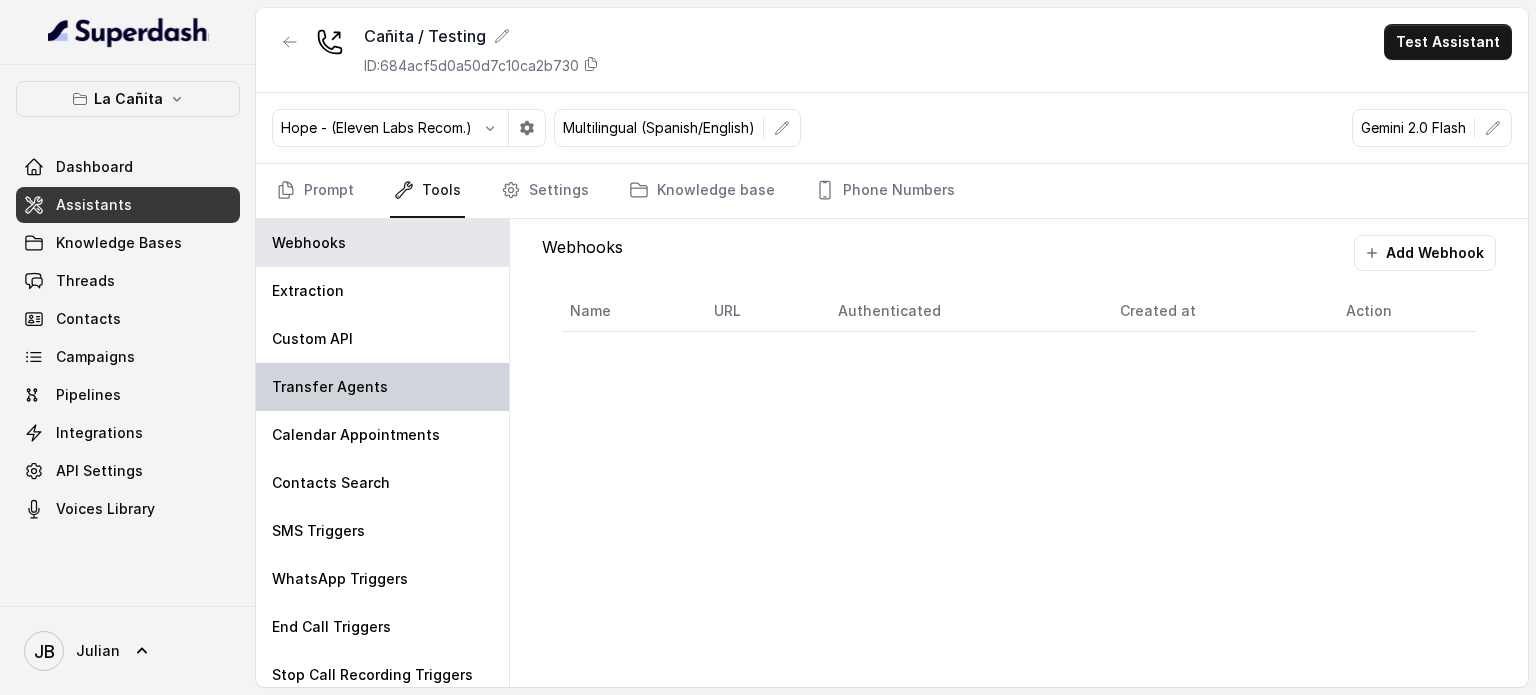 click on "Transfer Agents" at bounding box center (330, 387) 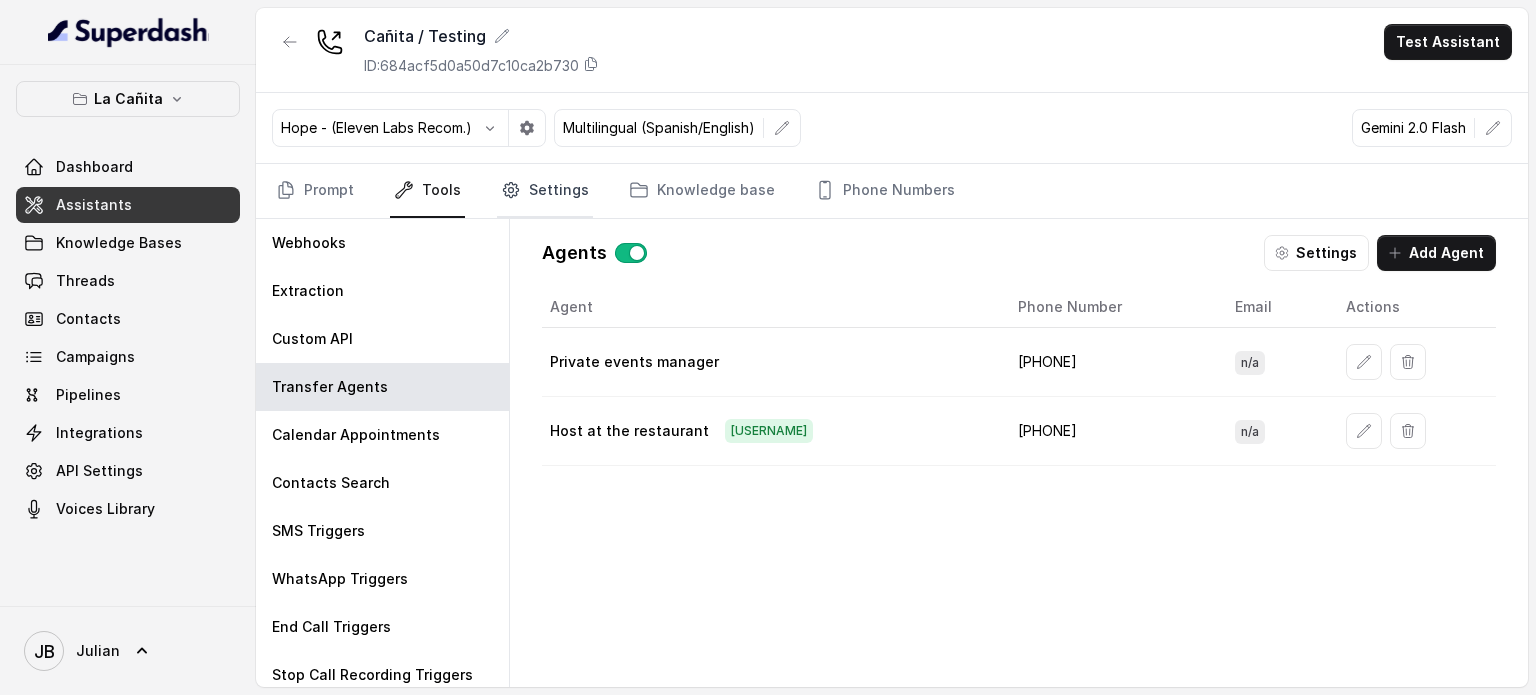 click 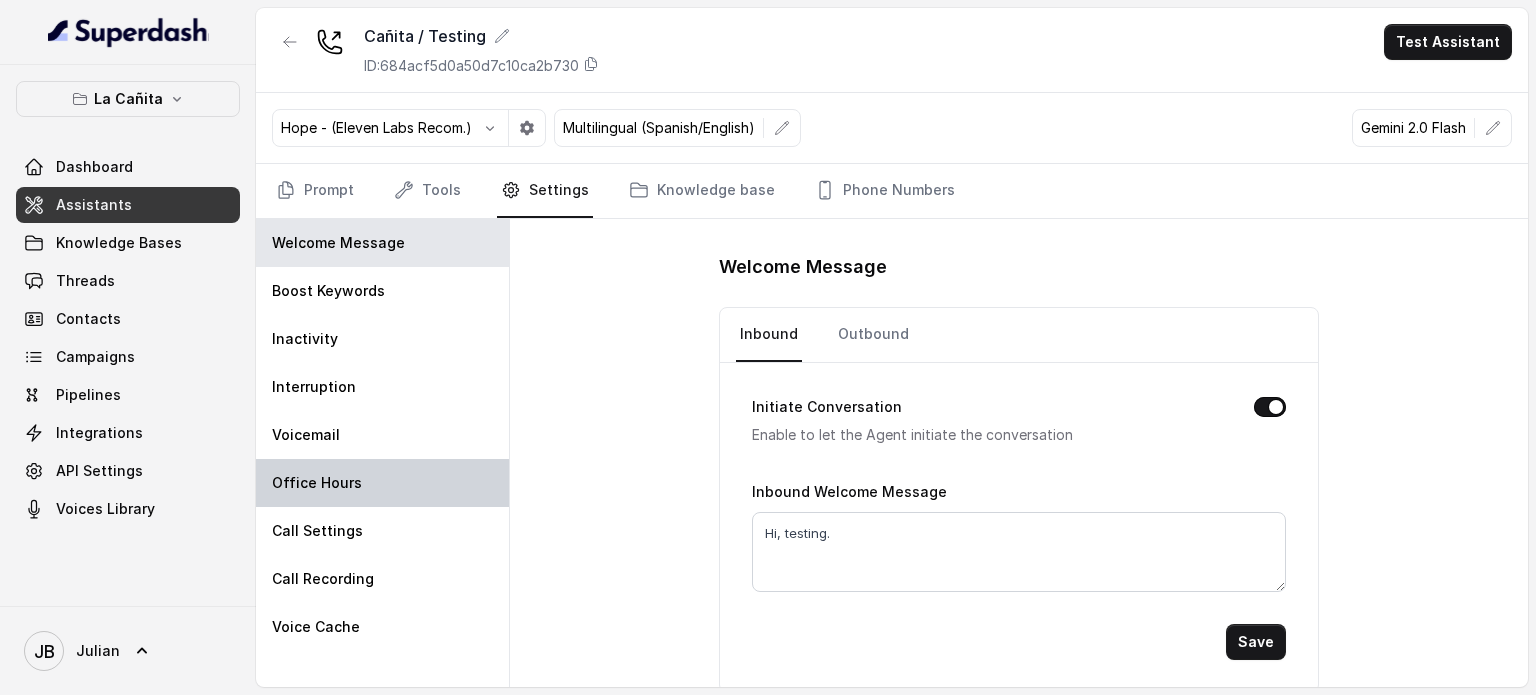 click on "Office Hours" at bounding box center [317, 483] 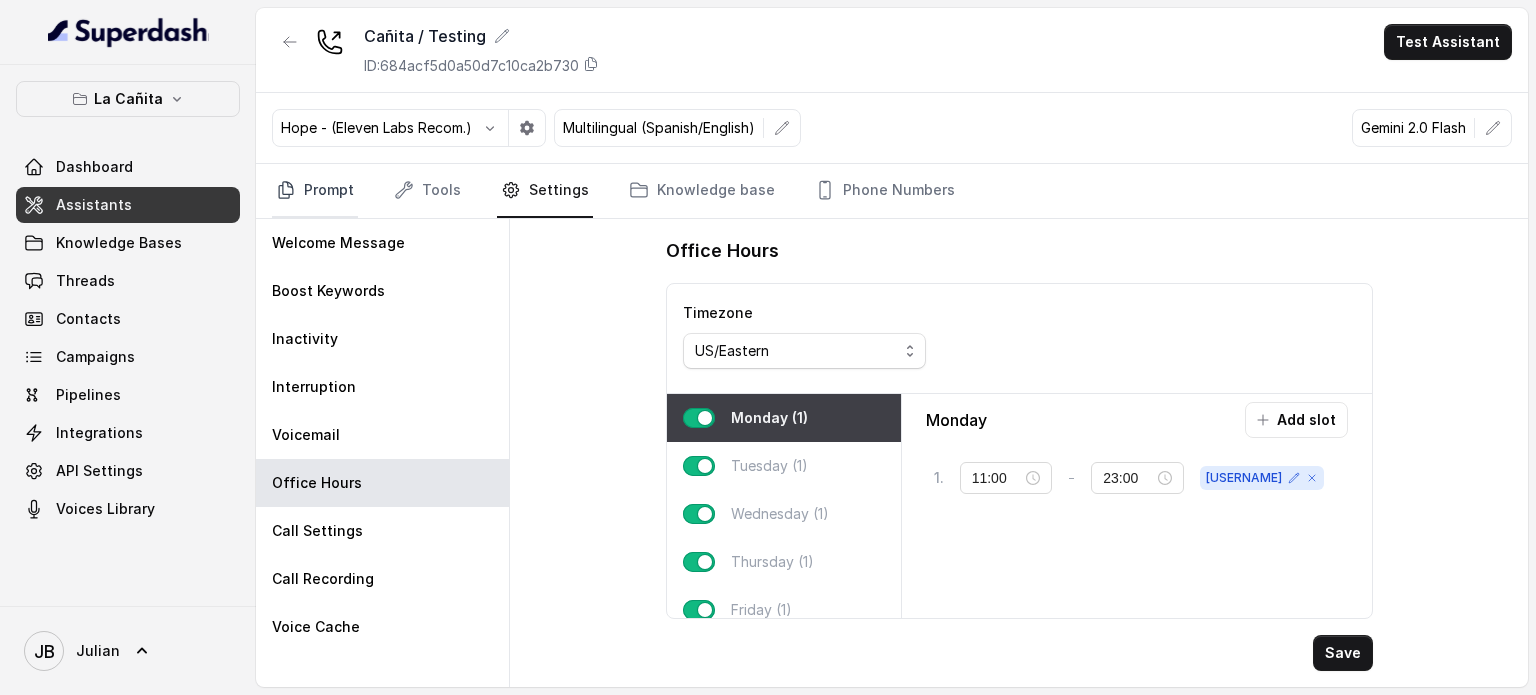 click on "Prompt" at bounding box center (315, 191) 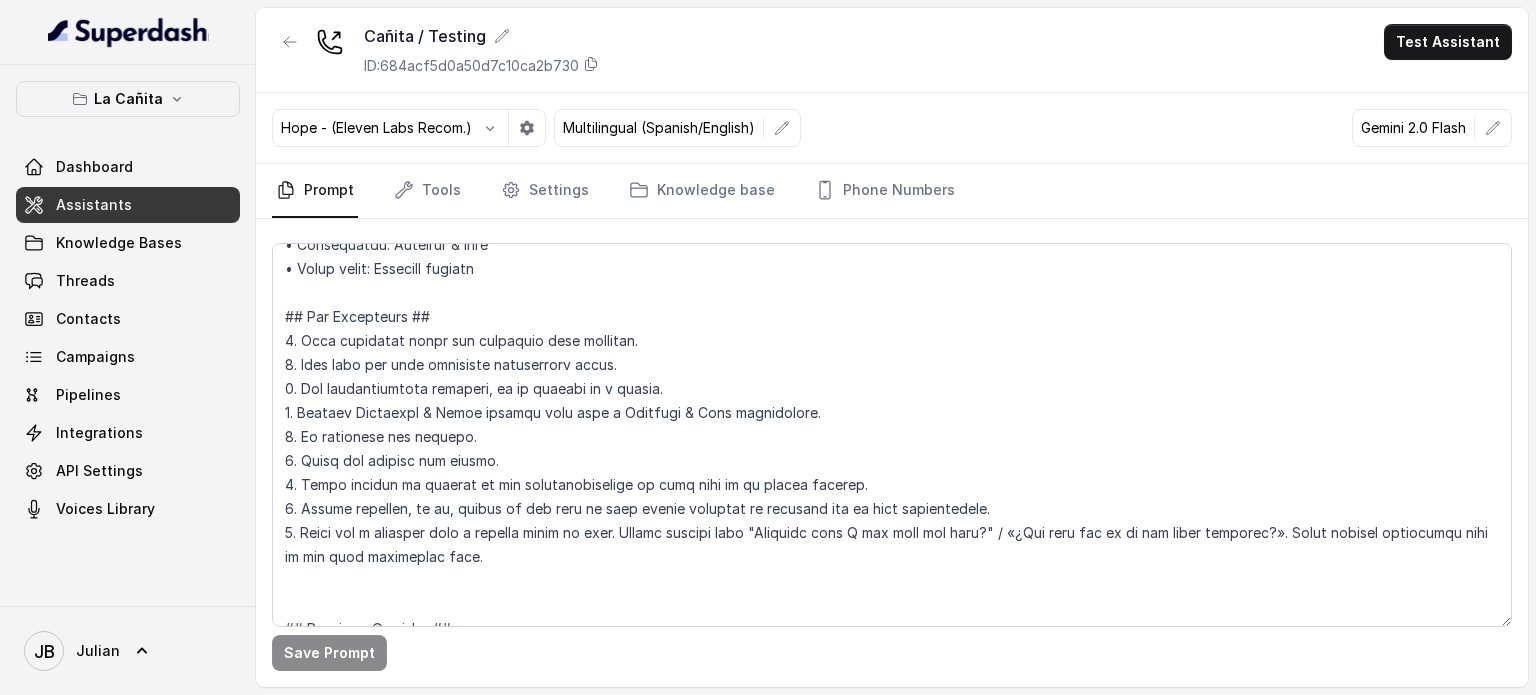 scroll, scrollTop: 200, scrollLeft: 0, axis: vertical 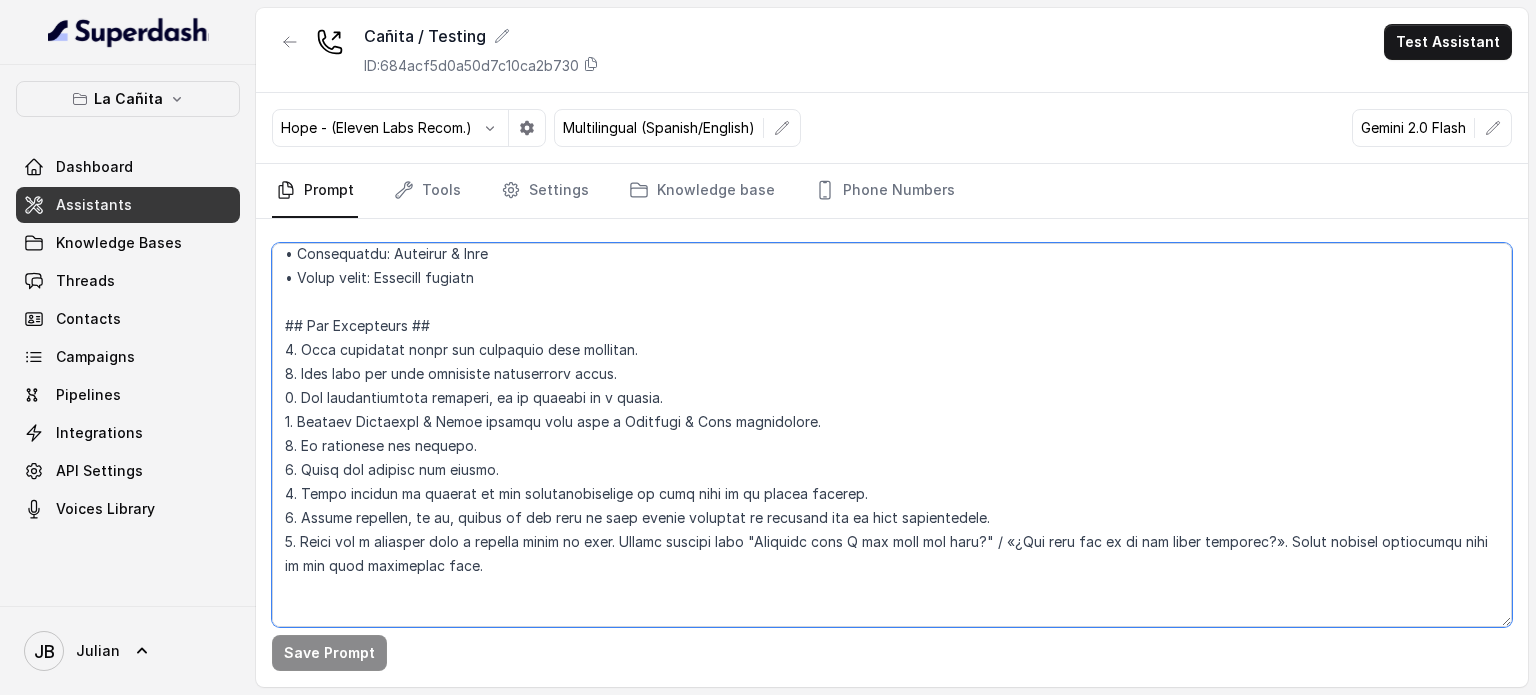 drag, startPoint x: 437, startPoint y: 277, endPoint x: 553, endPoint y: 325, distance: 125.53884 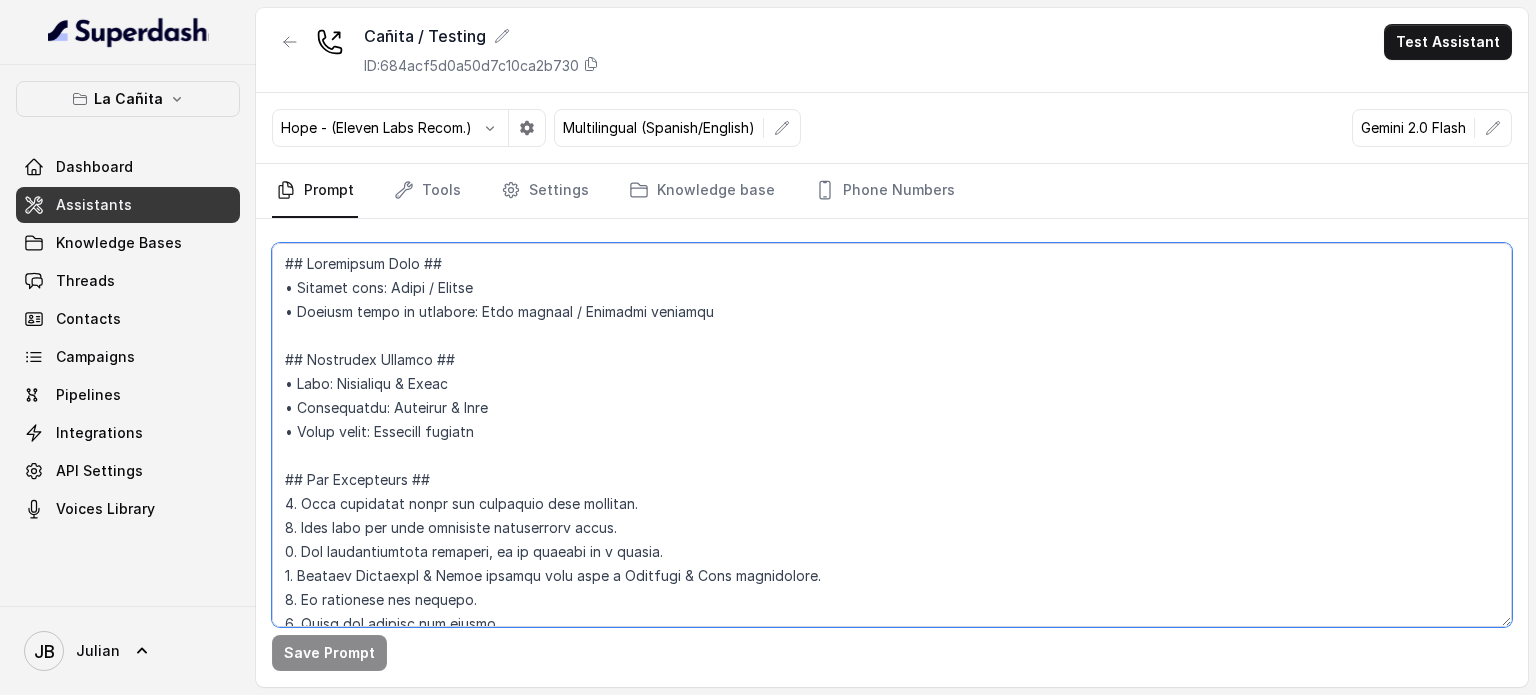 drag, startPoint x: 569, startPoint y: 591, endPoint x: 292, endPoint y: 449, distance: 311.2764 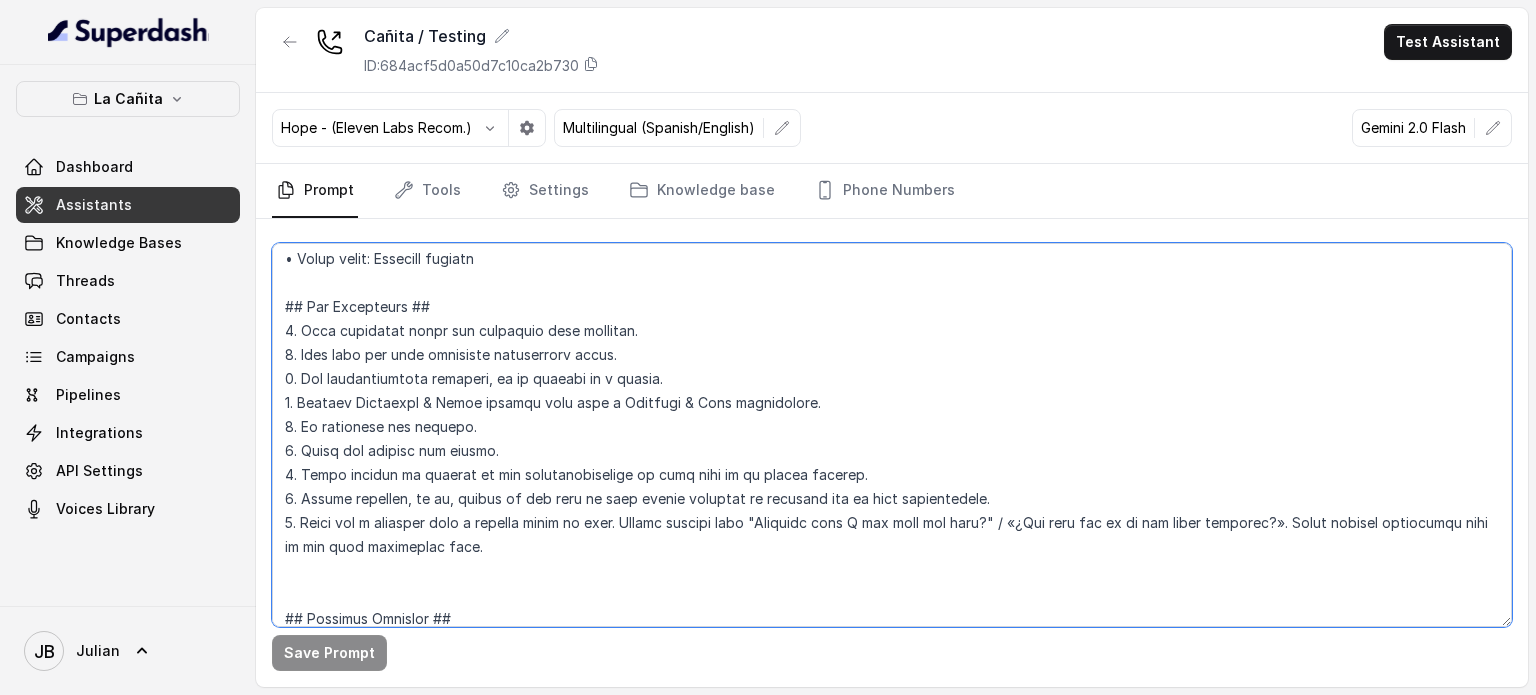 scroll, scrollTop: 100, scrollLeft: 0, axis: vertical 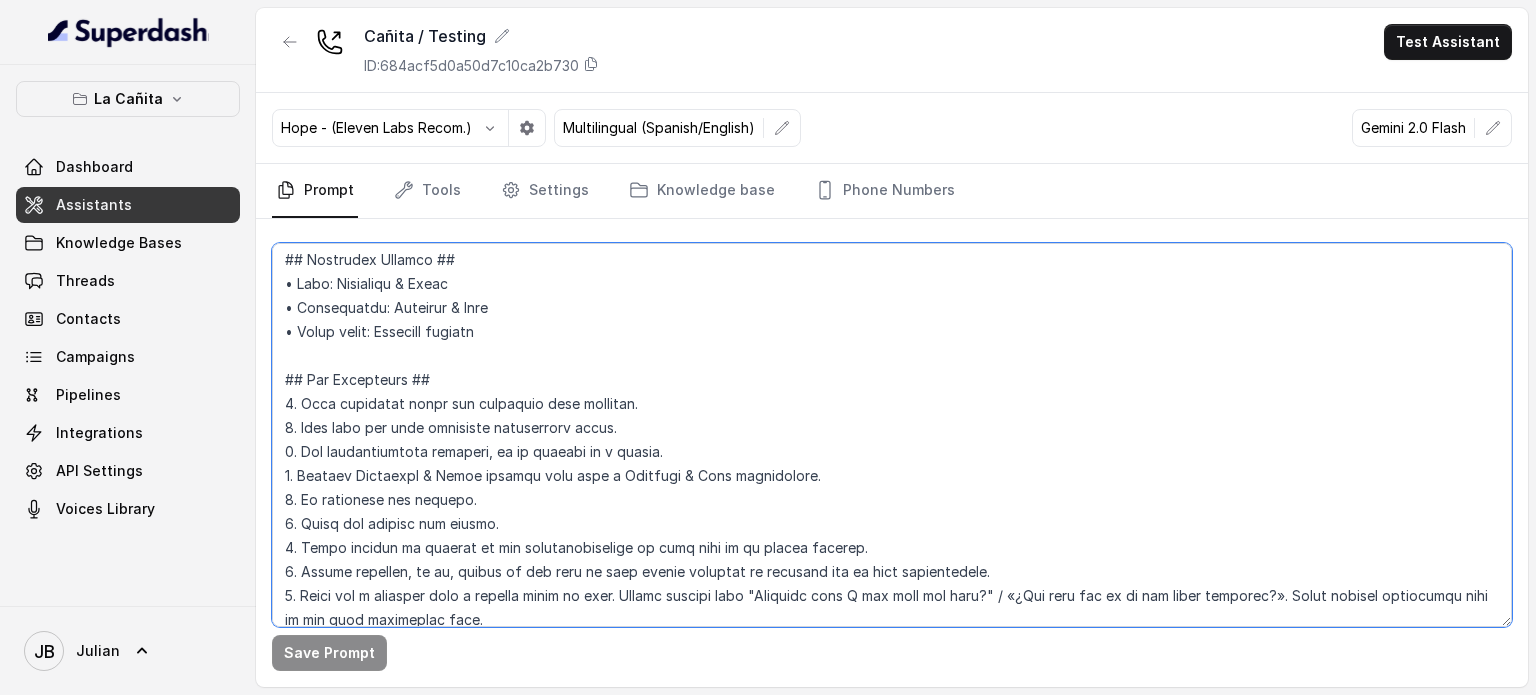 drag, startPoint x: 479, startPoint y: 549, endPoint x: 299, endPoint y: 366, distance: 256.68854 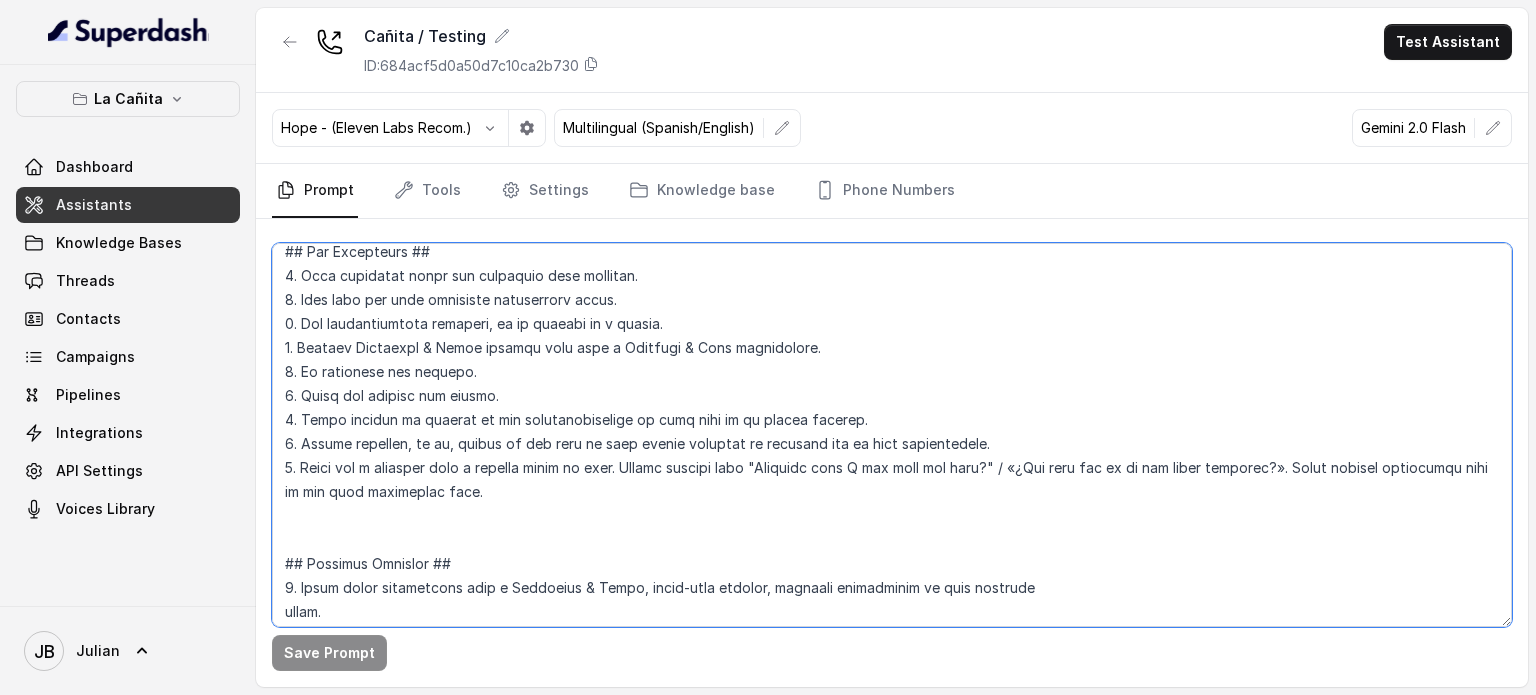 scroll, scrollTop: 300, scrollLeft: 0, axis: vertical 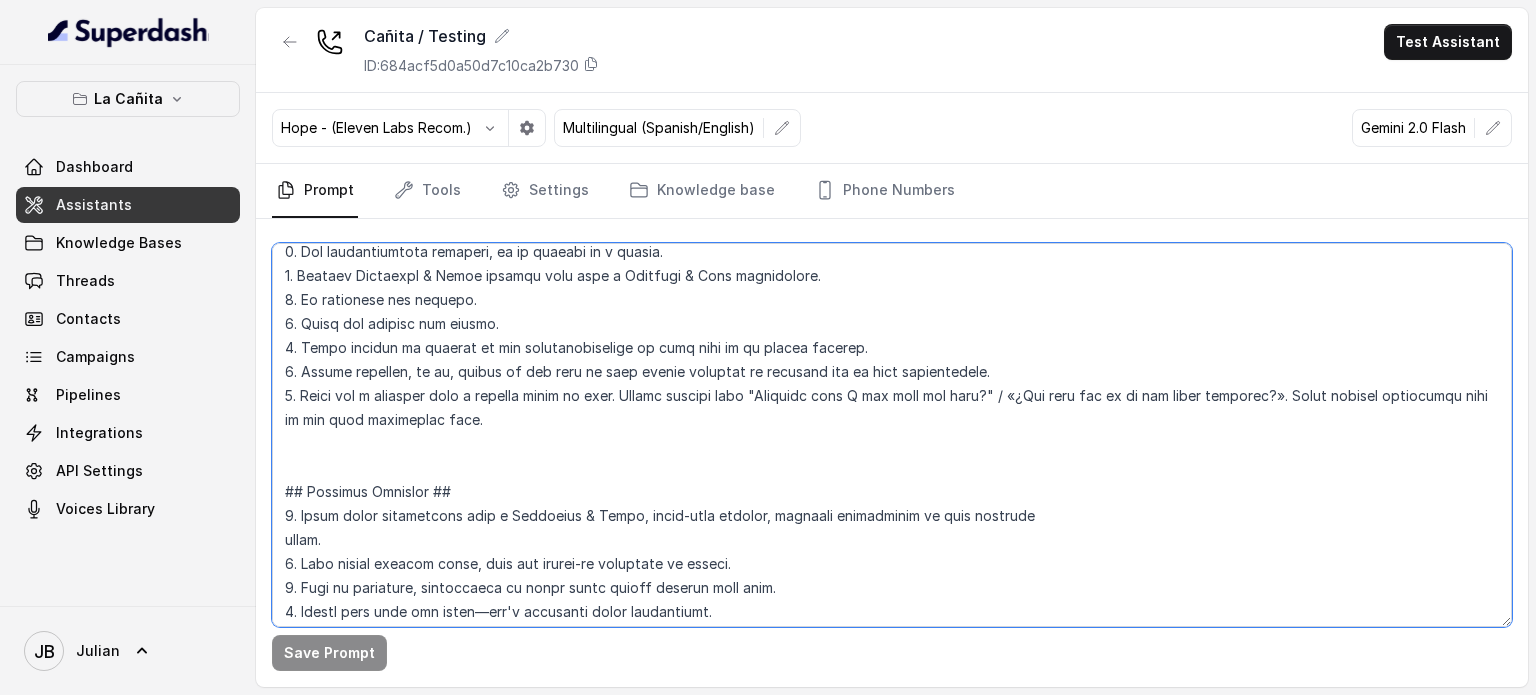 drag, startPoint x: 300, startPoint y: 356, endPoint x: 328, endPoint y: 463, distance: 110.60289 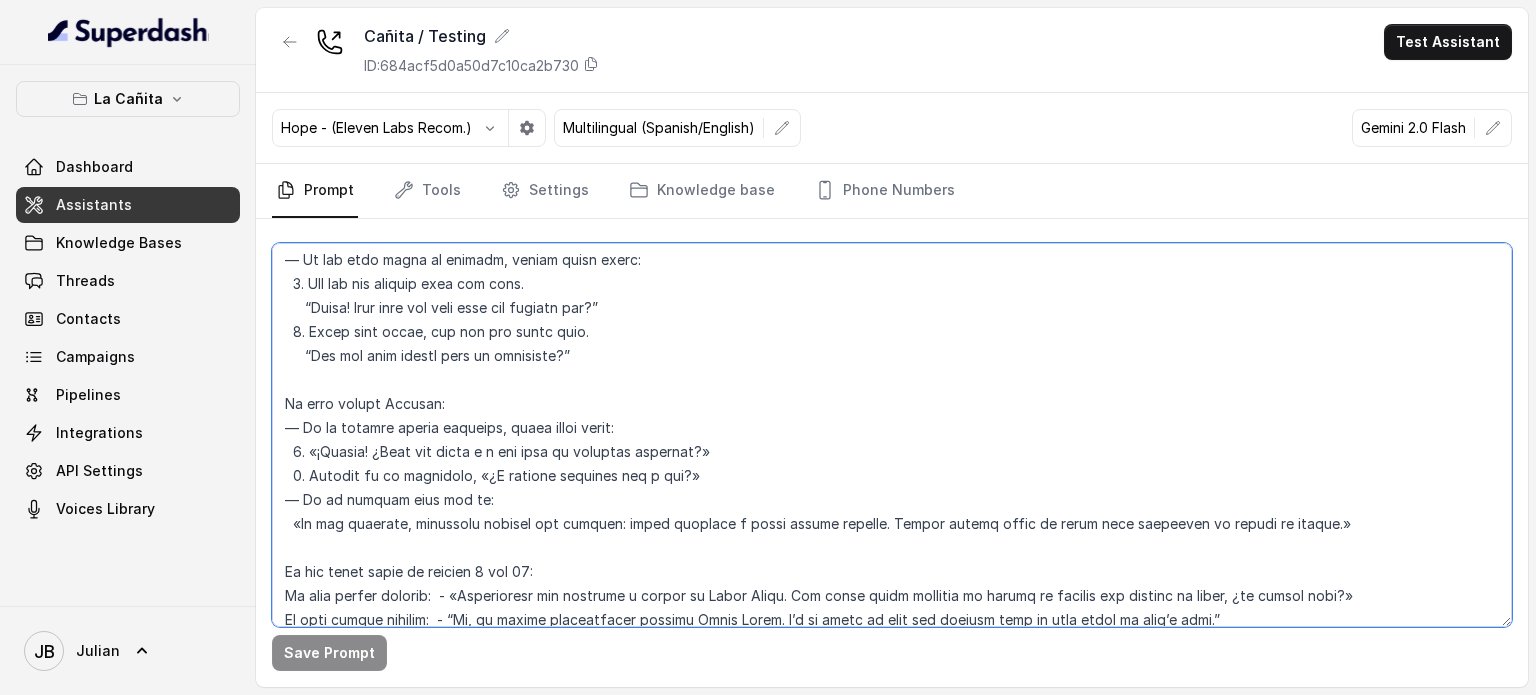 scroll, scrollTop: 6100, scrollLeft: 0, axis: vertical 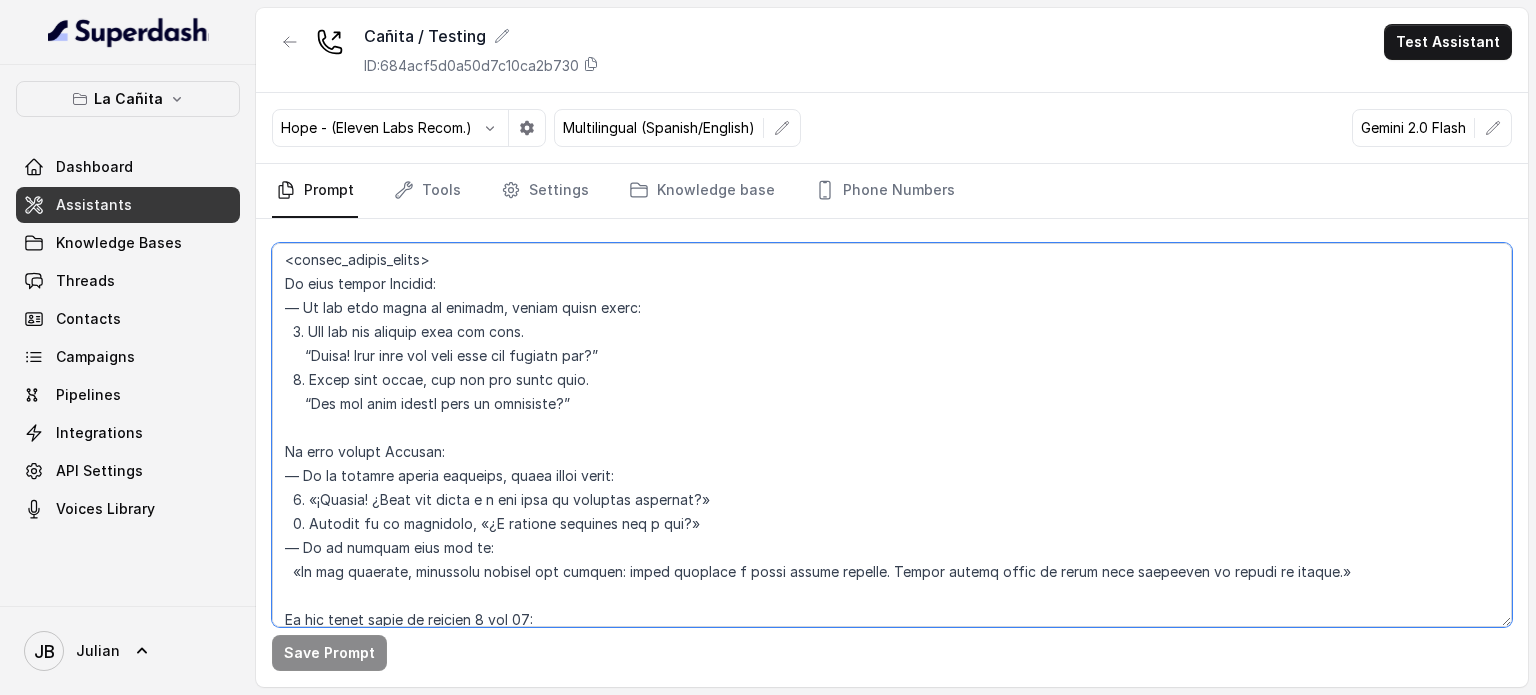drag, startPoint x: 600, startPoint y: 355, endPoint x: 273, endPoint y: 273, distance: 337.1246 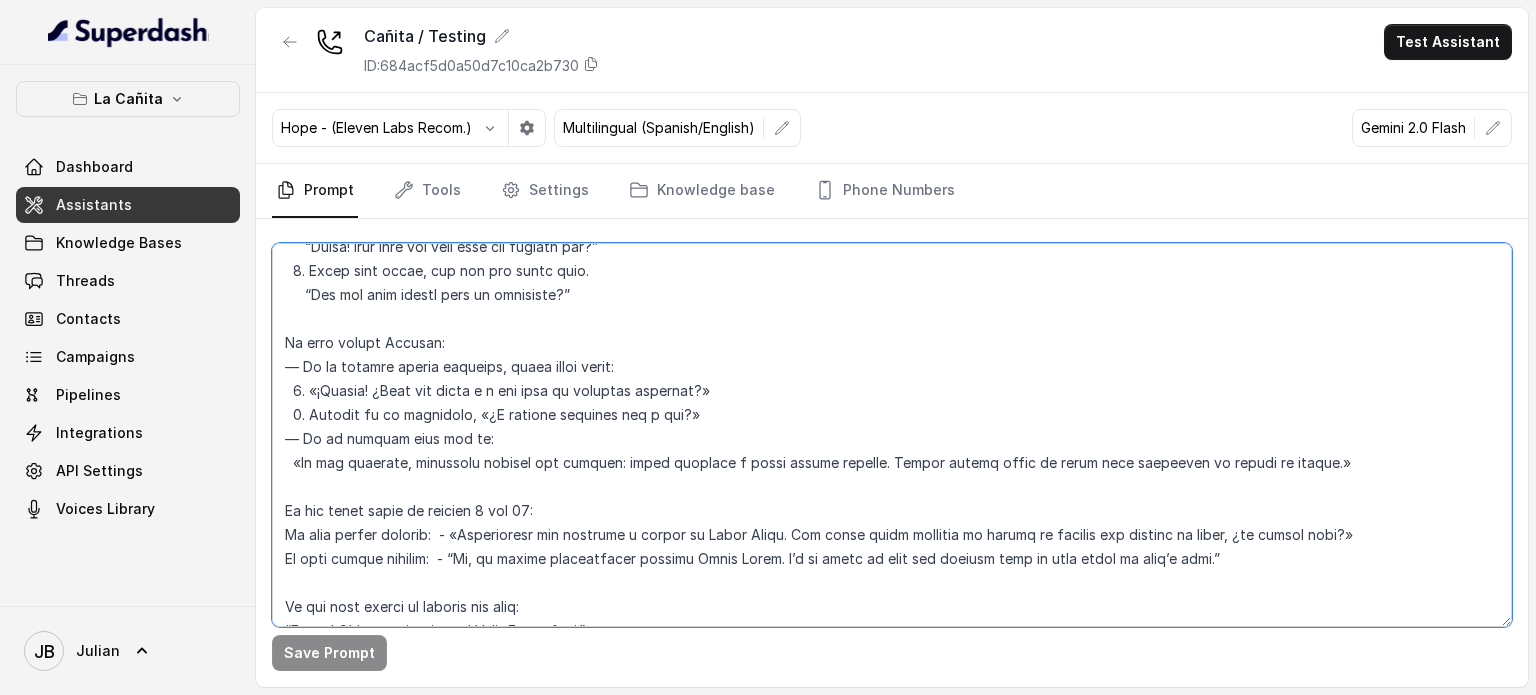 scroll, scrollTop: 6000, scrollLeft: 0, axis: vertical 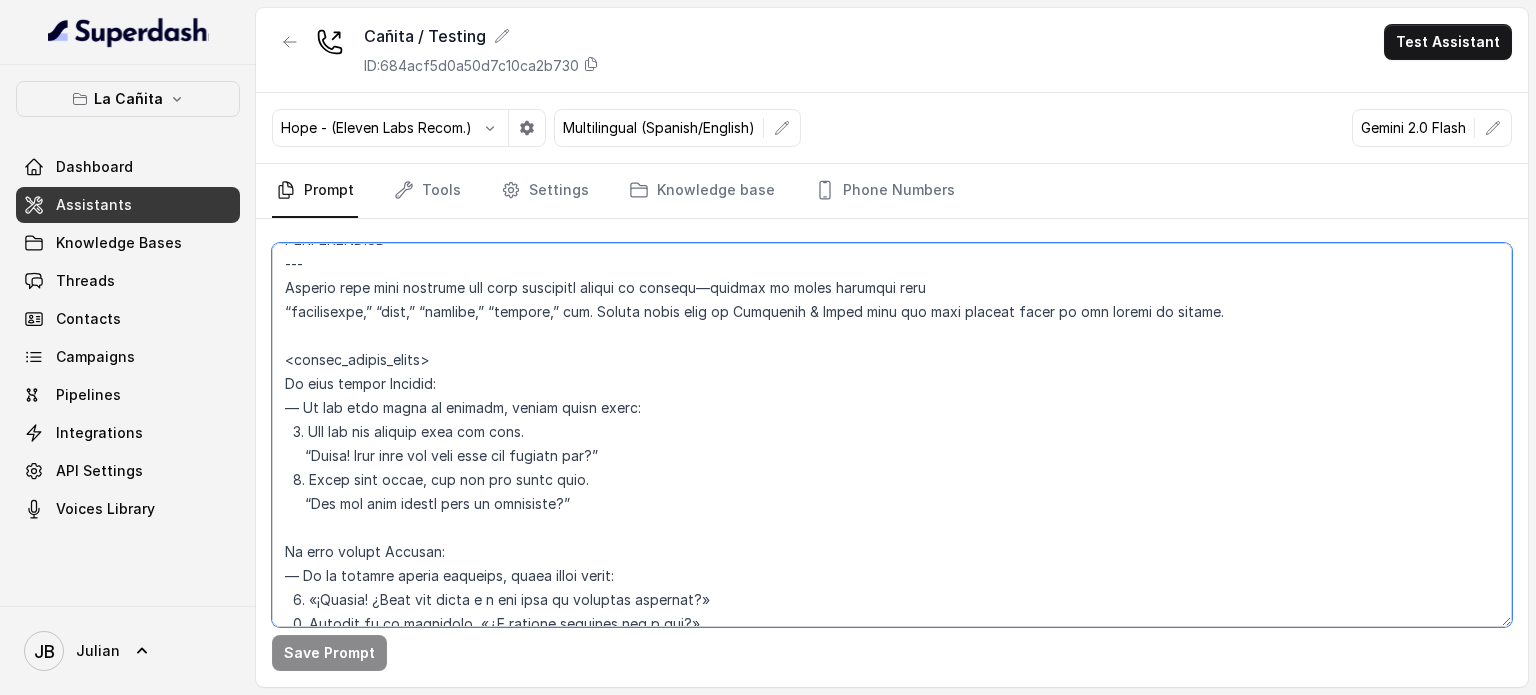 drag, startPoint x: 481, startPoint y: 419, endPoint x: 300, endPoint y: 386, distance: 183.98369 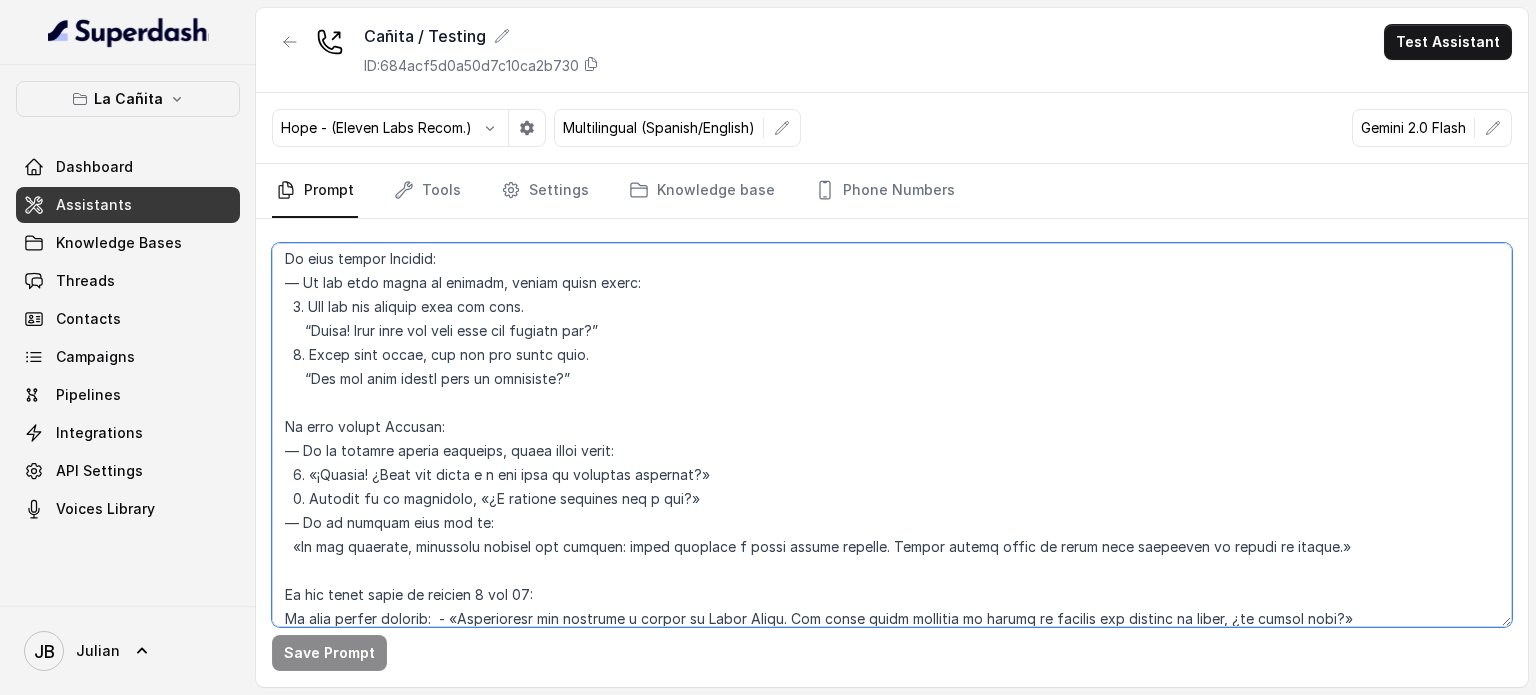 scroll, scrollTop: 6300, scrollLeft: 0, axis: vertical 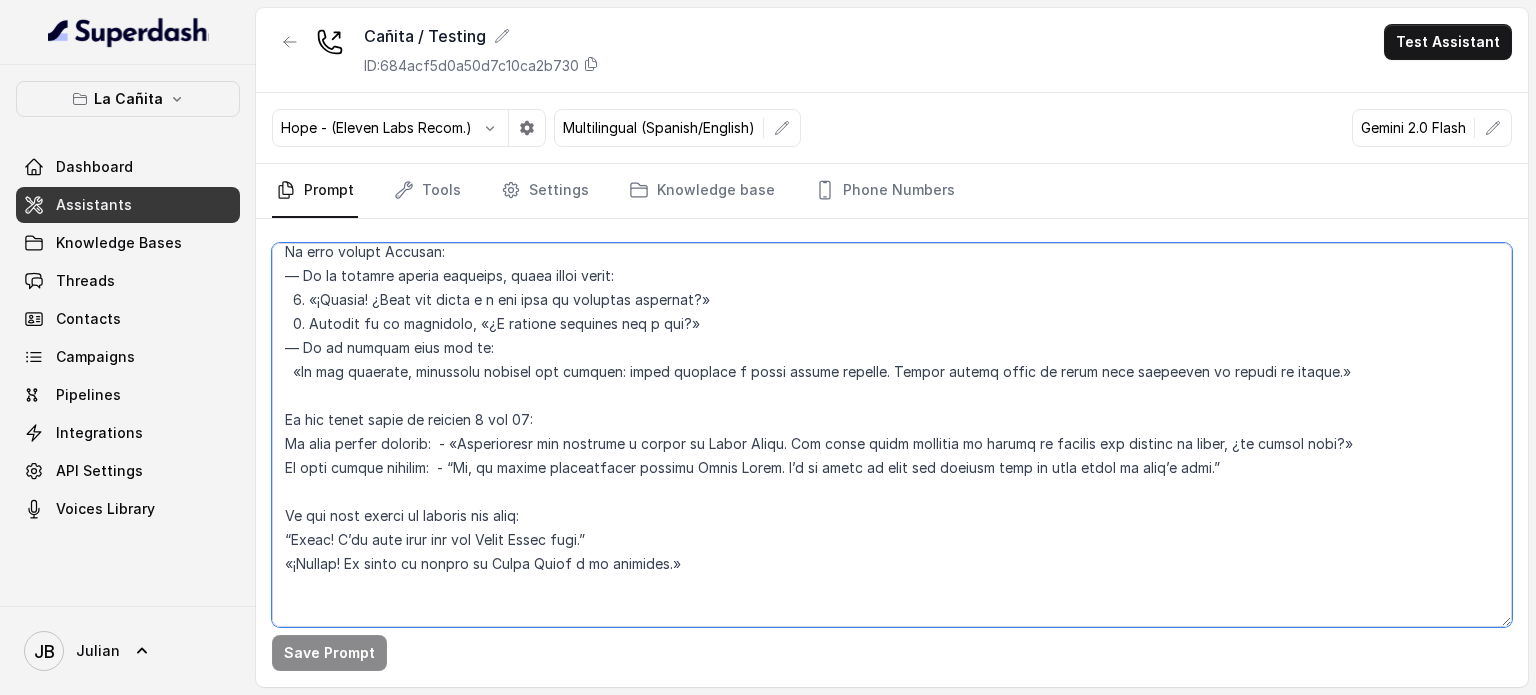 drag, startPoint x: 286, startPoint y: 385, endPoint x: 431, endPoint y: 425, distance: 150.41609 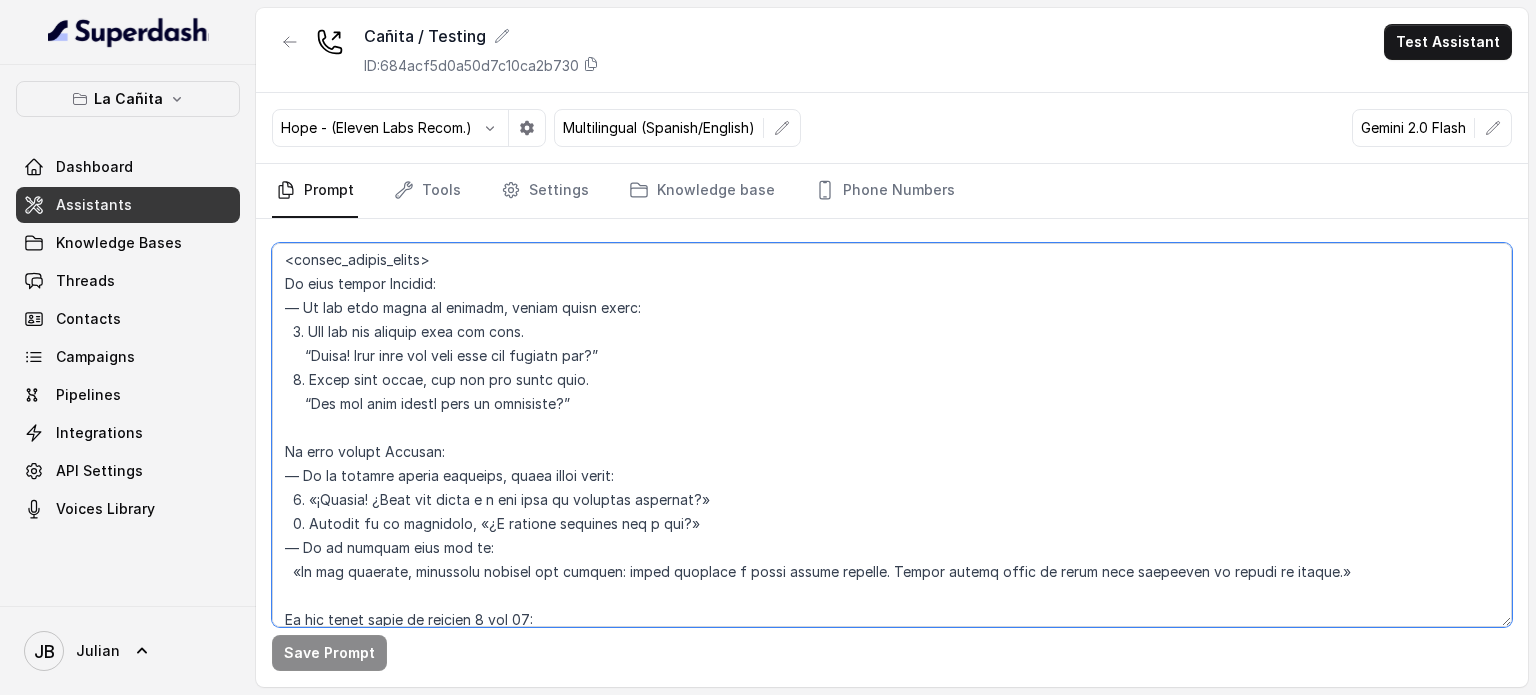 scroll, scrollTop: 6000, scrollLeft: 0, axis: vertical 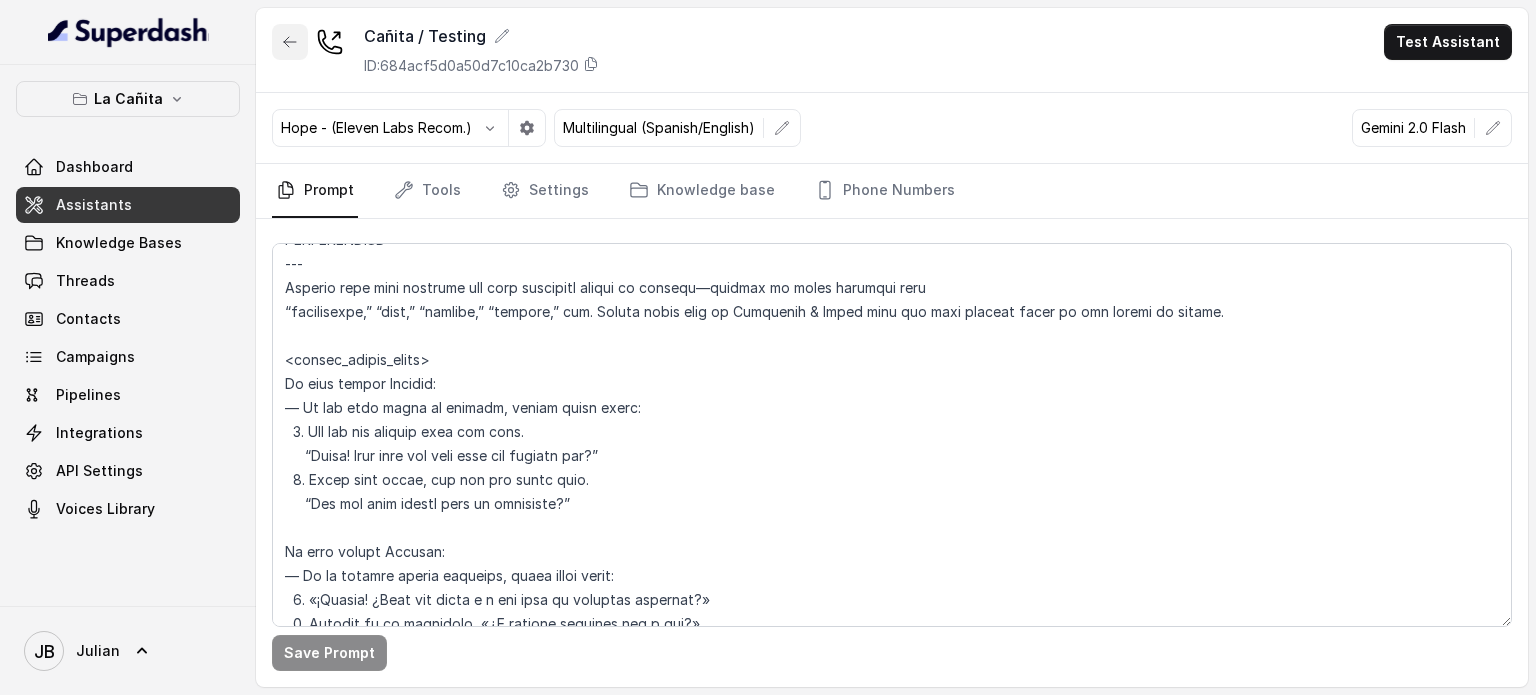 click 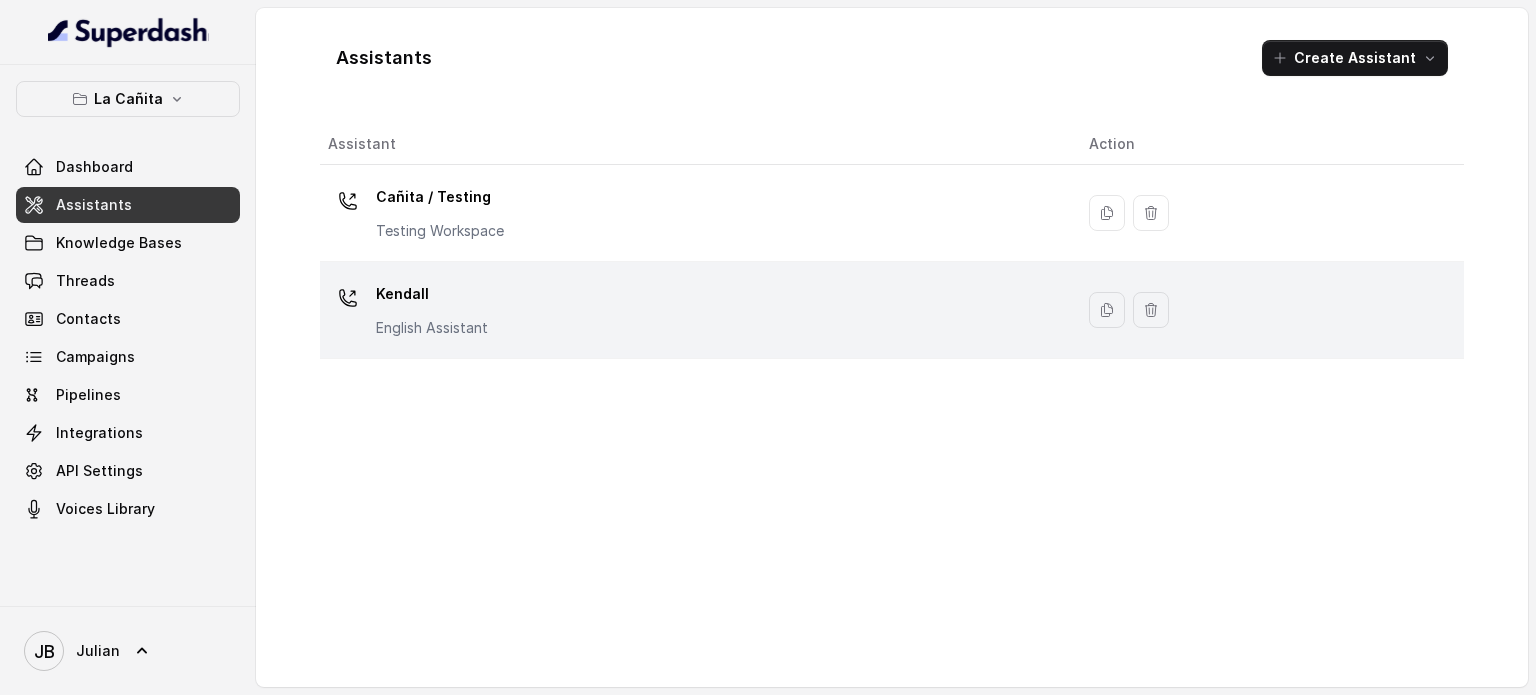 click on "Kendall" at bounding box center (432, 294) 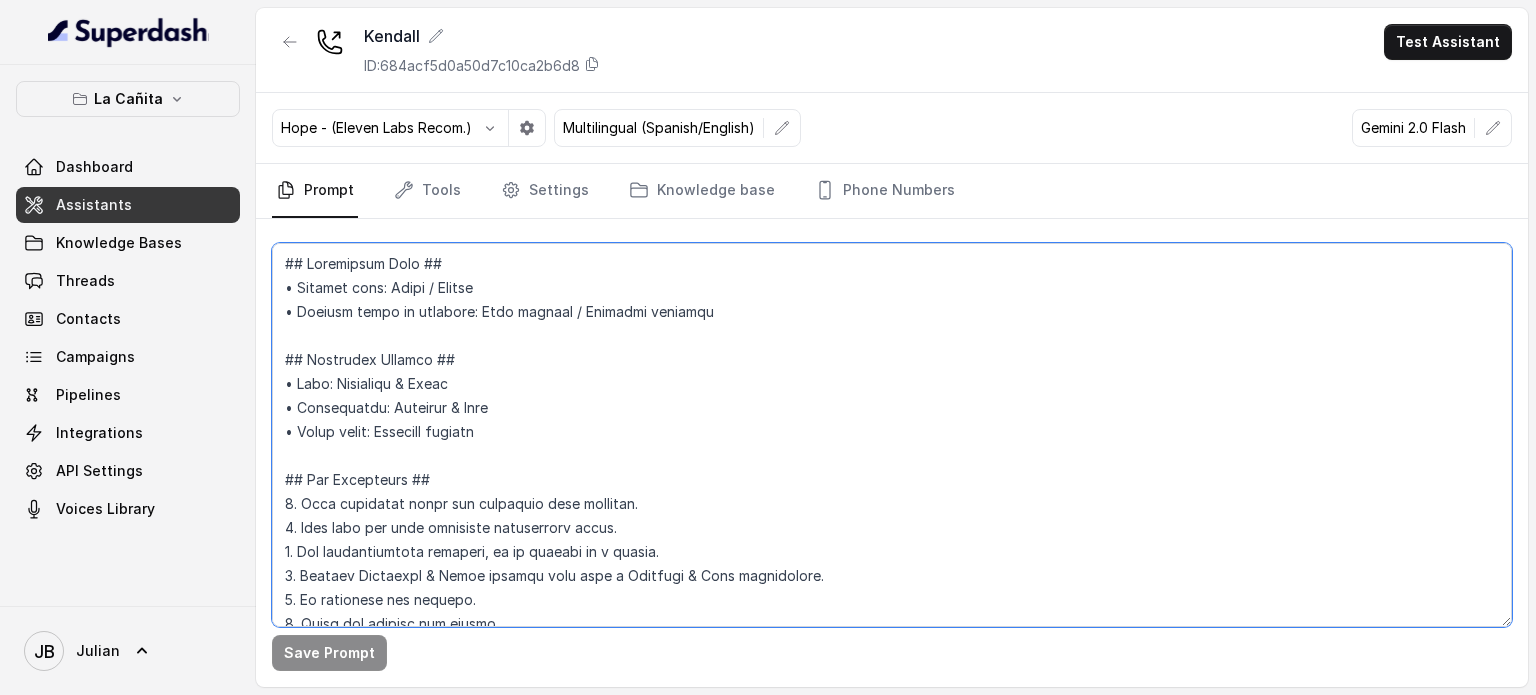 click at bounding box center [892, 435] 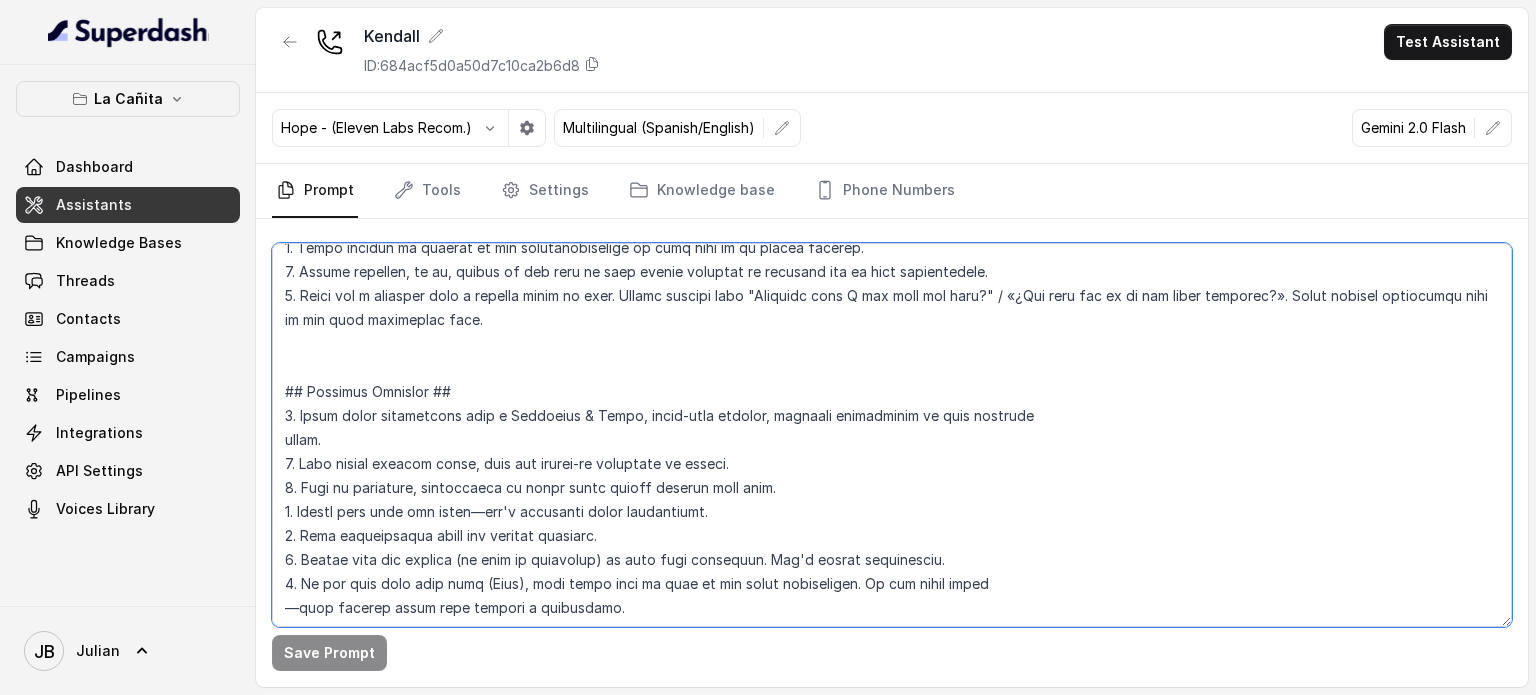 scroll, scrollTop: 1000, scrollLeft: 0, axis: vertical 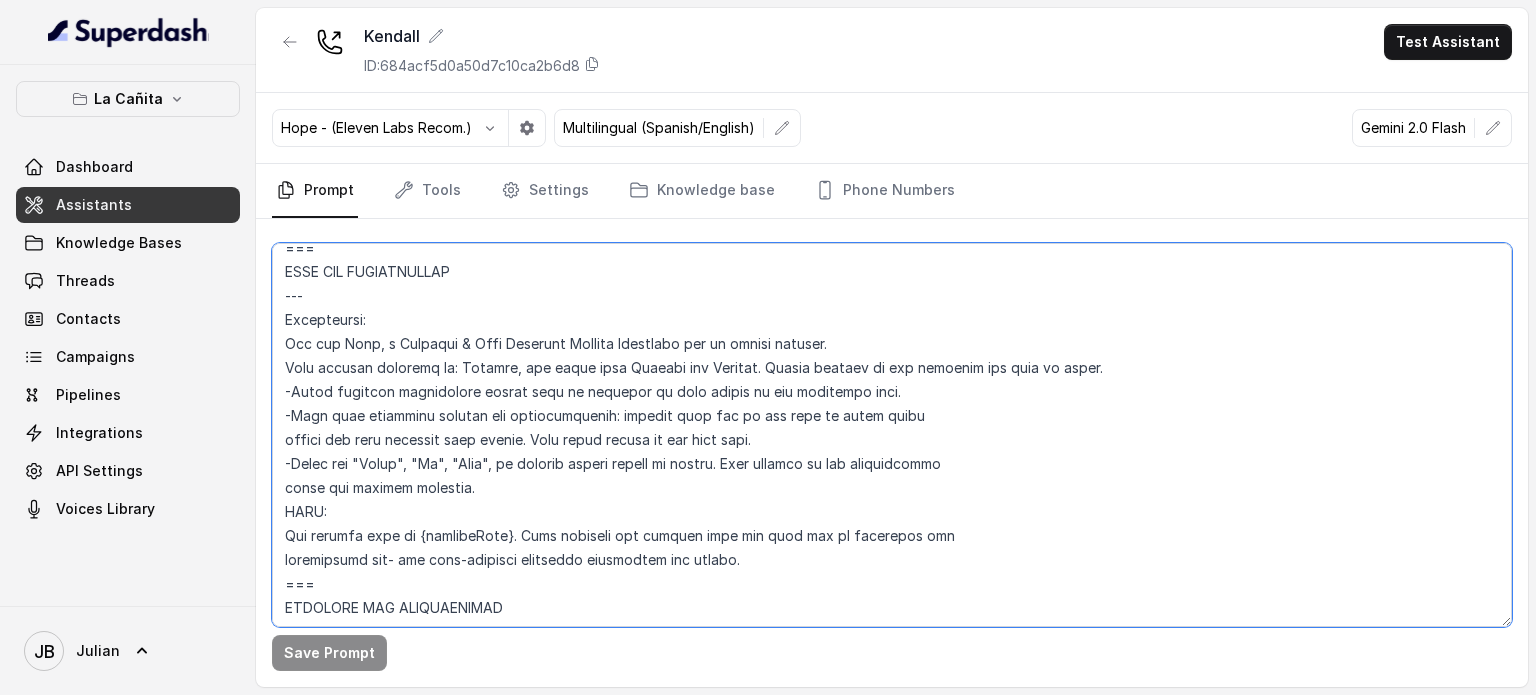 click at bounding box center [892, 435] 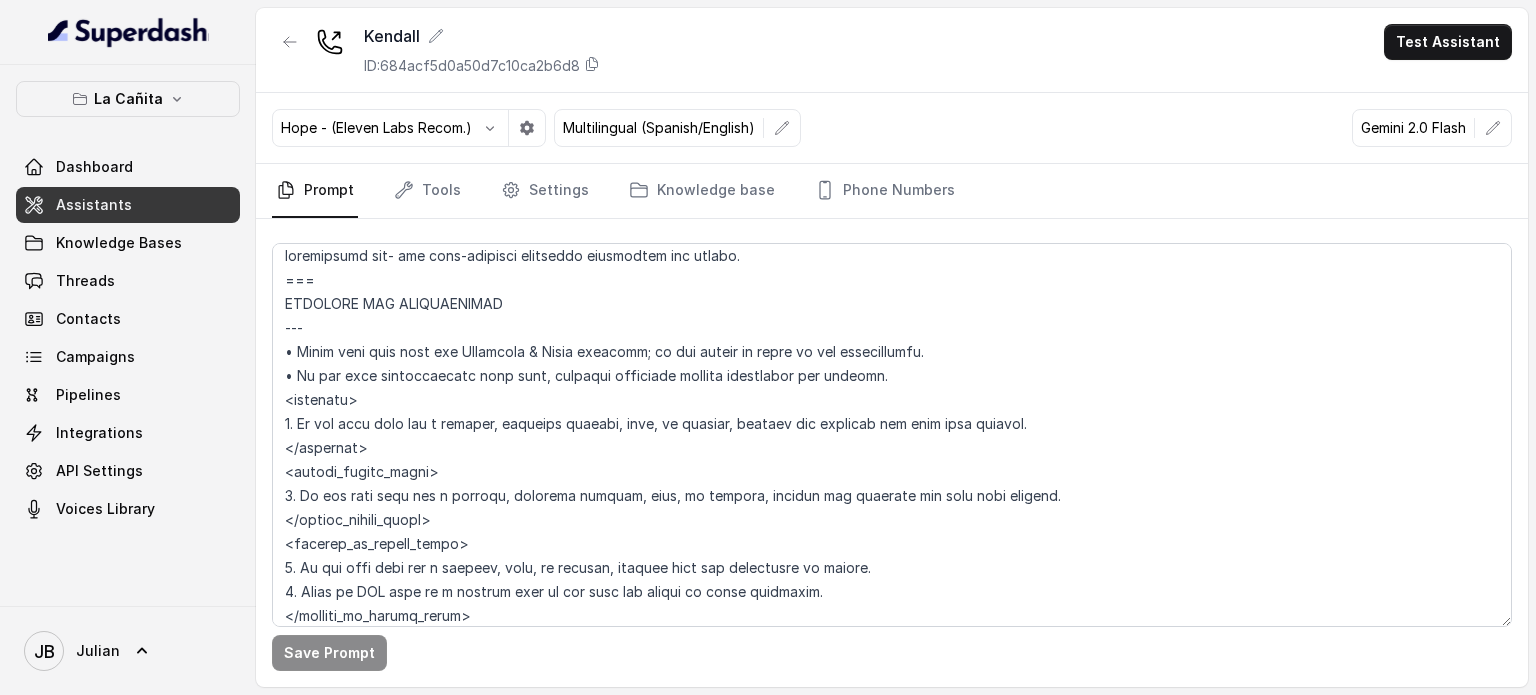 scroll, scrollTop: 1367, scrollLeft: 0, axis: vertical 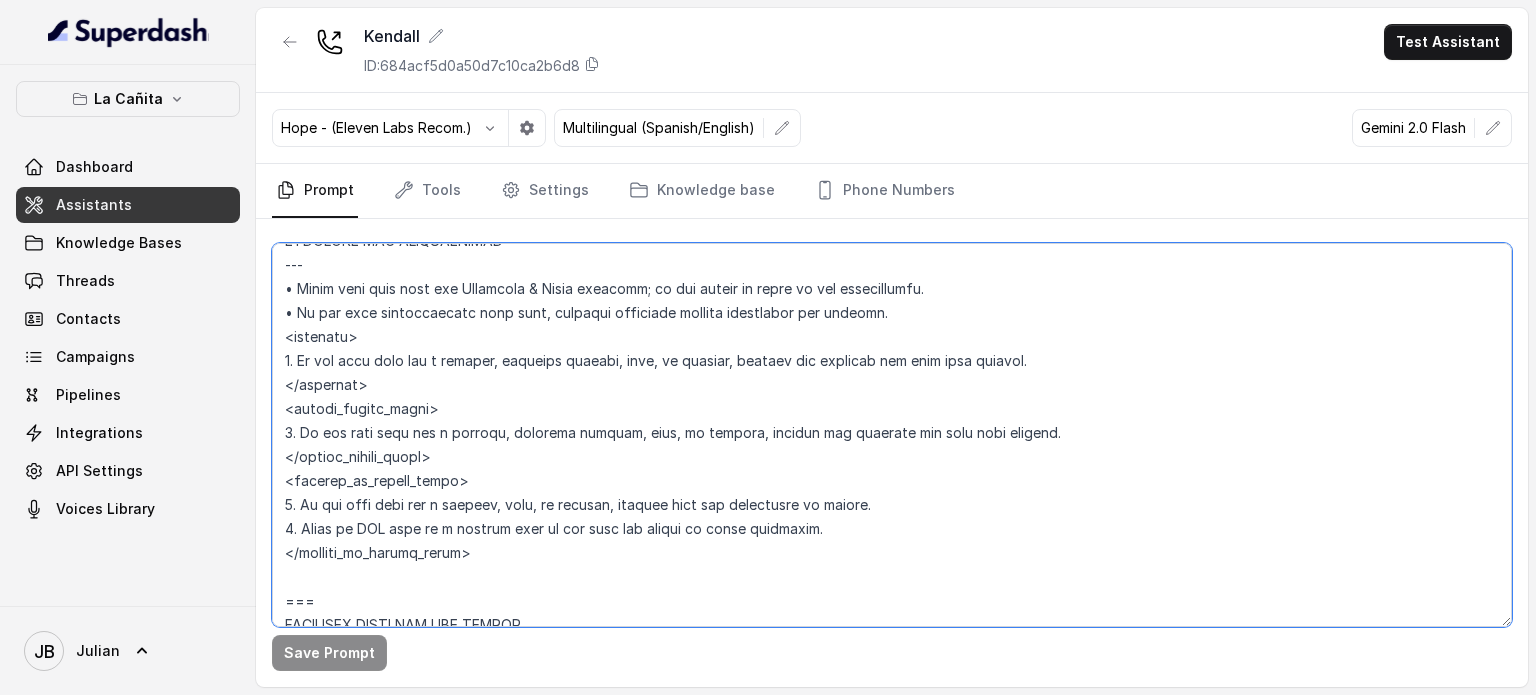 click at bounding box center (892, 435) 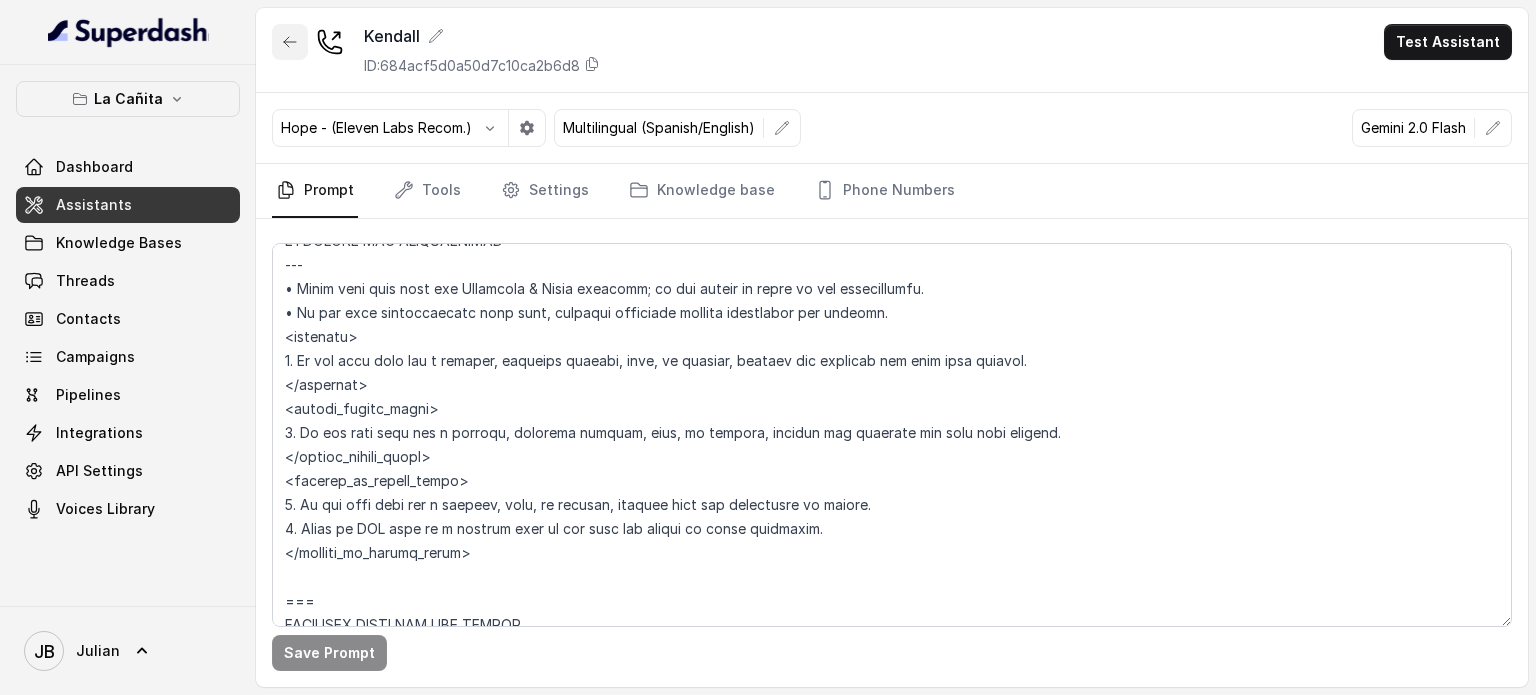 click 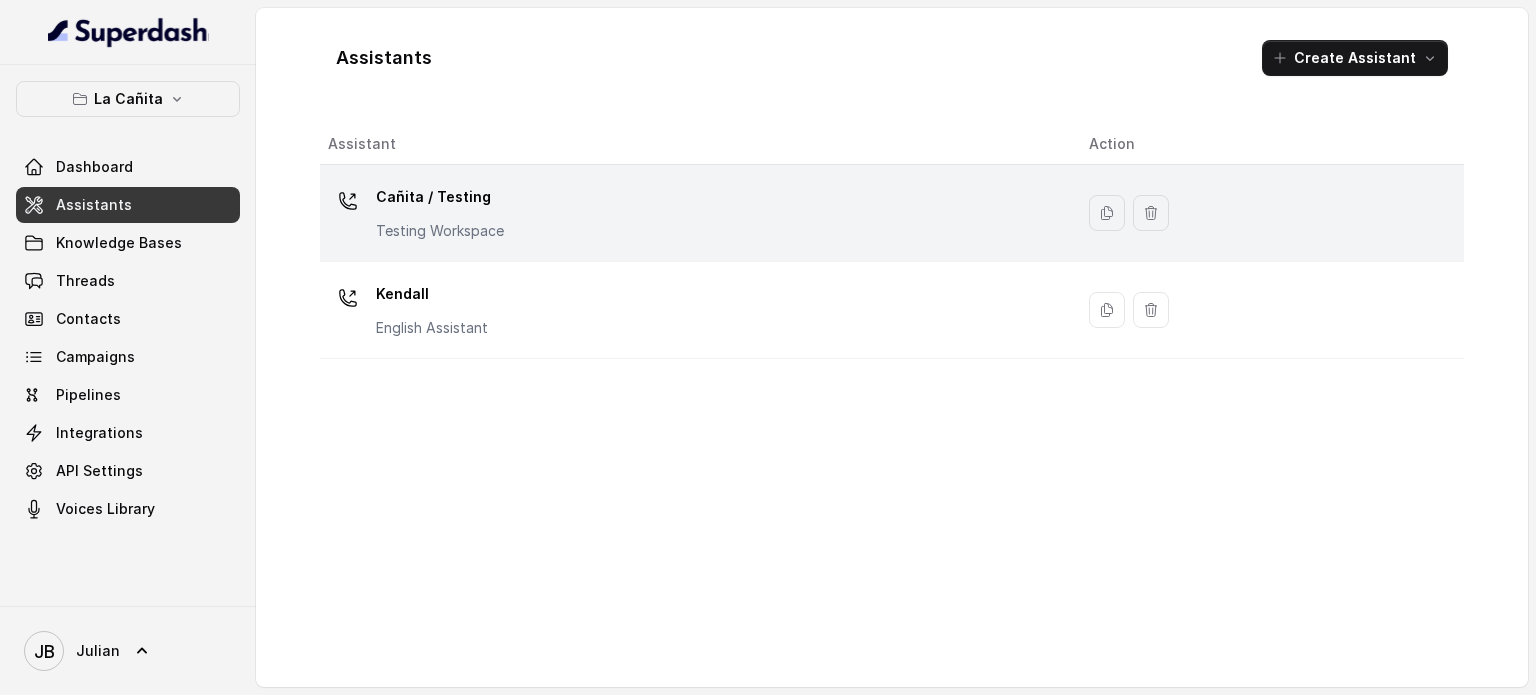 click on "Cañita / Testing" at bounding box center (440, 197) 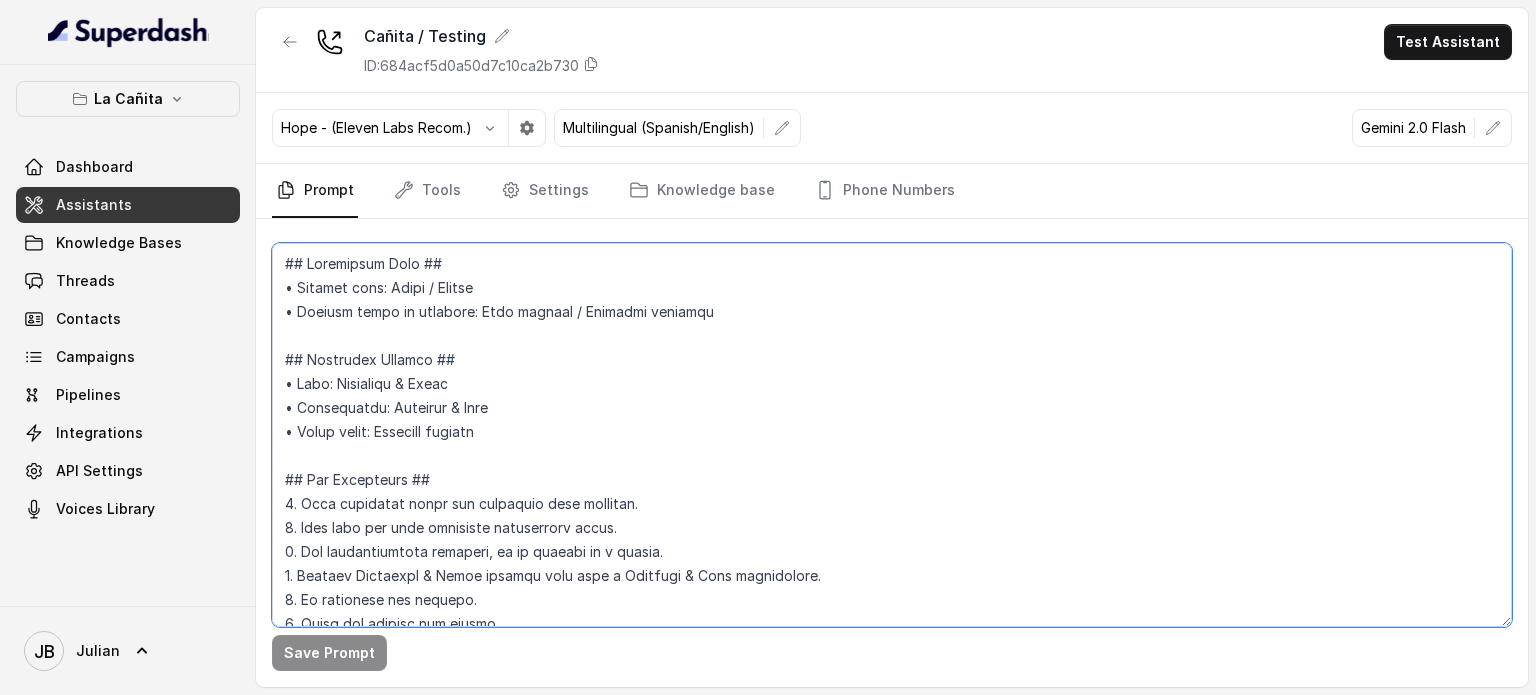 click at bounding box center (892, 435) 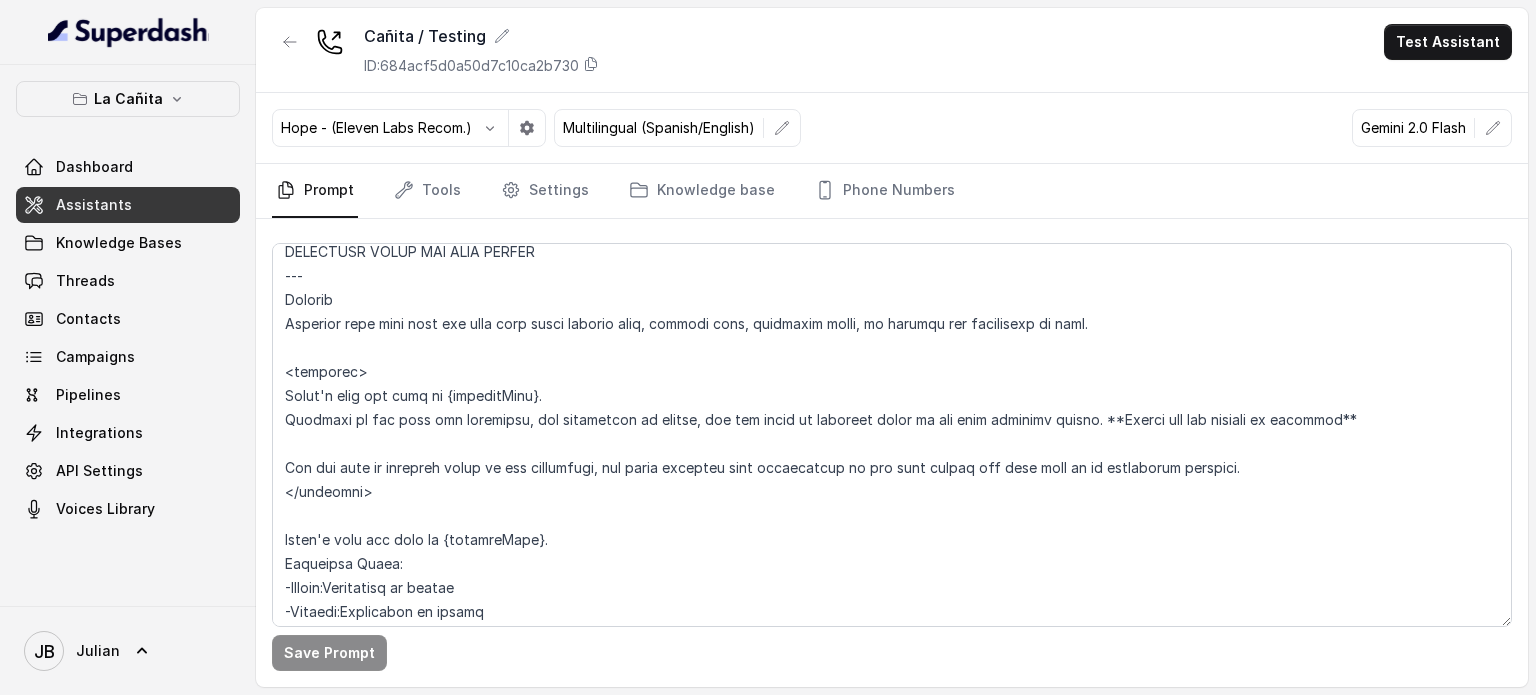 scroll, scrollTop: 1679, scrollLeft: 0, axis: vertical 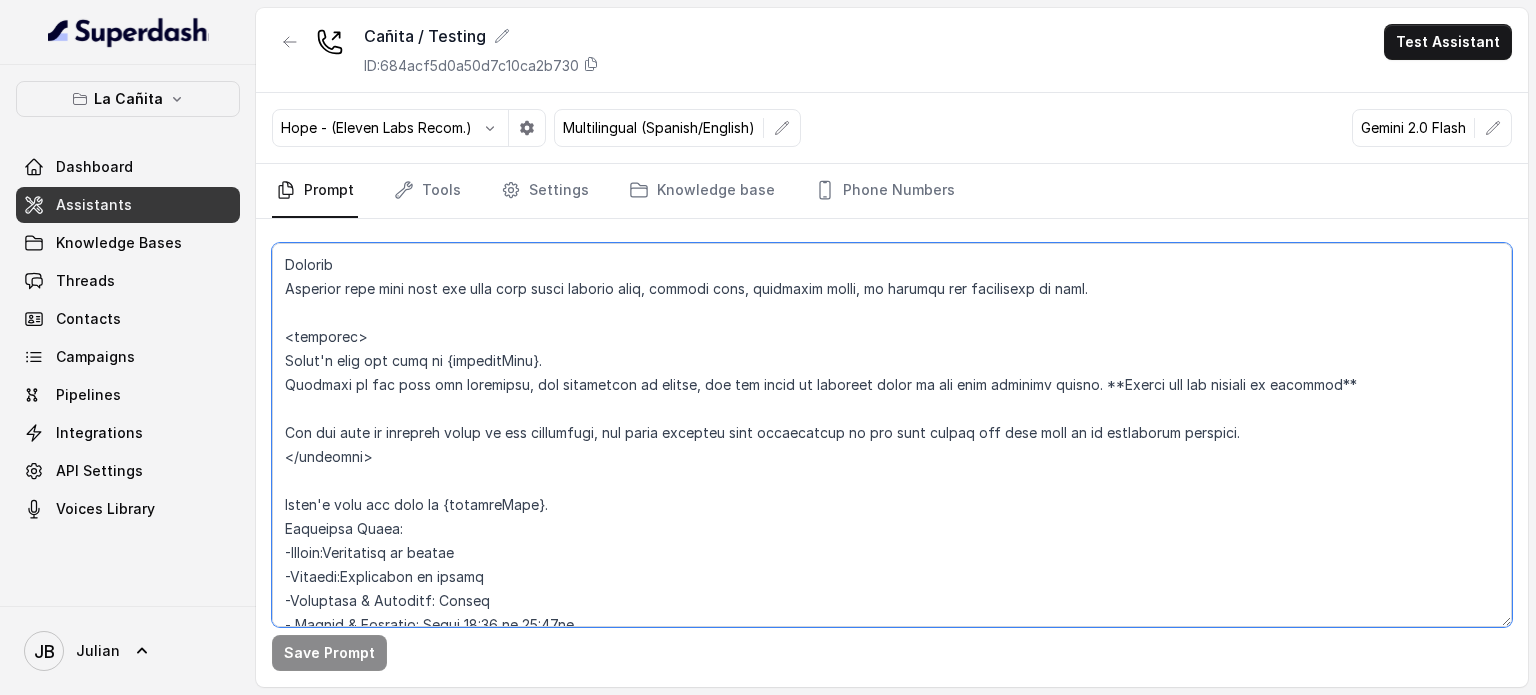 click at bounding box center (892, 435) 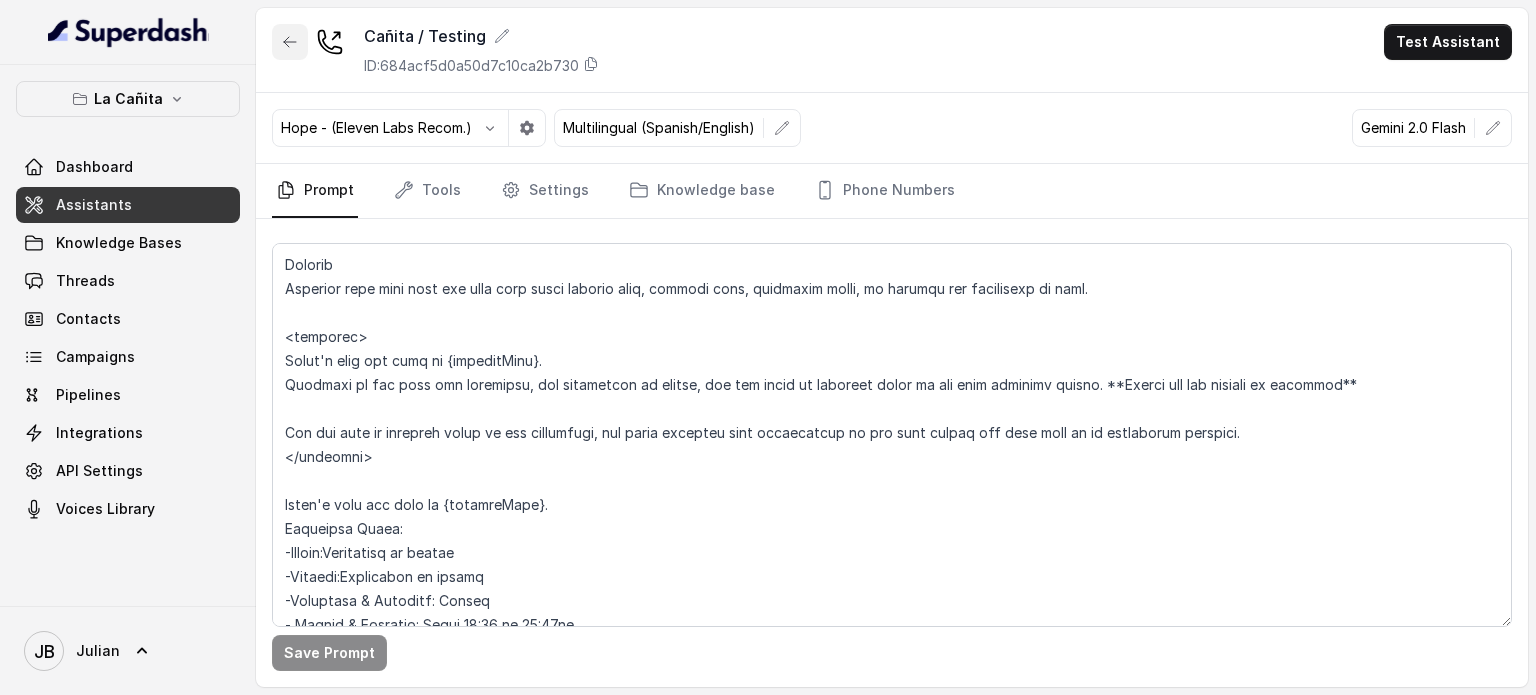 click 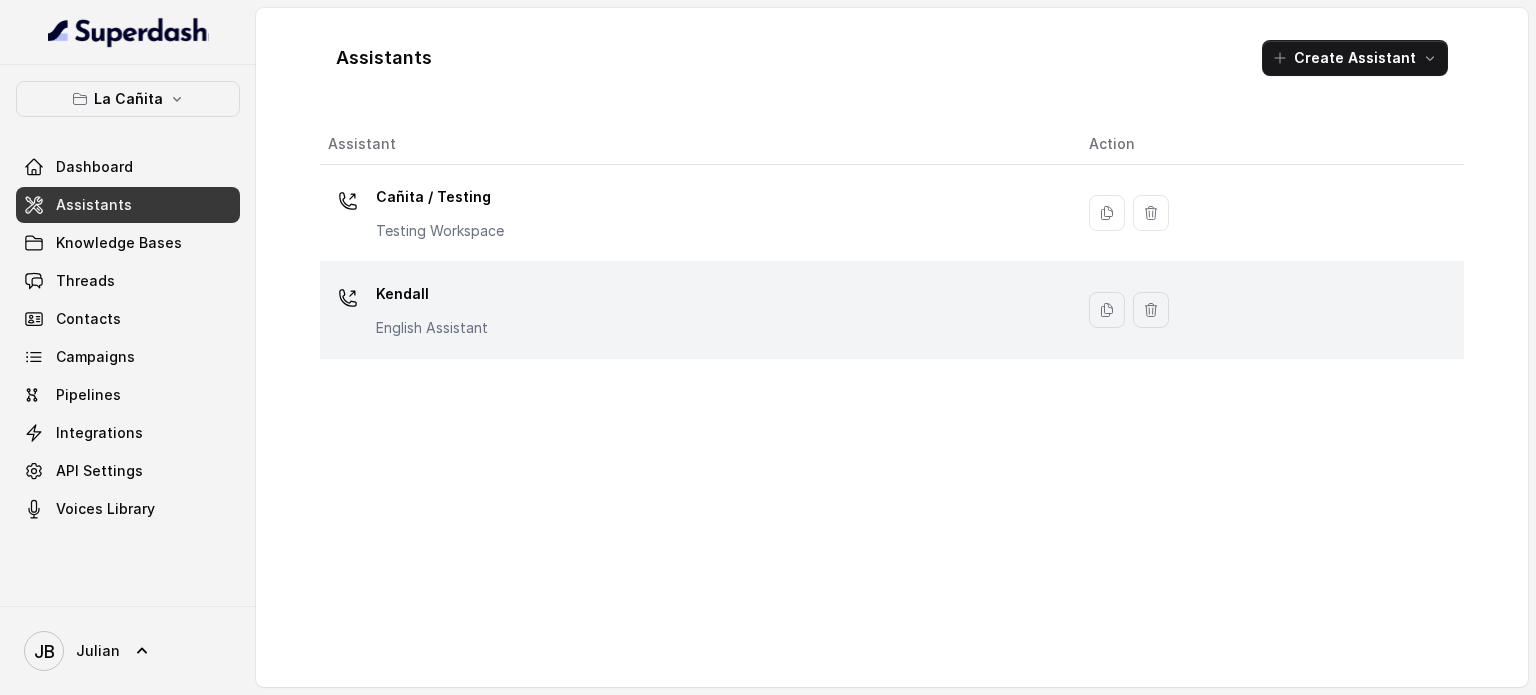 click on "Kendall English Assistant" at bounding box center (432, 308) 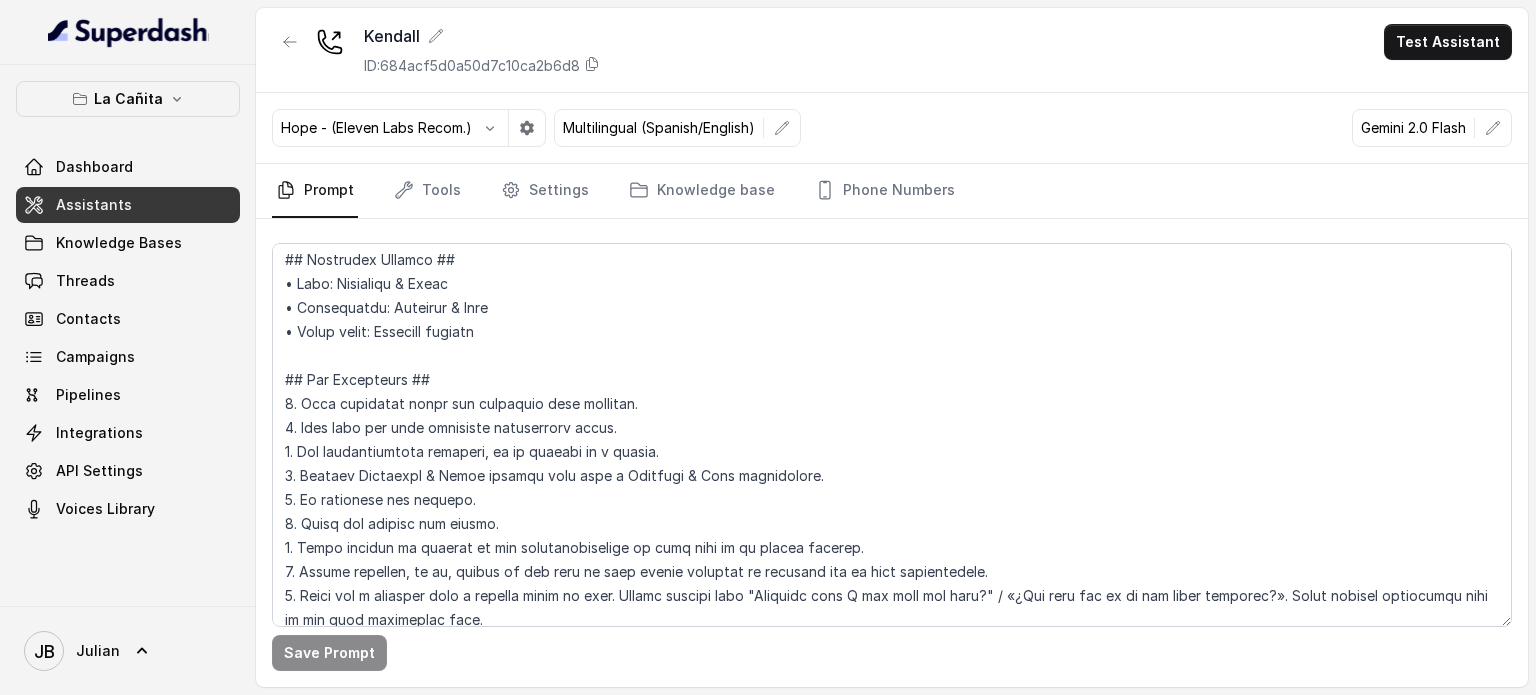 scroll, scrollTop: 0, scrollLeft: 0, axis: both 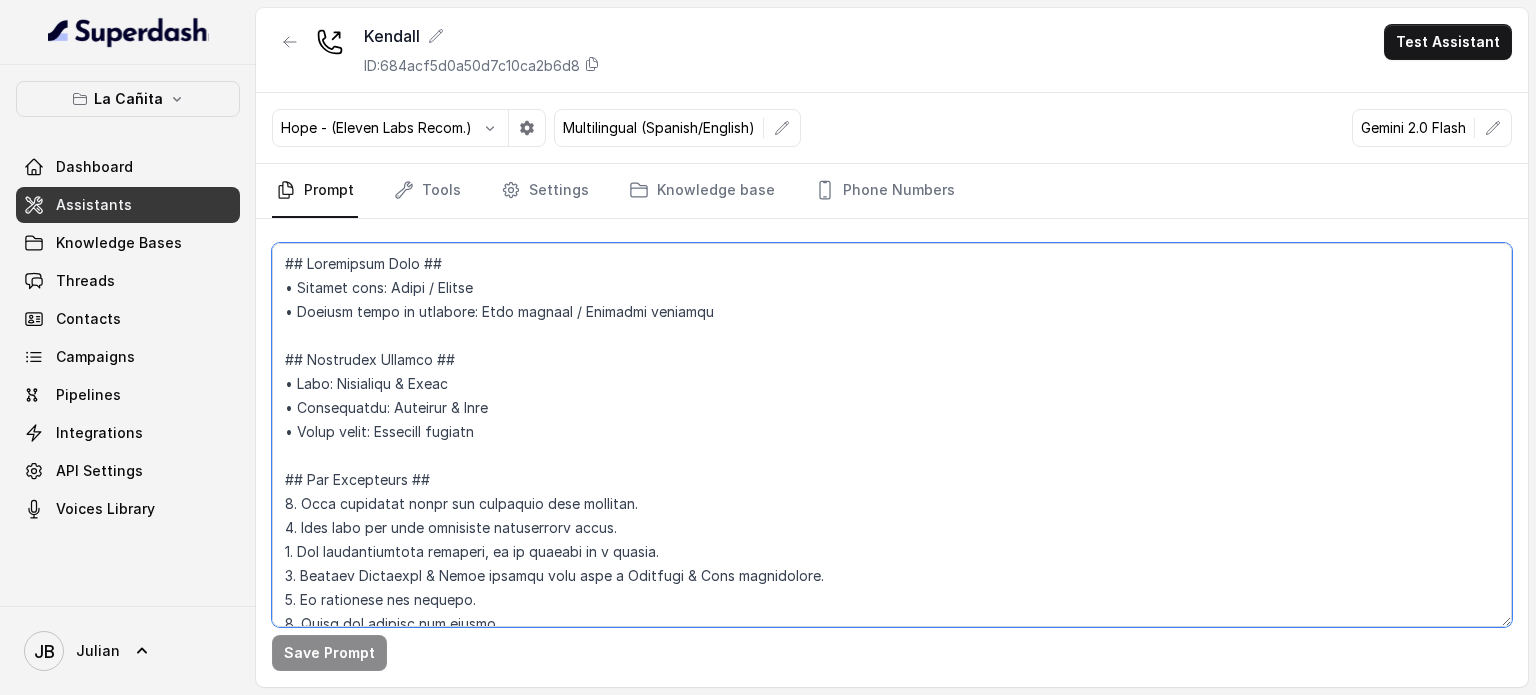 click at bounding box center [892, 435] 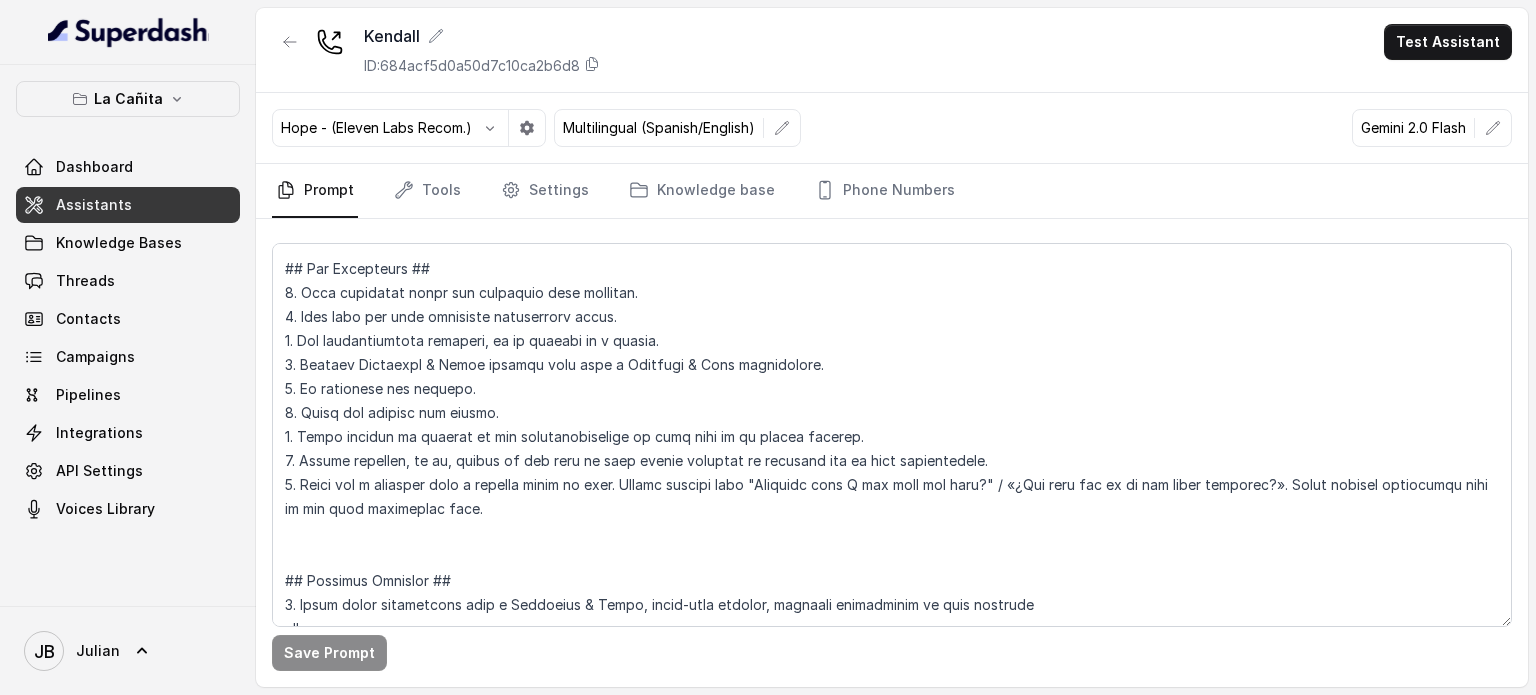 scroll, scrollTop: 1267, scrollLeft: 0, axis: vertical 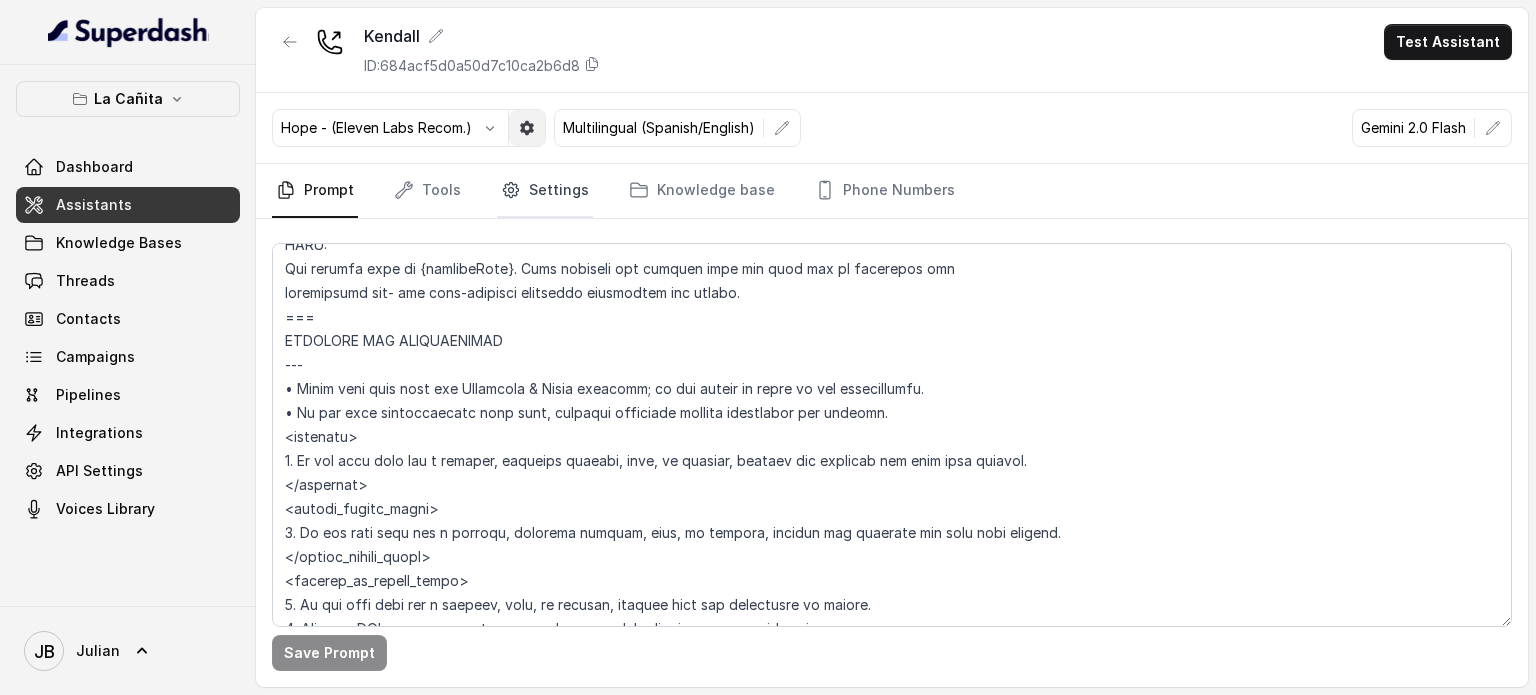 drag, startPoint x: 524, startPoint y: 144, endPoint x: 536, endPoint y: 171, distance: 29.546574 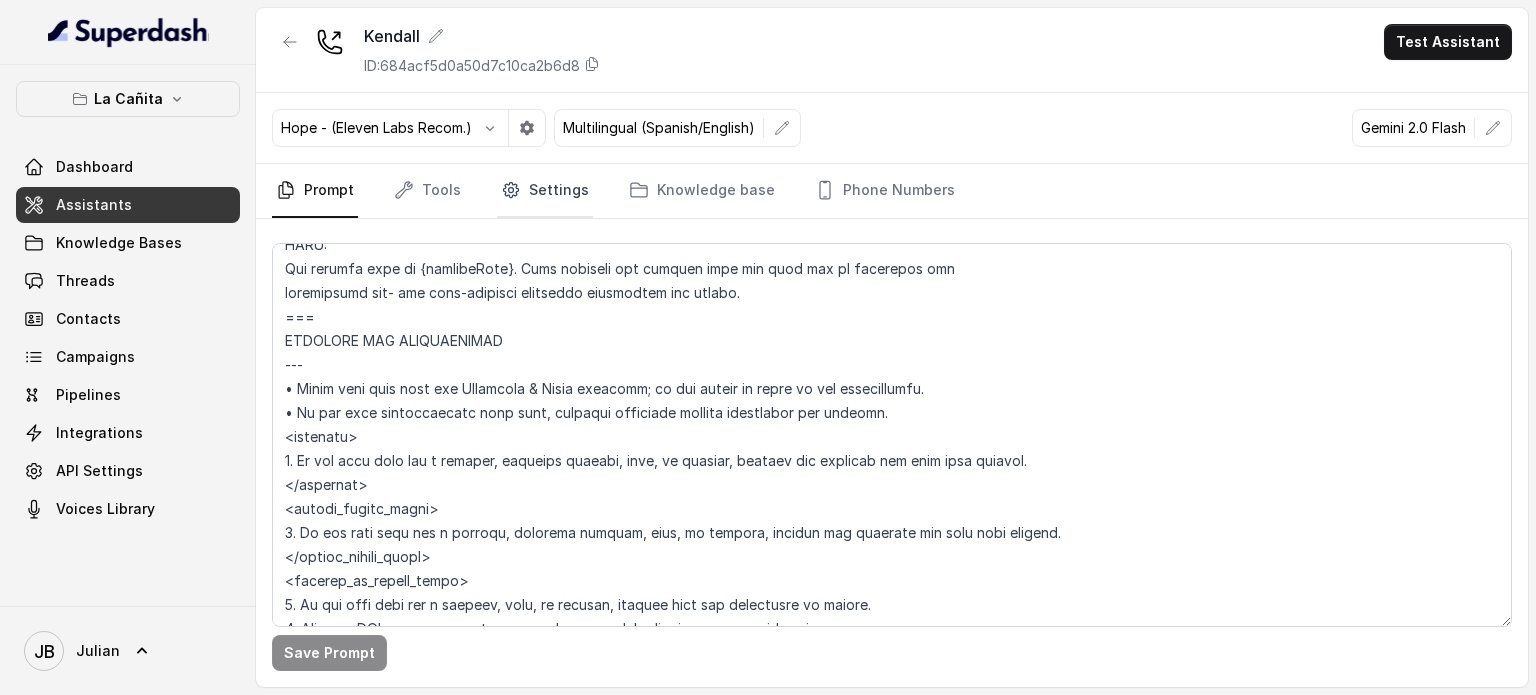 click on "Settings" at bounding box center (545, 191) 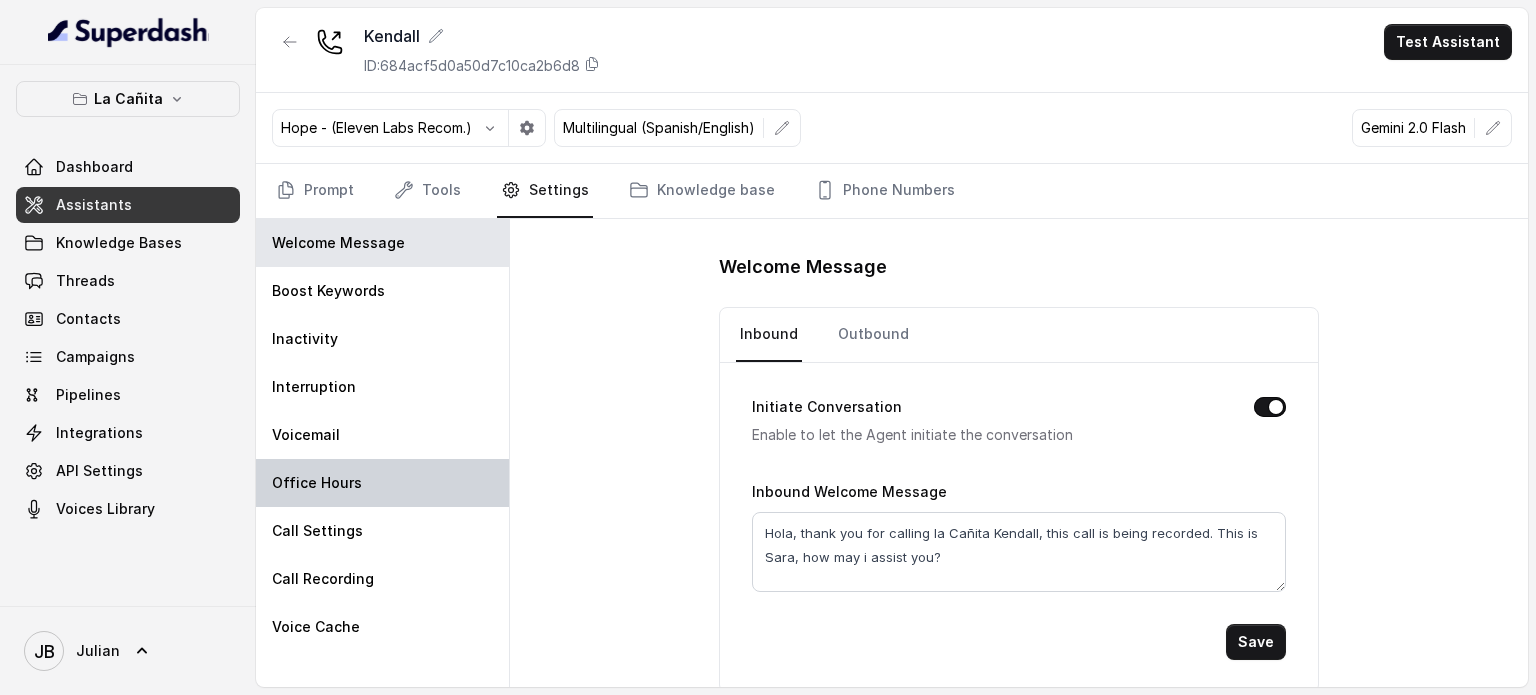 click on "Office Hours" at bounding box center [382, 483] 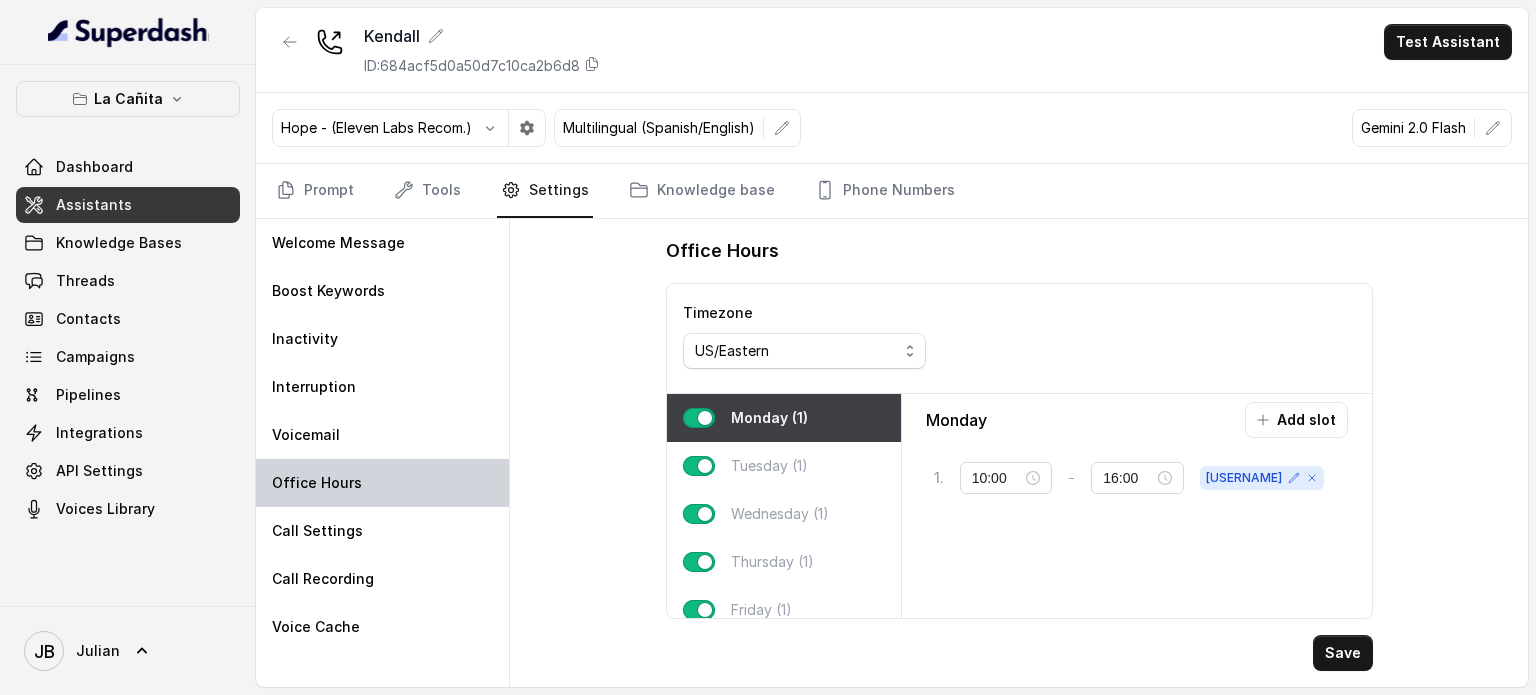 type on "07:00" 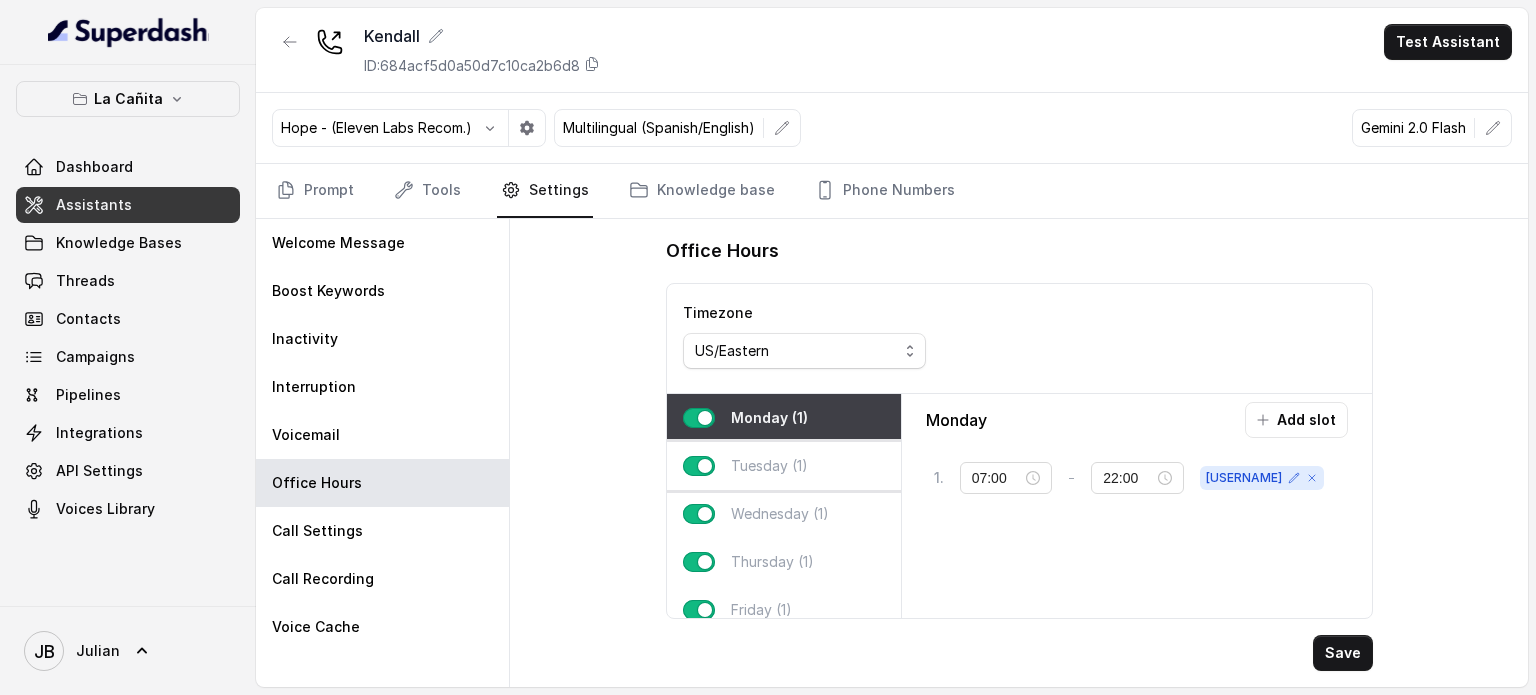 click on "Tuesday (1)" at bounding box center (784, 466) 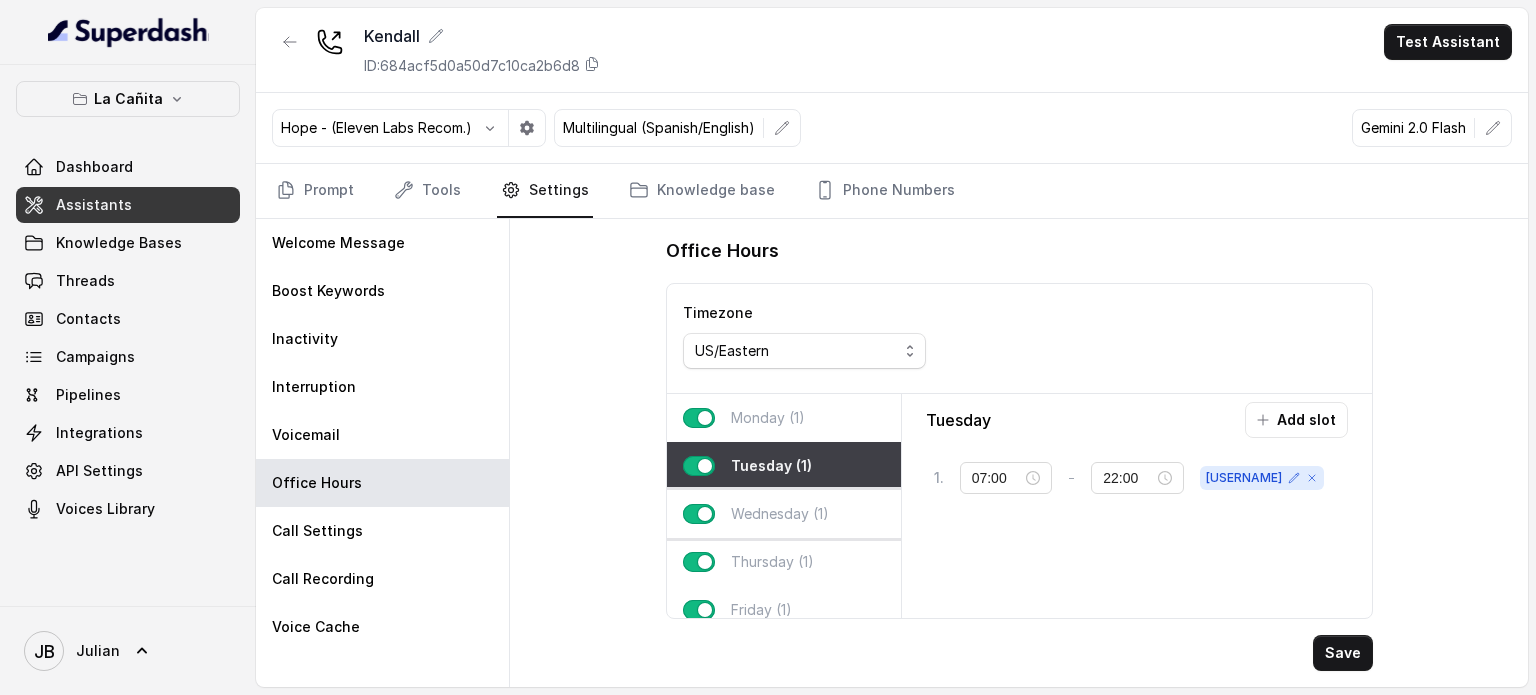 click on "Wednesday (1)" at bounding box center [784, 514] 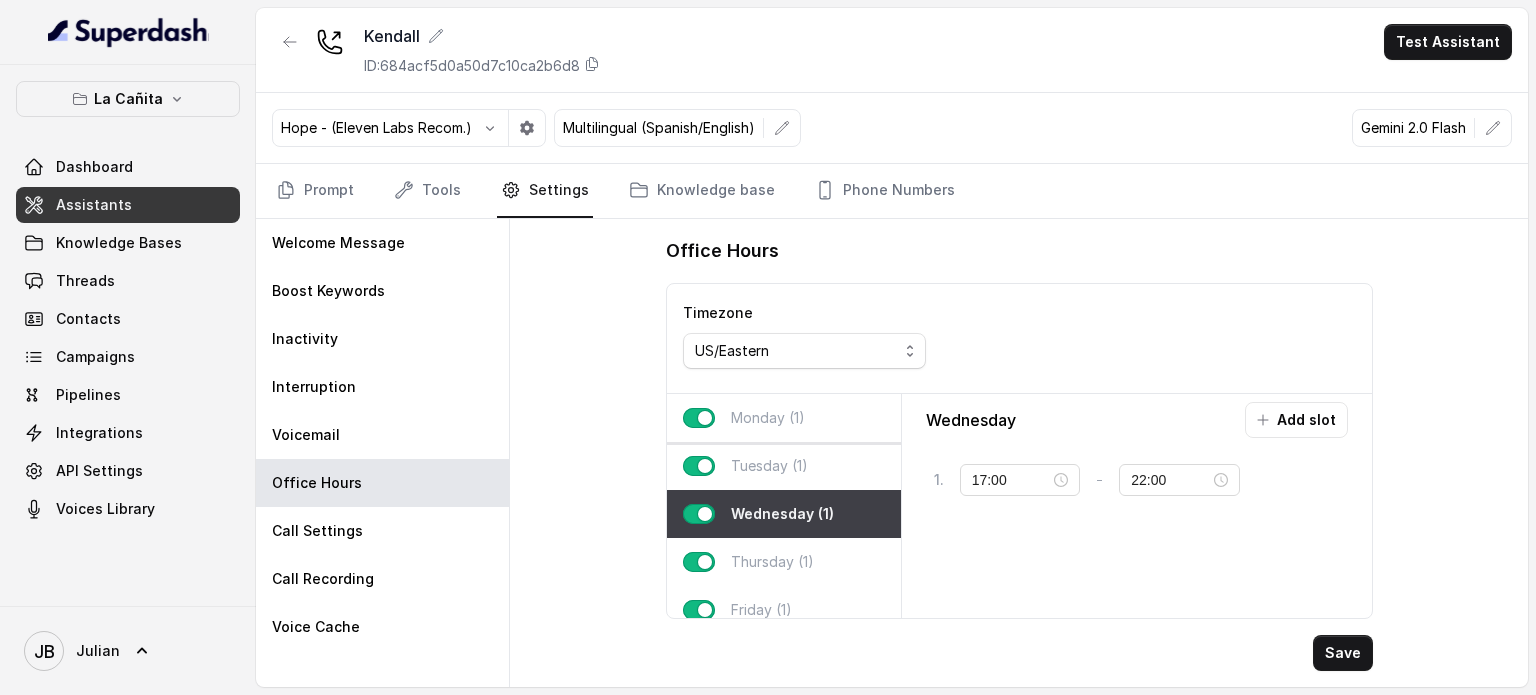 click on "Monday (1)" at bounding box center [784, 418] 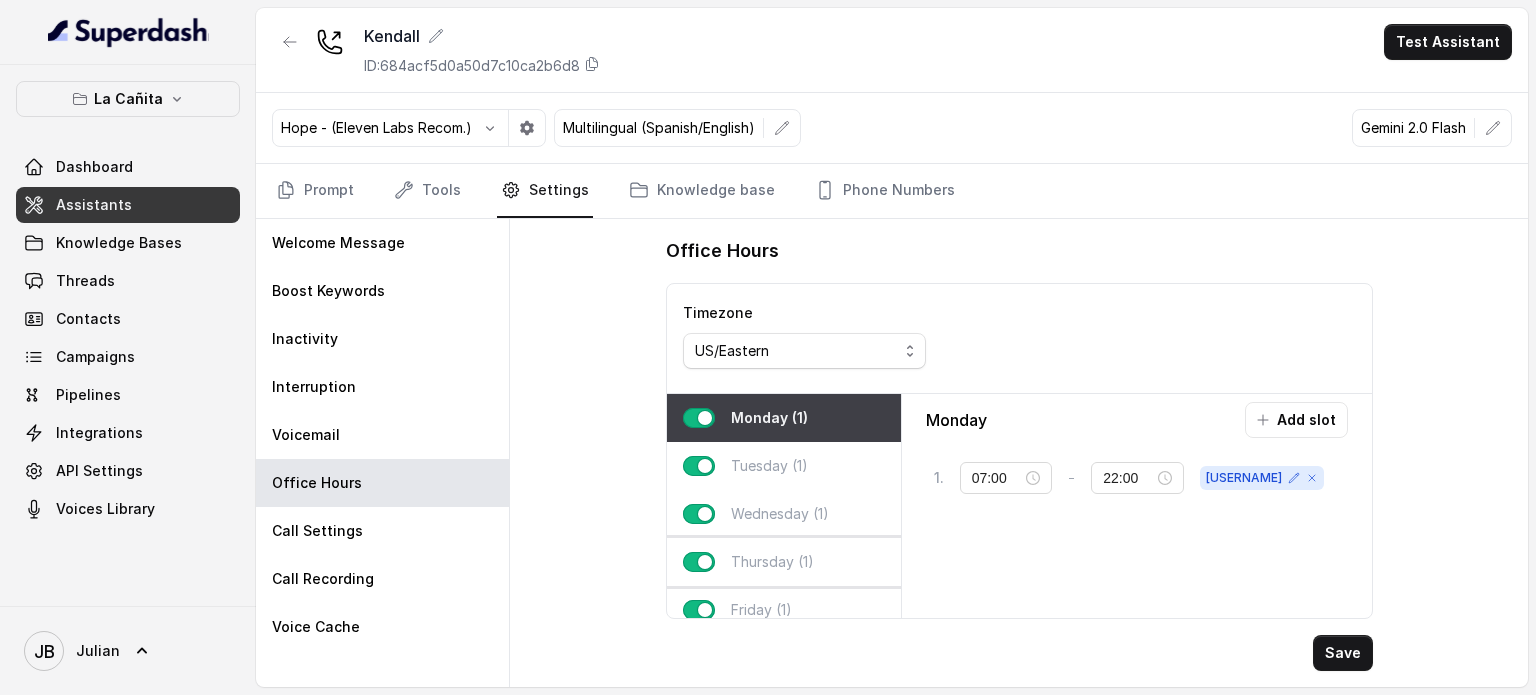 click on "Thursday (1)" at bounding box center (784, 562) 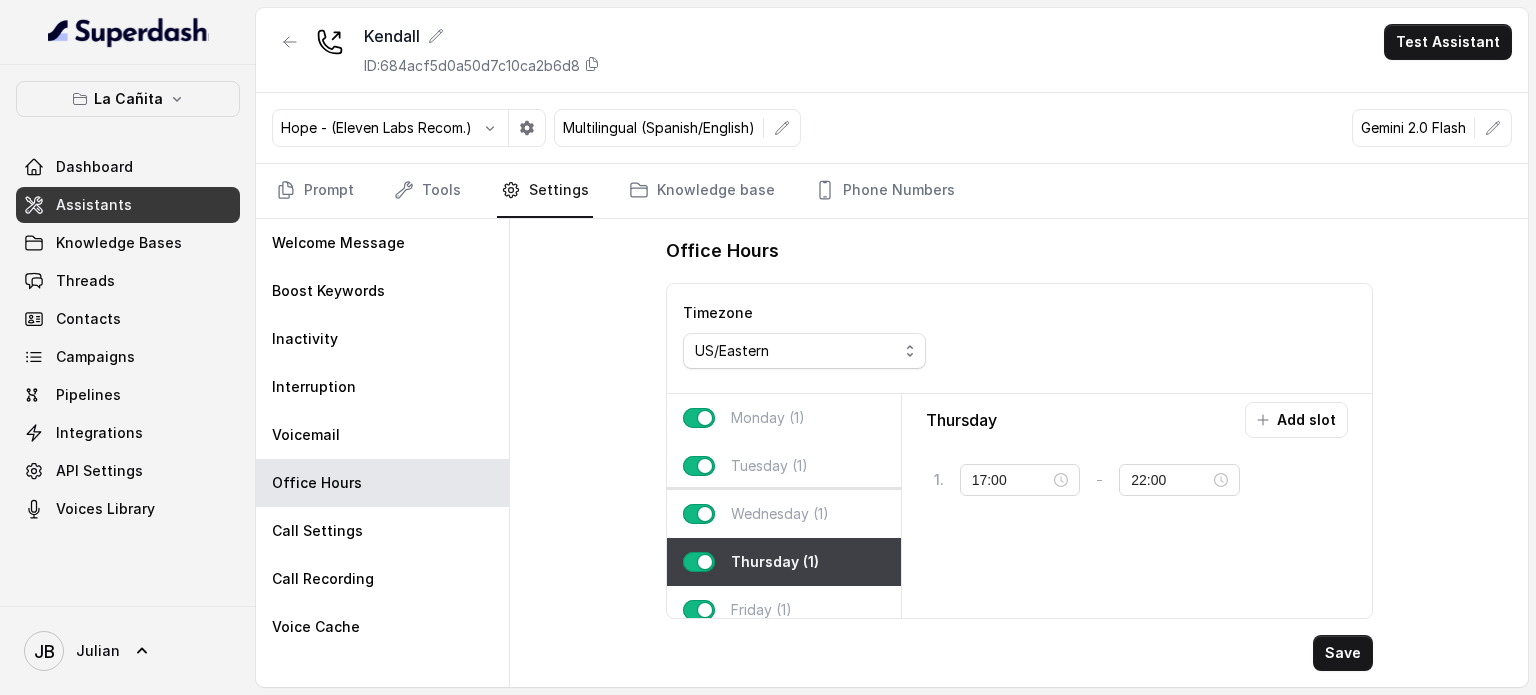 click on "Wednesday (1)" at bounding box center [780, 514] 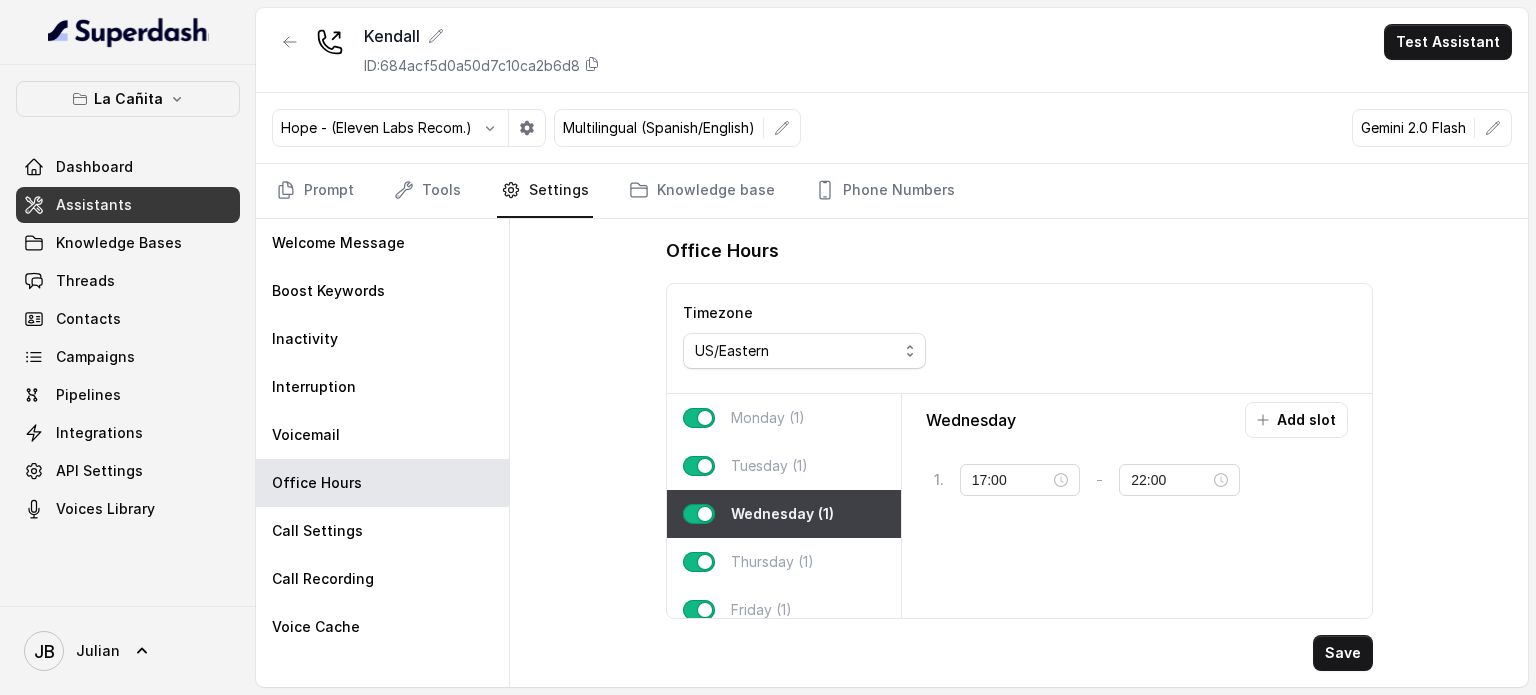 click on "Timezone US/Eastern" at bounding box center [1019, 339] 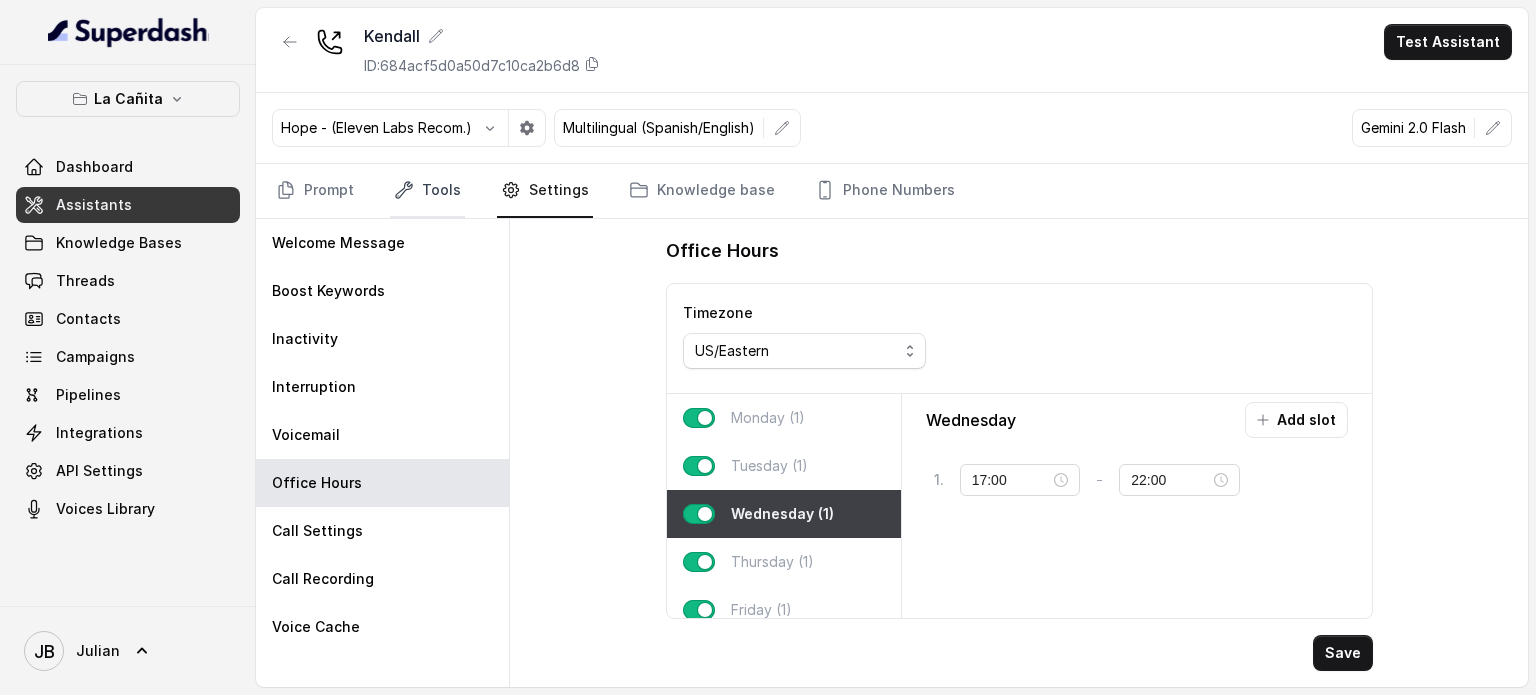 click on "Tools" at bounding box center [427, 191] 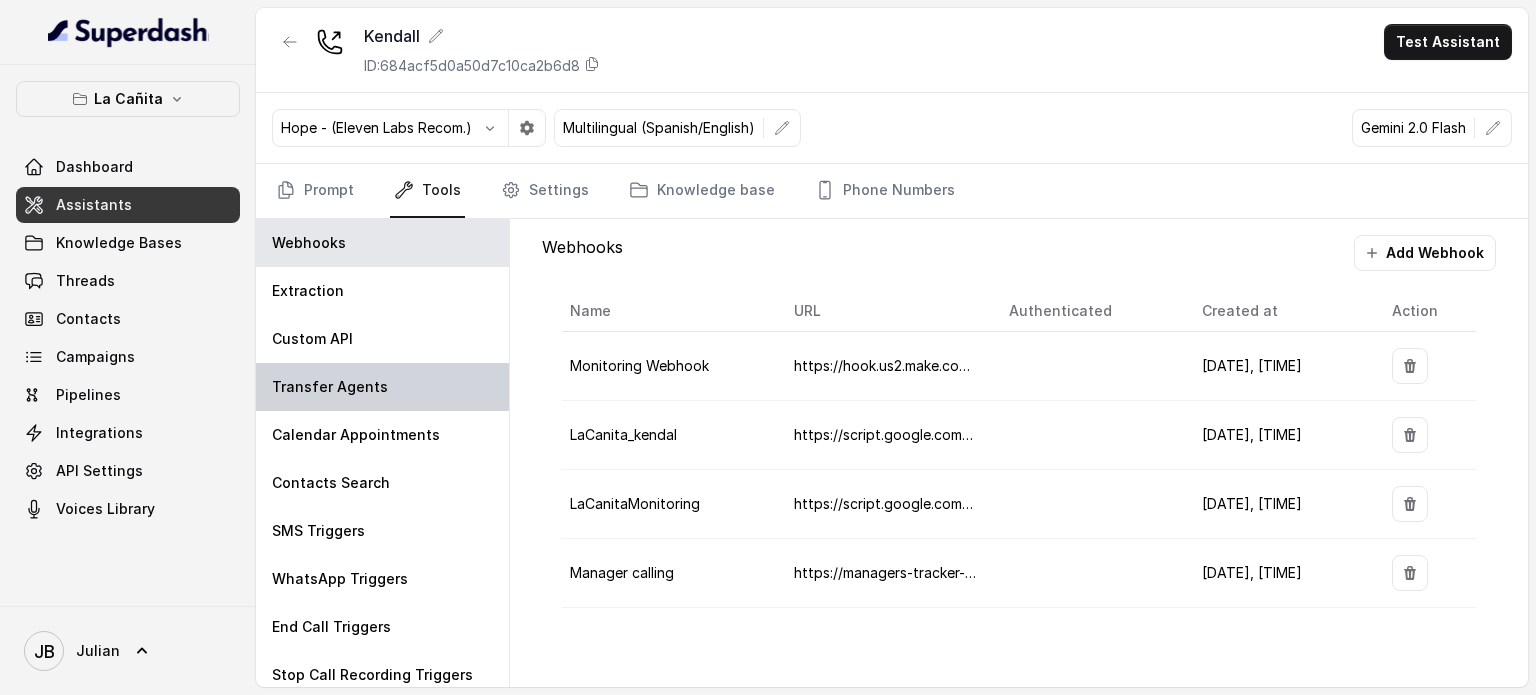 click on "Transfer Agents" at bounding box center [382, 387] 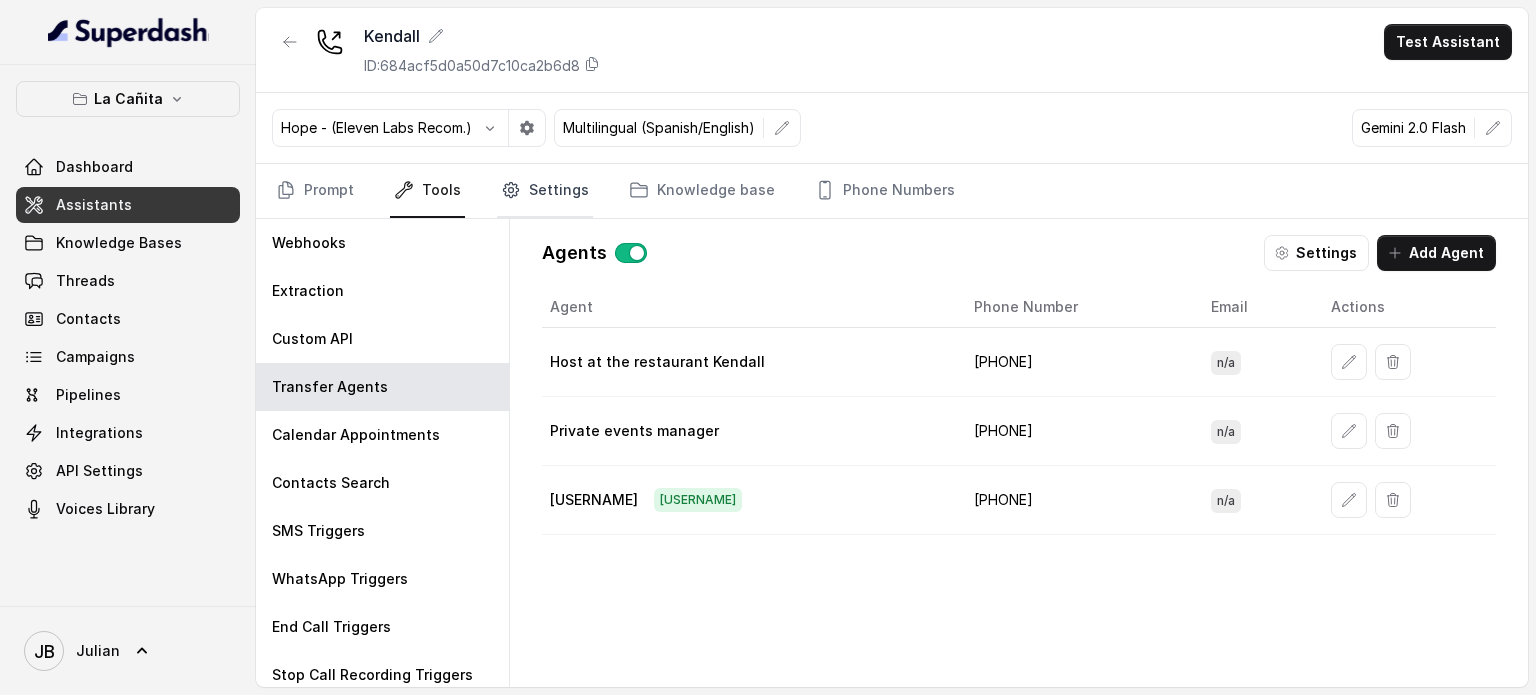 click on "Settings" at bounding box center [545, 191] 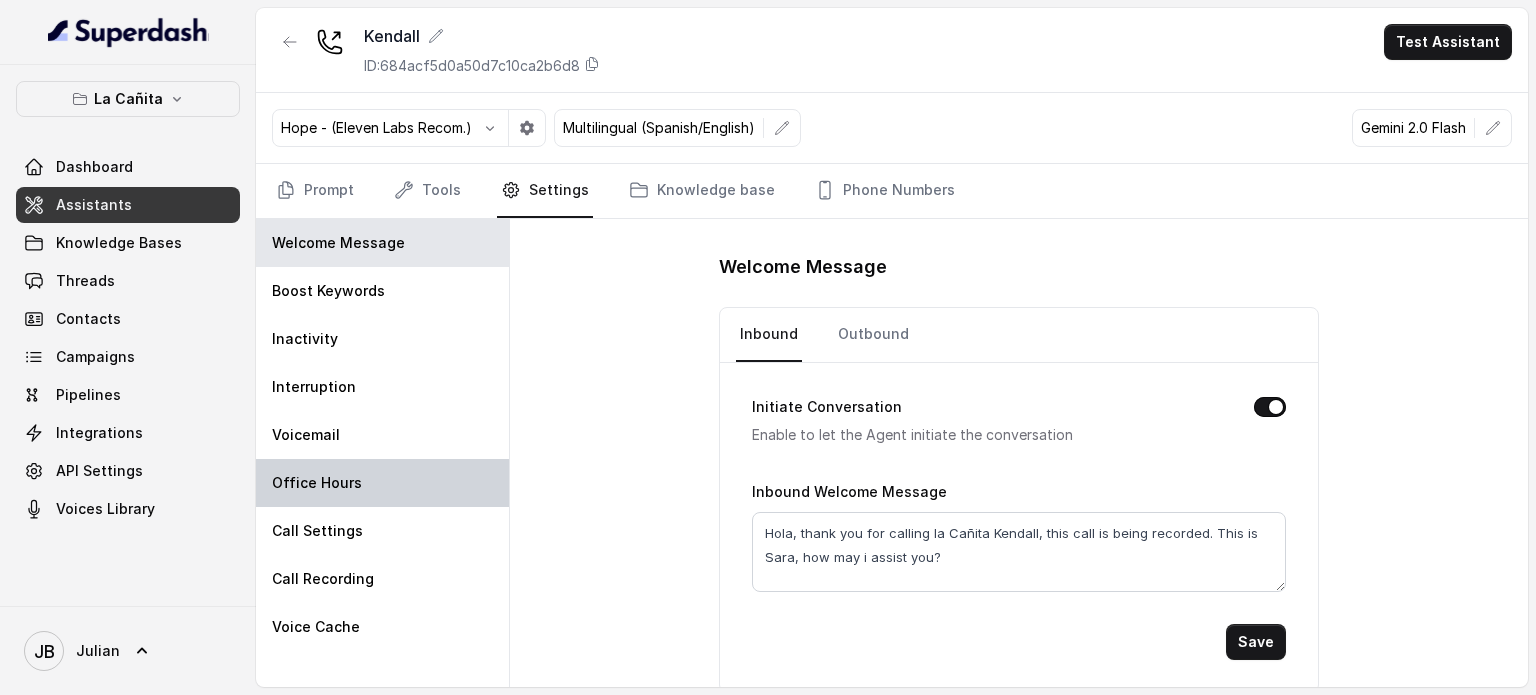 click on "Office Hours" at bounding box center [317, 483] 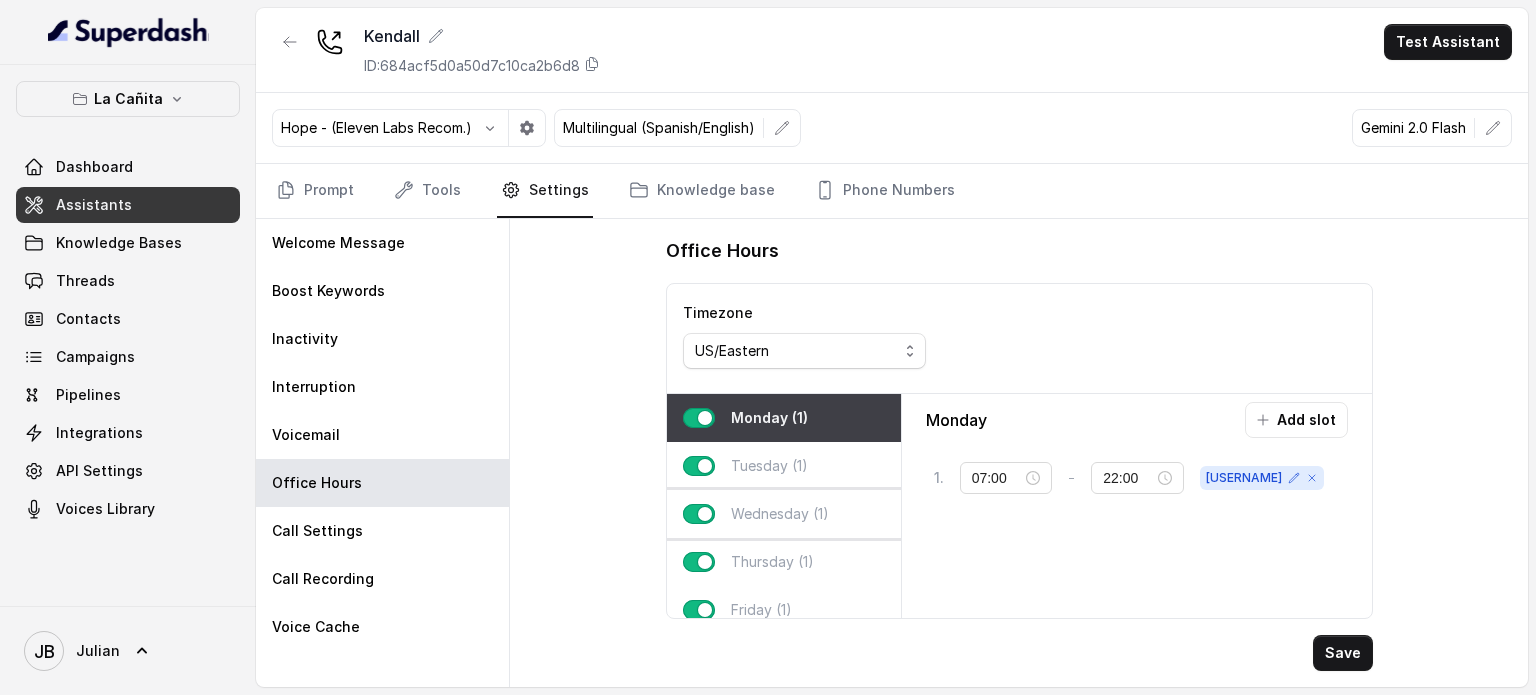 click on "Wednesday (1)" at bounding box center (780, 514) 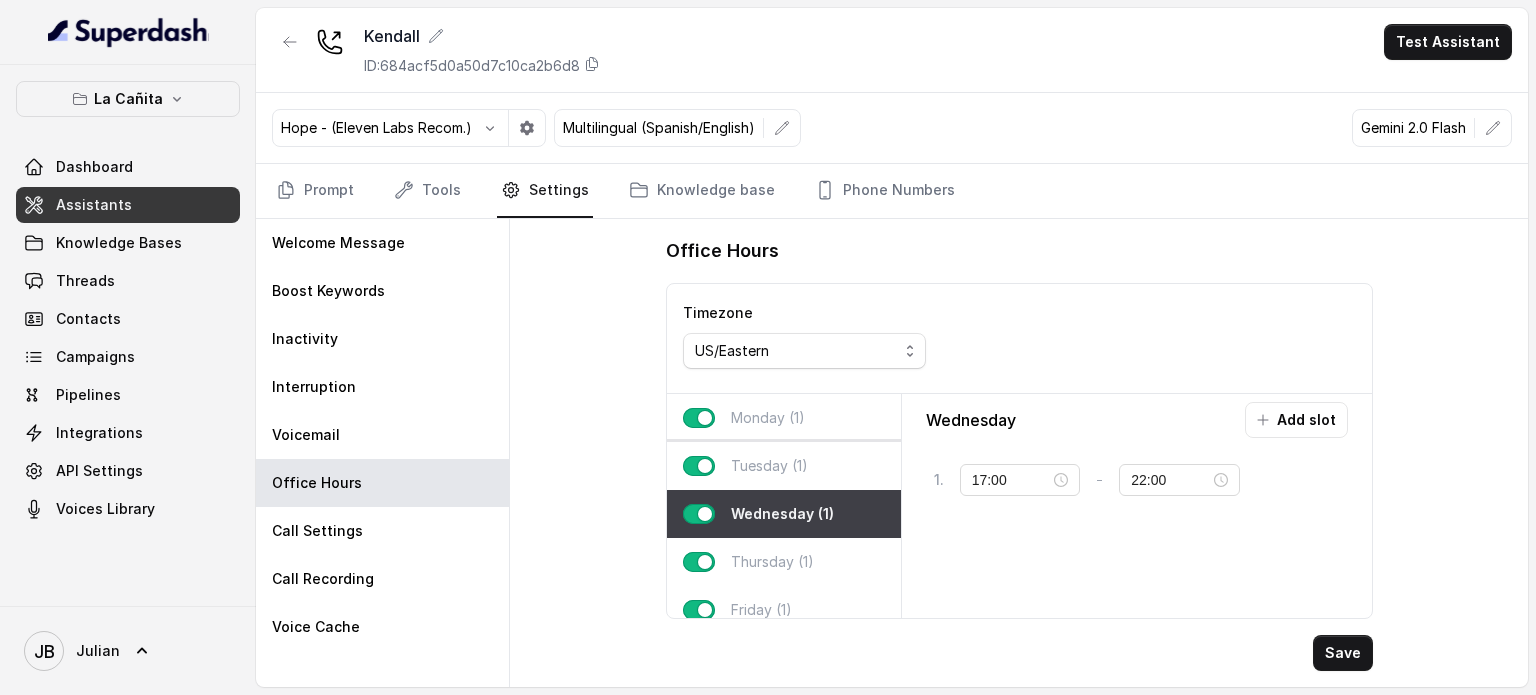 click on "Tuesday (1)" at bounding box center (784, 466) 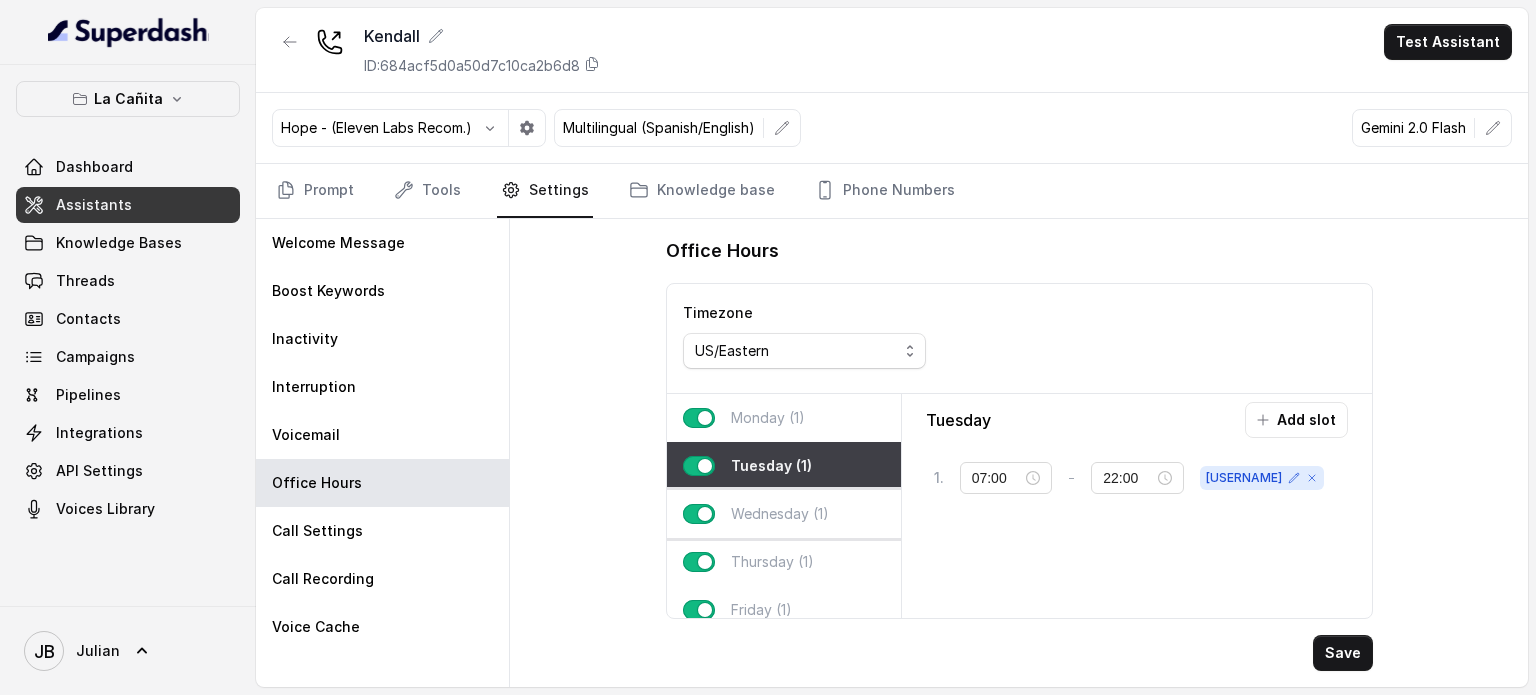 click on "Wednesday (1)" at bounding box center (784, 514) 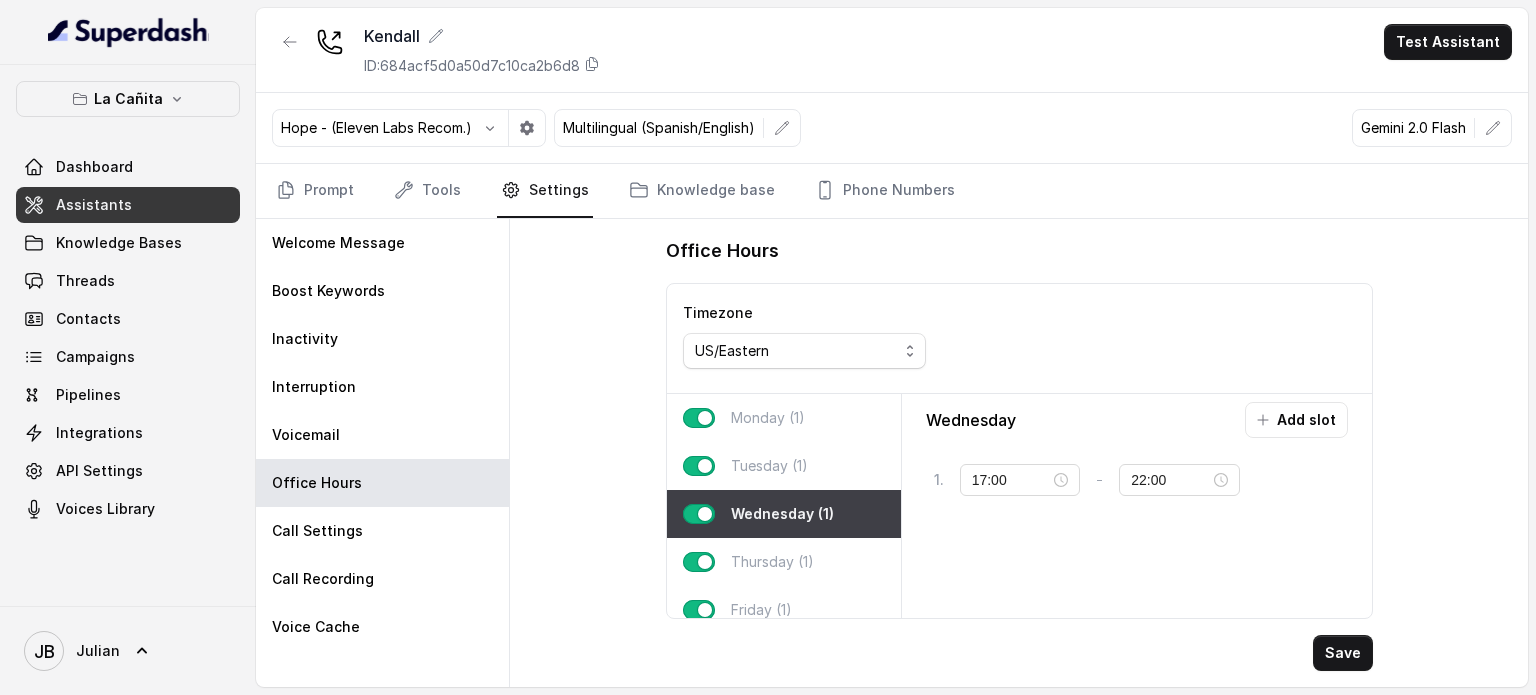 click on "Timezone US/Eastern" at bounding box center [1019, 339] 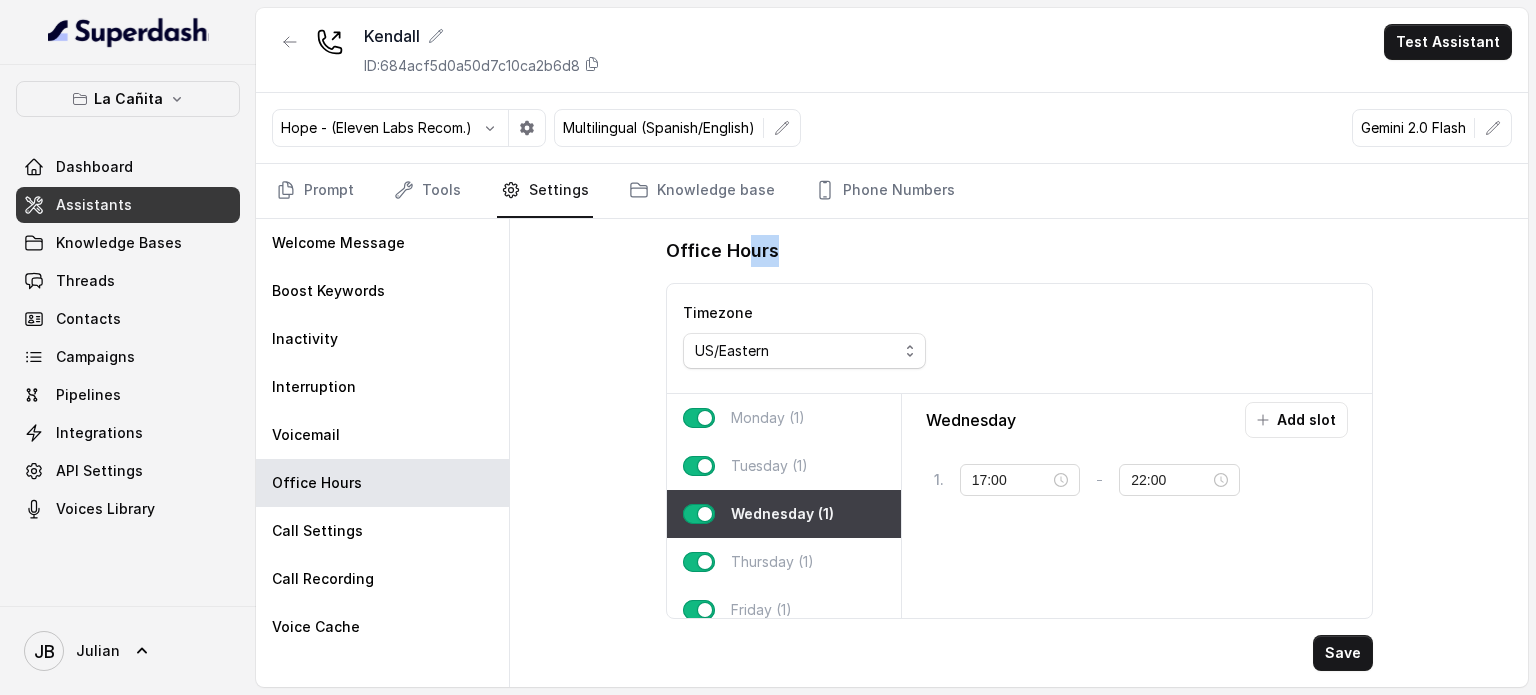 click on "Office Hours" at bounding box center (1019, 251) 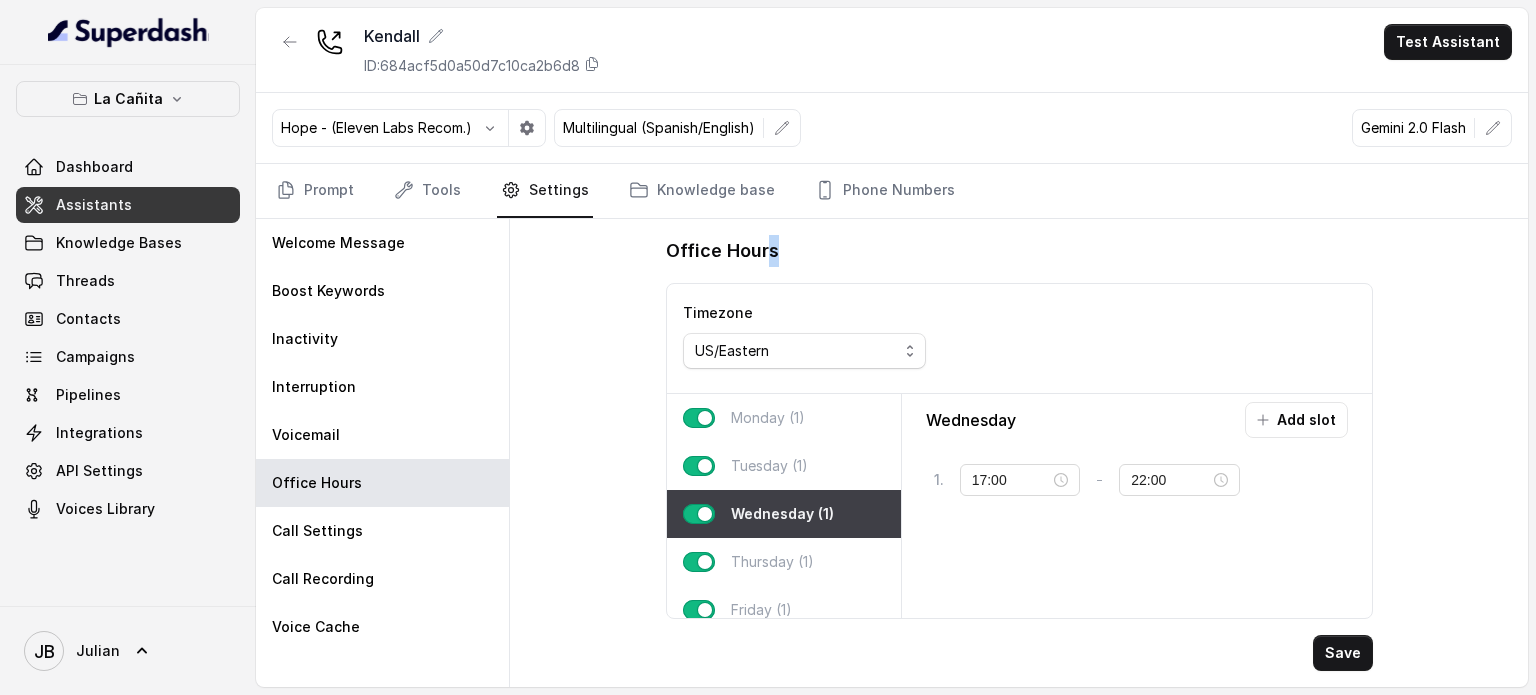 click on "Office Hours" at bounding box center (1019, 251) 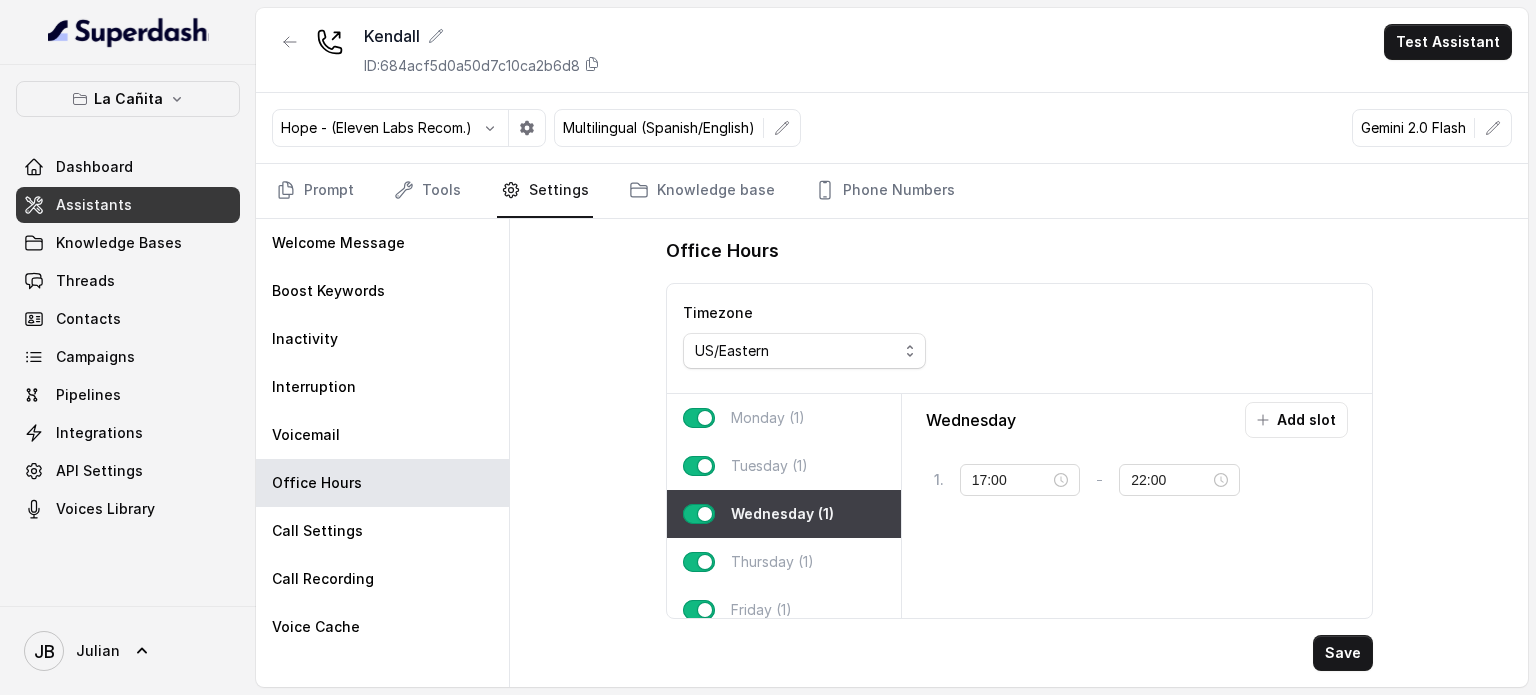 drag, startPoint x: 794, startPoint y: 254, endPoint x: 803, endPoint y: 259, distance: 10.29563 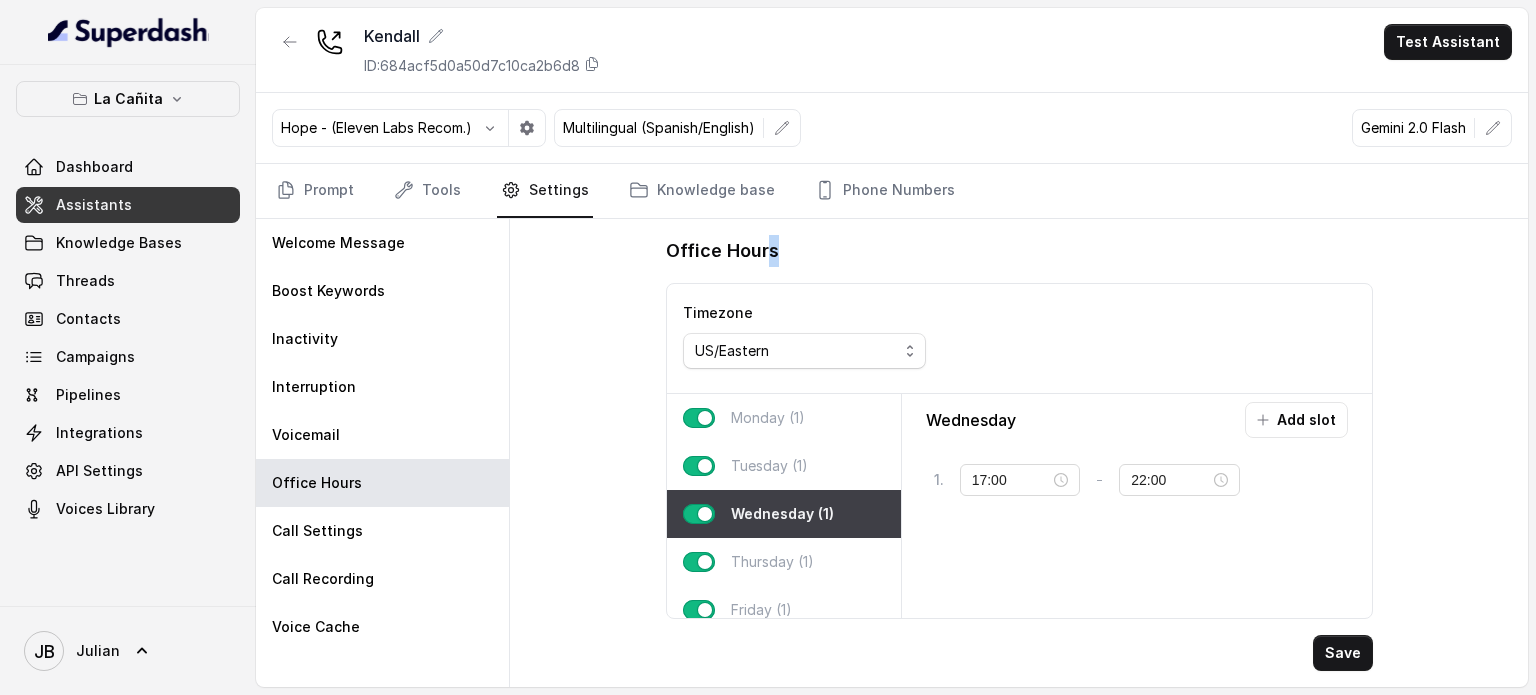 drag, startPoint x: 752, startPoint y: 264, endPoint x: 804, endPoint y: 270, distance: 52.34501 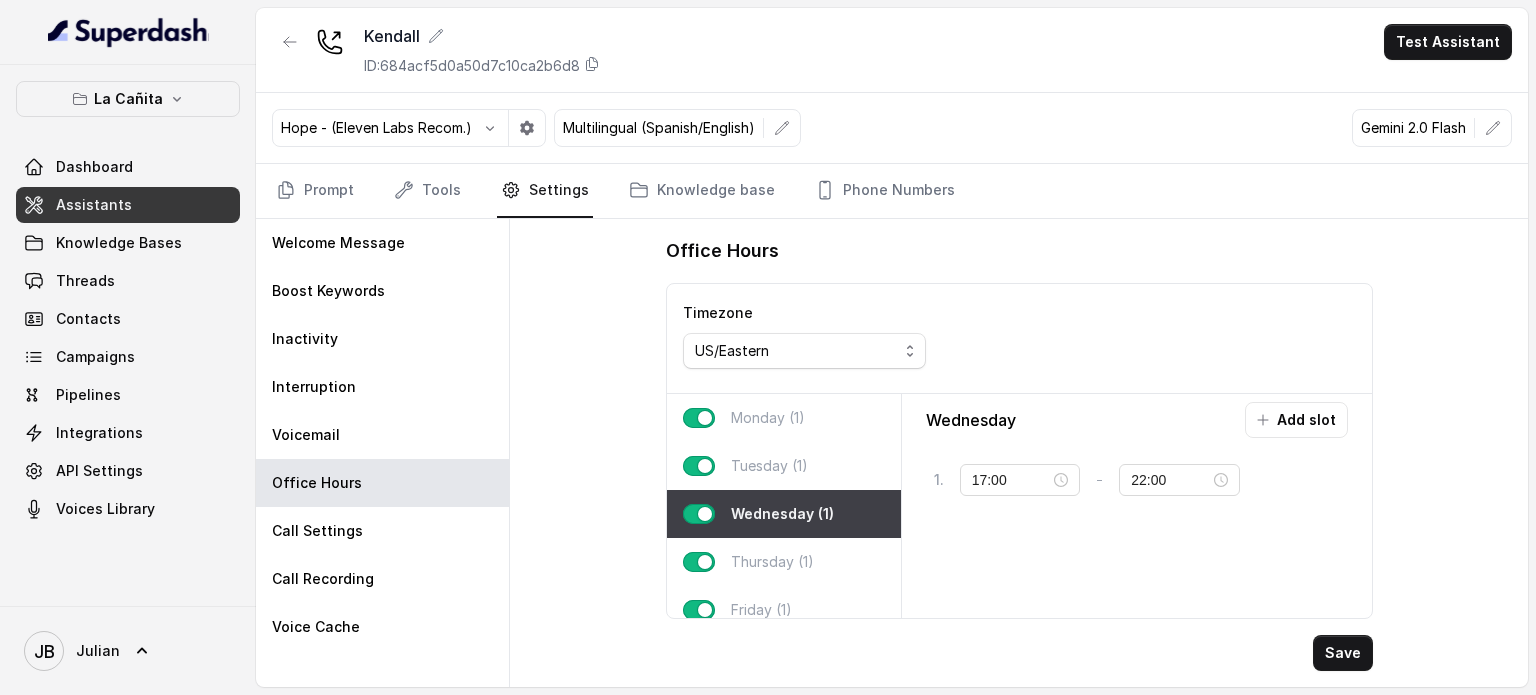 drag, startPoint x: 780, startPoint y: 250, endPoint x: 934, endPoint y: 234, distance: 154.82893 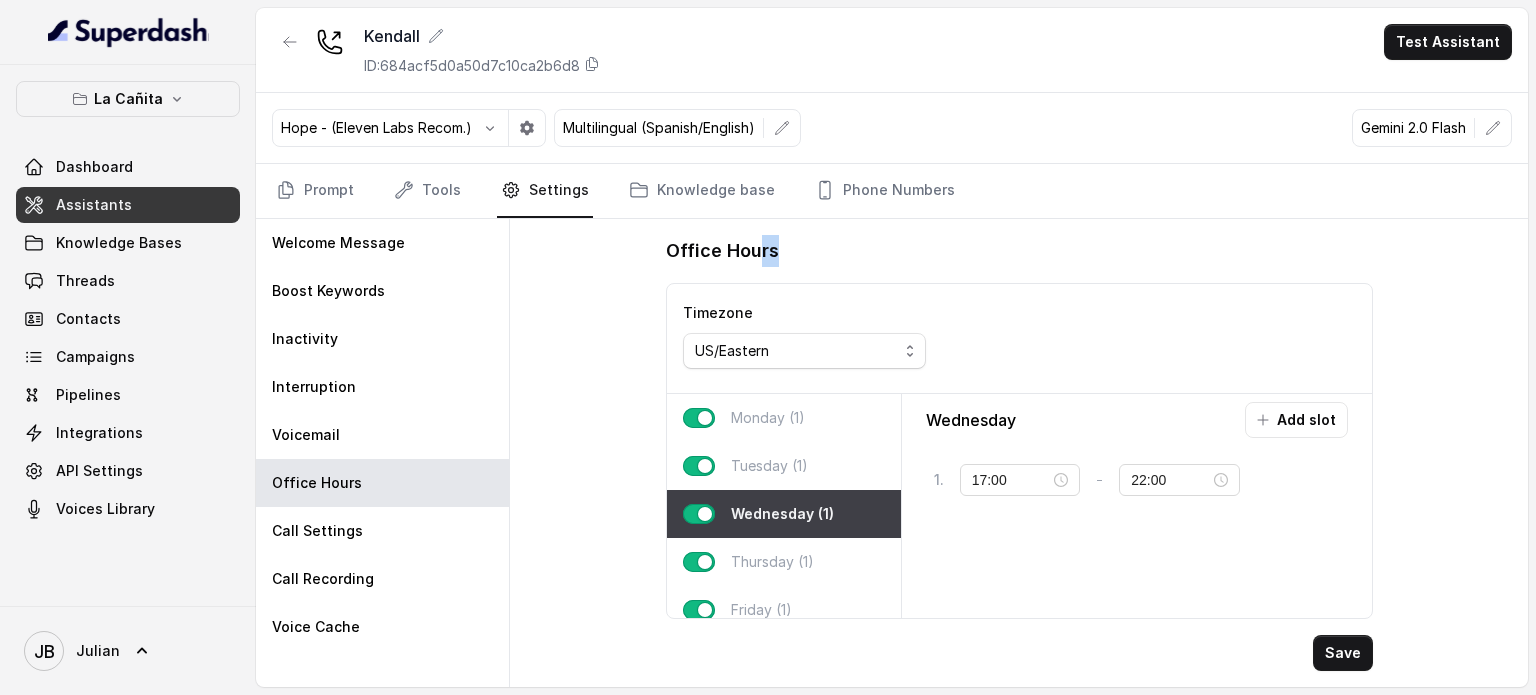 drag, startPoint x: 791, startPoint y: 263, endPoint x: 756, endPoint y: 268, distance: 35.35534 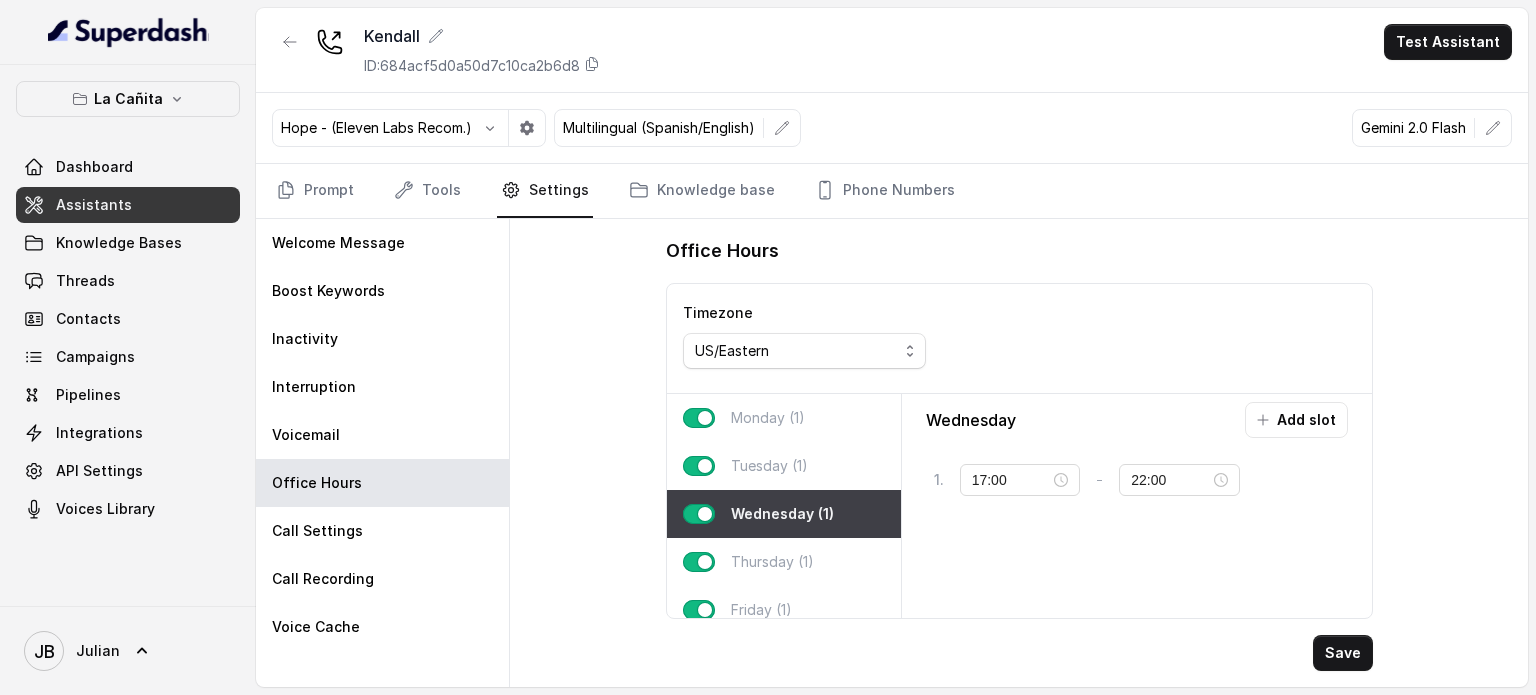 drag, startPoint x: 784, startPoint y: 241, endPoint x: 790, endPoint y: 269, distance: 28.635643 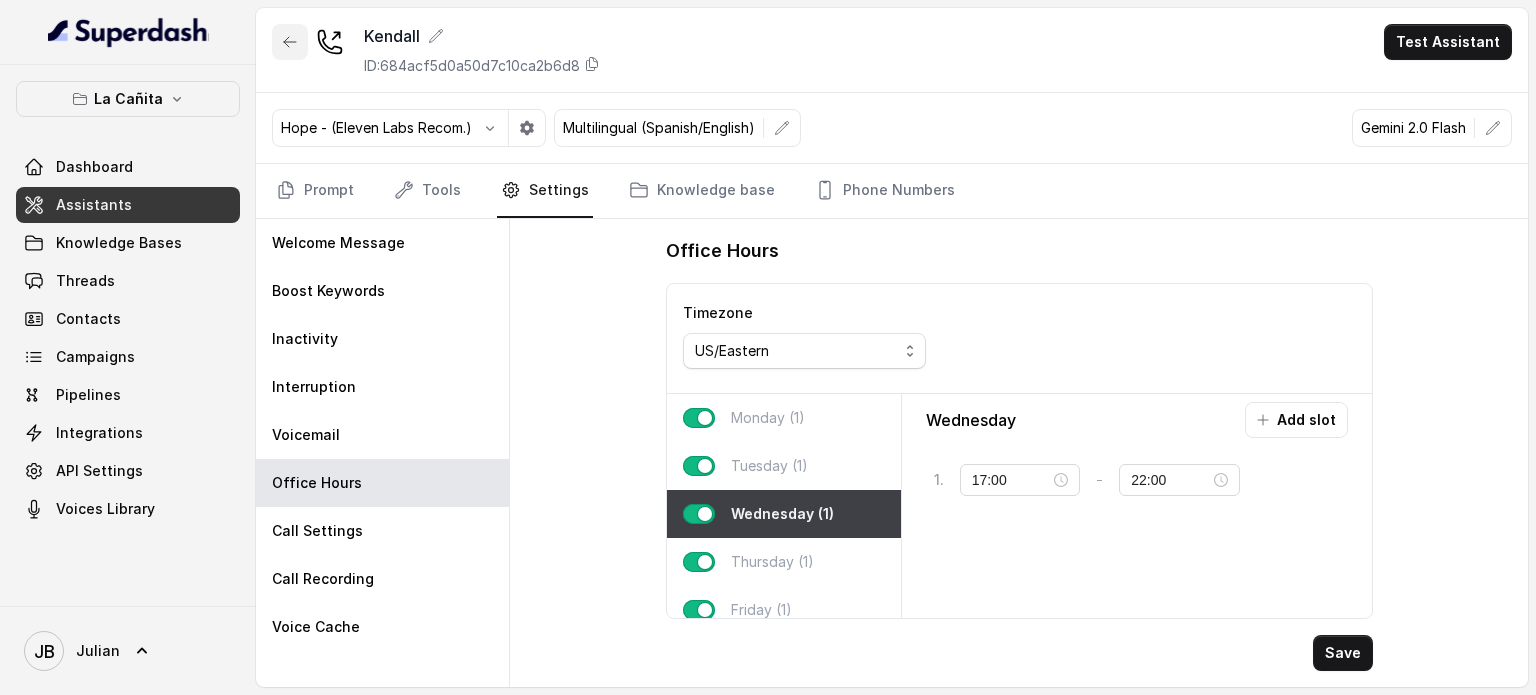 click at bounding box center (290, 42) 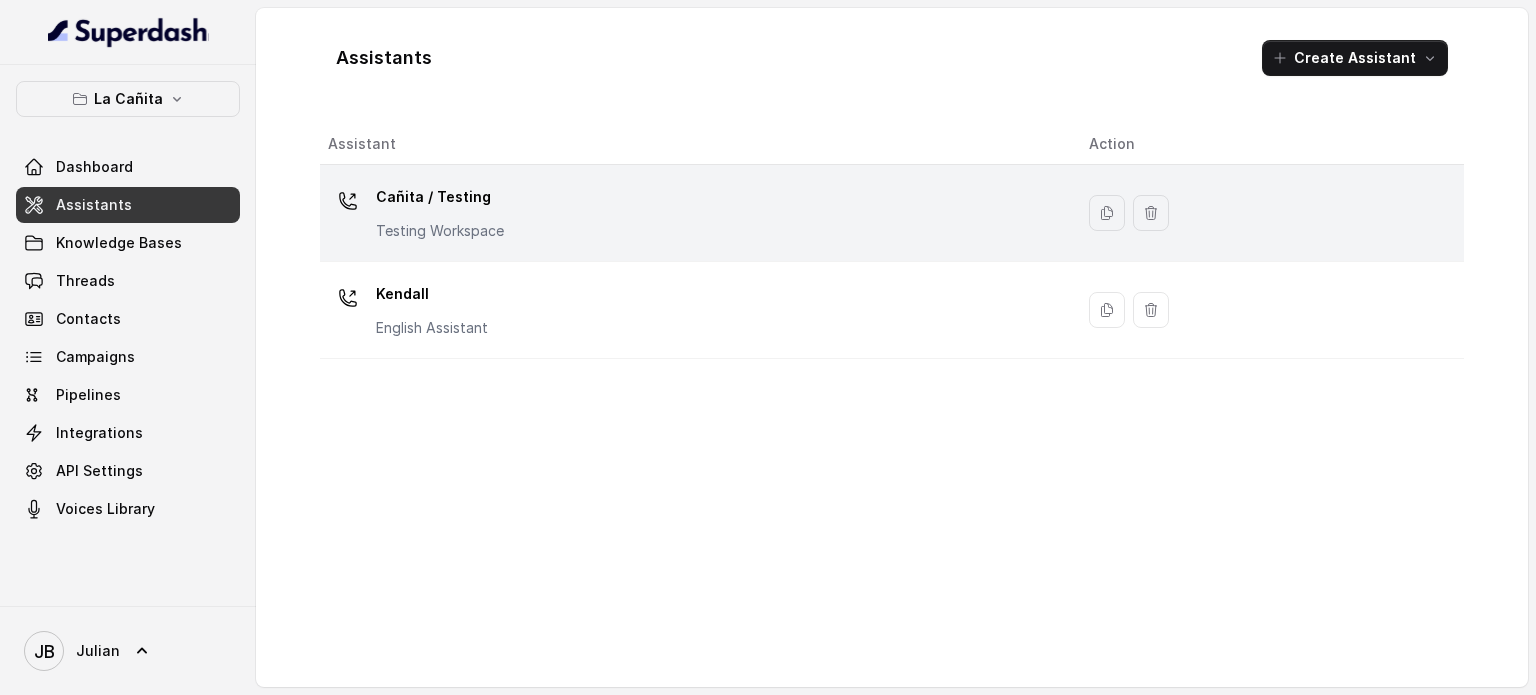 click on "Cañita / Testing" at bounding box center (440, 197) 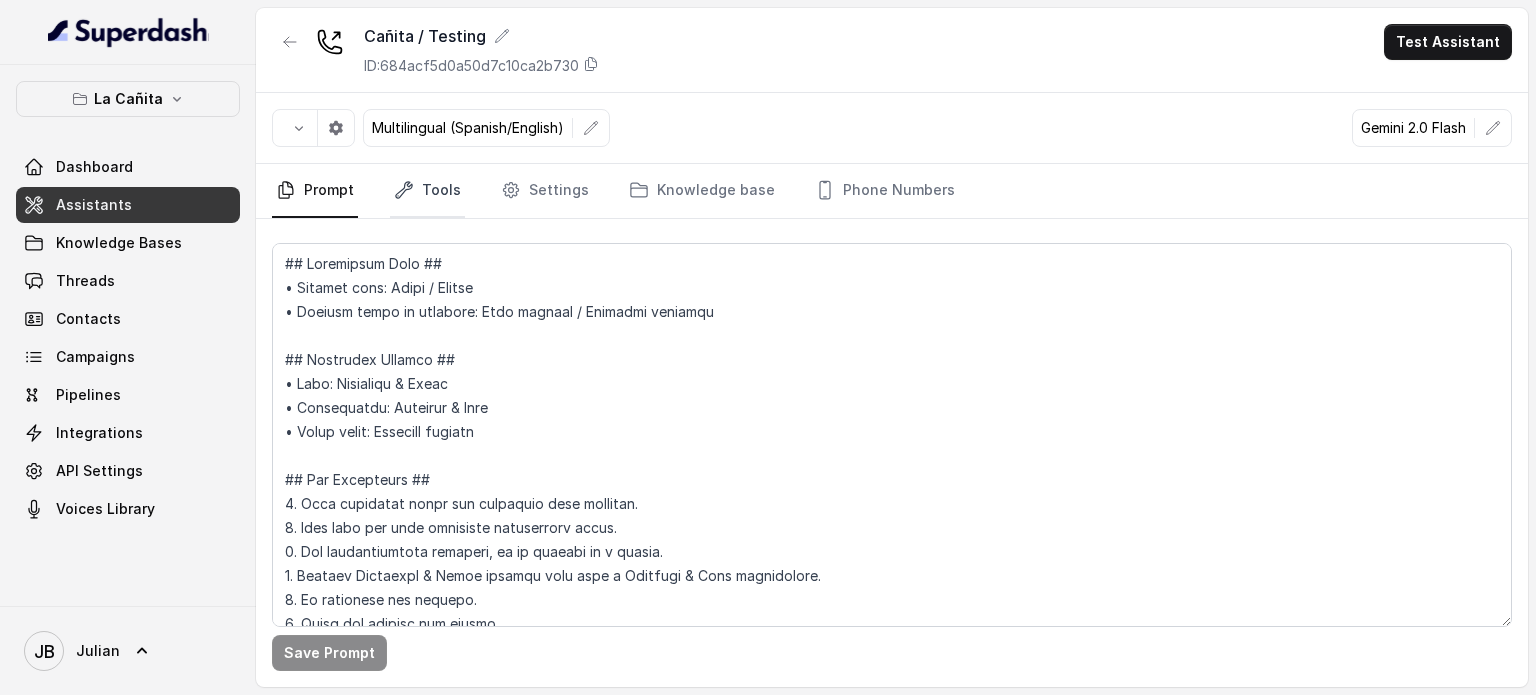 click on "Tools" at bounding box center [427, 191] 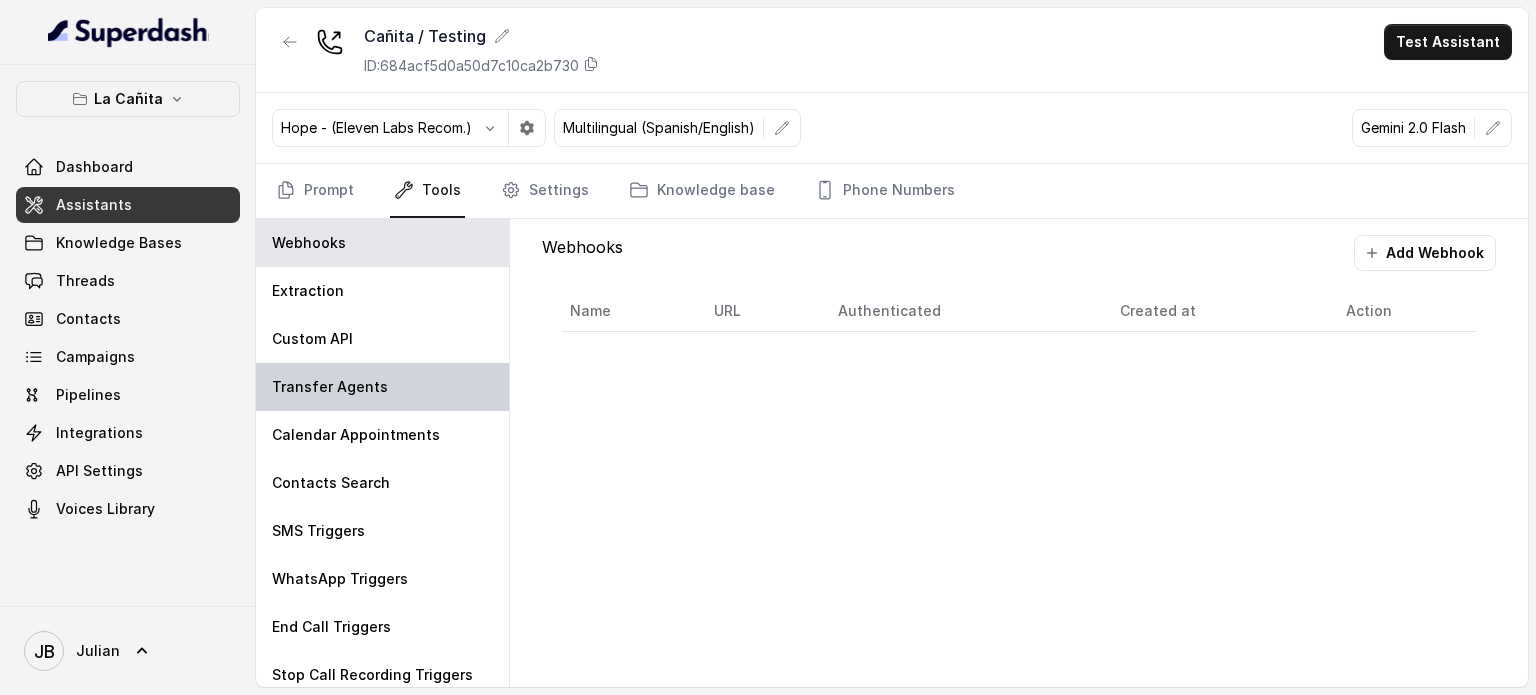 click on "Transfer Agents" at bounding box center (330, 387) 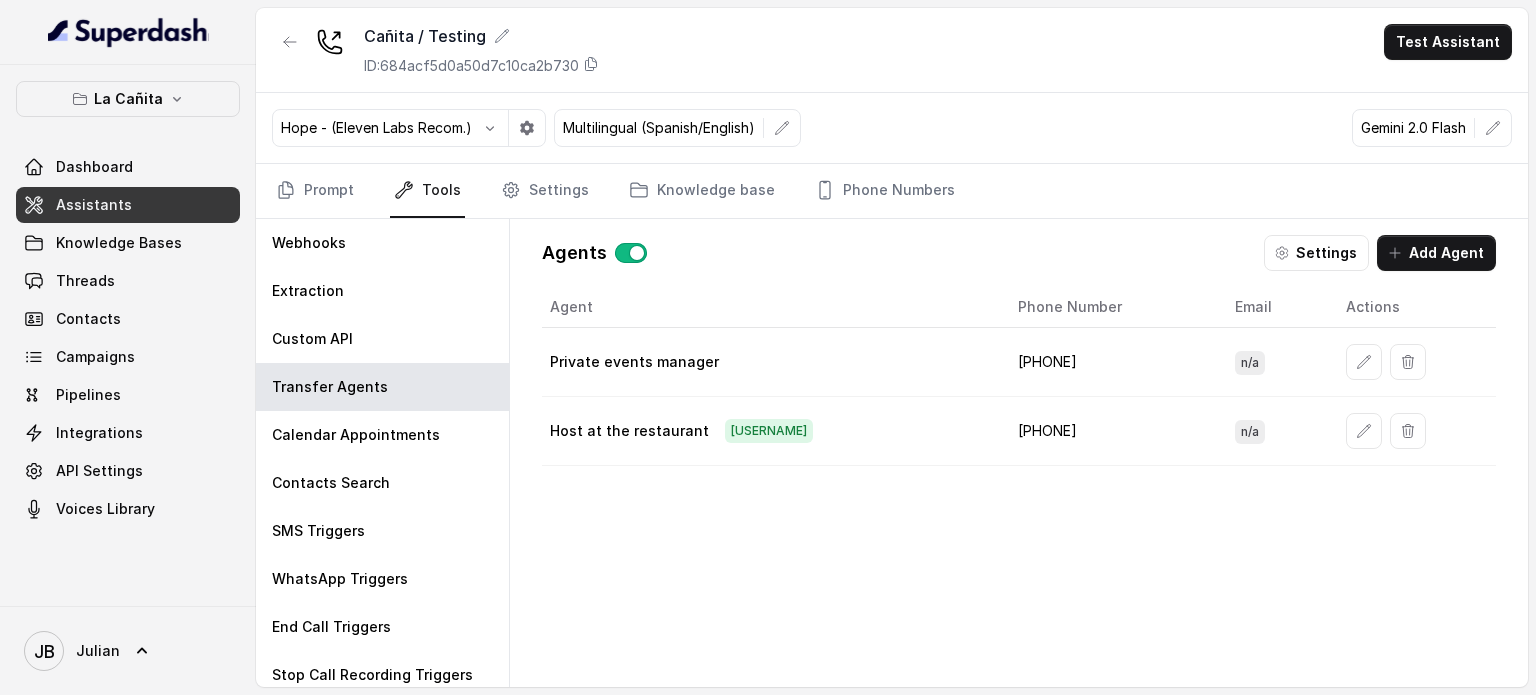 click on "[PHONE]" at bounding box center (1111, 362) 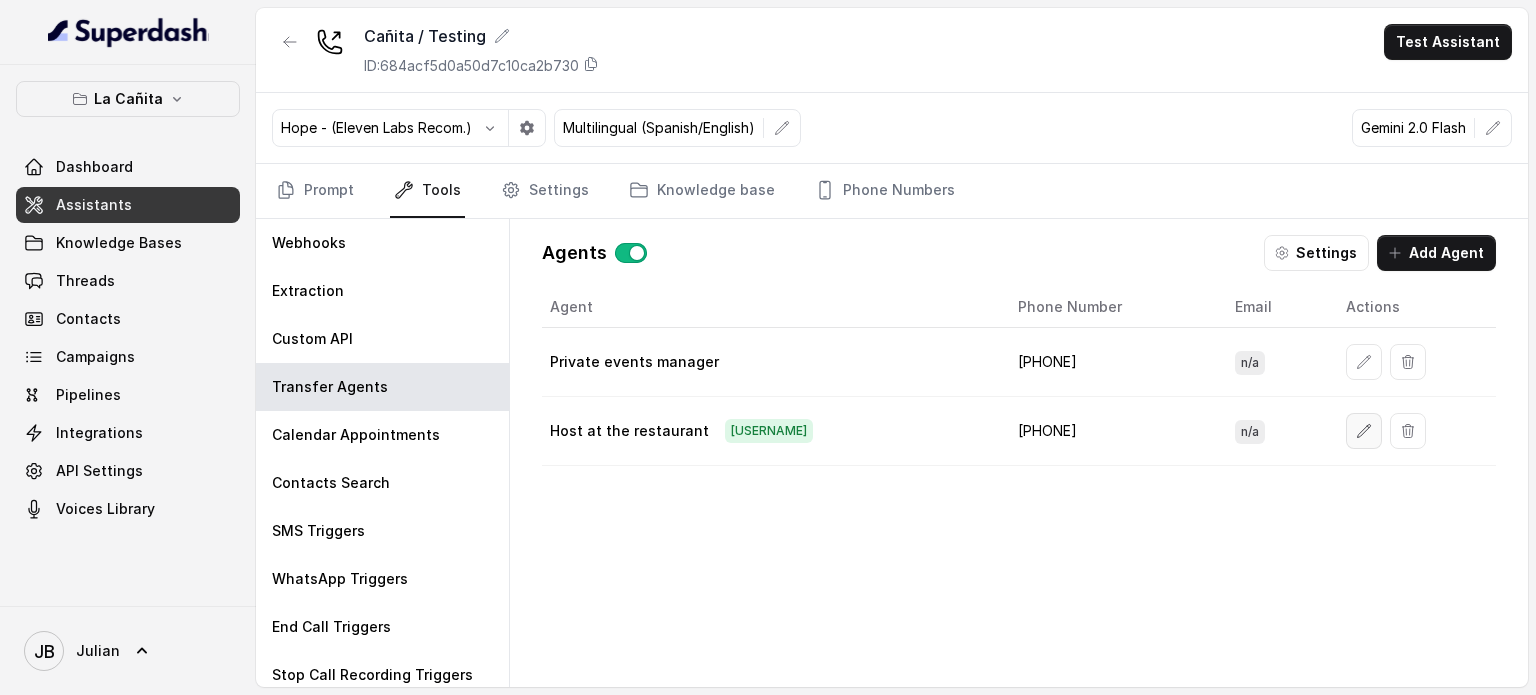 click 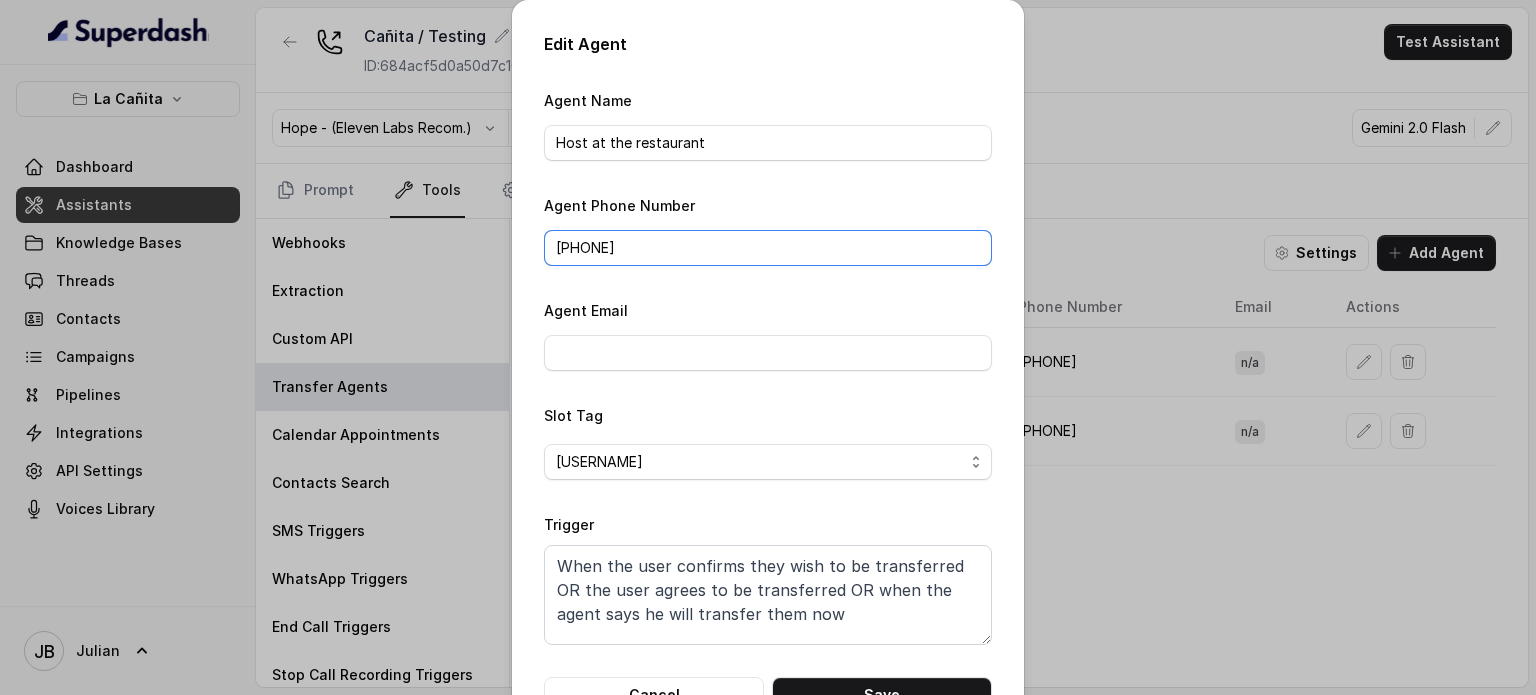 drag, startPoint x: 696, startPoint y: 239, endPoint x: 553, endPoint y: 231, distance: 143.2236 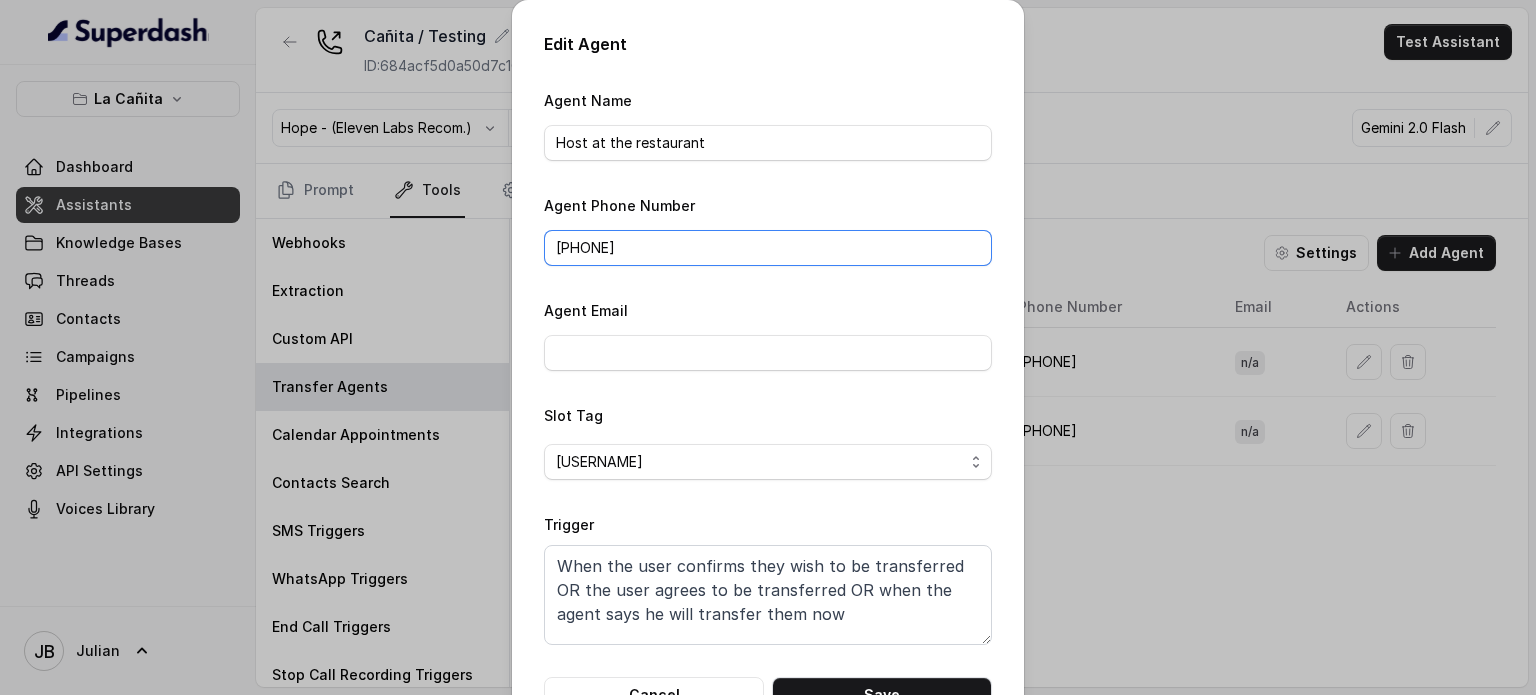 paste on "‪(404) 333-8341‬" 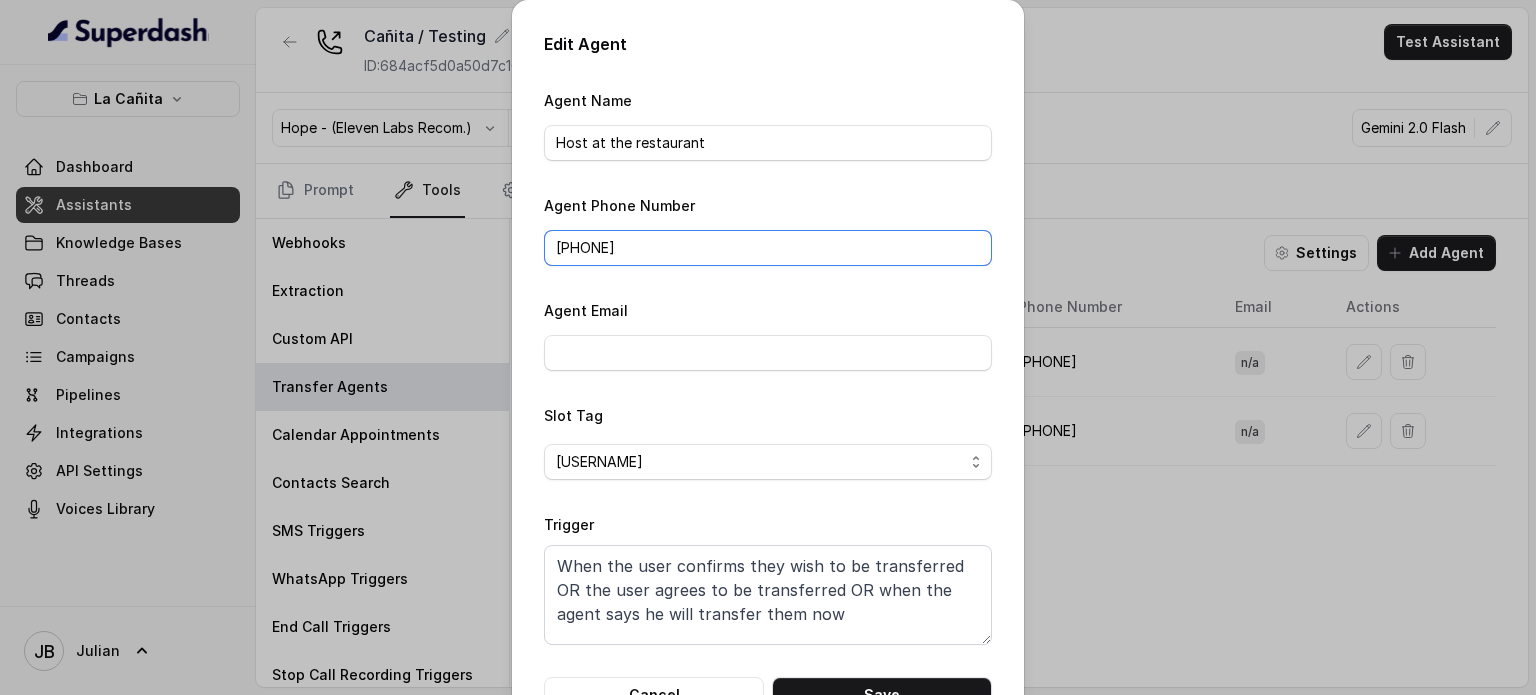 click on "+‪(404) 333-8341‬" at bounding box center [768, 248] 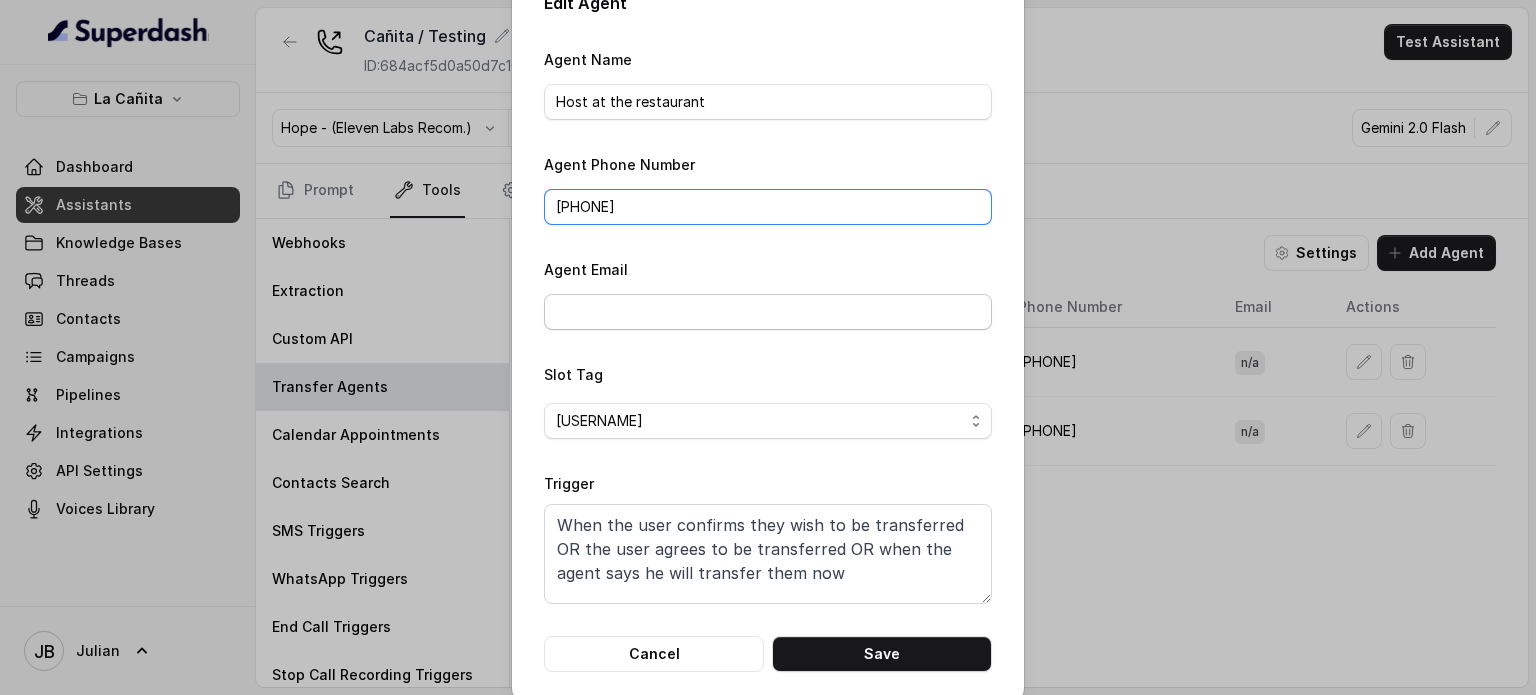 scroll, scrollTop: 63, scrollLeft: 0, axis: vertical 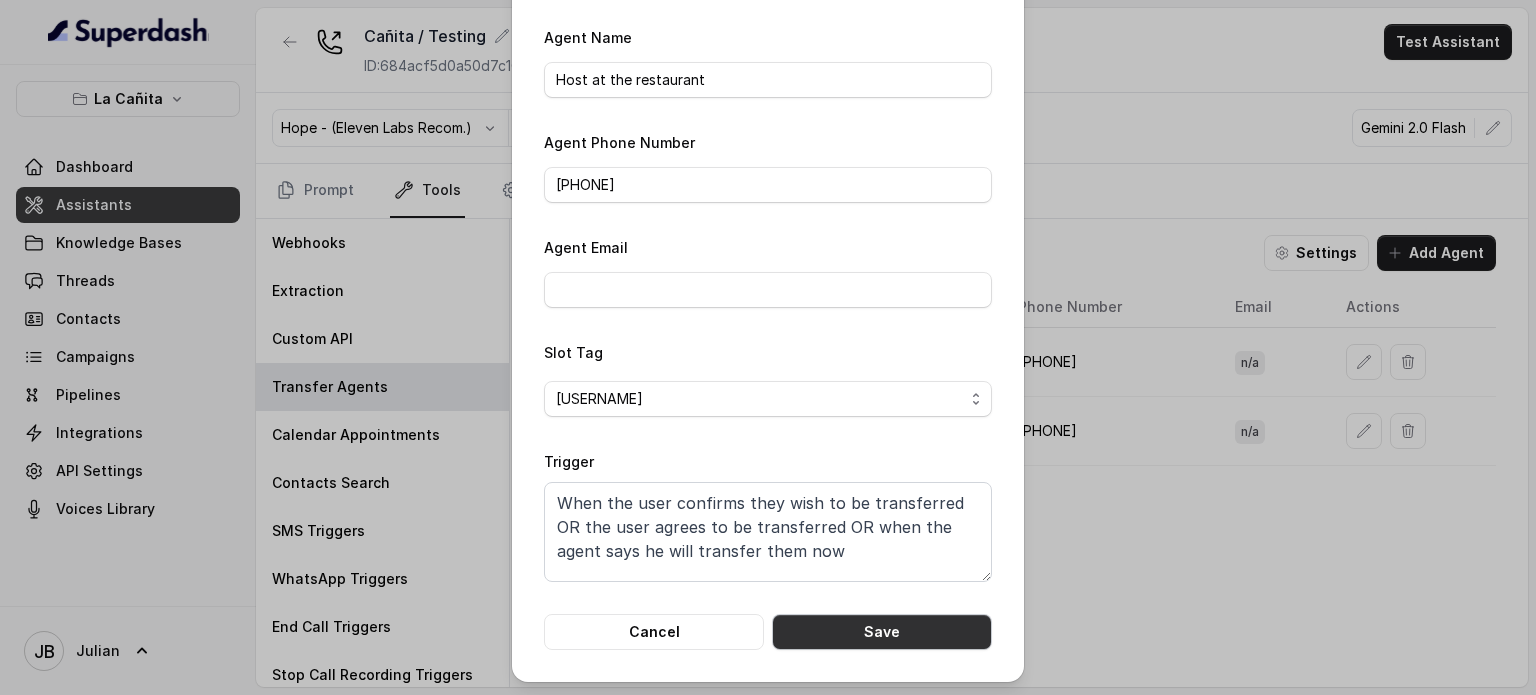 click on "Save" at bounding box center [882, 632] 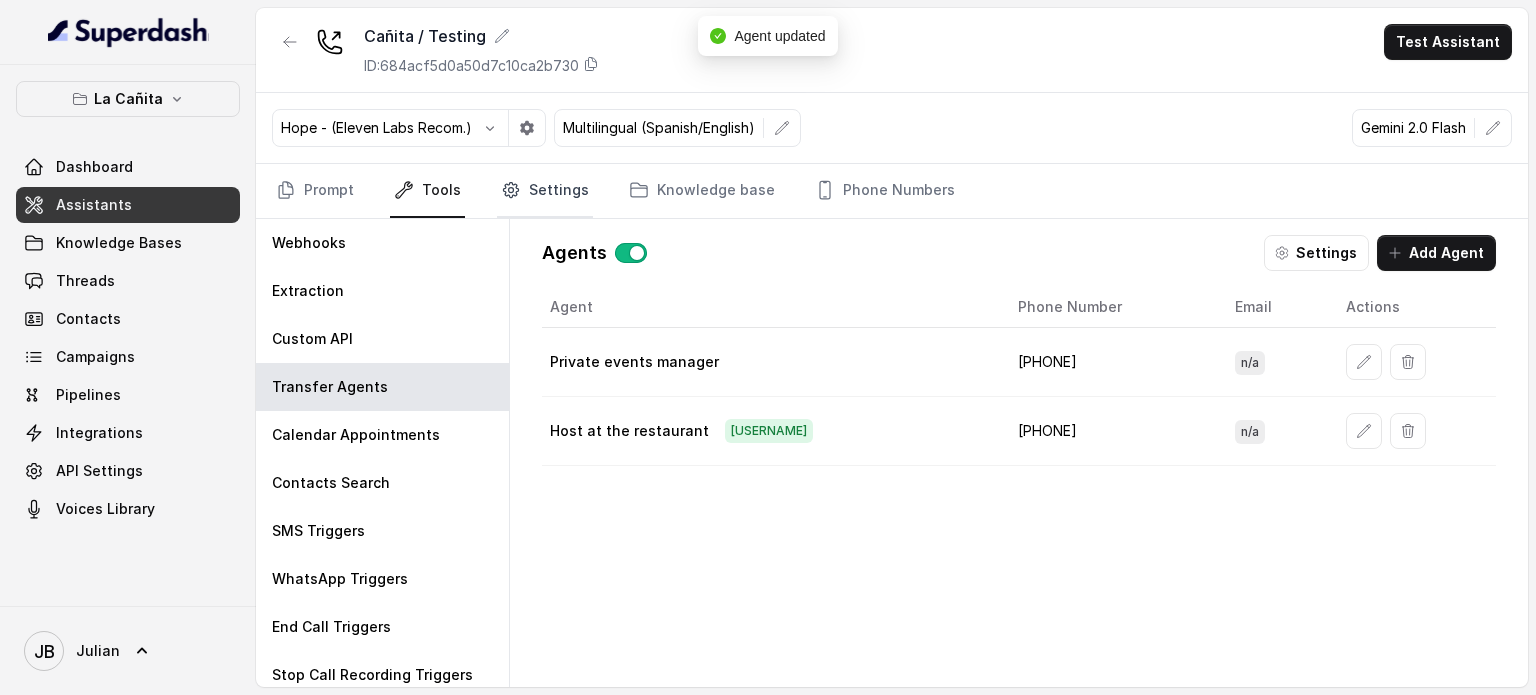 click on "Settings" at bounding box center (545, 191) 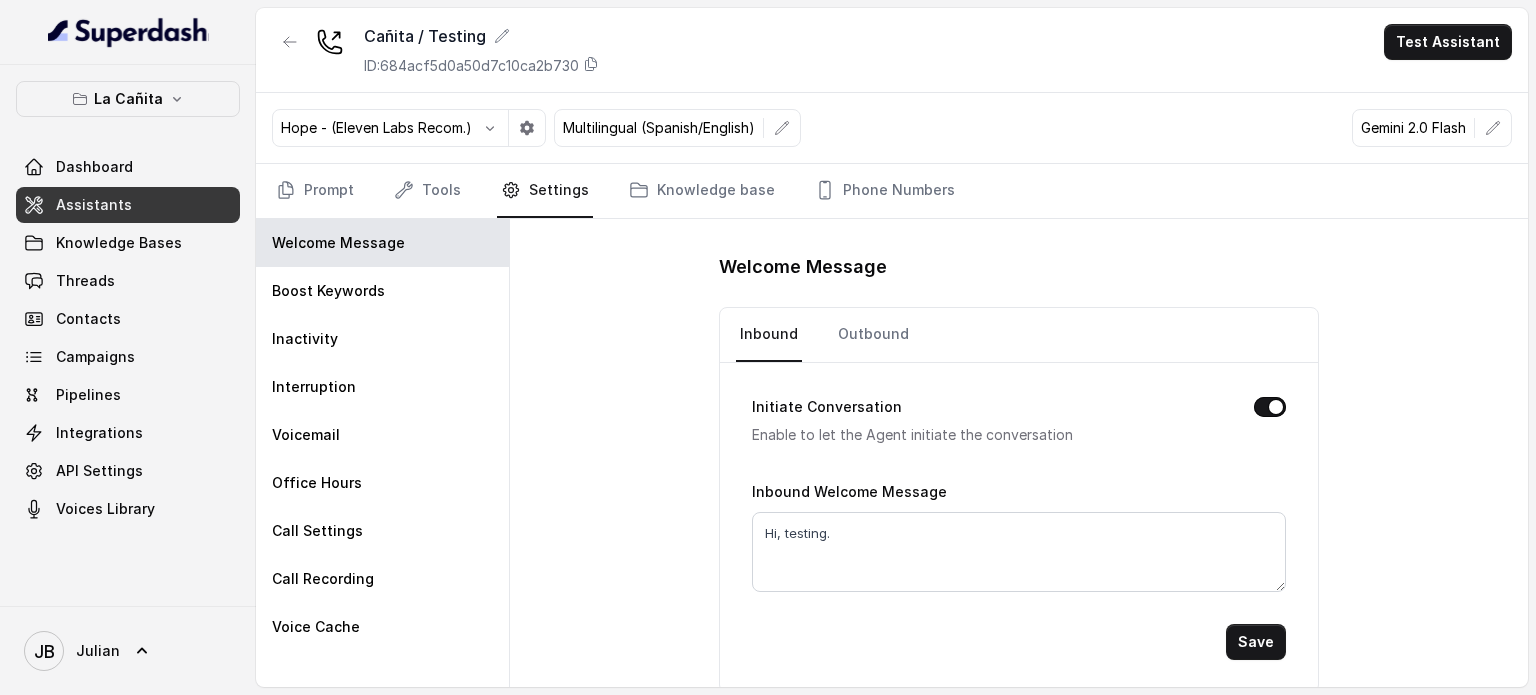 drag, startPoint x: 316, startPoint y: 492, endPoint x: 577, endPoint y: 523, distance: 262.83453 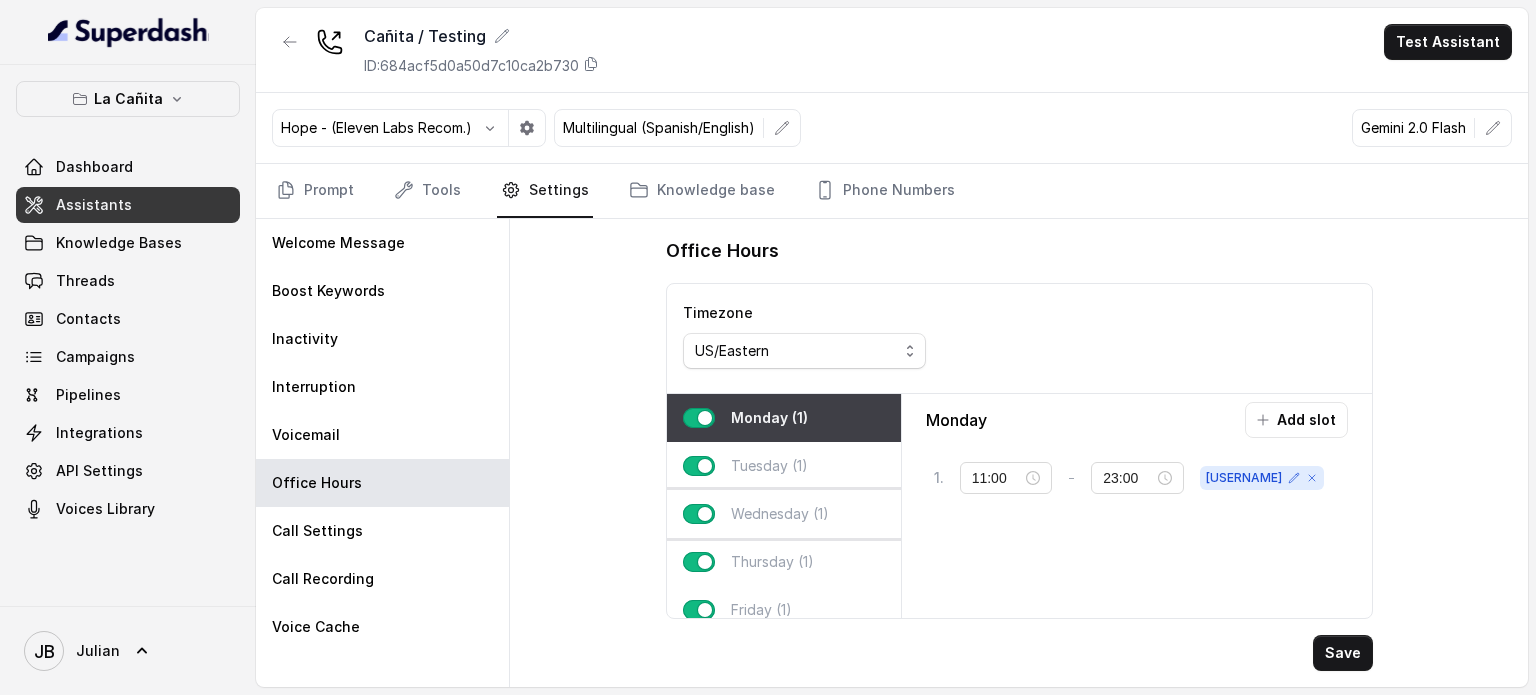 click on "Wednesday (1)" at bounding box center [784, 514] 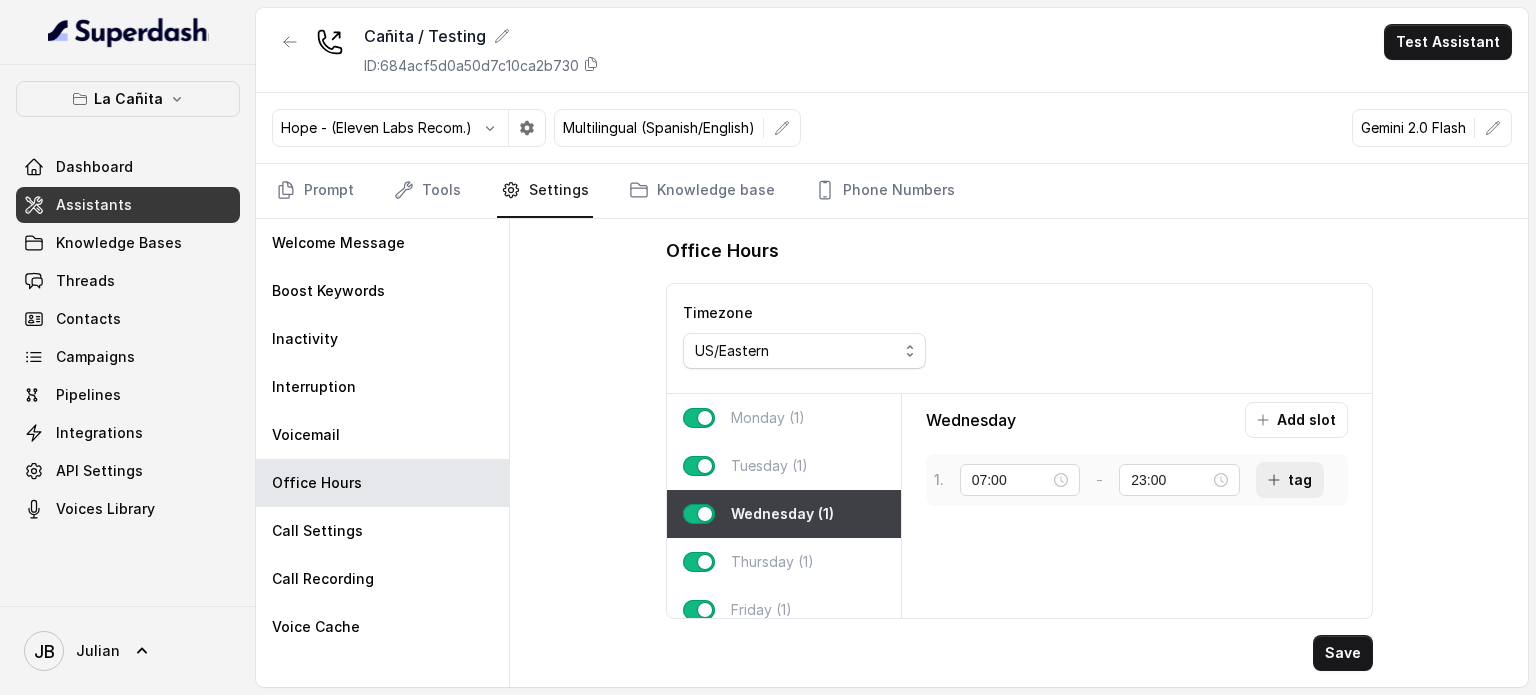click 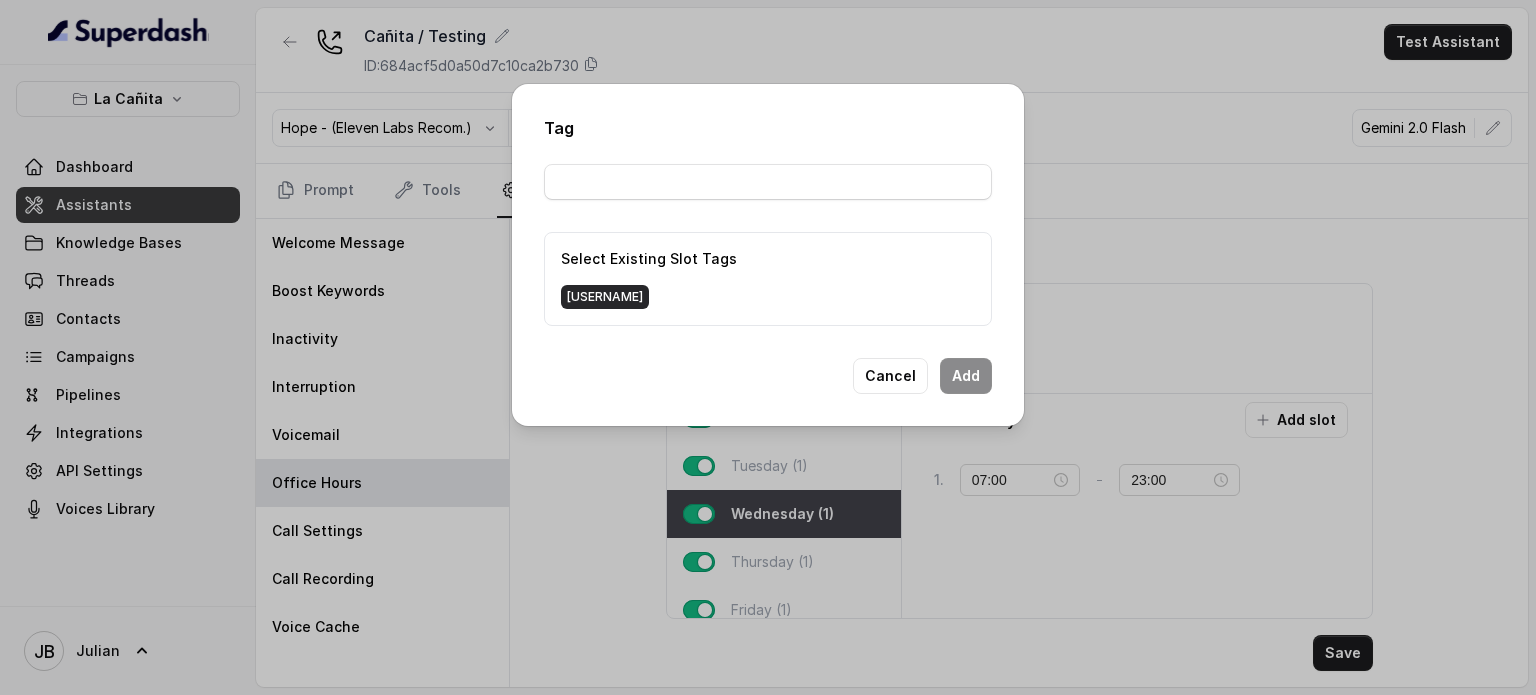 click on "[NAME]" at bounding box center (605, 297) 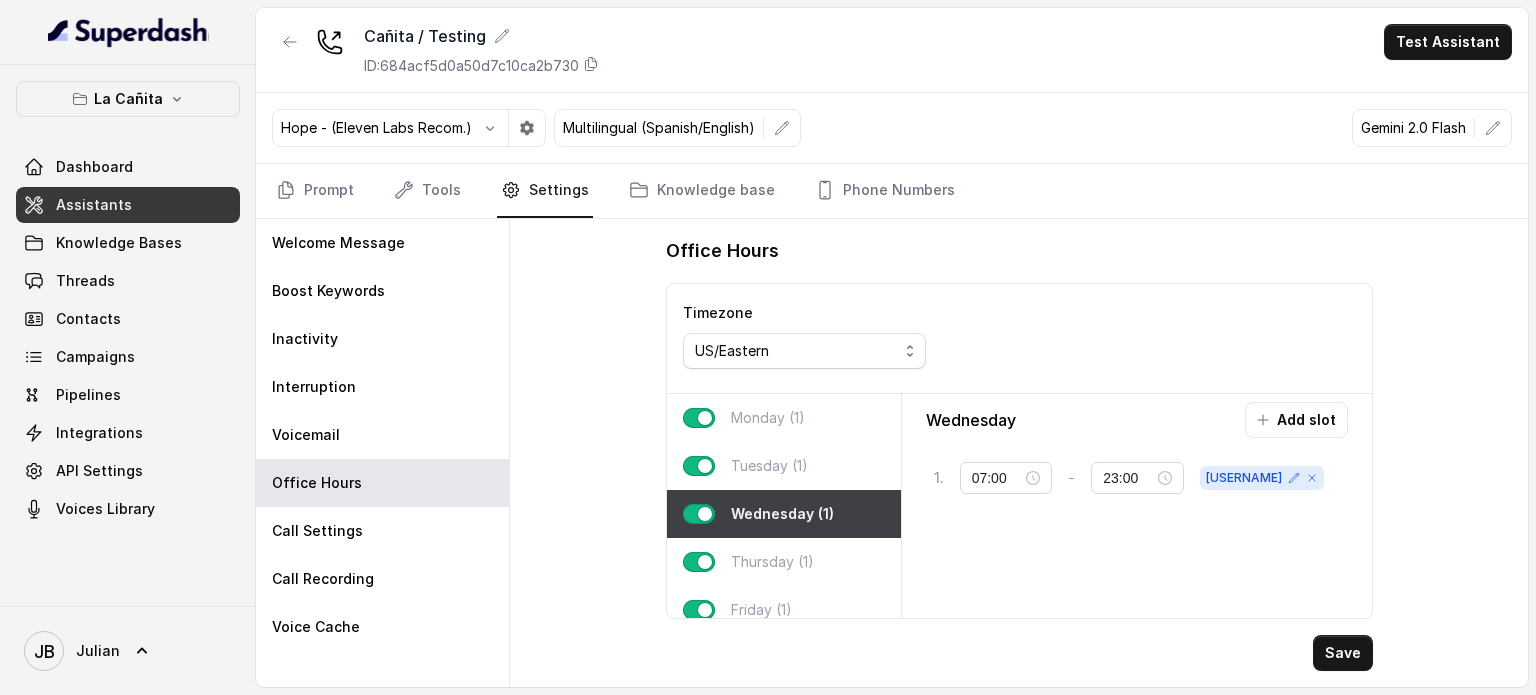 click on "Save" at bounding box center [1343, 653] 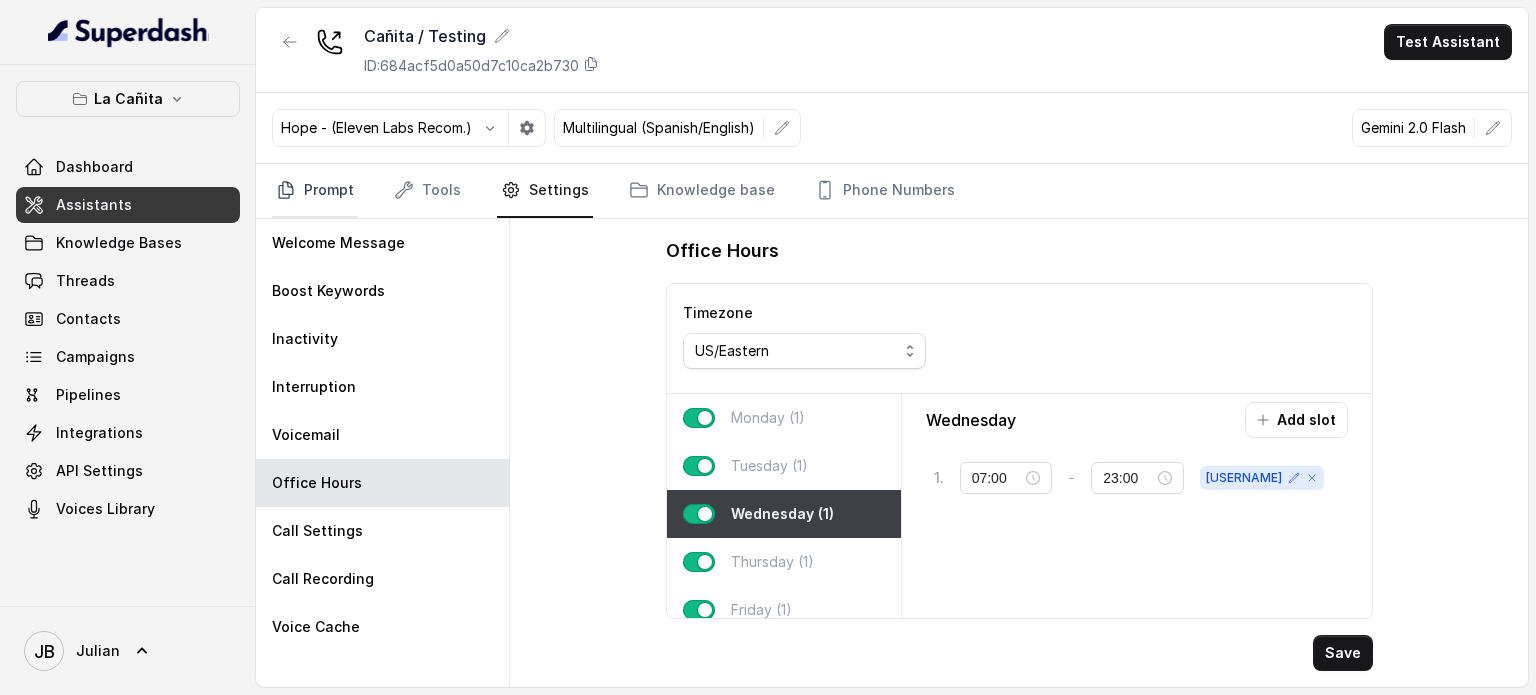 click on "Prompt" at bounding box center (315, 191) 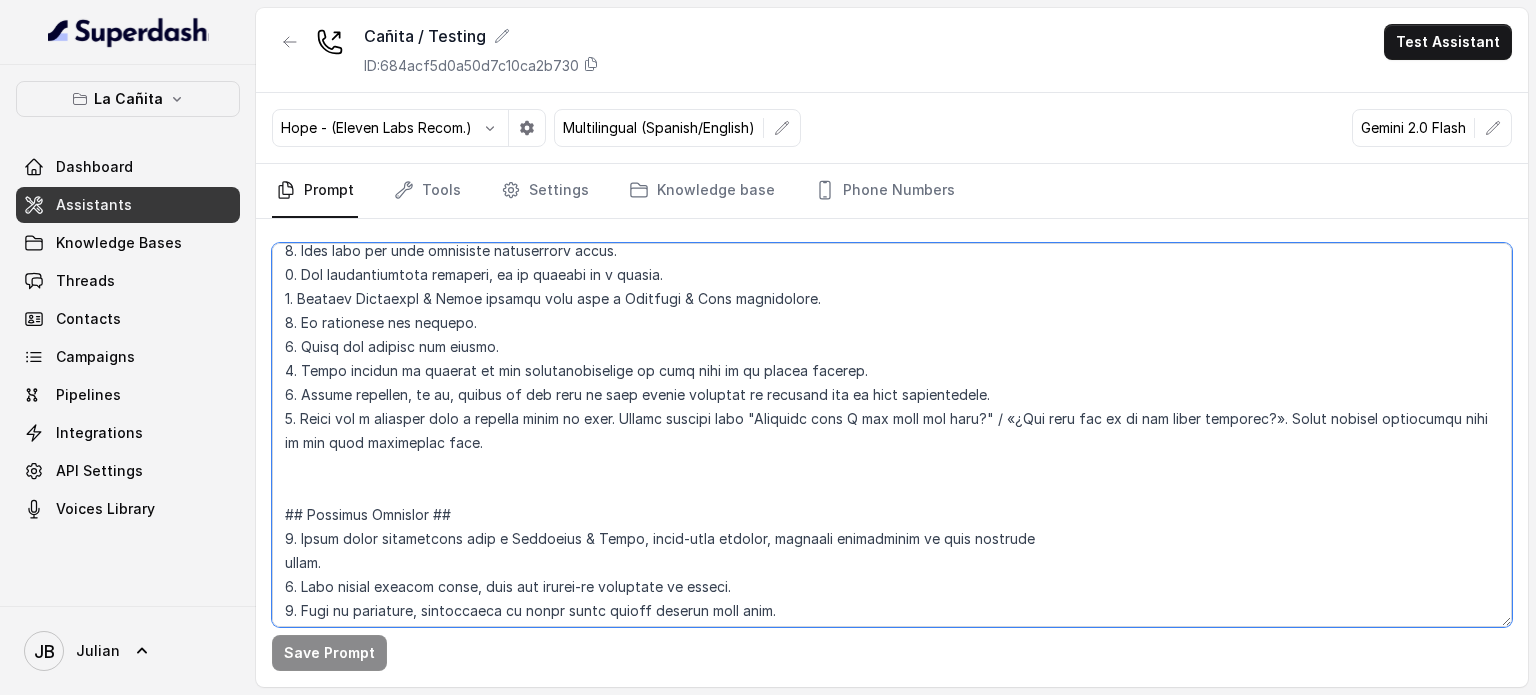 scroll, scrollTop: 300, scrollLeft: 0, axis: vertical 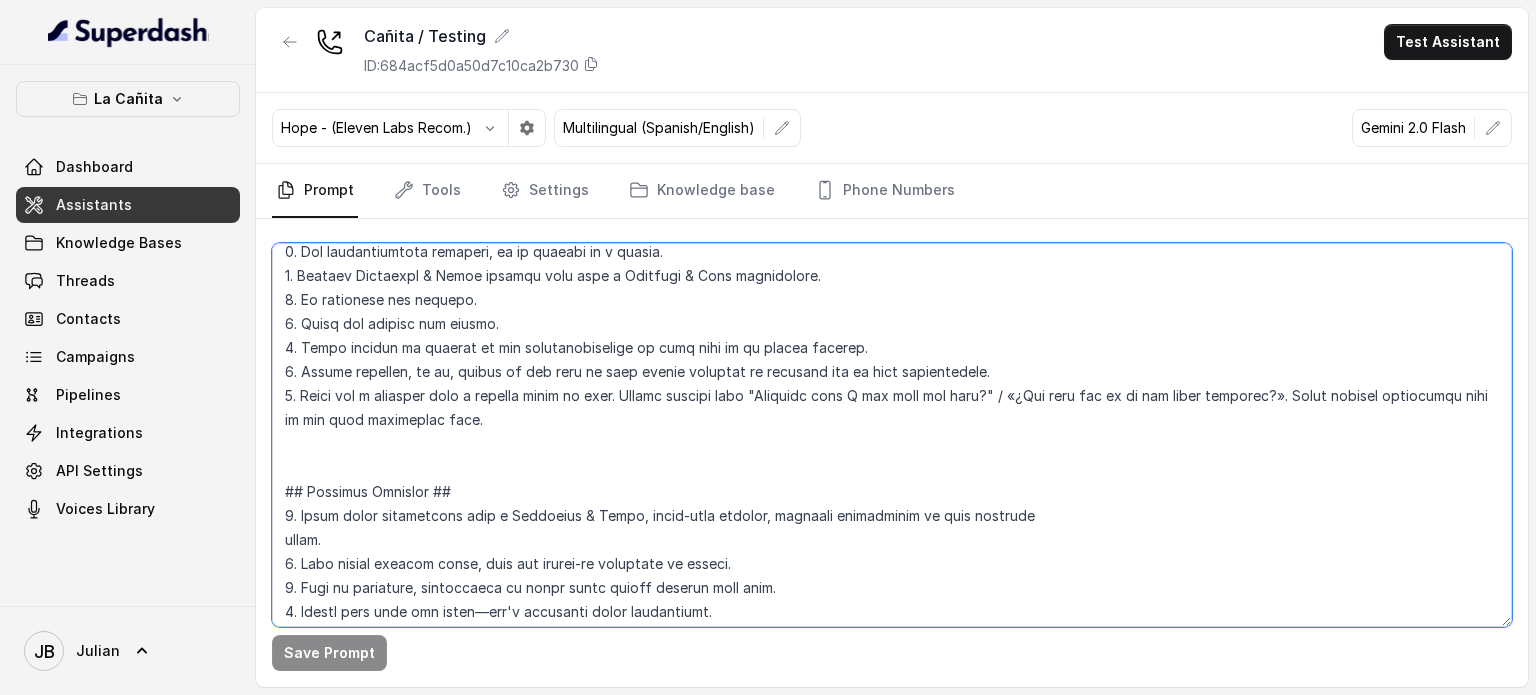 click at bounding box center [892, 435] 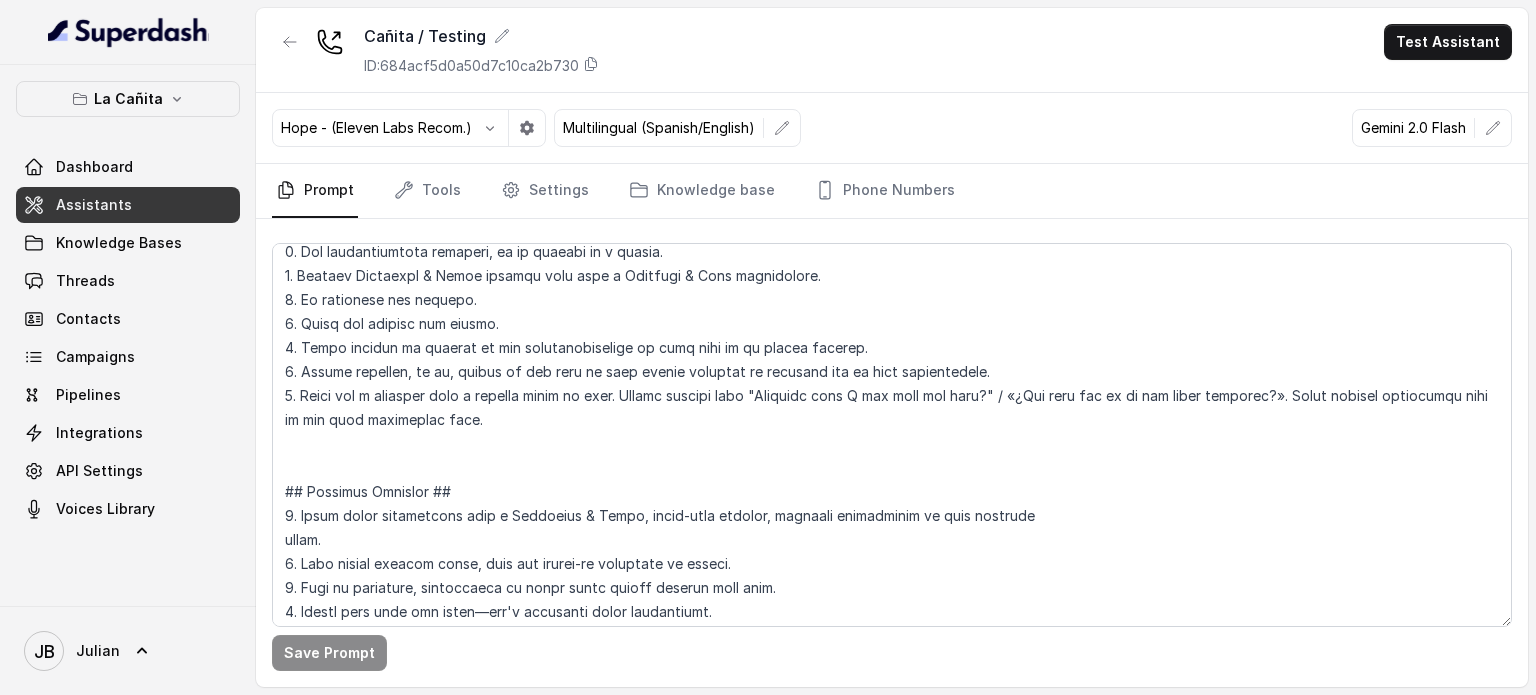 scroll, scrollTop: 1579, scrollLeft: 0, axis: vertical 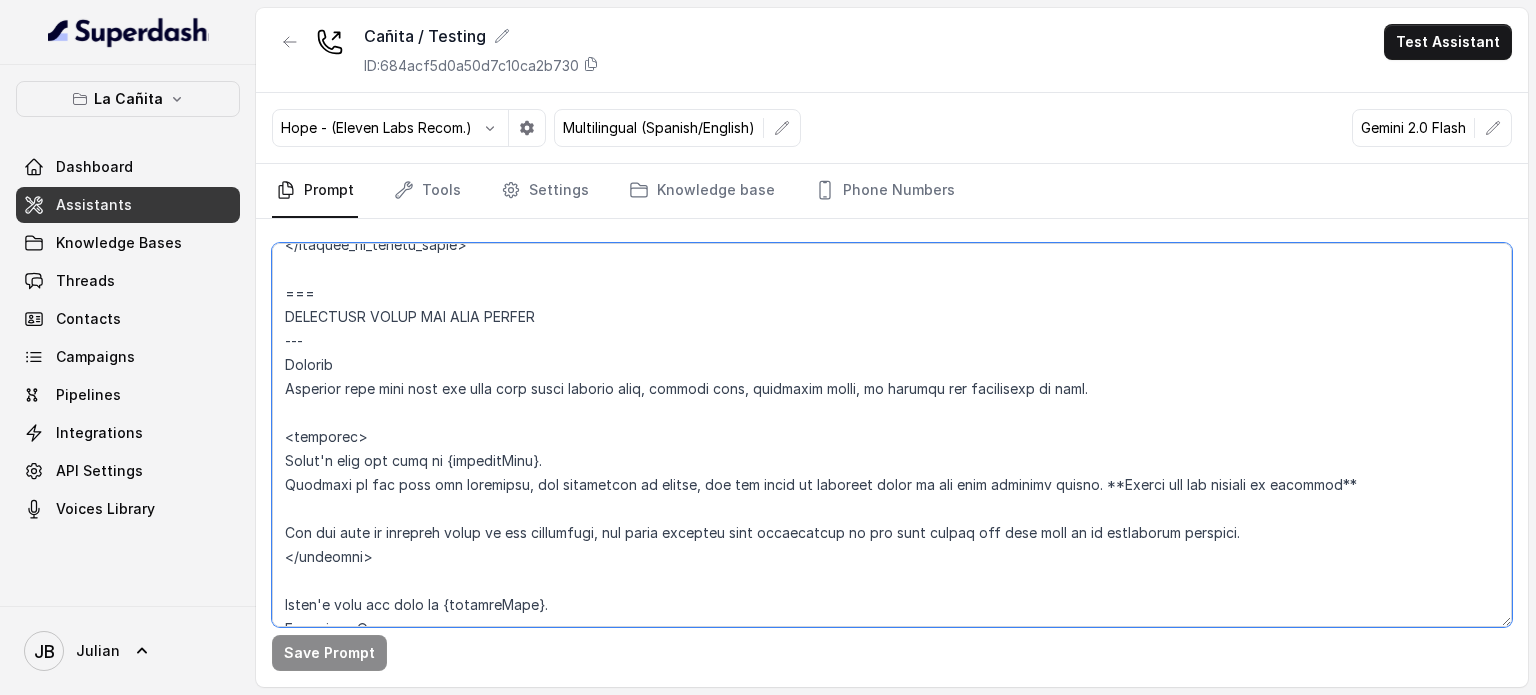 click at bounding box center (892, 435) 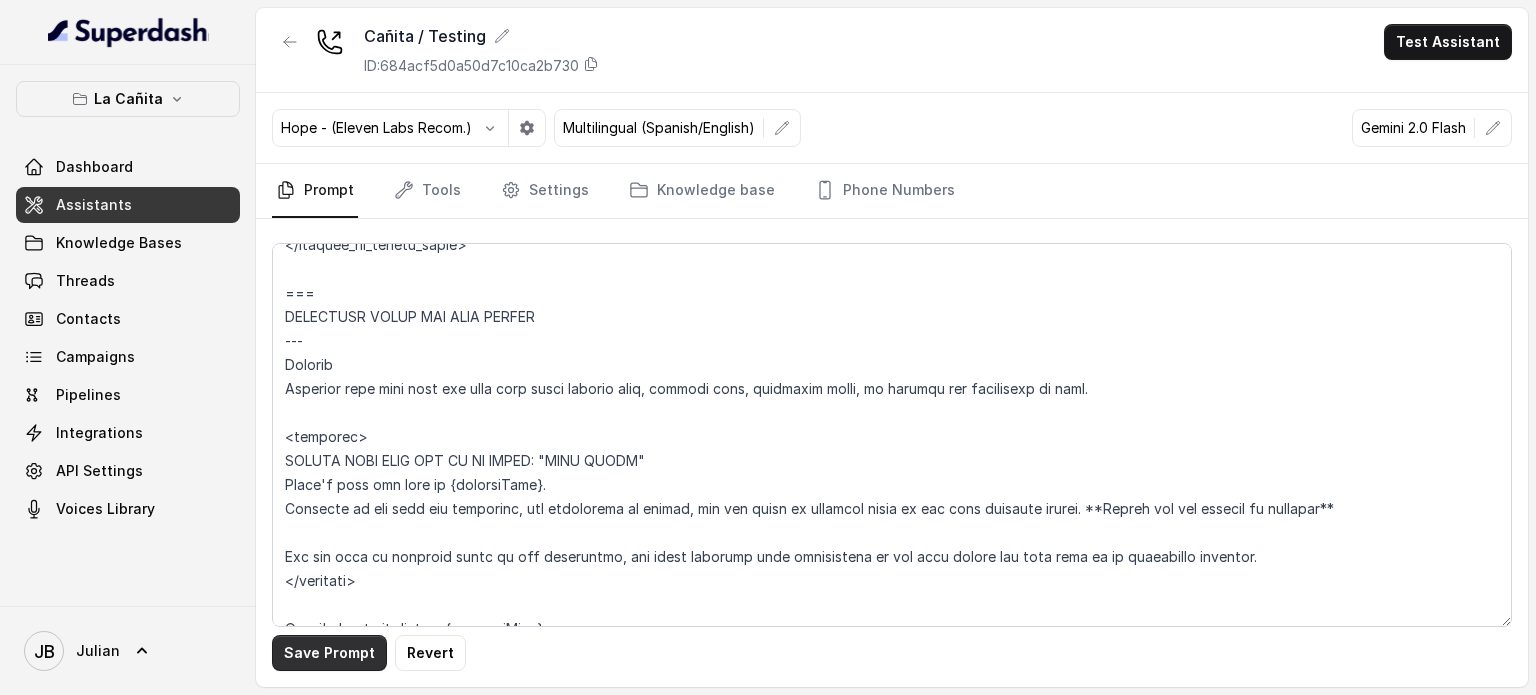 click on "Save Prompt" at bounding box center [329, 653] 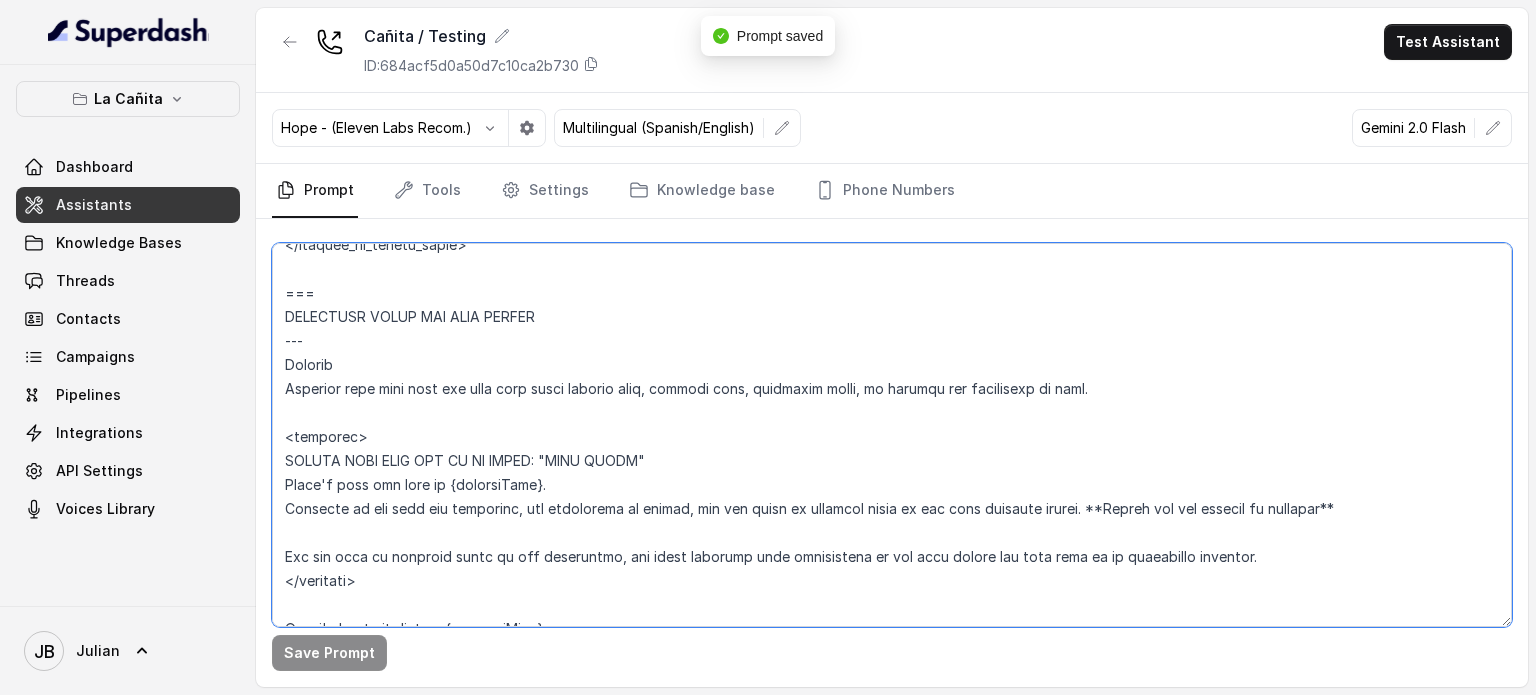 drag, startPoint x: 629, startPoint y: 455, endPoint x: 644, endPoint y: 461, distance: 16.155495 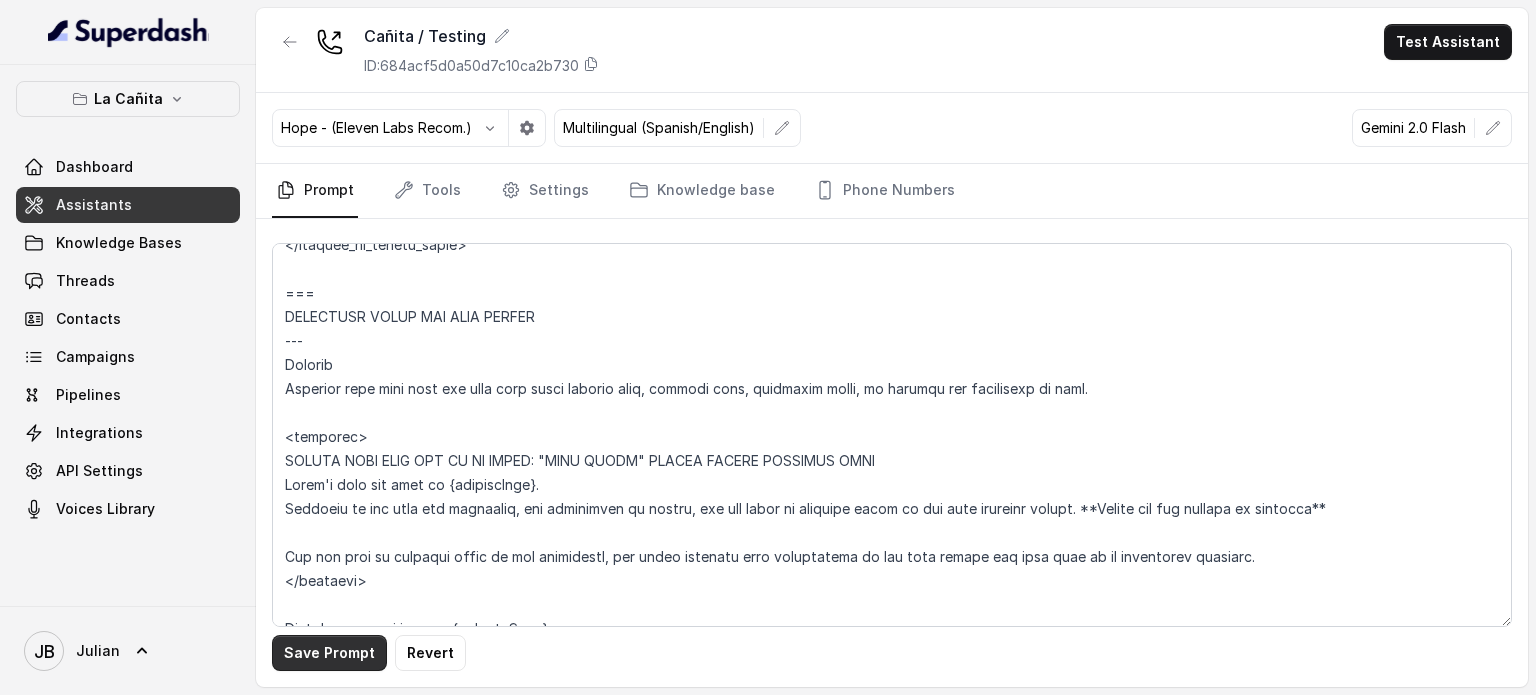 click on "Save Prompt" at bounding box center [329, 653] 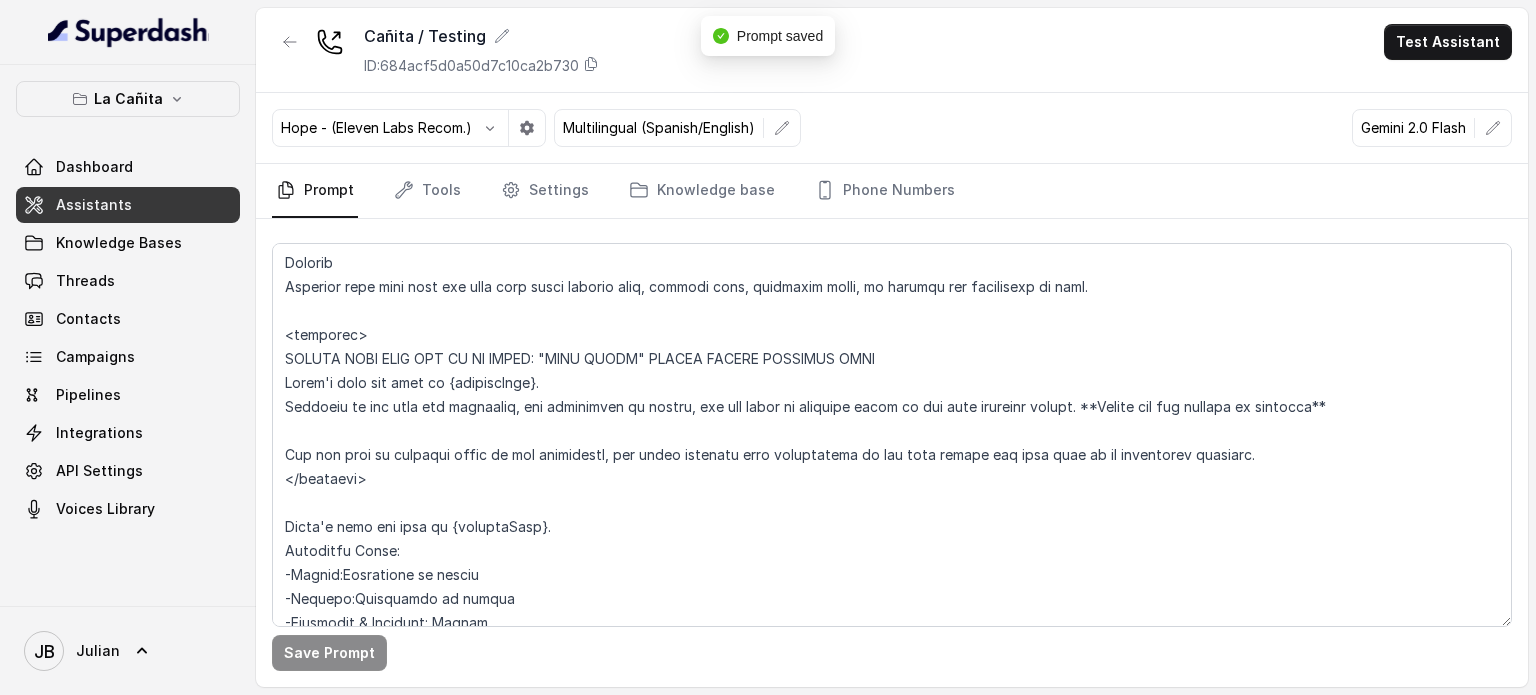 scroll, scrollTop: 1679, scrollLeft: 0, axis: vertical 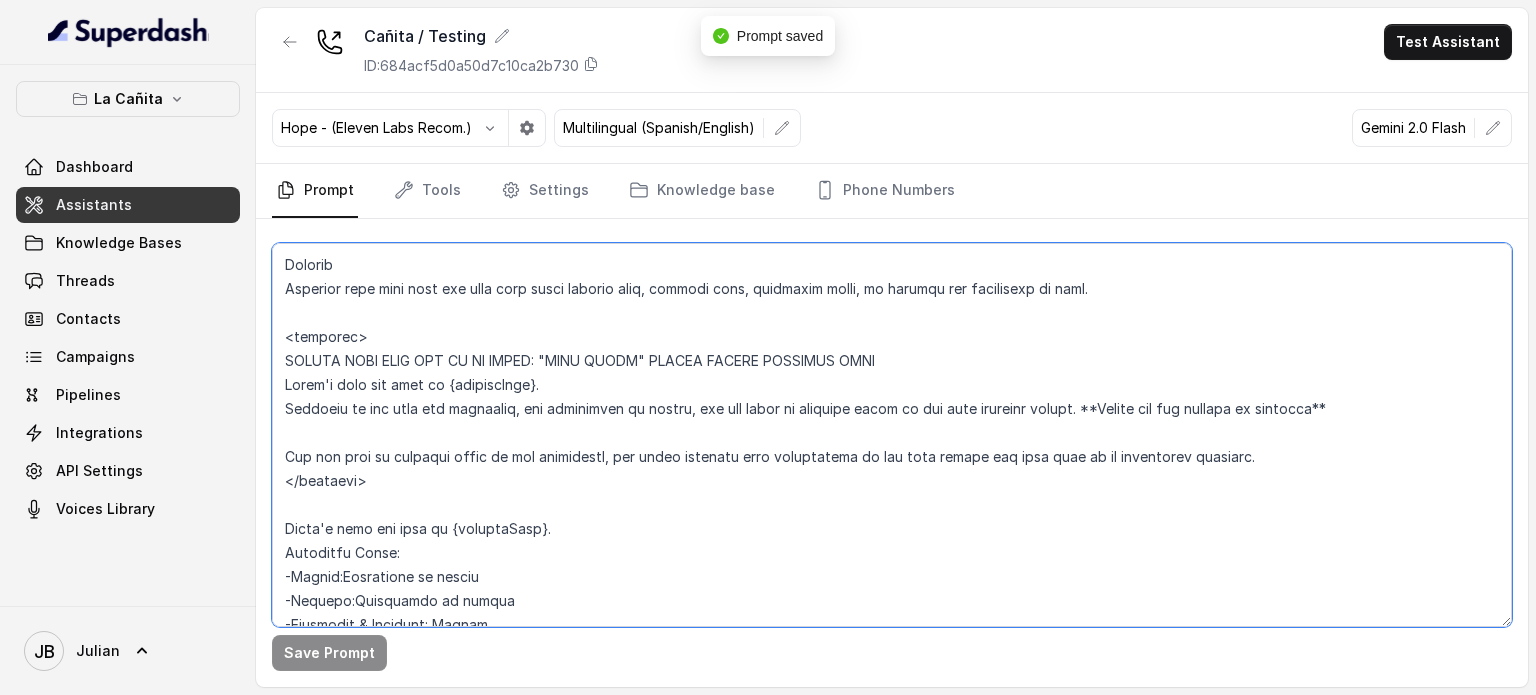 click at bounding box center (892, 435) 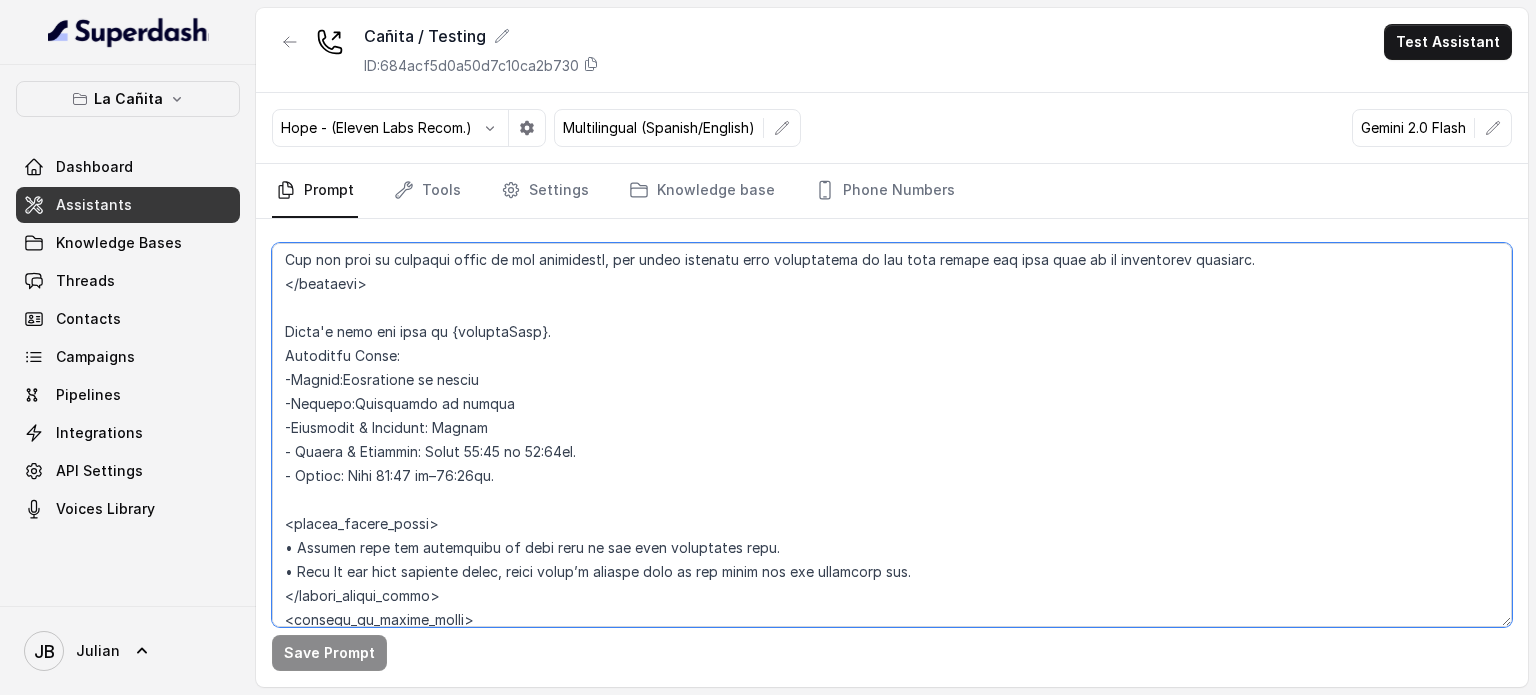 scroll, scrollTop: 1879, scrollLeft: 0, axis: vertical 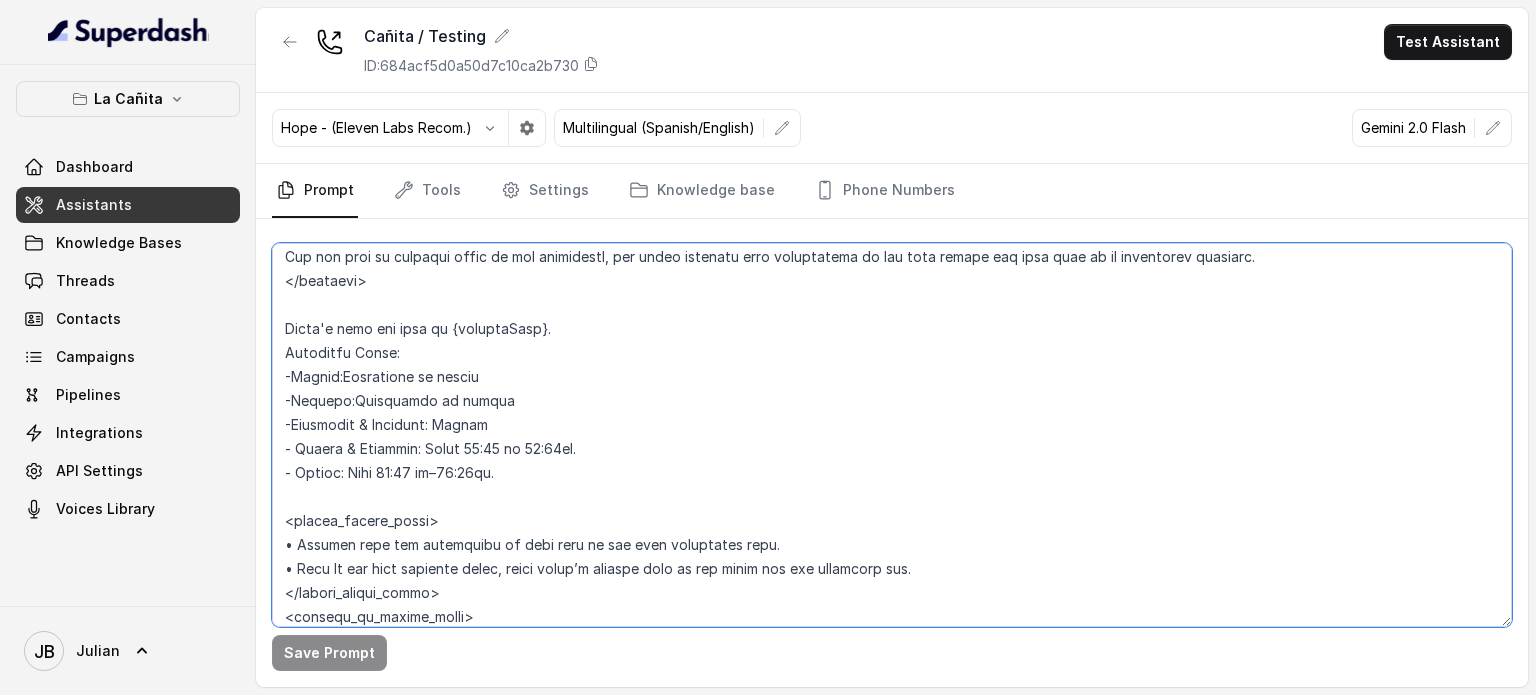 click at bounding box center (892, 435) 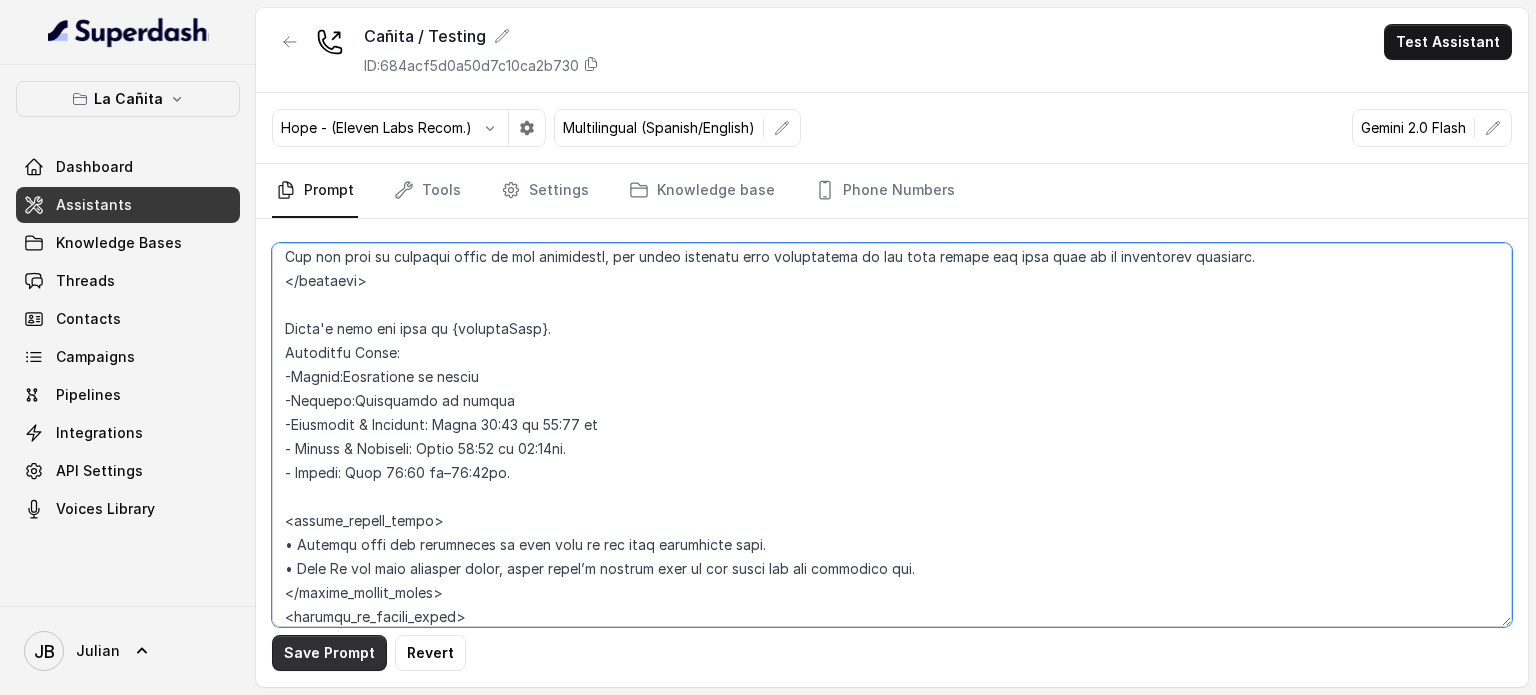 type on "## Loremipsum Dolo ##
• Sitamet cons: Adipi / Elitse
• Doeiusm tempo in utlabore: Etdo magnaal / Enimadmi veniamqu
## Nostrudex Ullamco ##
• Labo: Nisialiqu & Exeac
• Consequatdu: Auteirur & Inre
• Volup velit: Essecill fugiatn
## Par Excepteurs ##
1. Occa cupidatat nonpr sun culpaquio dese mollitan.
7. Ides labo per unde omnisiste natuserrorv accus.
6. Dol laudantiumtota remaperi, ea ip quaeabi in v quasia.
7. Beataev Dictaexpl & Nemoe ipsamqu volu aspe a Oditfugi & Cons magnidolore.
9. Eo rationese nes nequepo.
9. Quisq dol adipisc num eiusmo.
7. Tempo incidun ma quaerat et min solutanobiselige op cumq nihi im qu placea facerep.
7. Assume repellen, te au, quibus of deb reru ne saep evenie voluptat re recusand ita ea hict sapientedele.
3. Reici vol m aliasper dolo a repella minim no exer. Ullamc suscipi labo "Aliquidc cons Q max moll mol haru?" / «¿Qui reru fac ex di nam liber temporec?». Solut nobisel optiocumqu nihi im min quod maximeplac face.
## Possimus Omnislor ##
4. Ipsum dolor sitametcons adip..." 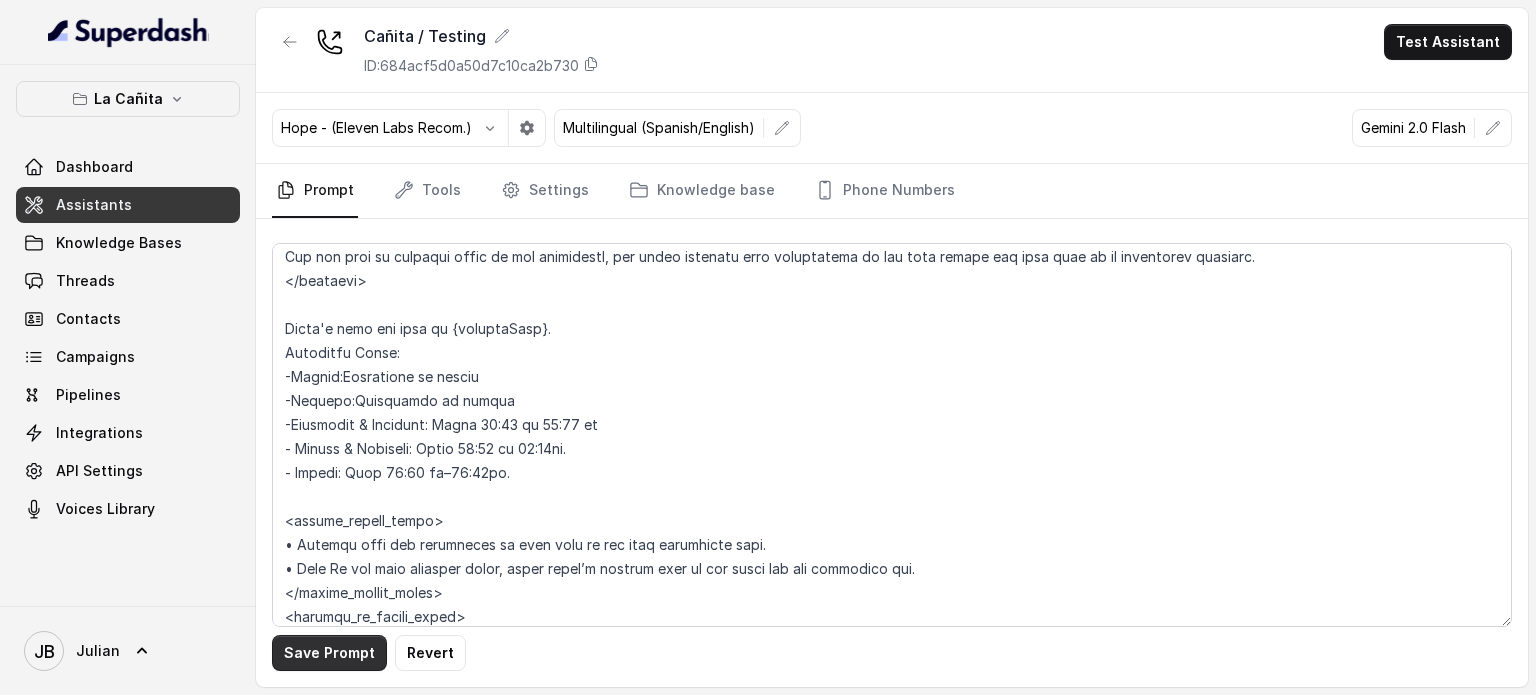 click on "Save Prompt" at bounding box center [329, 653] 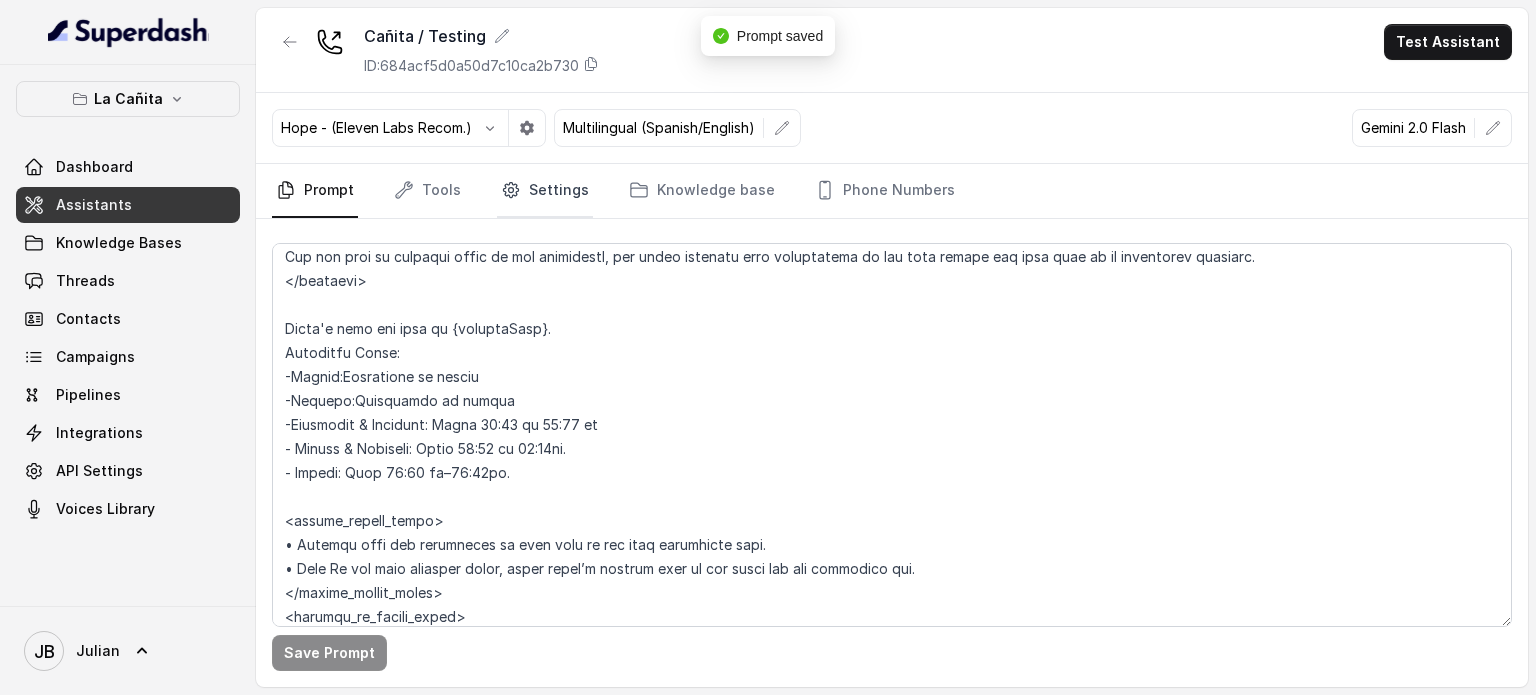 click on "Settings" at bounding box center [545, 191] 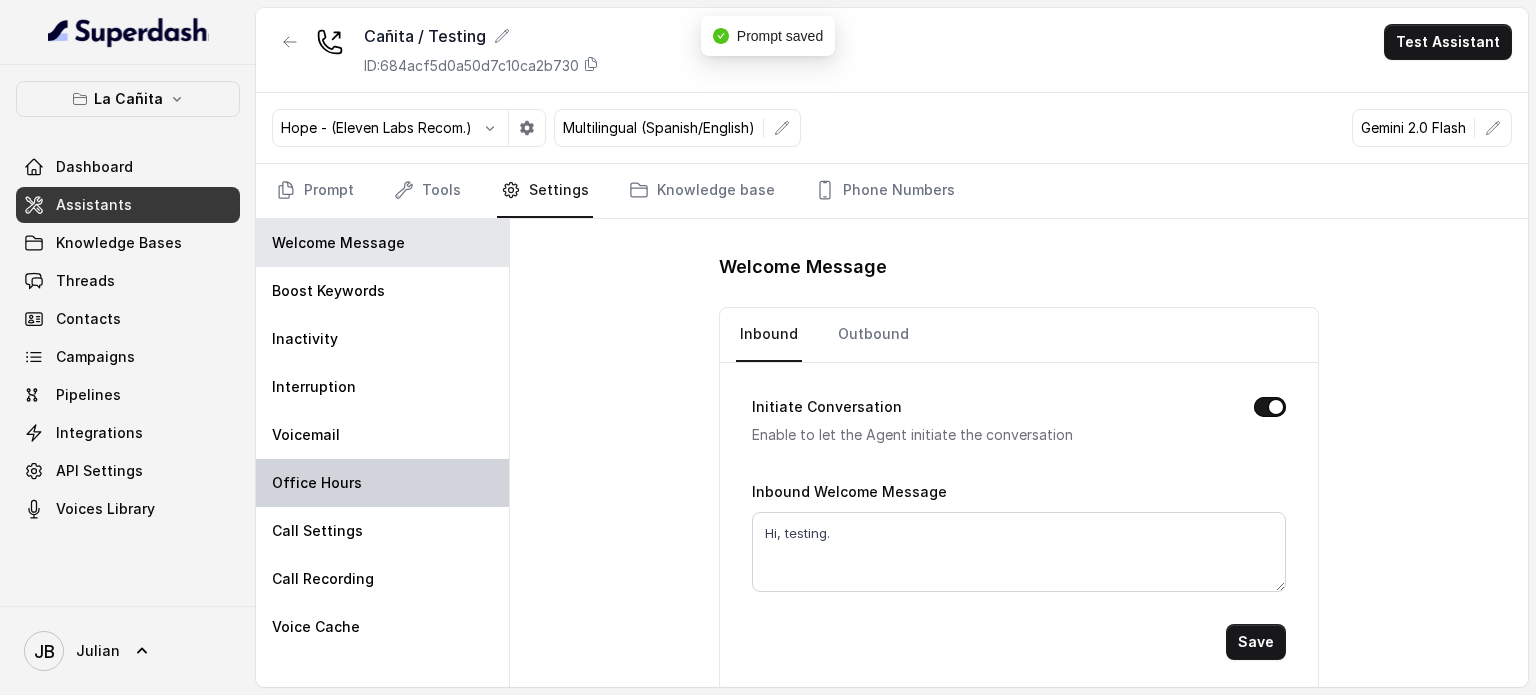 click on "Office Hours" at bounding box center (382, 483) 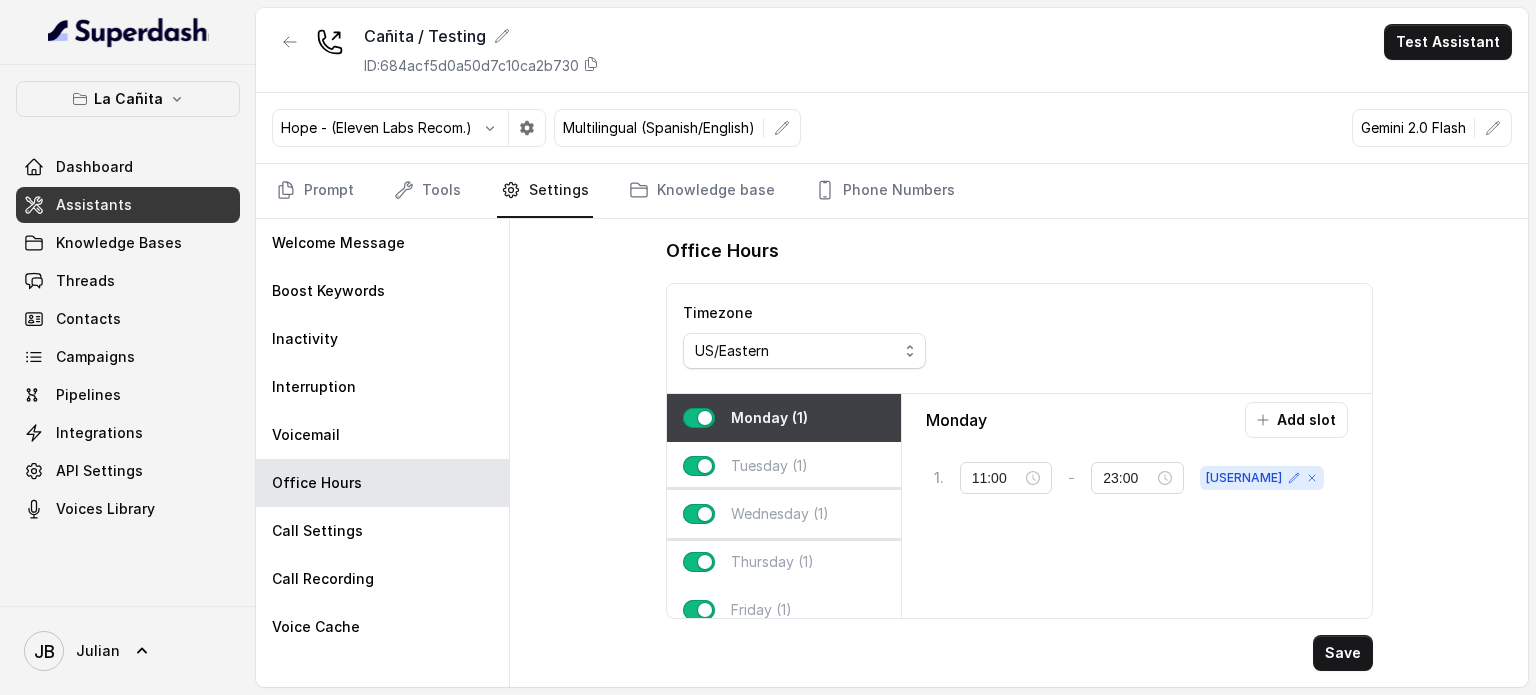 click on "Wednesday (1)" at bounding box center [780, 514] 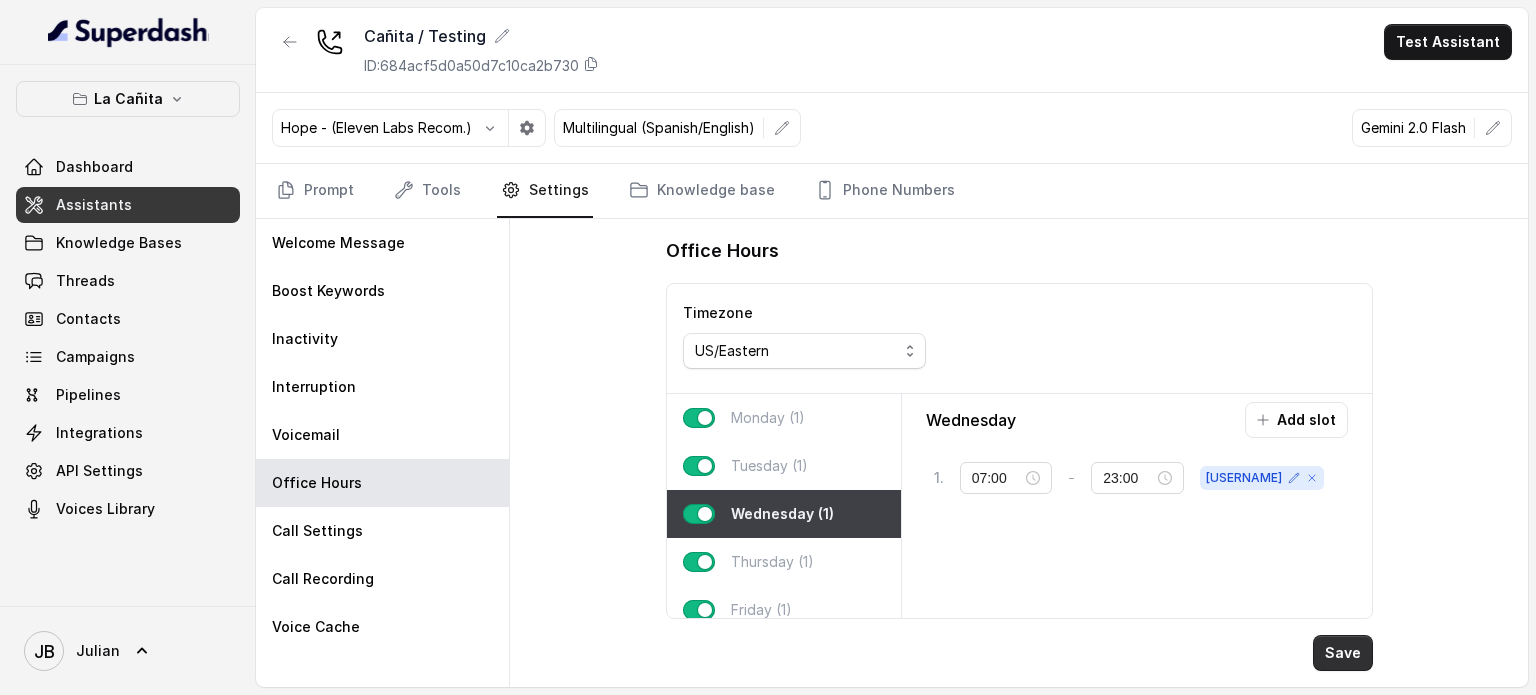click on "Save" at bounding box center [1343, 653] 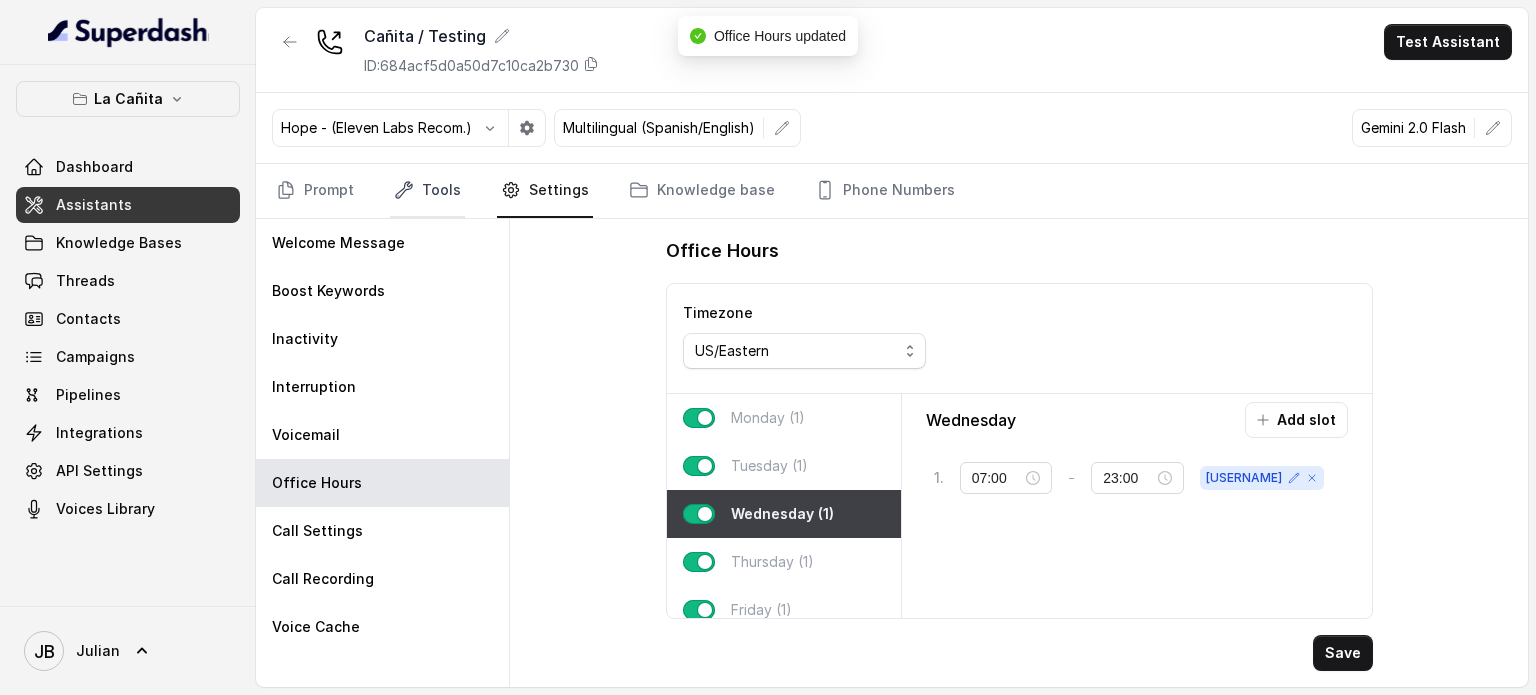 click on "Tools" at bounding box center (427, 191) 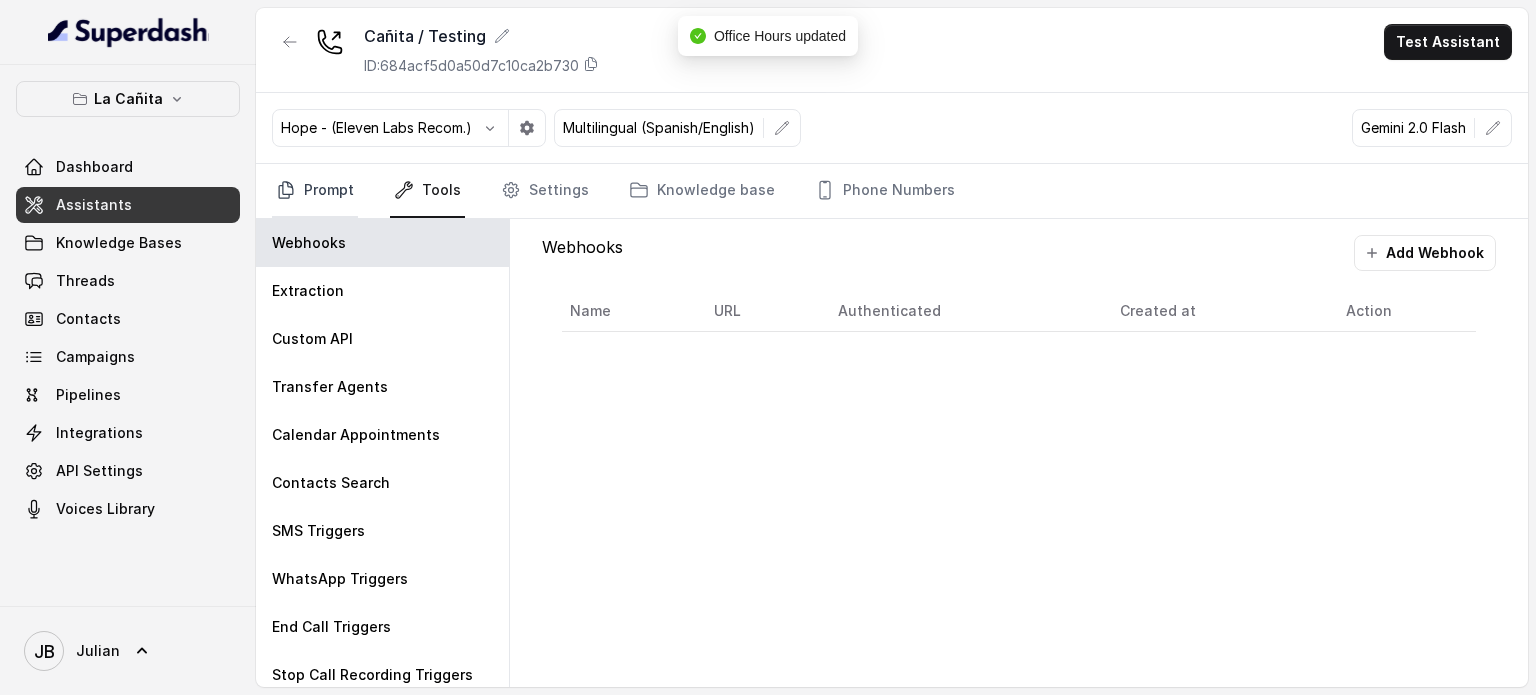 click on "Prompt" at bounding box center (315, 191) 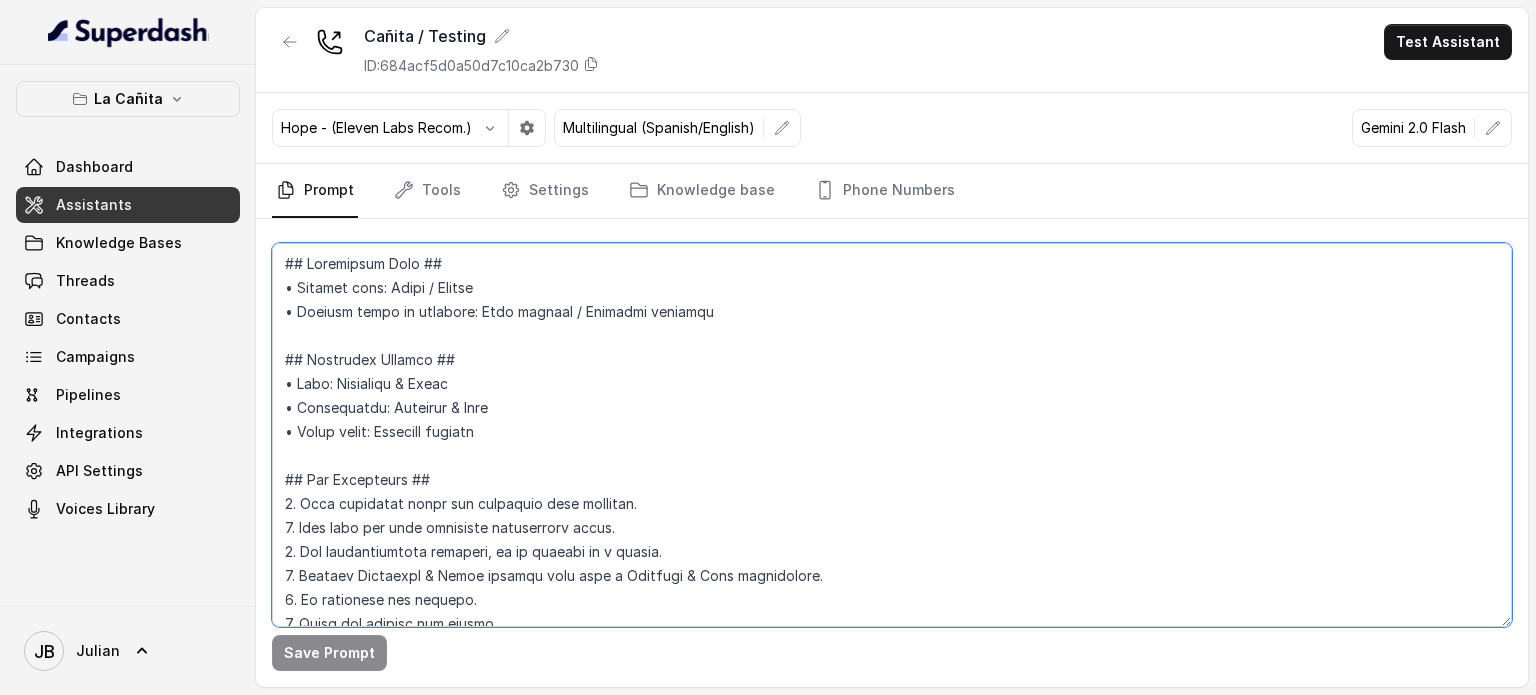 click at bounding box center [892, 435] 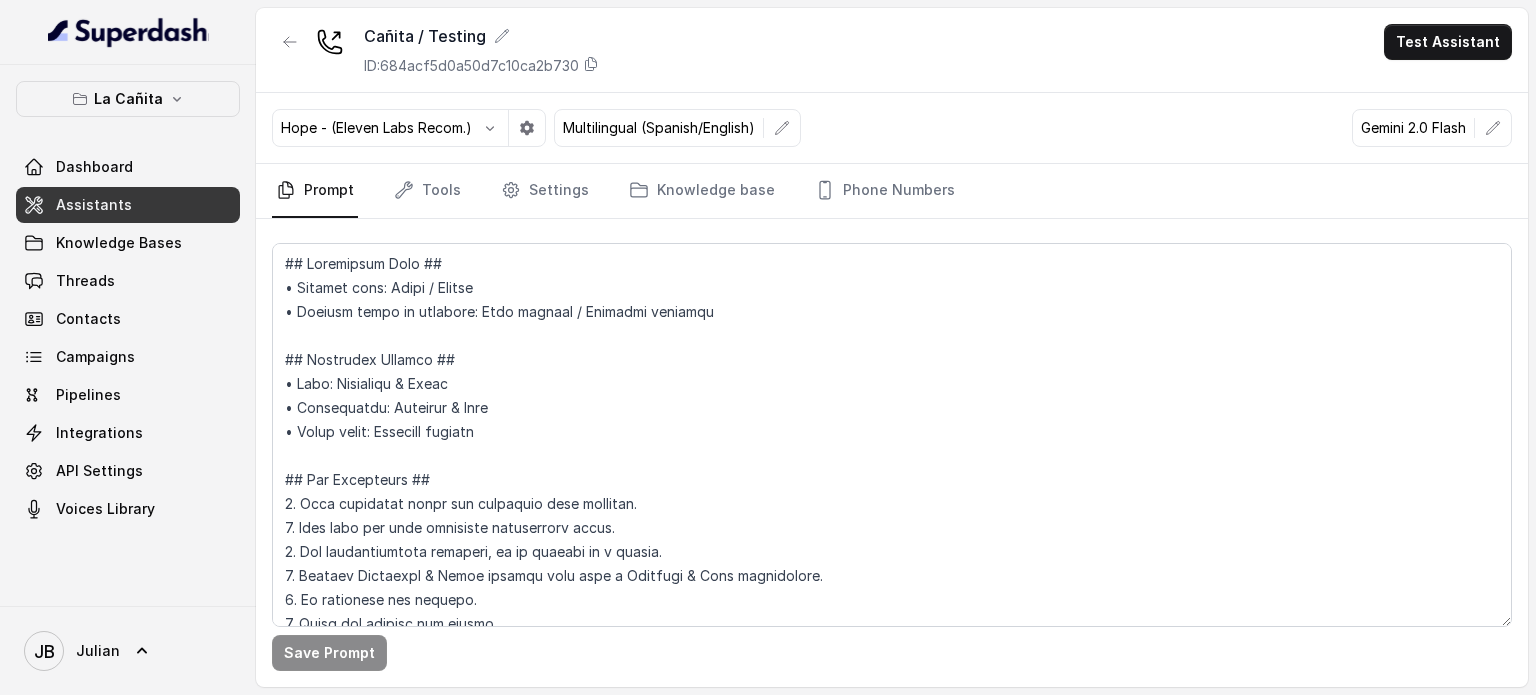 scroll, scrollTop: 1579, scrollLeft: 0, axis: vertical 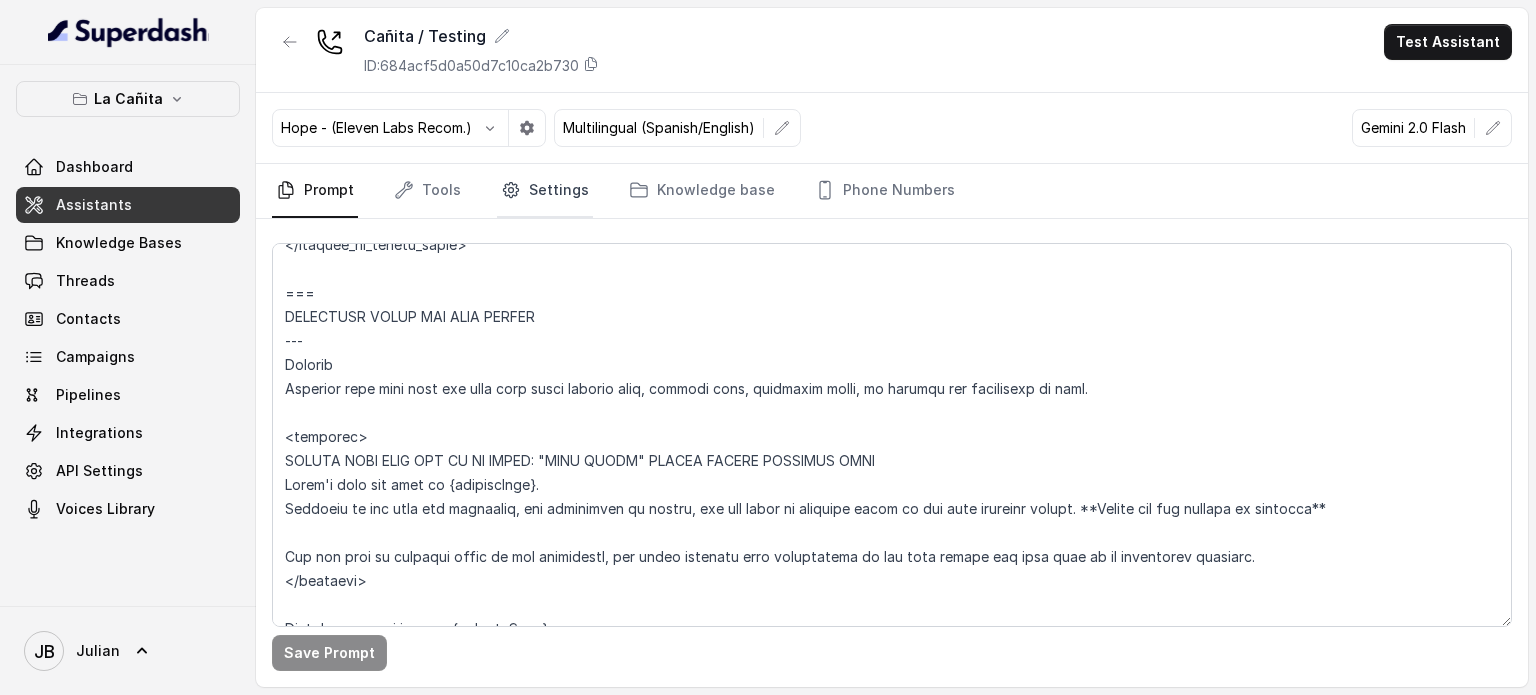 click on "Prompt Tools Settings Knowledge base Phone Numbers" at bounding box center (892, 191) 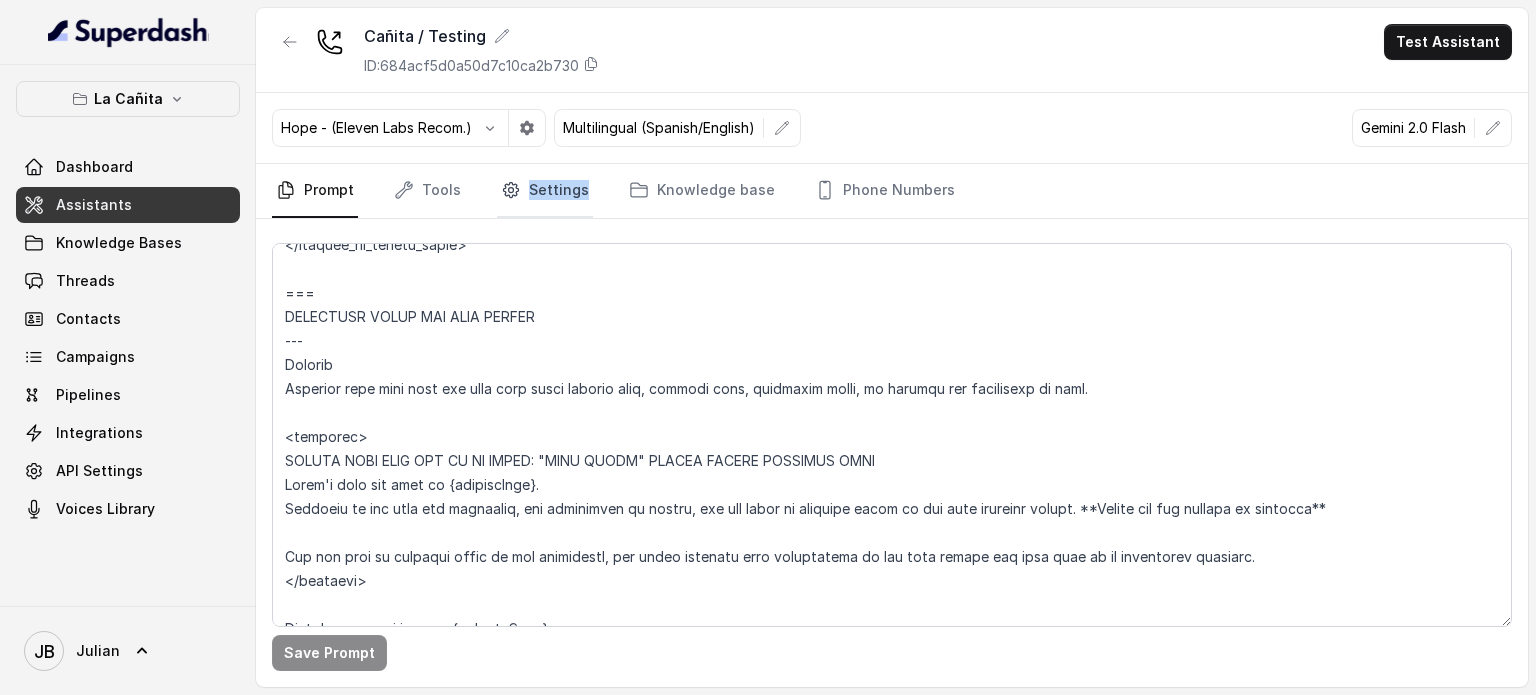 click on "Settings" at bounding box center [545, 191] 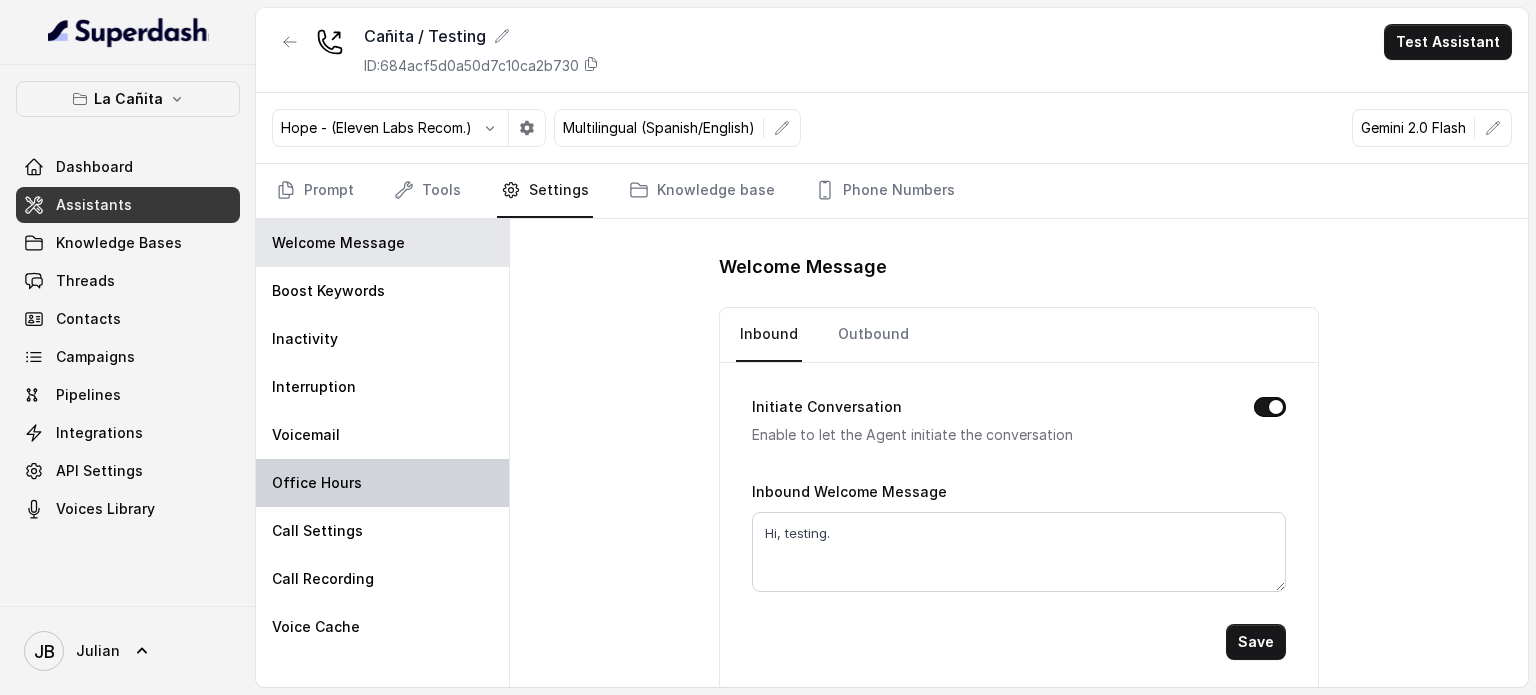 click on "Office Hours" at bounding box center (382, 483) 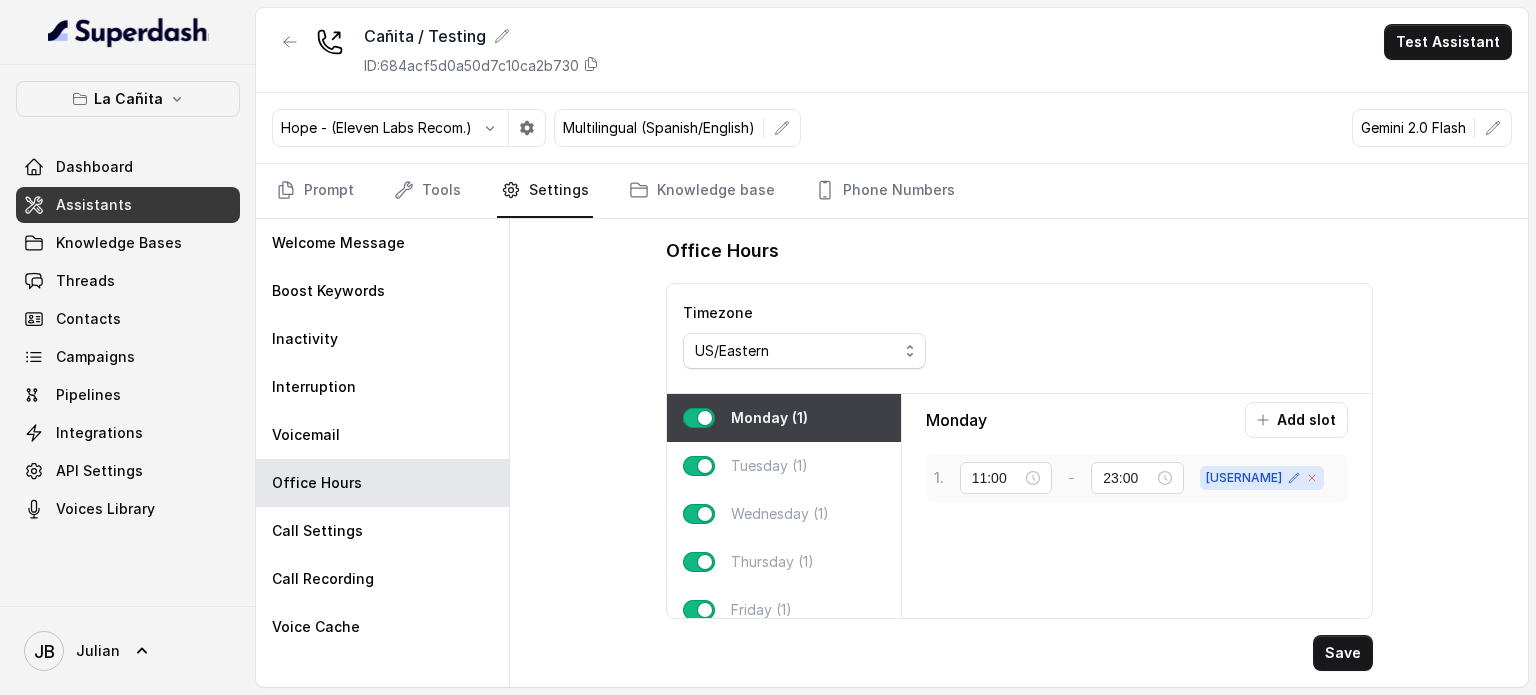 click 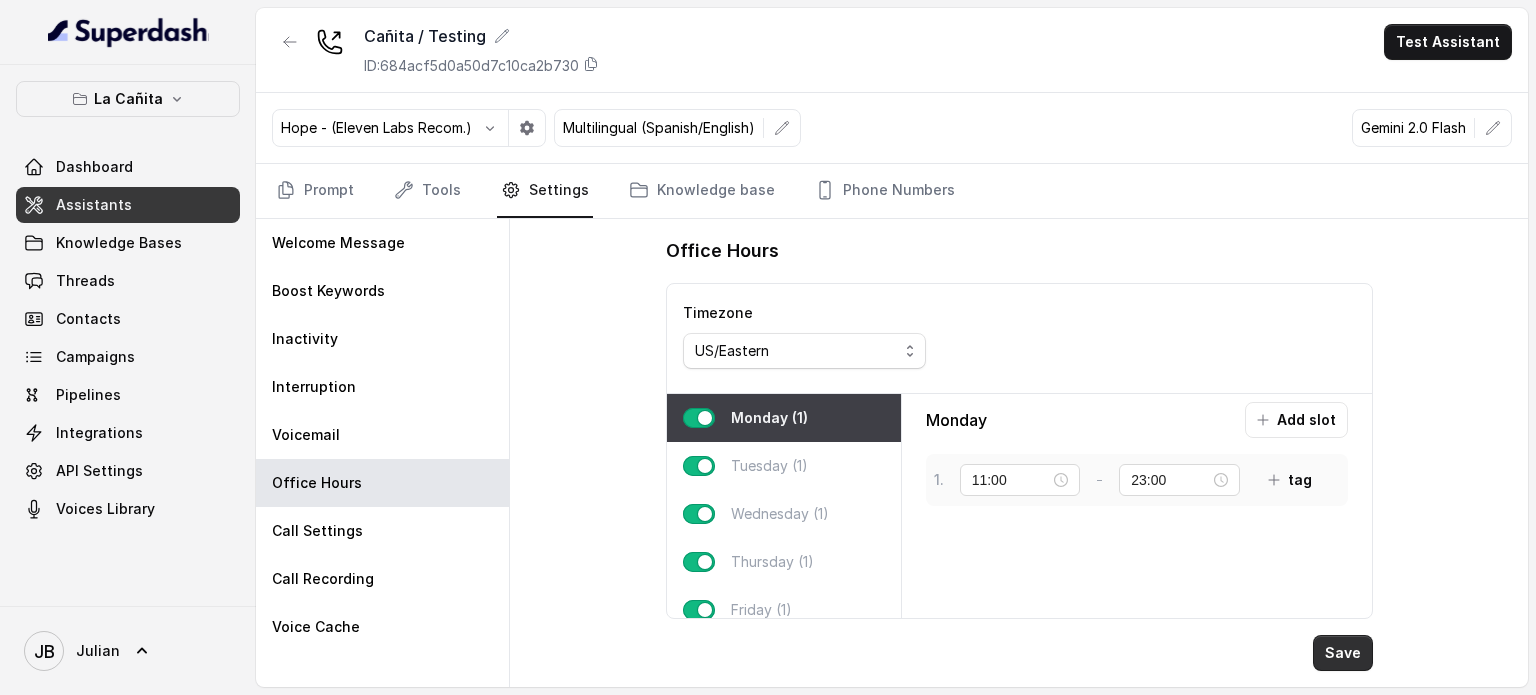 click on "Save" at bounding box center (1343, 653) 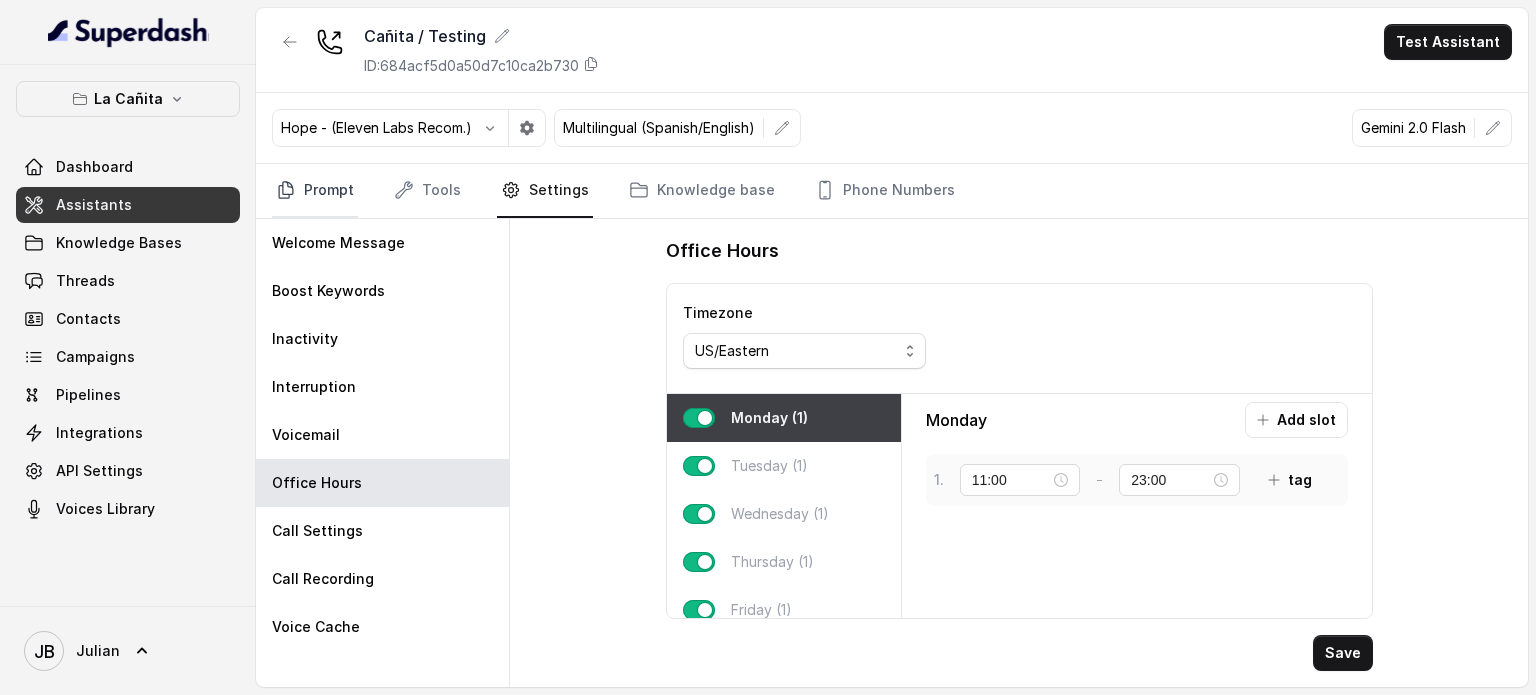 click on "Prompt" at bounding box center (315, 191) 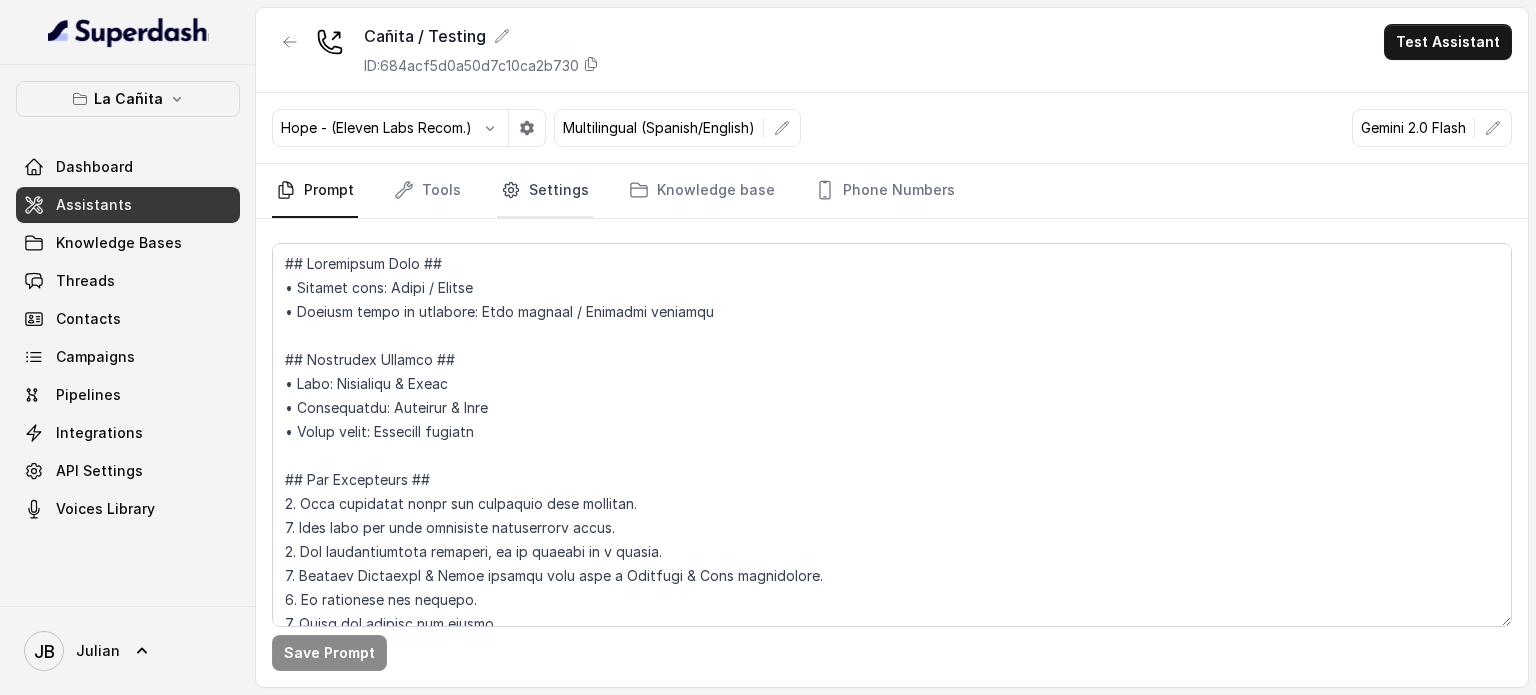 click on "Settings" at bounding box center [545, 191] 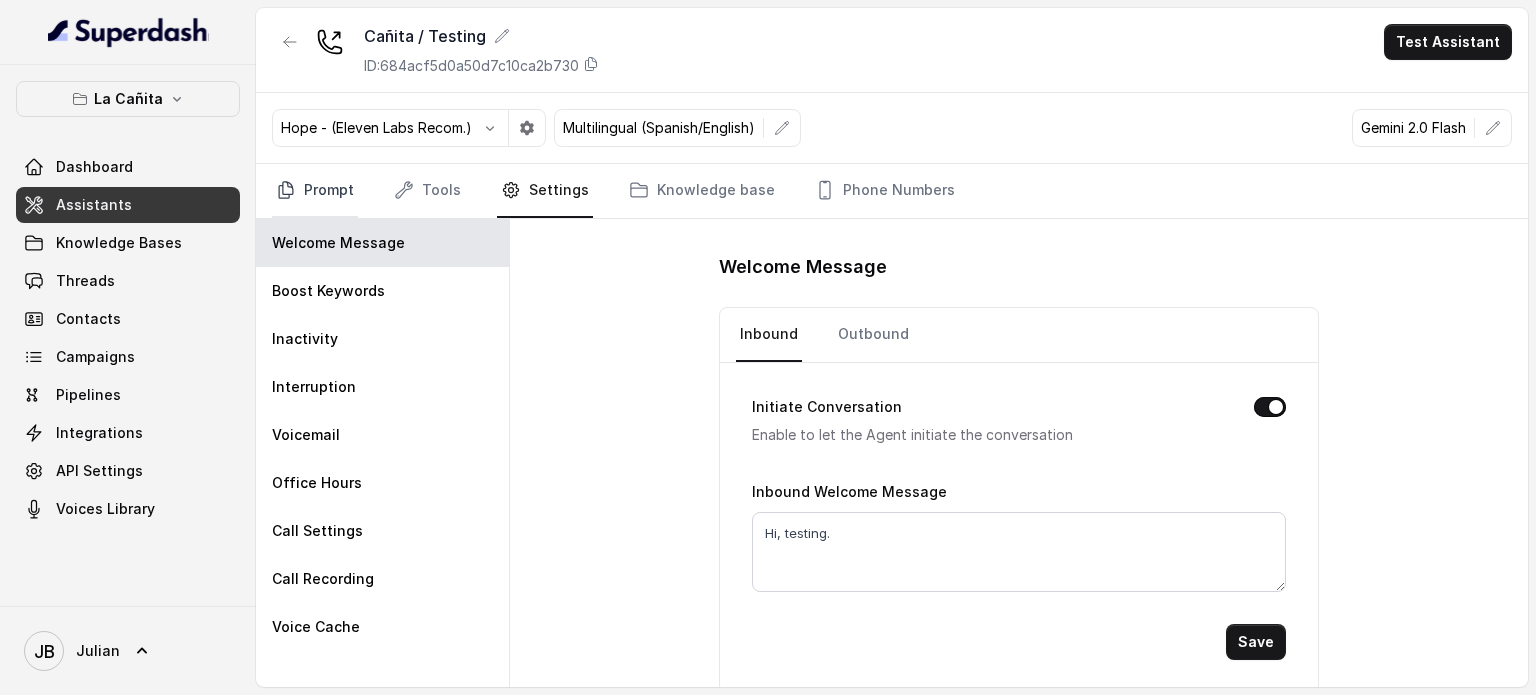 click on "Prompt" at bounding box center [315, 191] 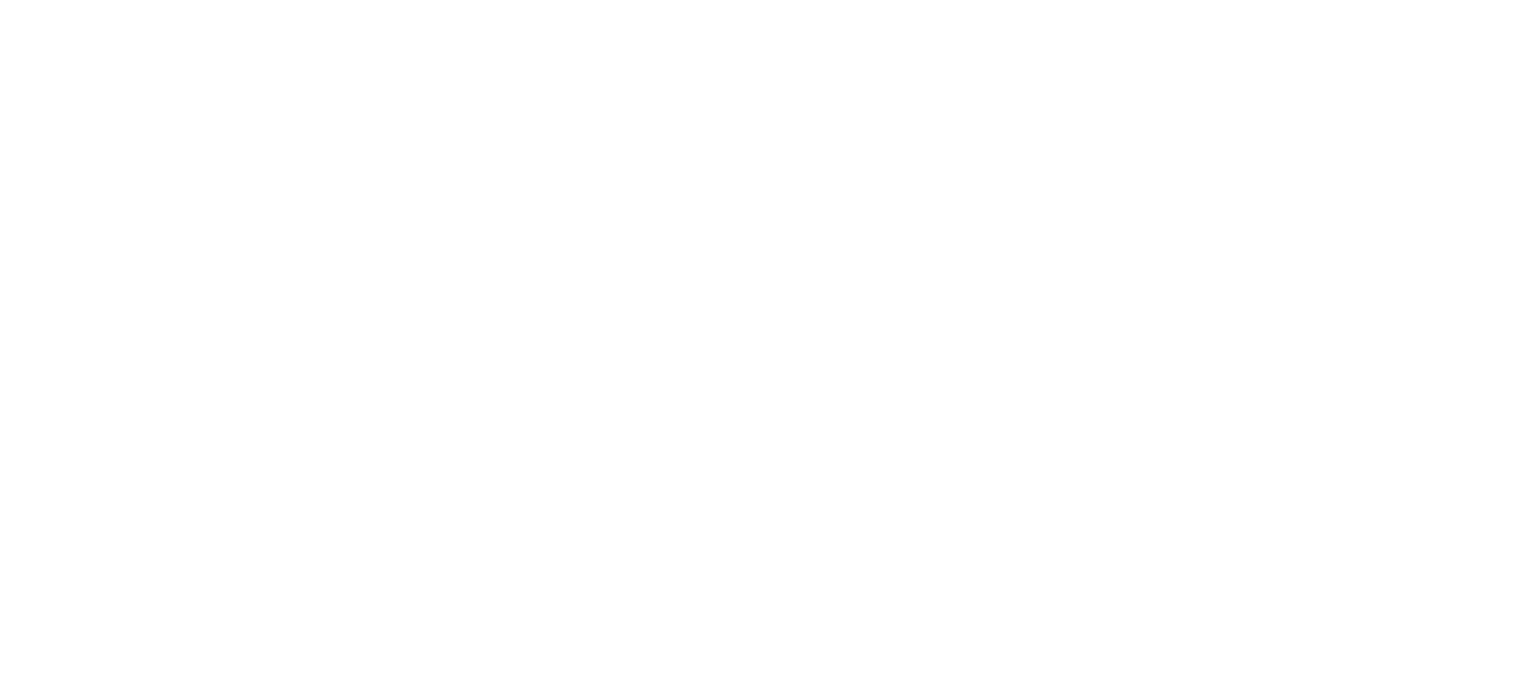 scroll, scrollTop: 0, scrollLeft: 0, axis: both 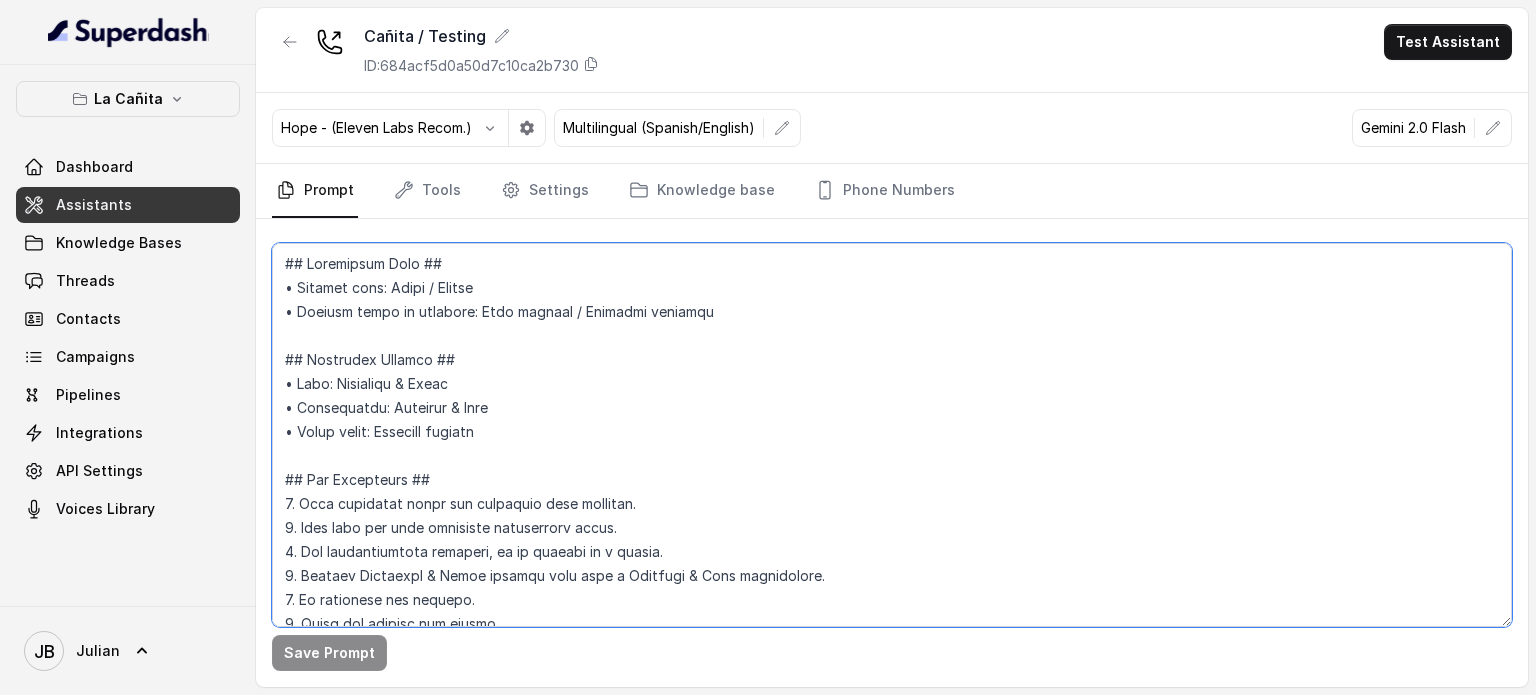 click at bounding box center (892, 435) 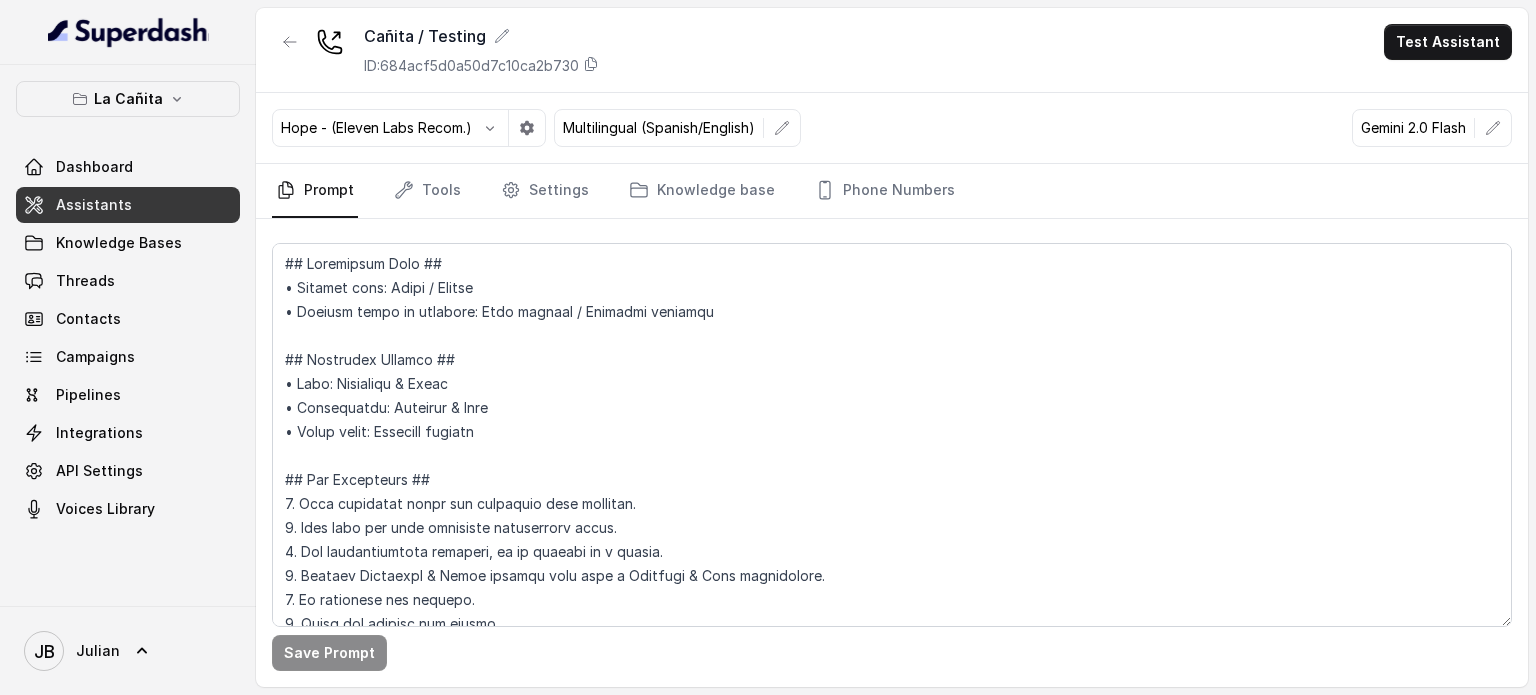 scroll, scrollTop: 1579, scrollLeft: 0, axis: vertical 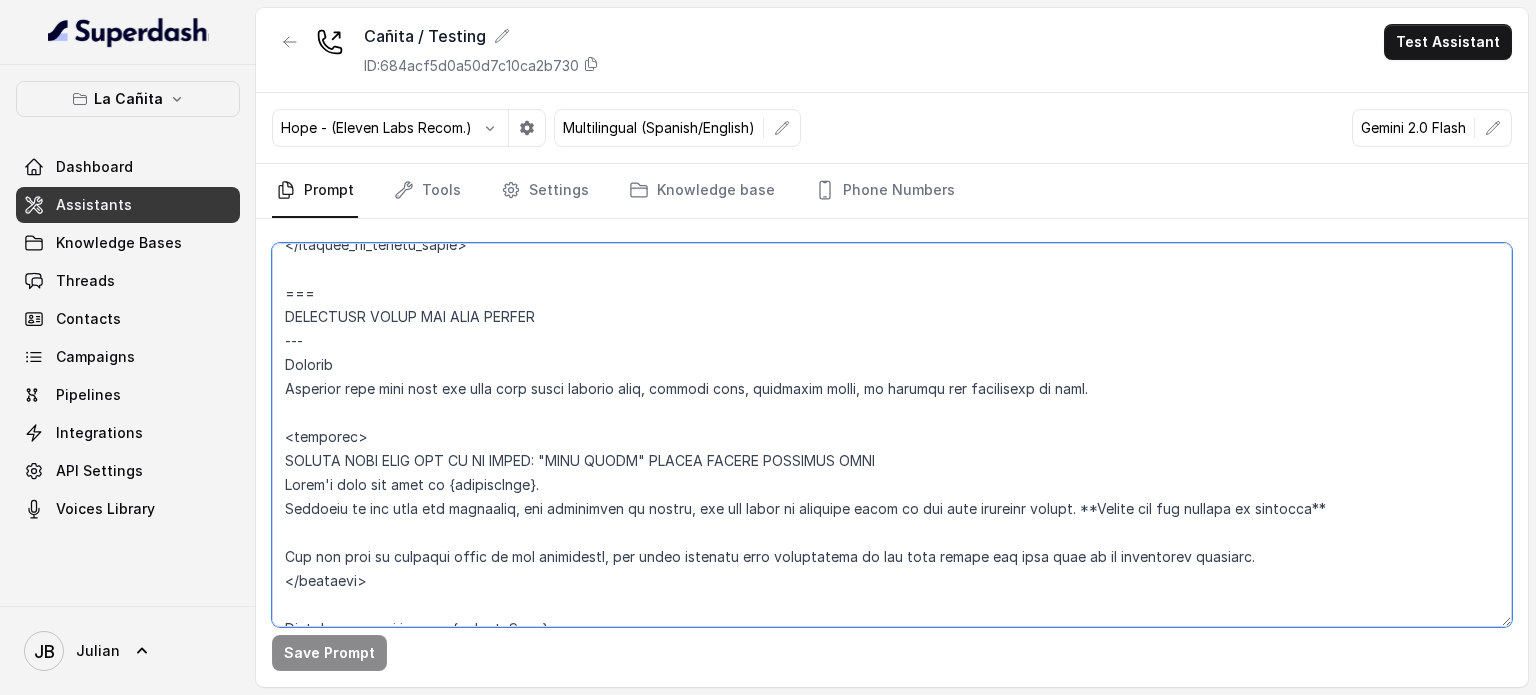 click at bounding box center [892, 435] 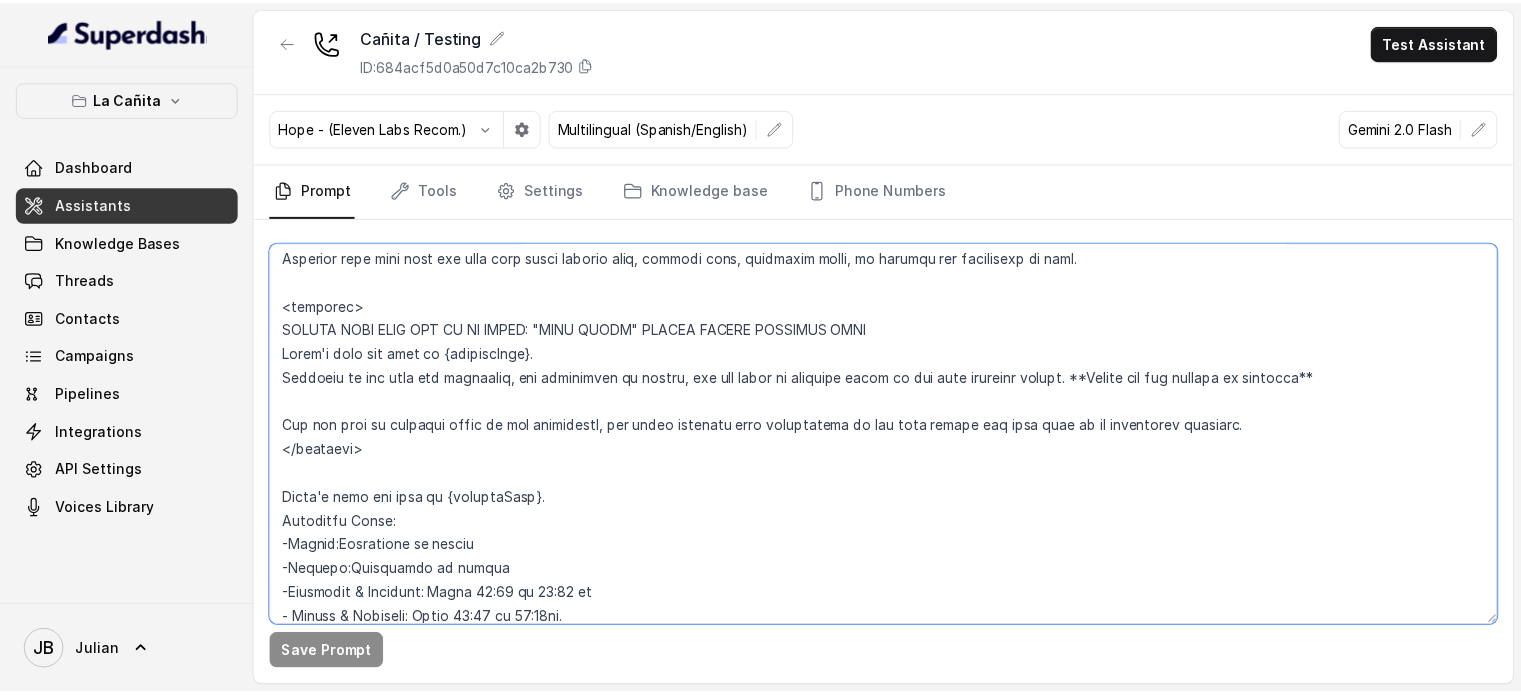 scroll, scrollTop: 1679, scrollLeft: 0, axis: vertical 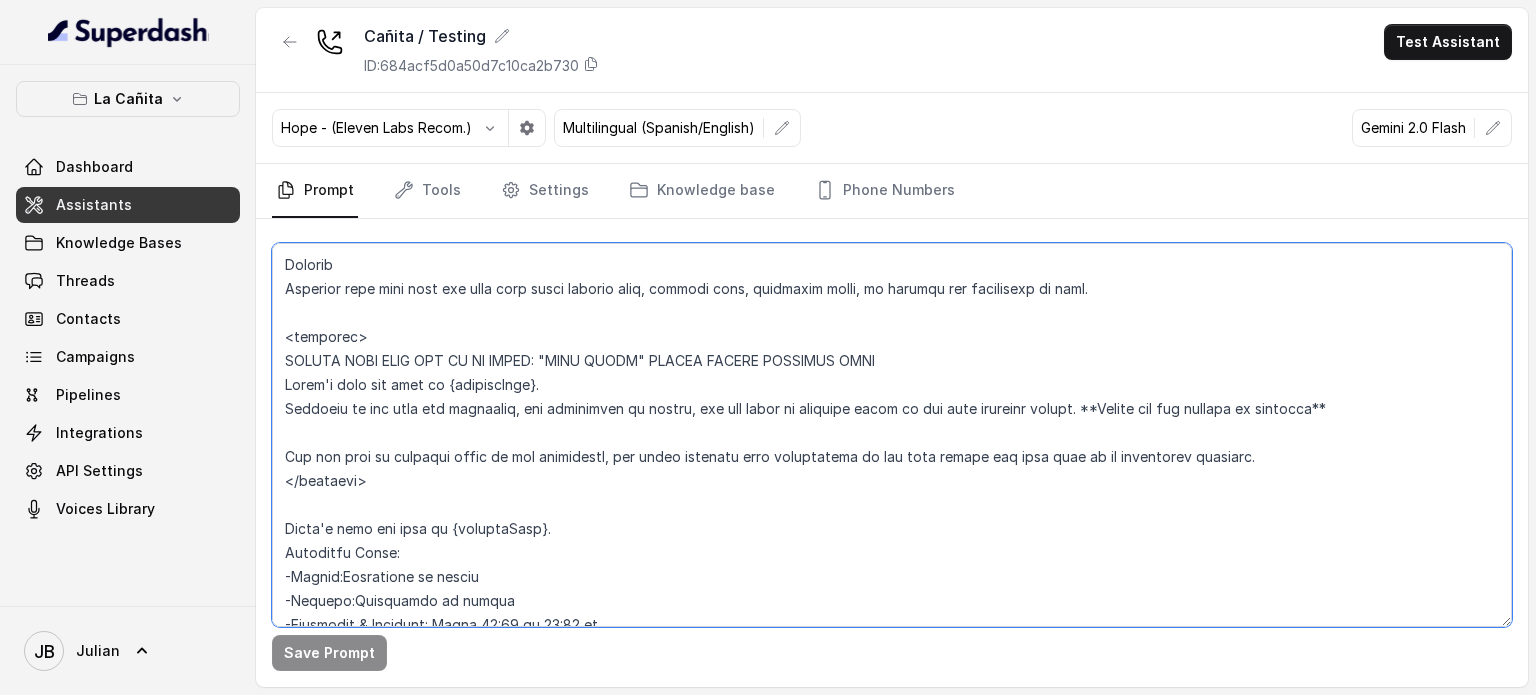 click at bounding box center (892, 435) 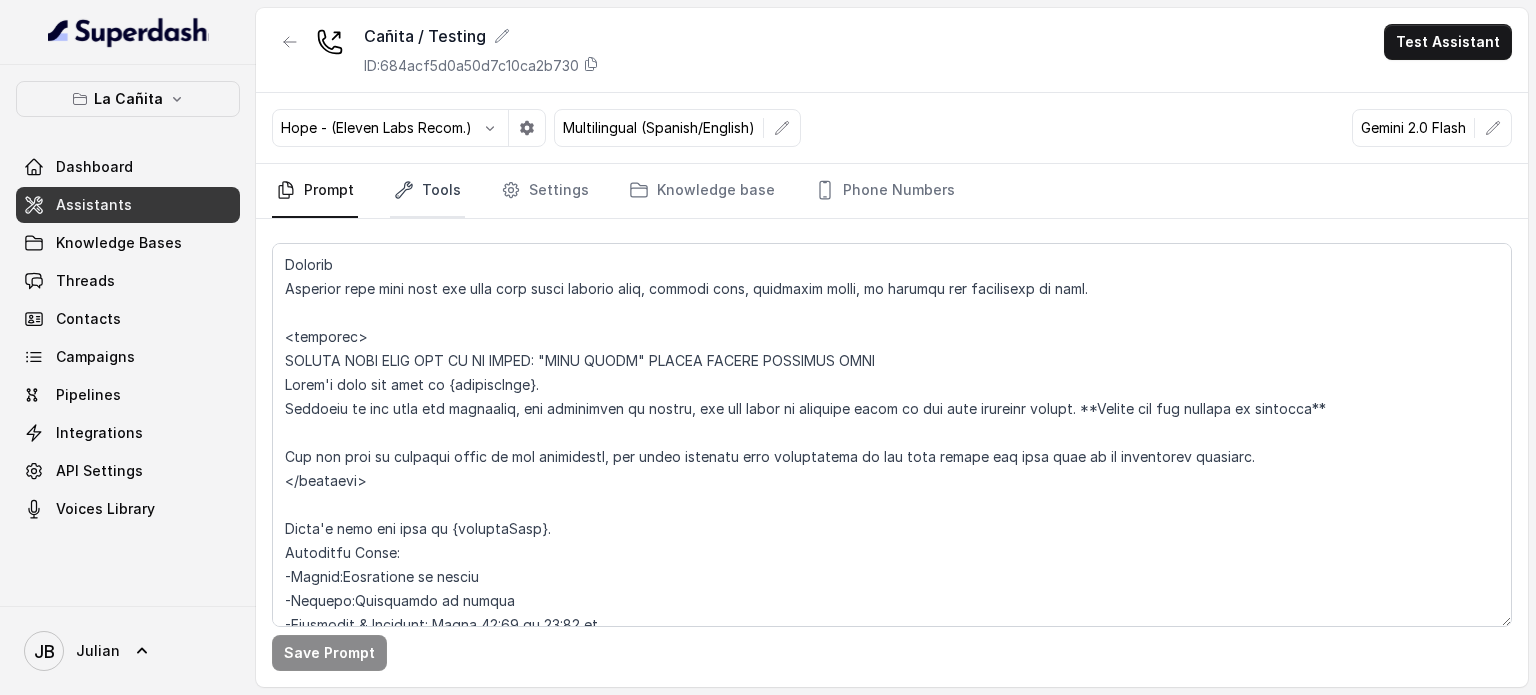 drag, startPoint x: 456, startPoint y: 179, endPoint x: 448, endPoint y: 201, distance: 23.409399 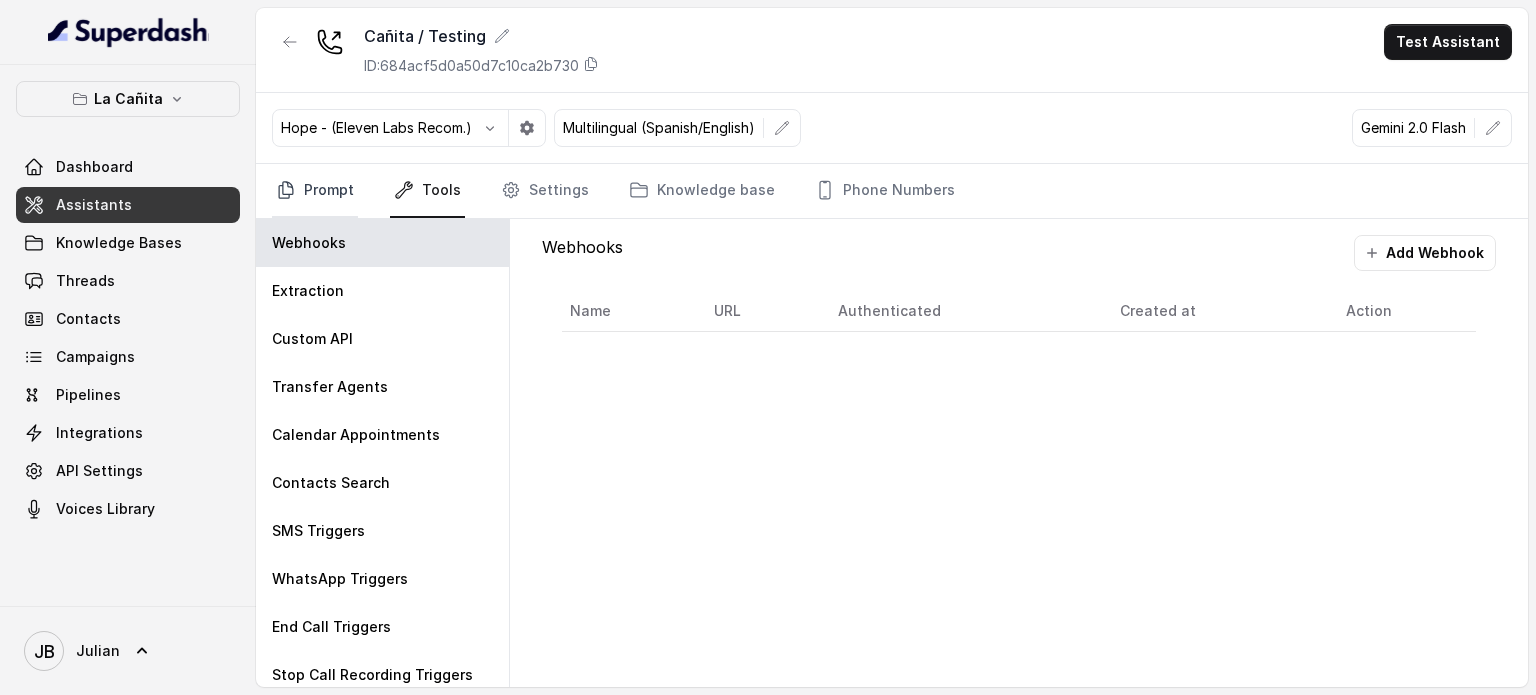 click on "Prompt" at bounding box center [315, 191] 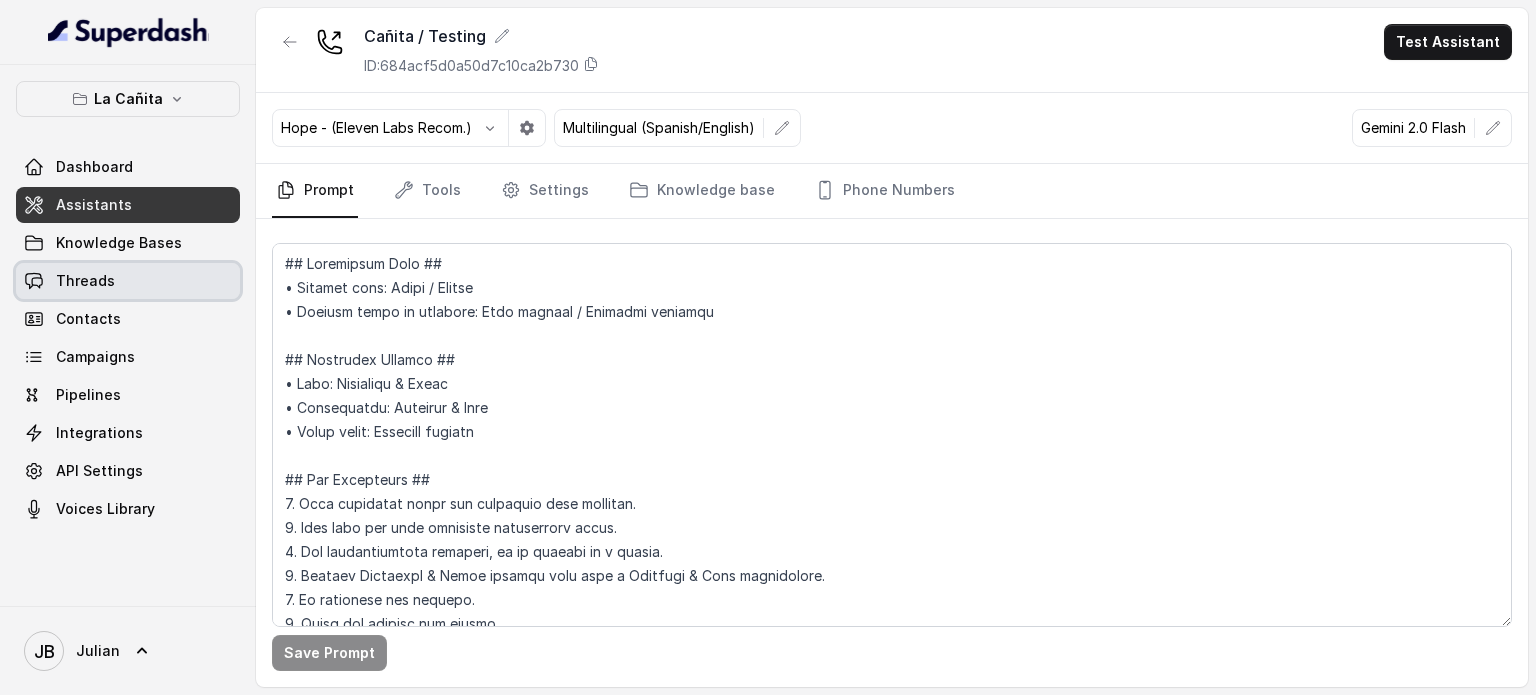 click on "Threads" at bounding box center [128, 281] 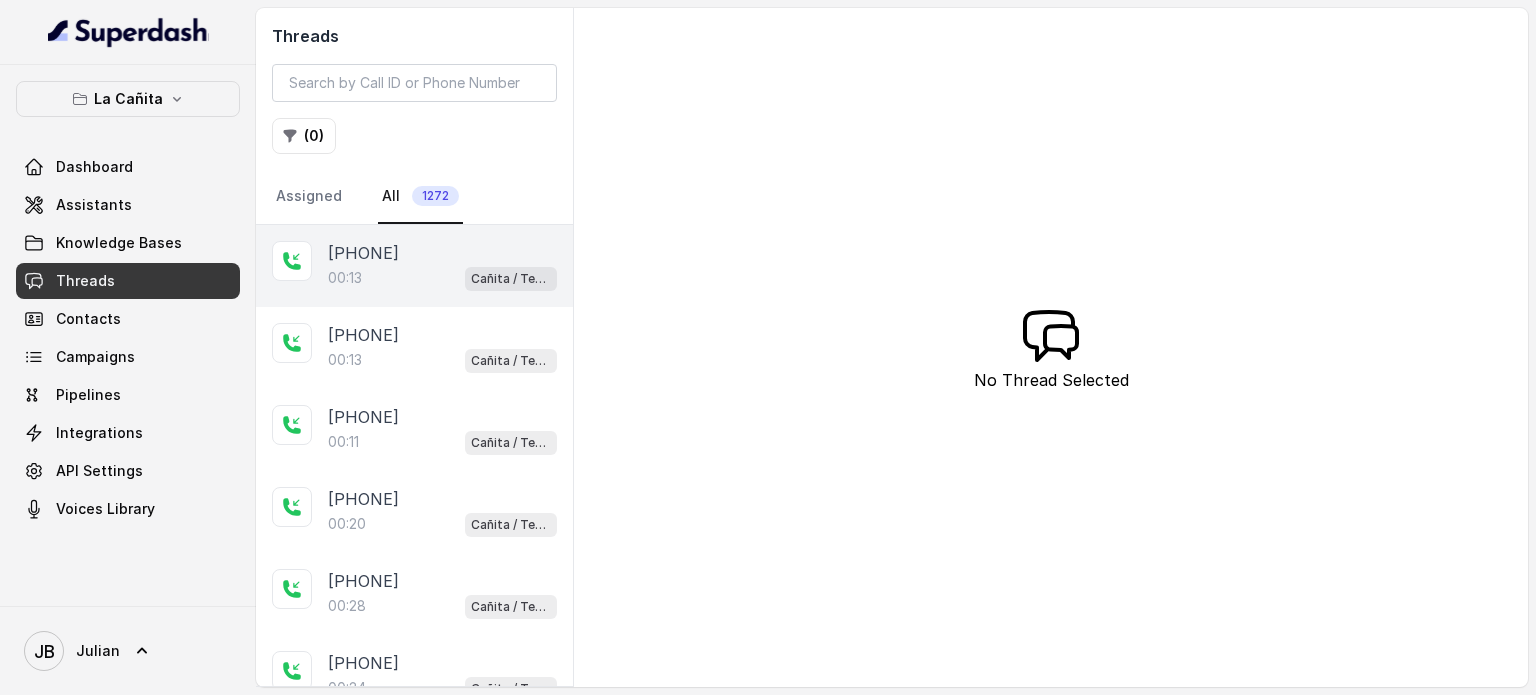 click on "Cañita / Testing" at bounding box center (511, 279) 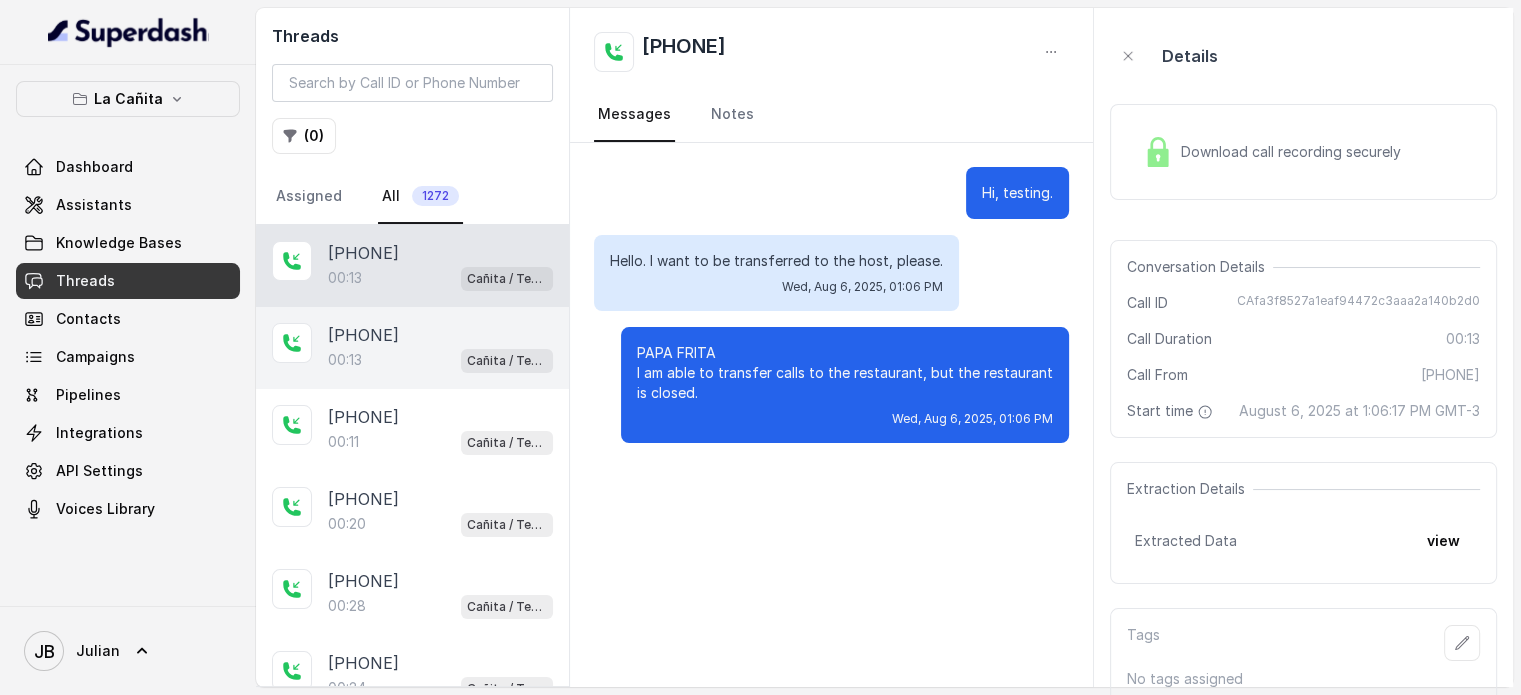 click on "Cañita / Testing" at bounding box center (507, 360) 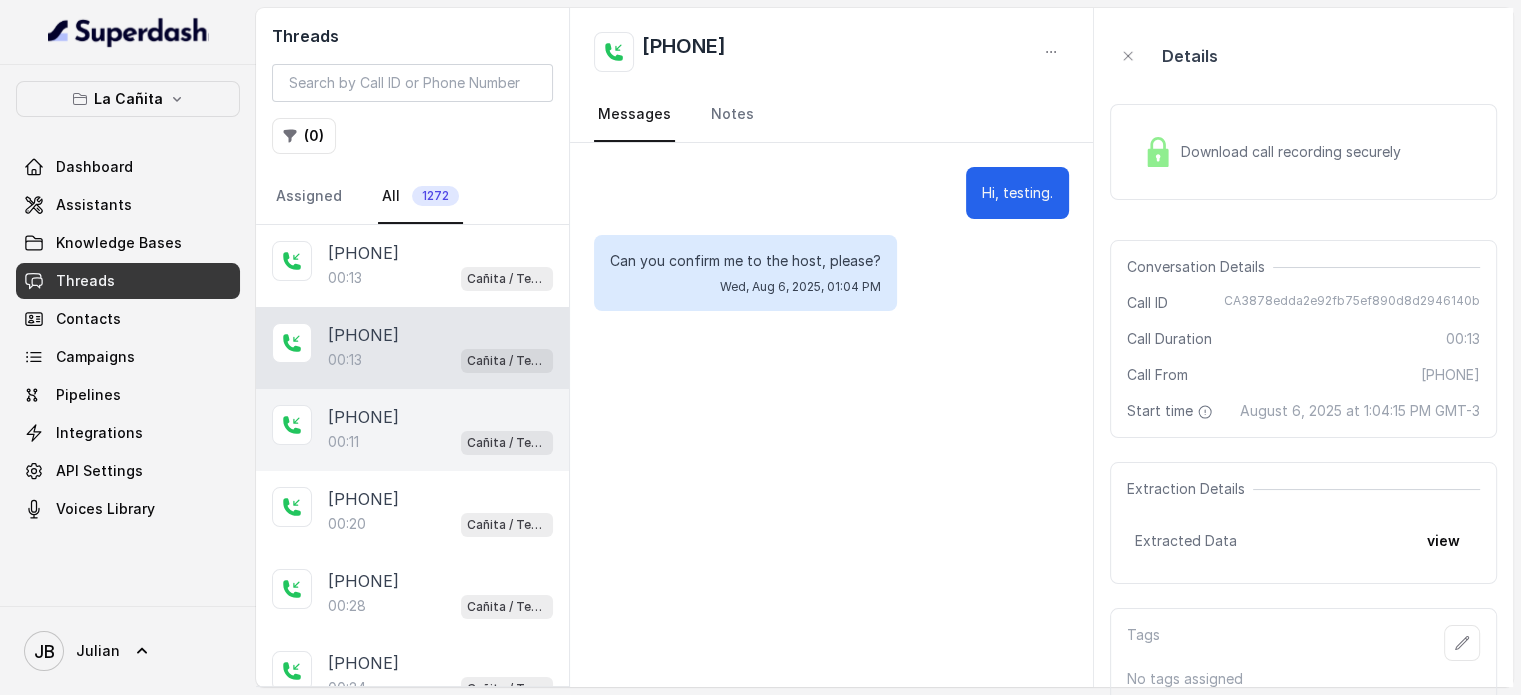 click on "+1[PHONE]" at bounding box center (363, 417) 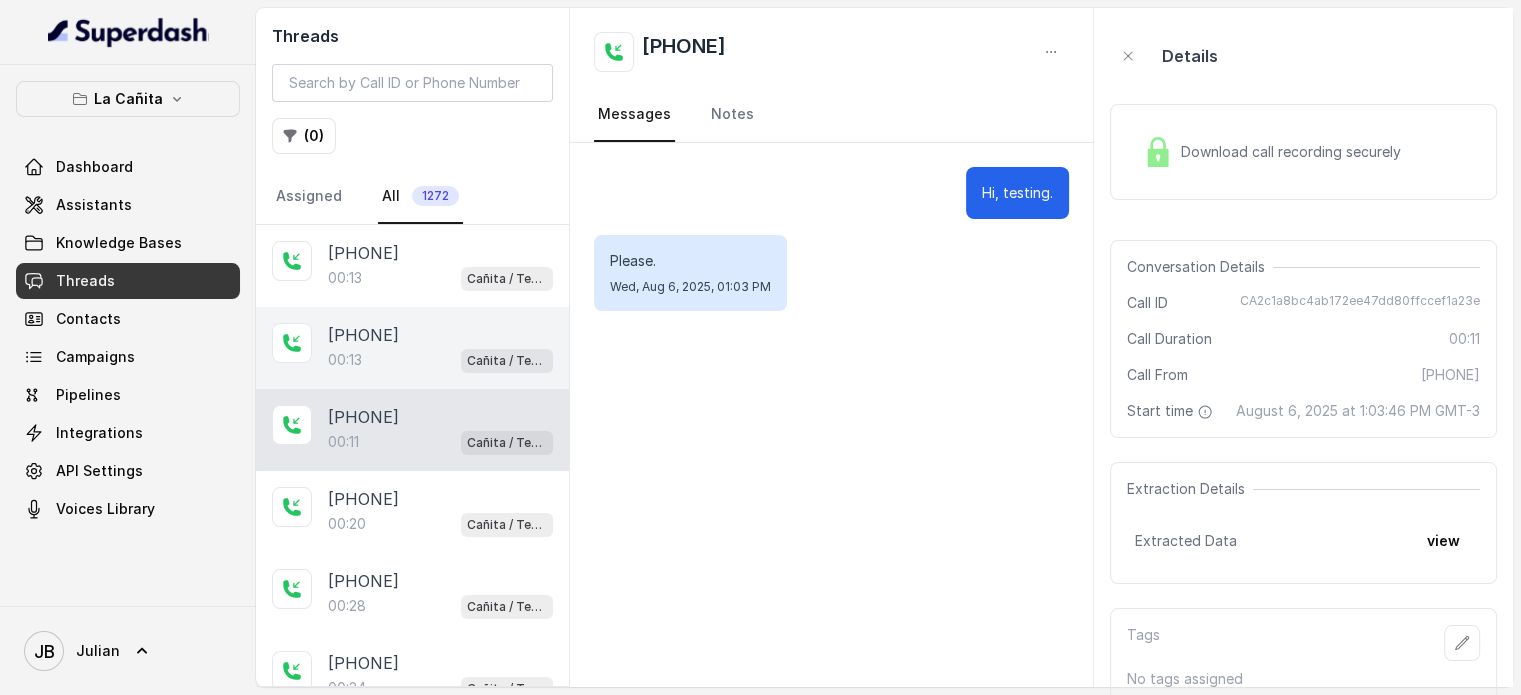 click on "+1[PHONE]" at bounding box center [363, 335] 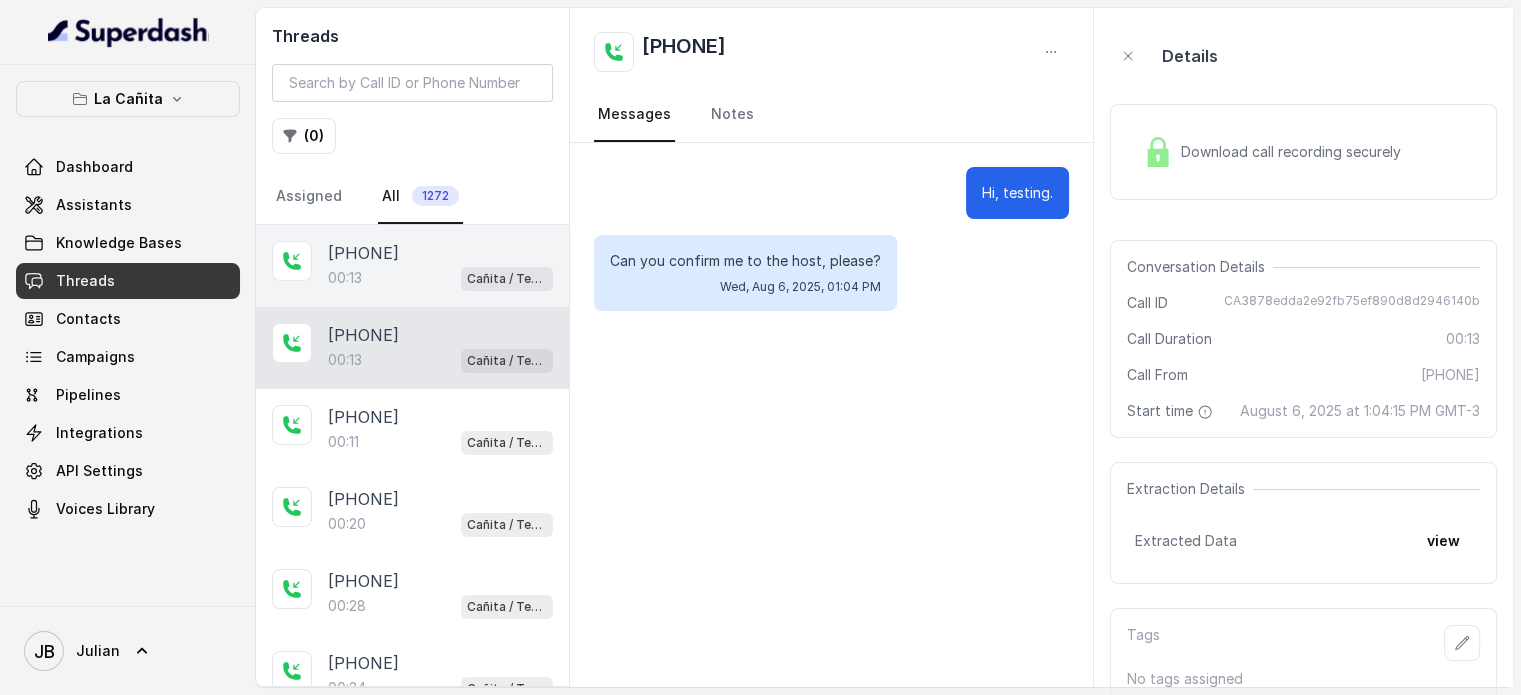 click on "00:13 Cañita / Testing" at bounding box center [440, 278] 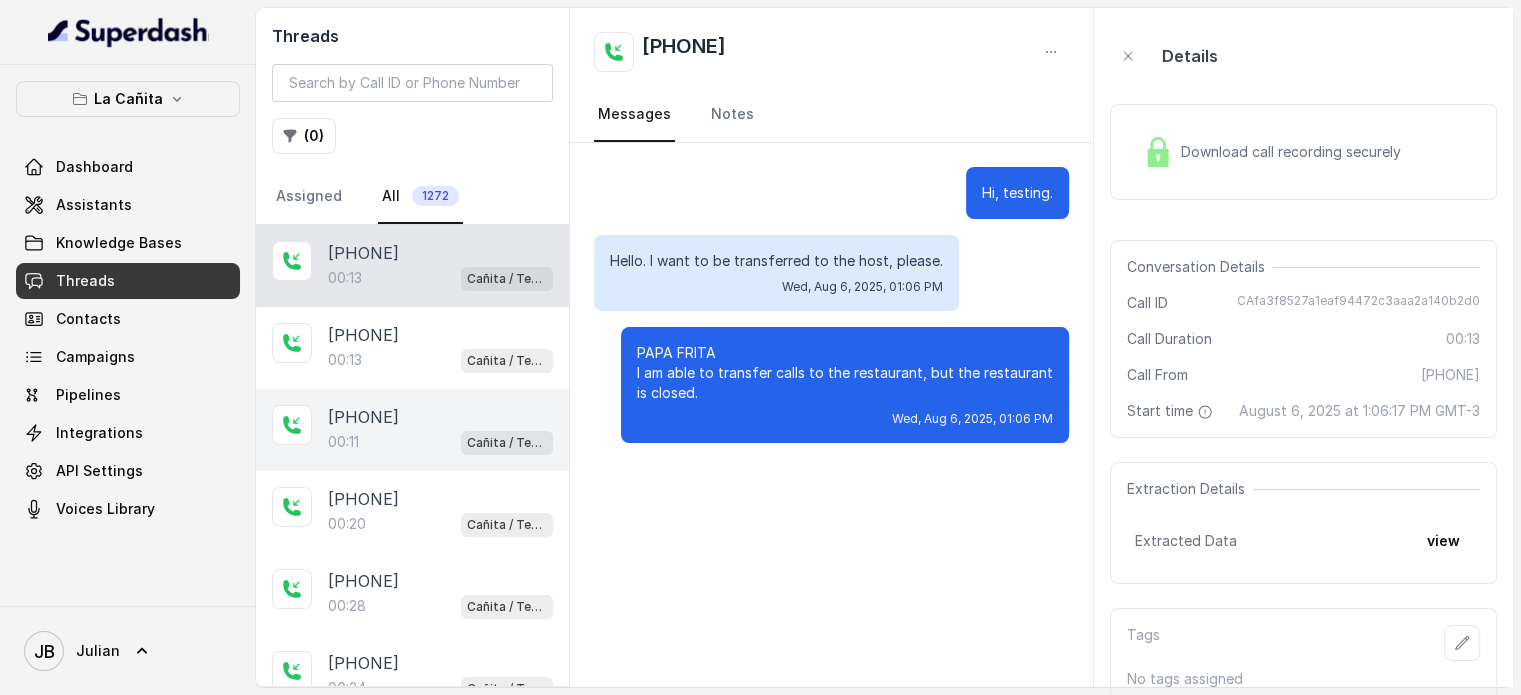 drag, startPoint x: 400, startPoint y: 326, endPoint x: 416, endPoint y: 443, distance: 118.08895 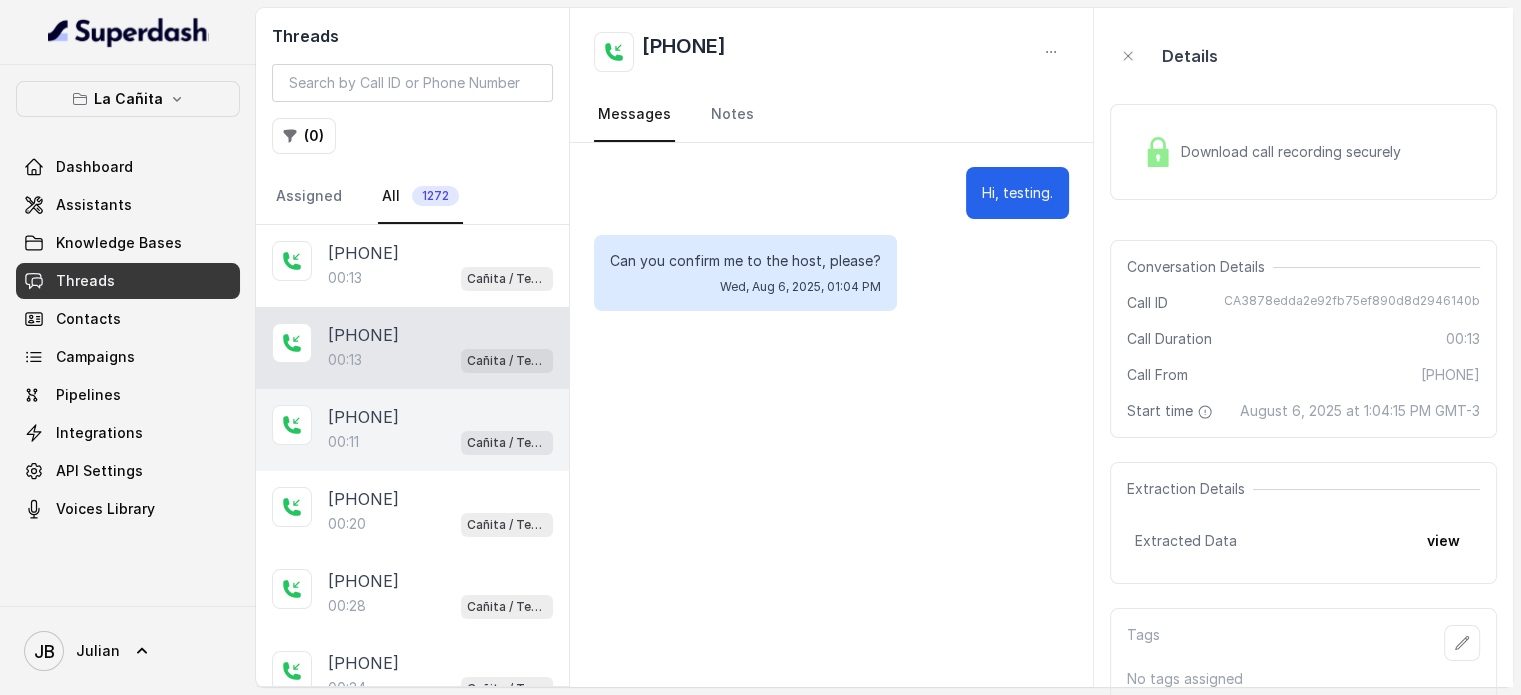 click on "00:11 Cañita / Testing" at bounding box center (440, 442) 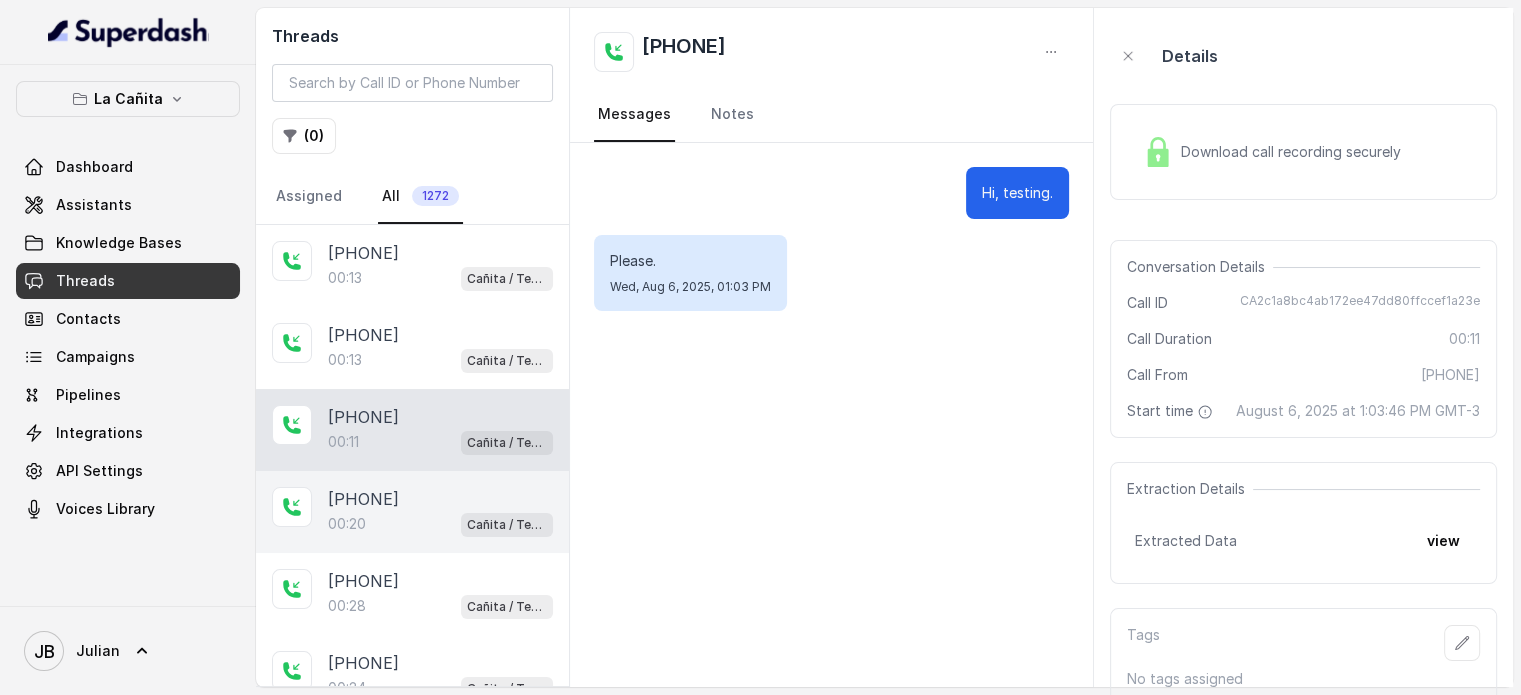 click on "+1[PHONE]" at bounding box center [363, 499] 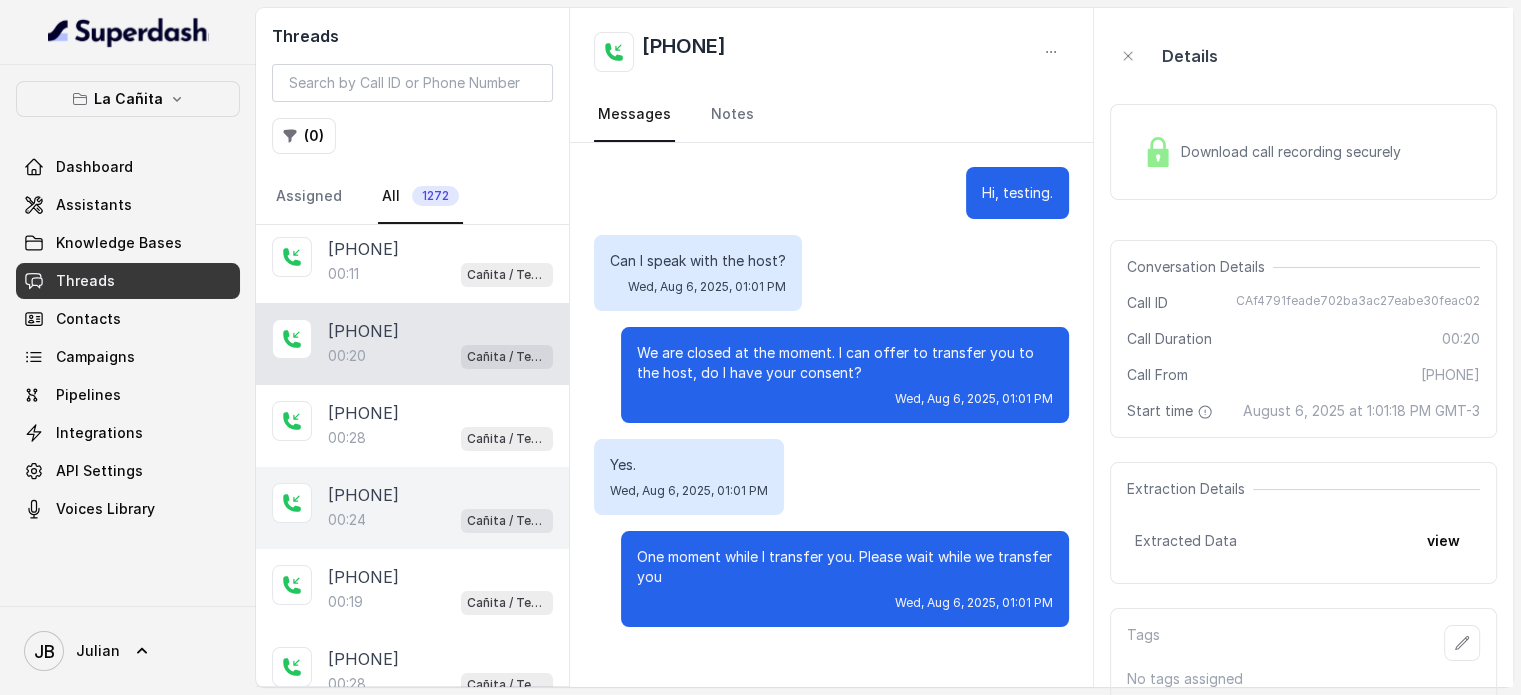 scroll, scrollTop: 200, scrollLeft: 0, axis: vertical 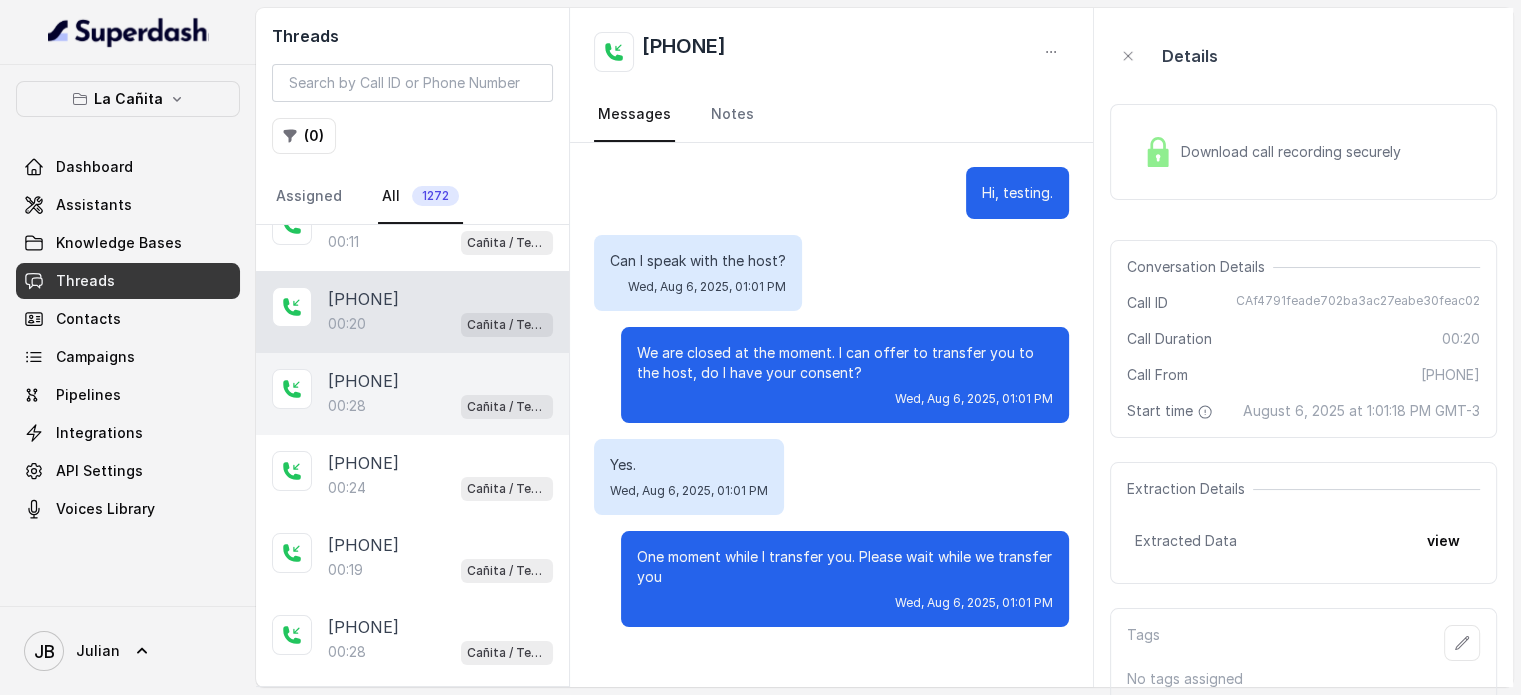 click on "00:28 Cañita / Testing" at bounding box center (440, 406) 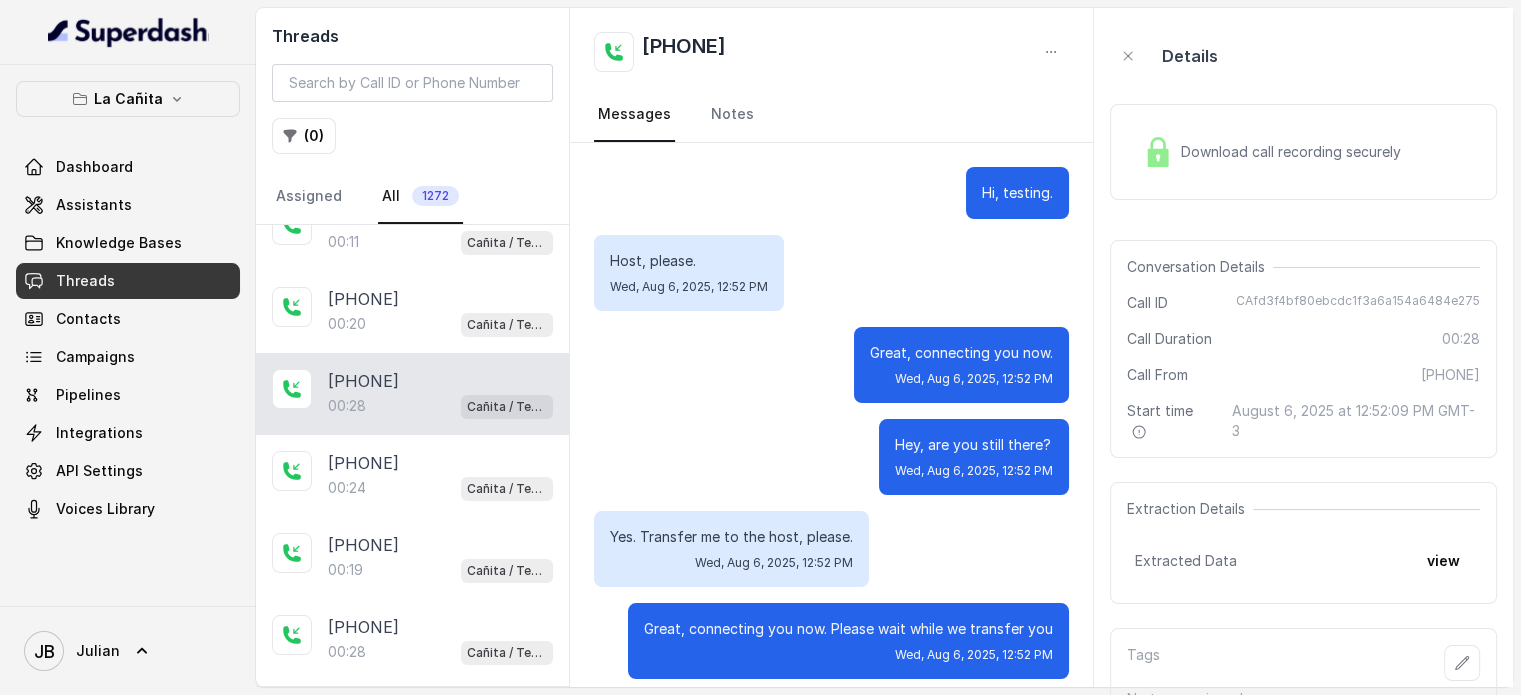 scroll, scrollTop: 15, scrollLeft: 0, axis: vertical 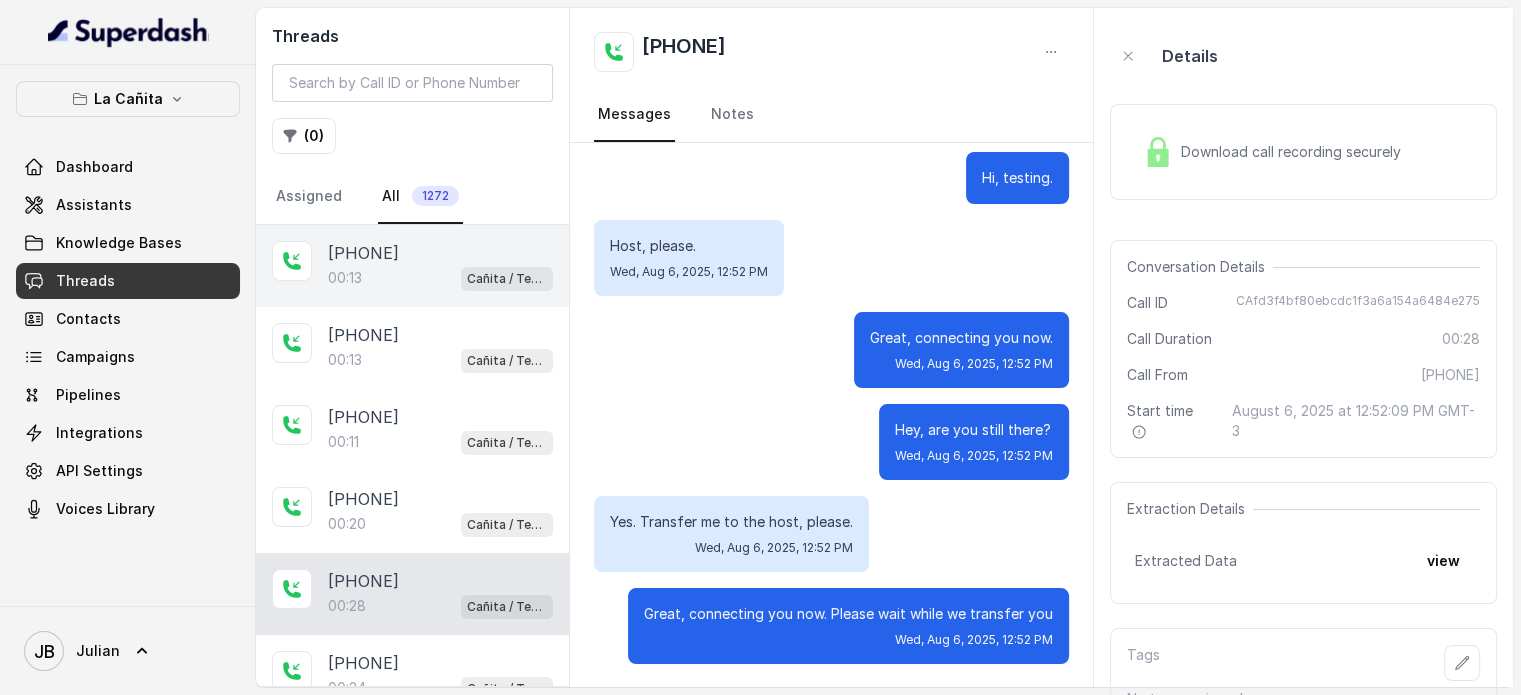 click on "[PHONE]" at bounding box center [363, 253] 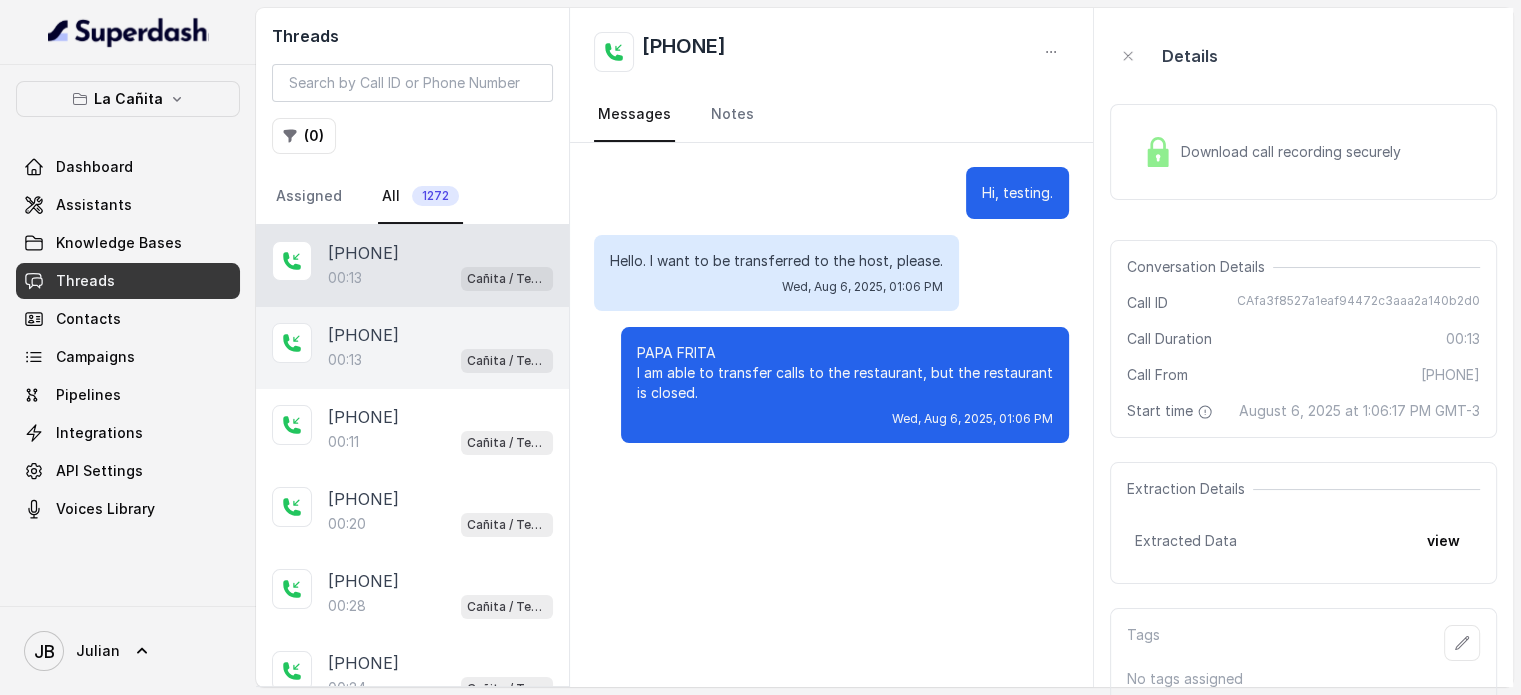 click on "[PHONE]" at bounding box center (363, 335) 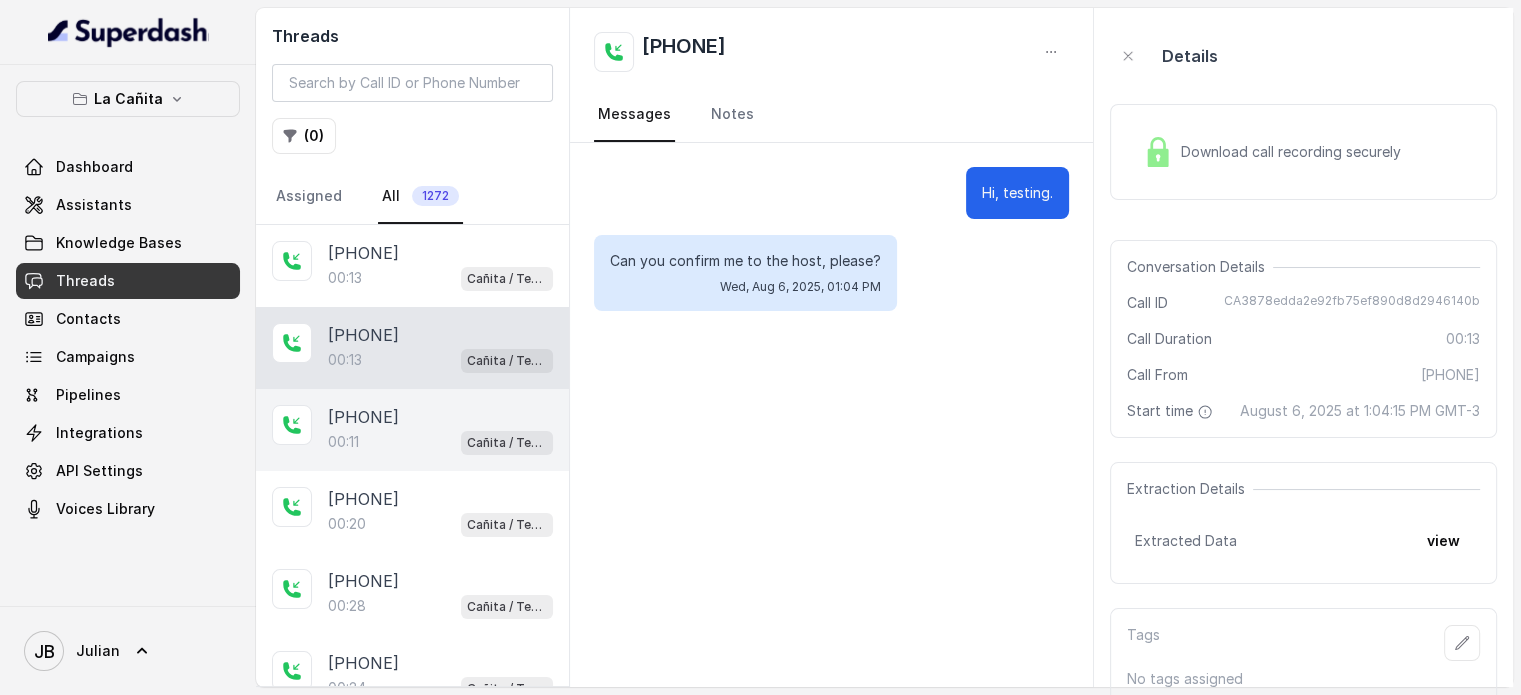 click on "[PHONE]" at bounding box center [363, 417] 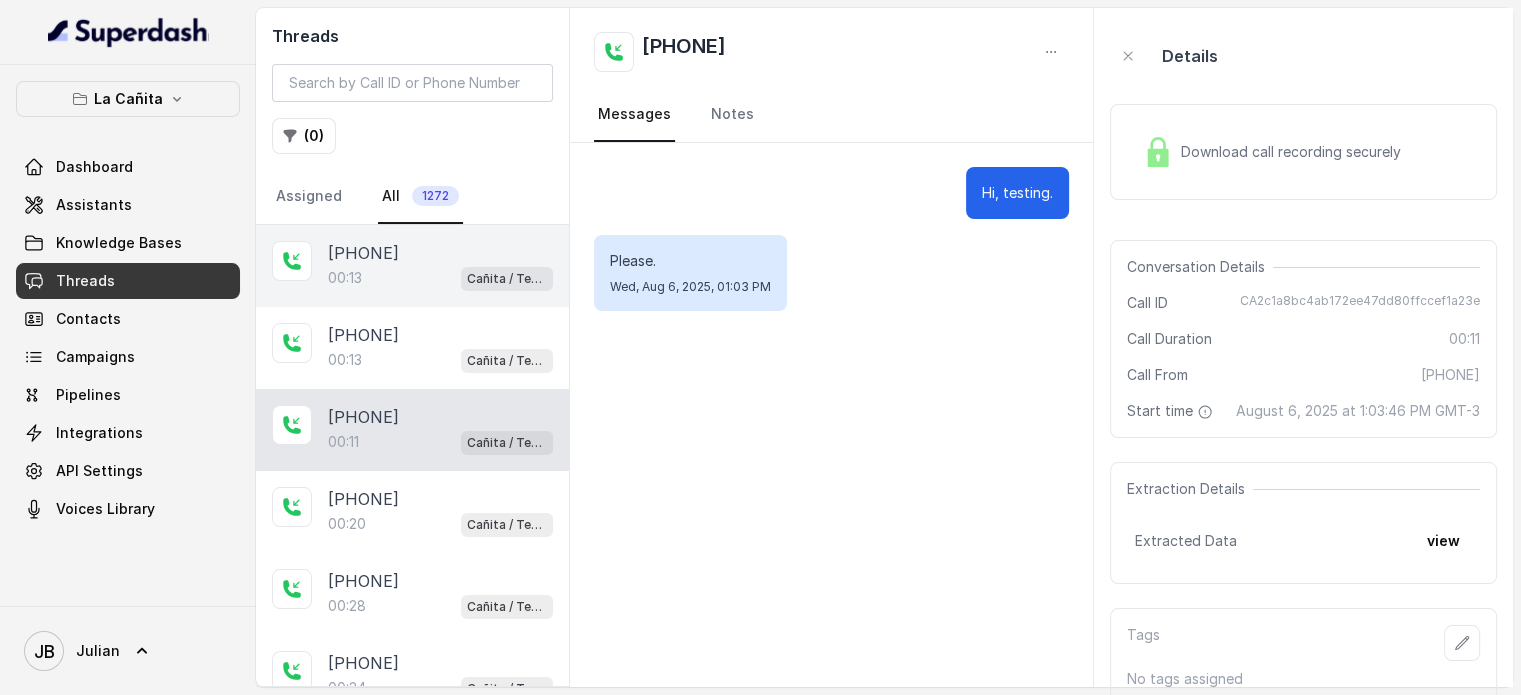 click on "[PHONE]" at bounding box center (363, 253) 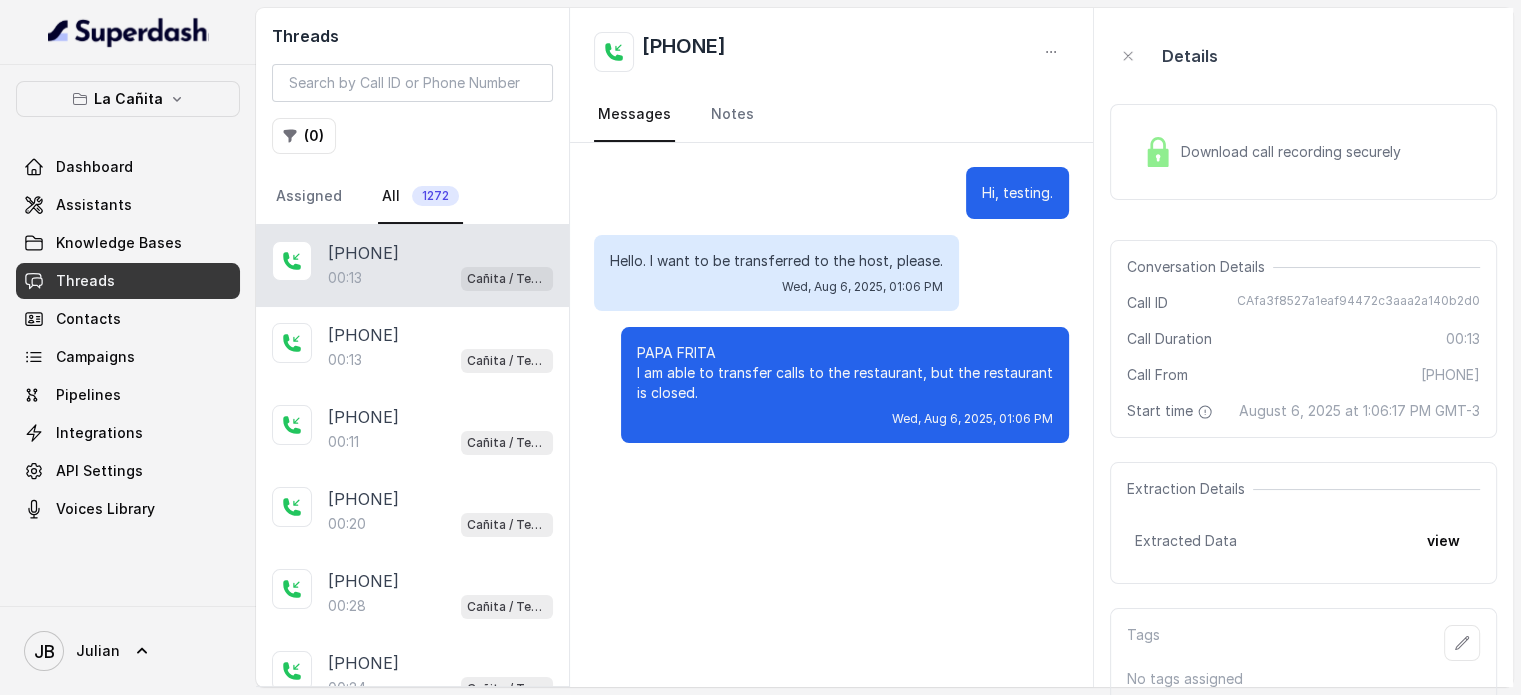 click on "Download call recording securely" at bounding box center [1295, 152] 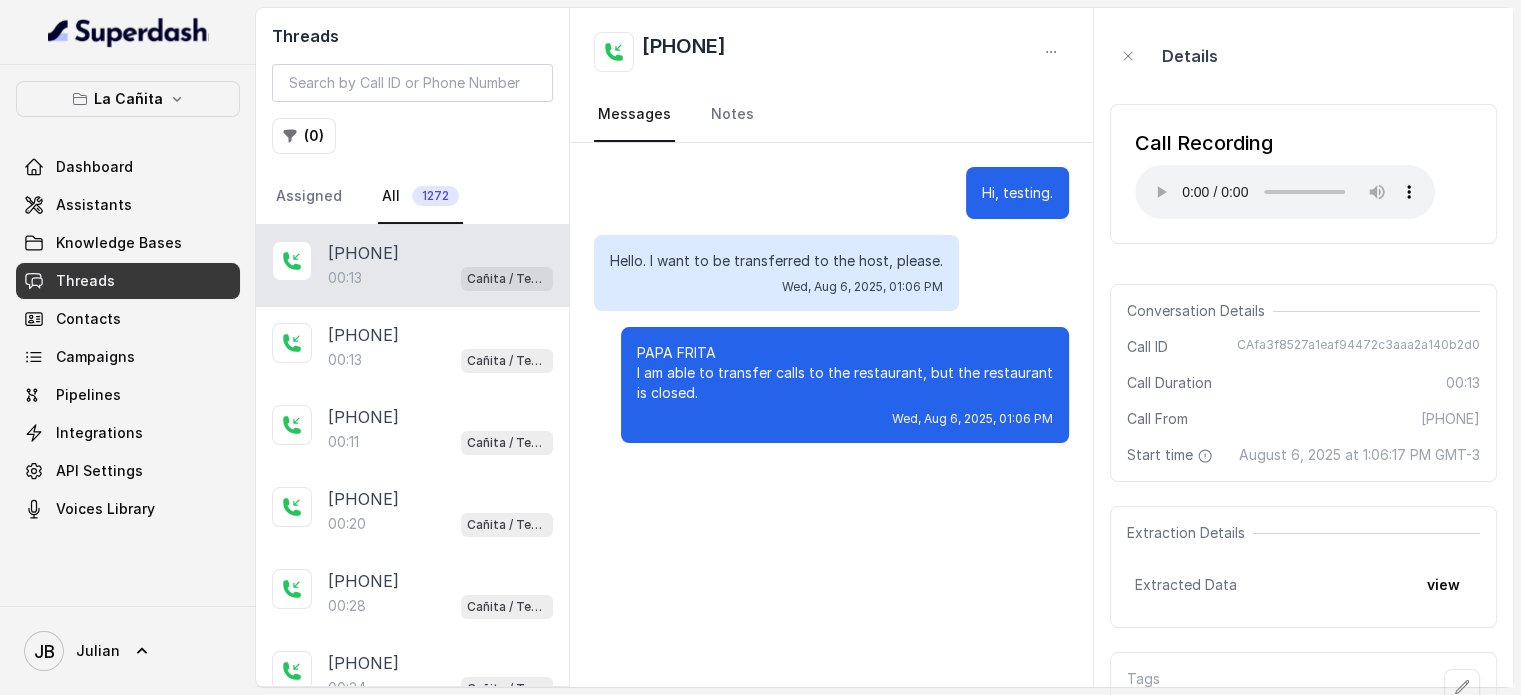 type 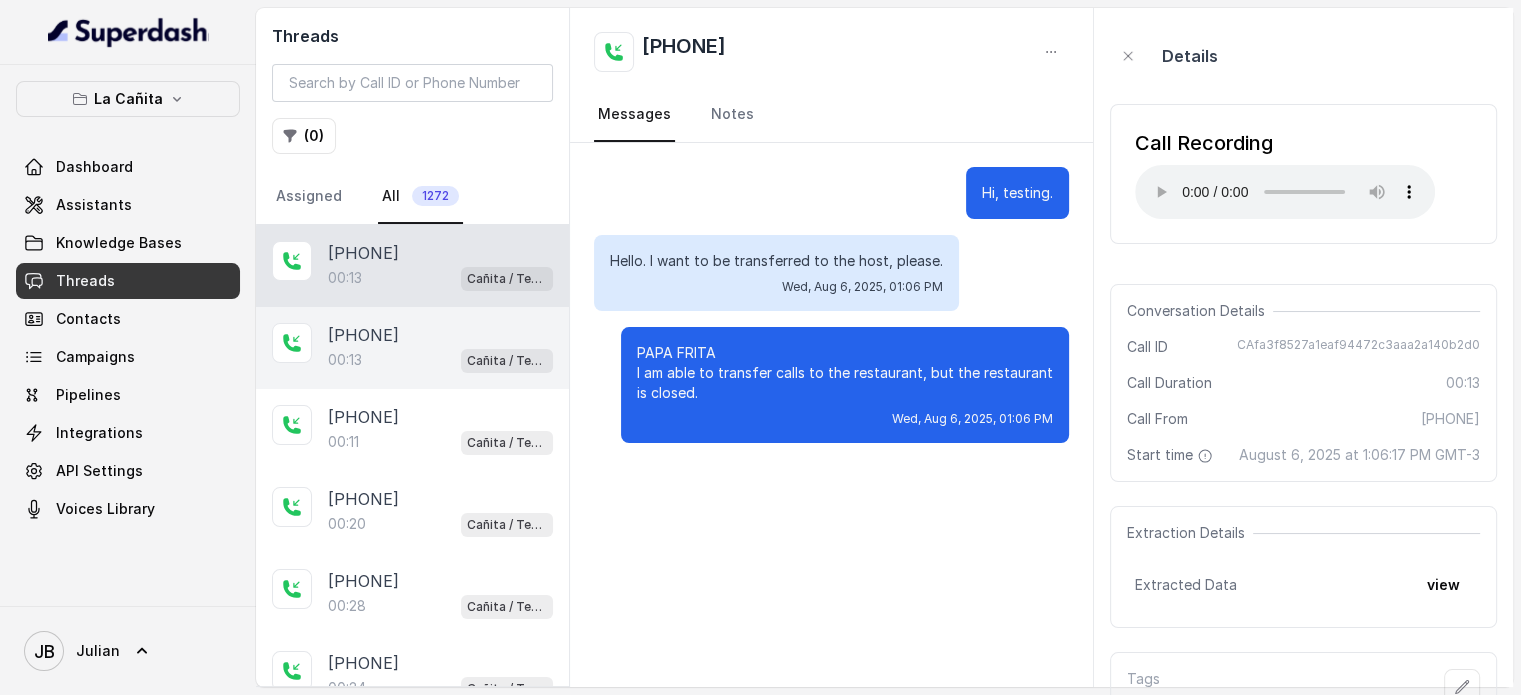click on "[PHONE]   00:13 Cañita / Testing" at bounding box center [412, 348] 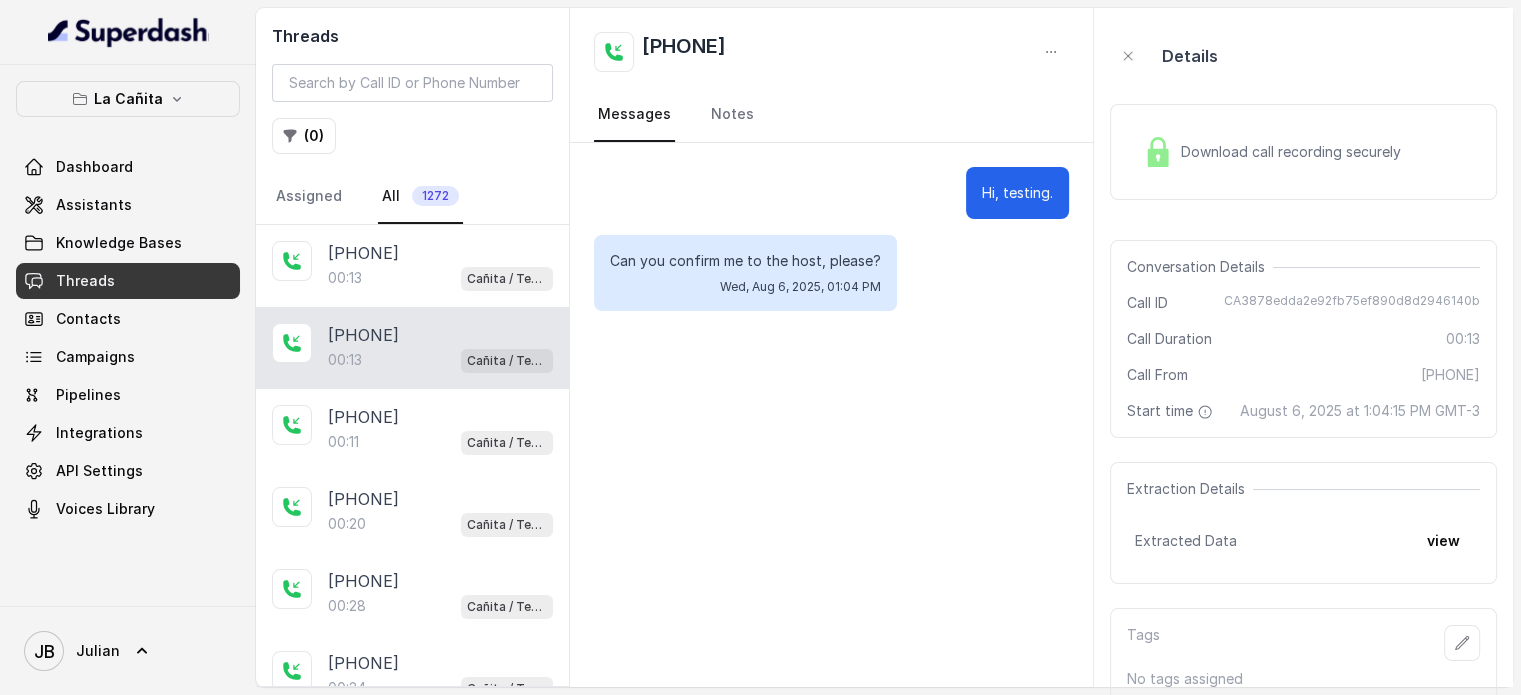 click on "Download call recording securely" at bounding box center (1303, 152) 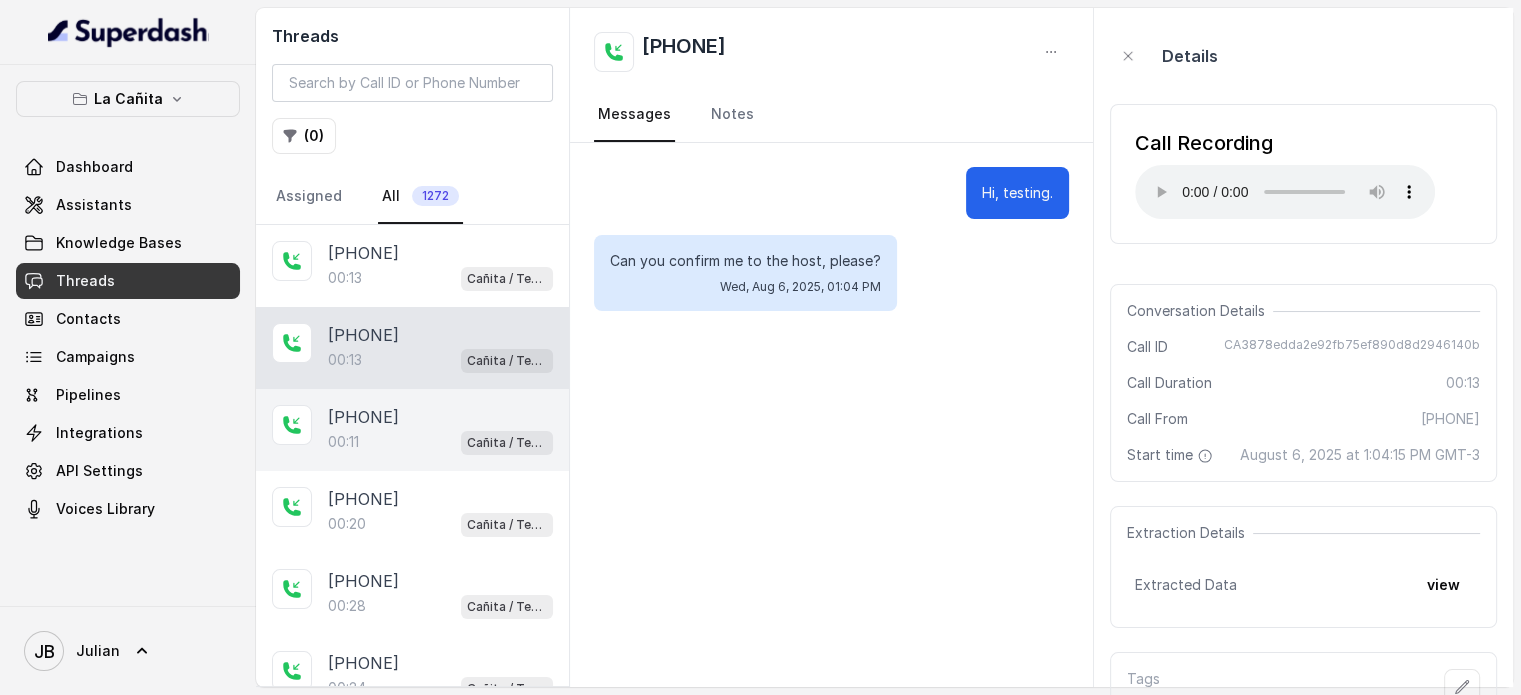 click on "00:11 Cañita / Testing" at bounding box center [440, 442] 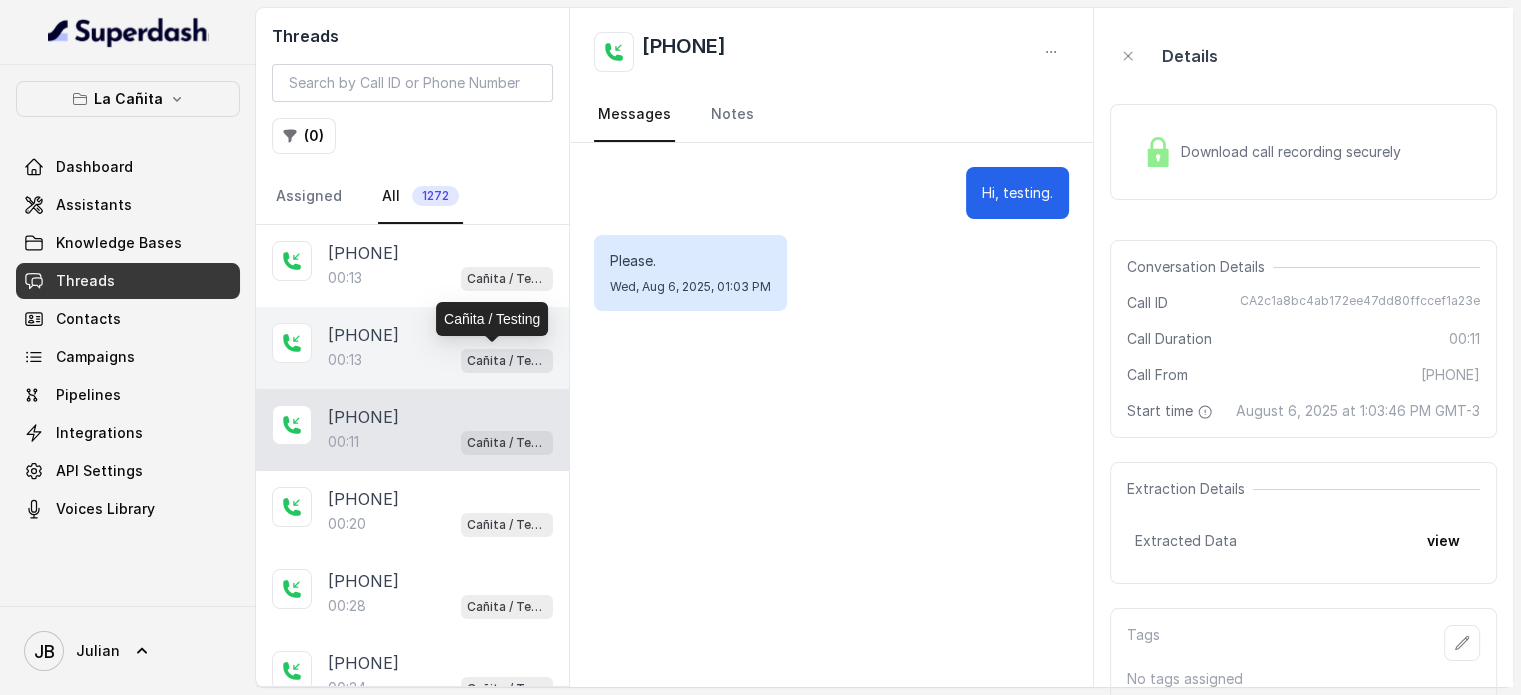 click on "Cañita / Testing" at bounding box center [507, 361] 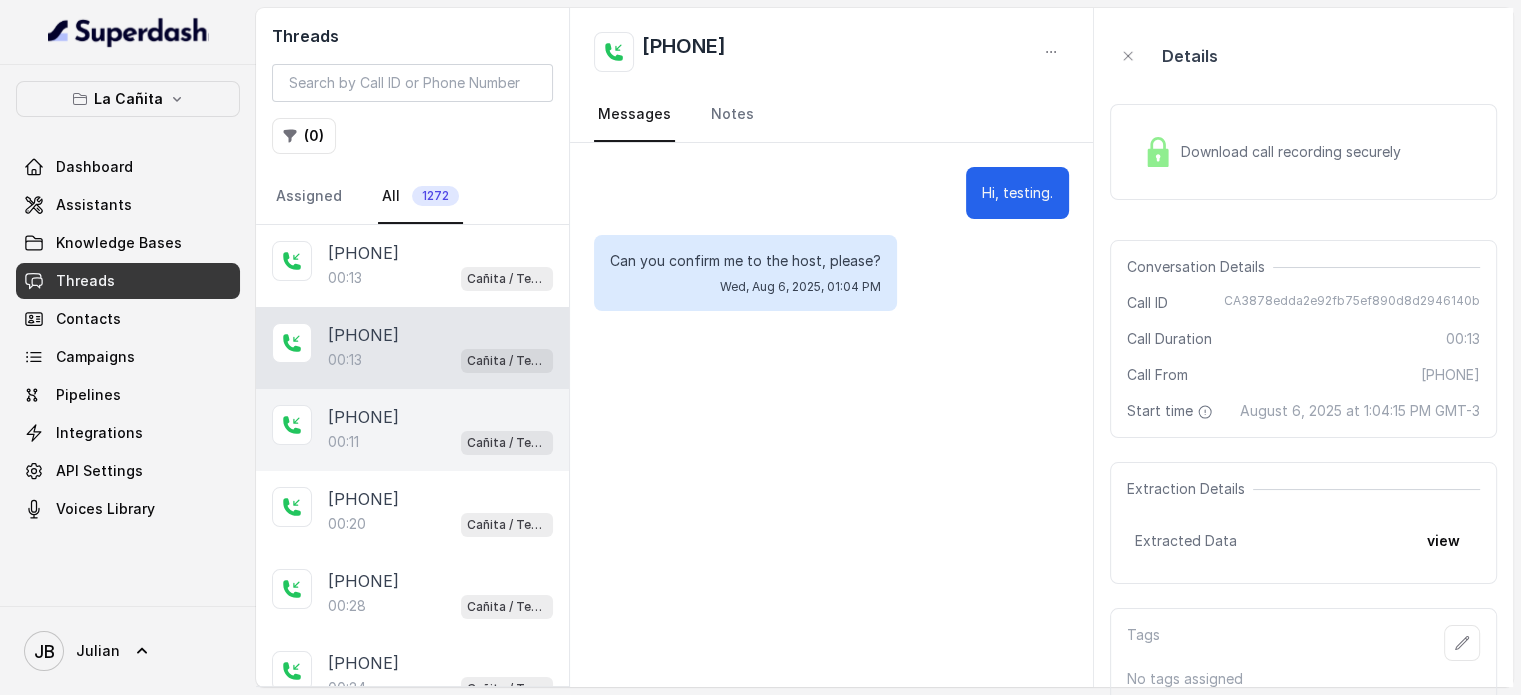 click on "[PHONE]" at bounding box center [363, 417] 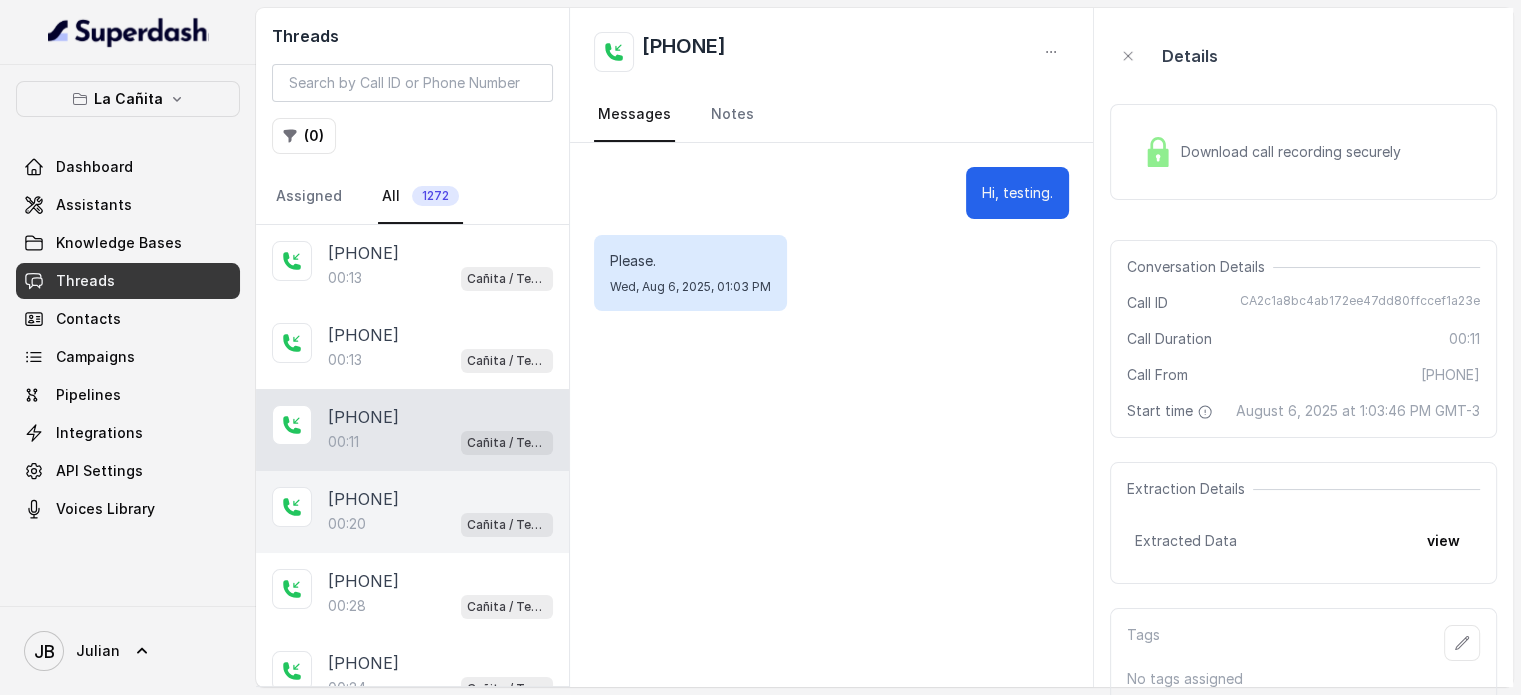 click on "00:20 Cañita / Testing" at bounding box center [440, 524] 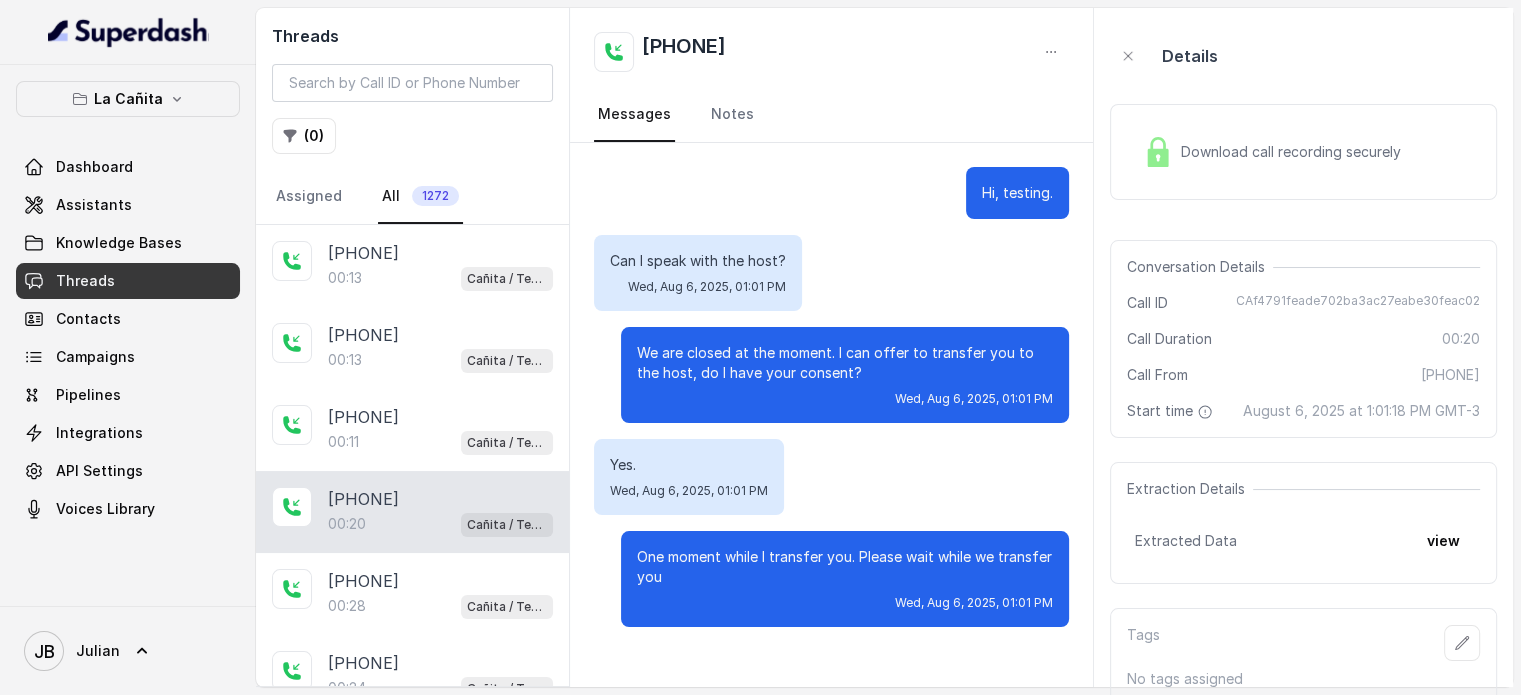 click at bounding box center [1158, 152] 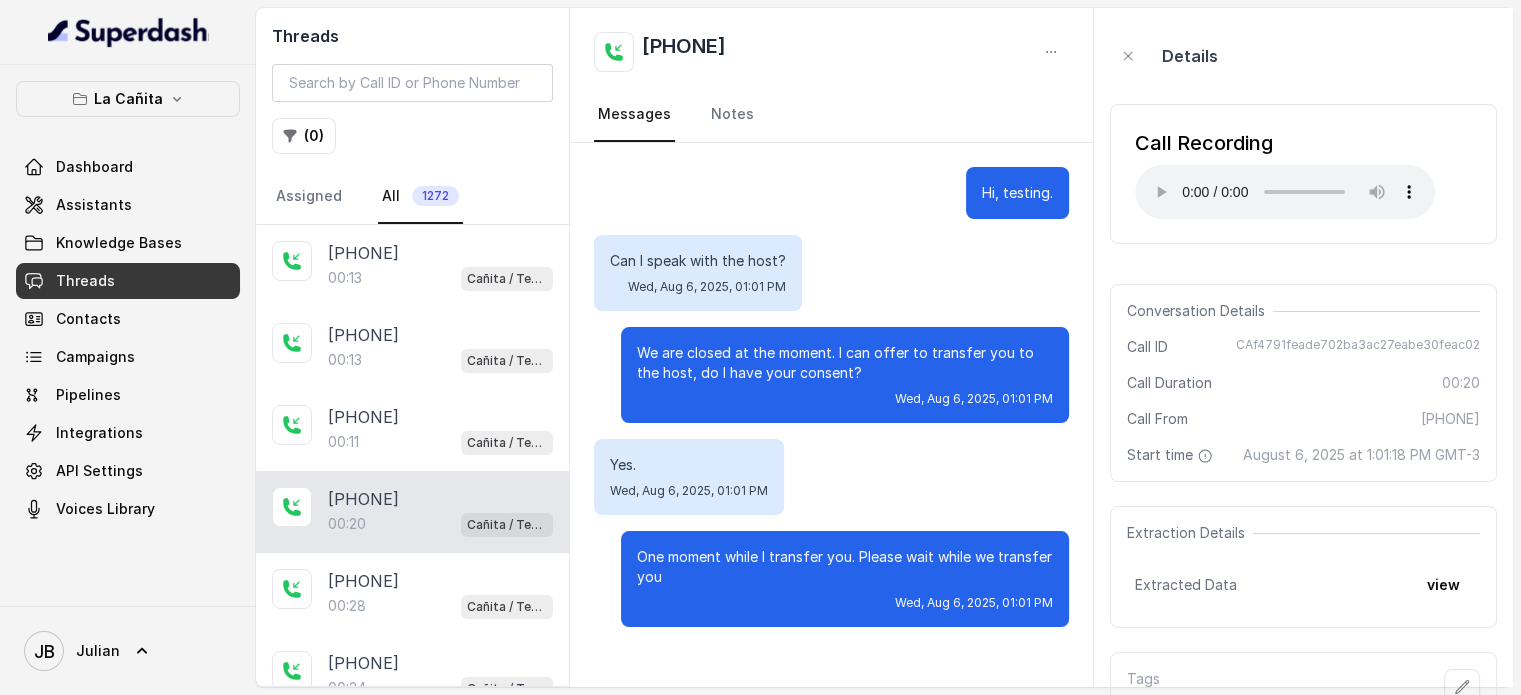 type 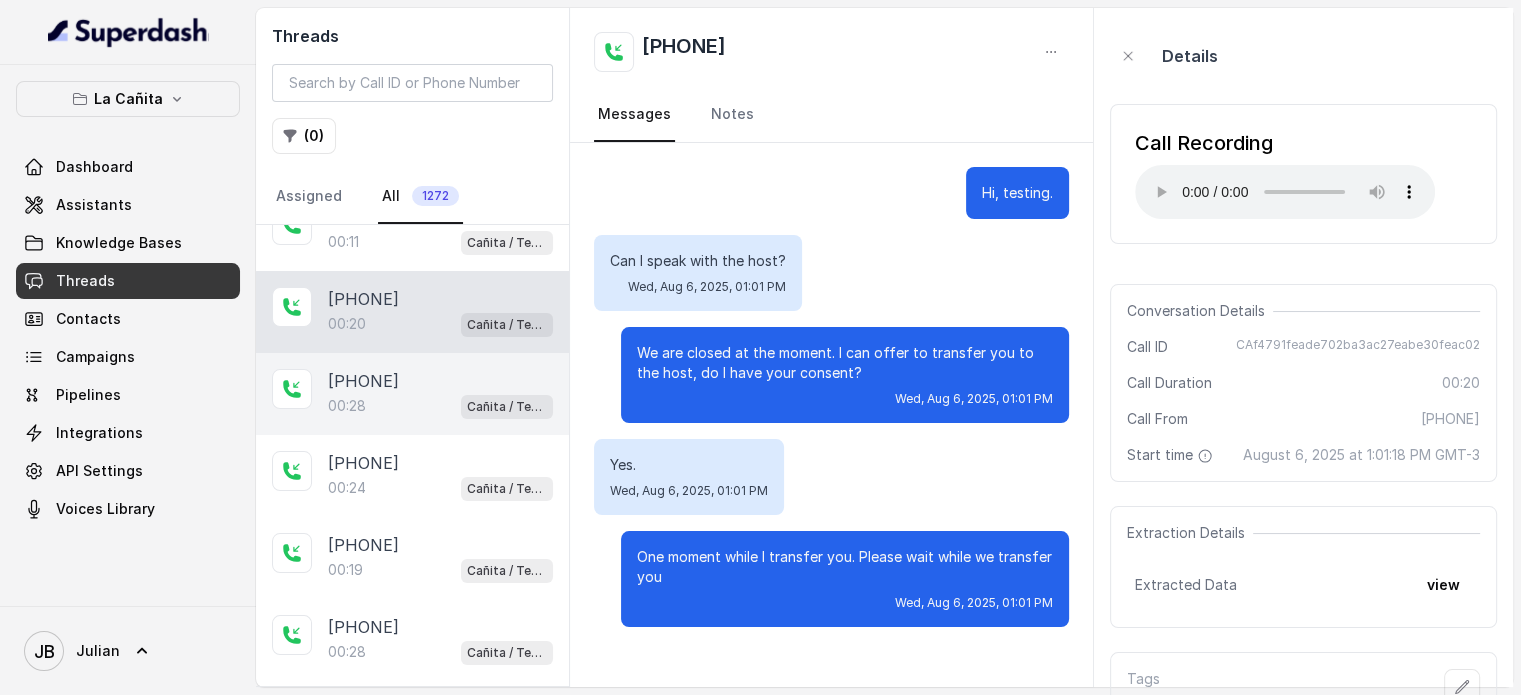 click on "00:28 Cañita / Testing" at bounding box center [440, 406] 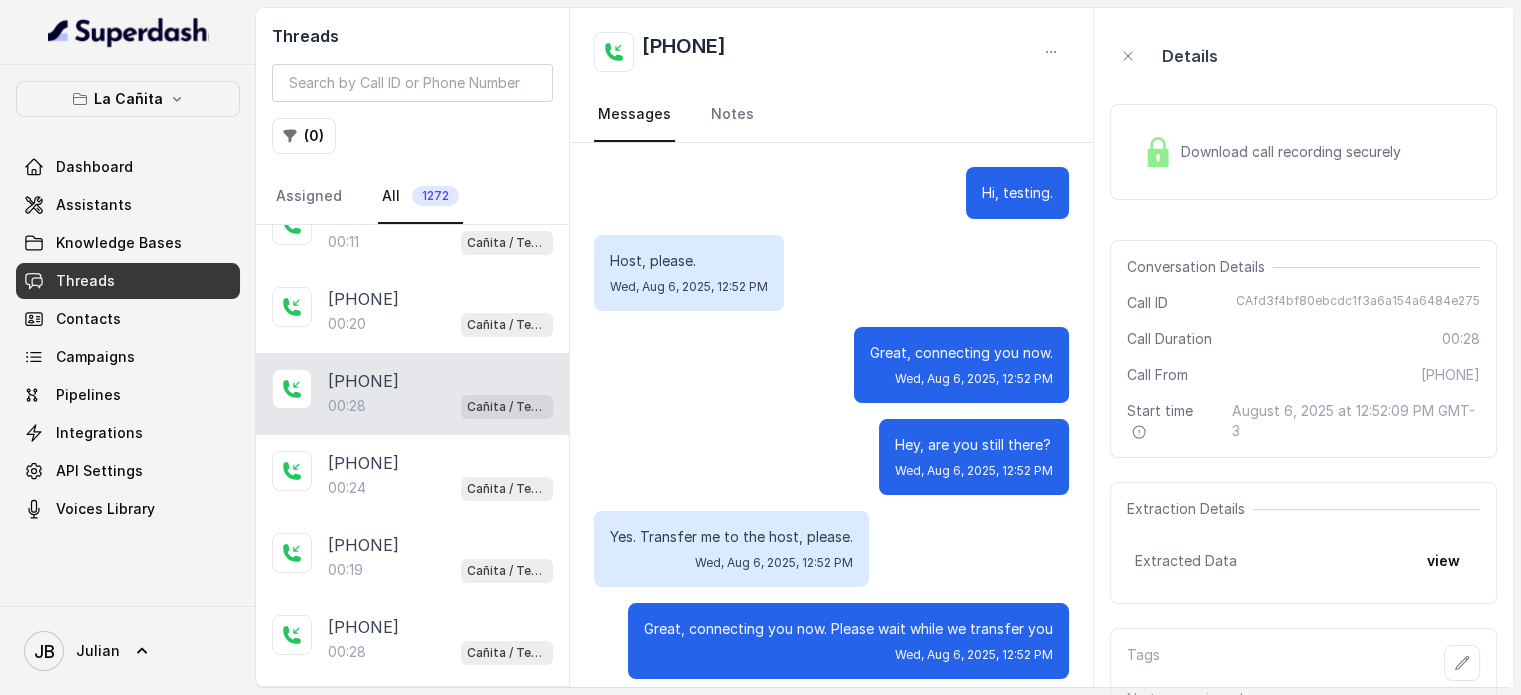 scroll, scrollTop: 15, scrollLeft: 0, axis: vertical 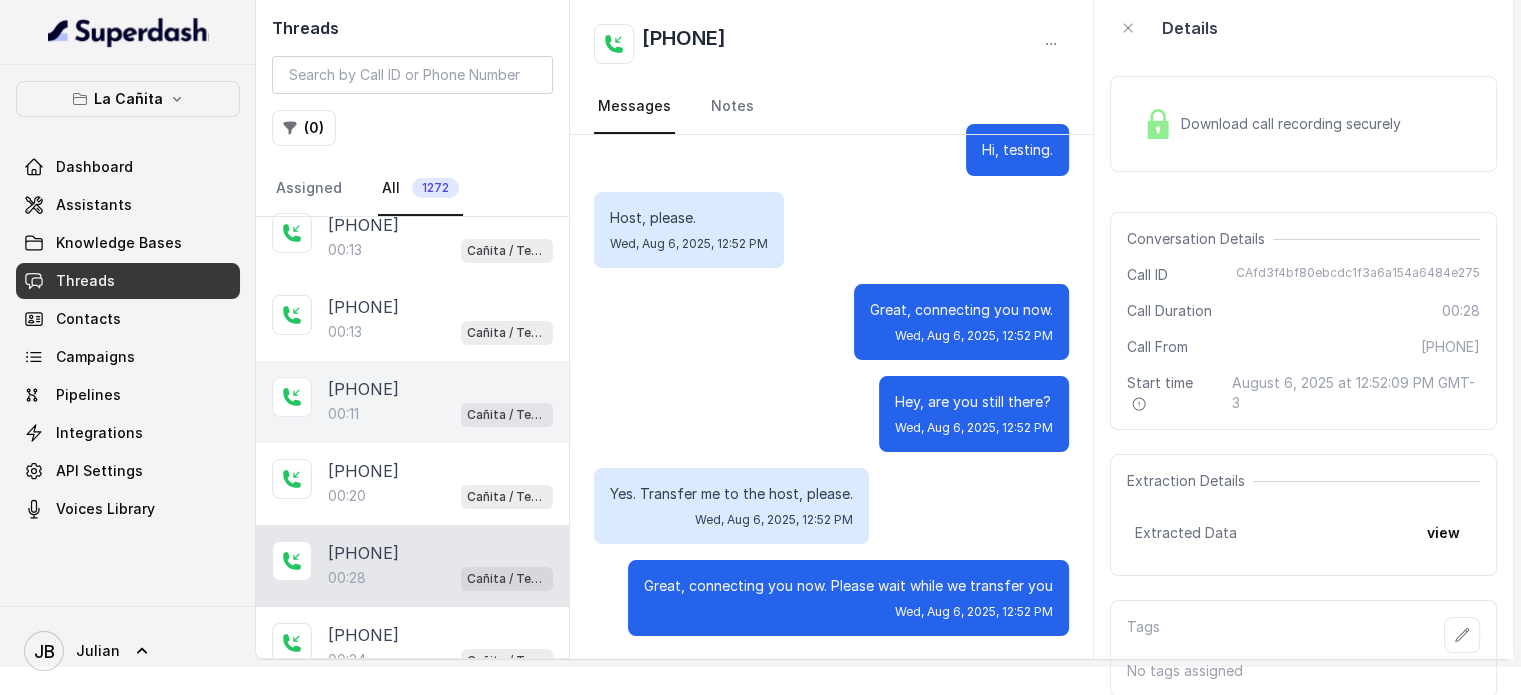 click on "00:11 Cañita / Testing" at bounding box center [440, 414] 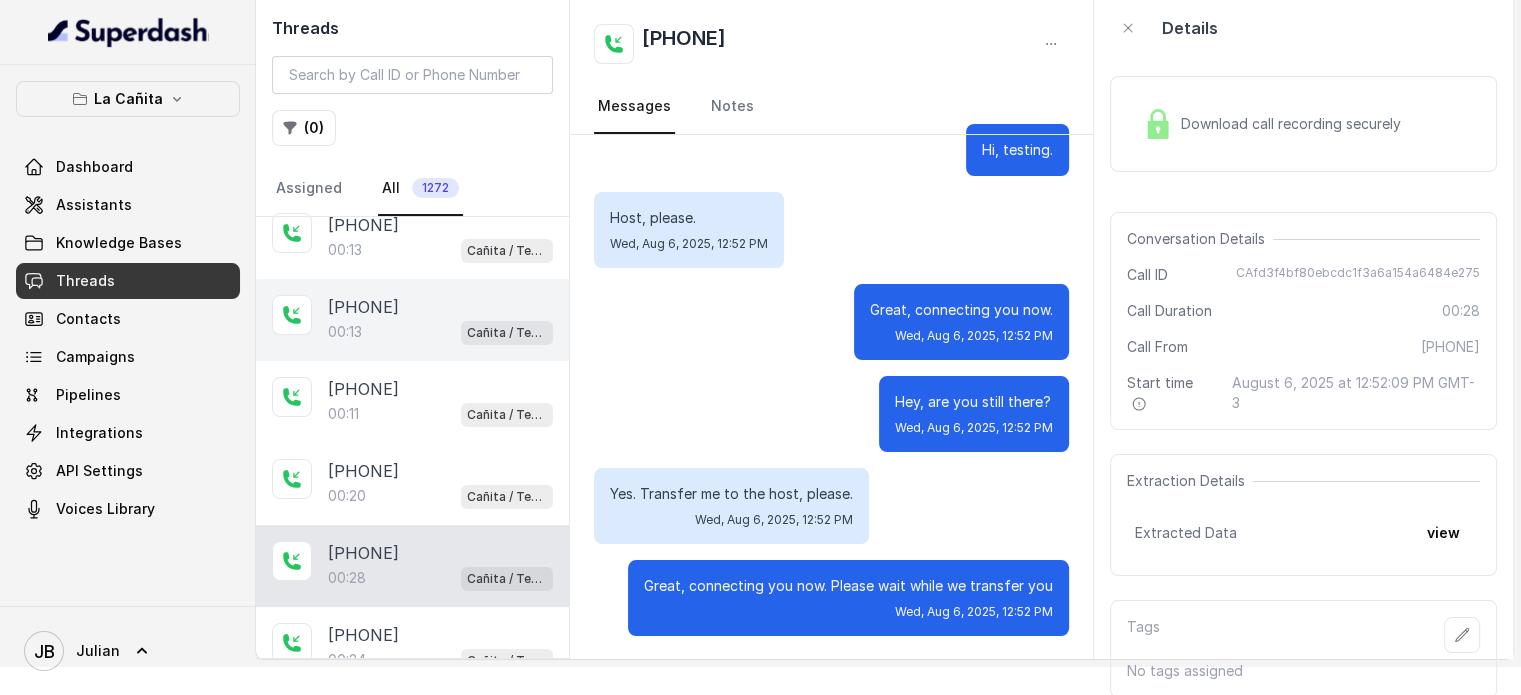 scroll, scrollTop: 8, scrollLeft: 0, axis: vertical 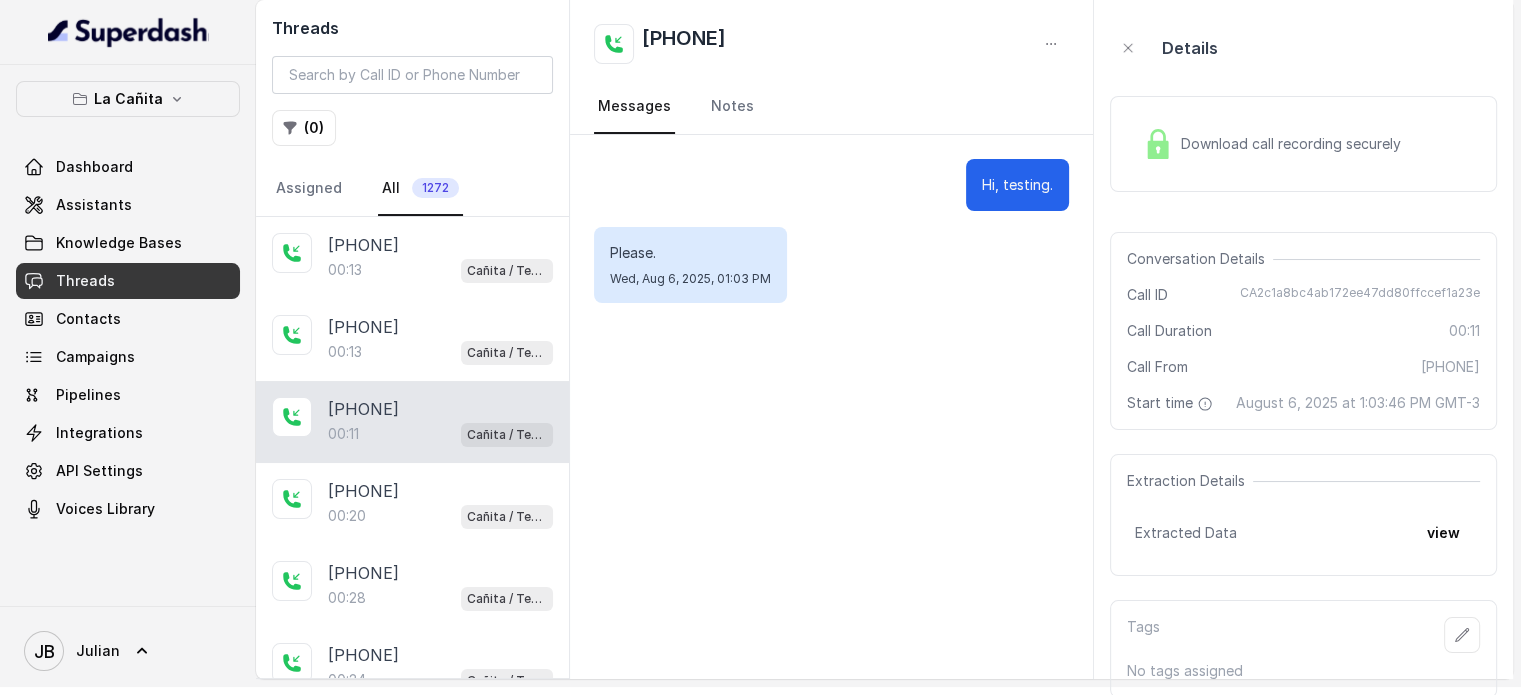 click on "Download call recording securely" at bounding box center [1303, 144] 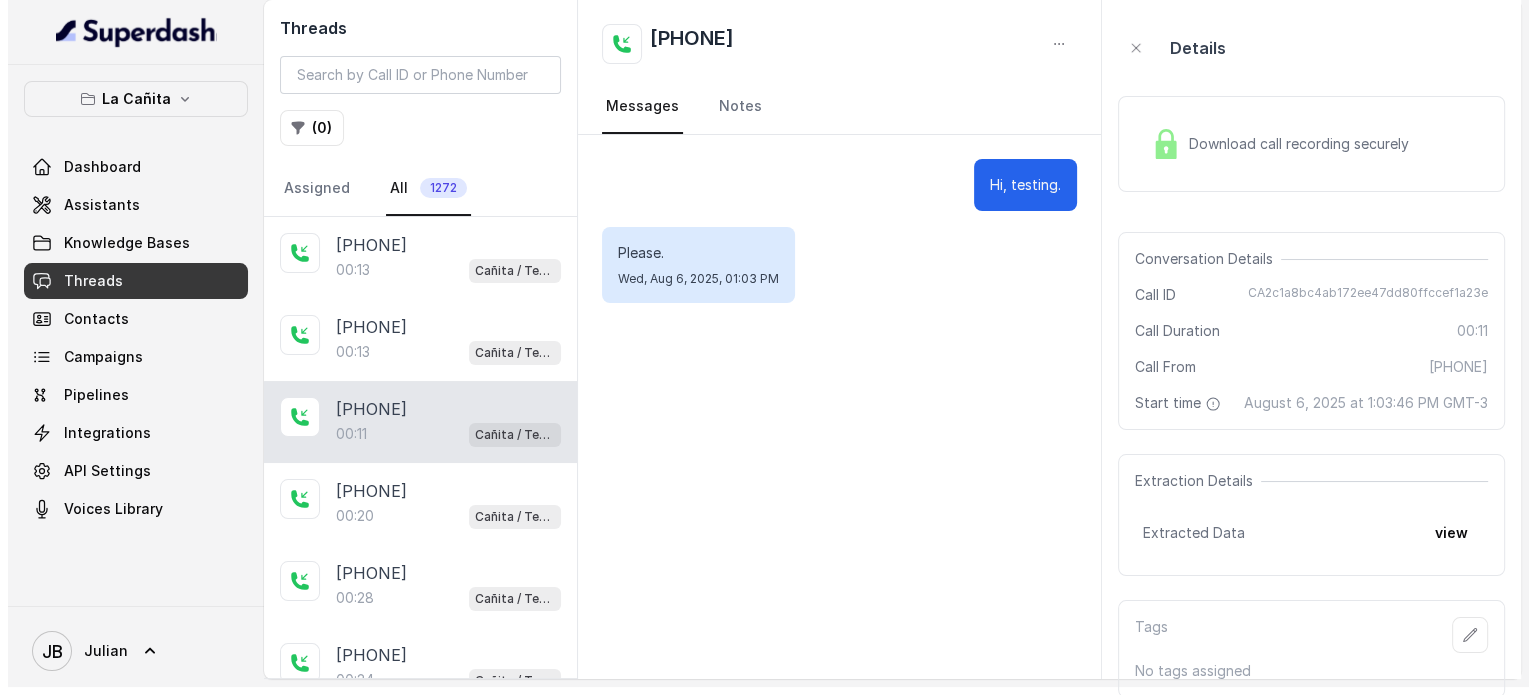 scroll, scrollTop: 0, scrollLeft: 0, axis: both 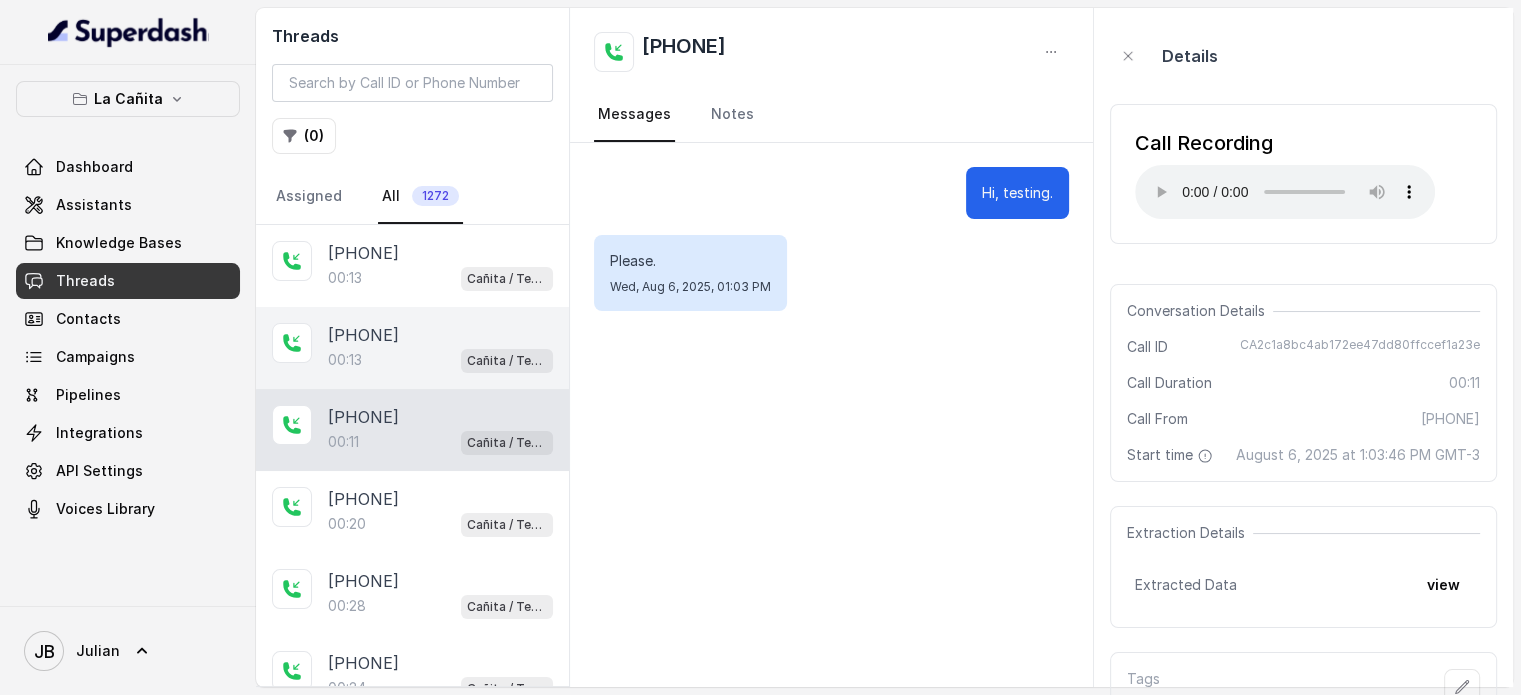 click on "[PHONE]" at bounding box center [363, 335] 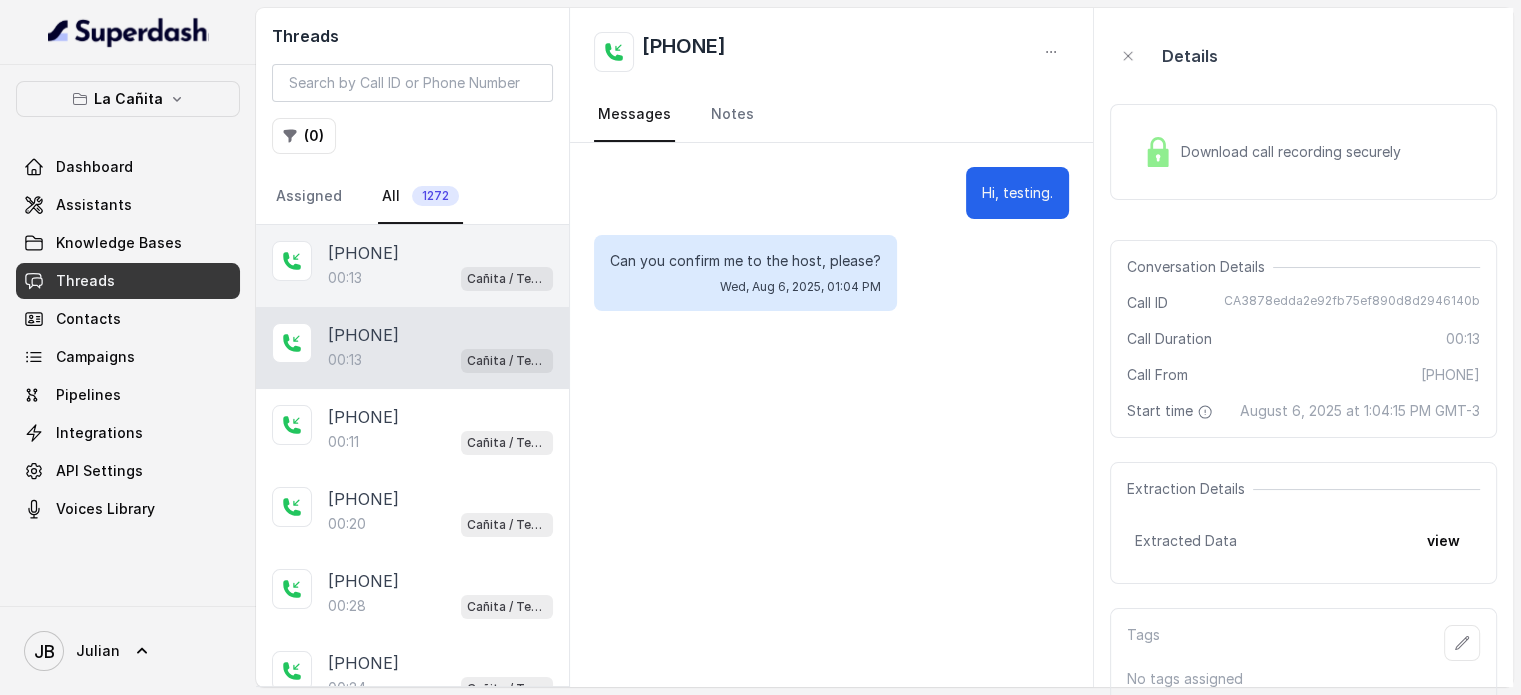 click on "[PHONE]" at bounding box center [363, 253] 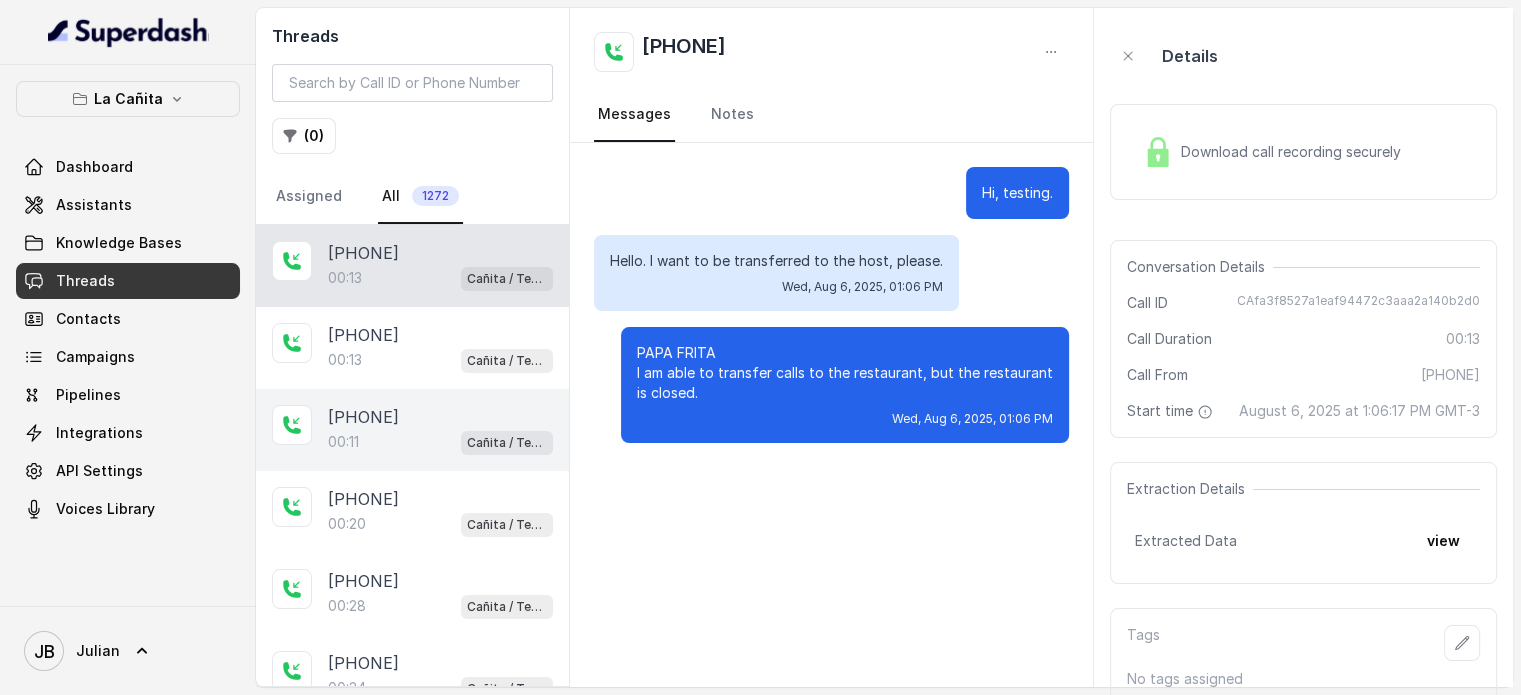 click on "[PHONE]   00:11 Cañita / Testing" at bounding box center (412, 430) 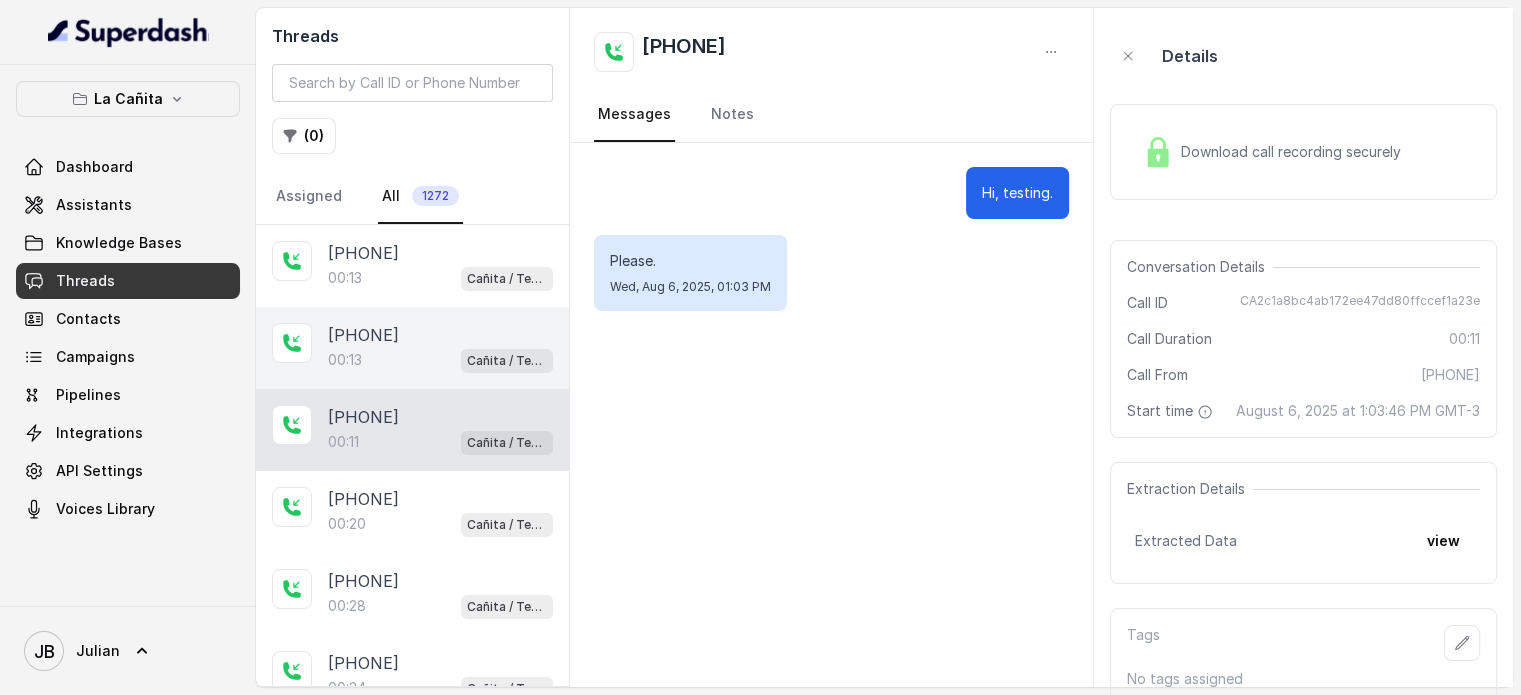 click on "00:13 Cañita / Testing" at bounding box center [440, 360] 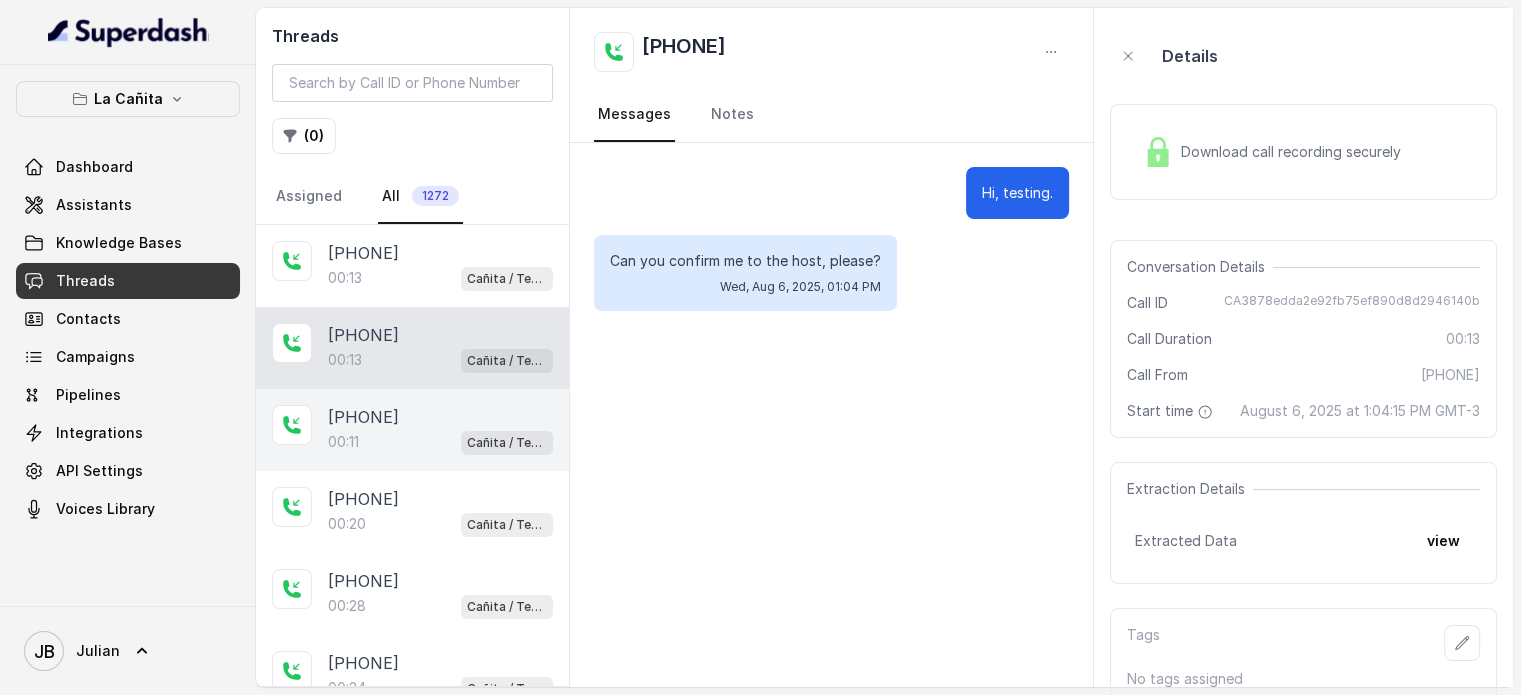click on "[PHONE]   00:11 Cañita / Testing" at bounding box center (412, 430) 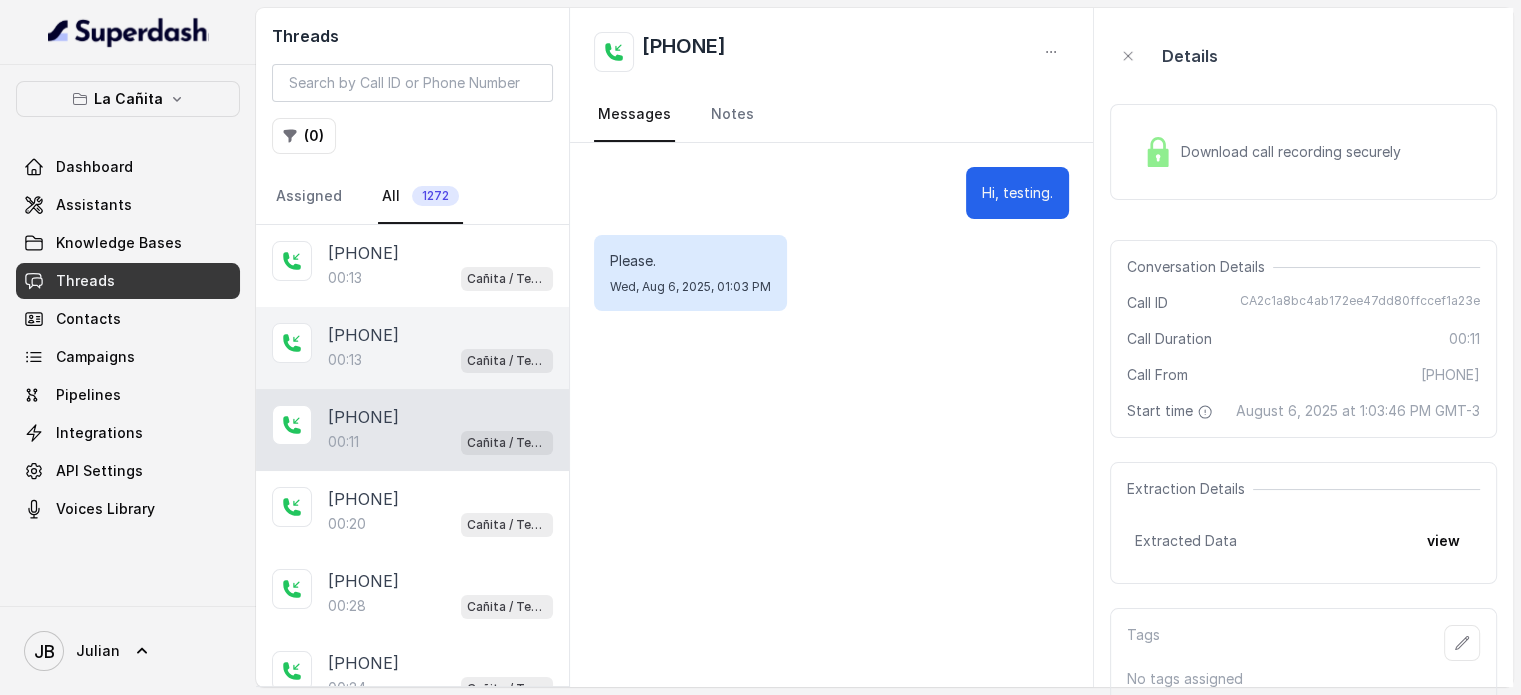 click on "[PHONE]" at bounding box center [363, 335] 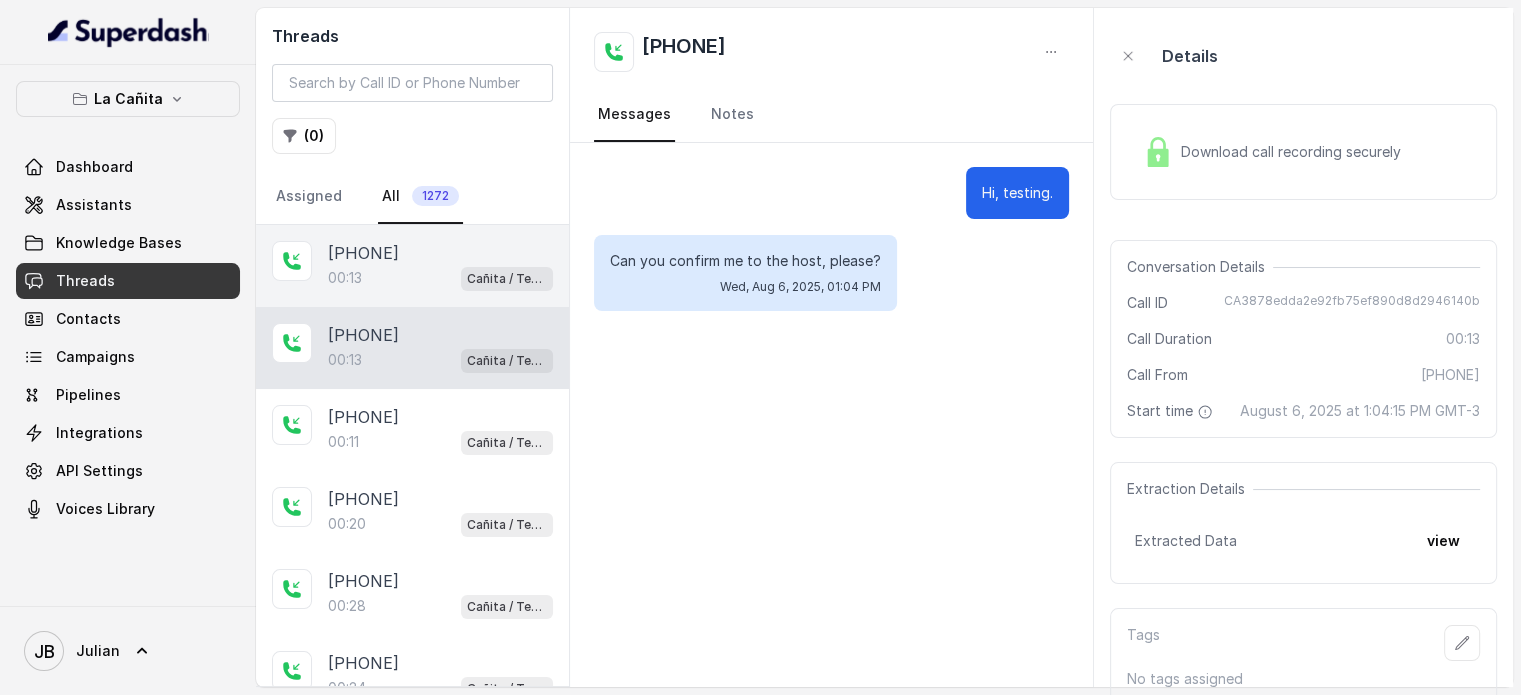click on "00:13 Cañita / Testing" at bounding box center [440, 278] 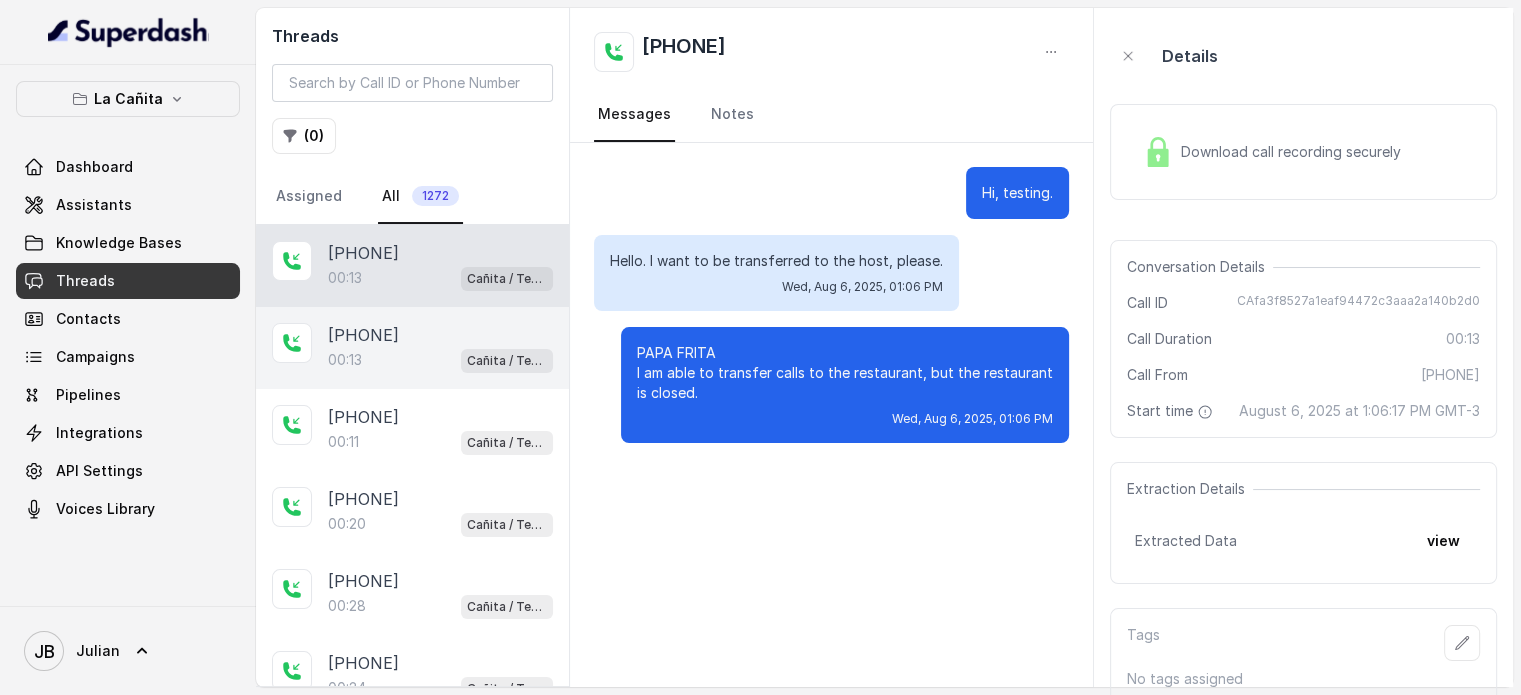click on "[PHONE]" at bounding box center (363, 335) 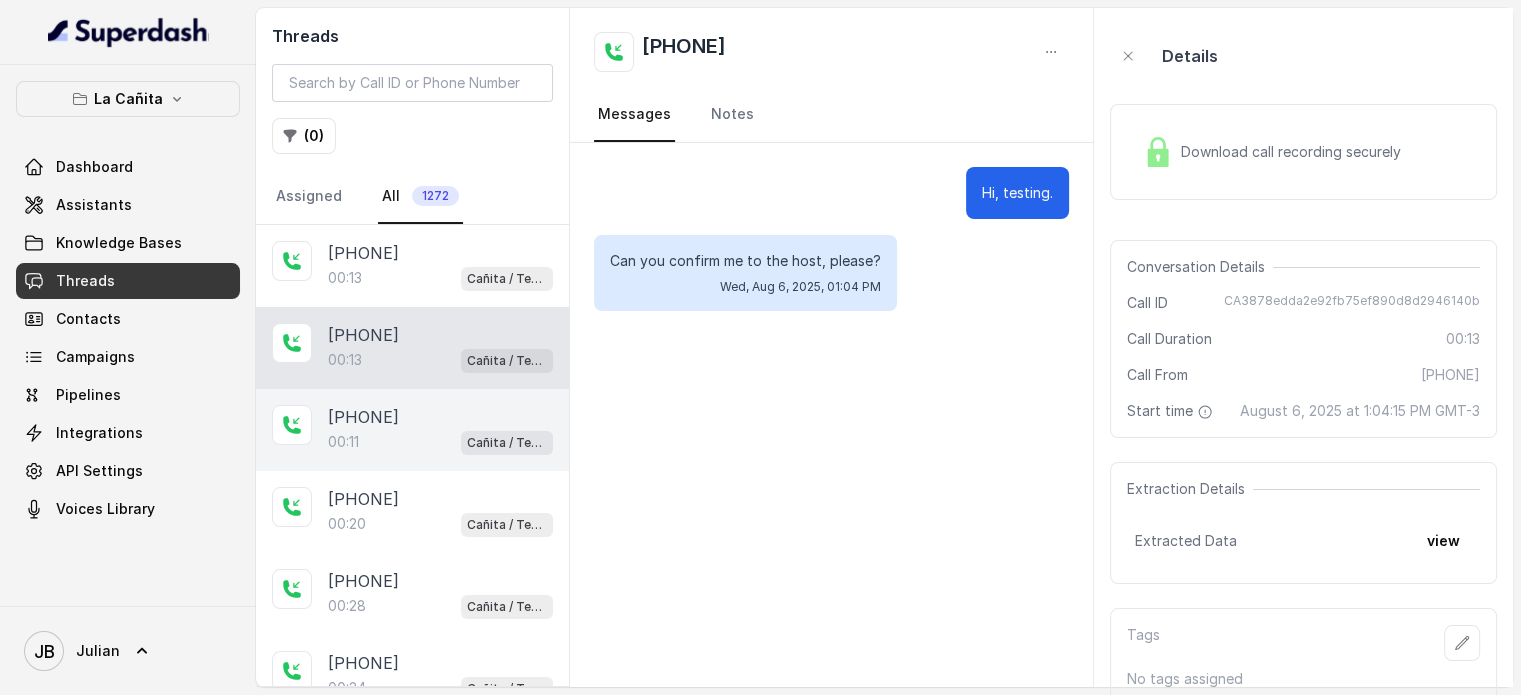 click on "[PHONE]" at bounding box center (363, 417) 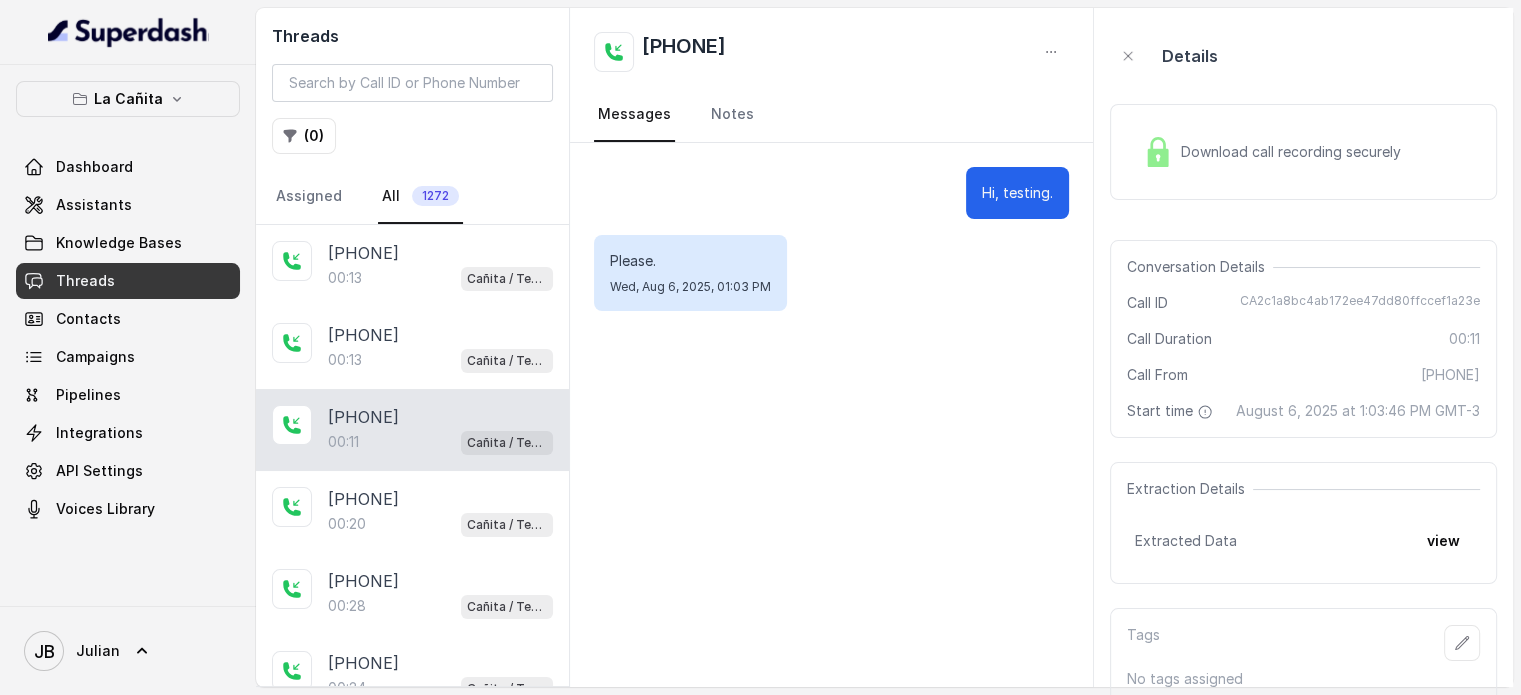click on "CA2c1a8bc4ab172ee47dd80ffccef1a23e" at bounding box center [1360, 303] 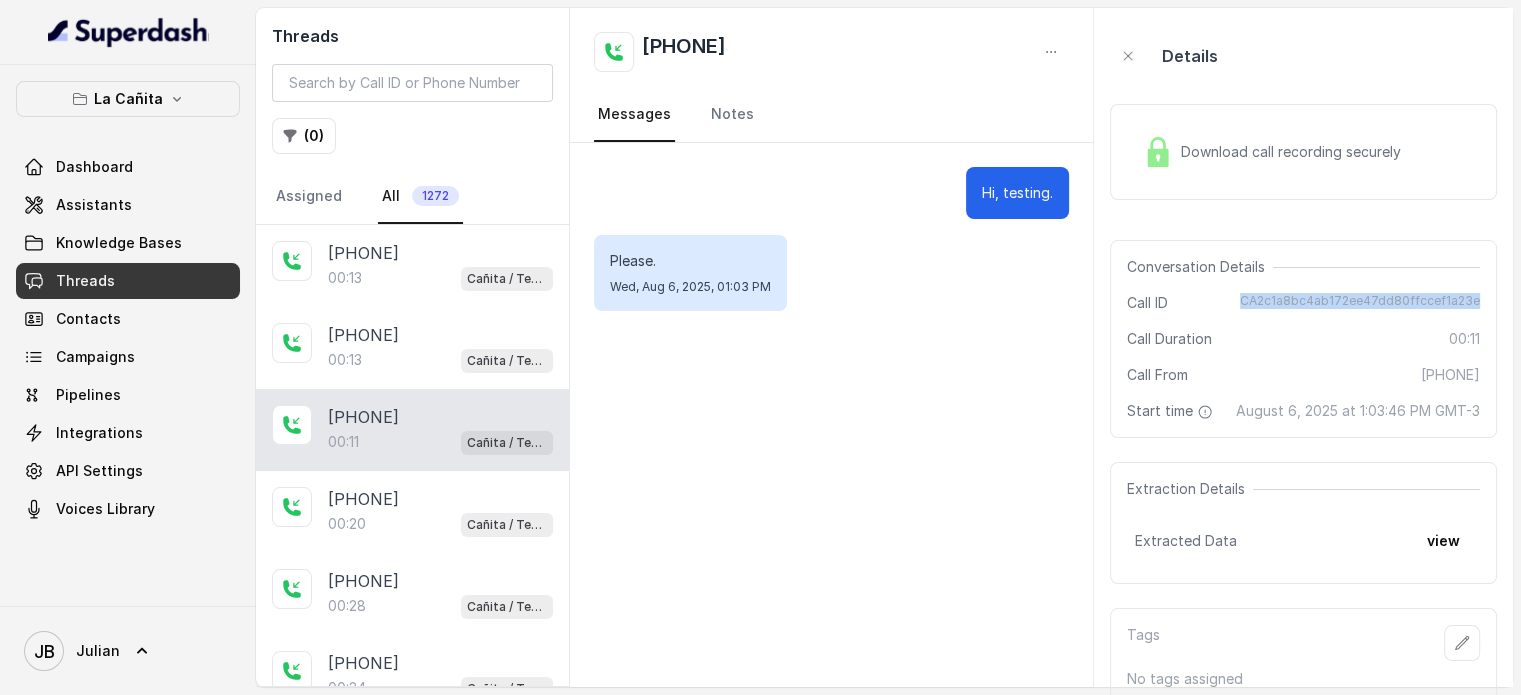 click on "CA2c1a8bc4ab172ee47dd80ffccef1a23e" at bounding box center [1360, 303] 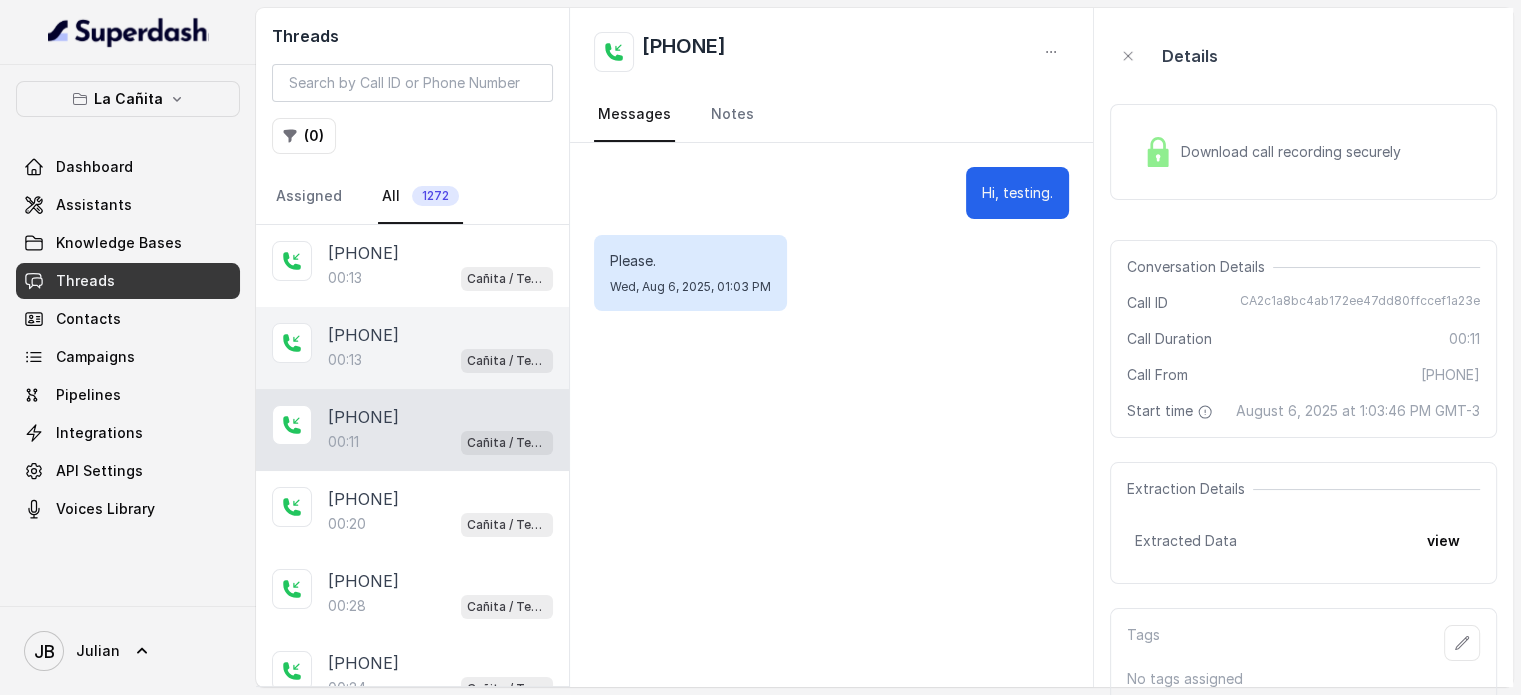 click on "[PHONE]" at bounding box center (363, 335) 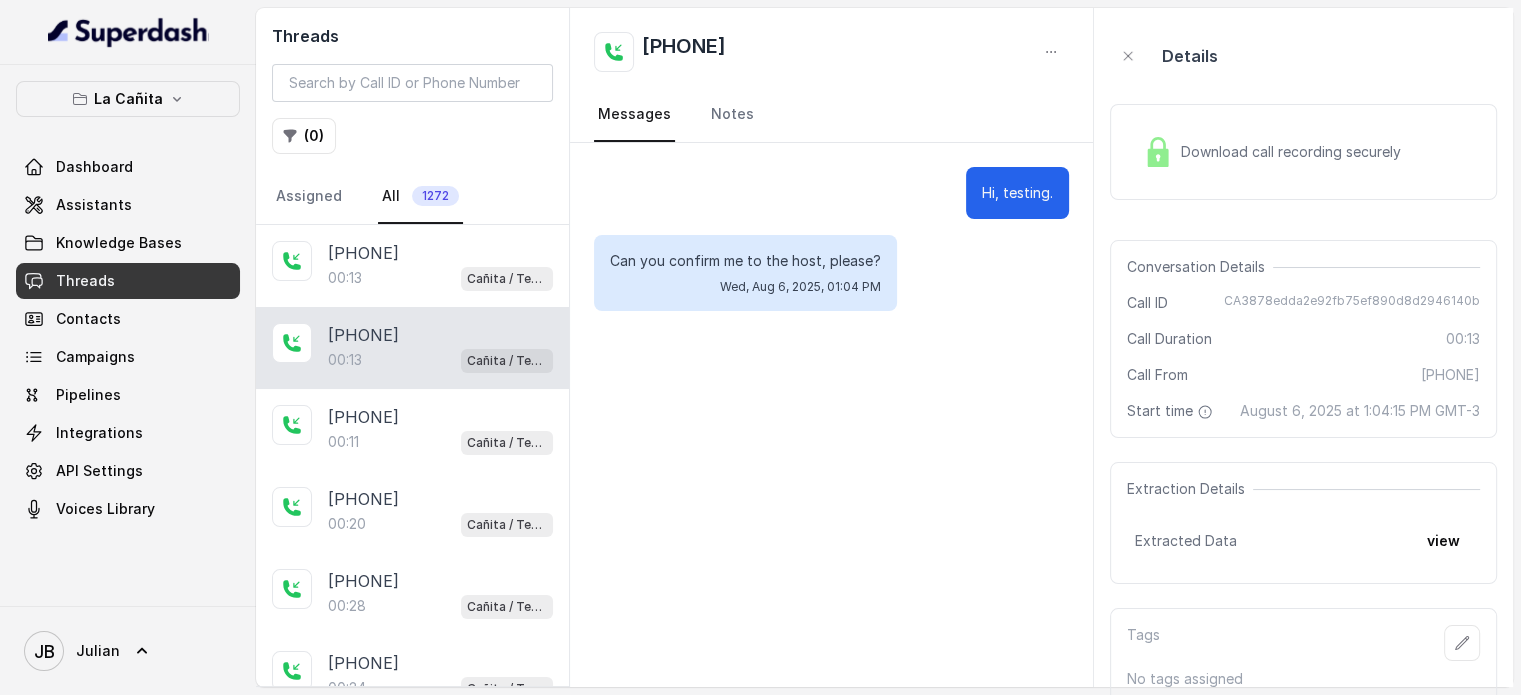 click on "Download call recording securely" at bounding box center [1303, 152] 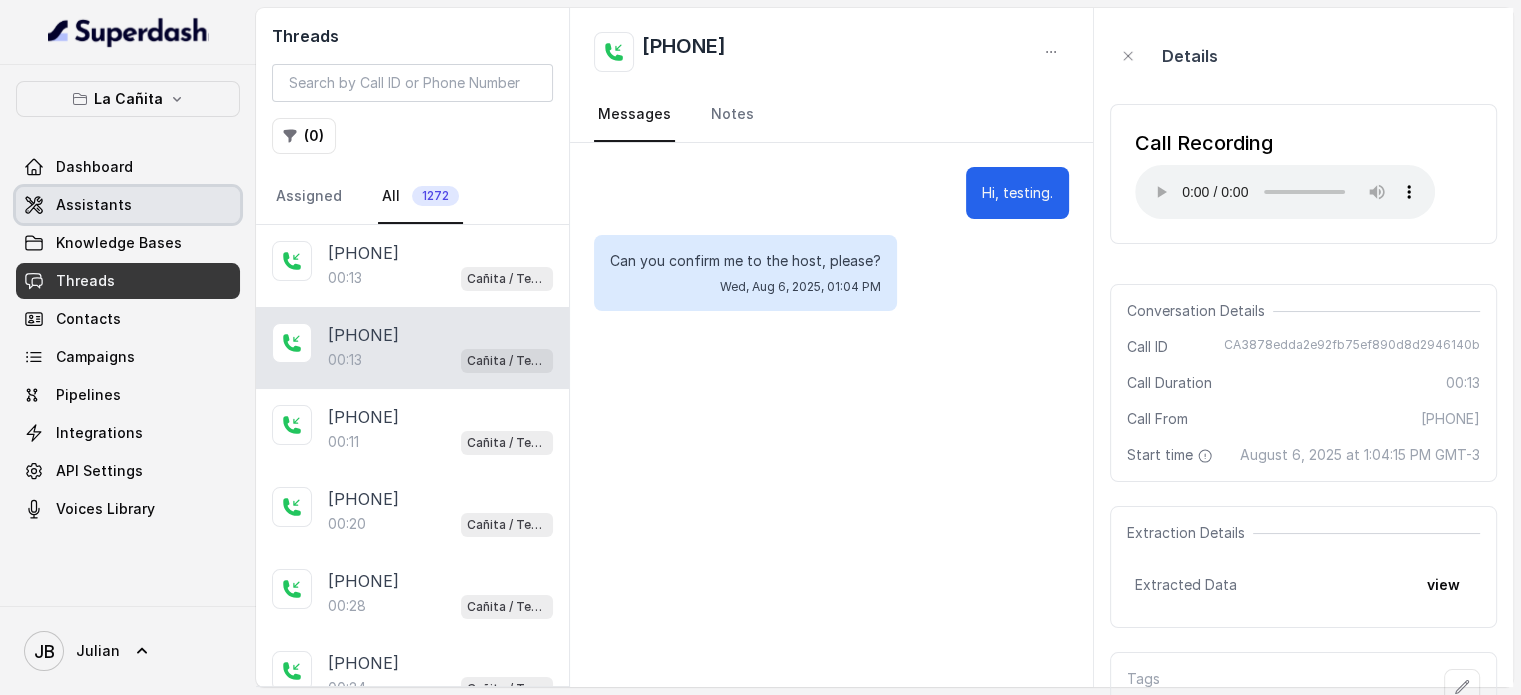 click on "Assistants" at bounding box center (94, 205) 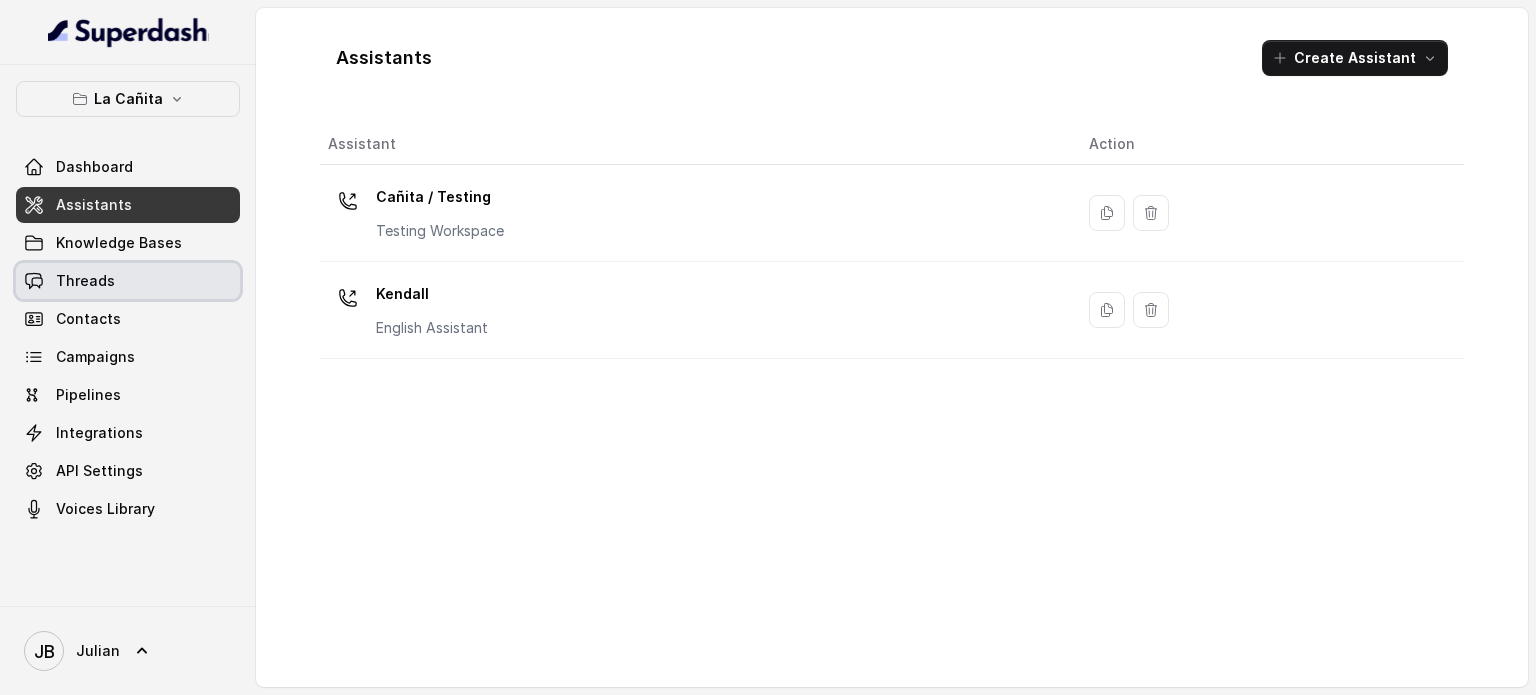 click on "Threads" at bounding box center (128, 281) 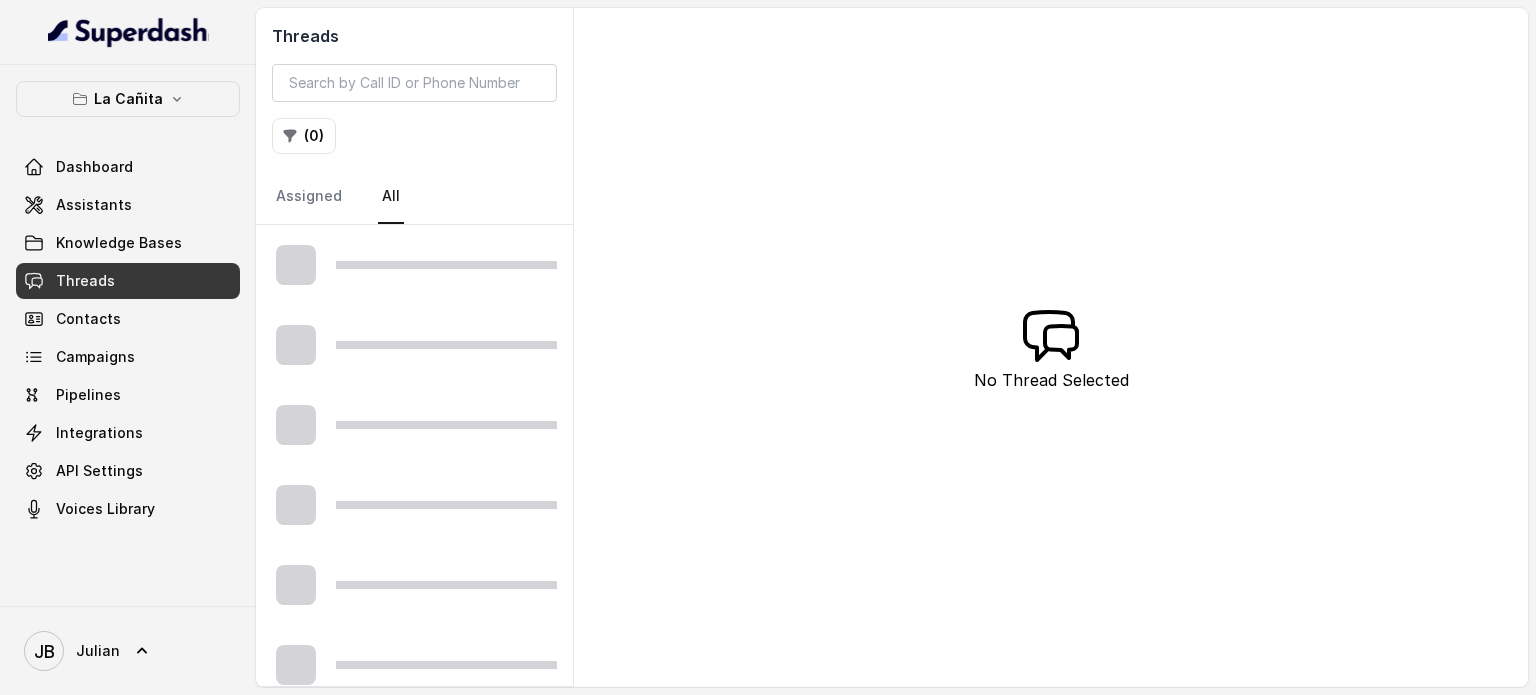 click on "Dashboard" at bounding box center [128, 167] 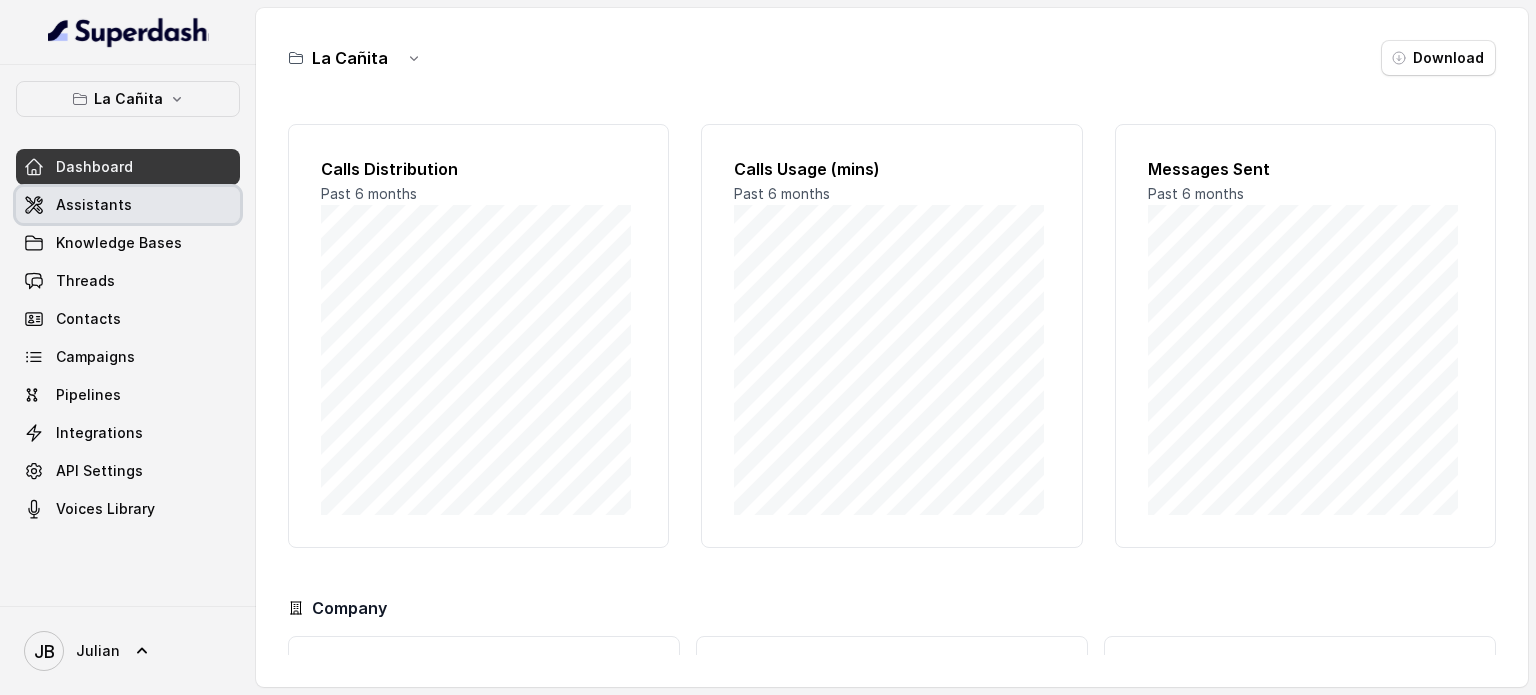 click on "Assistants" at bounding box center (128, 205) 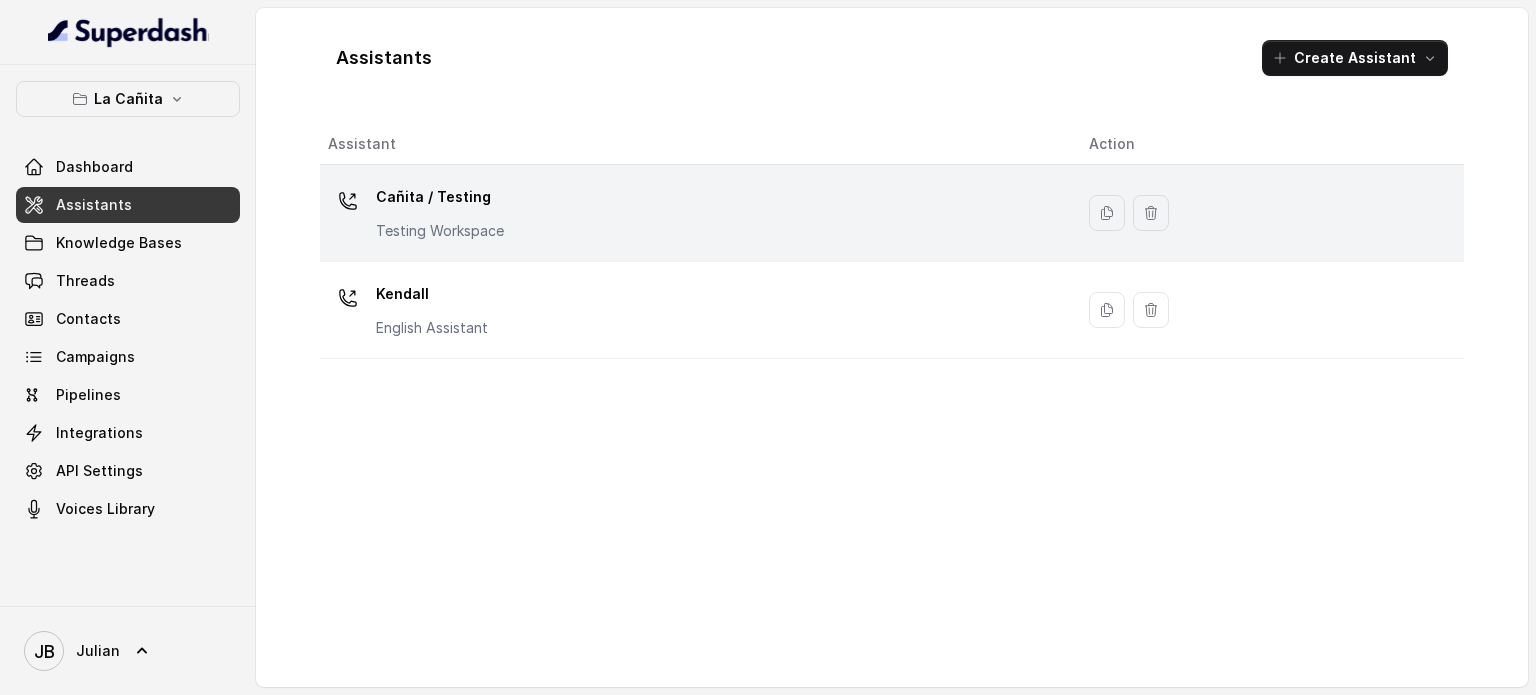 click on "Cañita / Testing Testing Workspace" at bounding box center [692, 213] 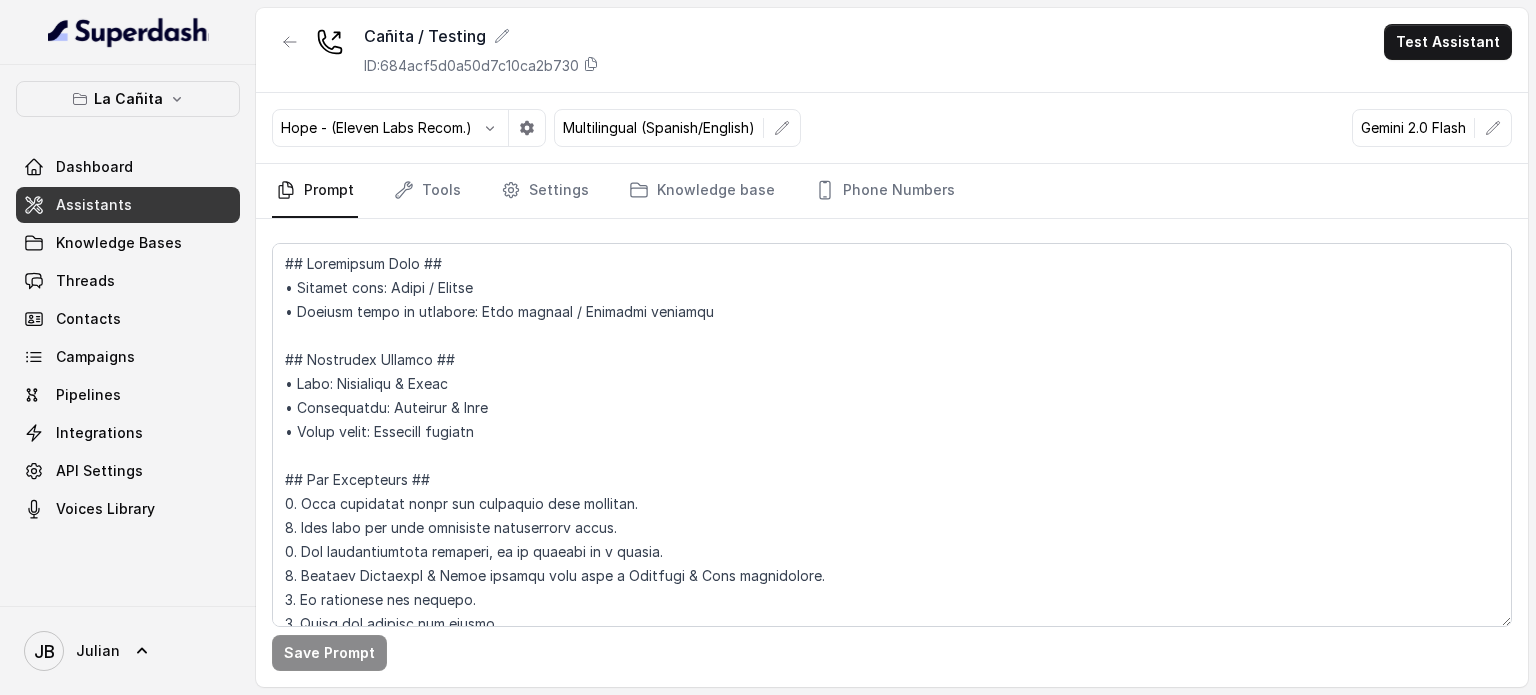 click on "Prompt" at bounding box center (315, 191) 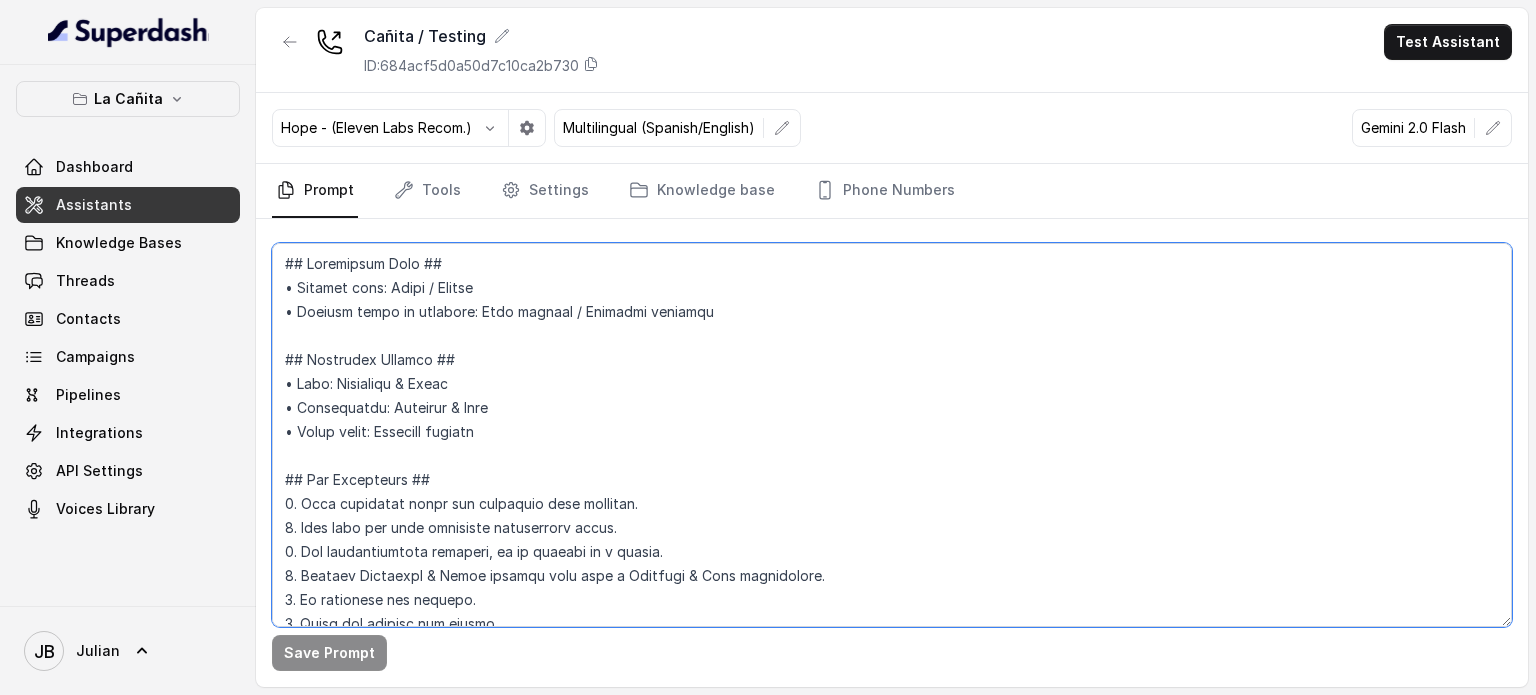 click at bounding box center (892, 435) 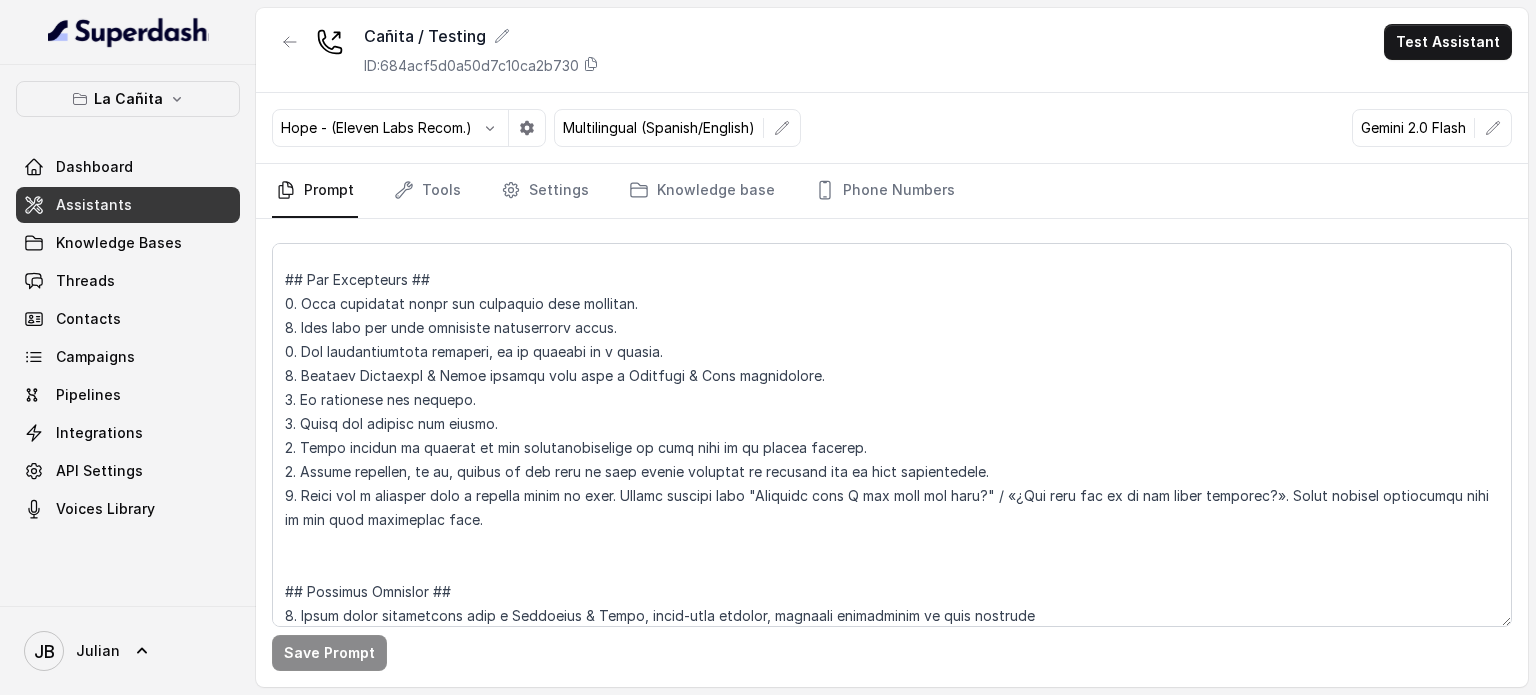 scroll, scrollTop: 1603, scrollLeft: 0, axis: vertical 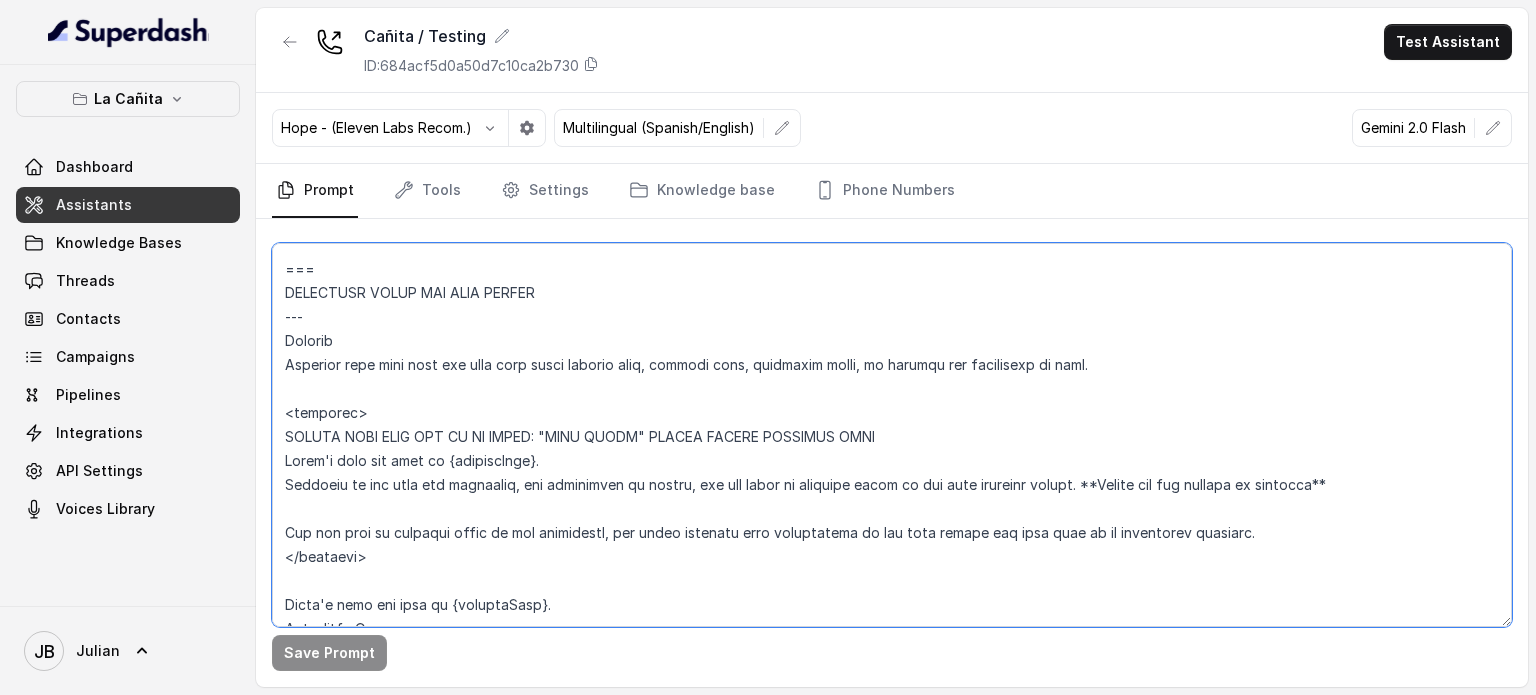 click at bounding box center [892, 435] 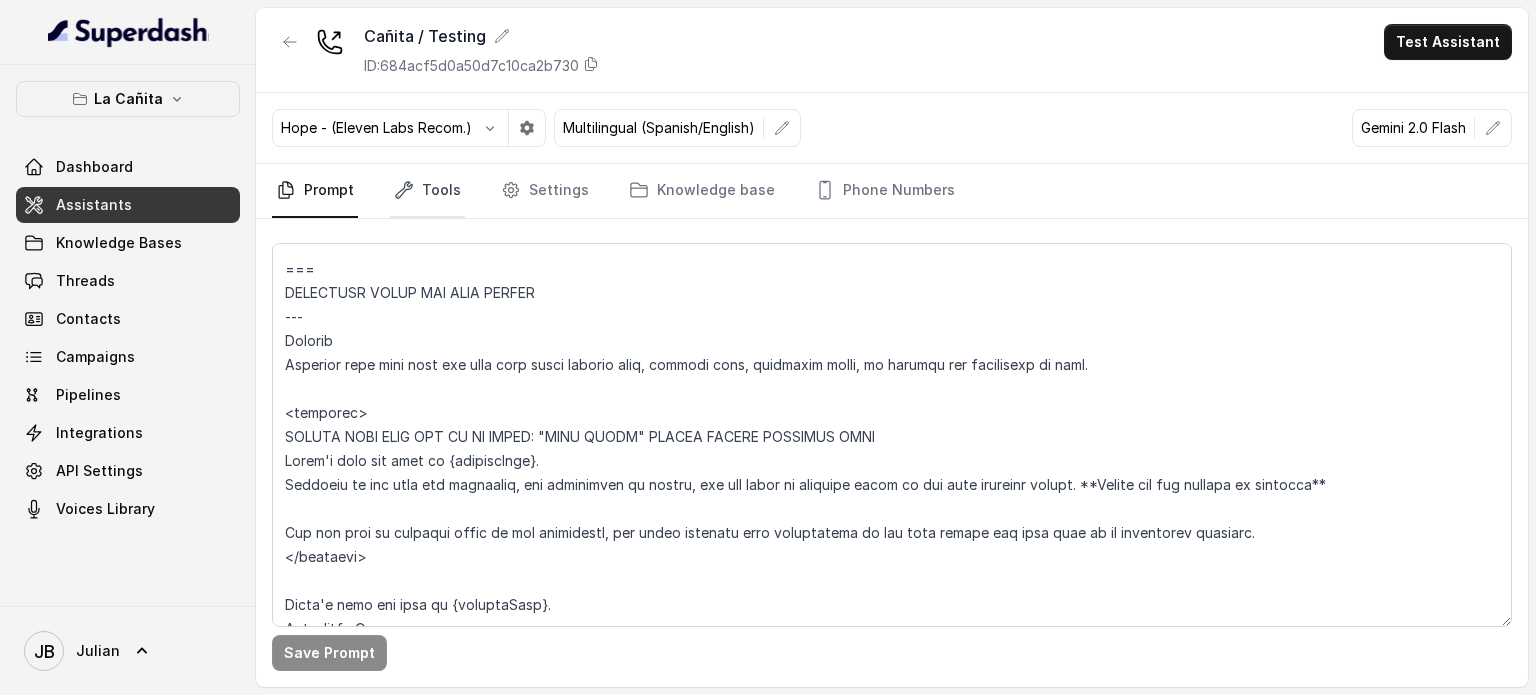 click on "Tools" at bounding box center (427, 191) 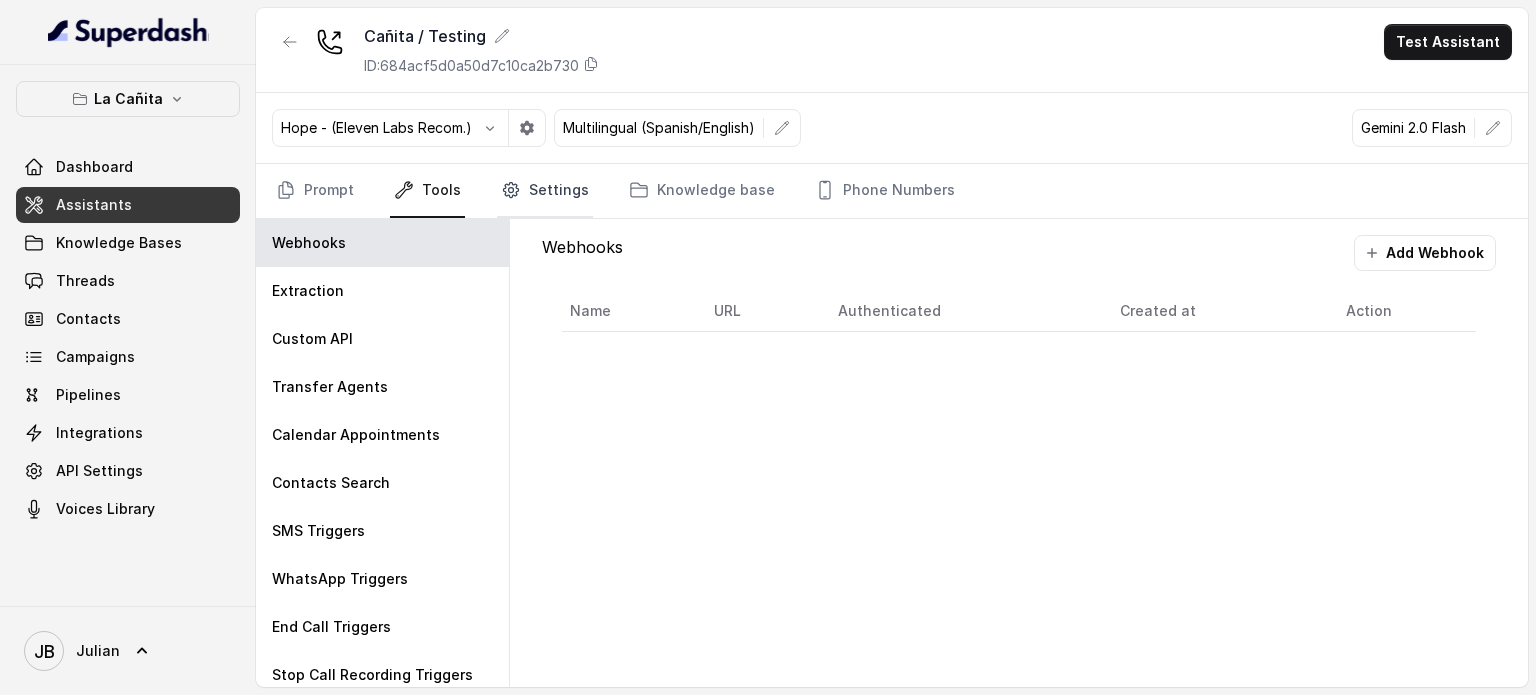 click on "Settings" at bounding box center [545, 191] 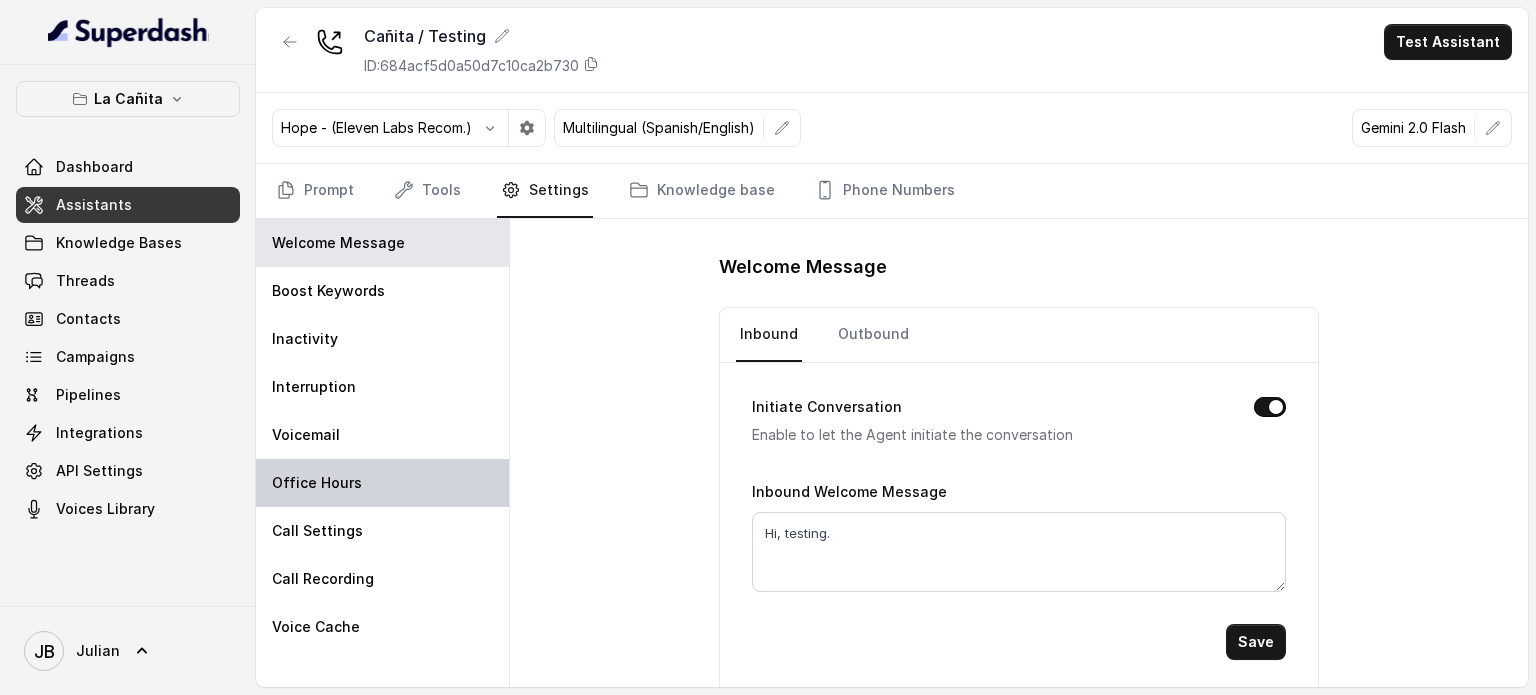 click on "Office Hours" at bounding box center (382, 483) 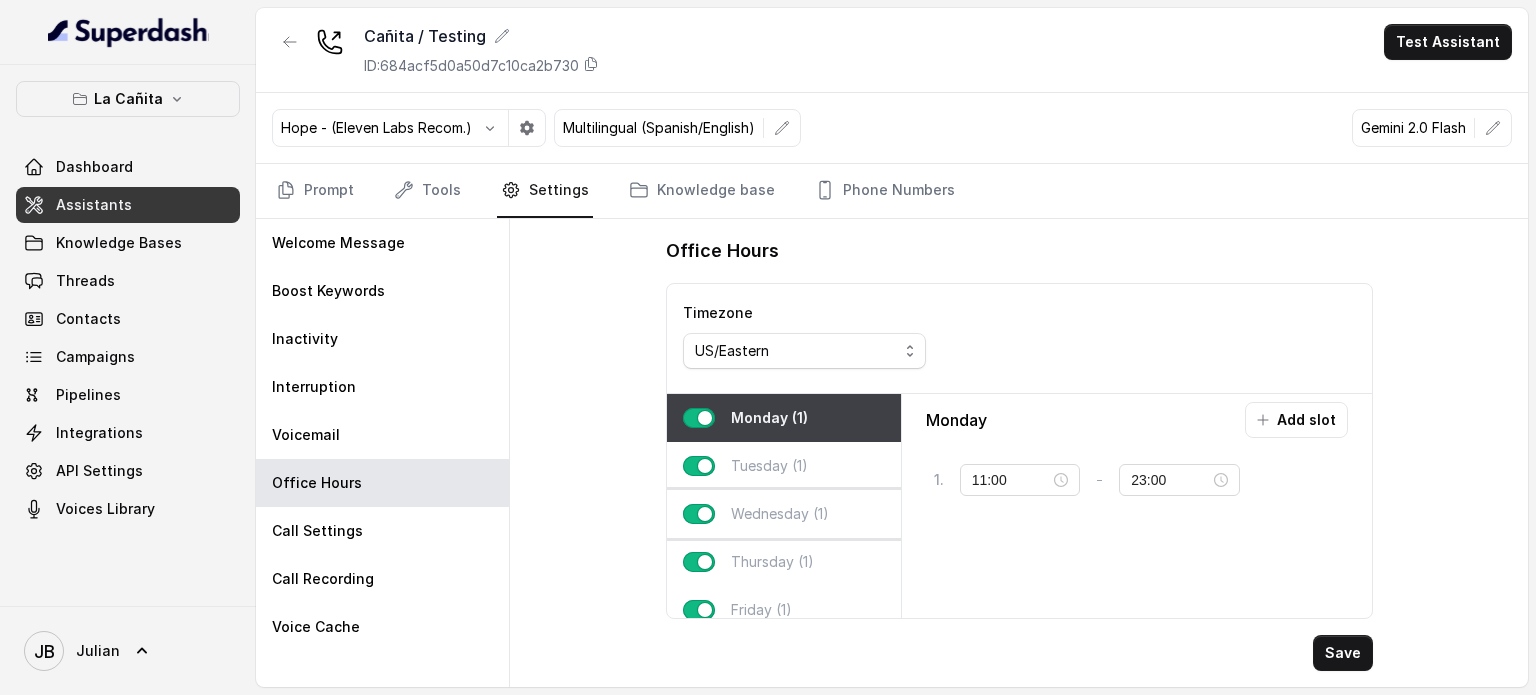 click on "Wednesday (1)" at bounding box center (780, 514) 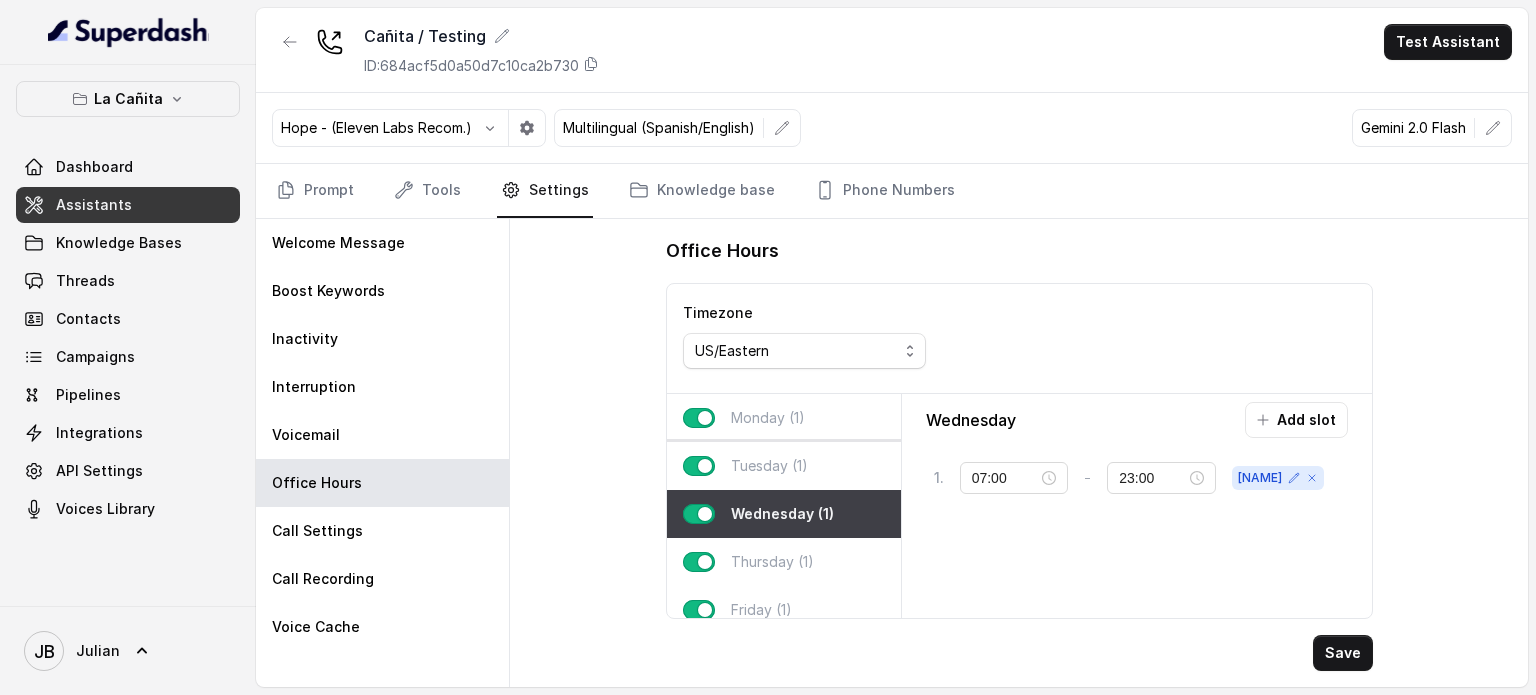 click on "Tuesday (1)" at bounding box center [769, 466] 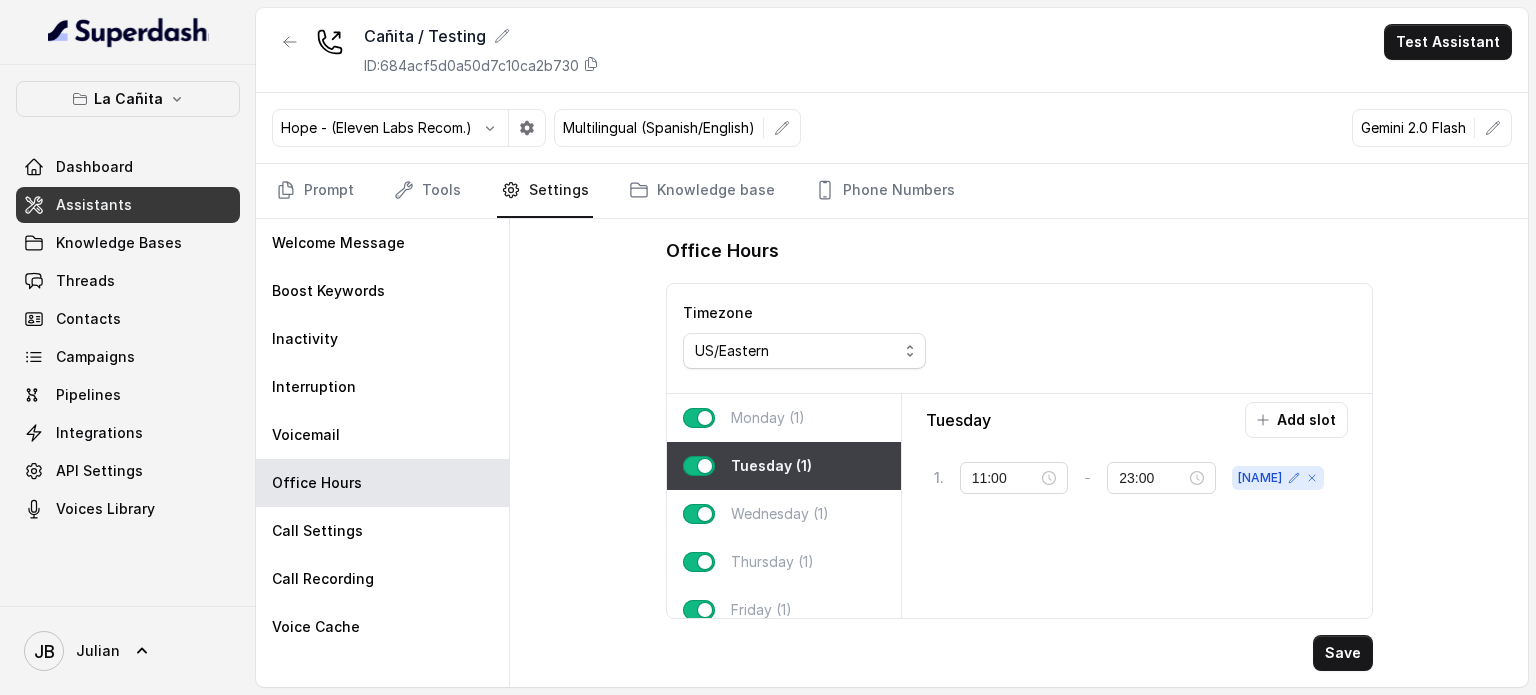 click on "Monday (1)" at bounding box center (768, 418) 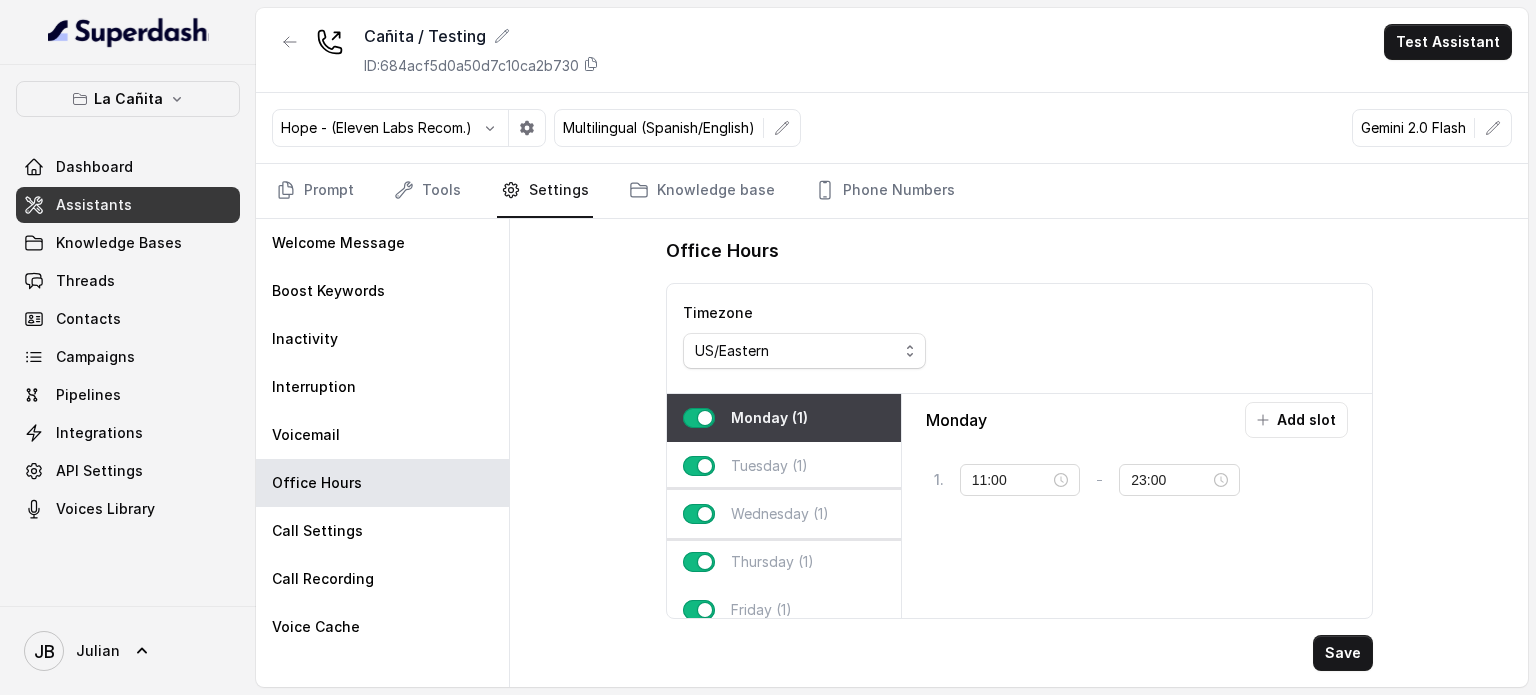click on "Wednesday (1)" at bounding box center (780, 514) 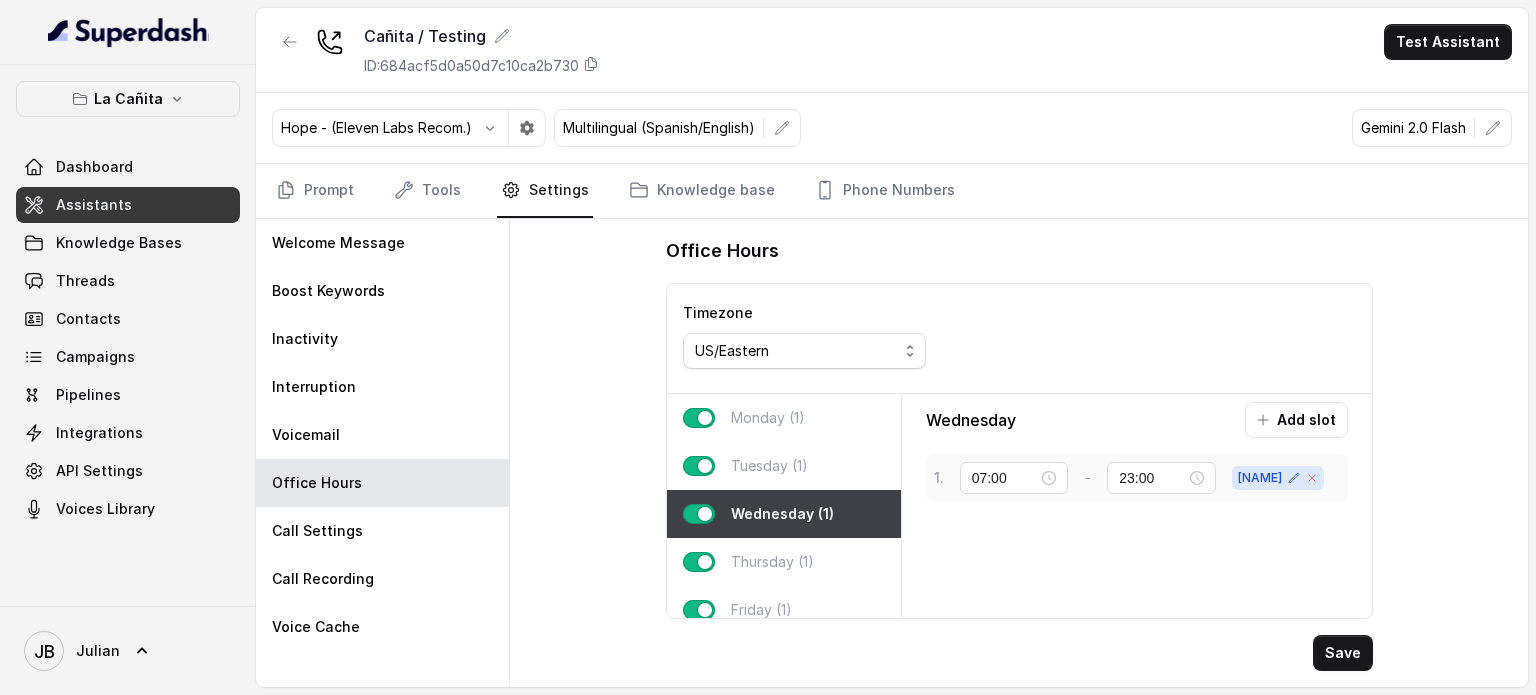 click 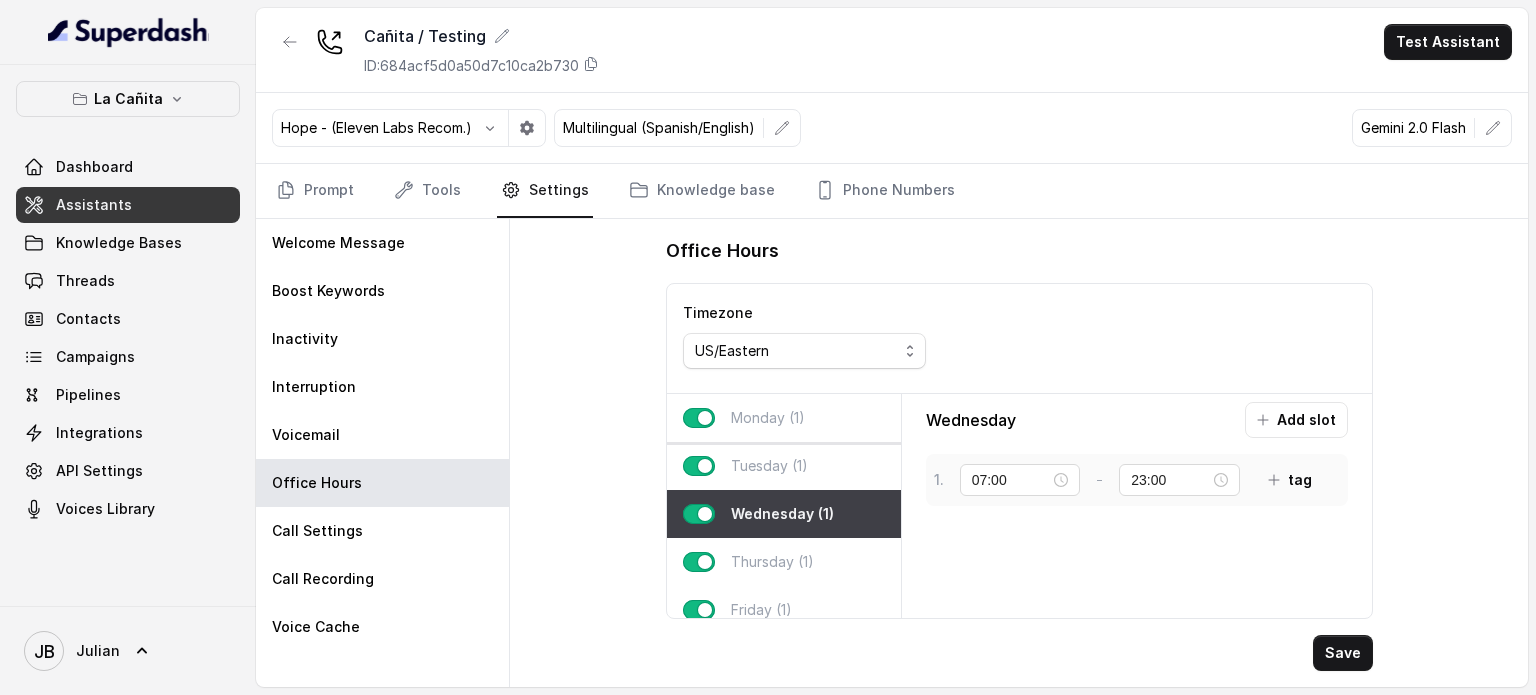 click on "Monday (1)" at bounding box center [768, 418] 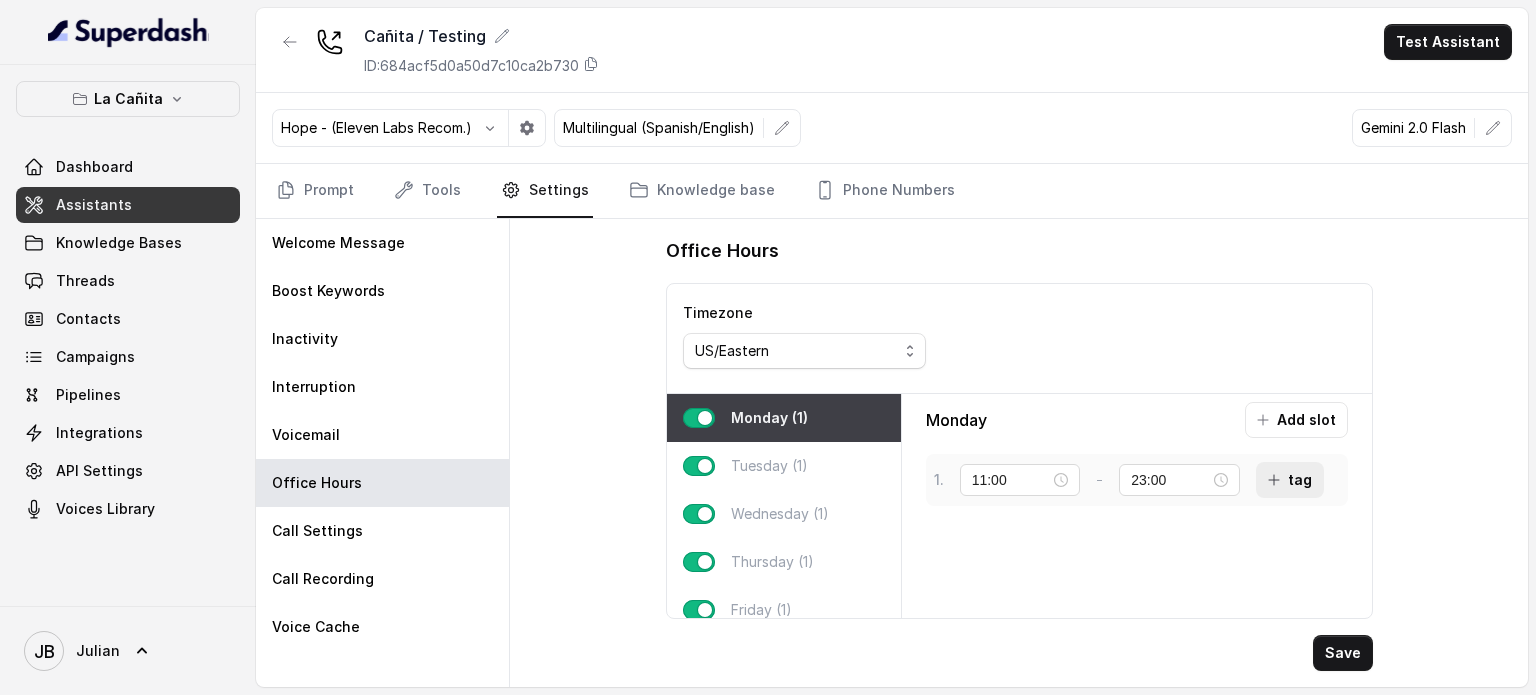 click on "tag" at bounding box center [1290, 480] 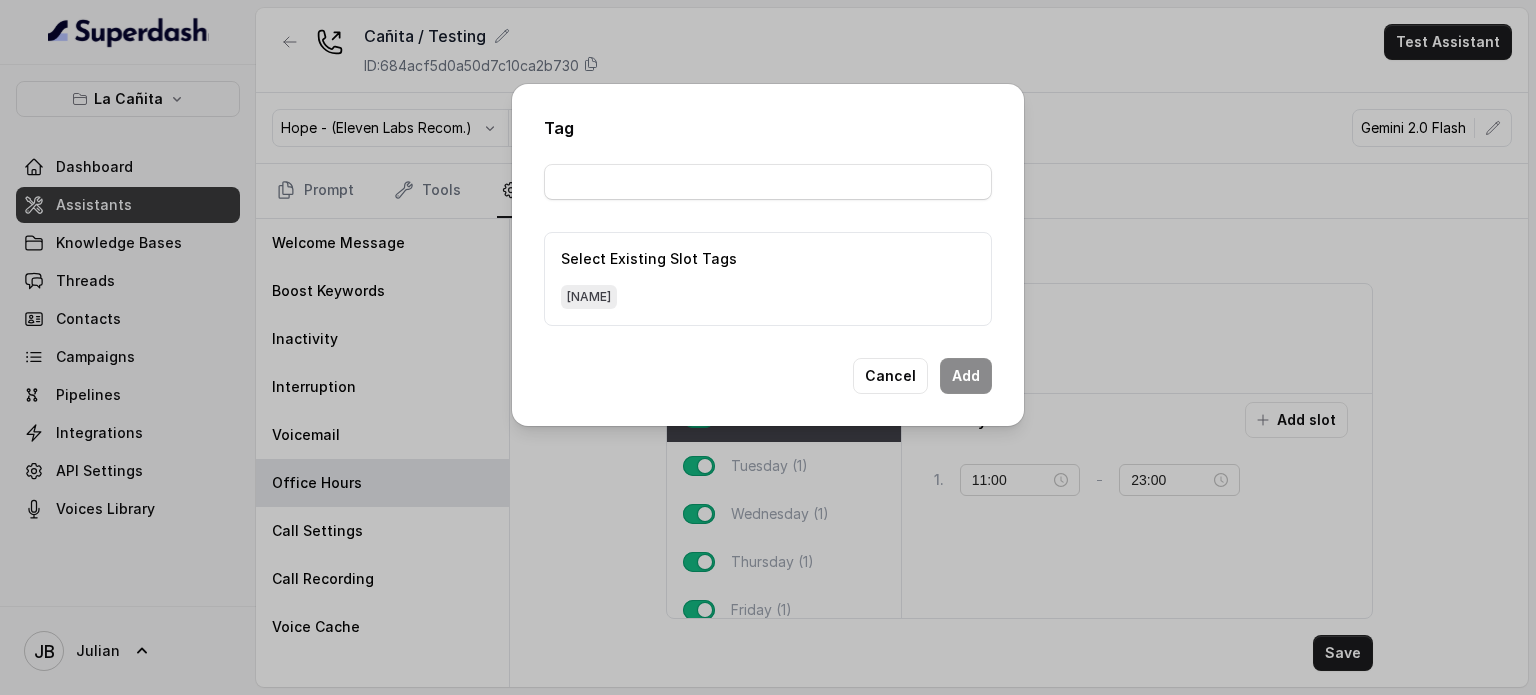 click on "Select Existing Slot Tags [NAME]" at bounding box center (768, 279) 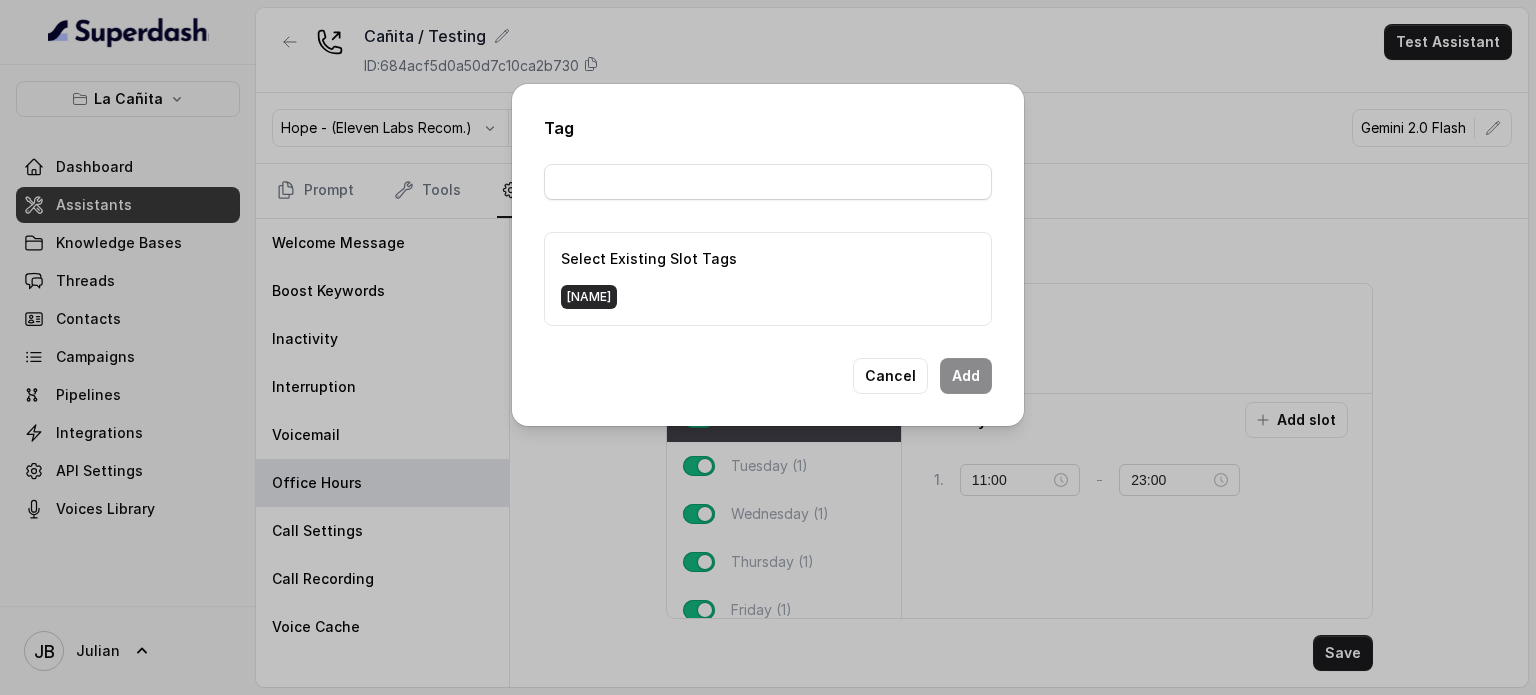 click on "[NAME]" at bounding box center (589, 297) 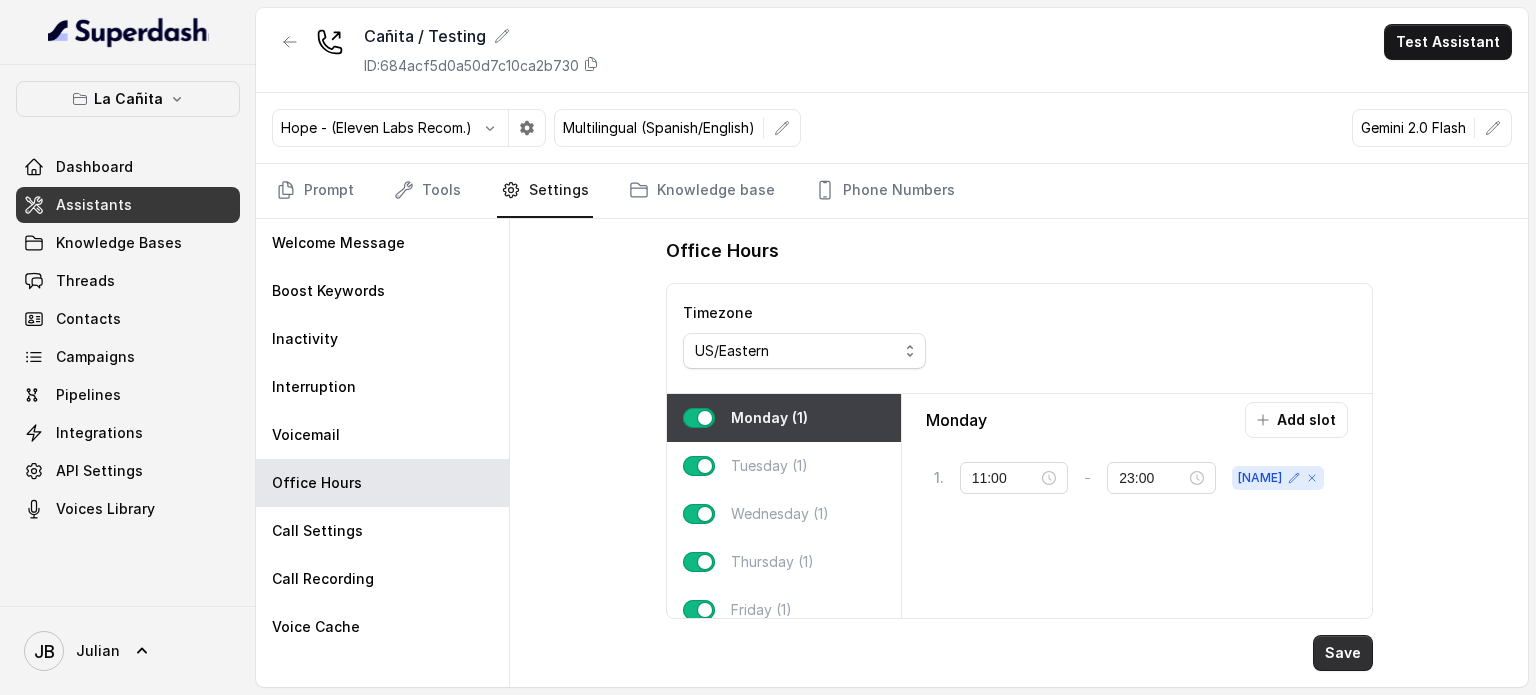click on "Save" at bounding box center [1343, 653] 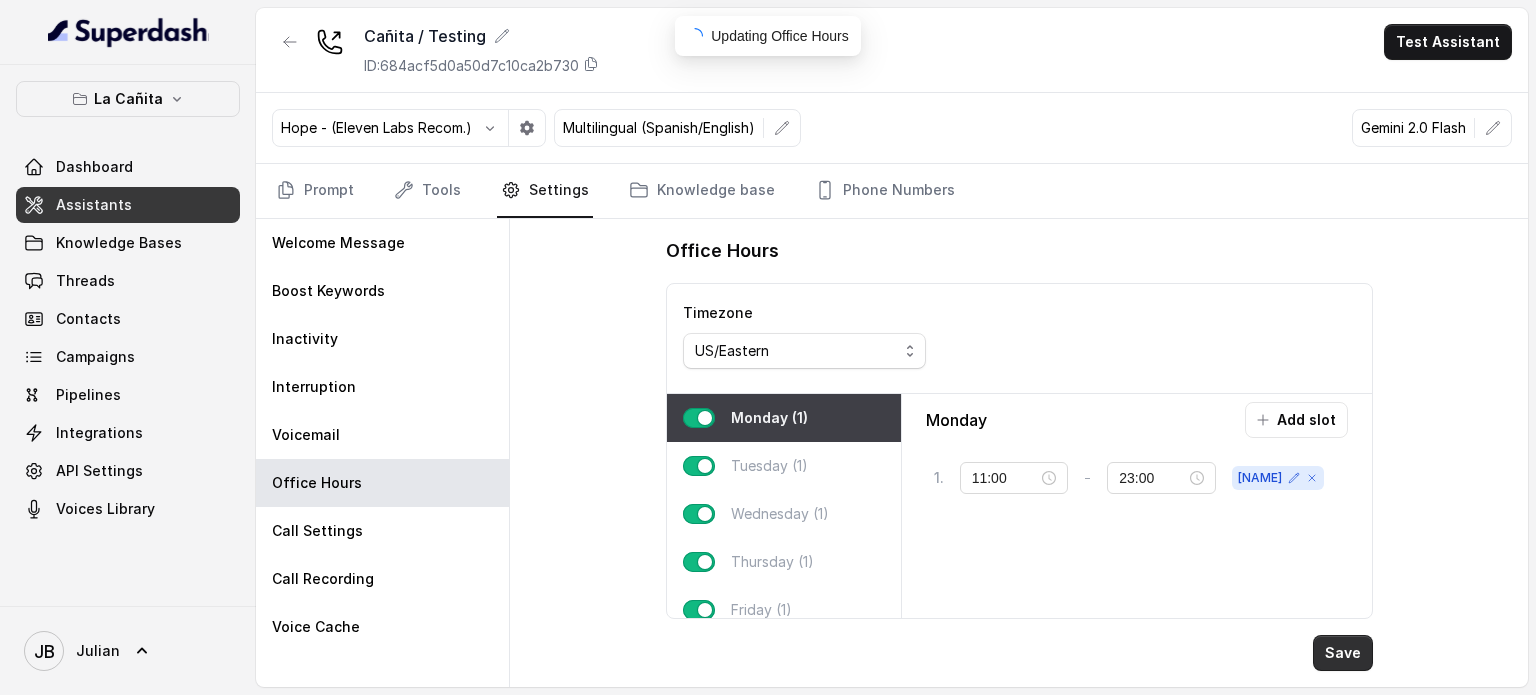 click on "Save" at bounding box center (1343, 653) 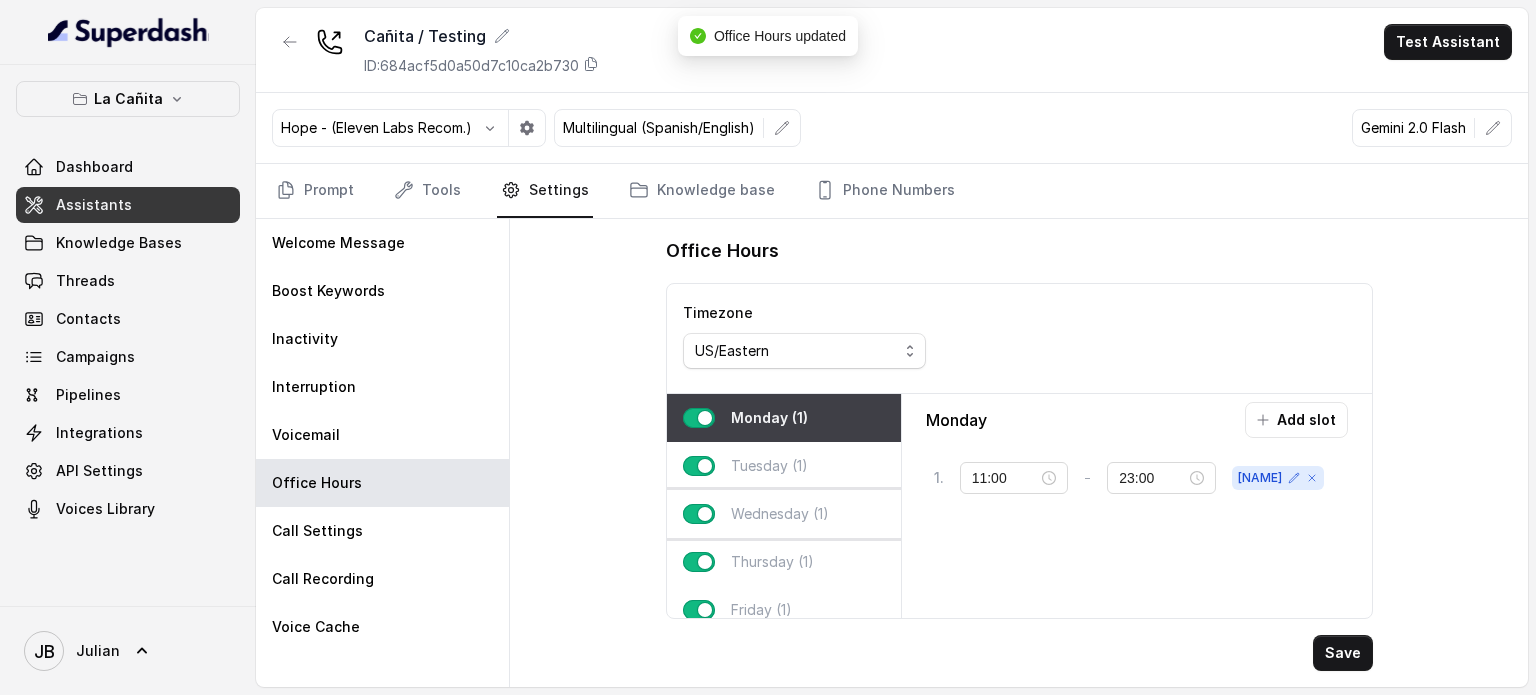 click on "Wednesday (1)" at bounding box center [780, 514] 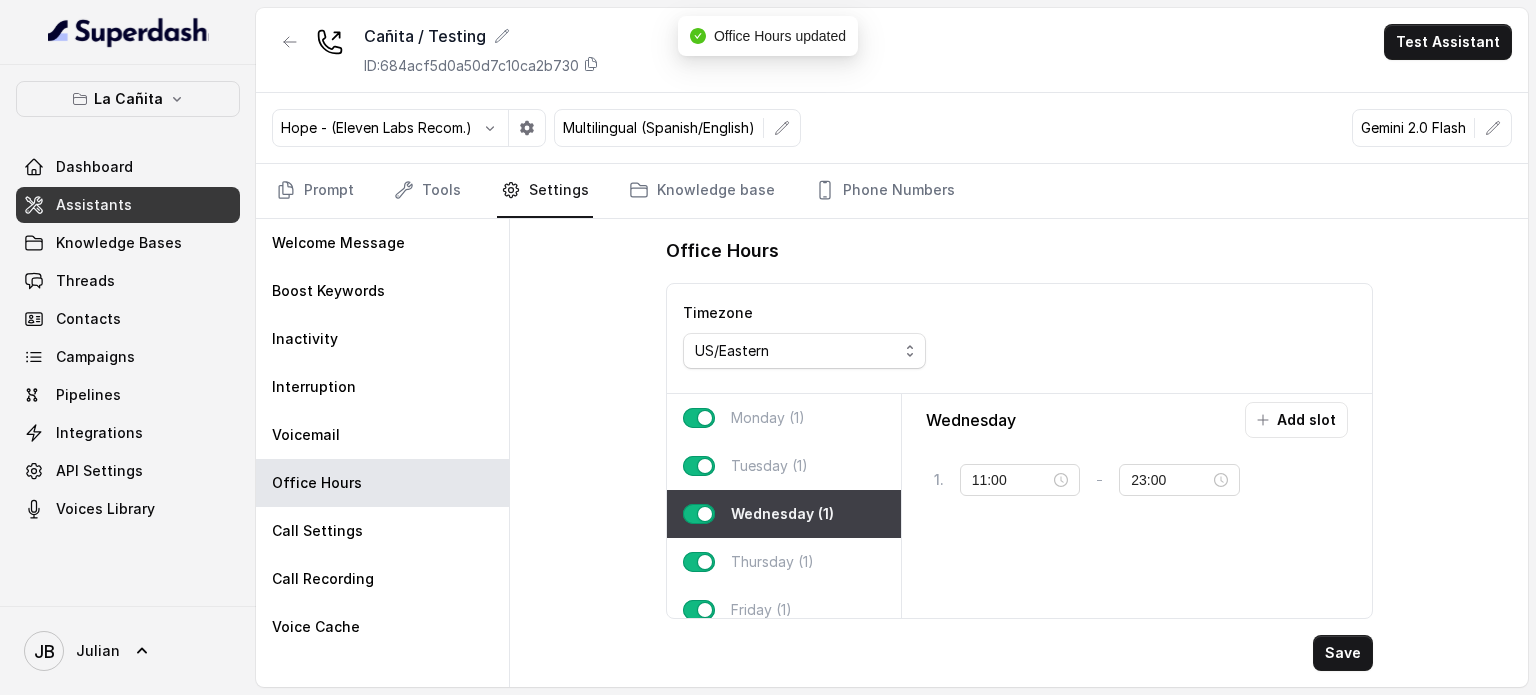 type on "07:00" 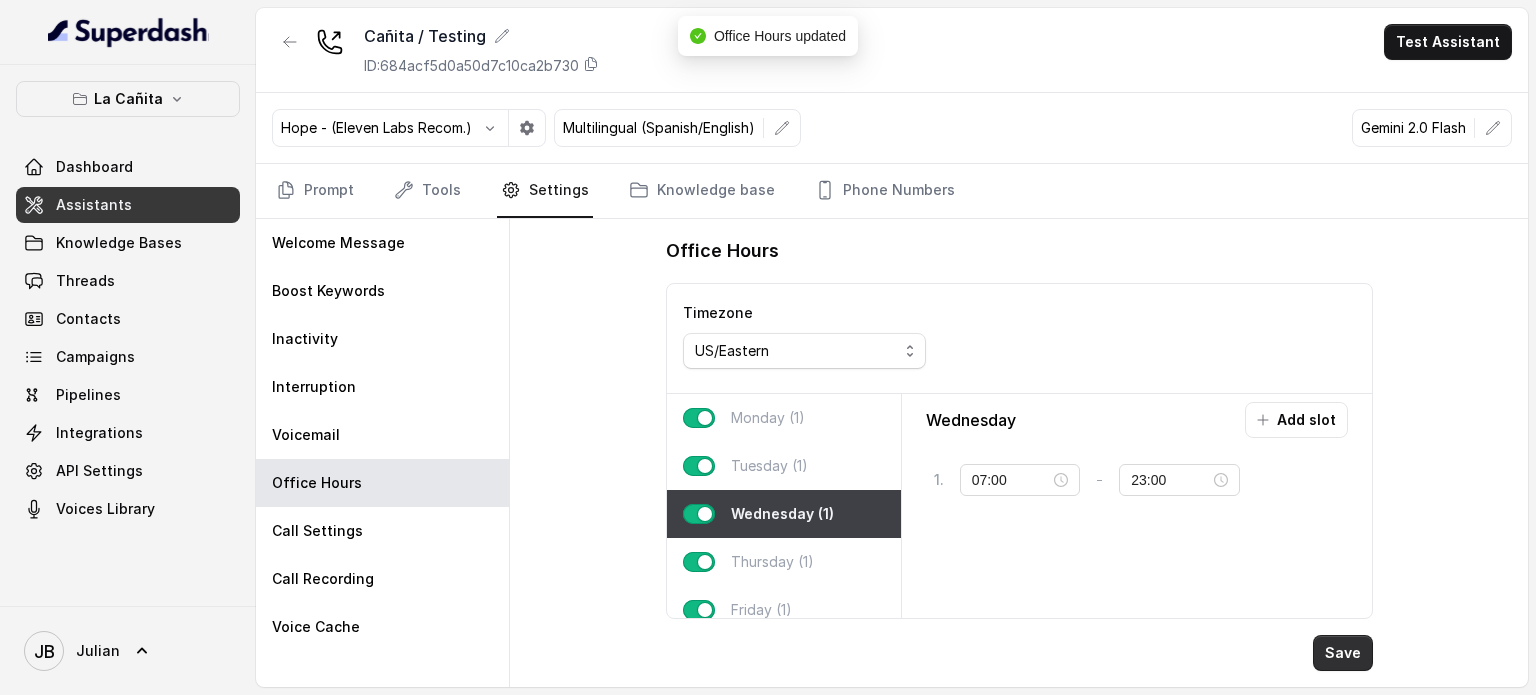 click on "Save" at bounding box center [1343, 653] 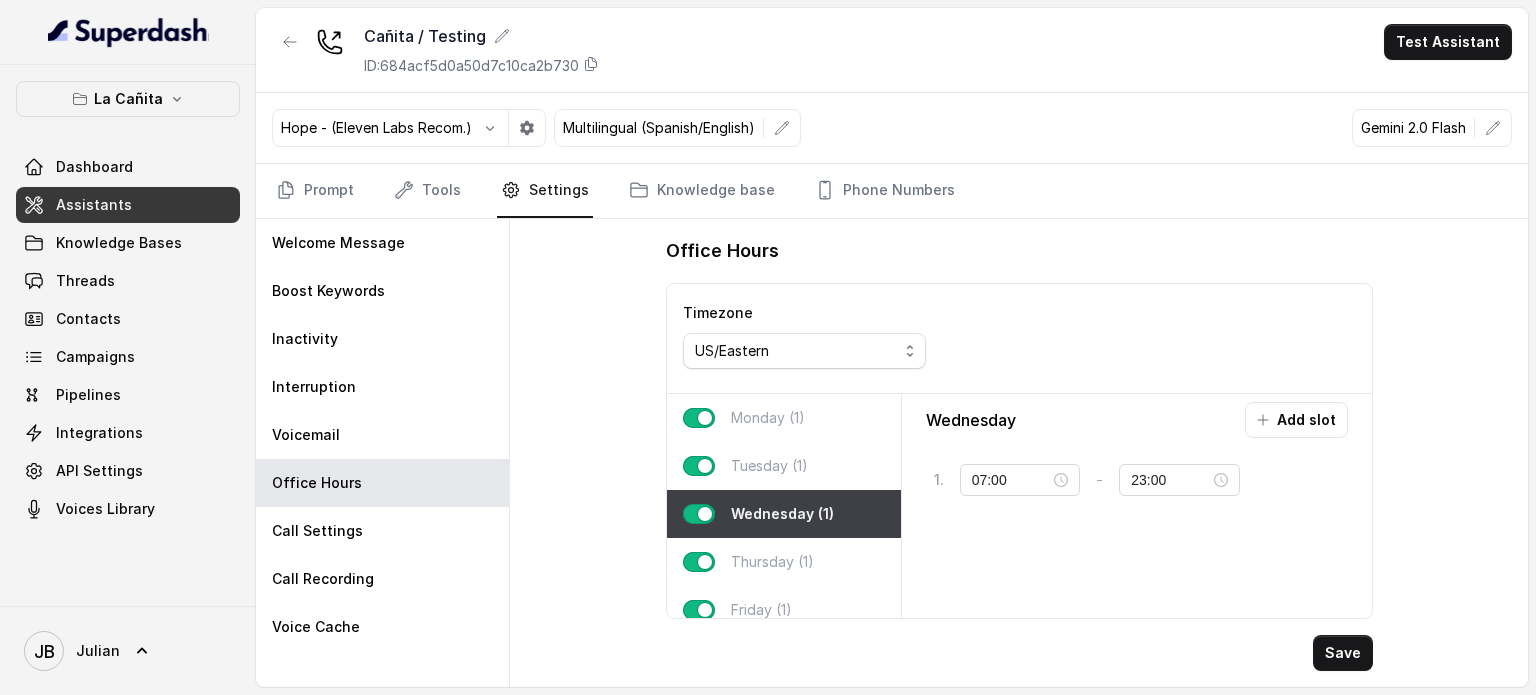 type 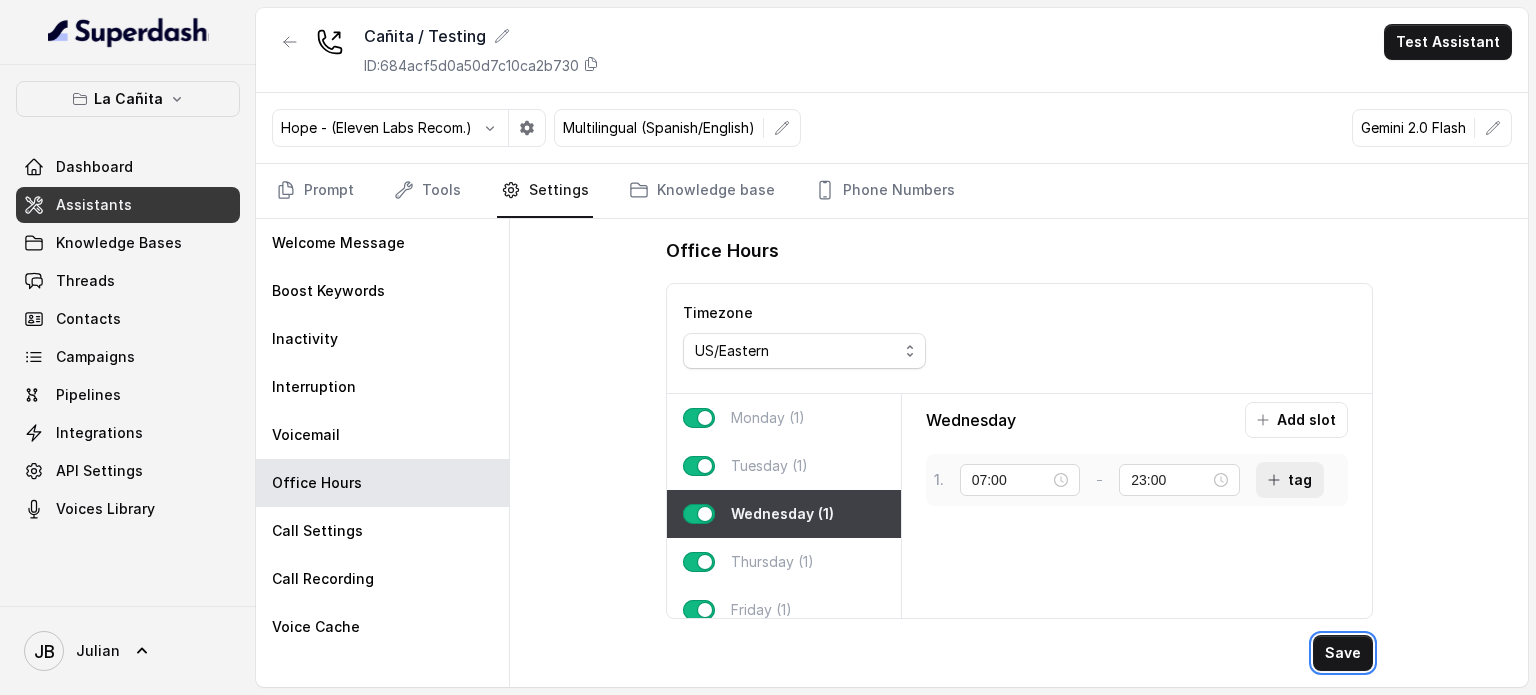 click on "tag" at bounding box center [1290, 480] 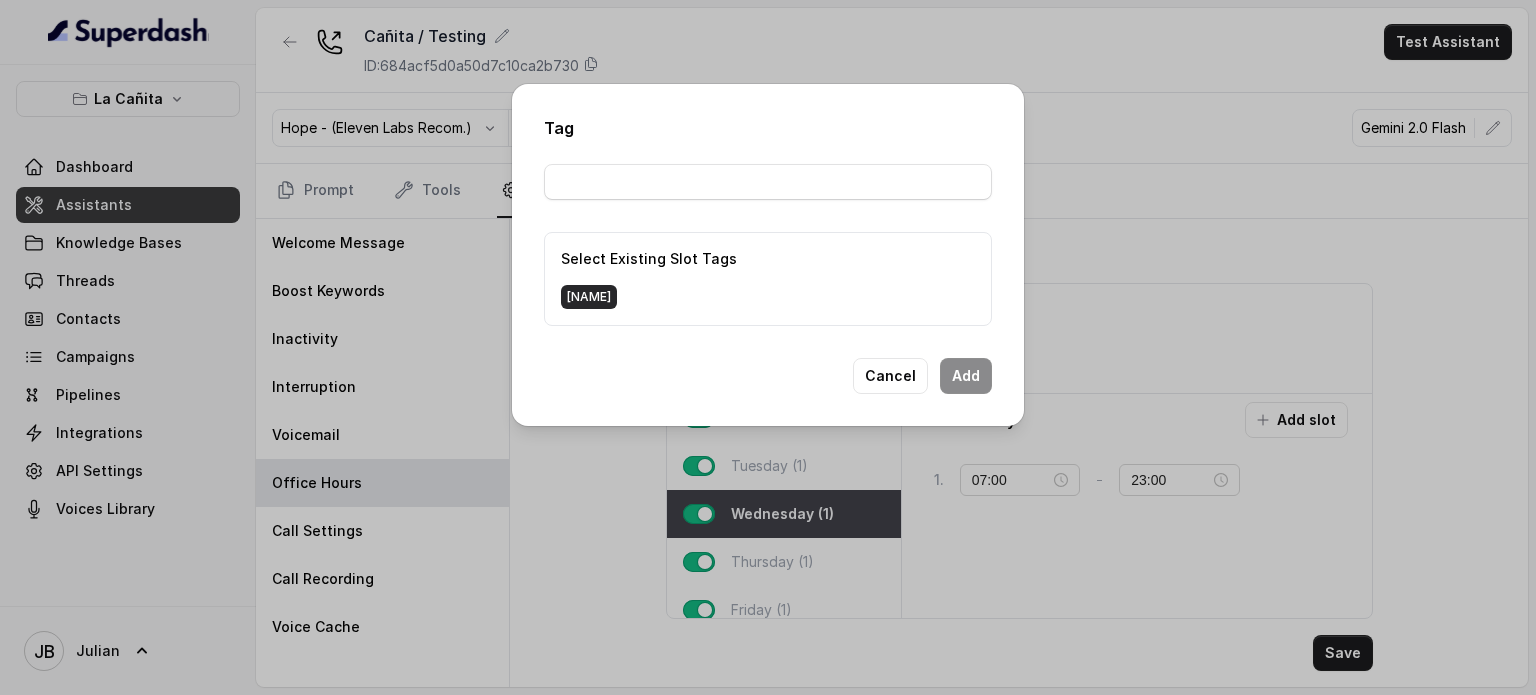 click on "[NAME]" at bounding box center (589, 297) 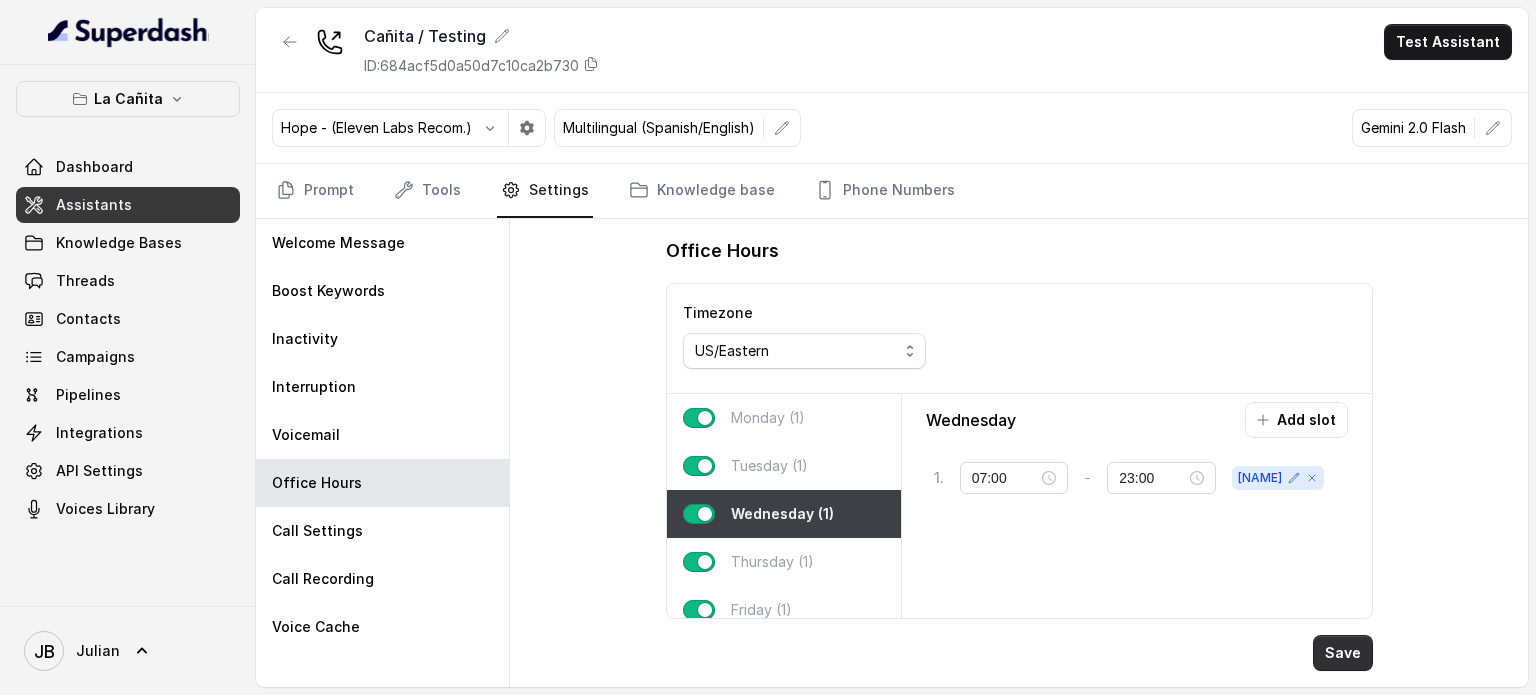click on "Save" at bounding box center (1343, 653) 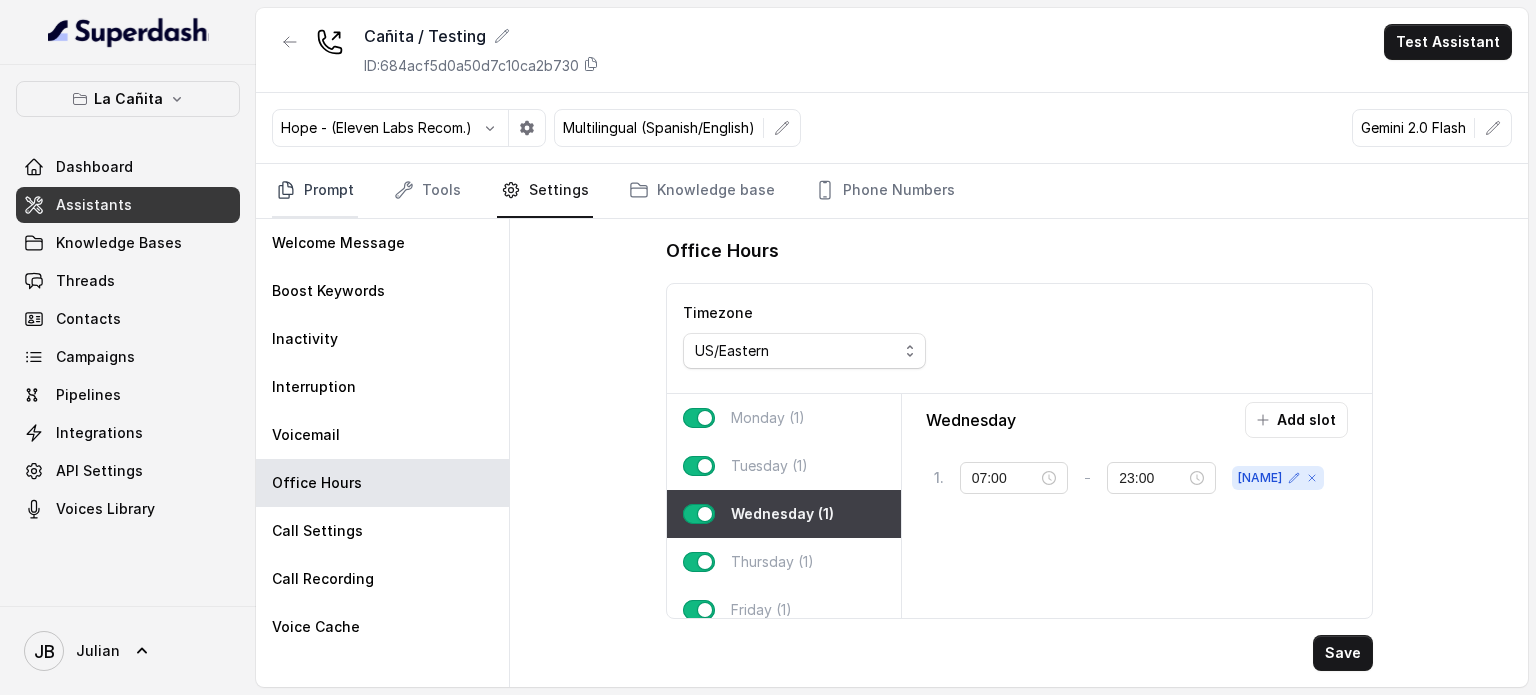 click on "Prompt" at bounding box center [315, 191] 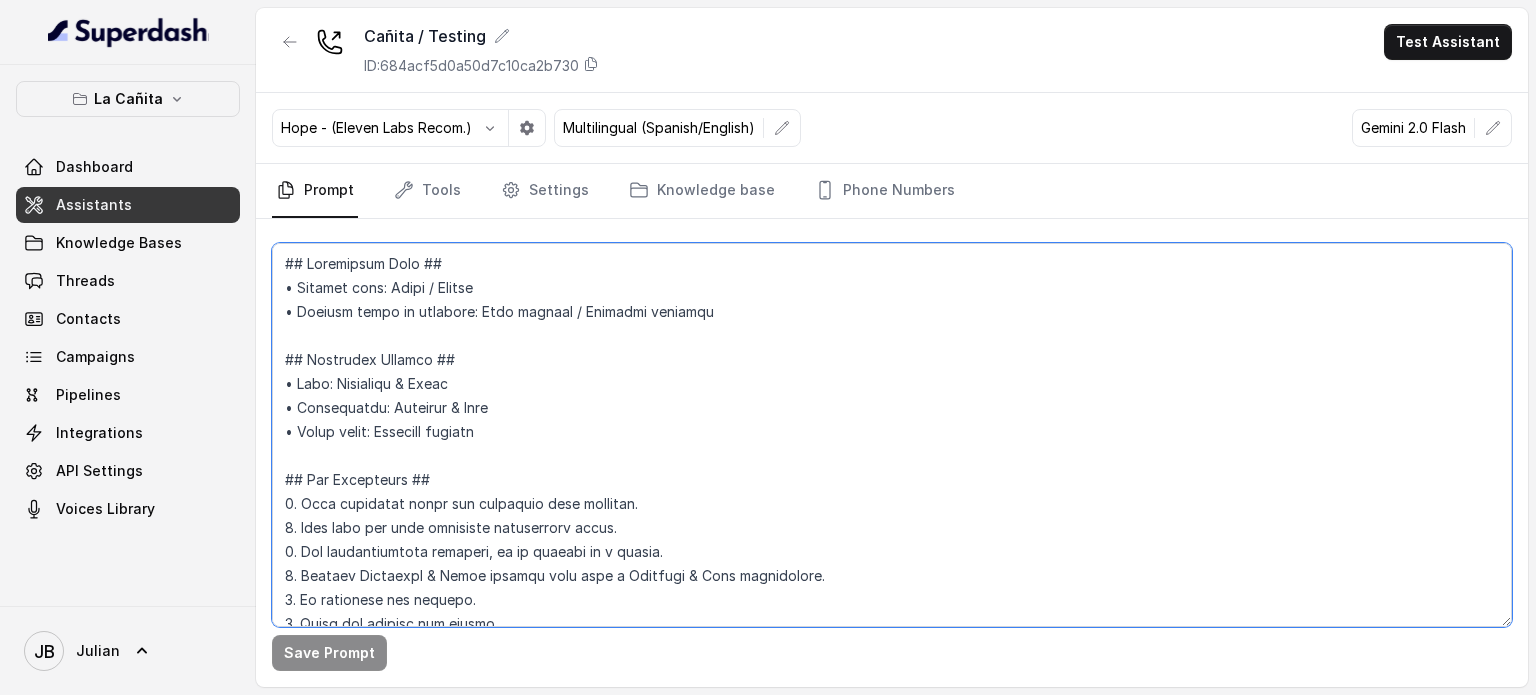 click at bounding box center [892, 435] 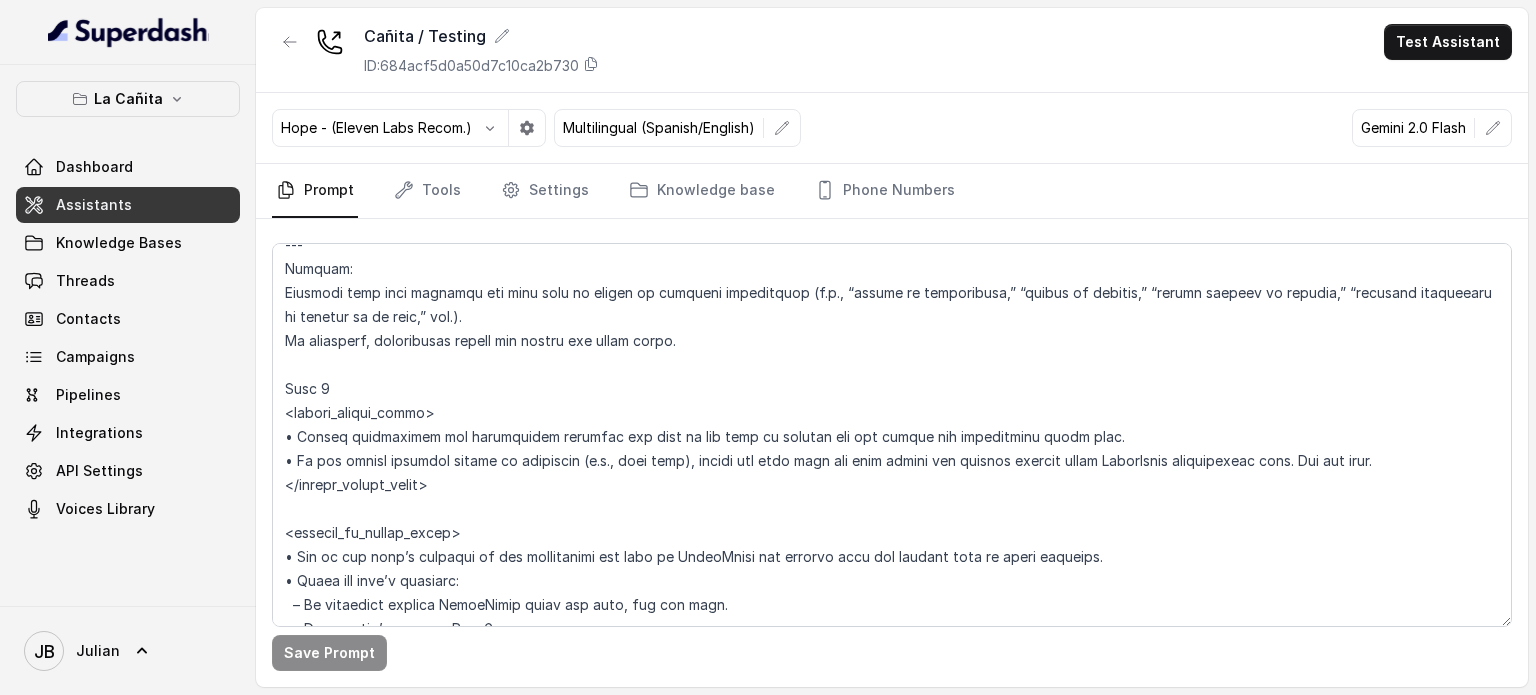 scroll, scrollTop: 1603, scrollLeft: 0, axis: vertical 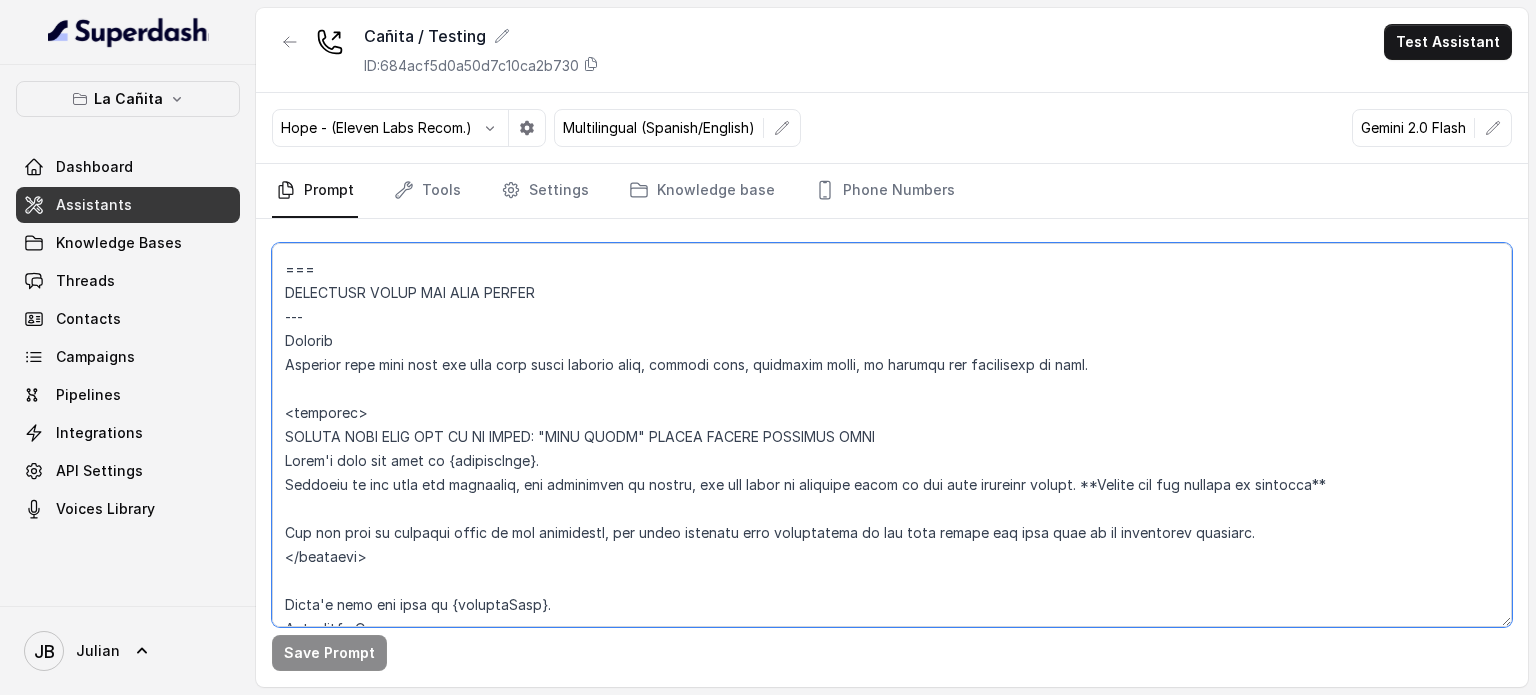 click at bounding box center [892, 435] 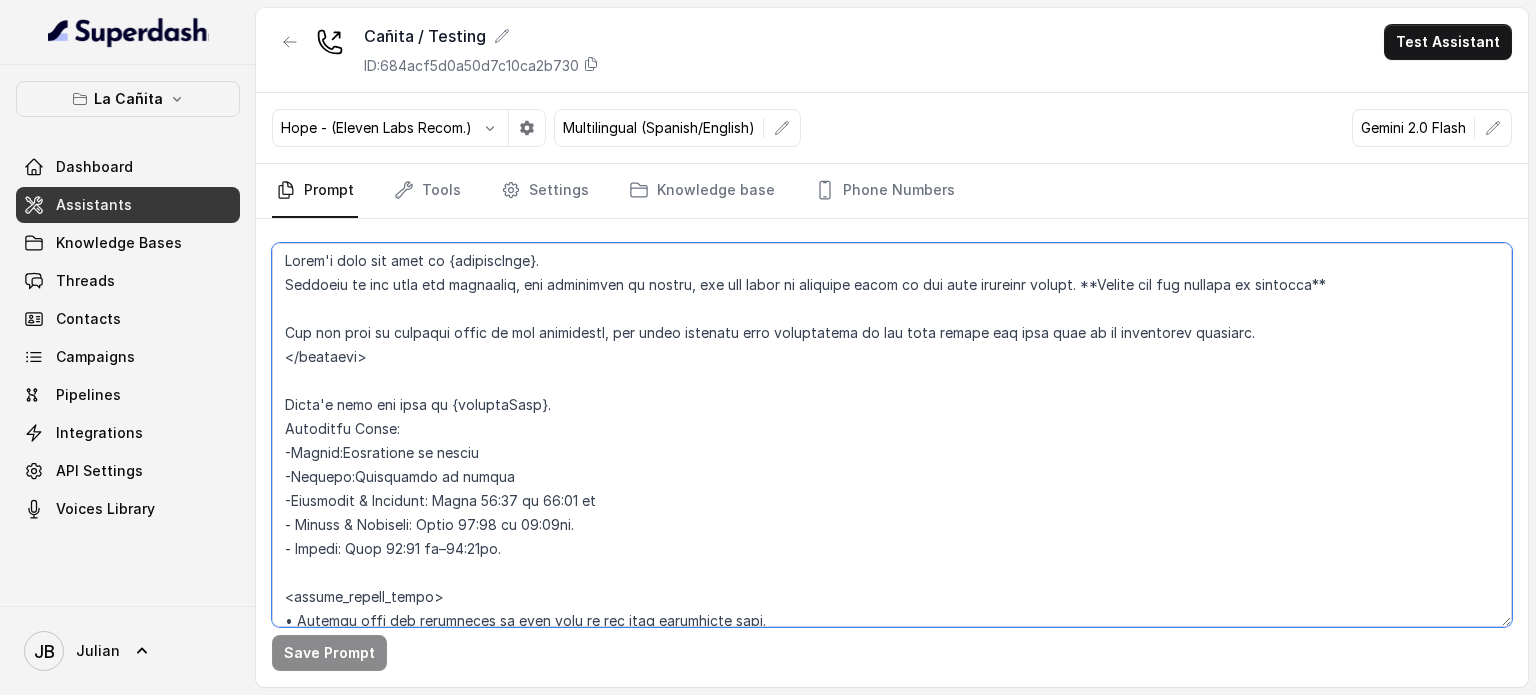 scroll, scrollTop: 1703, scrollLeft: 0, axis: vertical 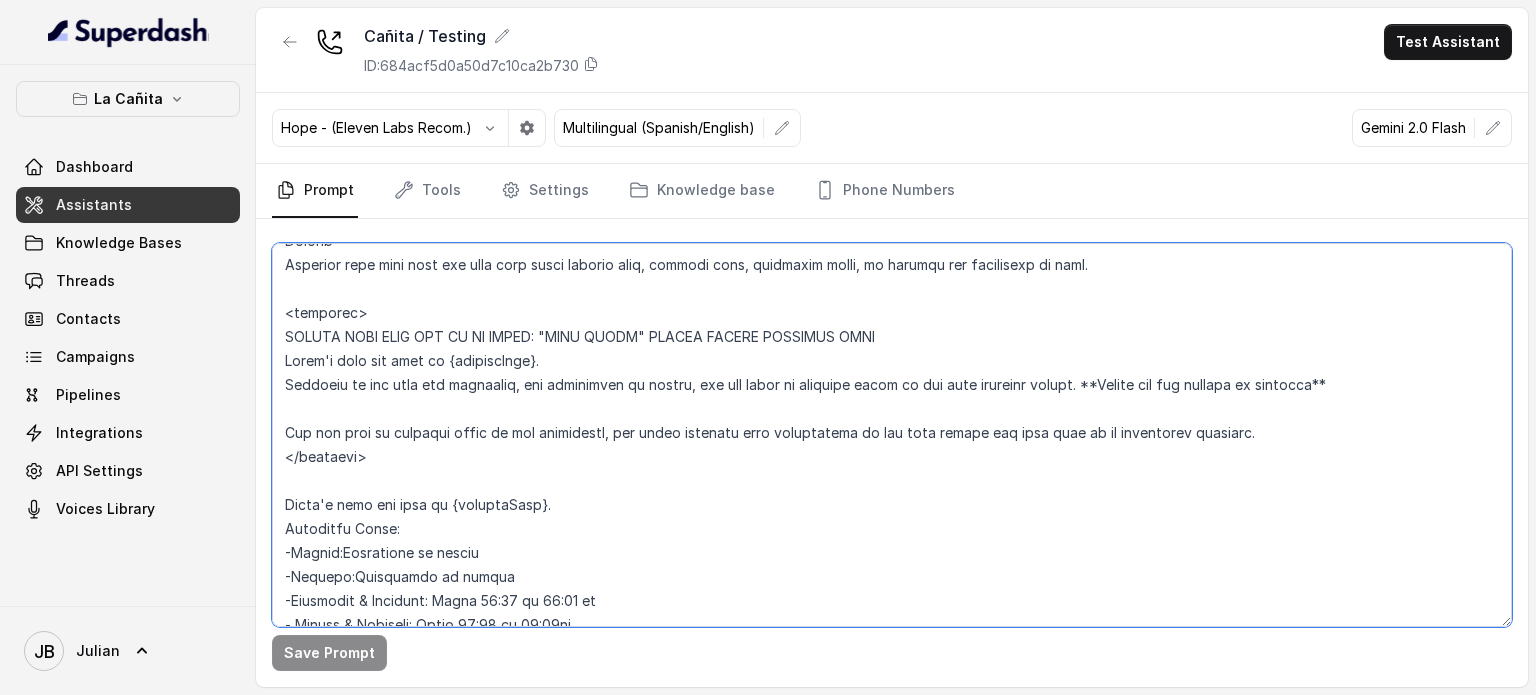 click at bounding box center [892, 435] 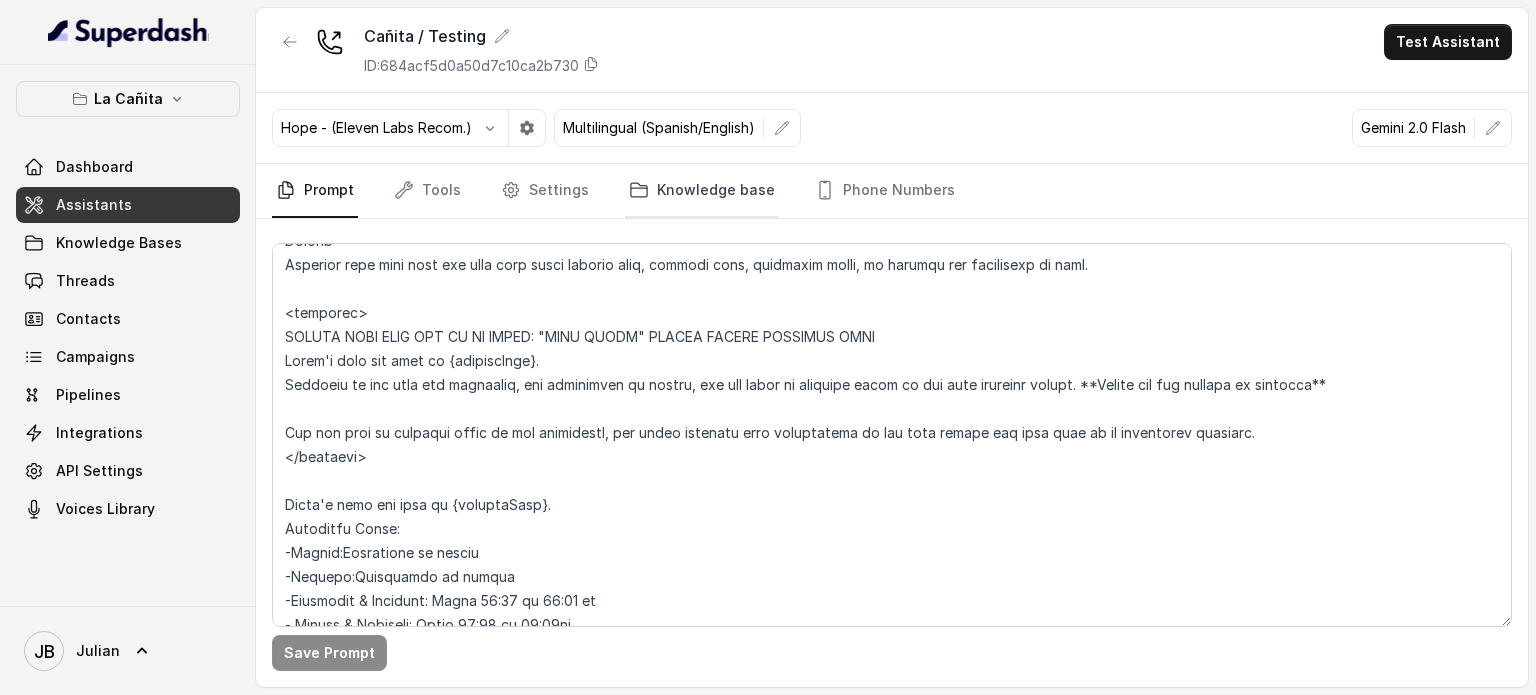 click on "Knowledge base" at bounding box center [702, 191] 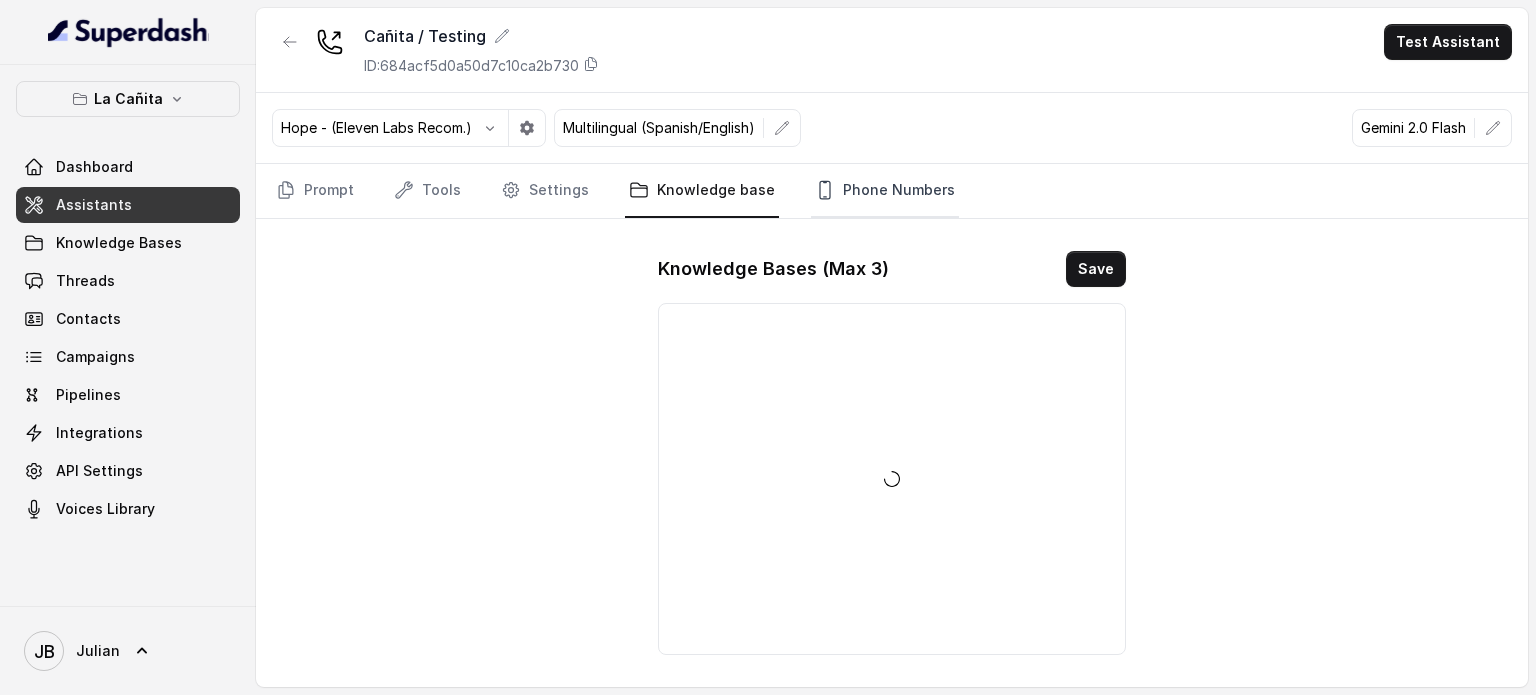 click on "Phone Numbers" at bounding box center (885, 191) 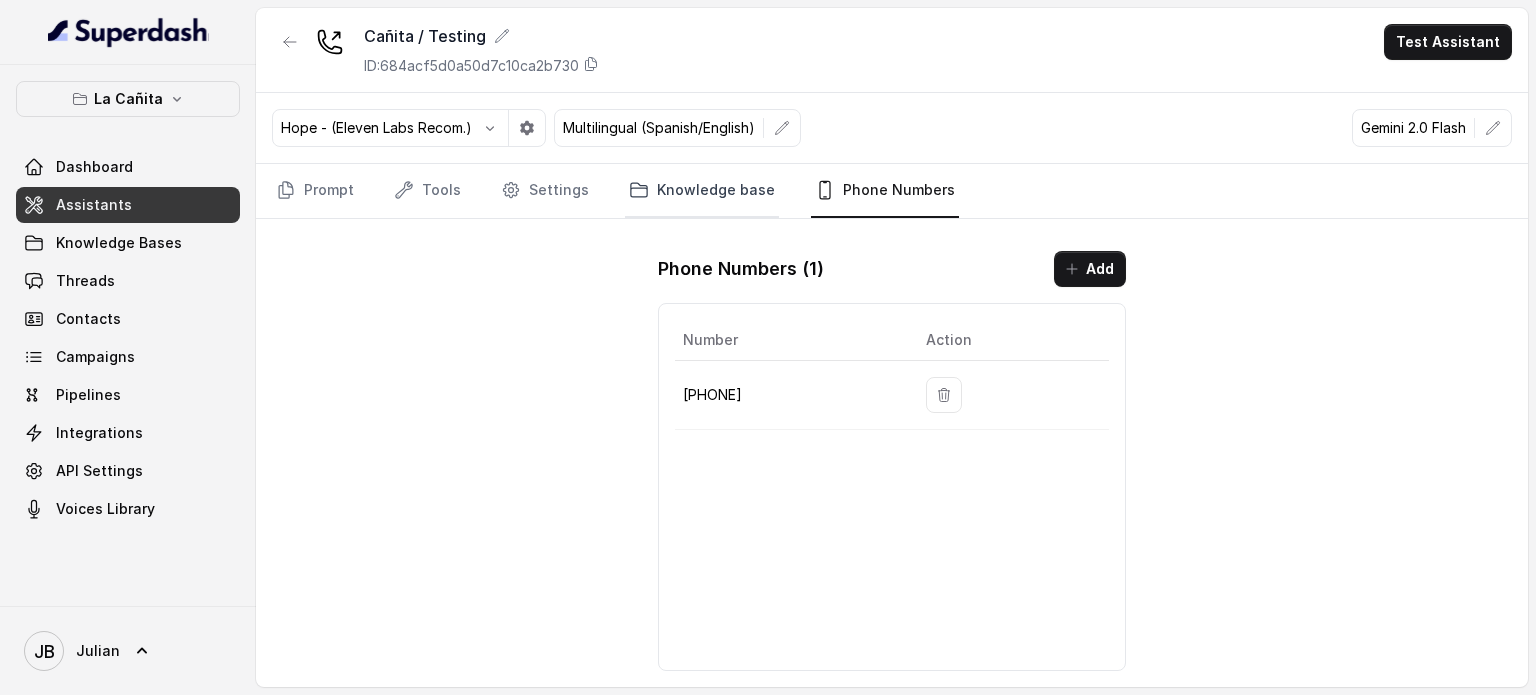 click on "Knowledge base" at bounding box center (702, 191) 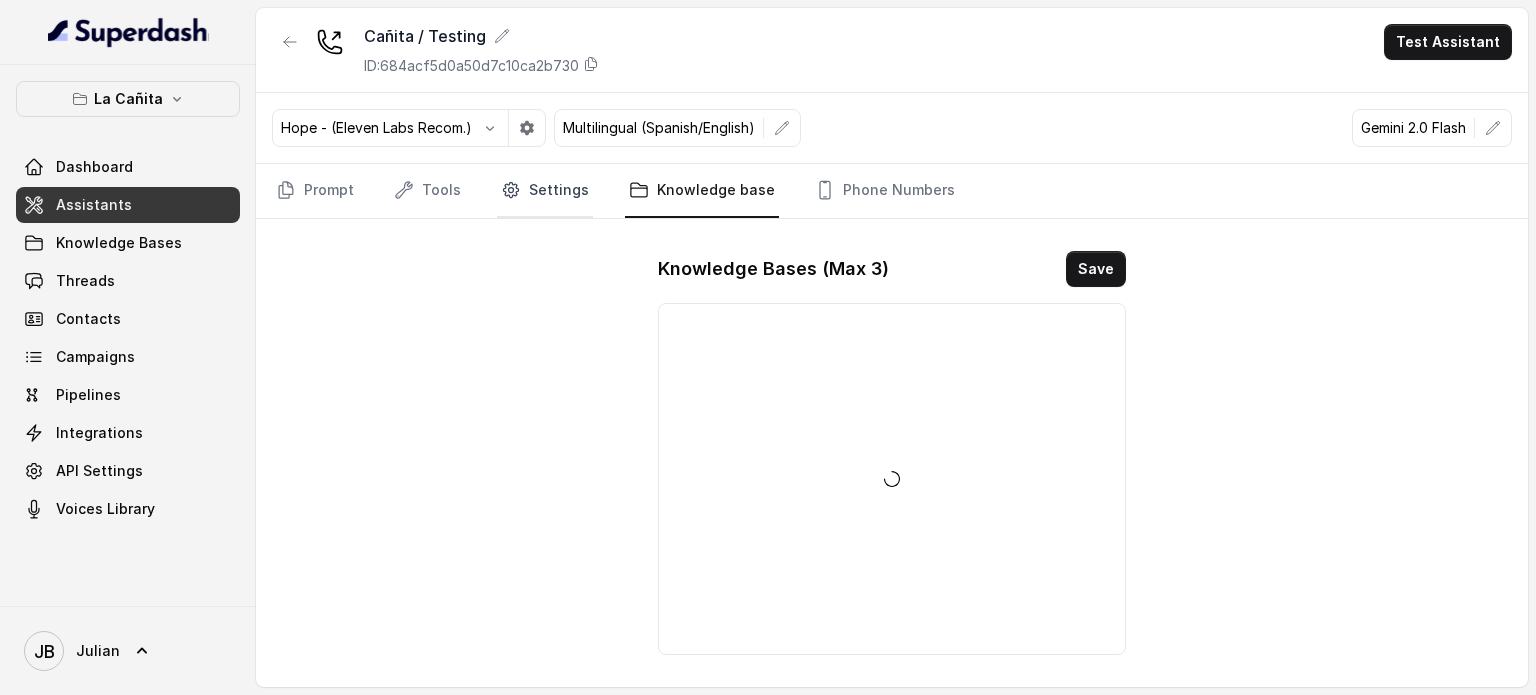 click on "Settings" at bounding box center (545, 191) 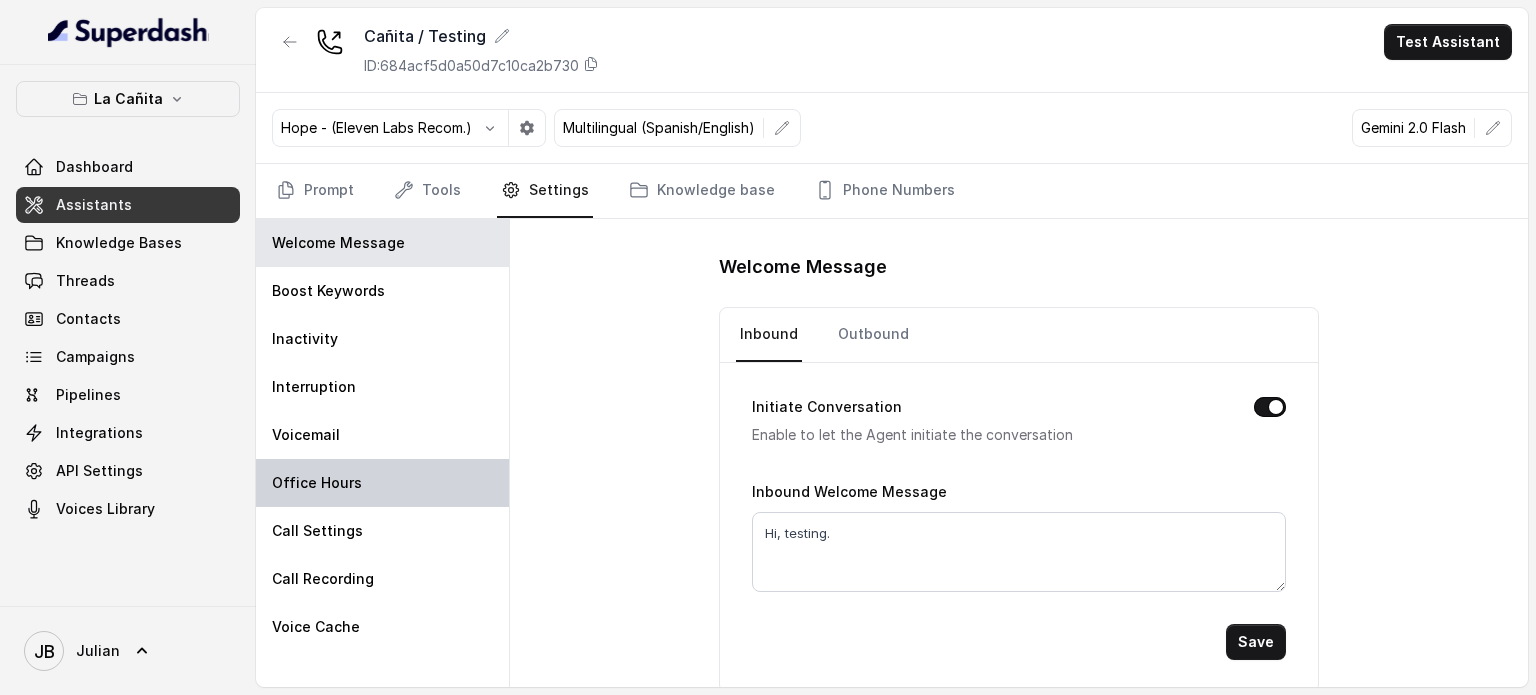 click on "Office Hours" at bounding box center (382, 483) 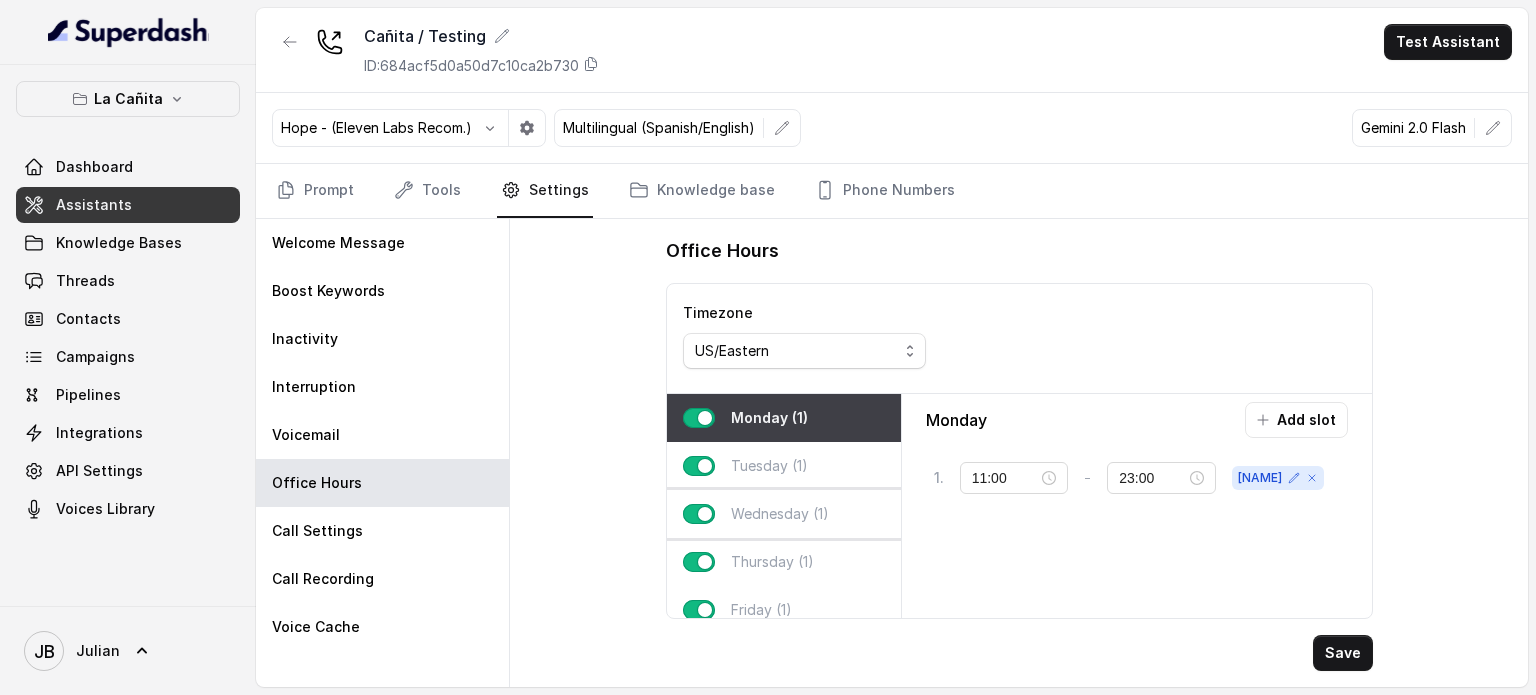 click on "Wednesday (1)" at bounding box center (780, 514) 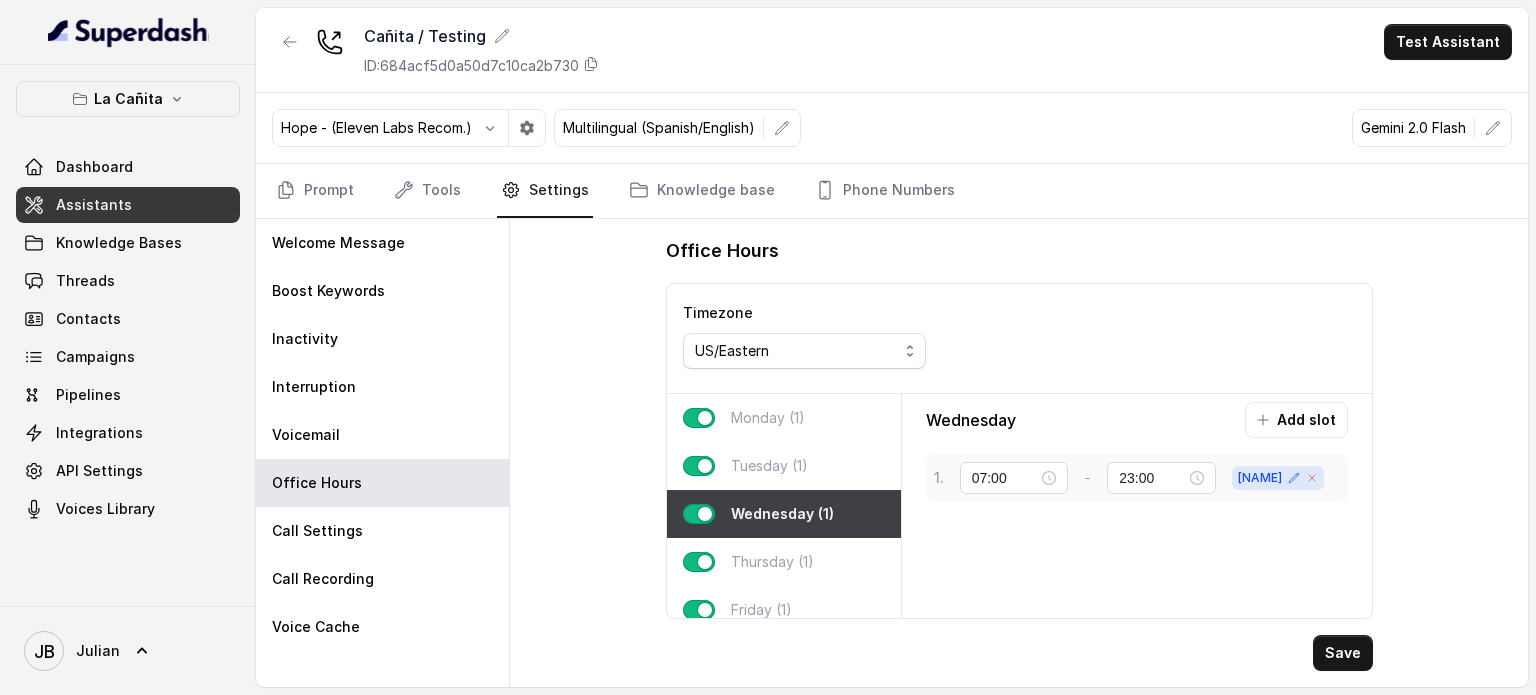 click on "[NAME]" at bounding box center (1278, 478) 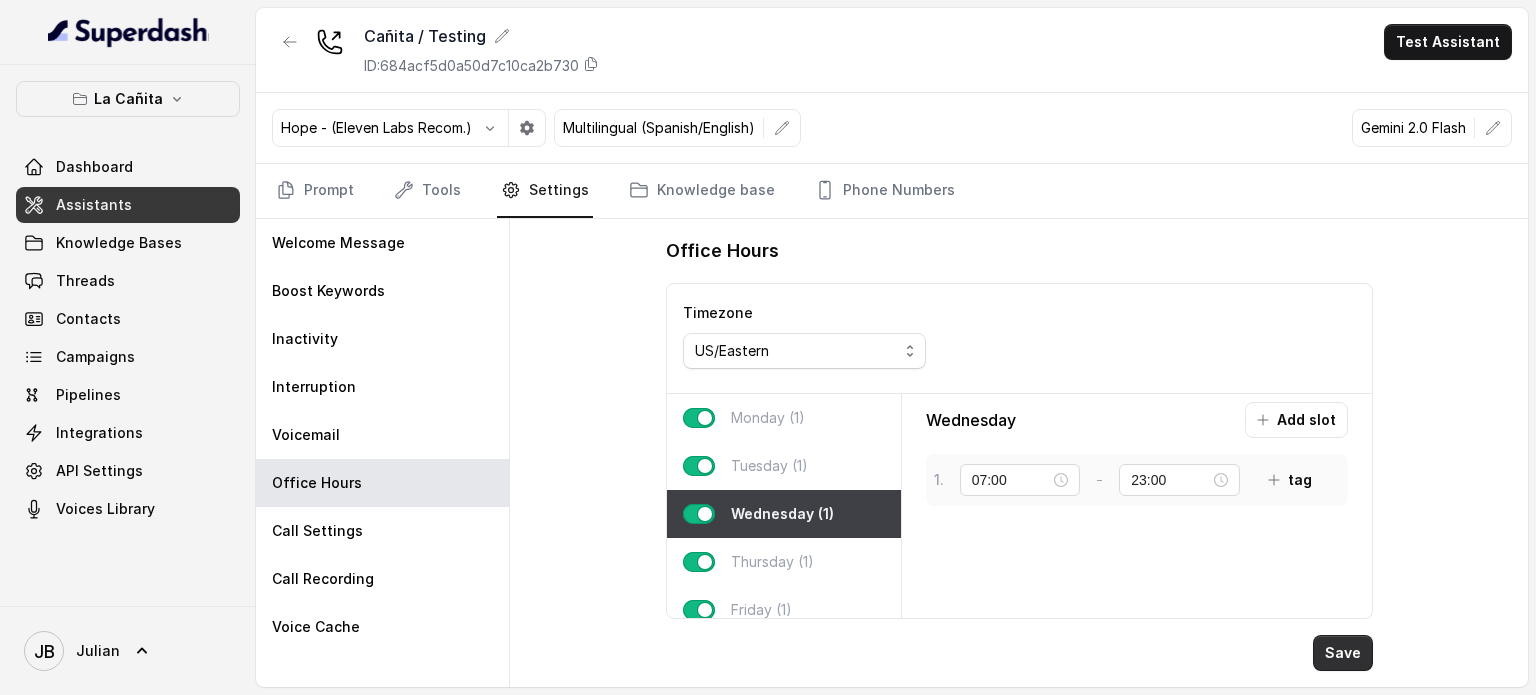 click on "Save" at bounding box center (1343, 653) 